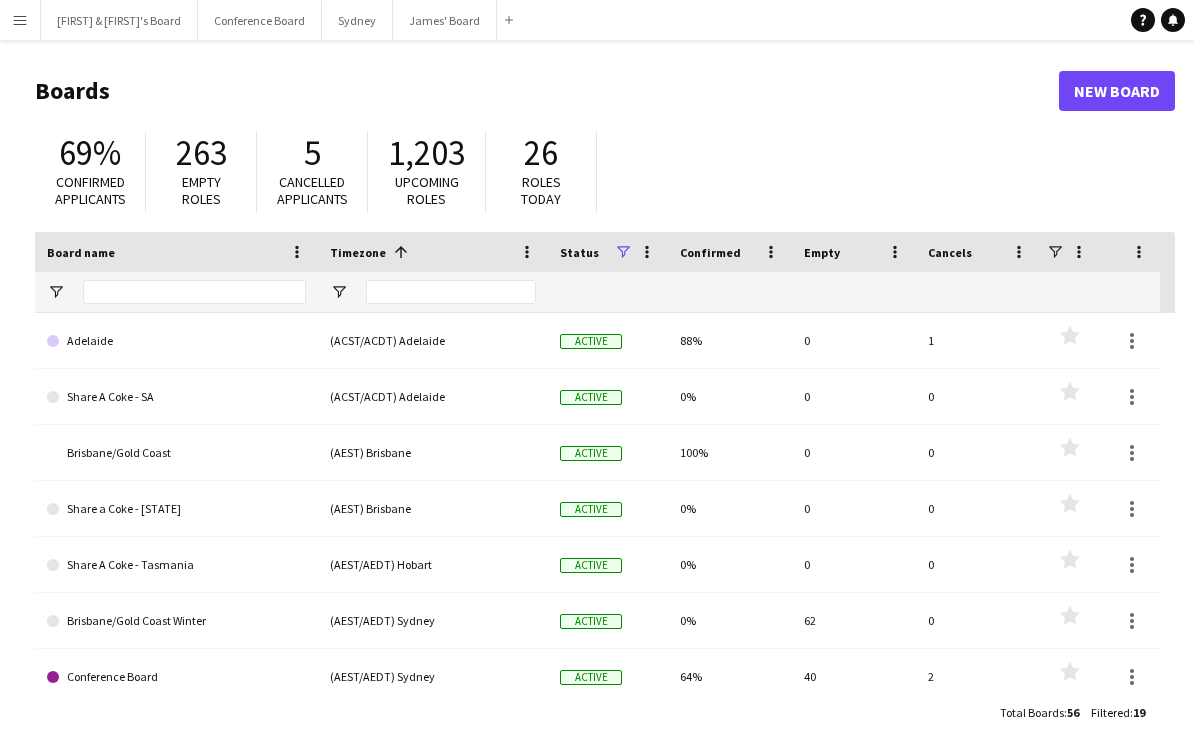 scroll, scrollTop: 0, scrollLeft: 0, axis: both 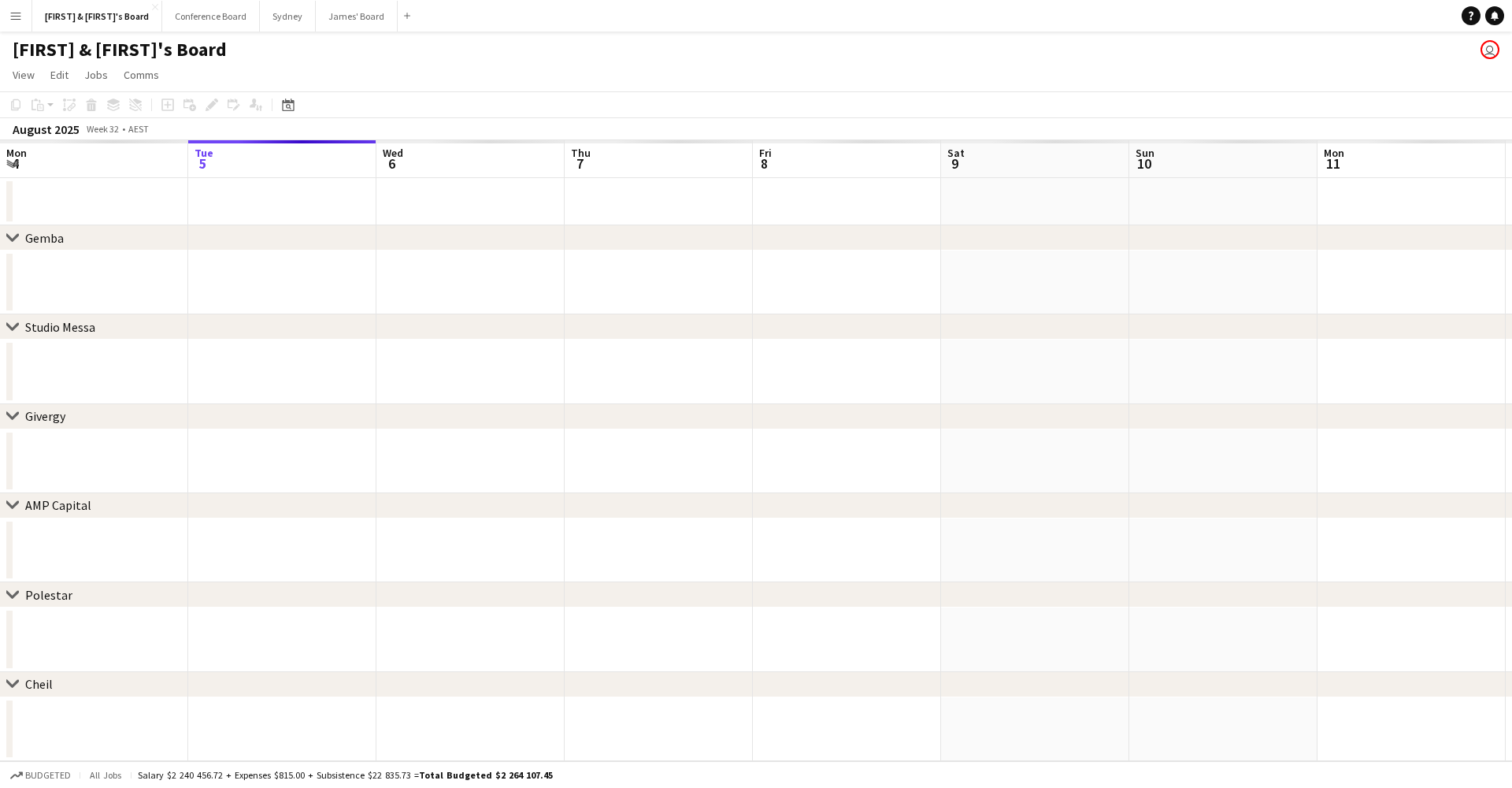click on "Menu" at bounding box center (16, 16) 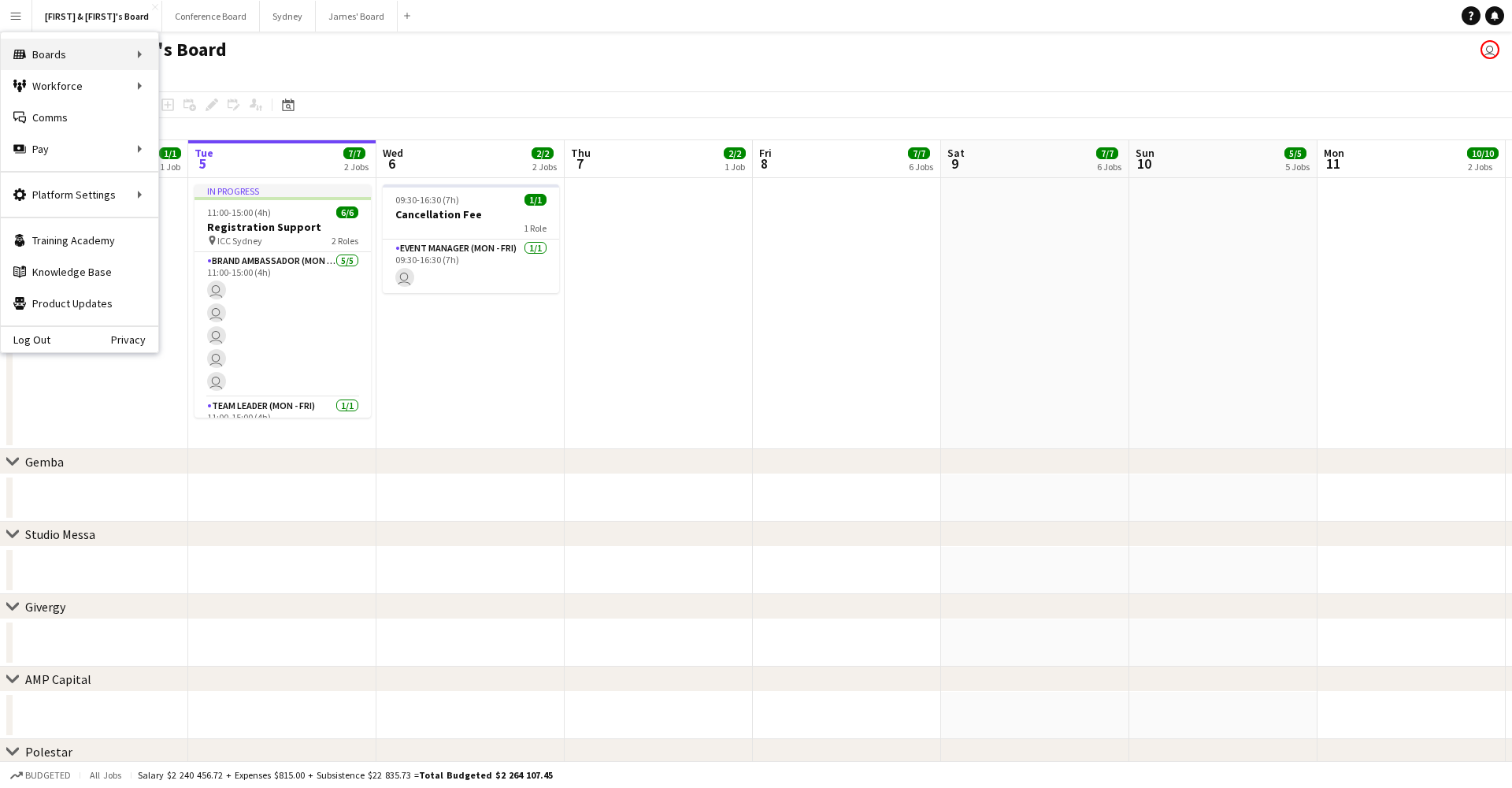 click on "Boards
Boards" at bounding box center (80, 54) 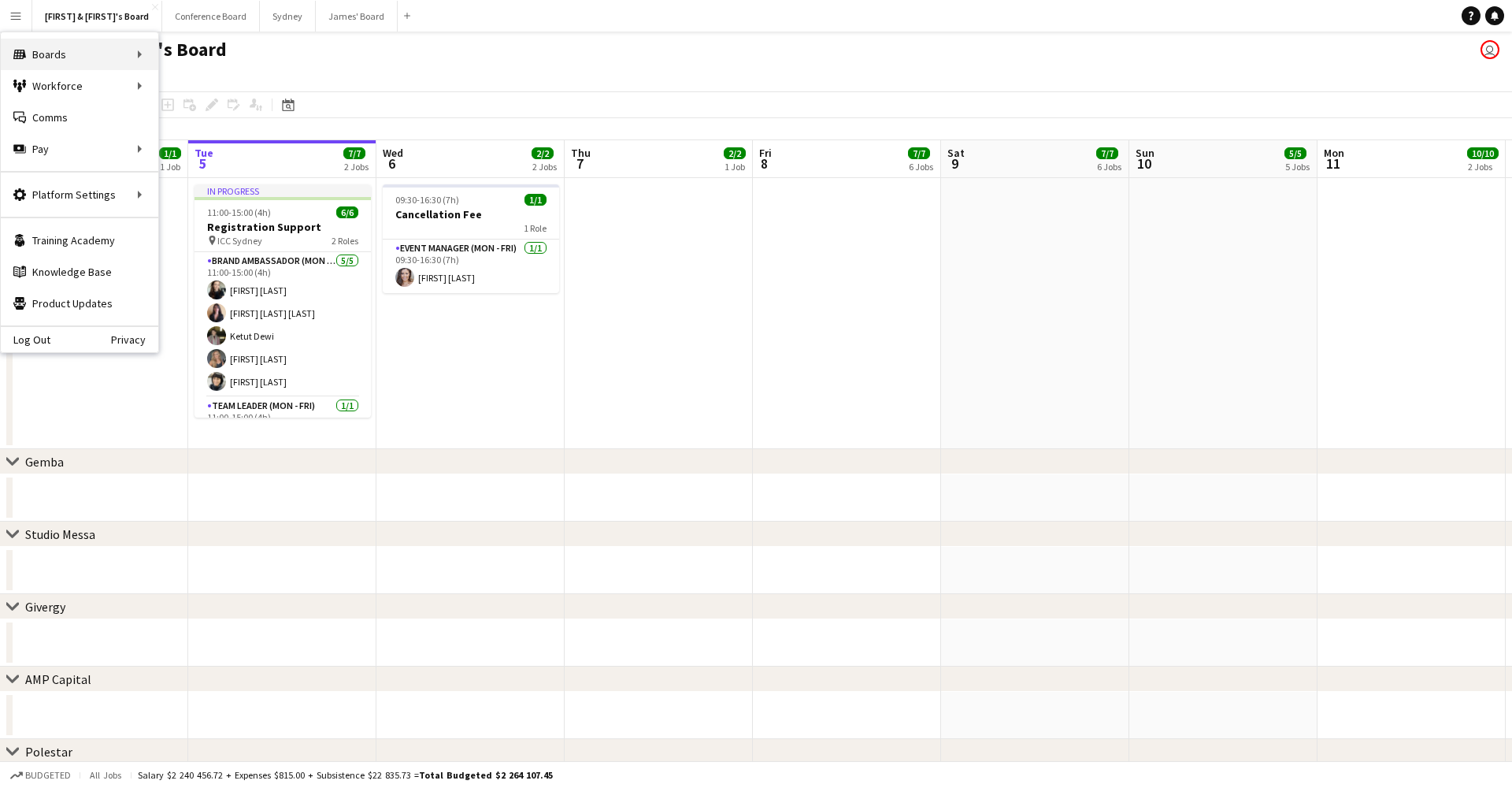 drag, startPoint x: 94, startPoint y: 52, endPoint x: 108, endPoint y: 52, distance: 14 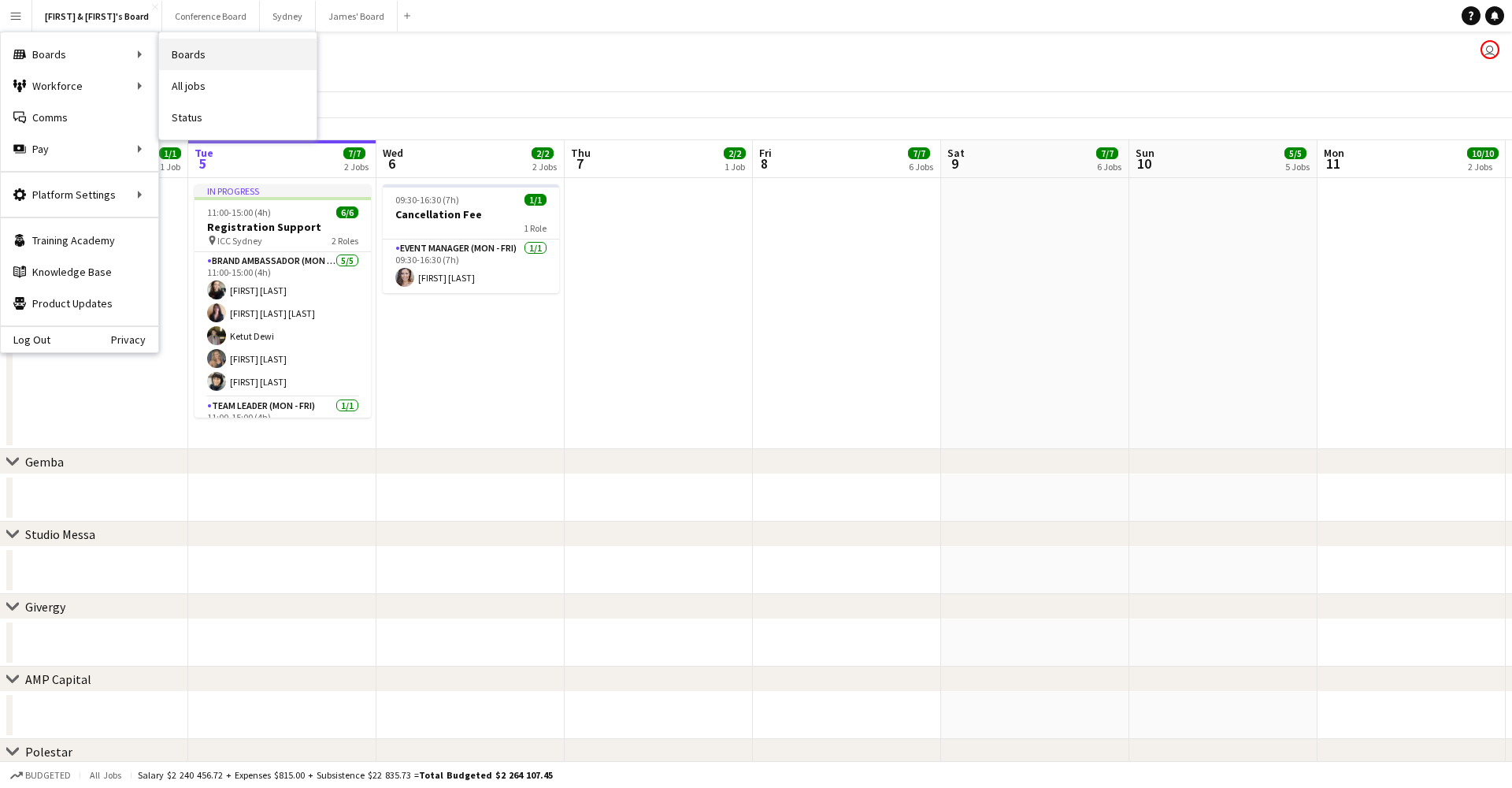 click on "Boards" at bounding box center [238, 54] 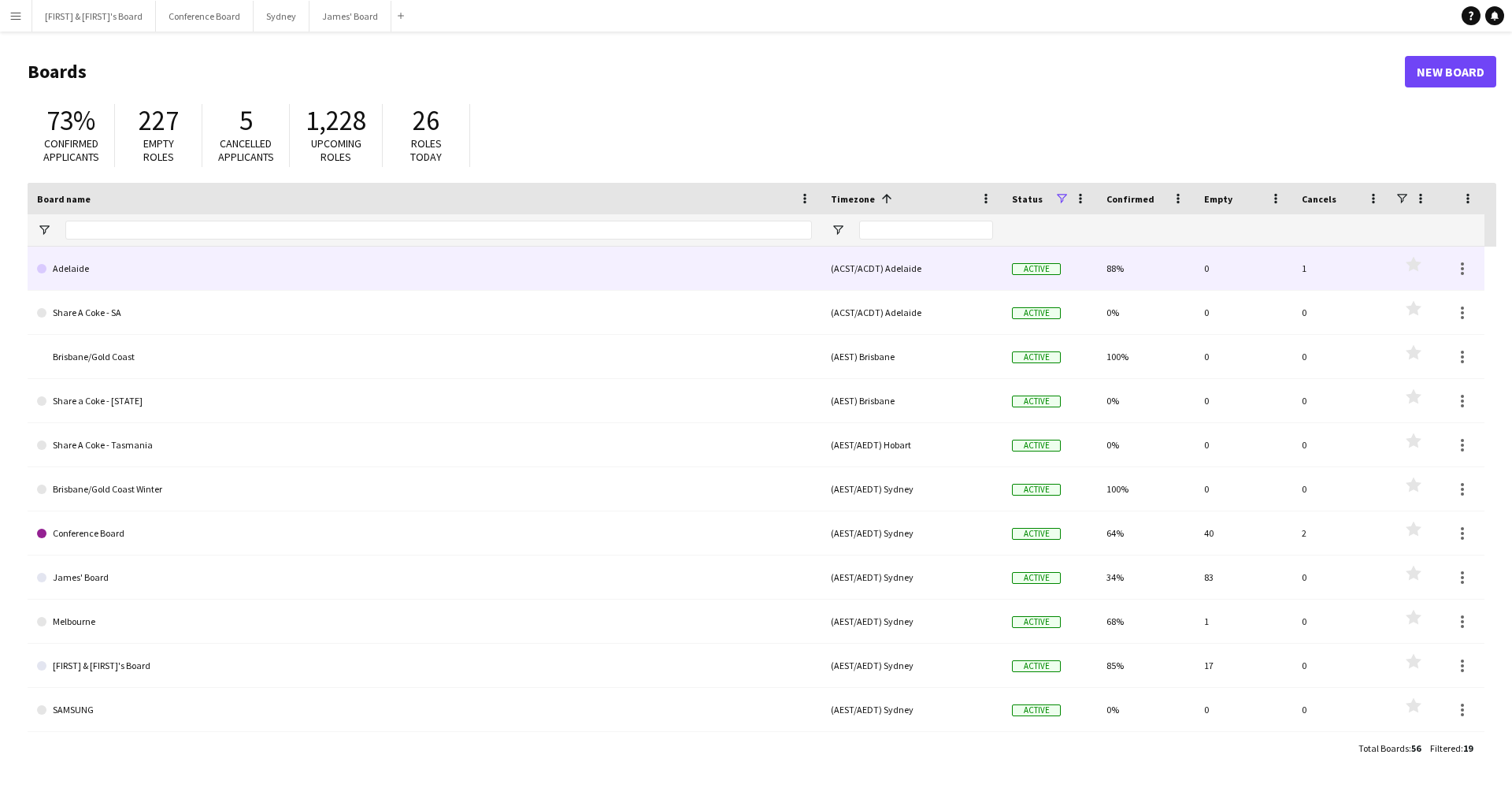 scroll, scrollTop: 93, scrollLeft: 0, axis: vertical 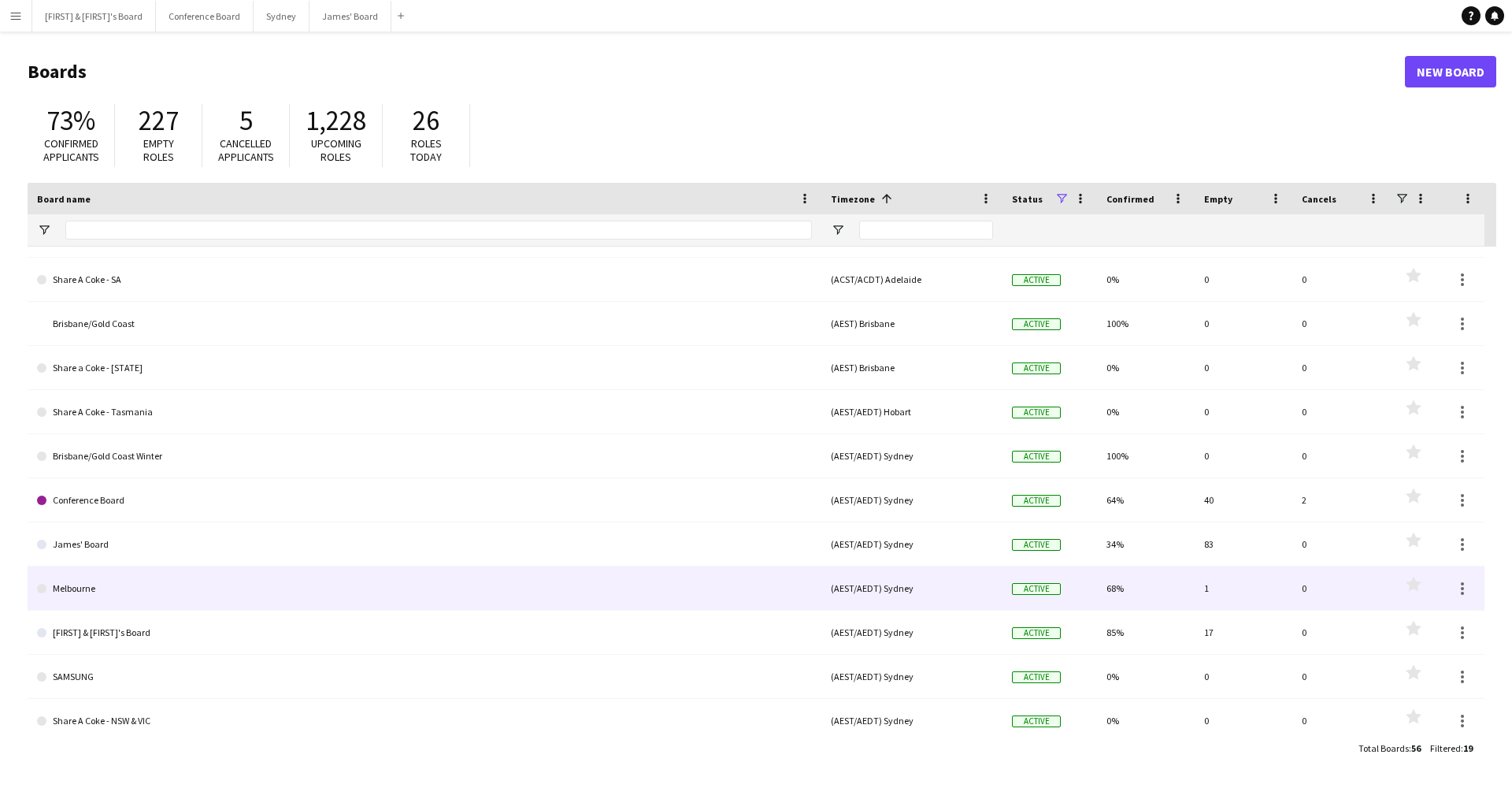 click on "Melbourne" 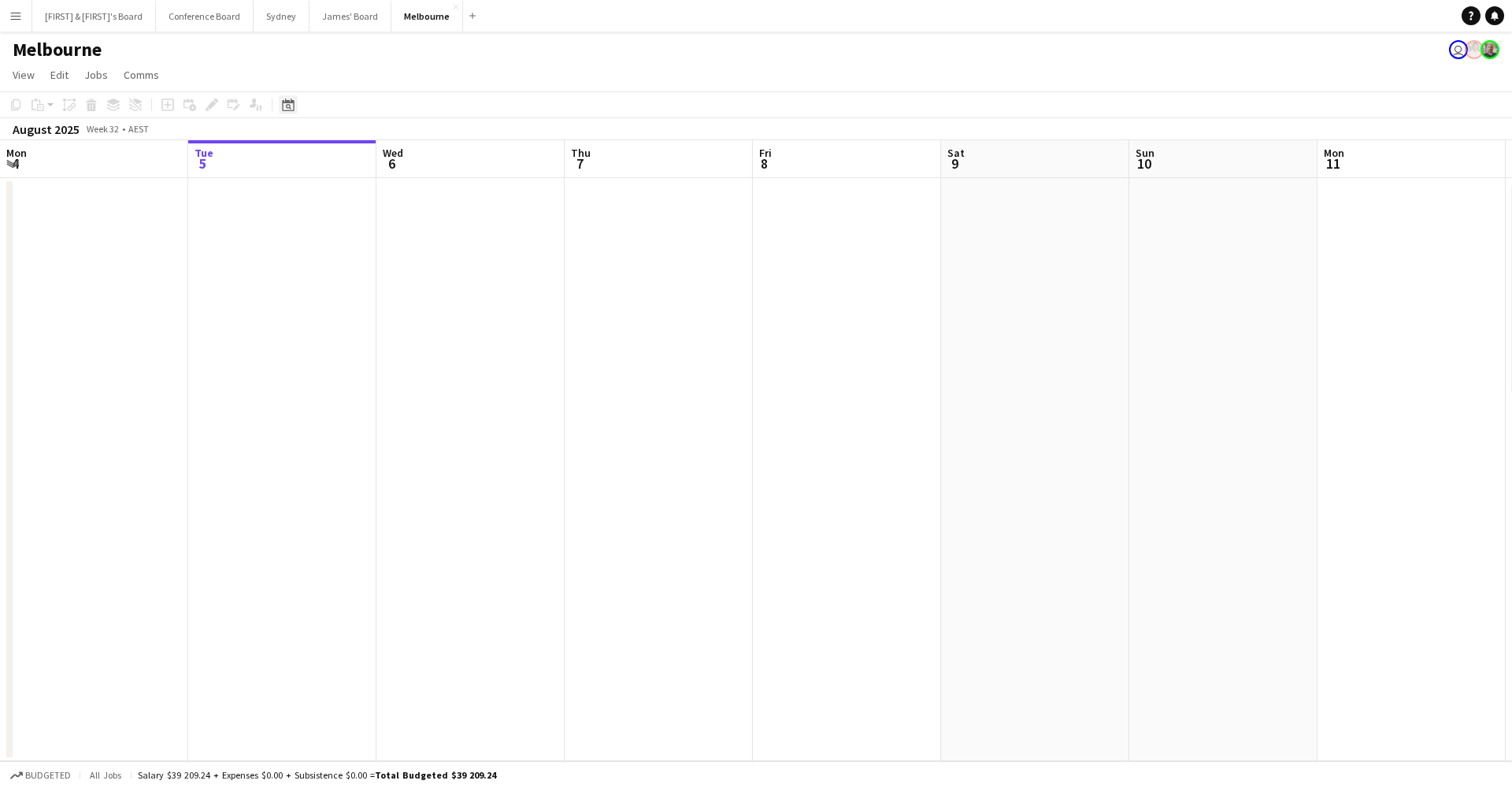 click on "Date picker" at bounding box center (288, 105) 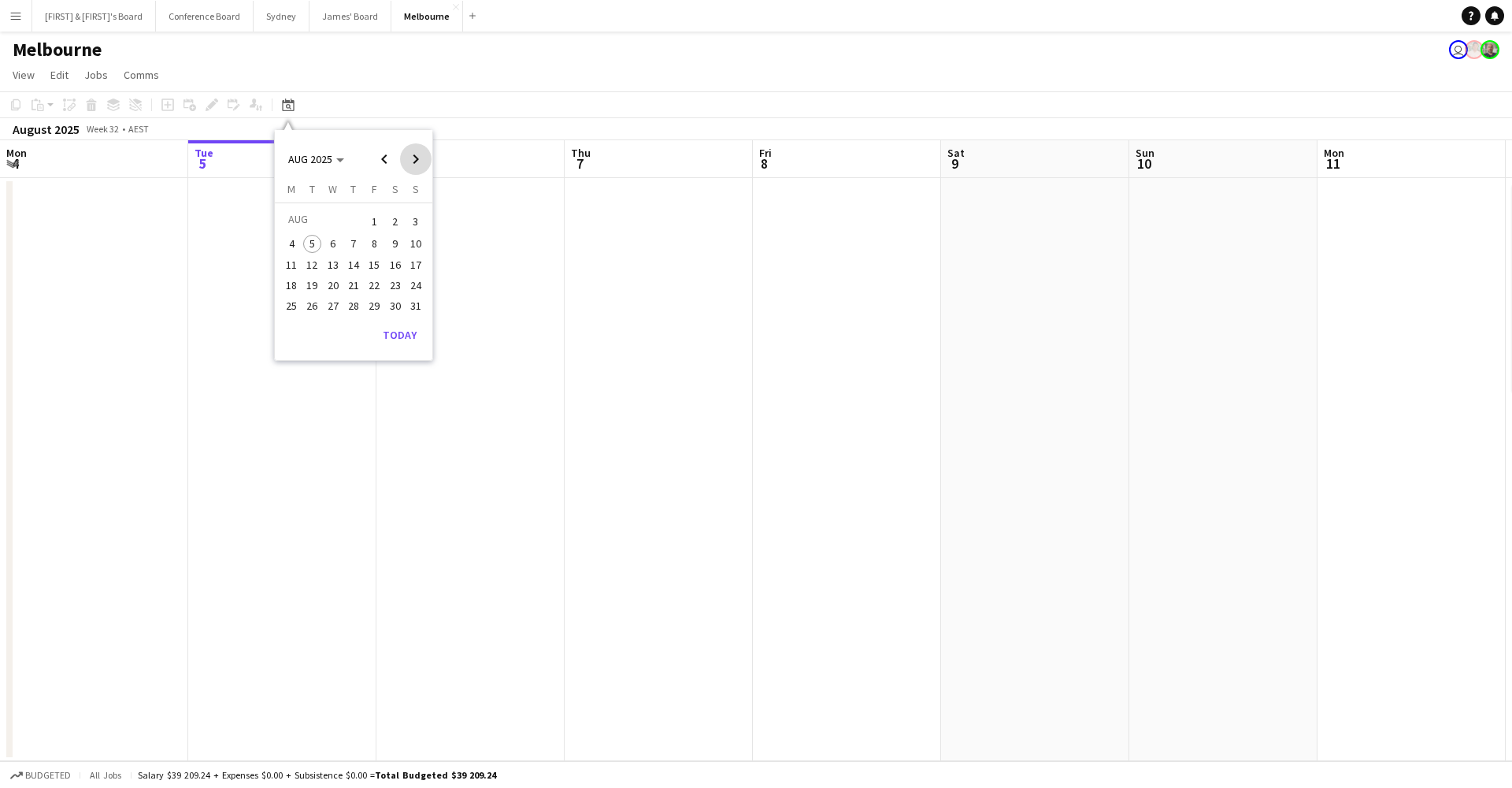 click at bounding box center (416, 159) 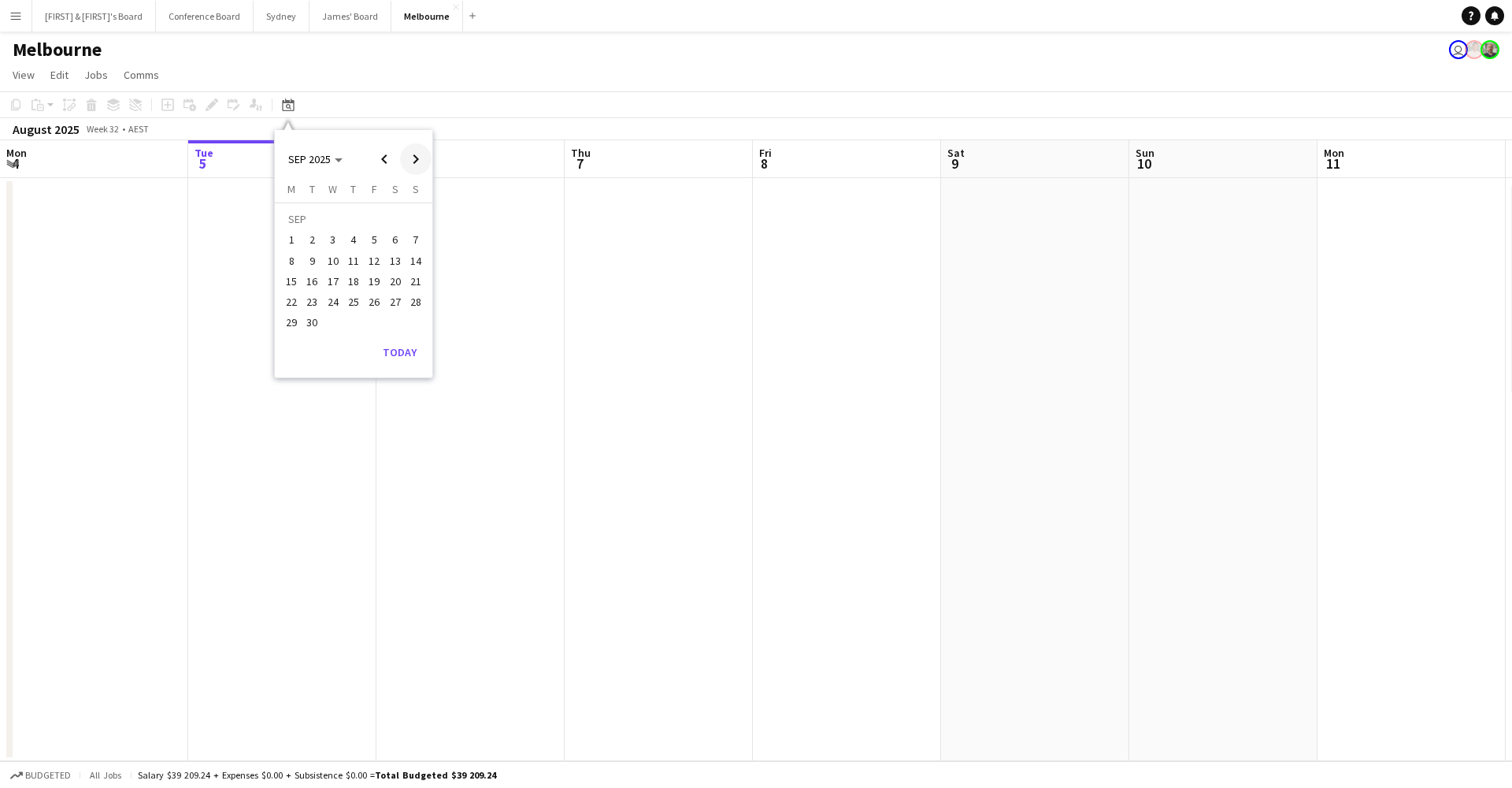 click at bounding box center (416, 159) 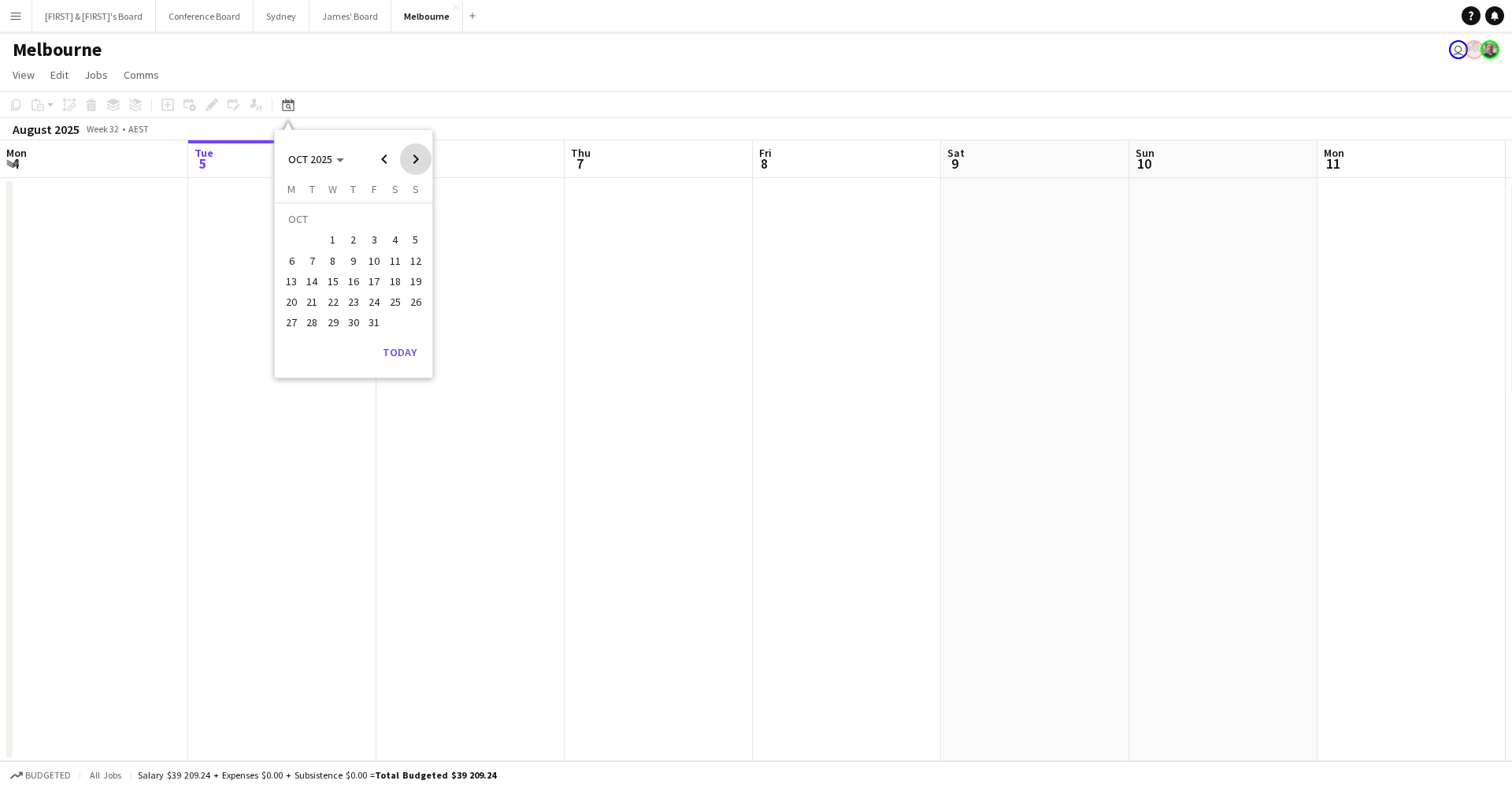click at bounding box center [416, 159] 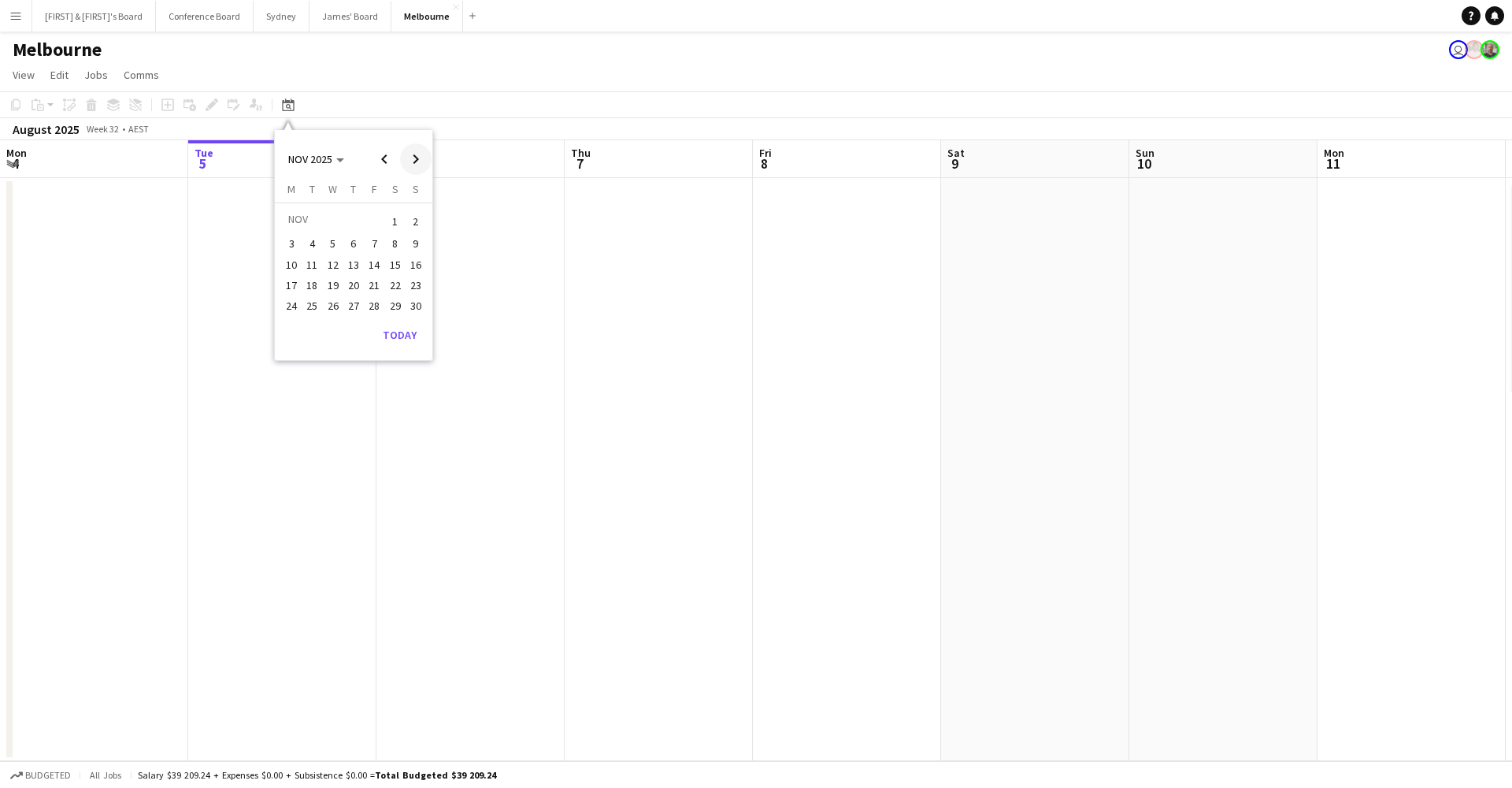 click at bounding box center [416, 159] 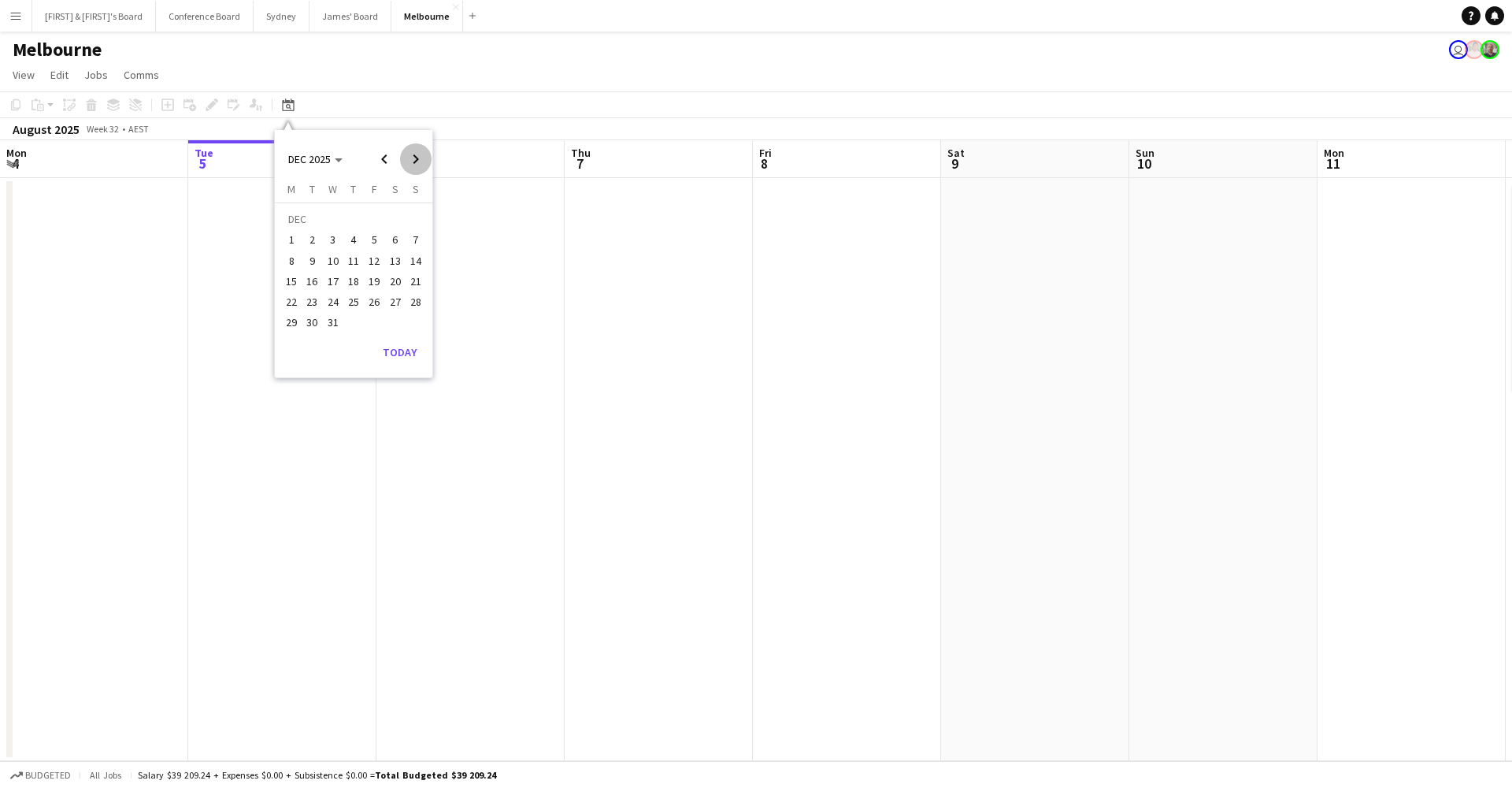 click at bounding box center (416, 159) 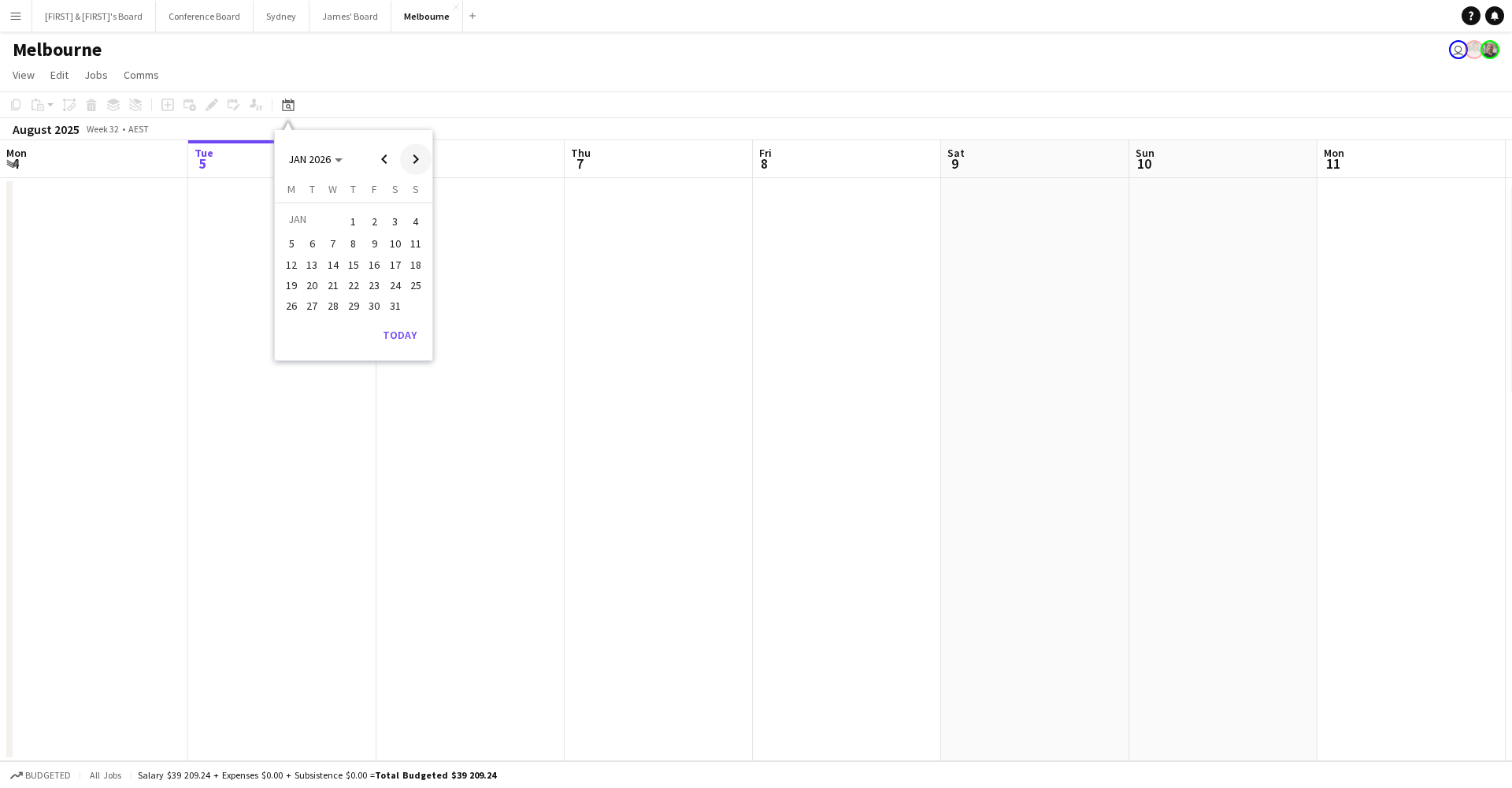 click at bounding box center [416, 159] 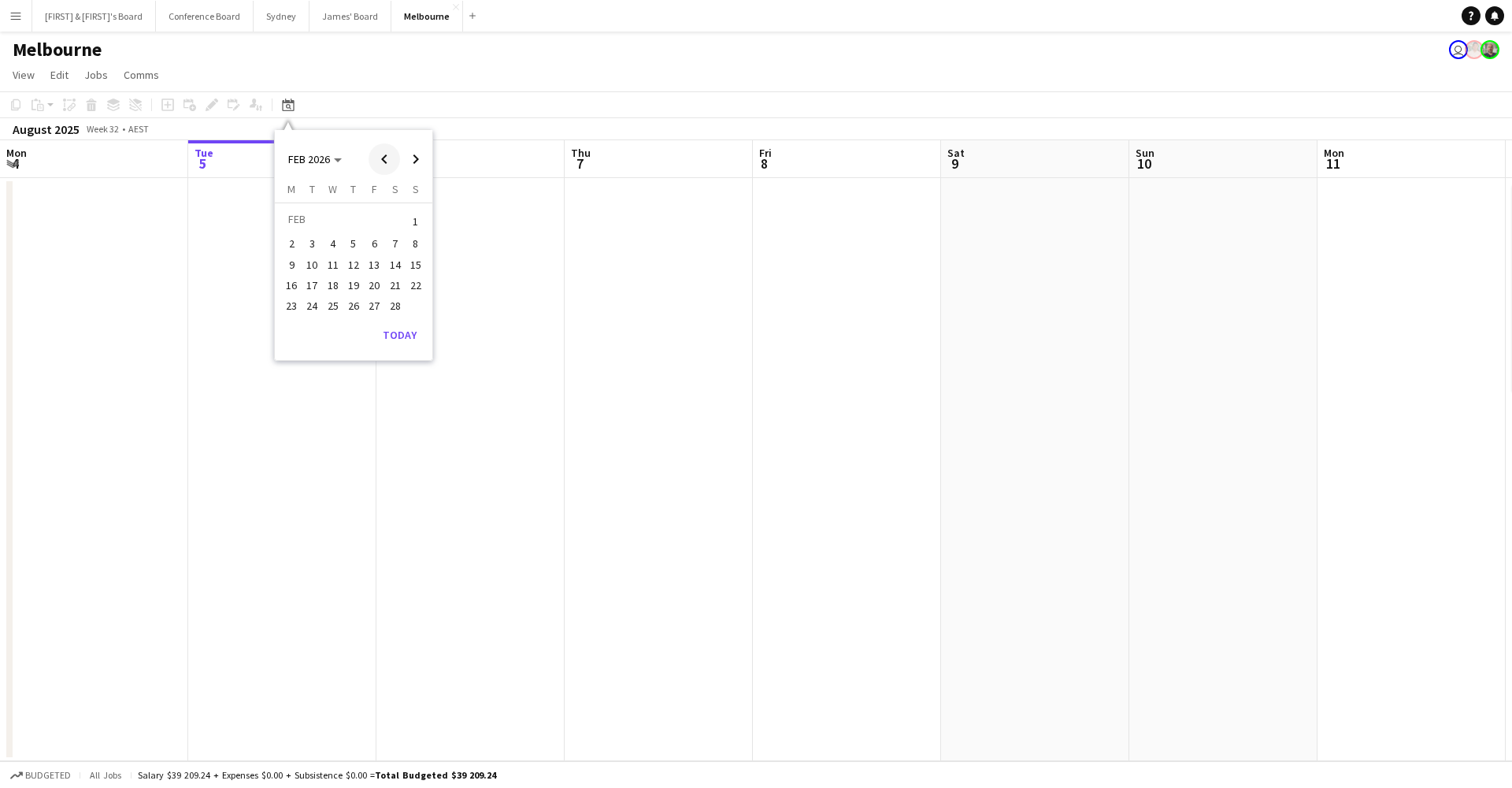 click at bounding box center [384, 159] 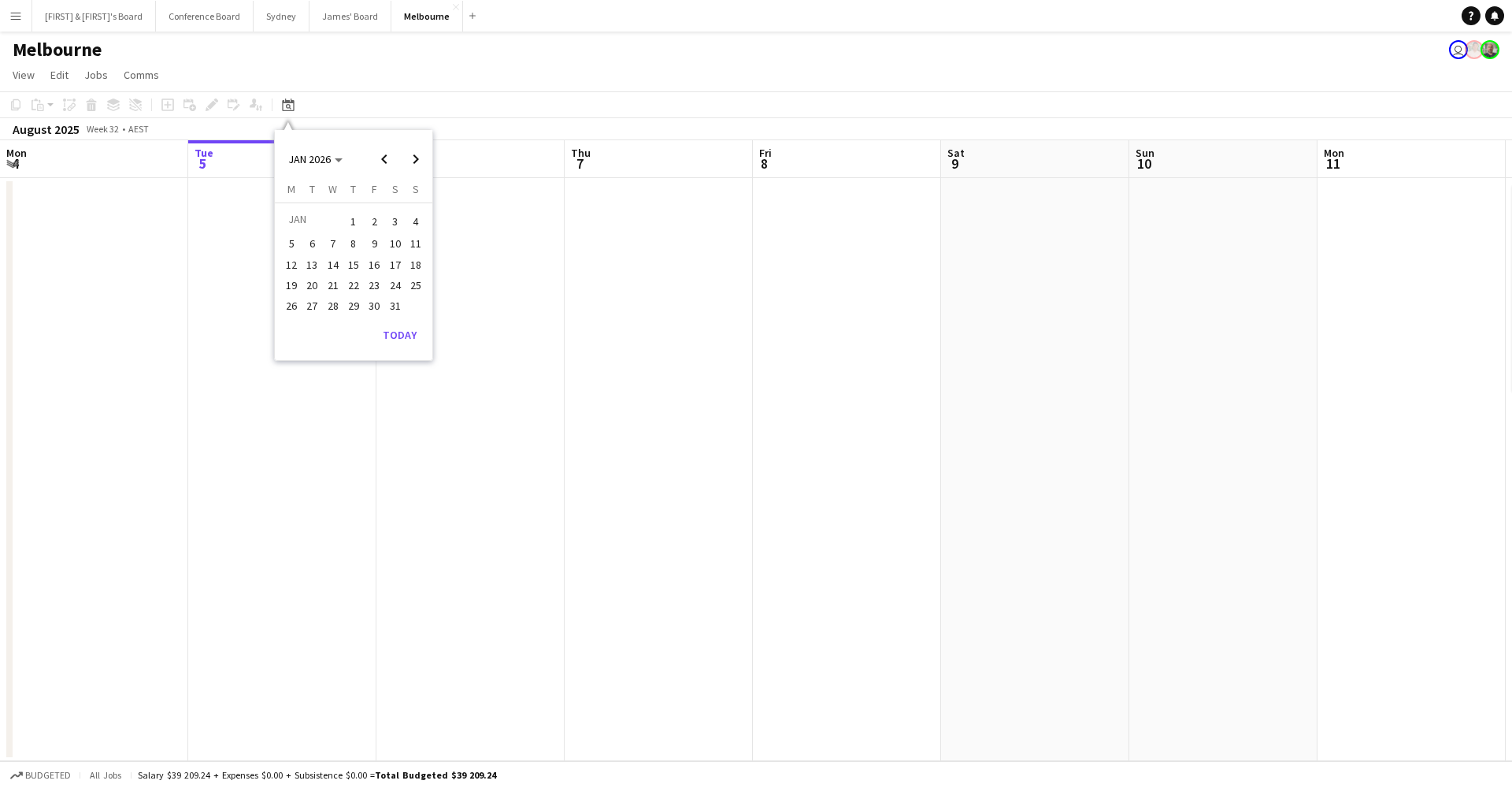 click on "14" at bounding box center (333, 265) 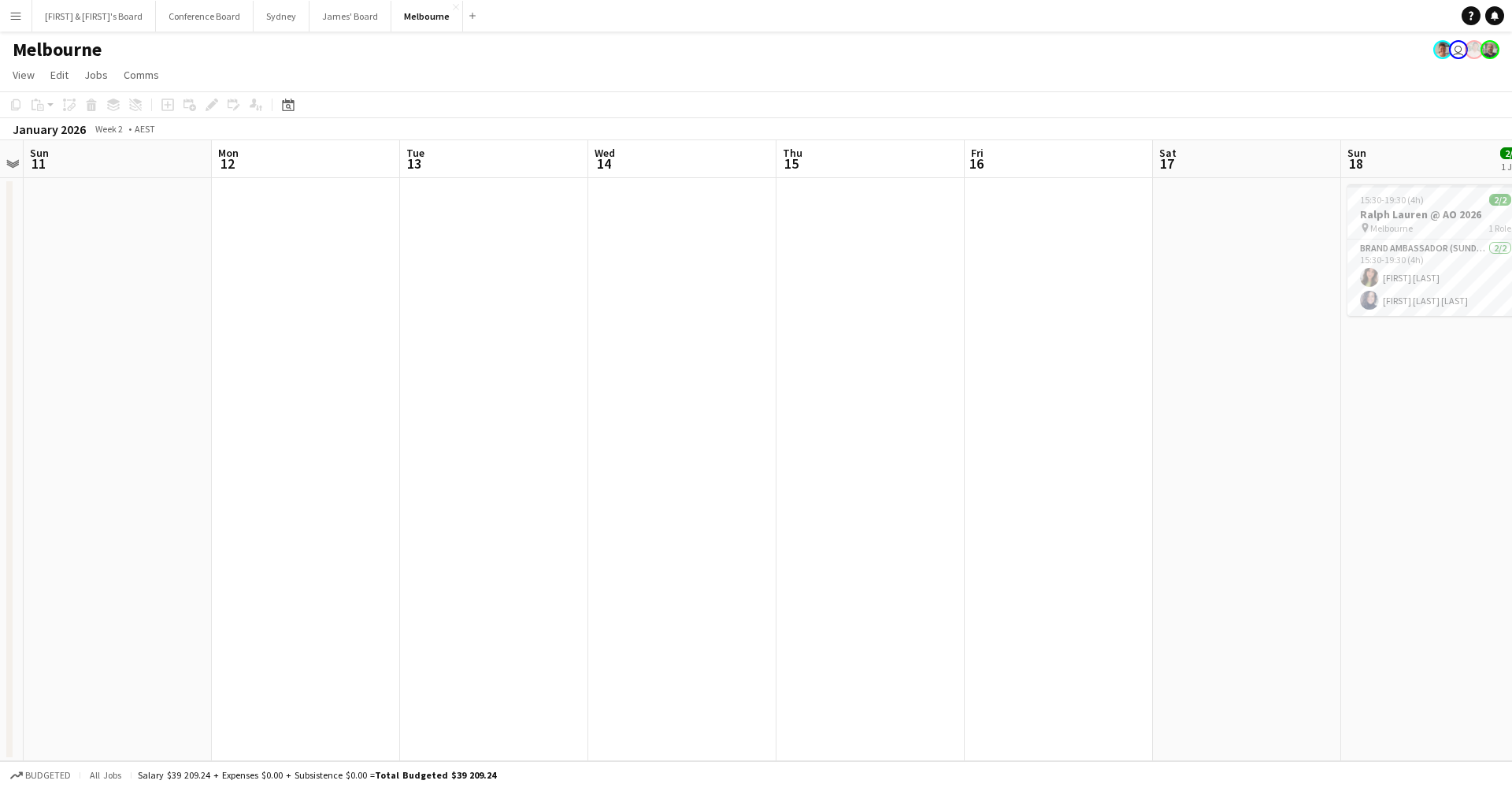 click at bounding box center [870, 470] 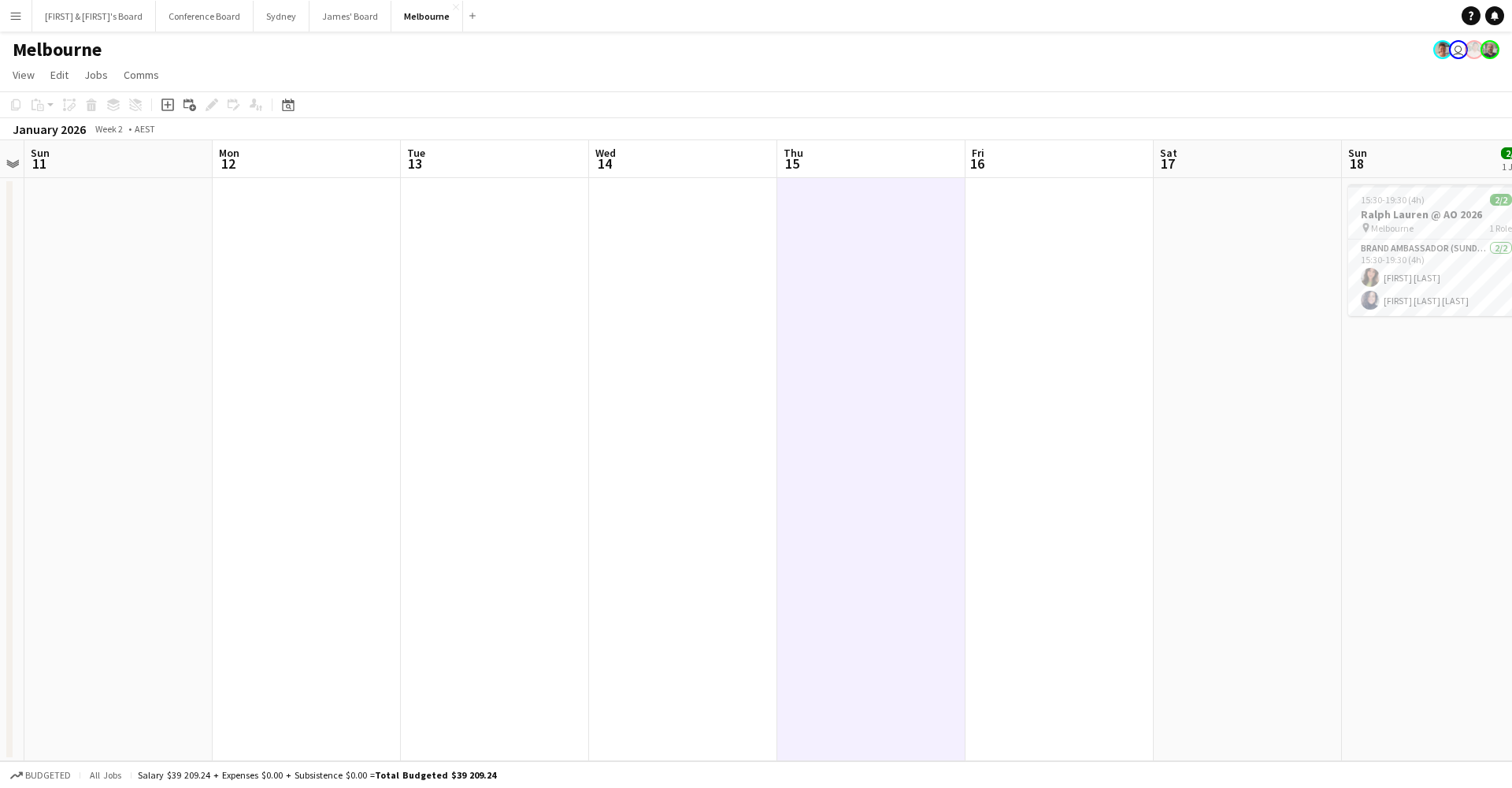 click at bounding box center [871, 470] 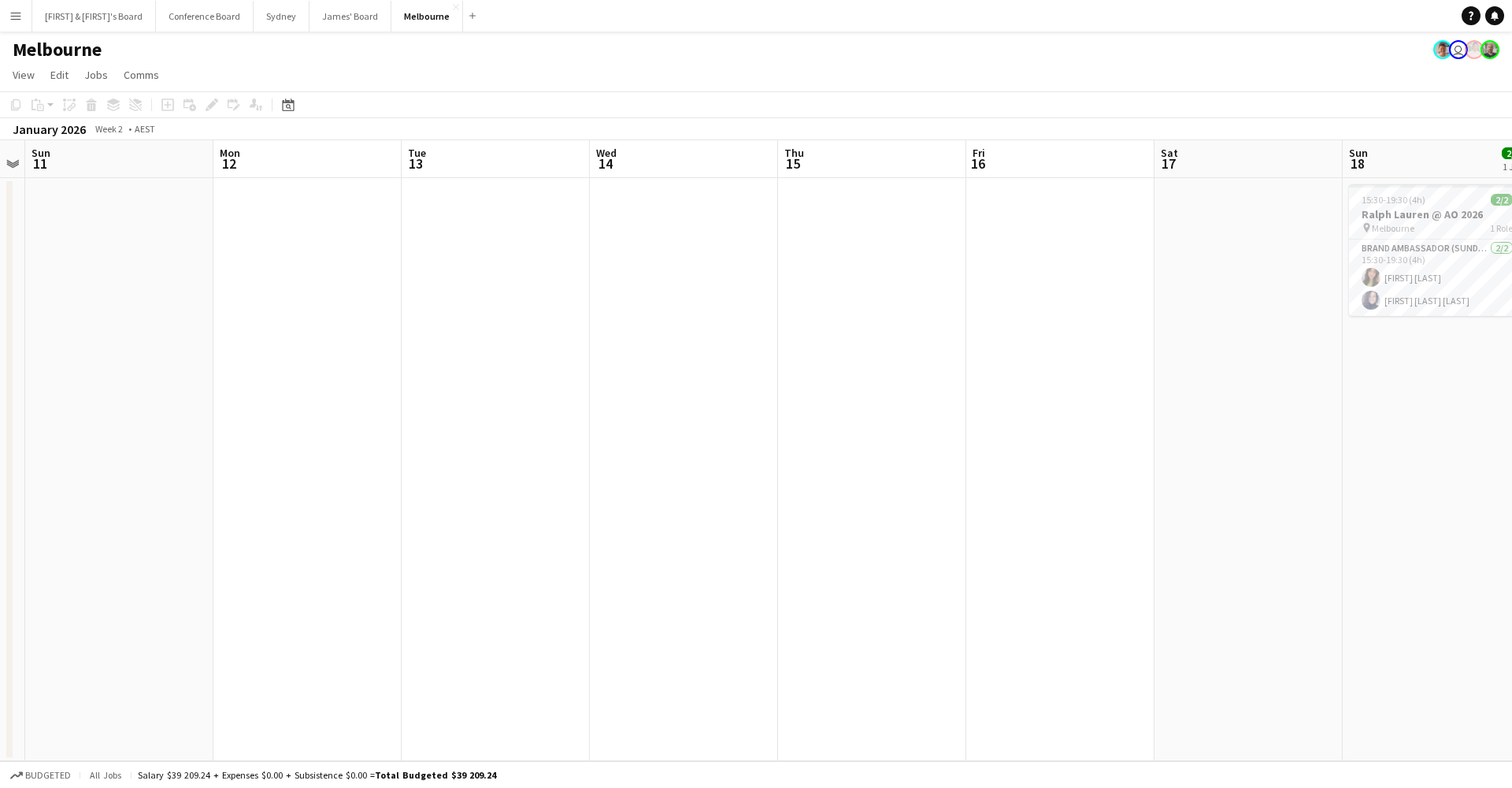 drag, startPoint x: 849, startPoint y: 225, endPoint x: 768, endPoint y: 207, distance: 82.9759 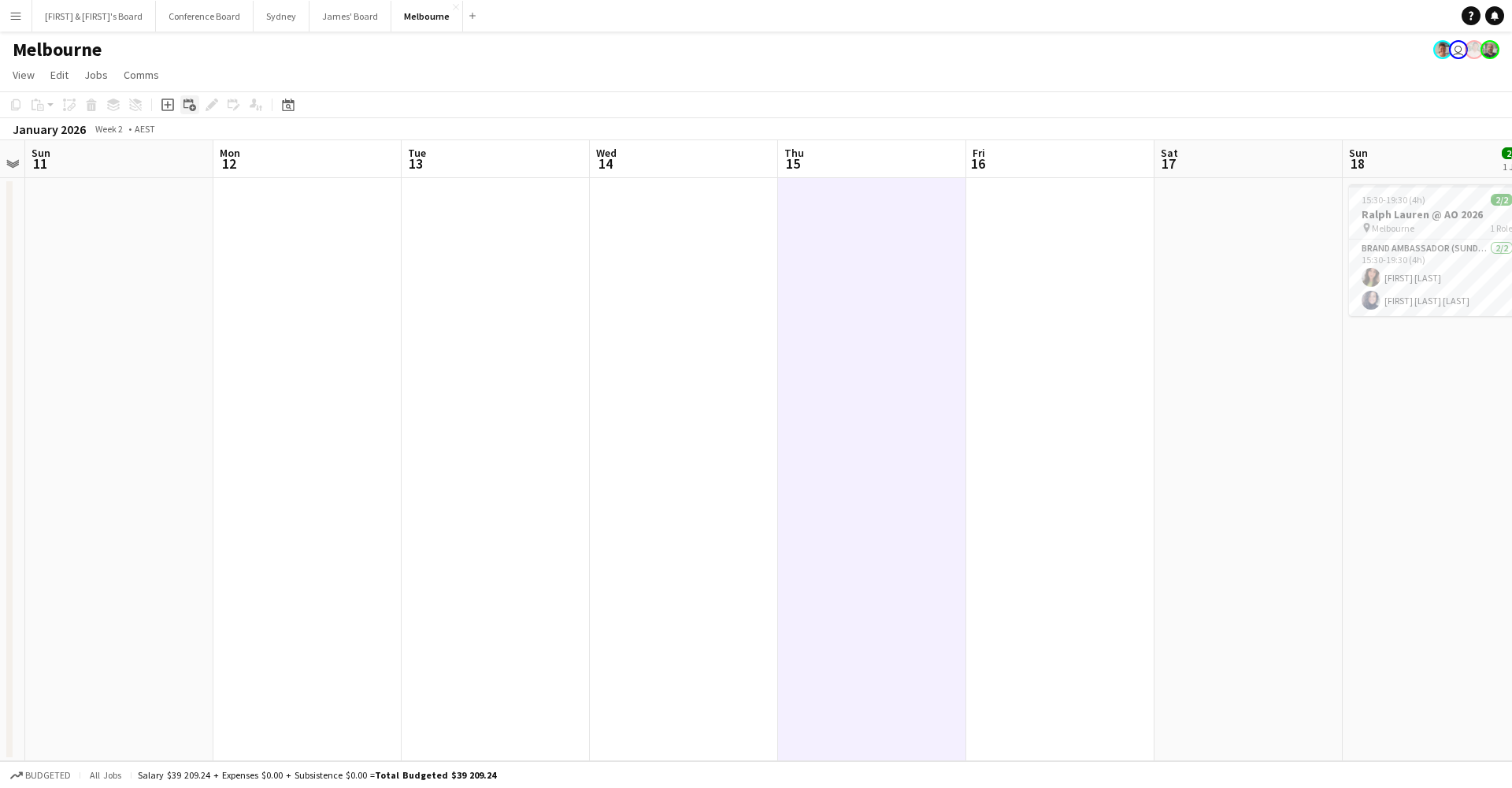click on "Add linked Job" 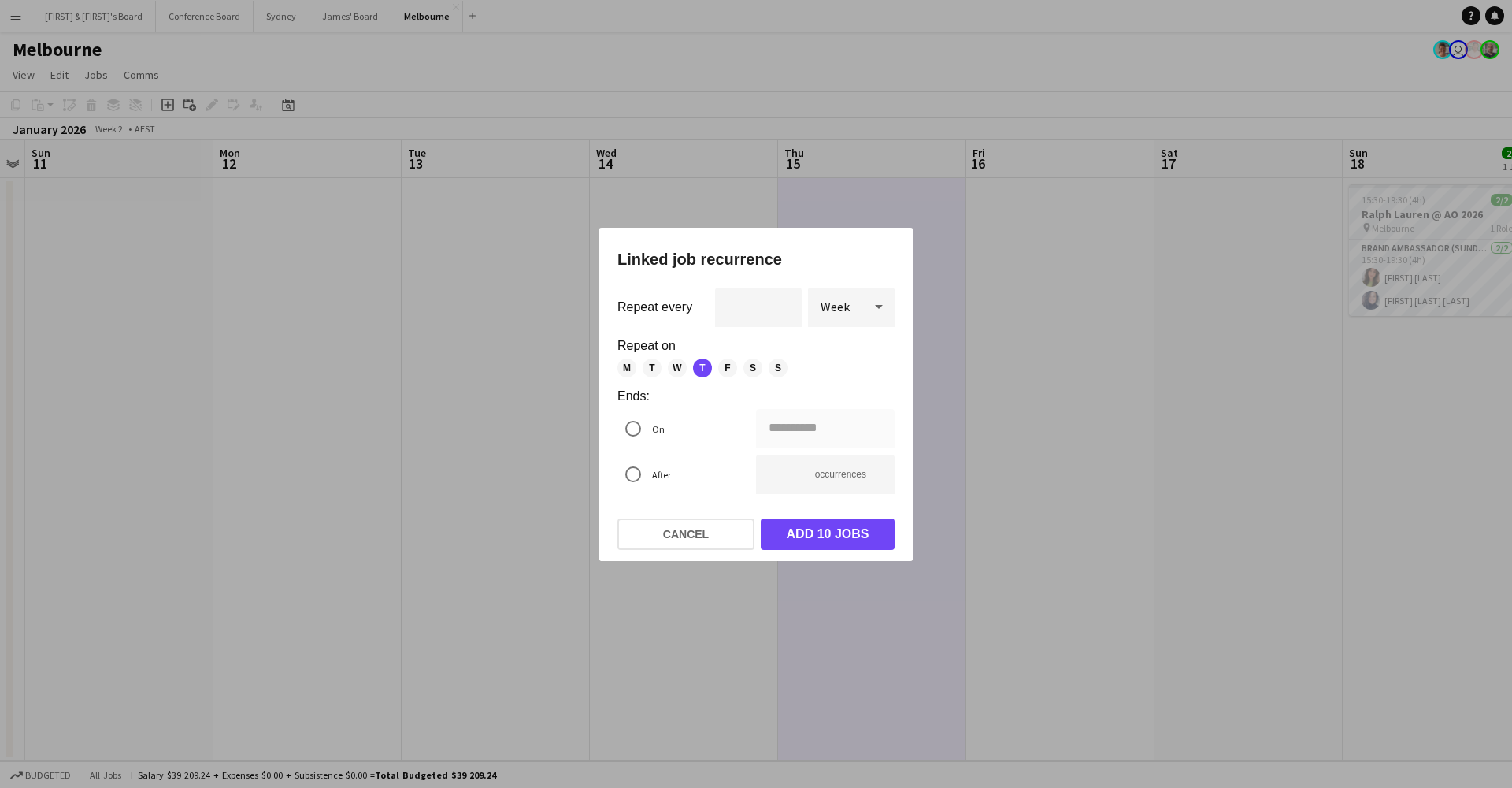 drag, startPoint x: 692, startPoint y: 525, endPoint x: 345, endPoint y: 342, distance: 392.29836 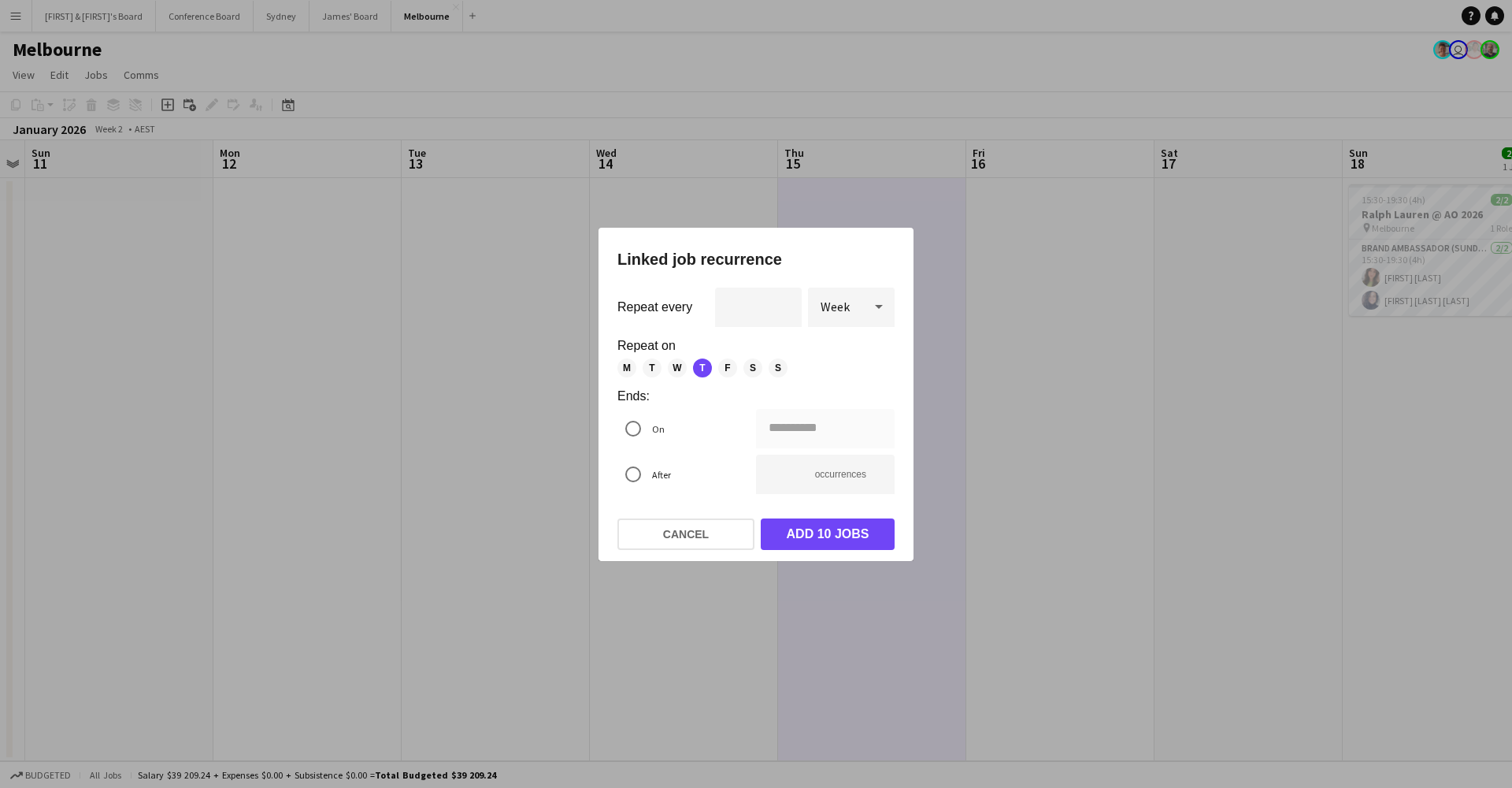 click on "Cancel" 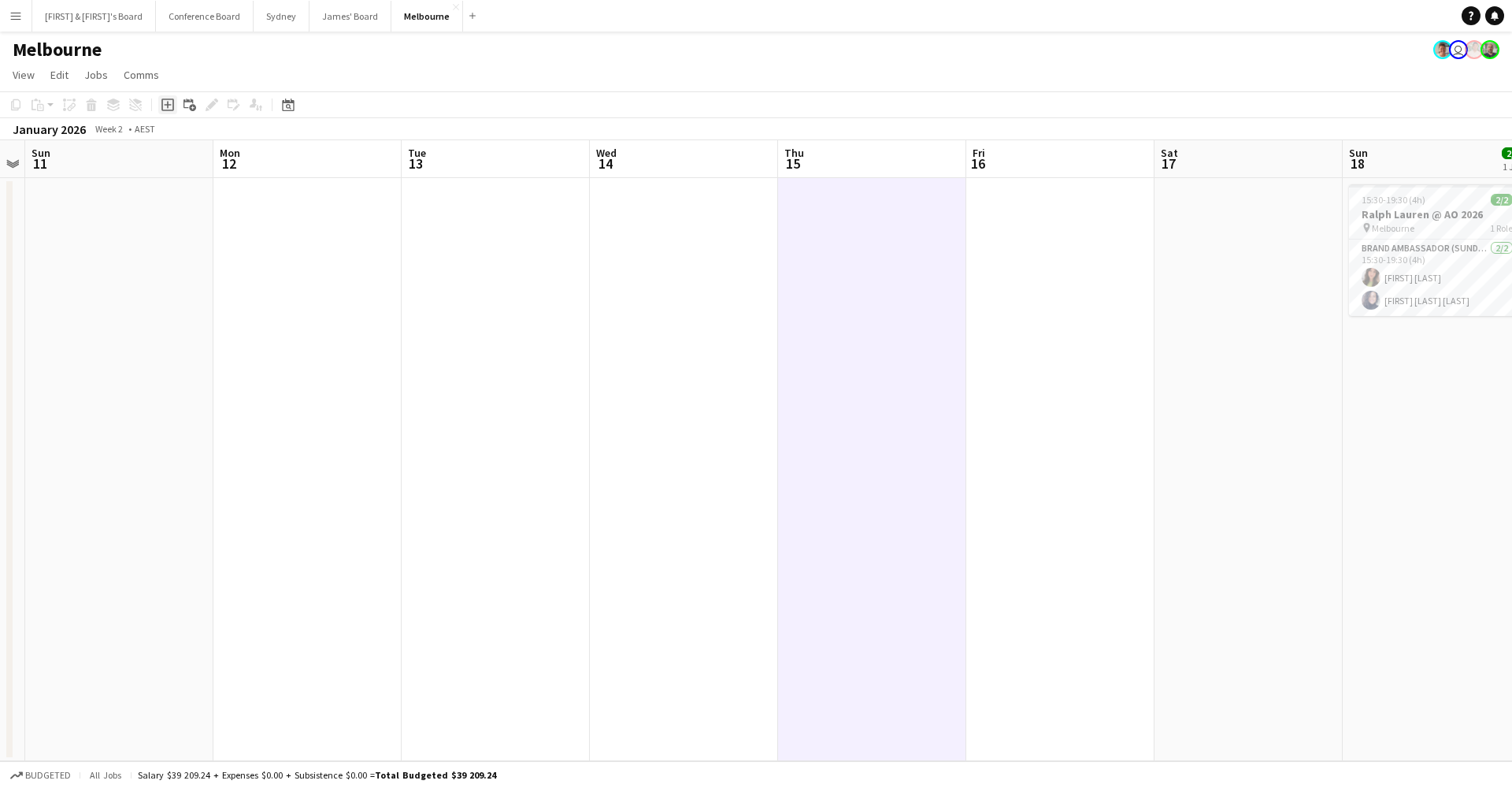 click 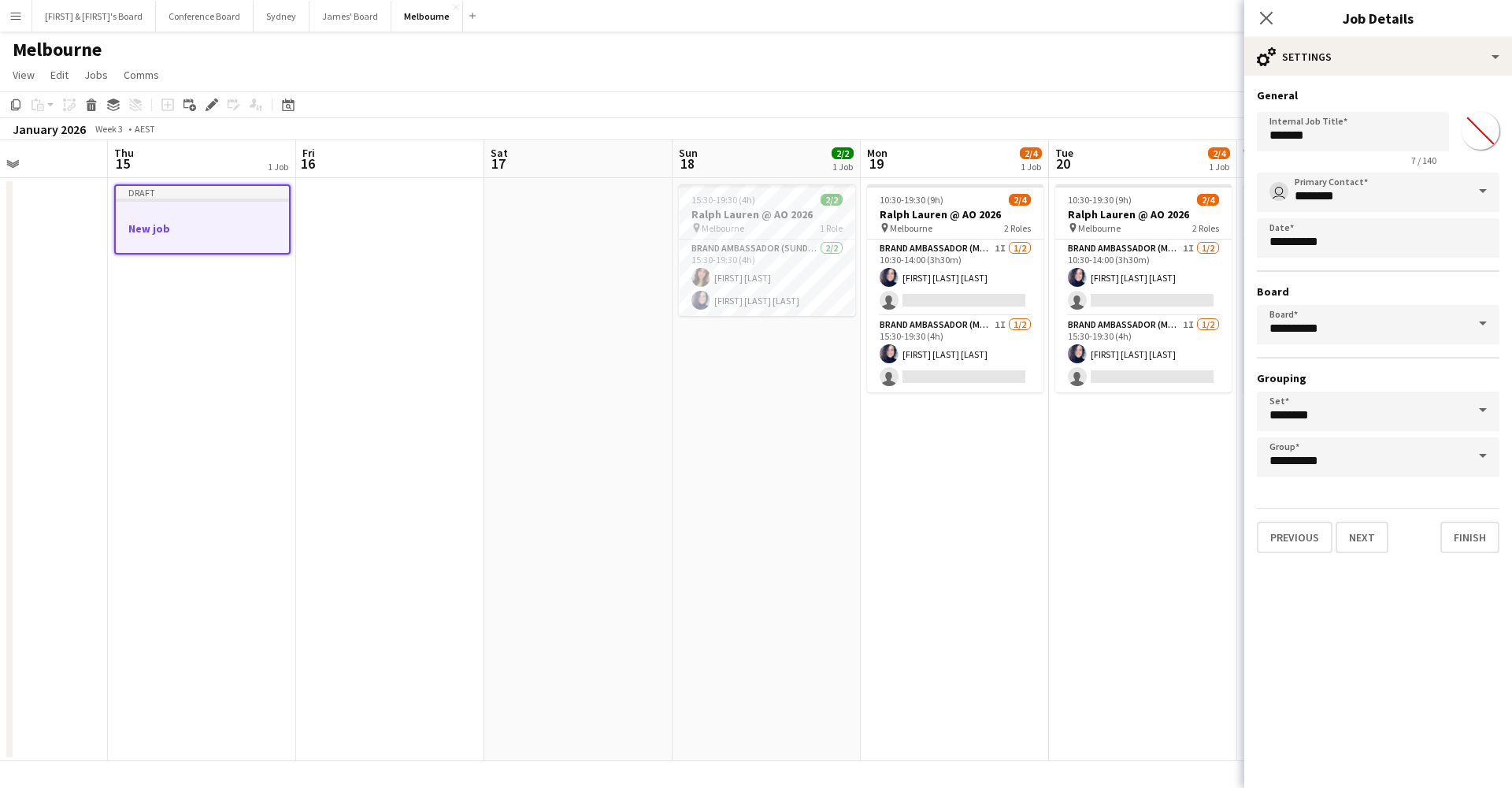 scroll, scrollTop: 0, scrollLeft: 455, axis: horizontal 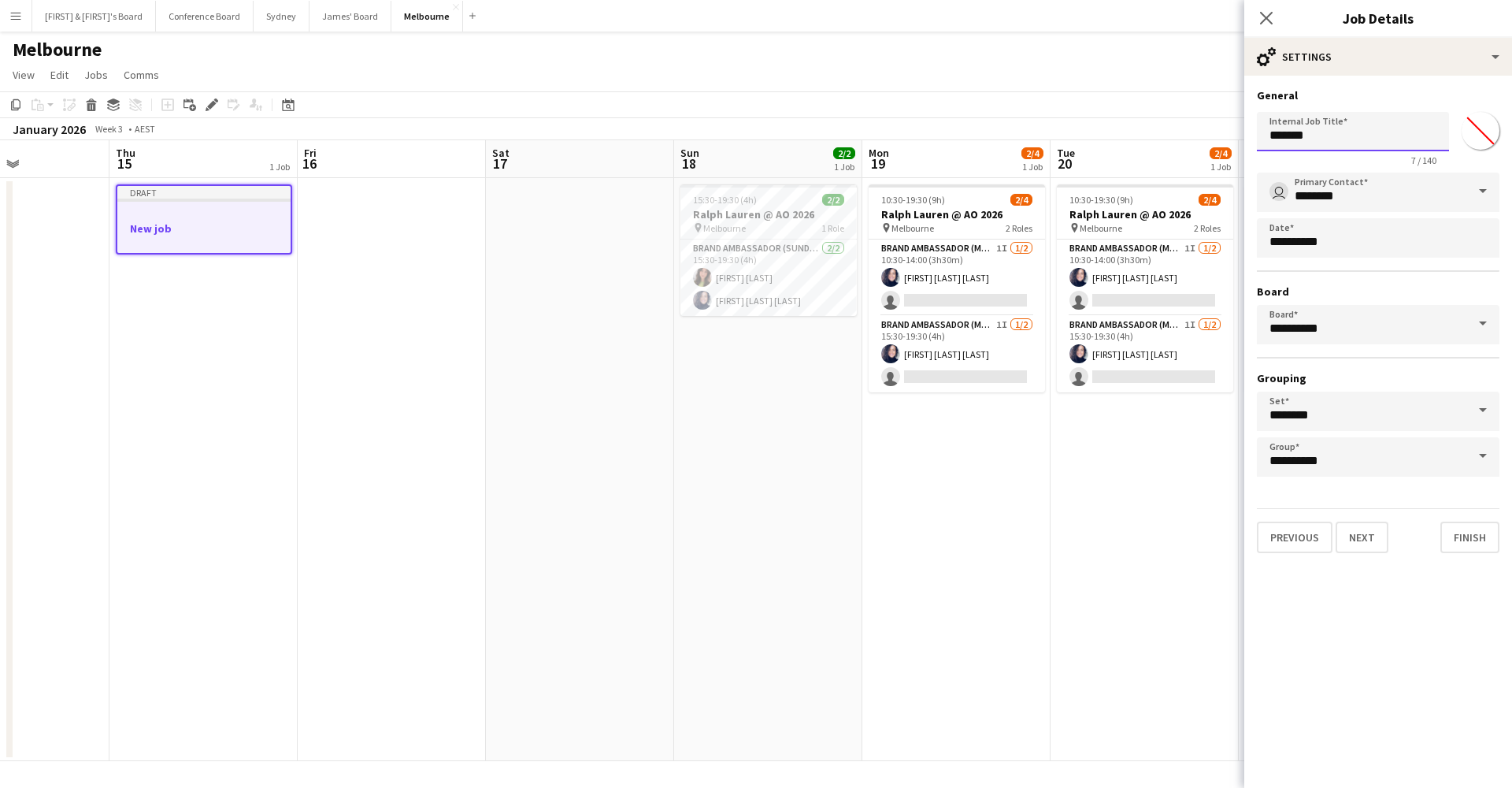 click on "*******" at bounding box center [1353, 132] 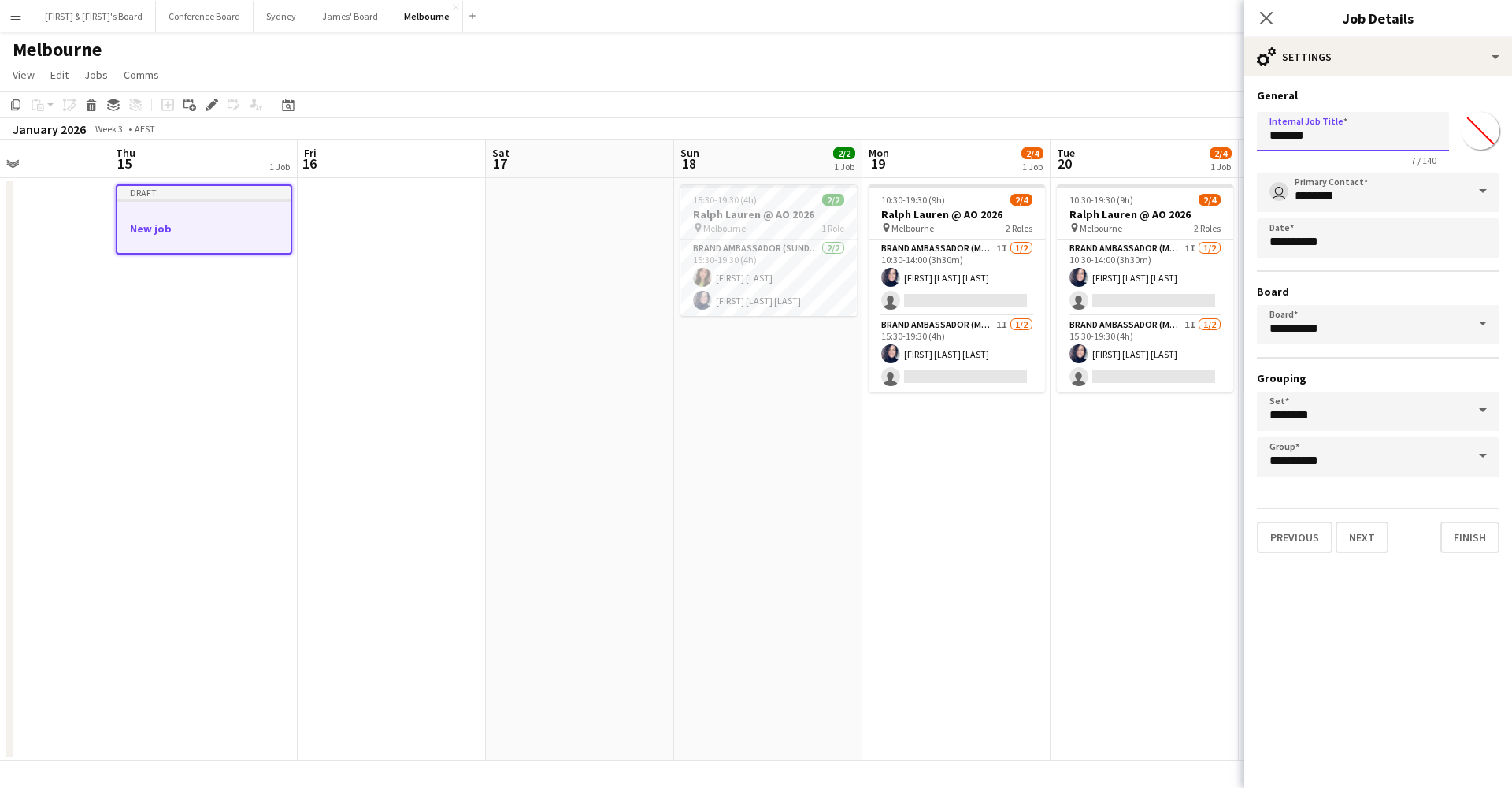 click on "*******" at bounding box center [1353, 132] 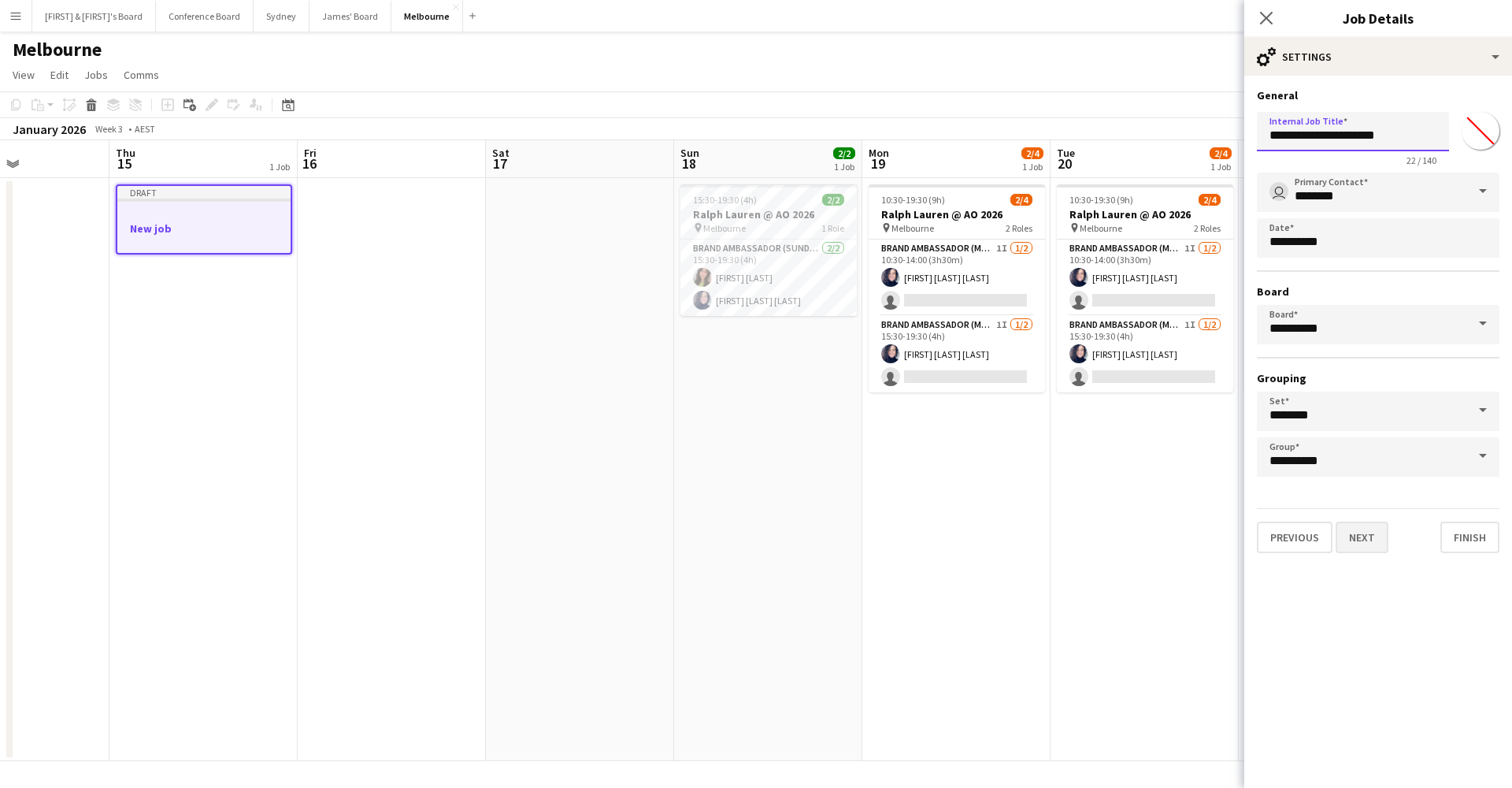 type on "**********" 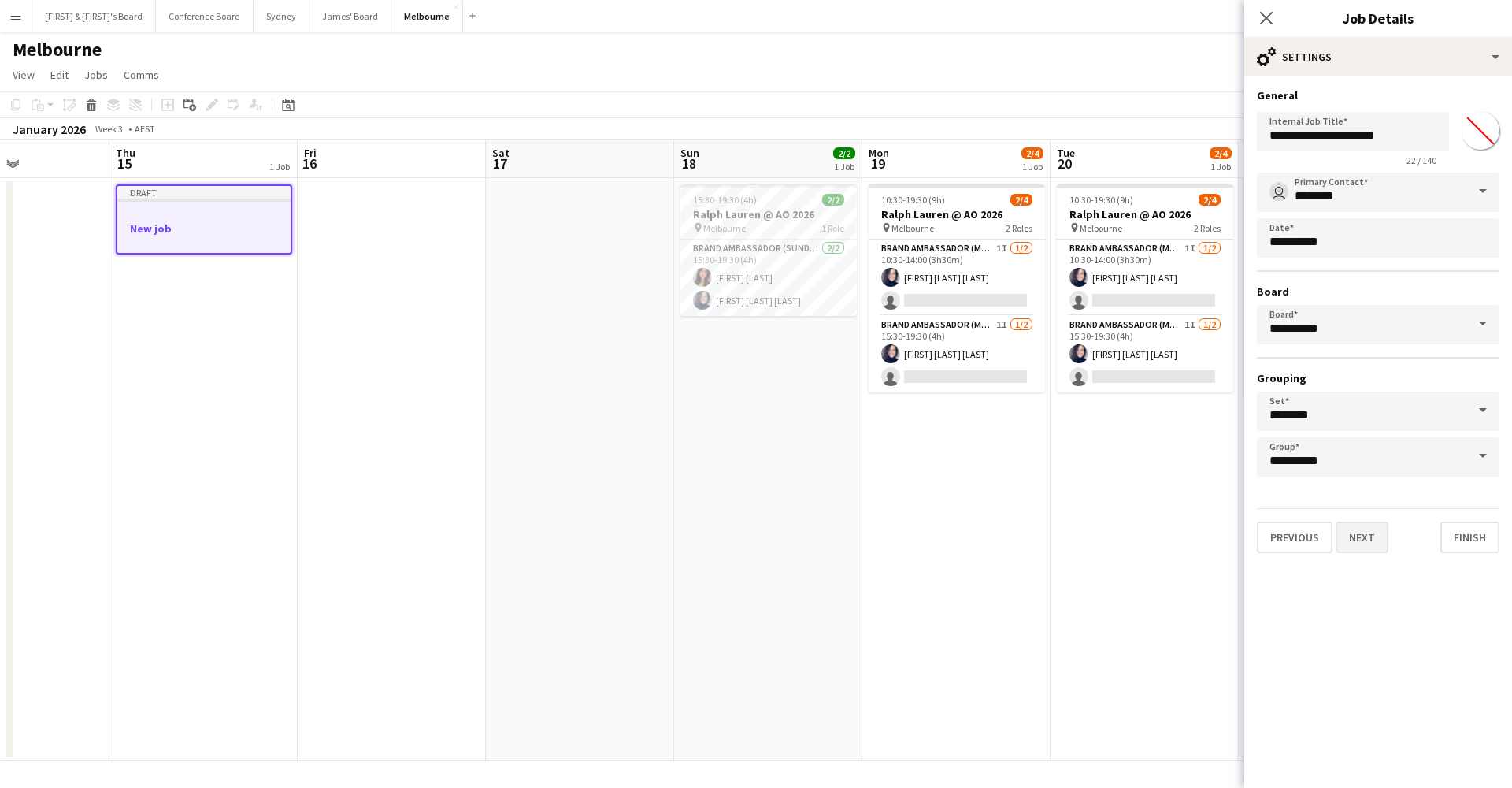 click on "Next" at bounding box center [1362, 537] 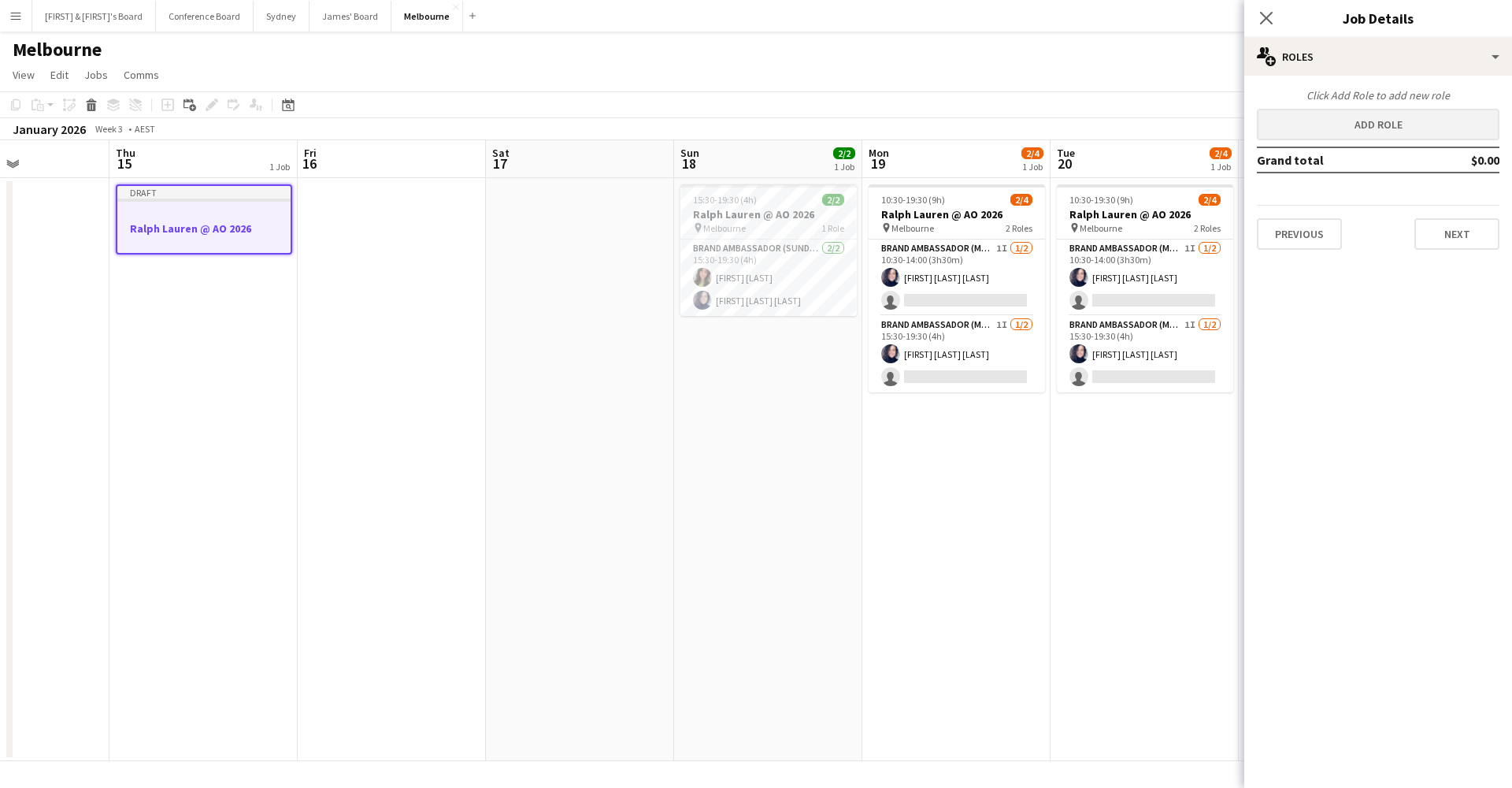 click on "Add role" at bounding box center (1378, 125) 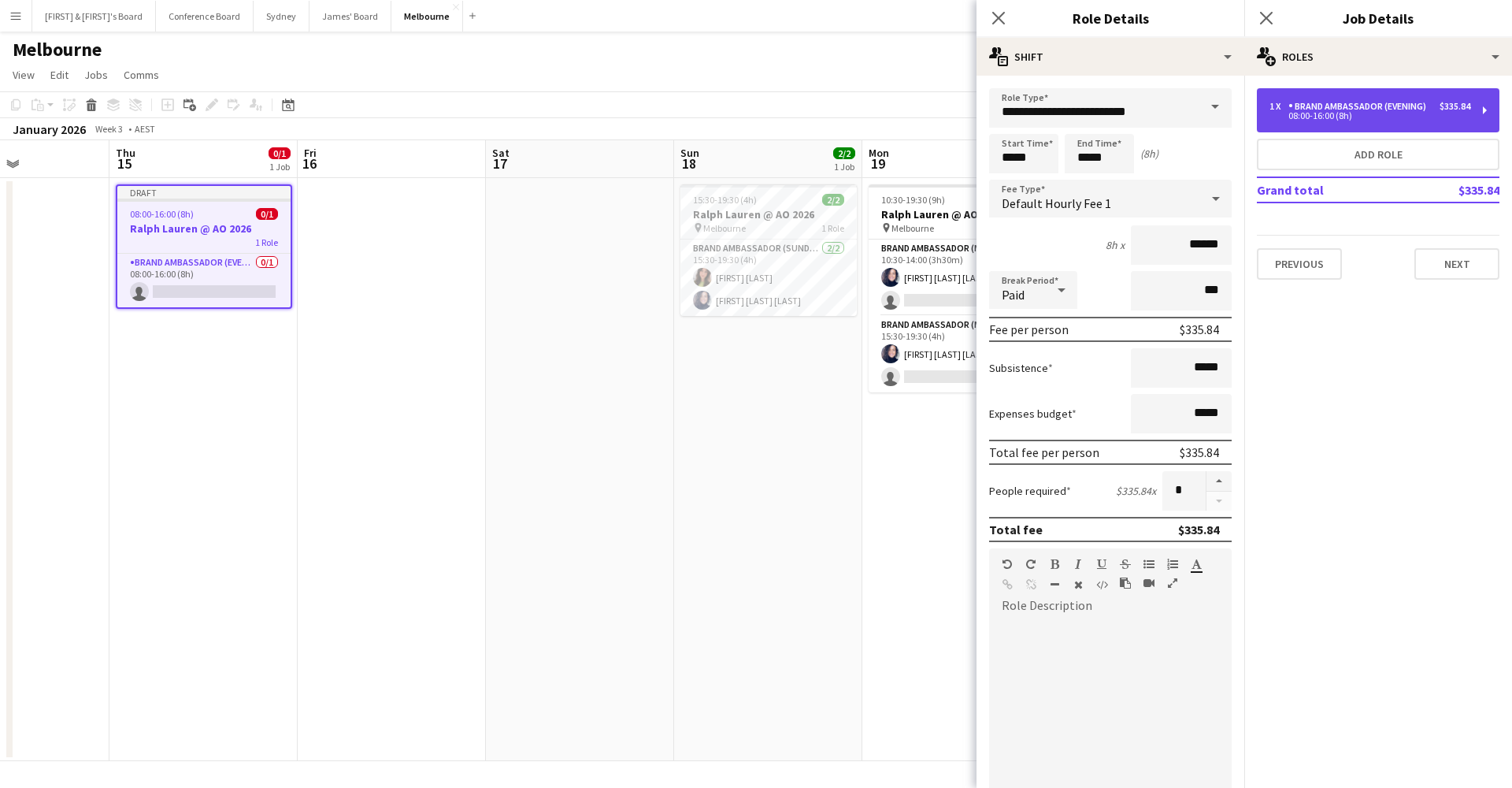 click on "1 x   Brand Ambassador (Evening)   $335.84   08:00-16:00 (8h)" at bounding box center (1378, 110) 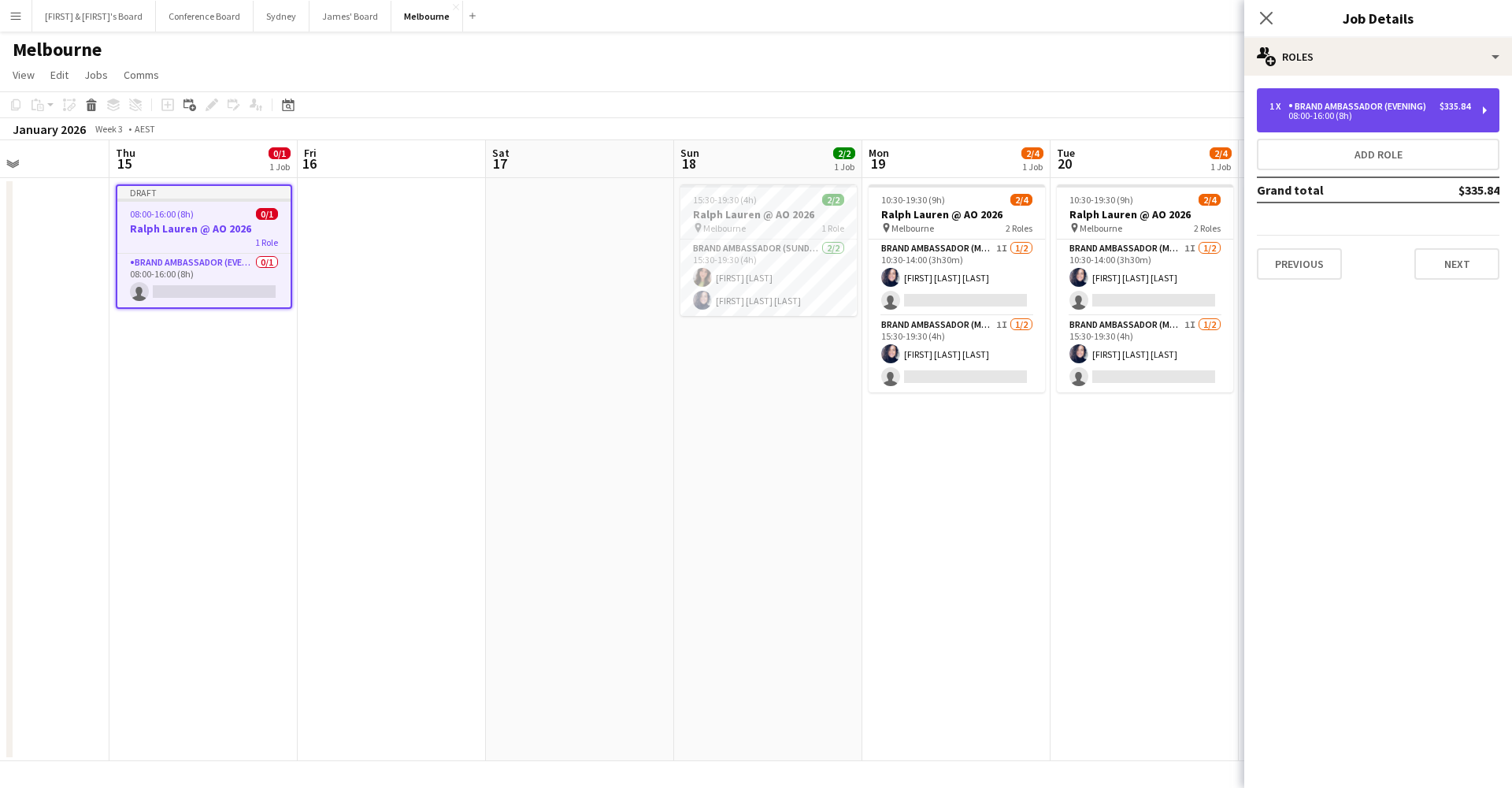 click on "1 x   Brand Ambassador (Evening)   $335.84   08:00-16:00 (8h)" at bounding box center (1378, 110) 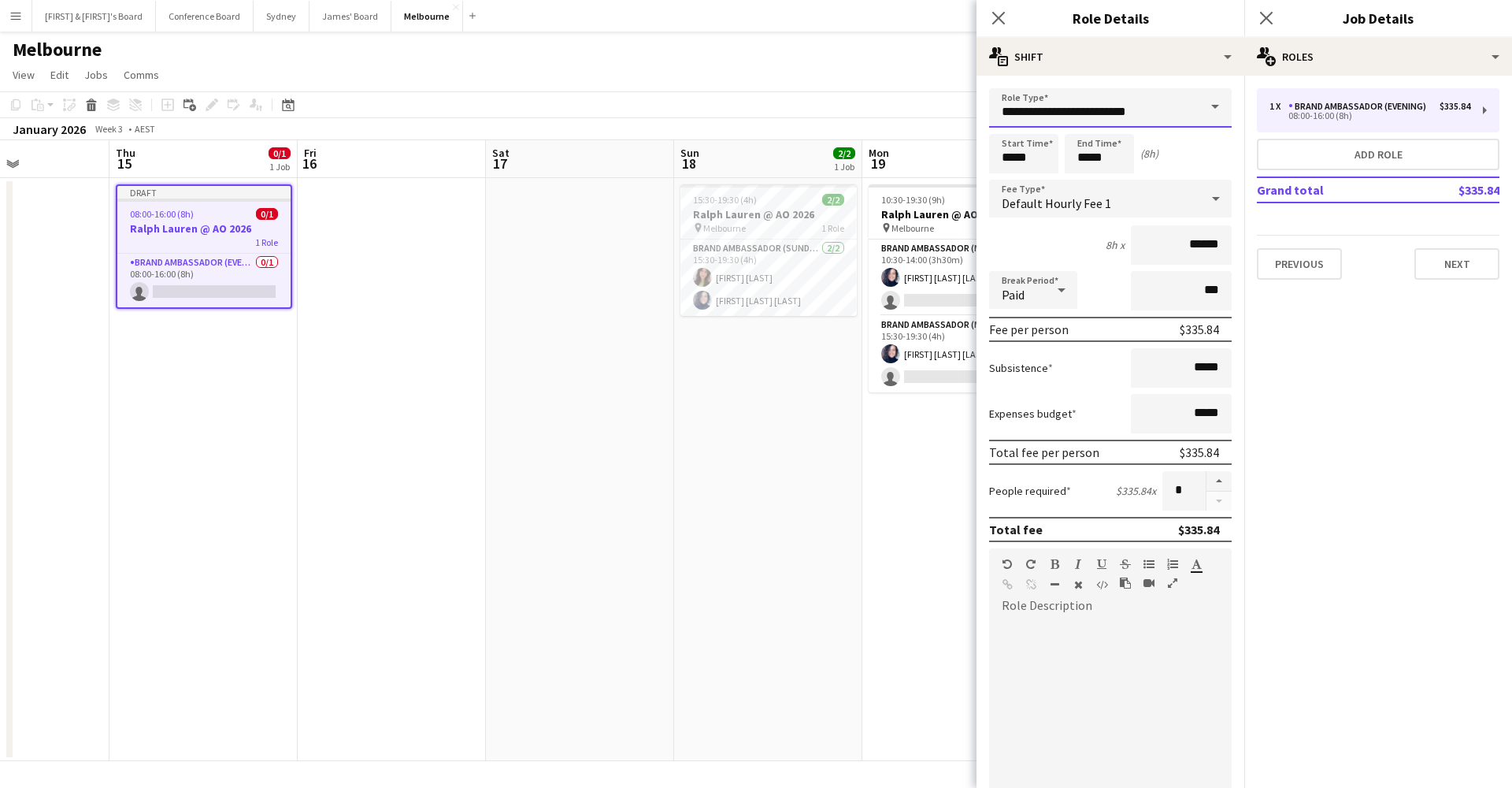 click on "**********" at bounding box center [1110, 108] 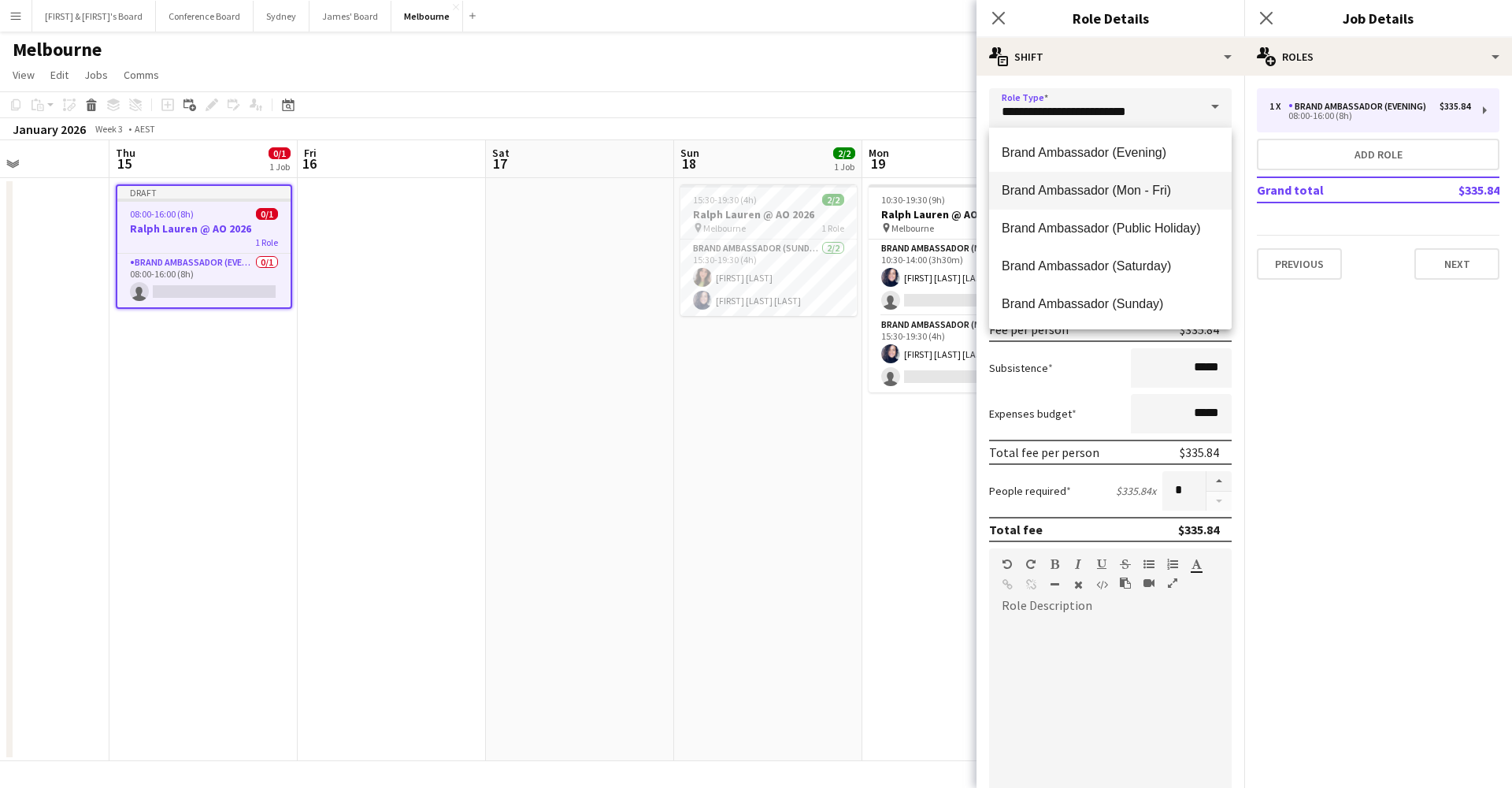 click on "Brand Ambassador (Mon - Fri)" at bounding box center [1110, 190] 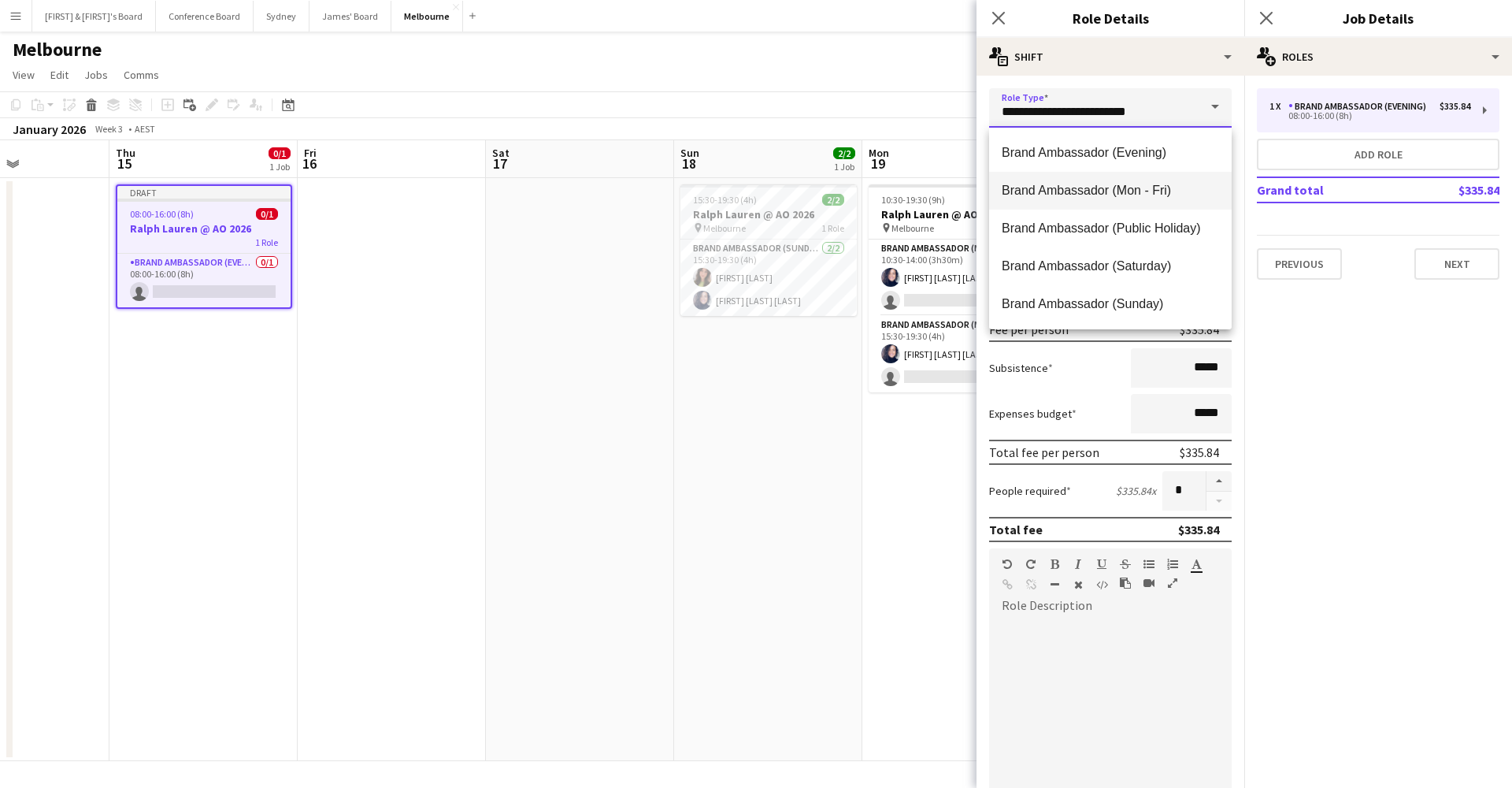 type on "**********" 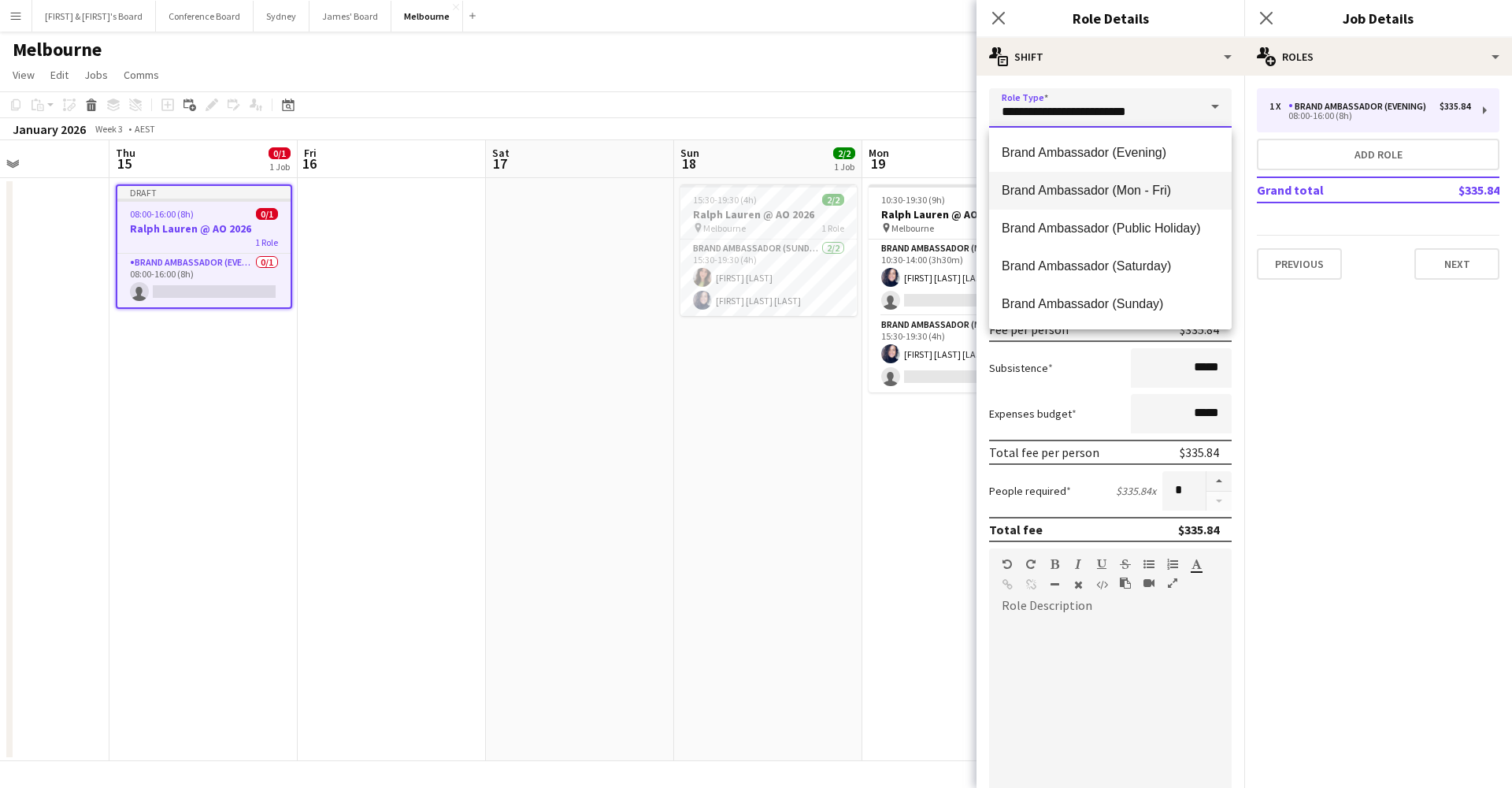 type on "******" 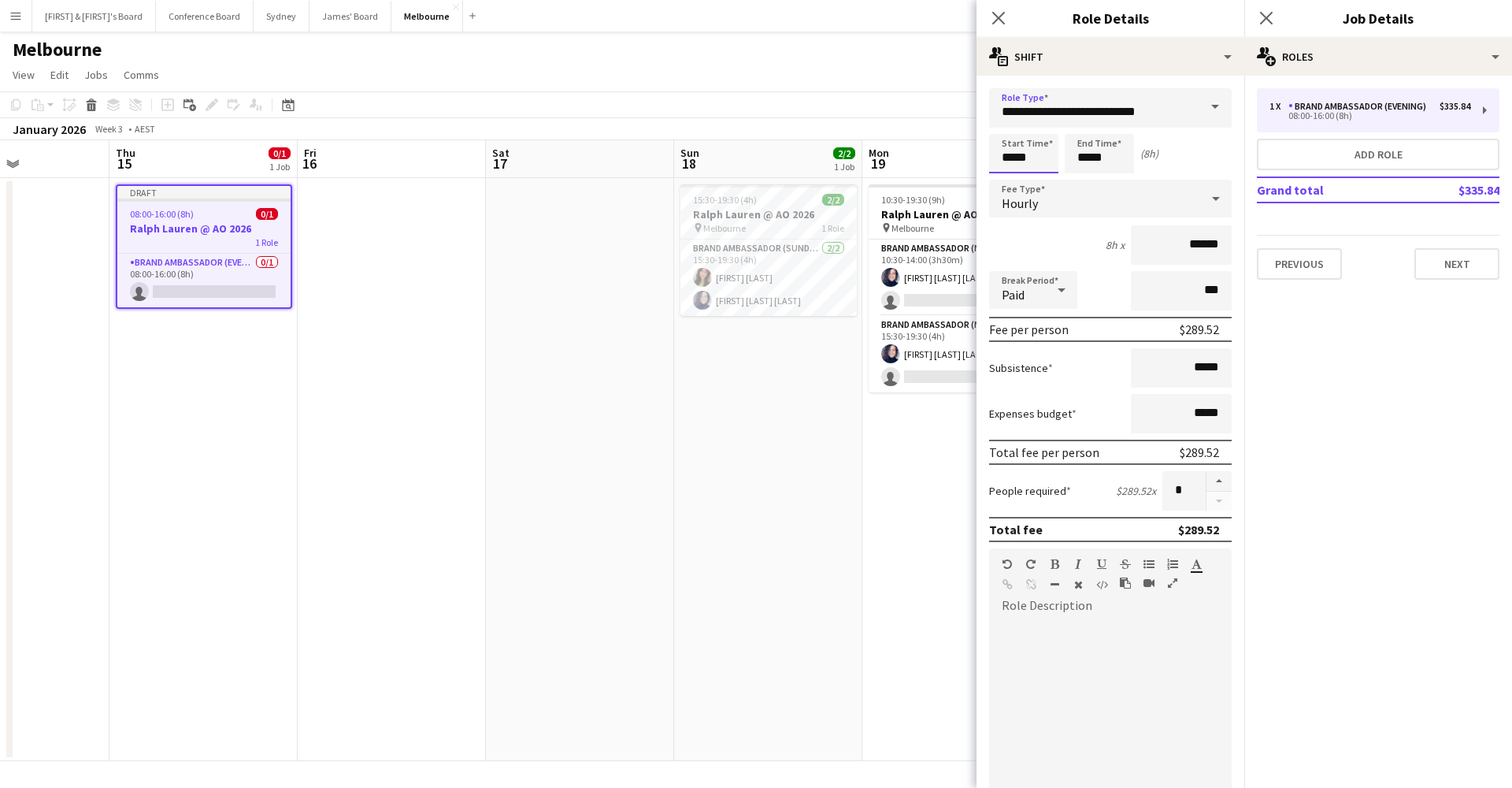 click on "*****" at bounding box center (1024, 154) 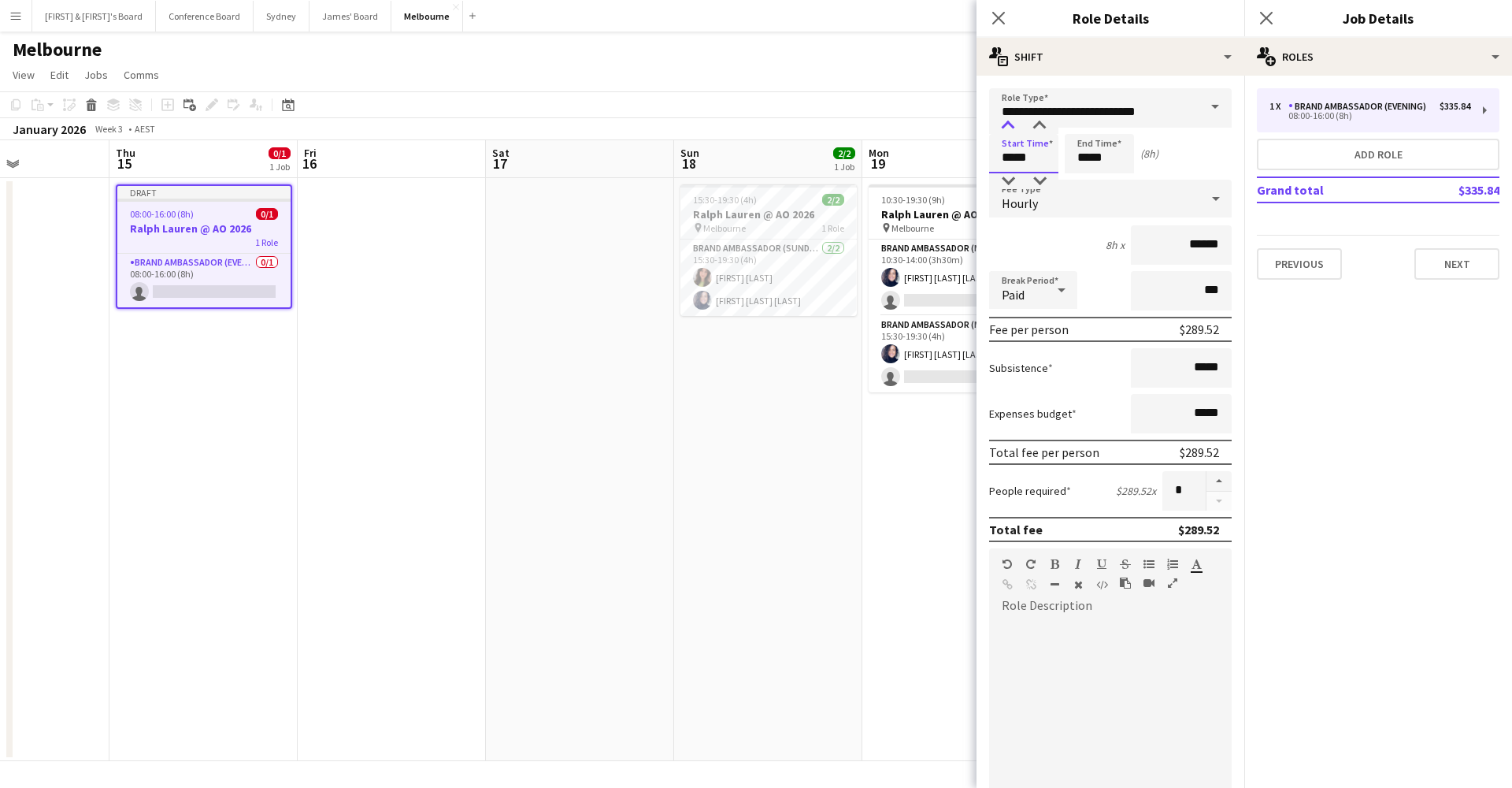 click at bounding box center (1008, 126) 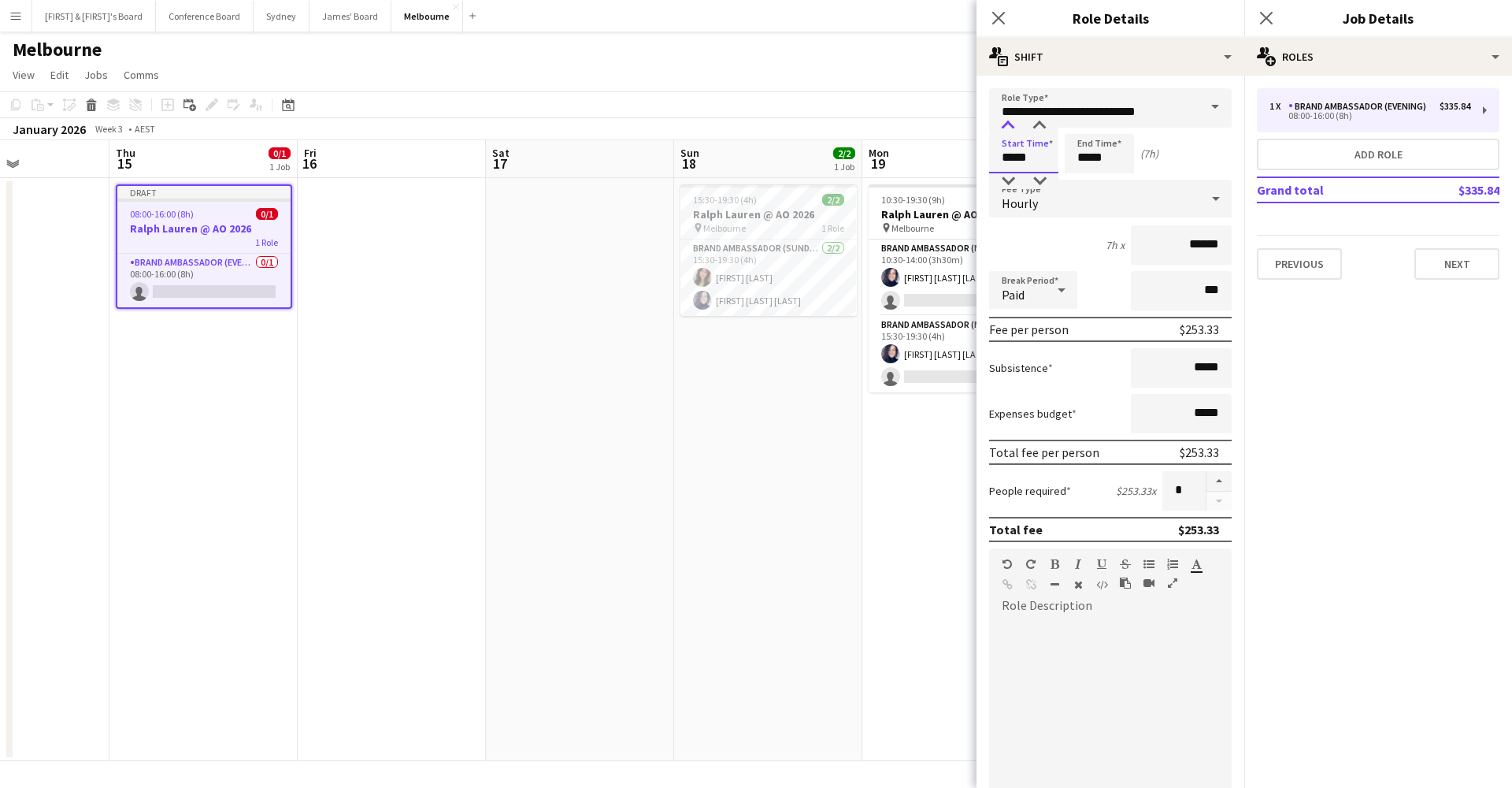 click at bounding box center (1008, 126) 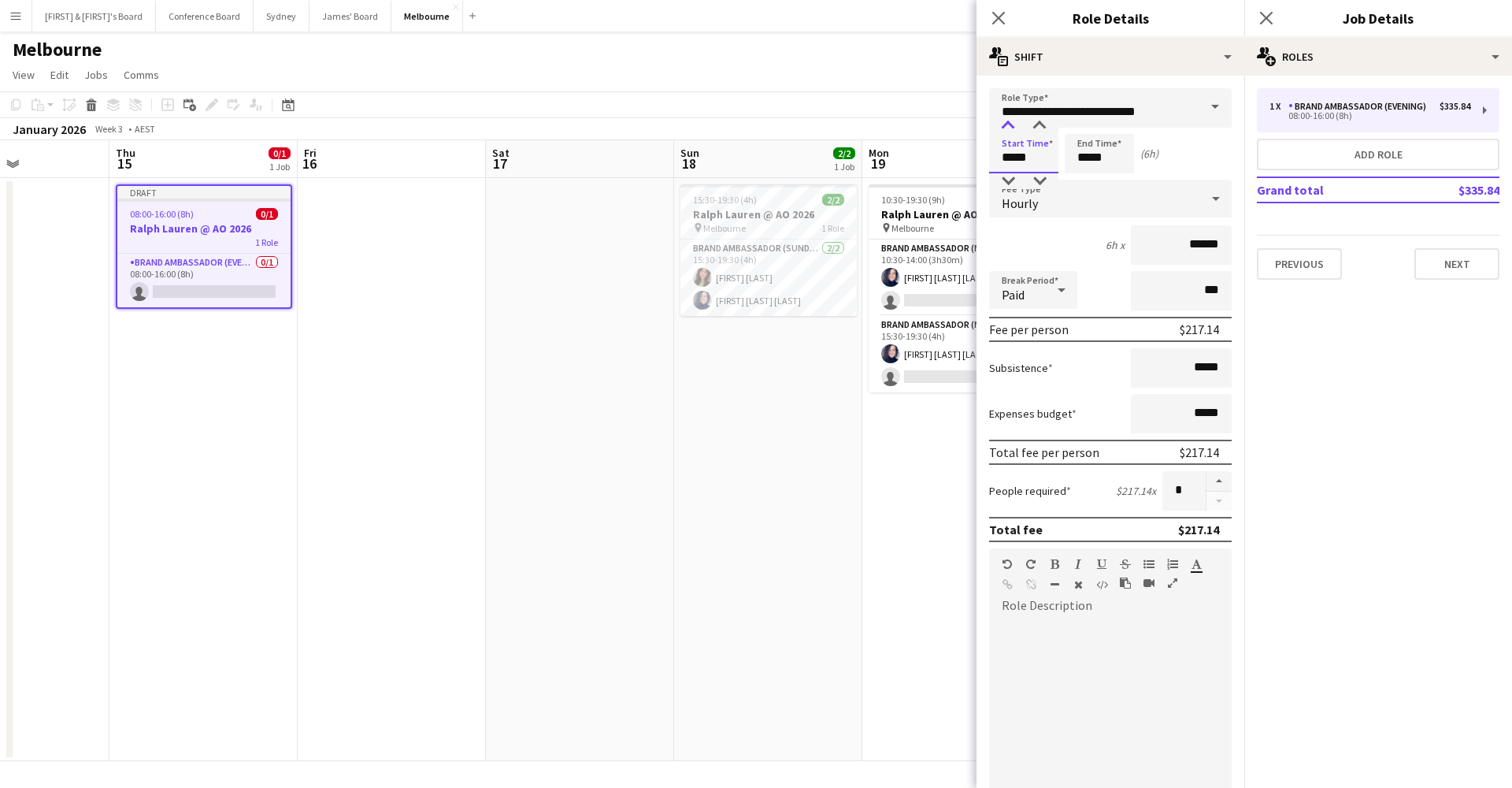 click at bounding box center (1008, 126) 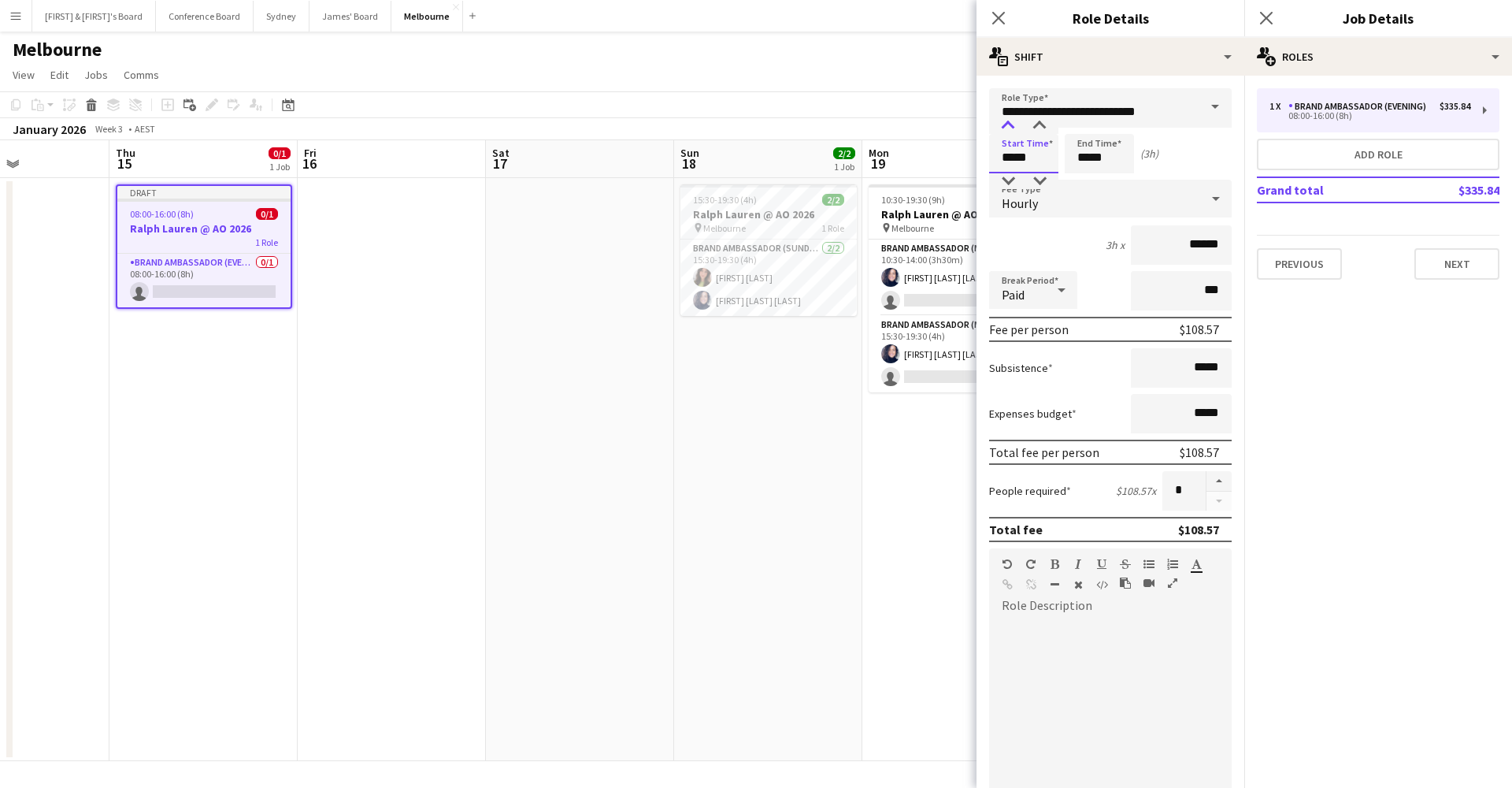 click at bounding box center [1008, 126] 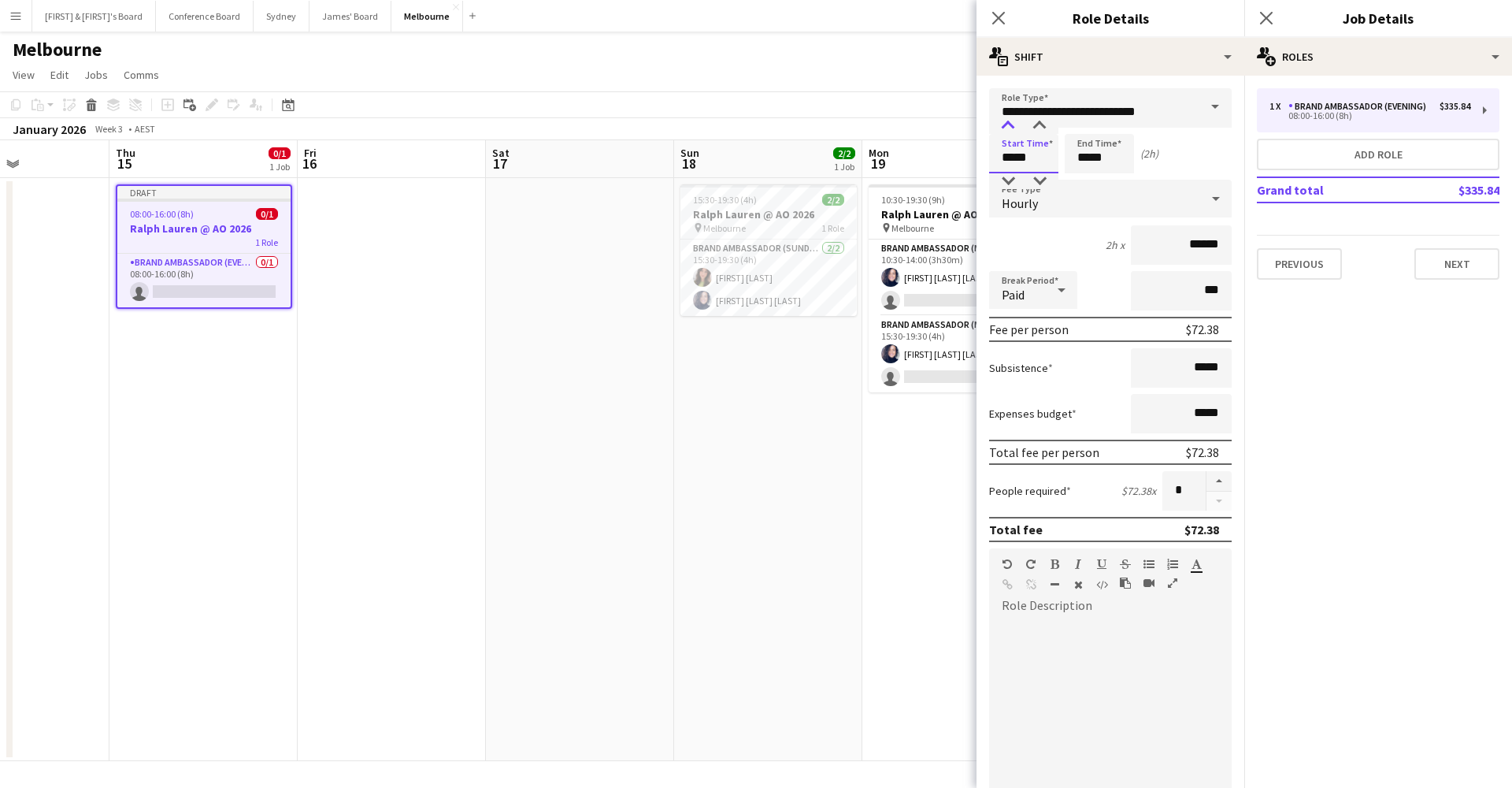 click at bounding box center (1008, 126) 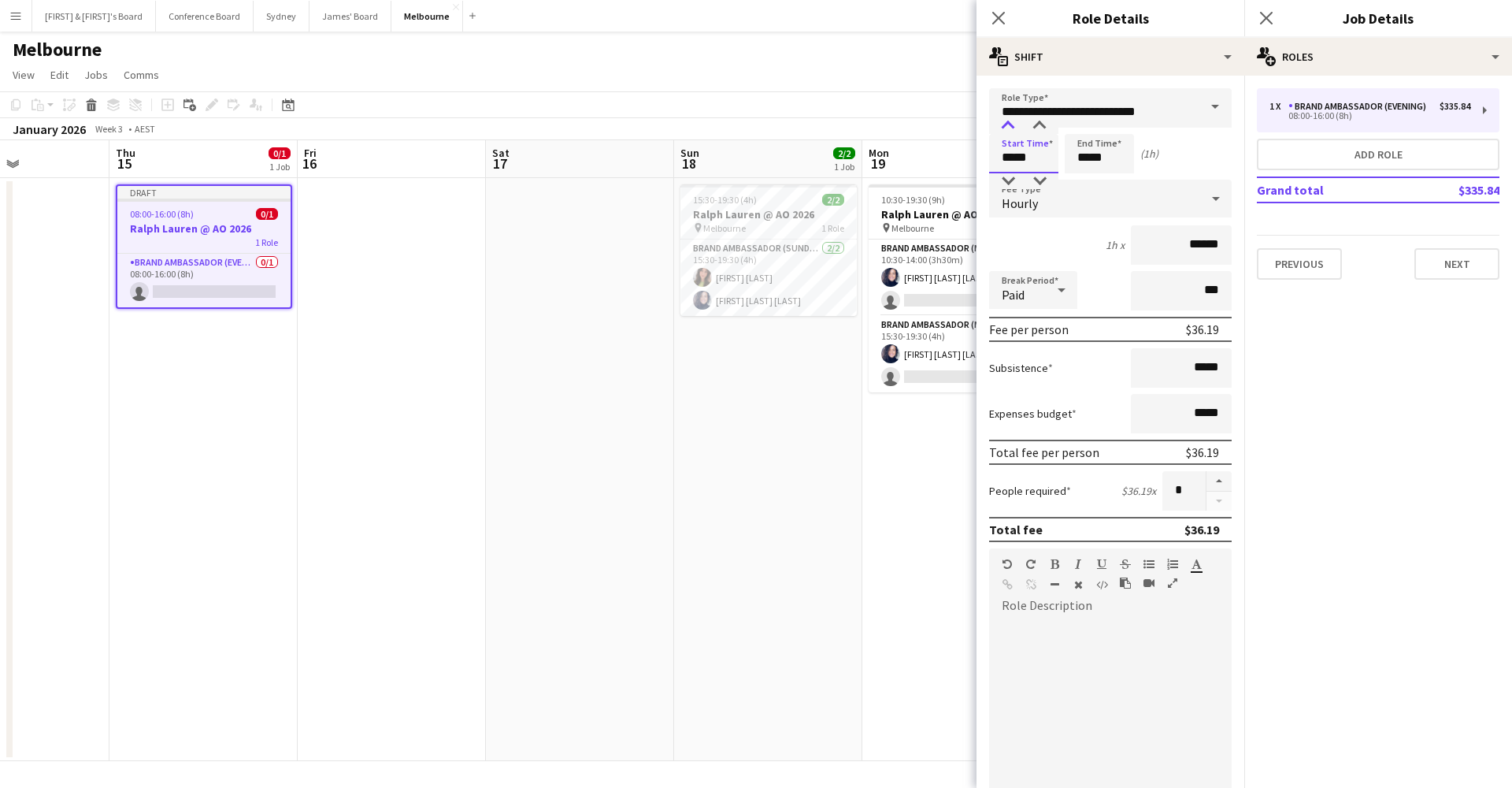 click at bounding box center [1008, 126] 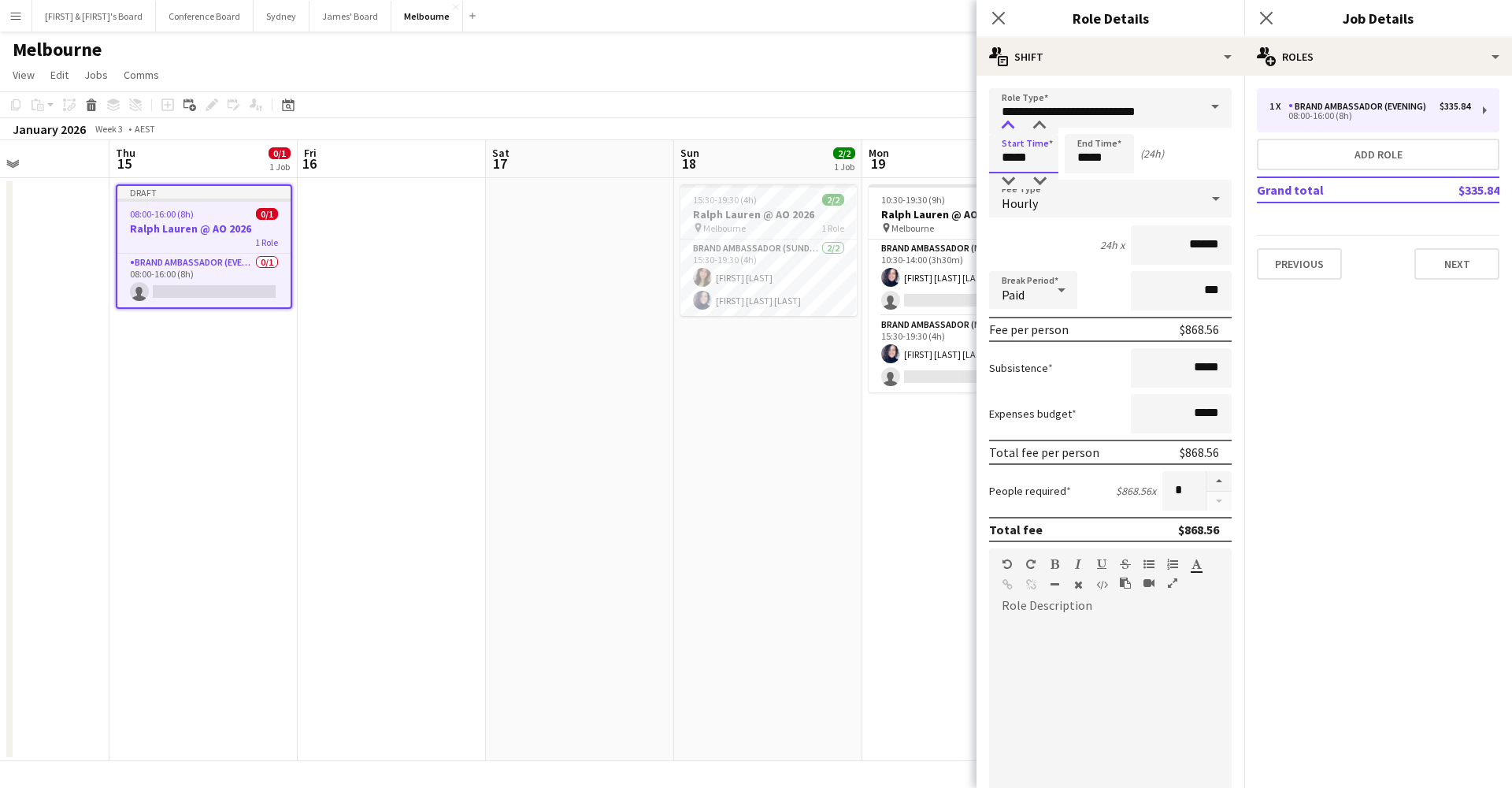 click at bounding box center [1008, 126] 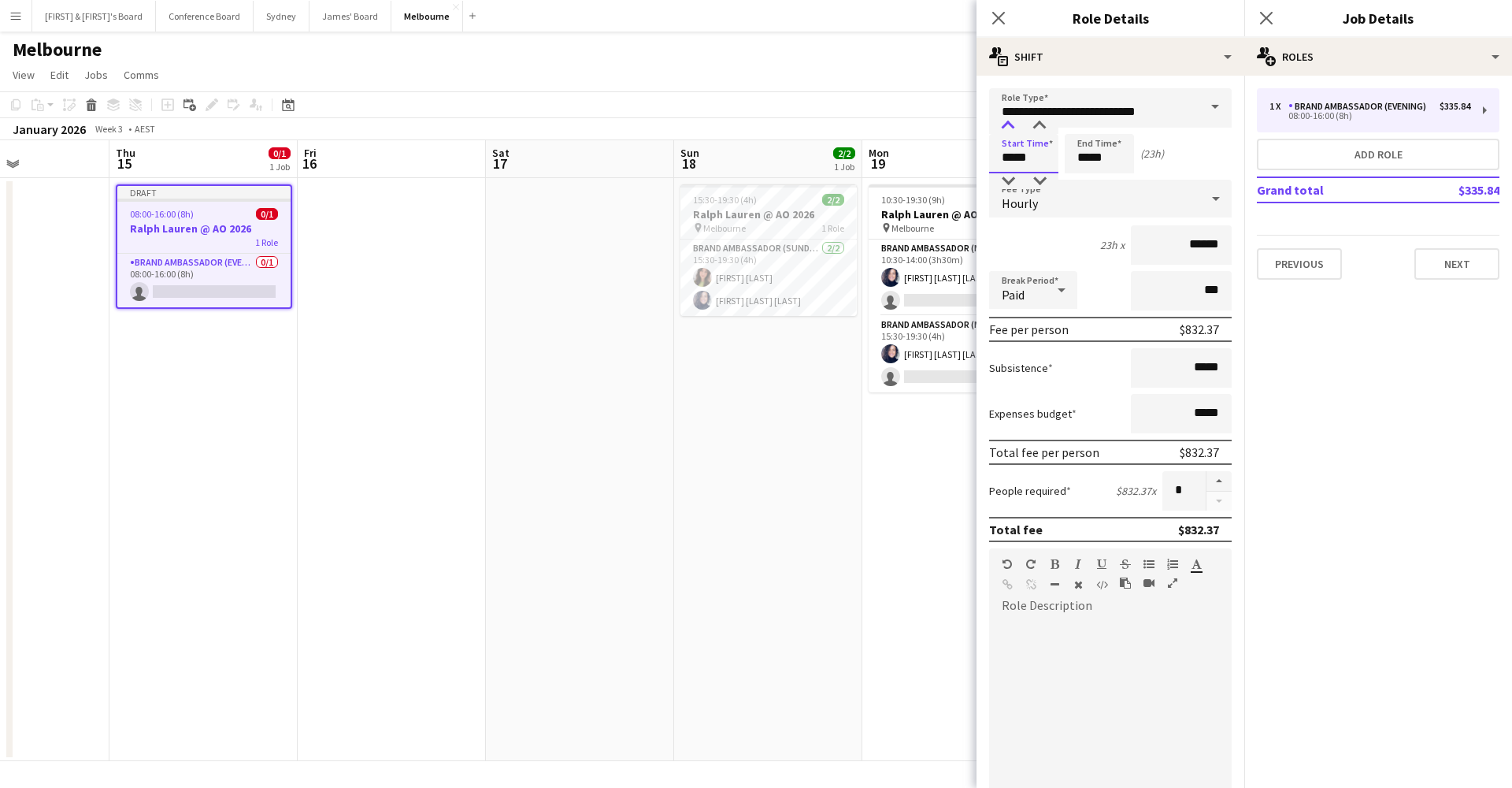 click at bounding box center [1008, 126] 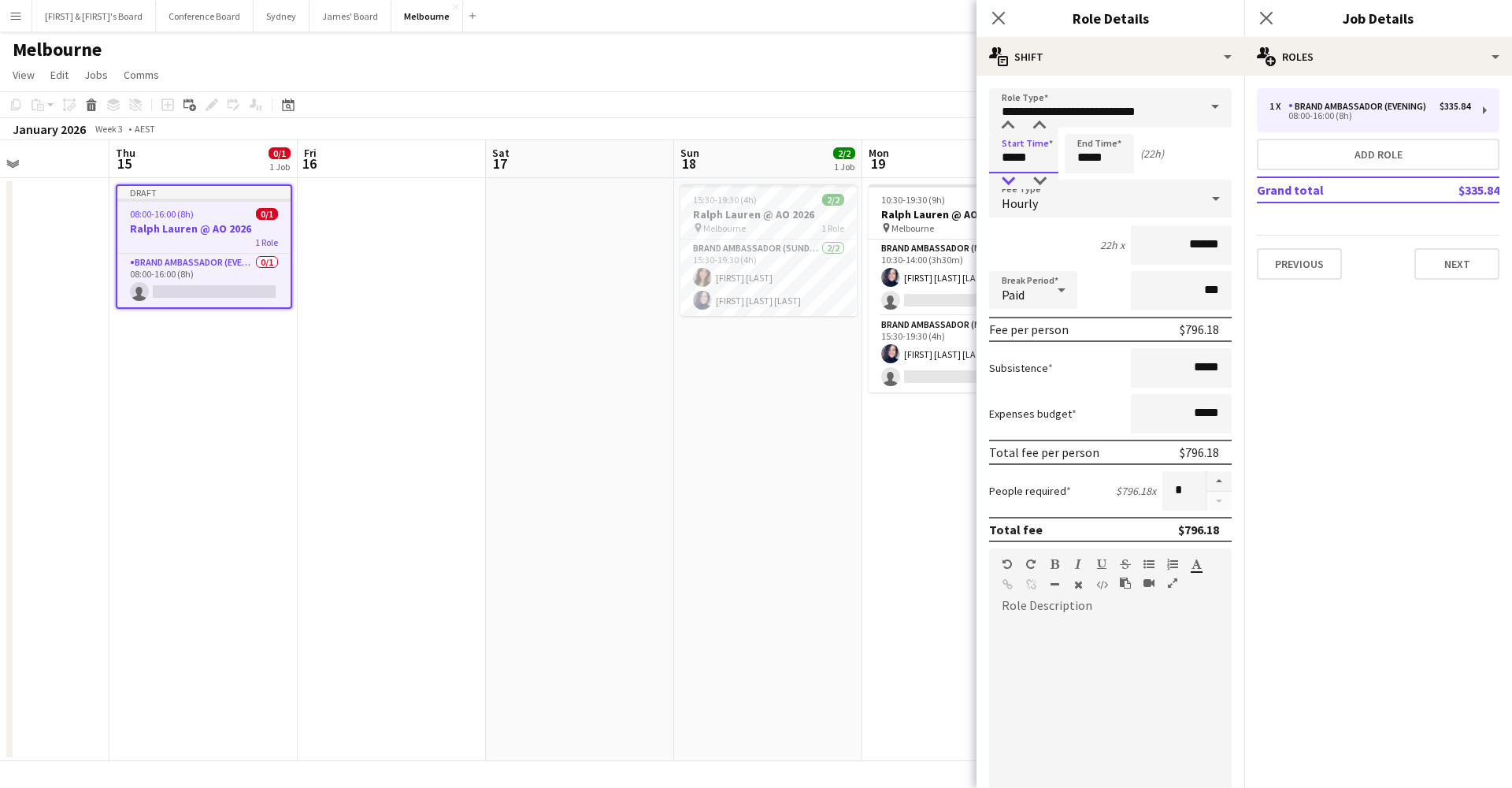 click at bounding box center (1008, 181) 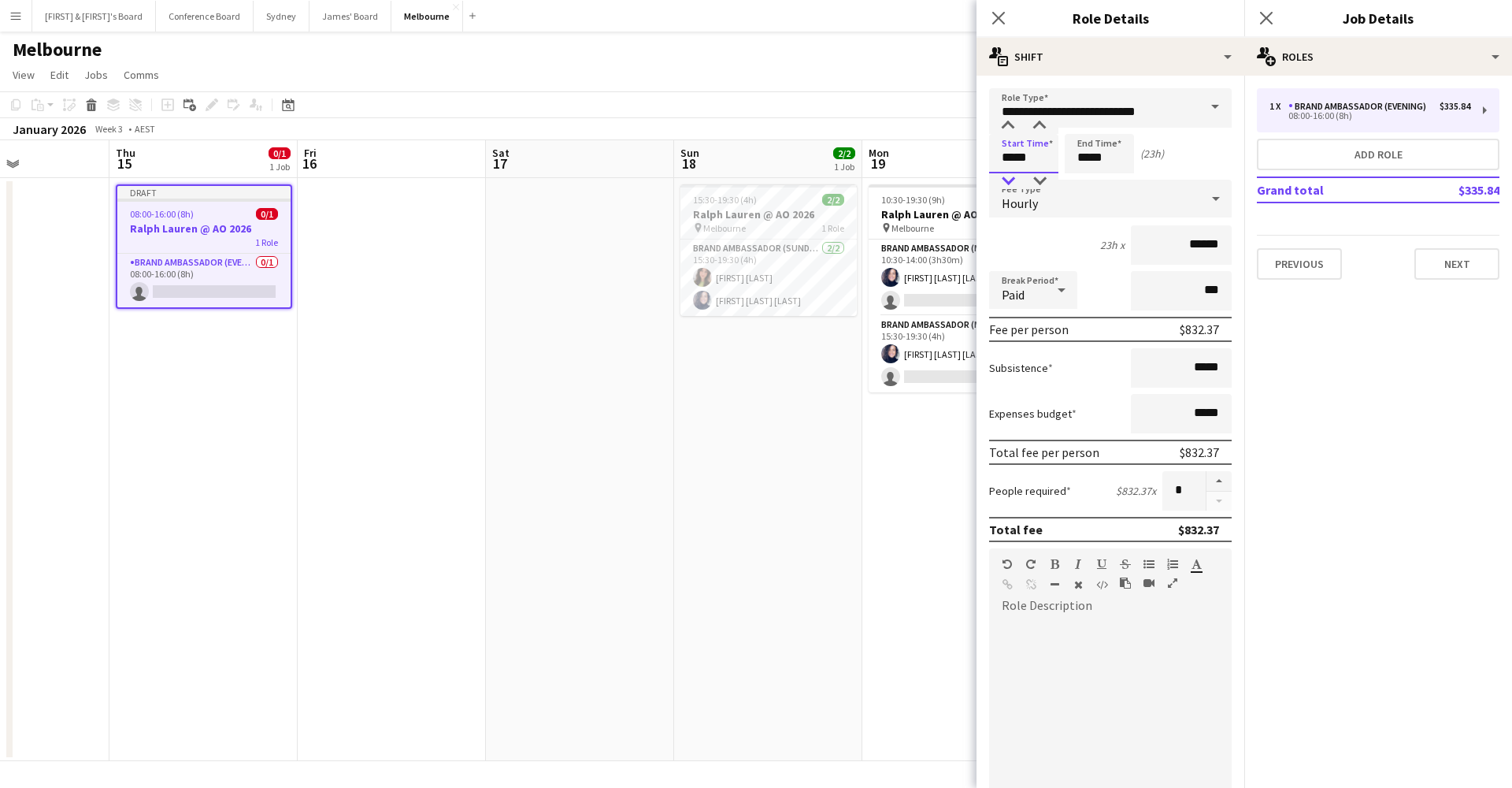 type on "*****" 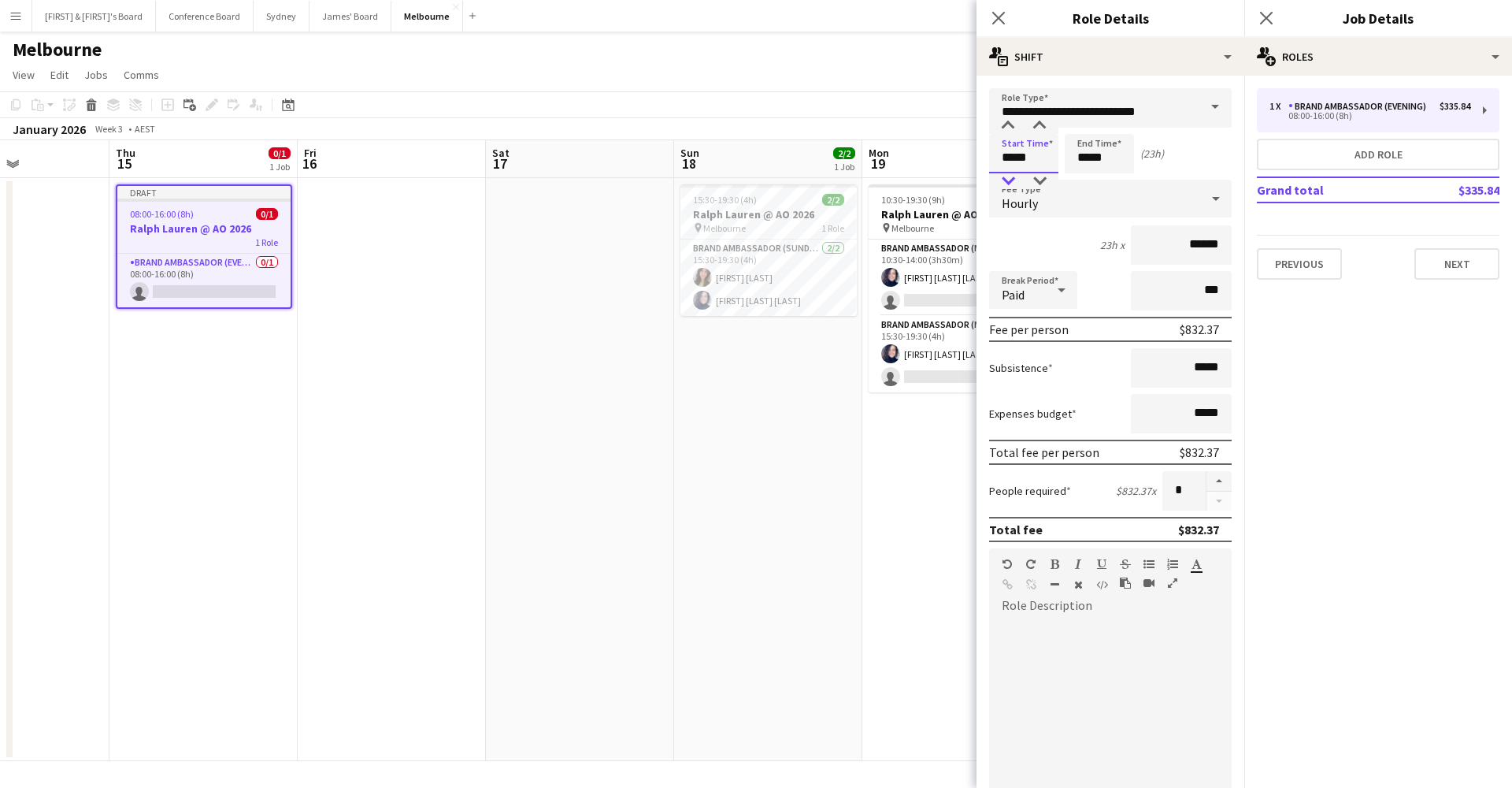 click at bounding box center [1008, 181] 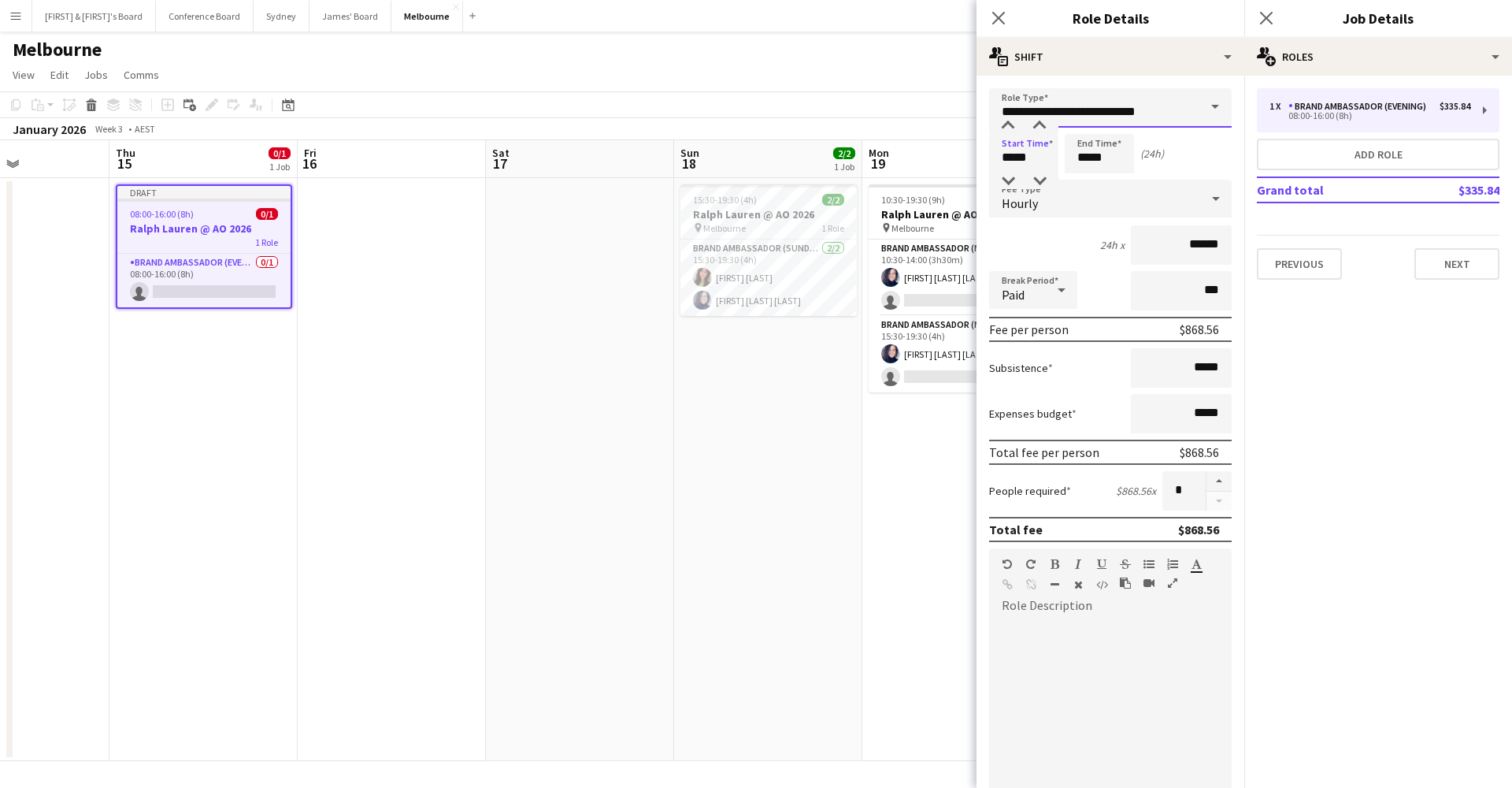 click on "**********" at bounding box center (1110, 108) 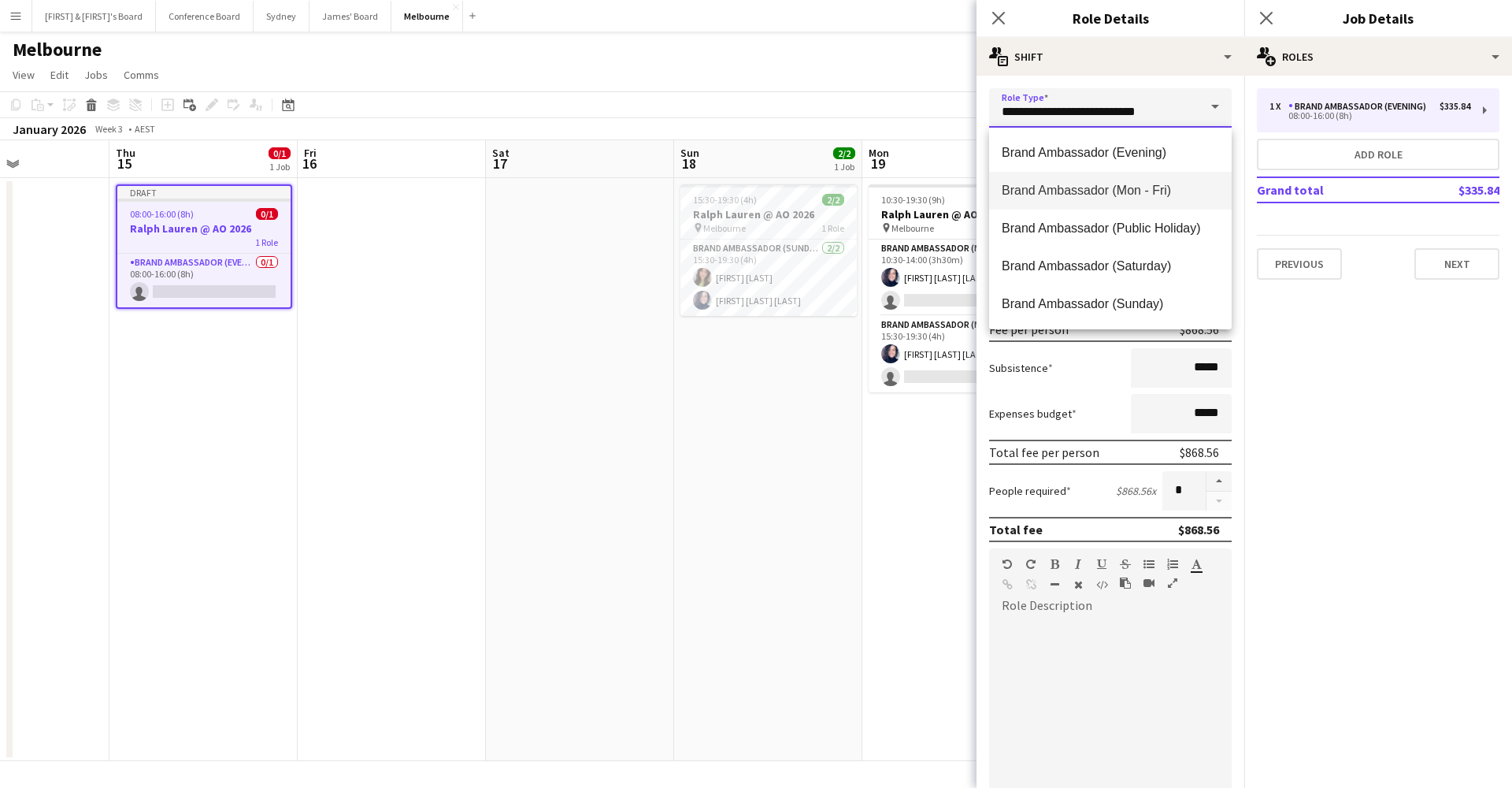 click on "**********" at bounding box center (1110, 108) 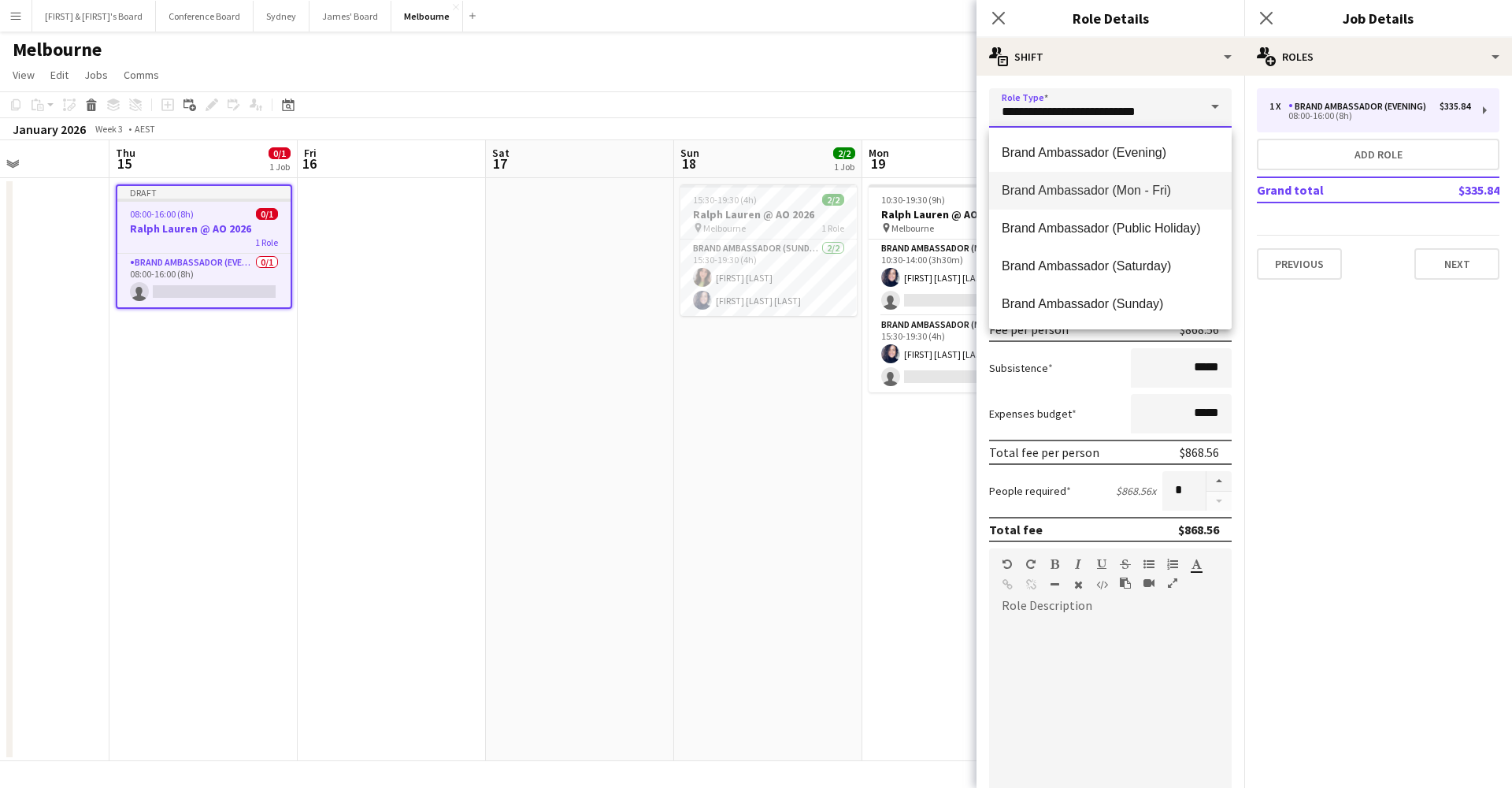 click on "**********" at bounding box center [1110, 108] 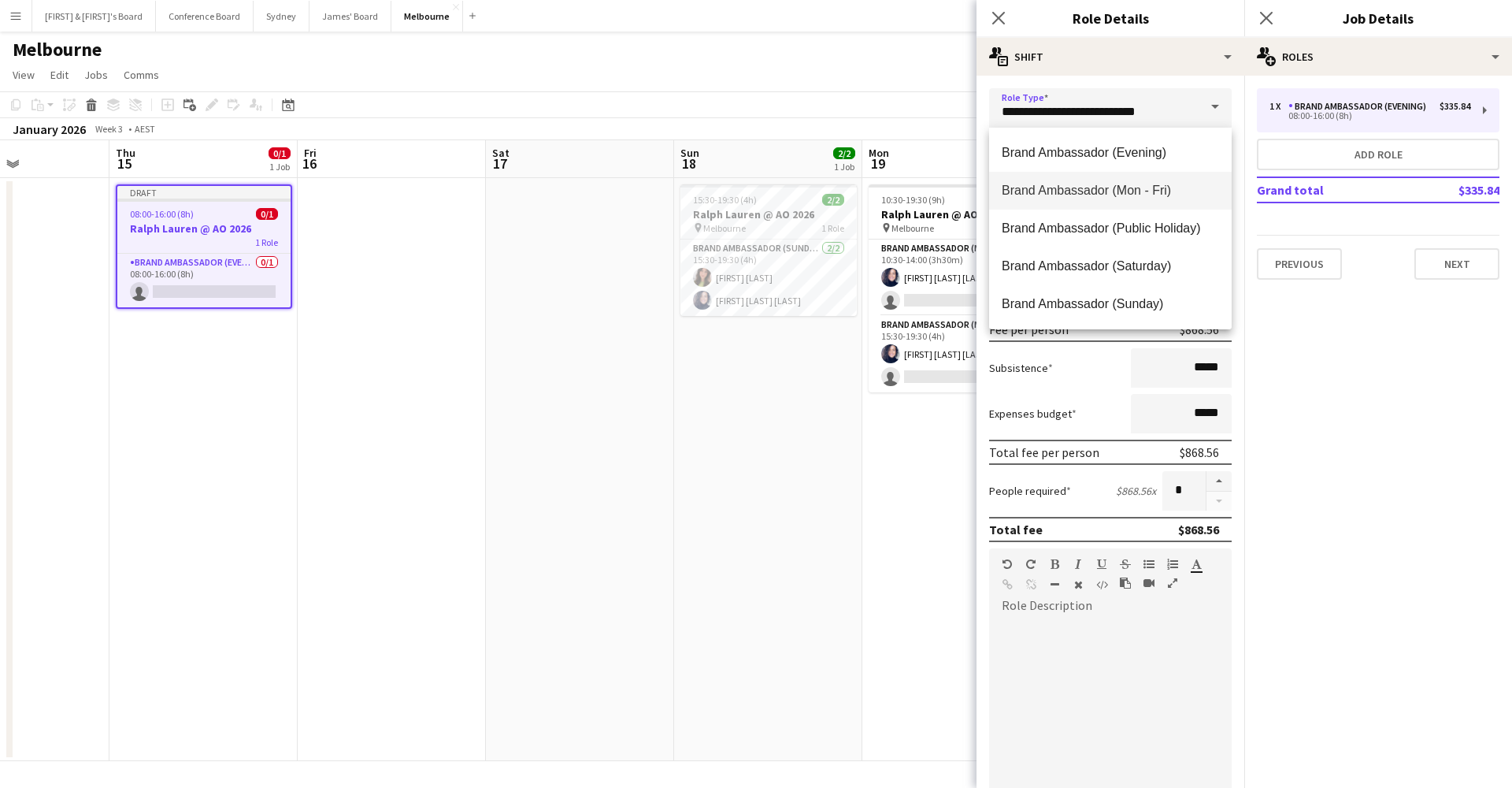 click on "1 x   Brand Ambassador (Evening)   $335.84   08:00-16:00 (8h)   Add role   Grand total   $335.84   Previous   Next" at bounding box center (1378, 184) 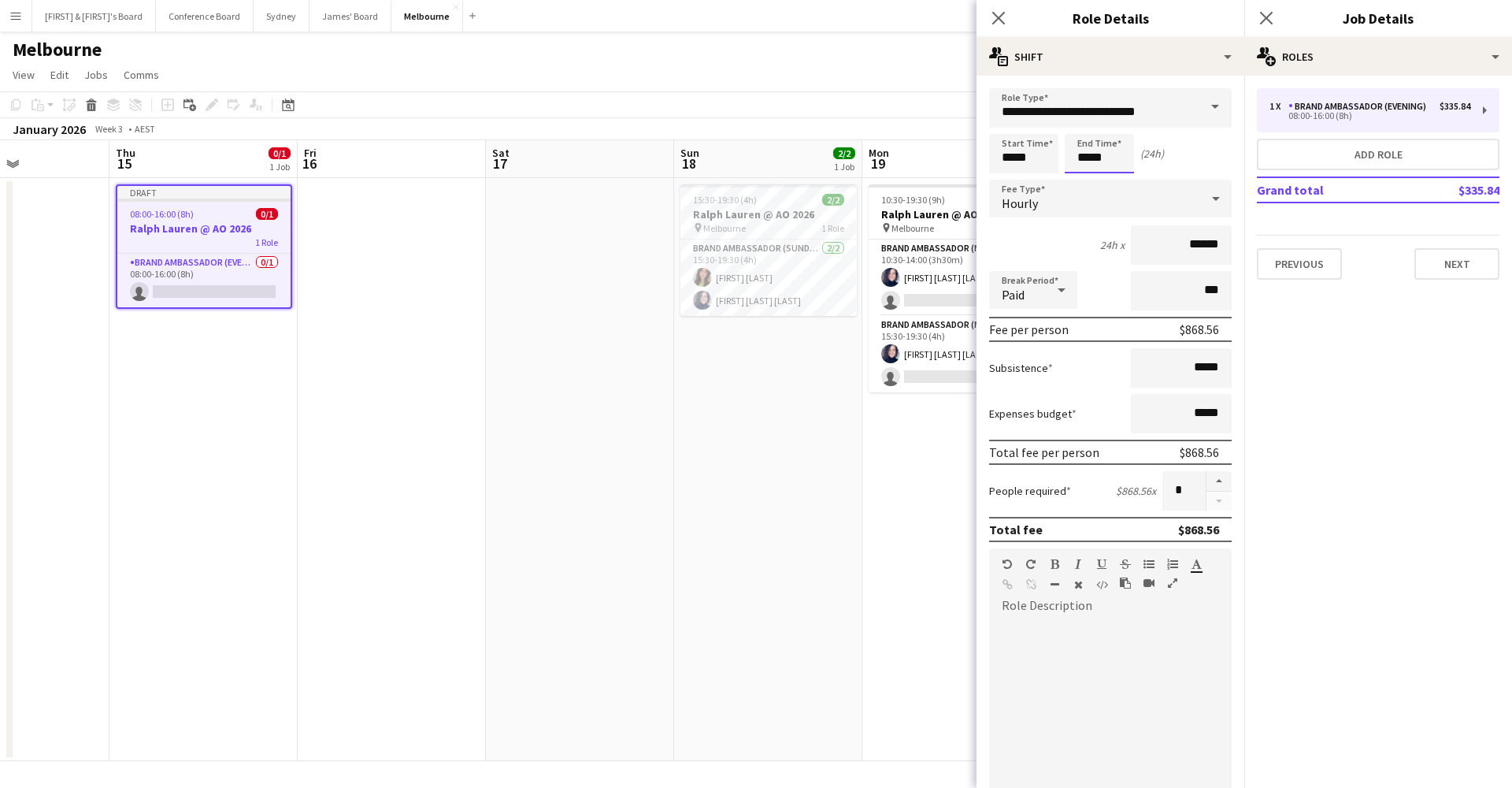 click on "*****" at bounding box center [1099, 154] 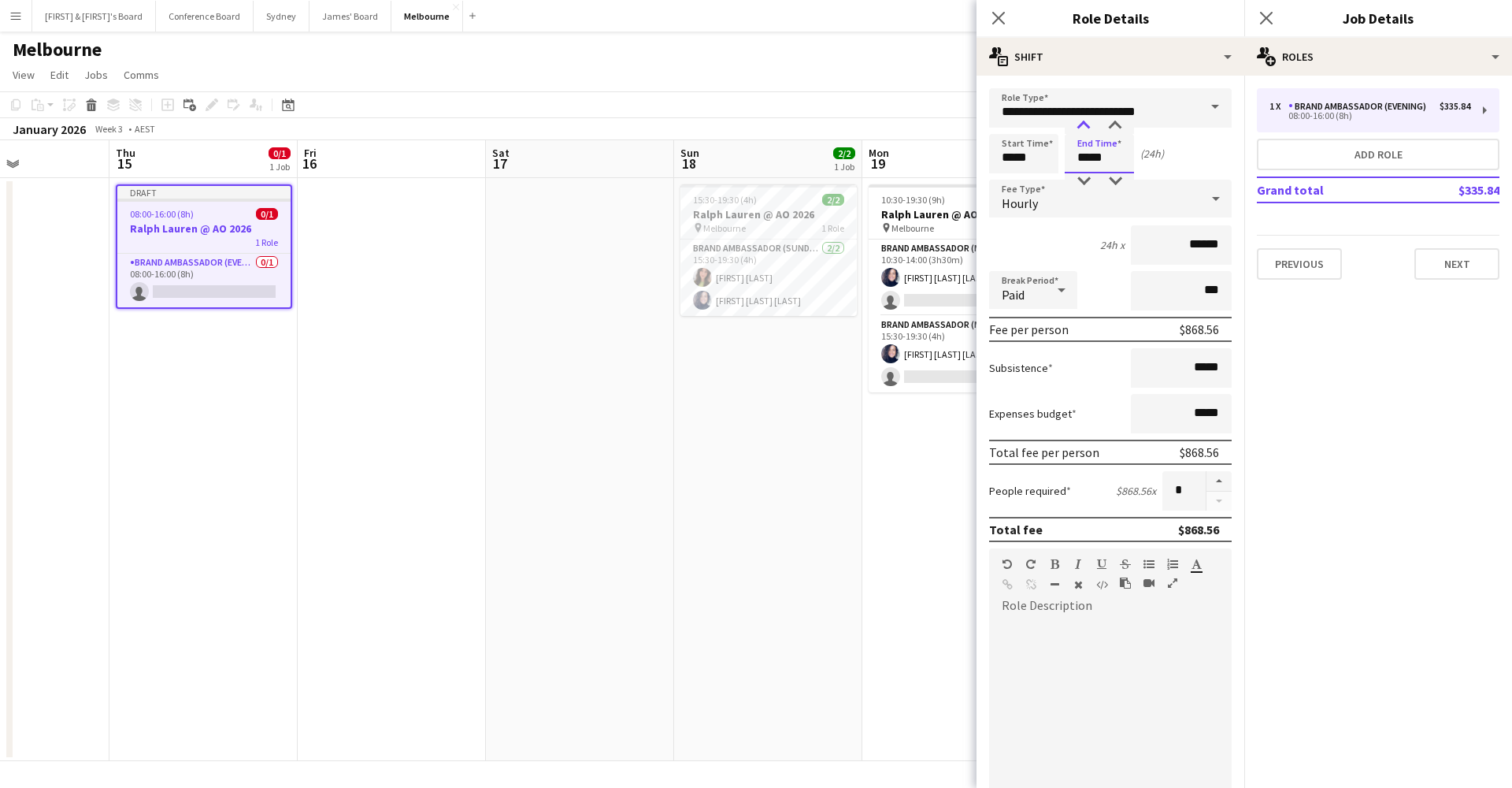 click at bounding box center (1084, 126) 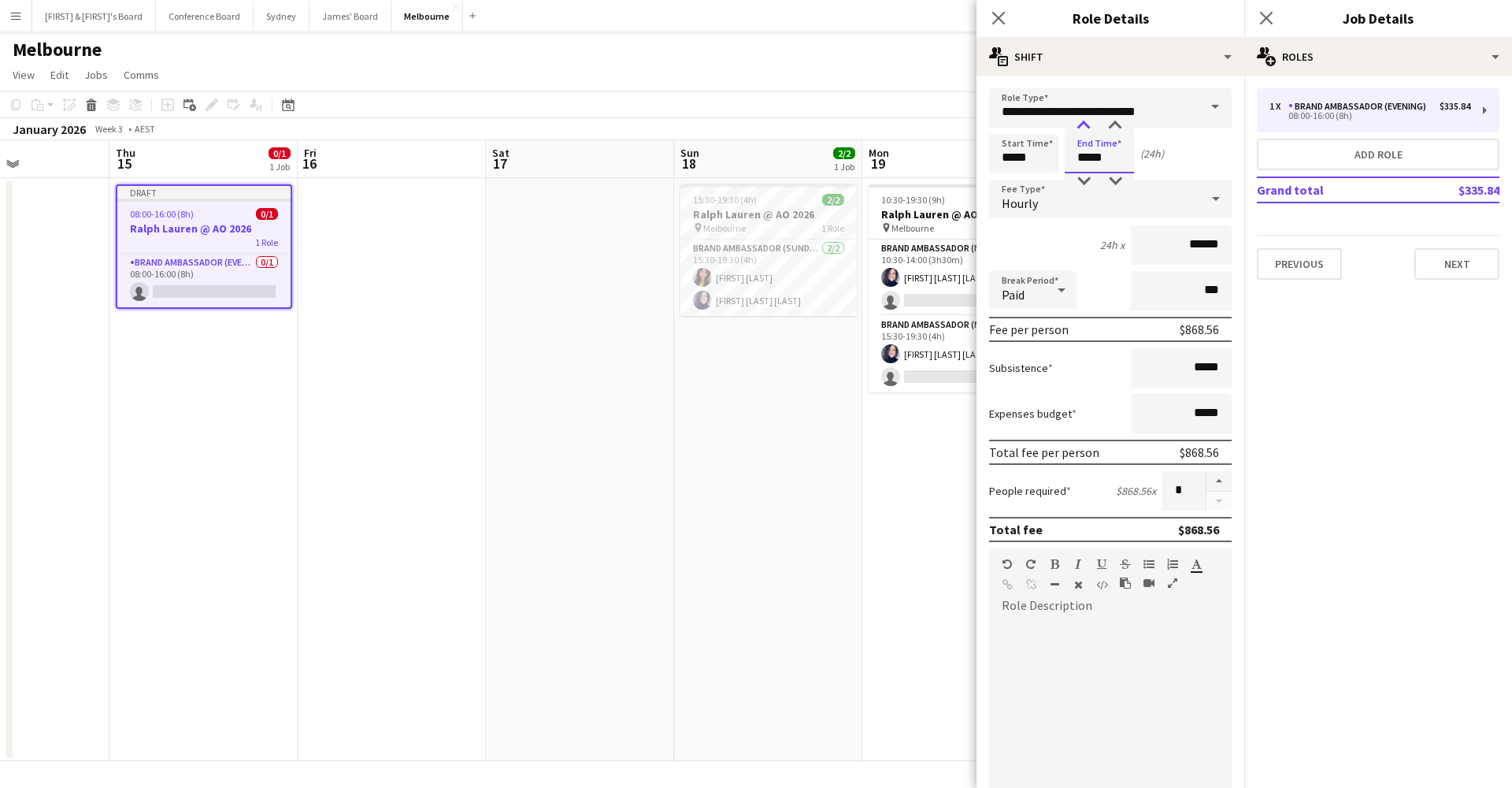 click at bounding box center [1084, 126] 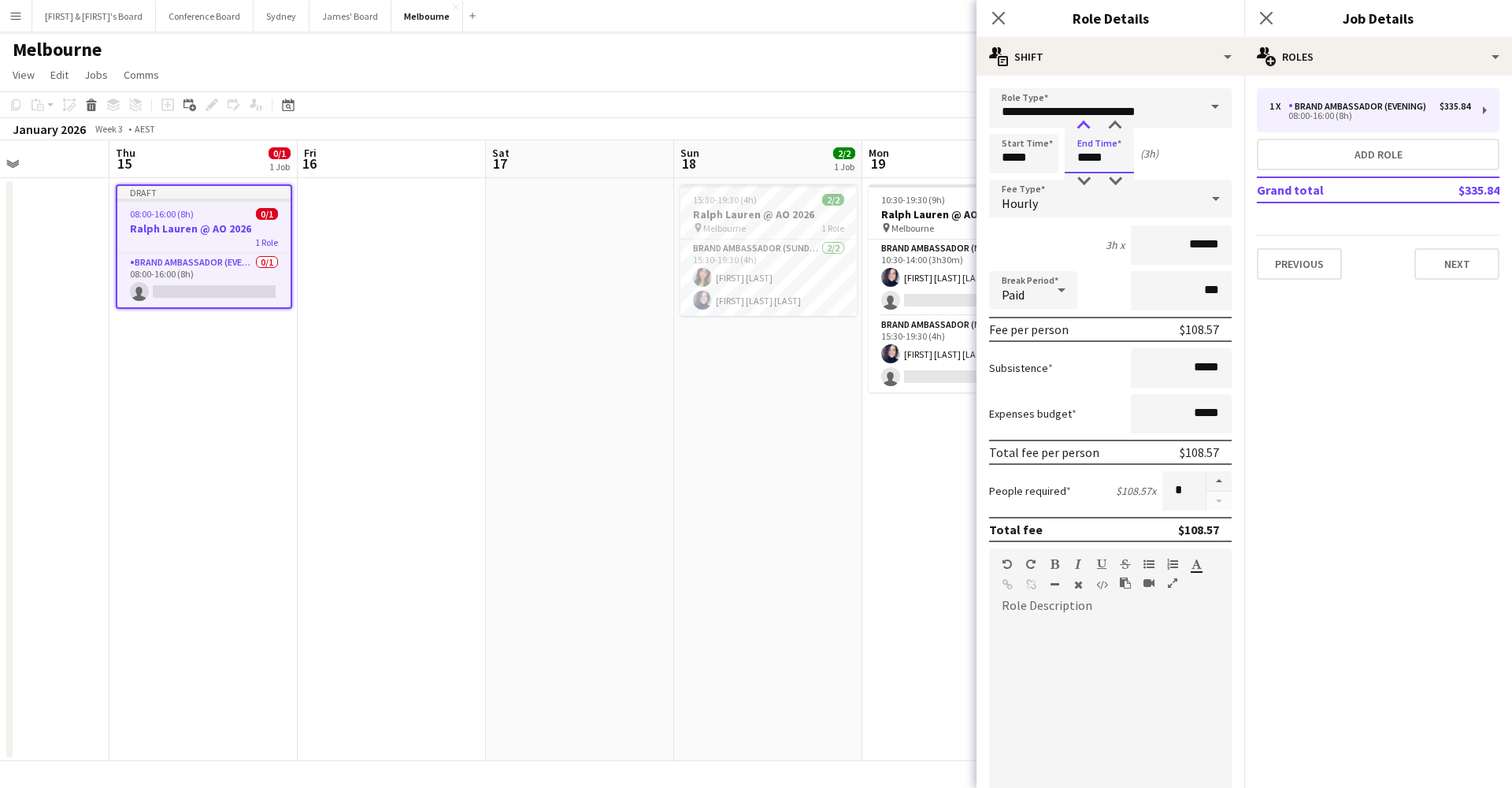 click at bounding box center (1084, 126) 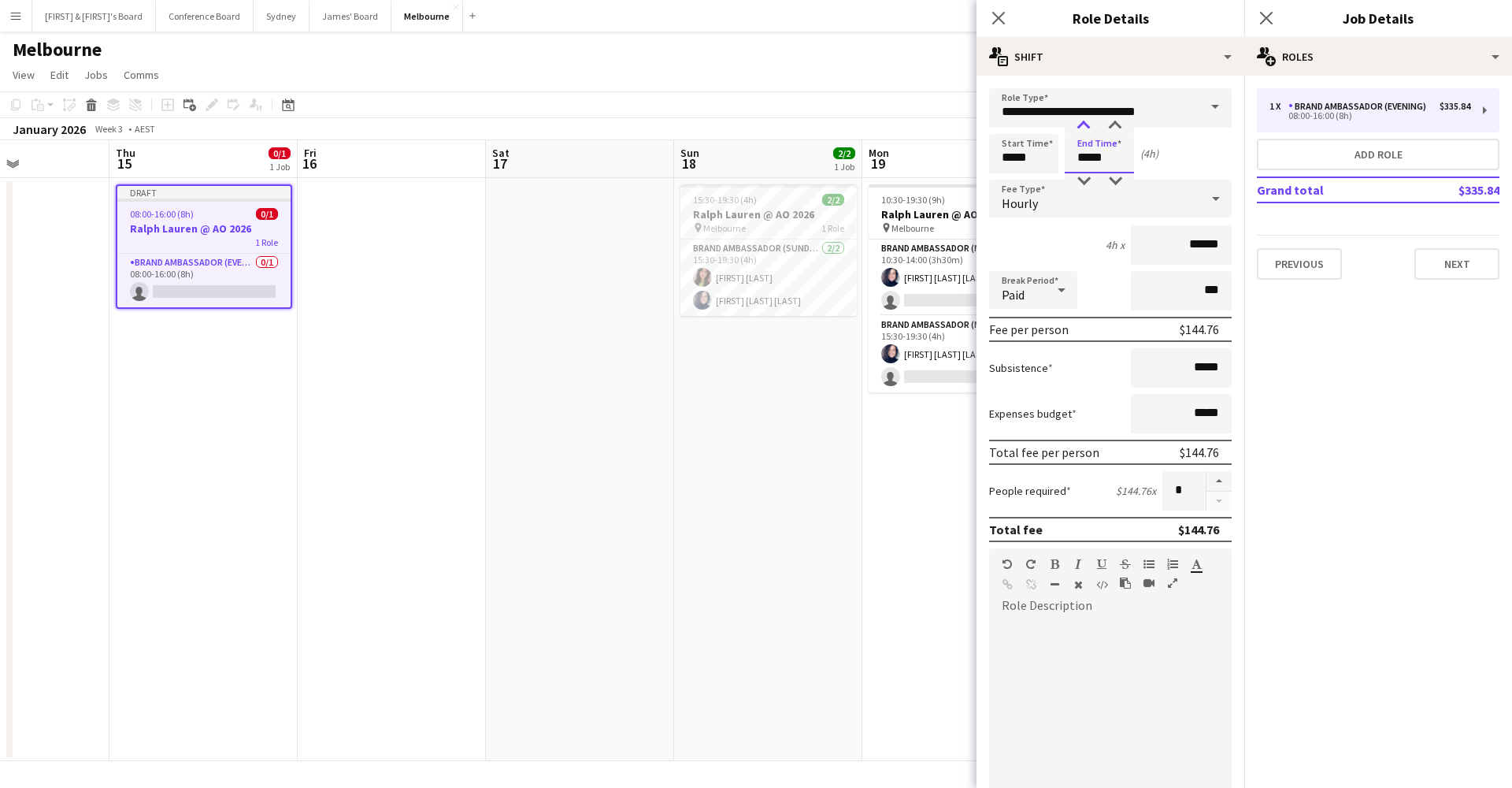 click at bounding box center (1084, 126) 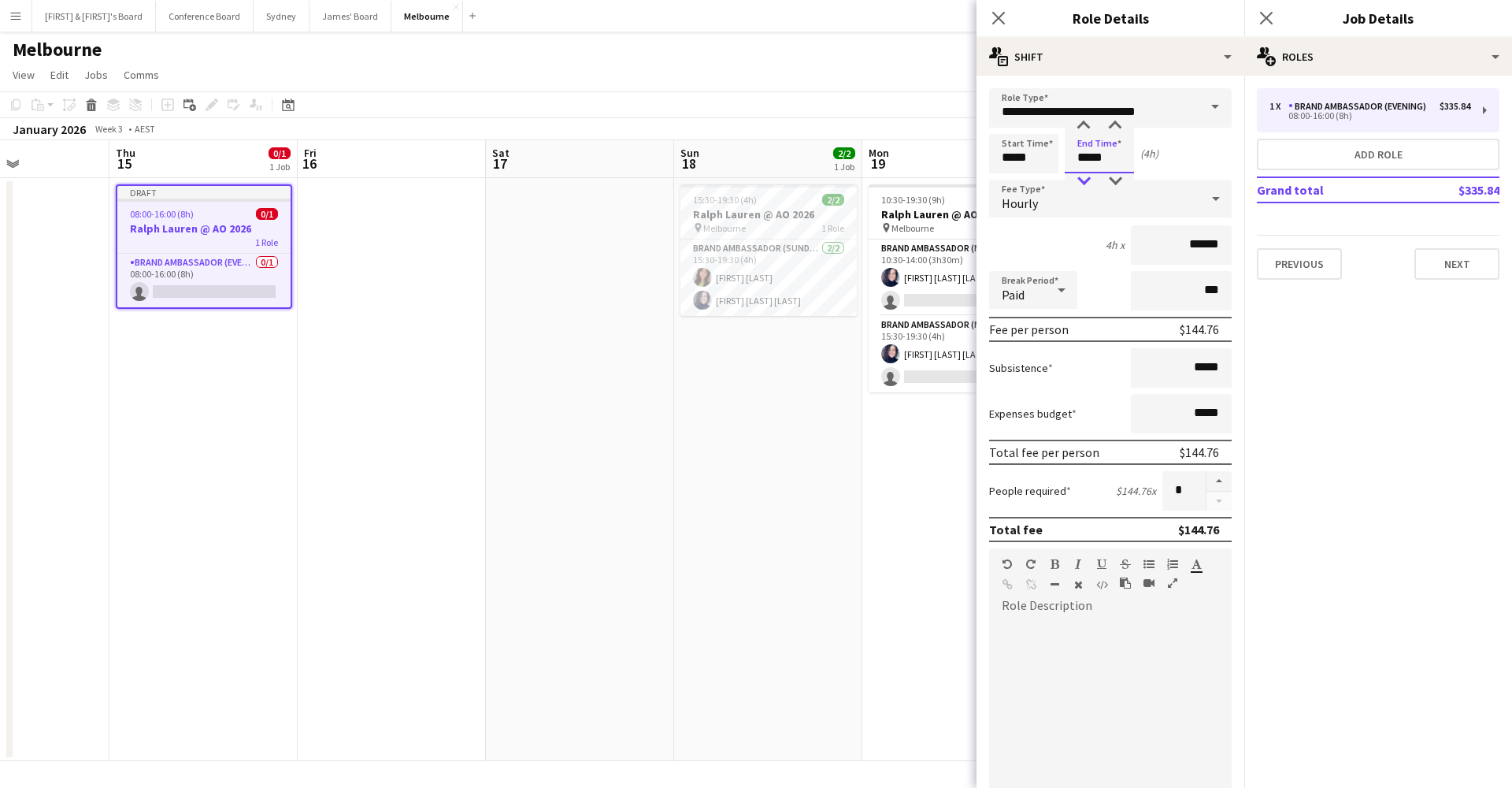 click at bounding box center (1084, 181) 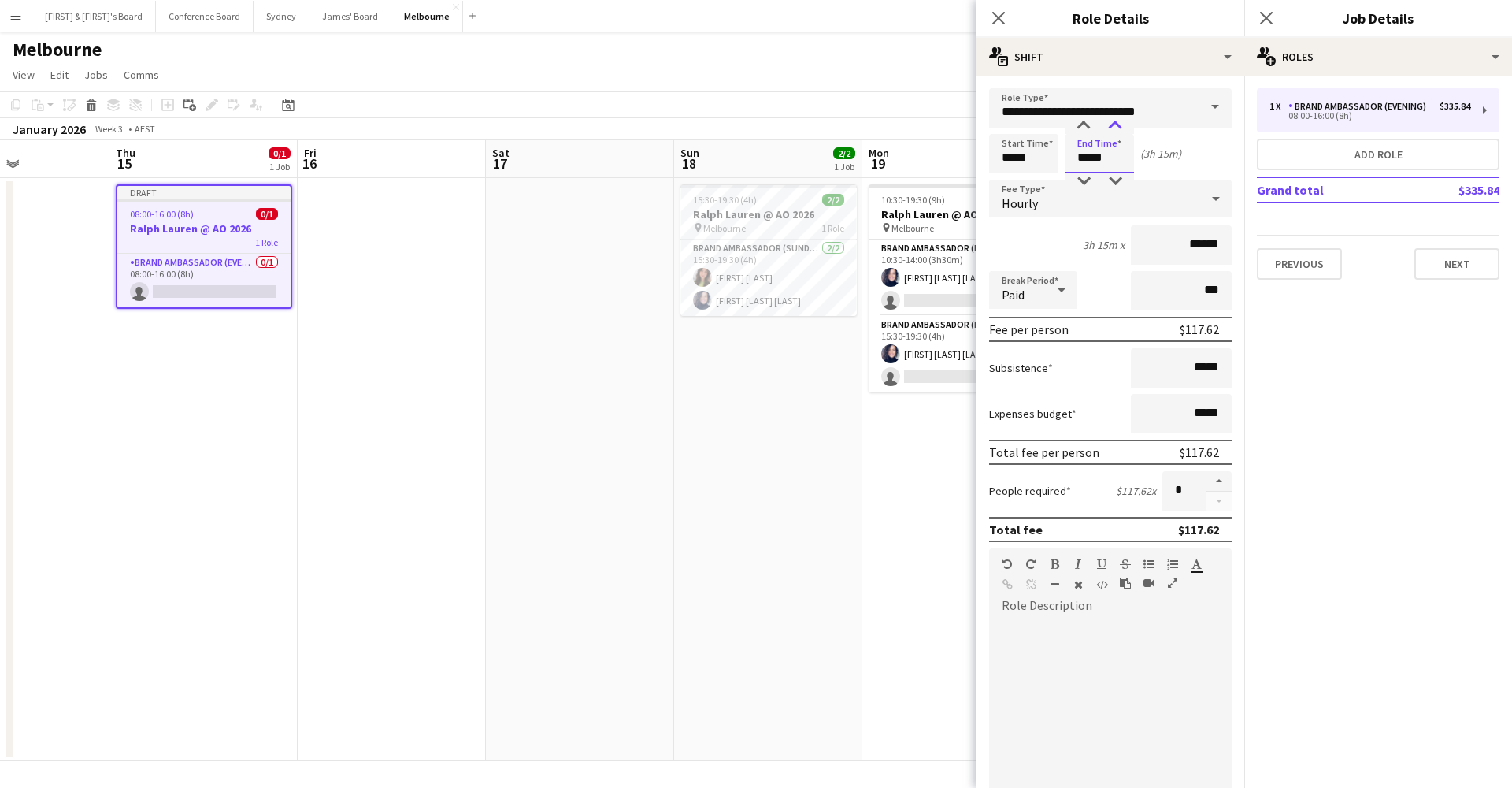 click at bounding box center (1115, 126) 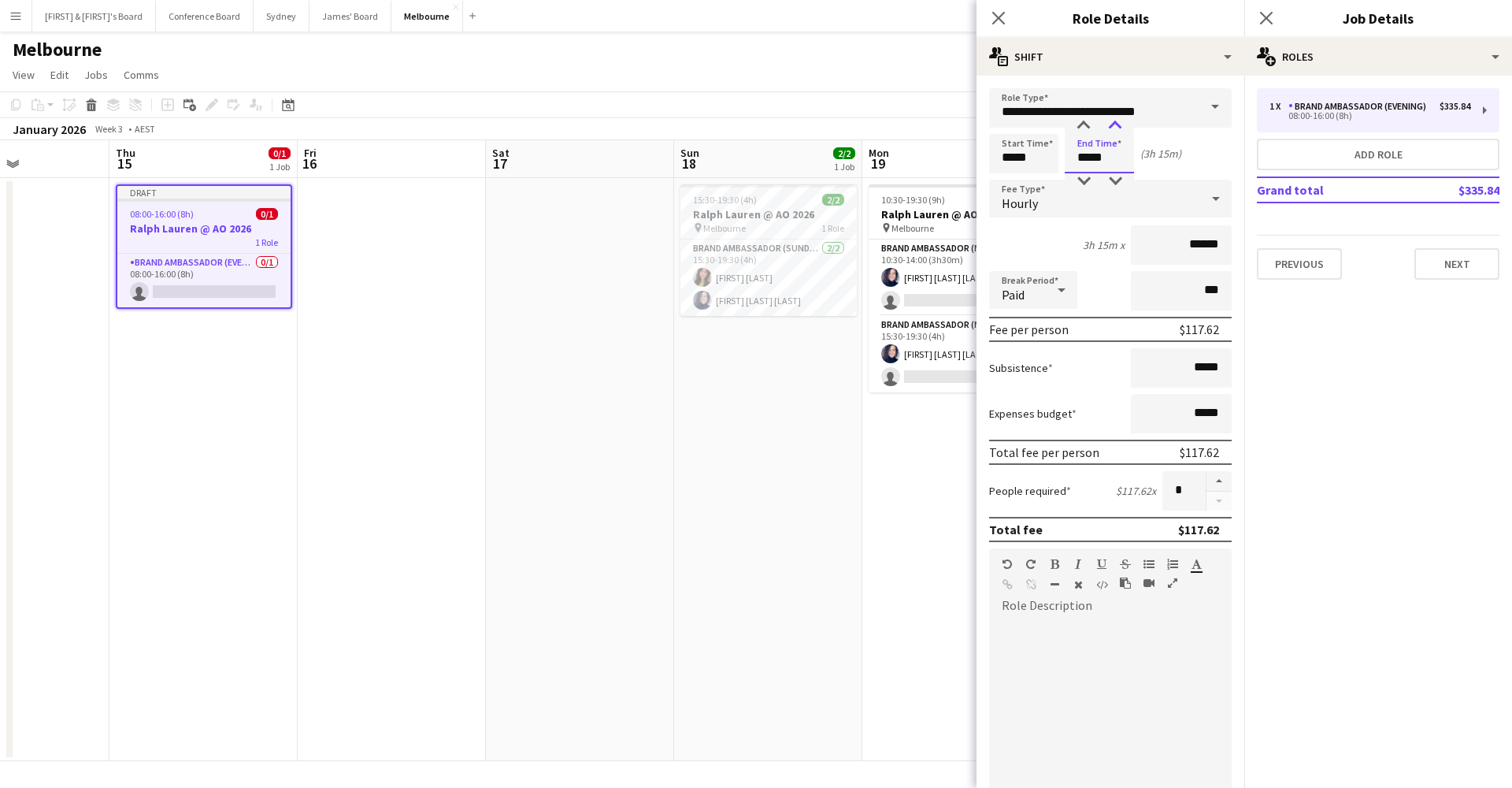 type on "*****" 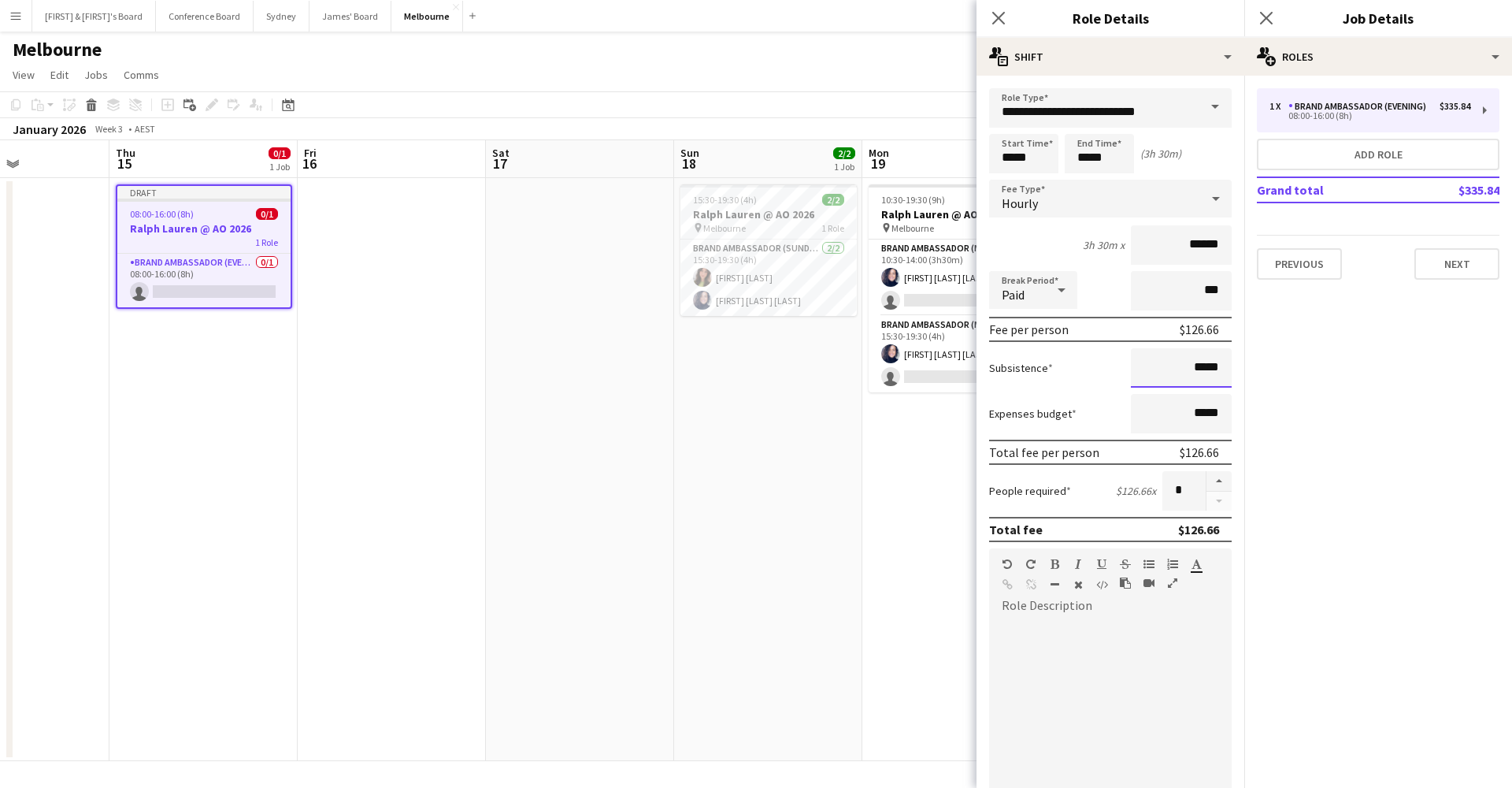 drag, startPoint x: 1204, startPoint y: 370, endPoint x: 1219, endPoint y: 372, distance: 15.132746 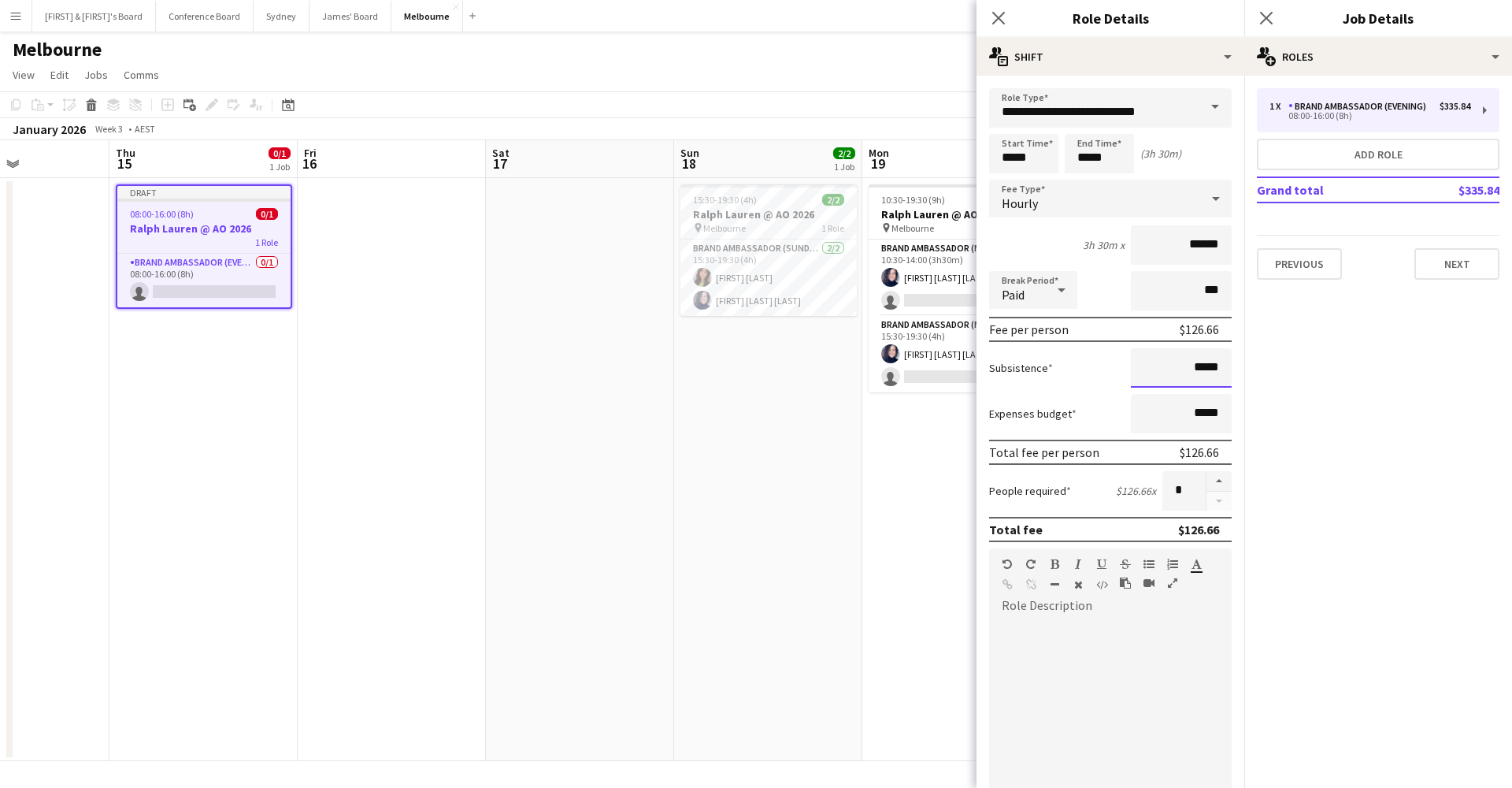 drag, startPoint x: 1206, startPoint y: 369, endPoint x: 1221, endPoint y: 370, distance: 15.033296 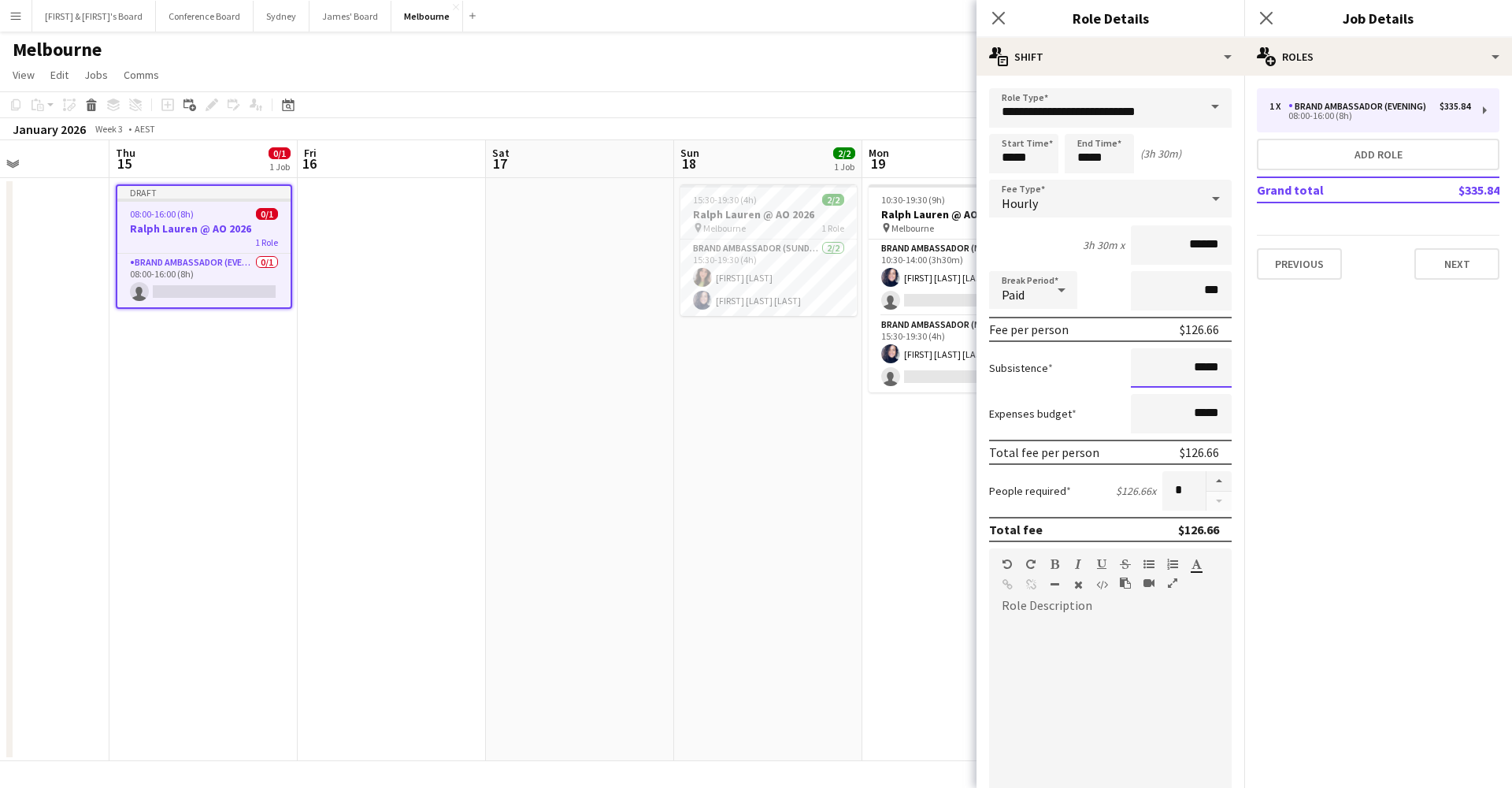 click on "*****" at bounding box center (1181, 368) 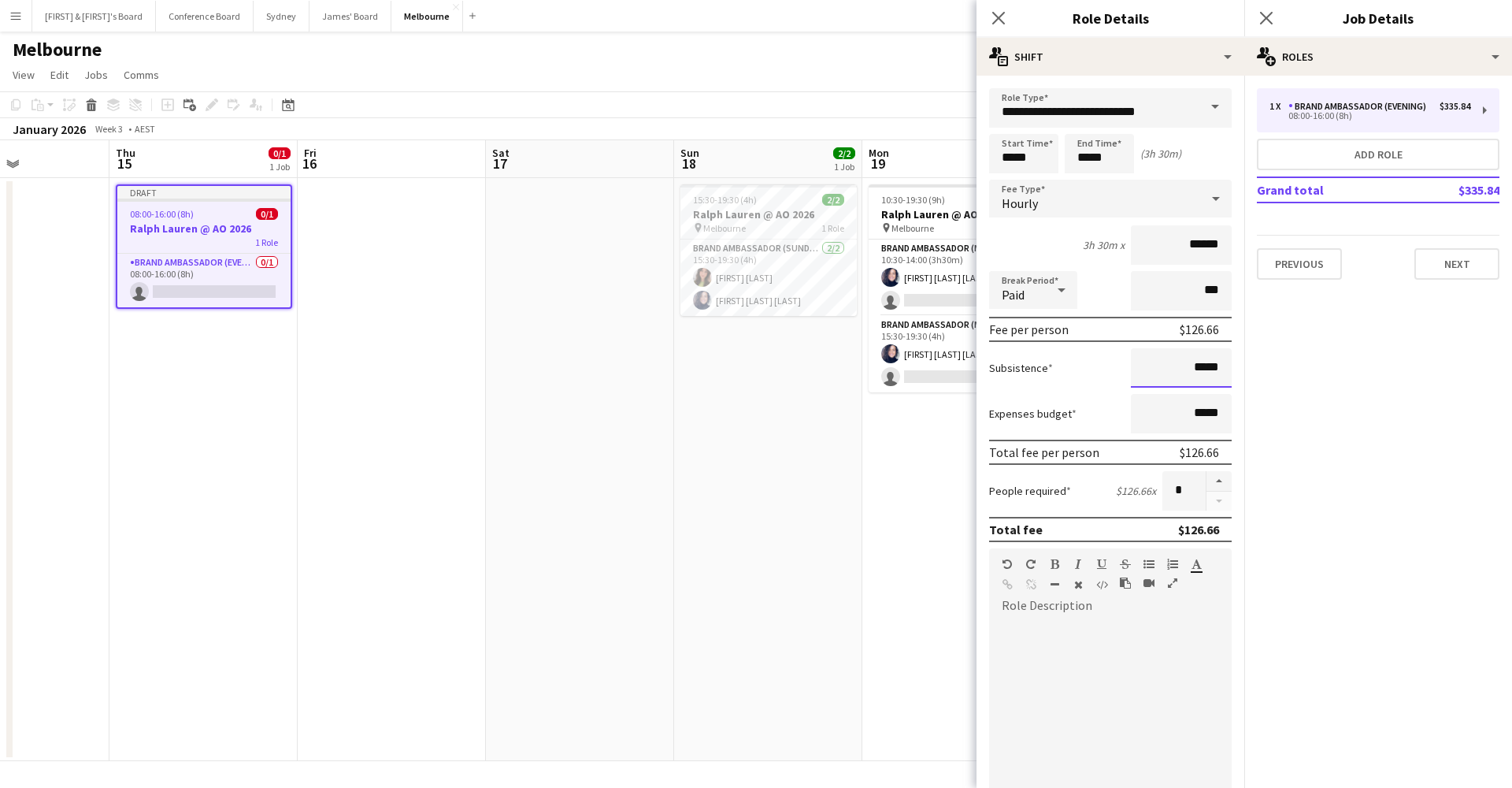 drag, startPoint x: 1197, startPoint y: 368, endPoint x: 1221, endPoint y: 369, distance: 24.020824 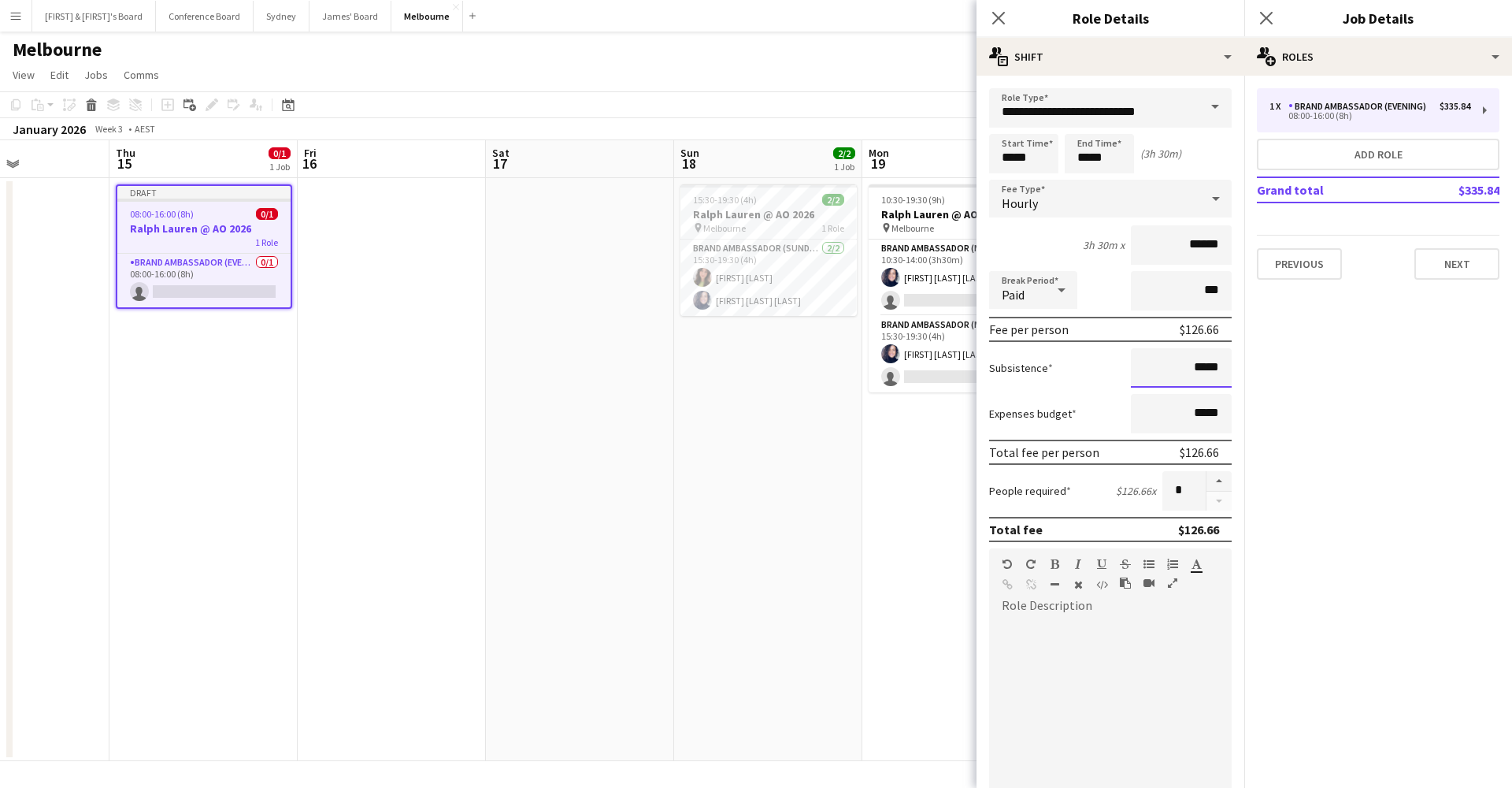 click on "*****" at bounding box center (1181, 368) 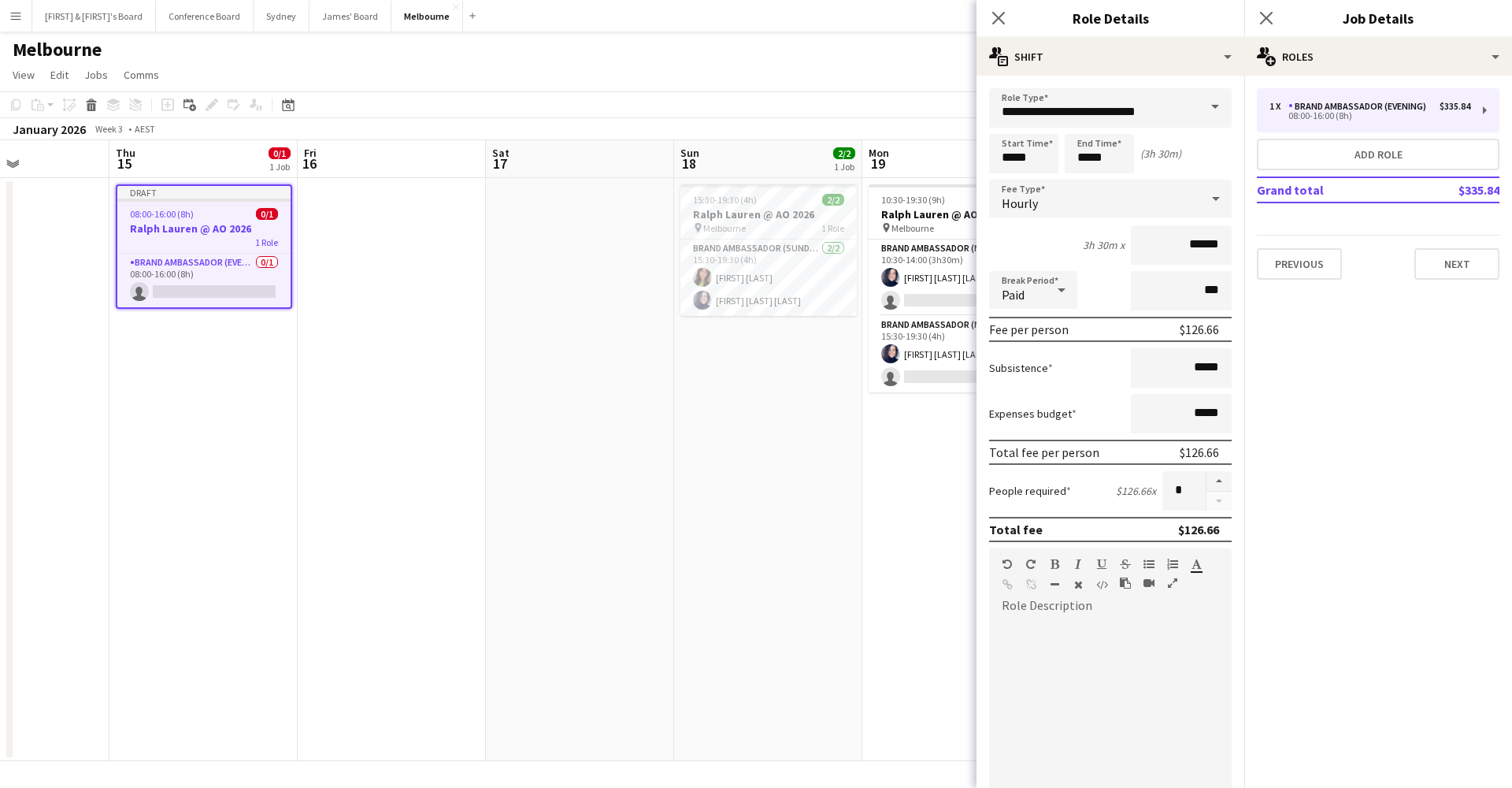 drag, startPoint x: 28, startPoint y: 589, endPoint x: 1213, endPoint y: 366, distance: 1205.8001 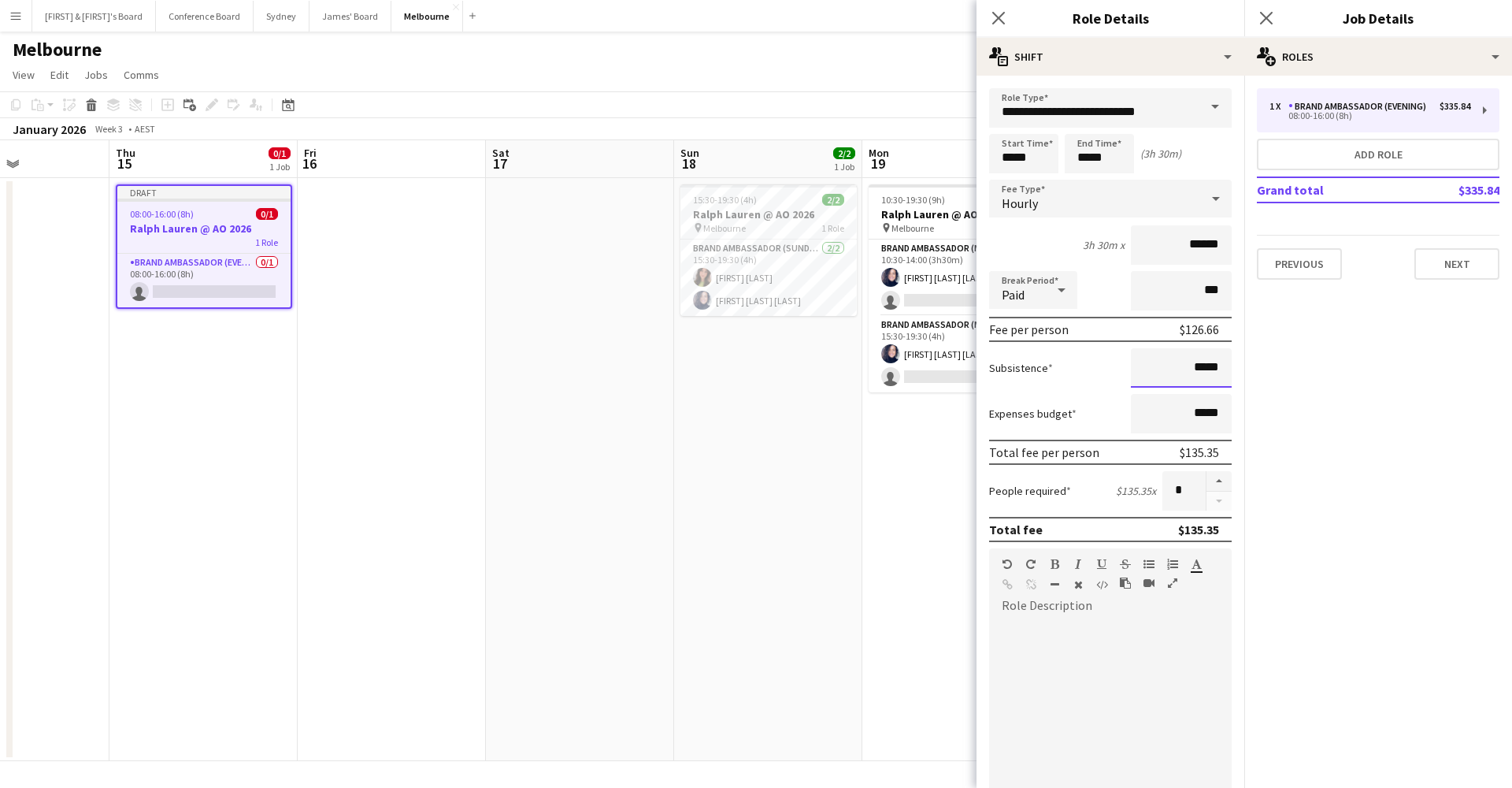 type on "*****" 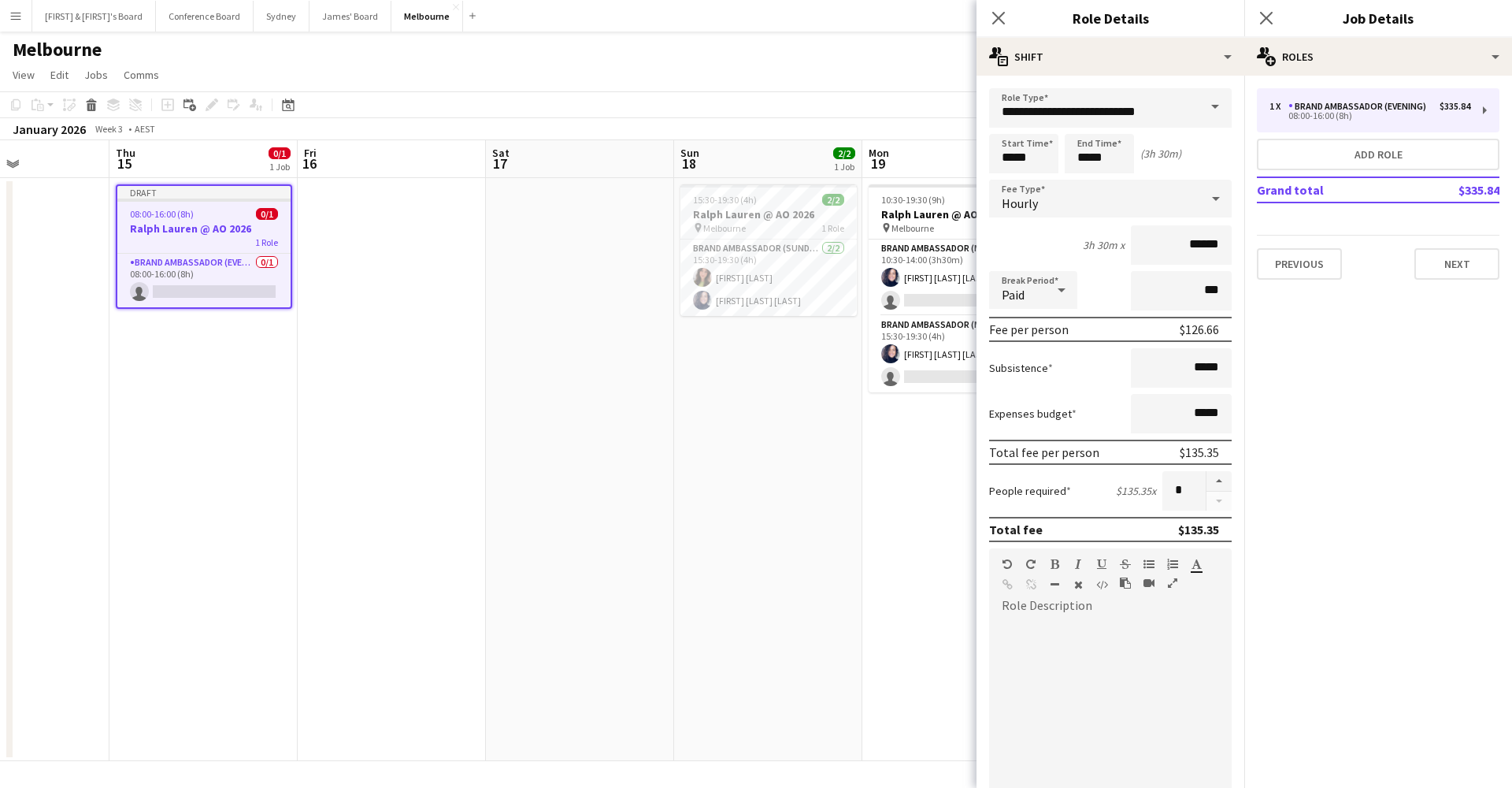 click on "3h 30m x  ******" at bounding box center (1110, 245) 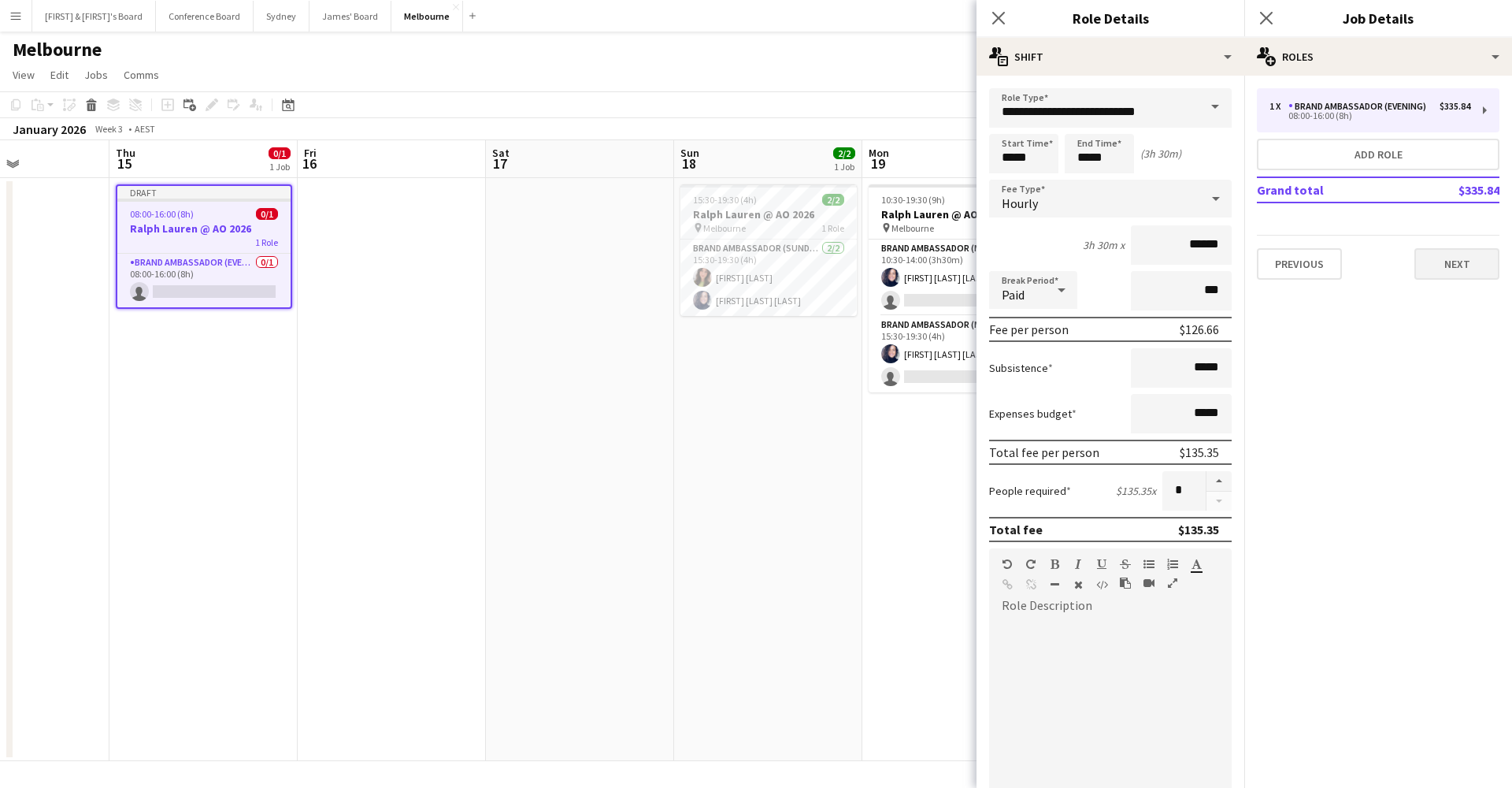 click on "Next" at bounding box center (1457, 264) 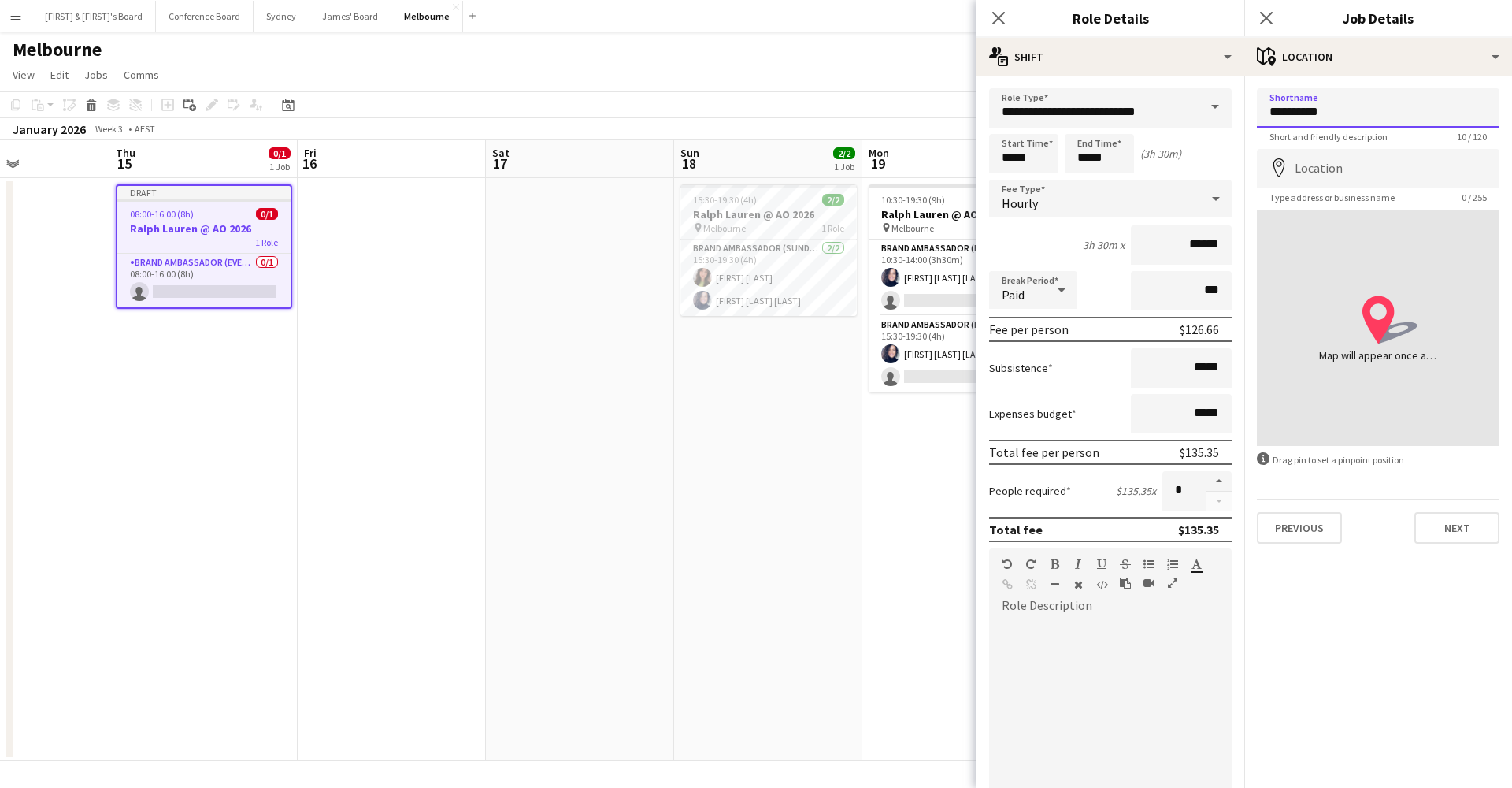 type on "*********" 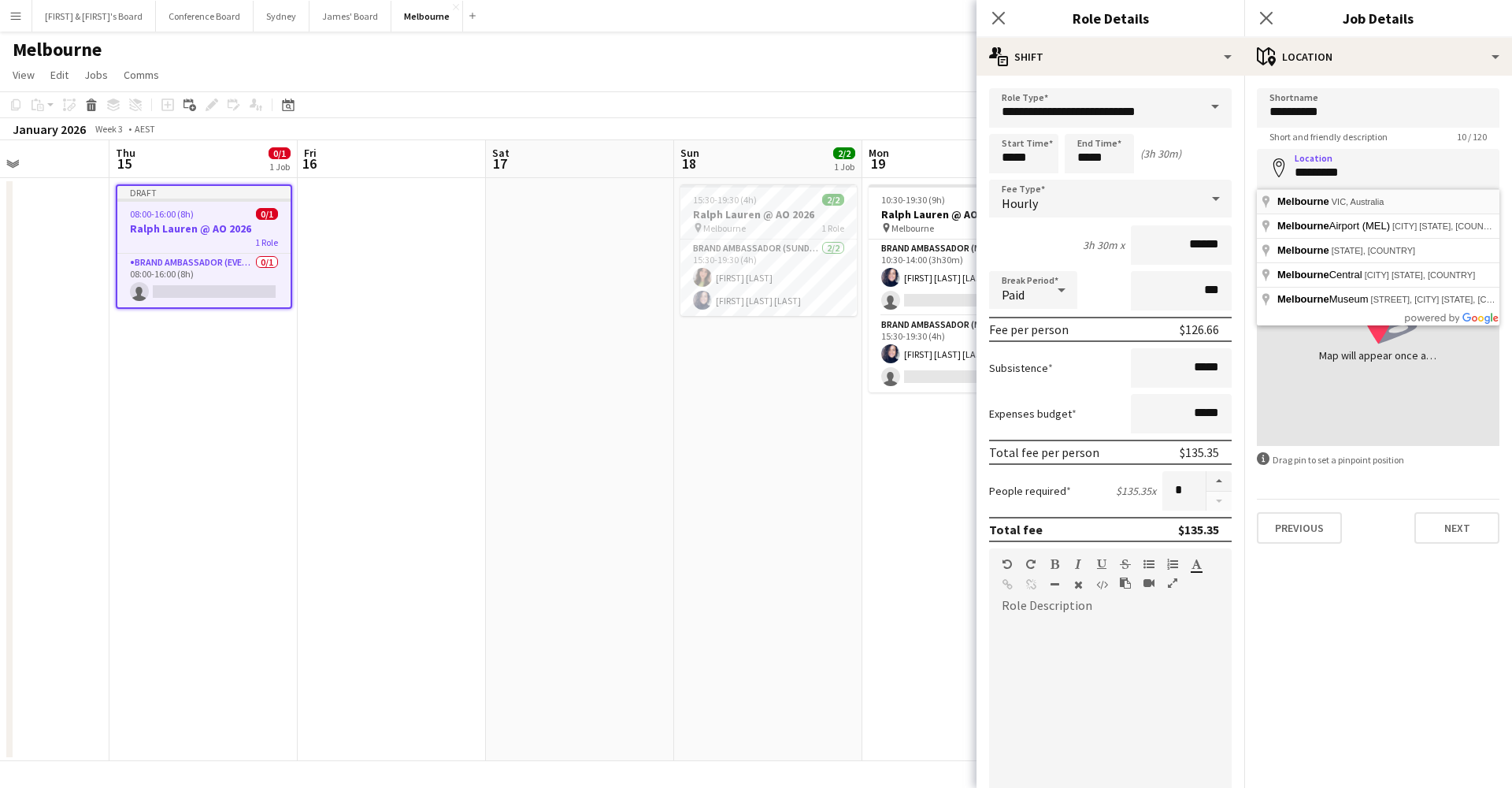 type on "**********" 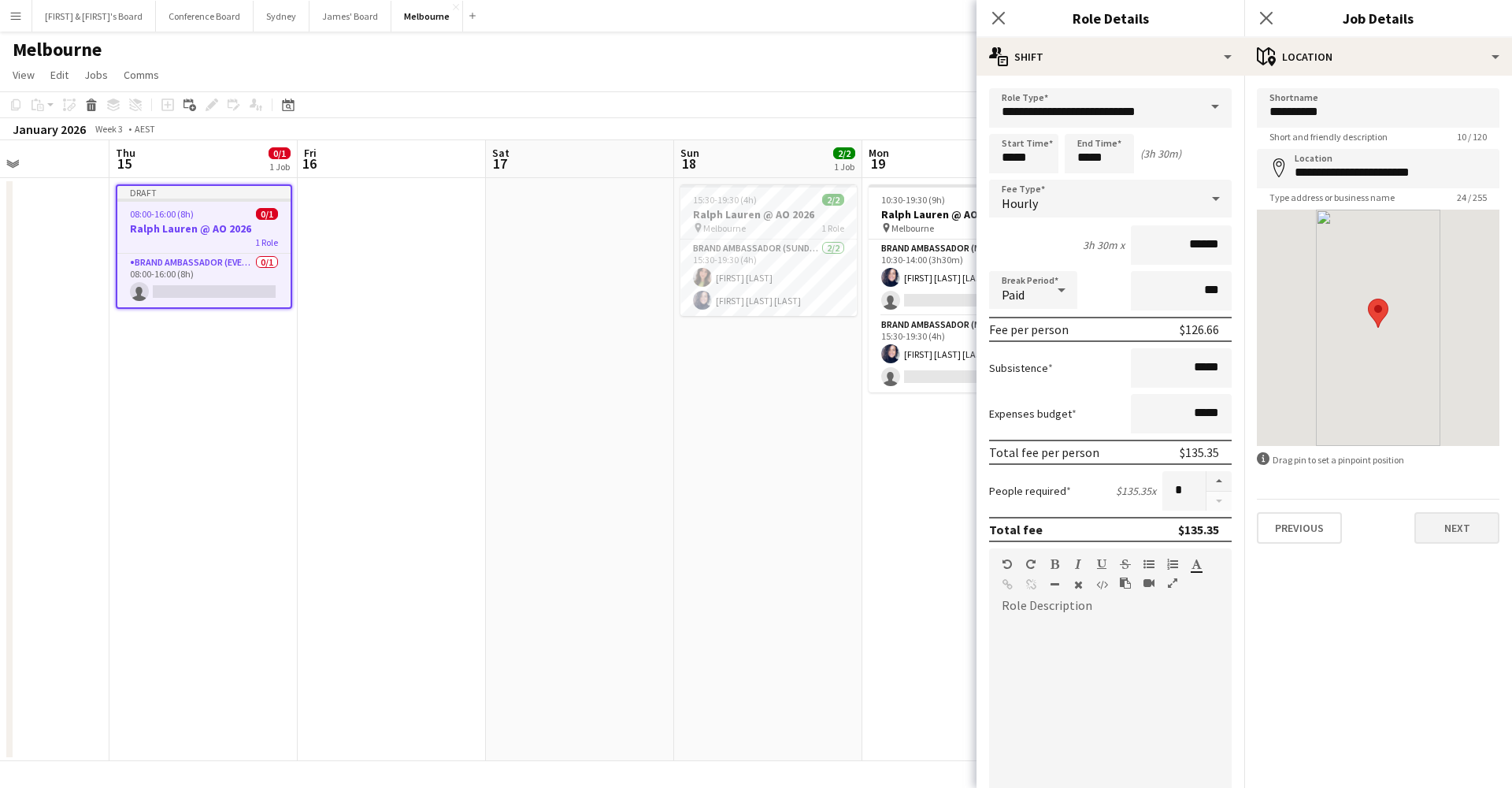 click on "Next" at bounding box center (1457, 528) 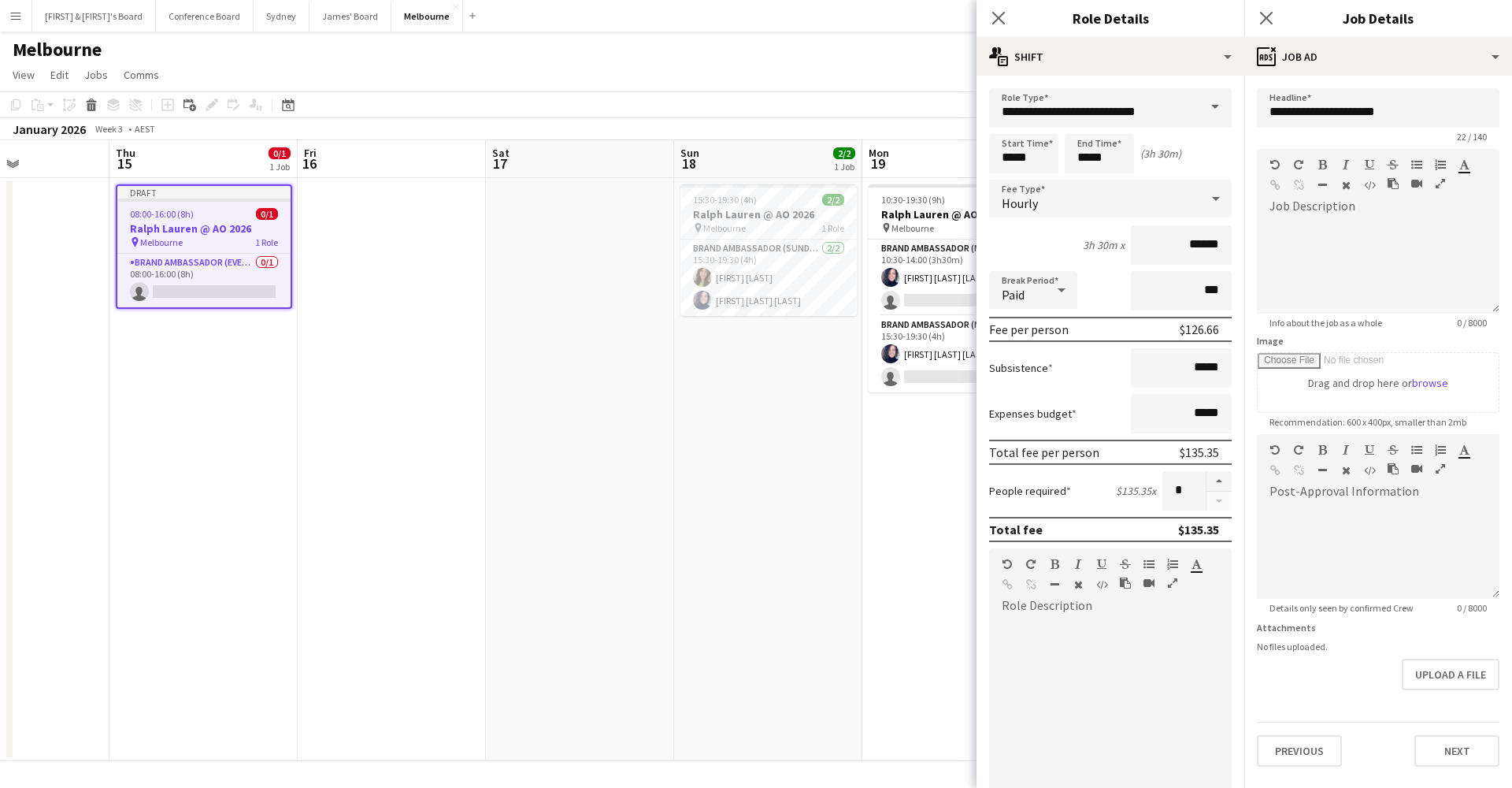 scroll, scrollTop: 0, scrollLeft: 0, axis: both 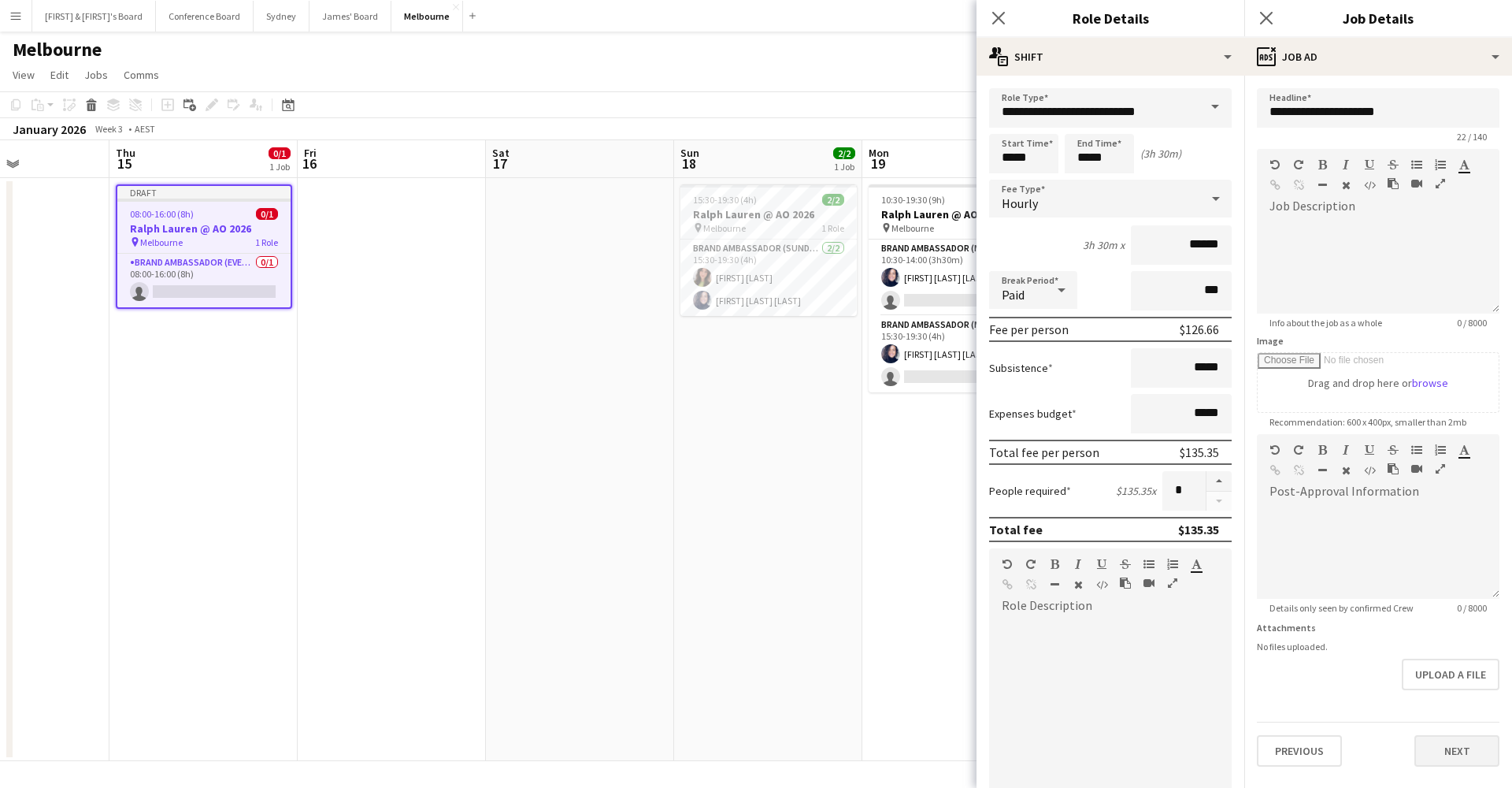 click on "Next" at bounding box center (1457, 751) 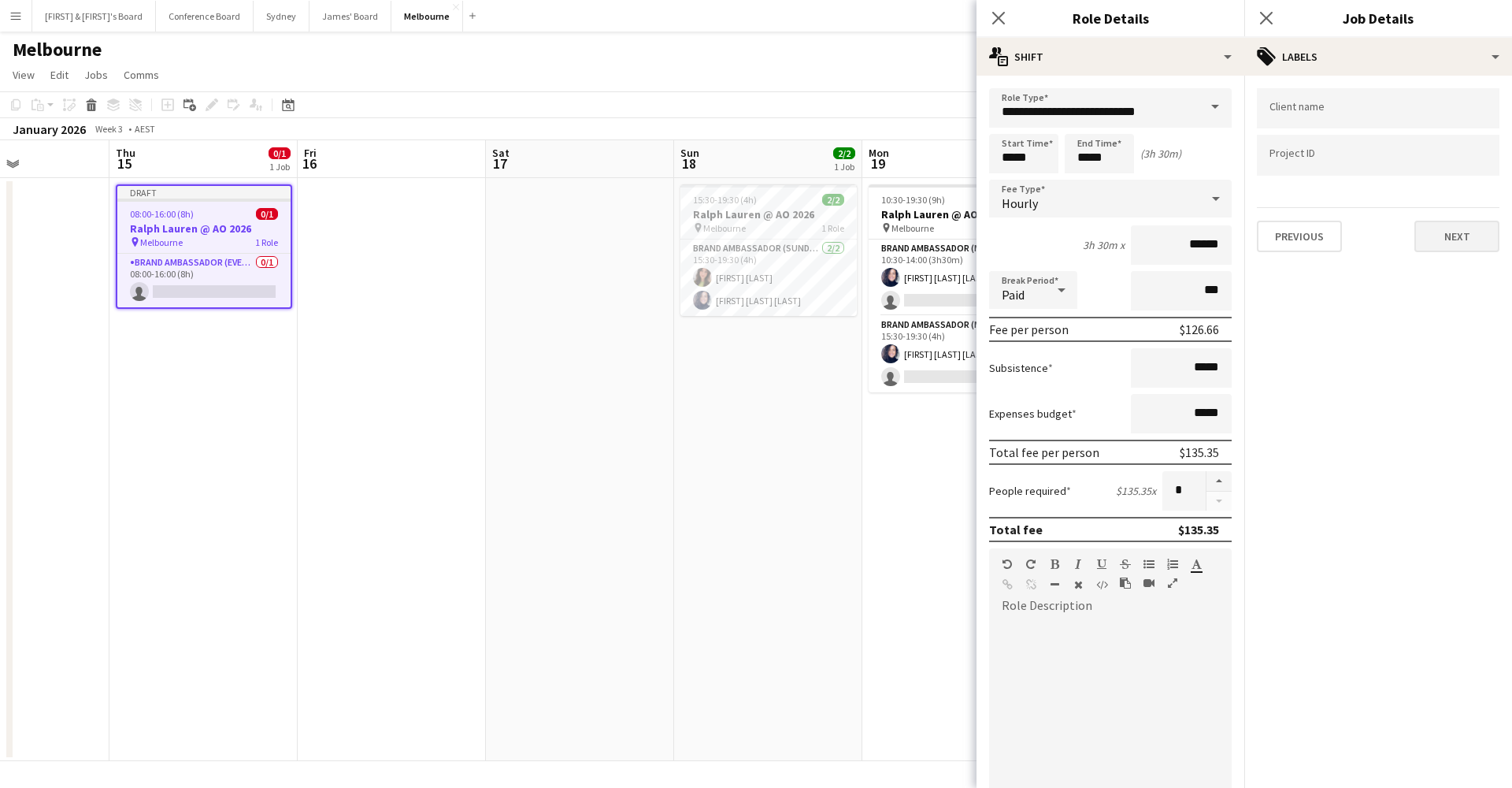 click on "Next" at bounding box center [1457, 236] 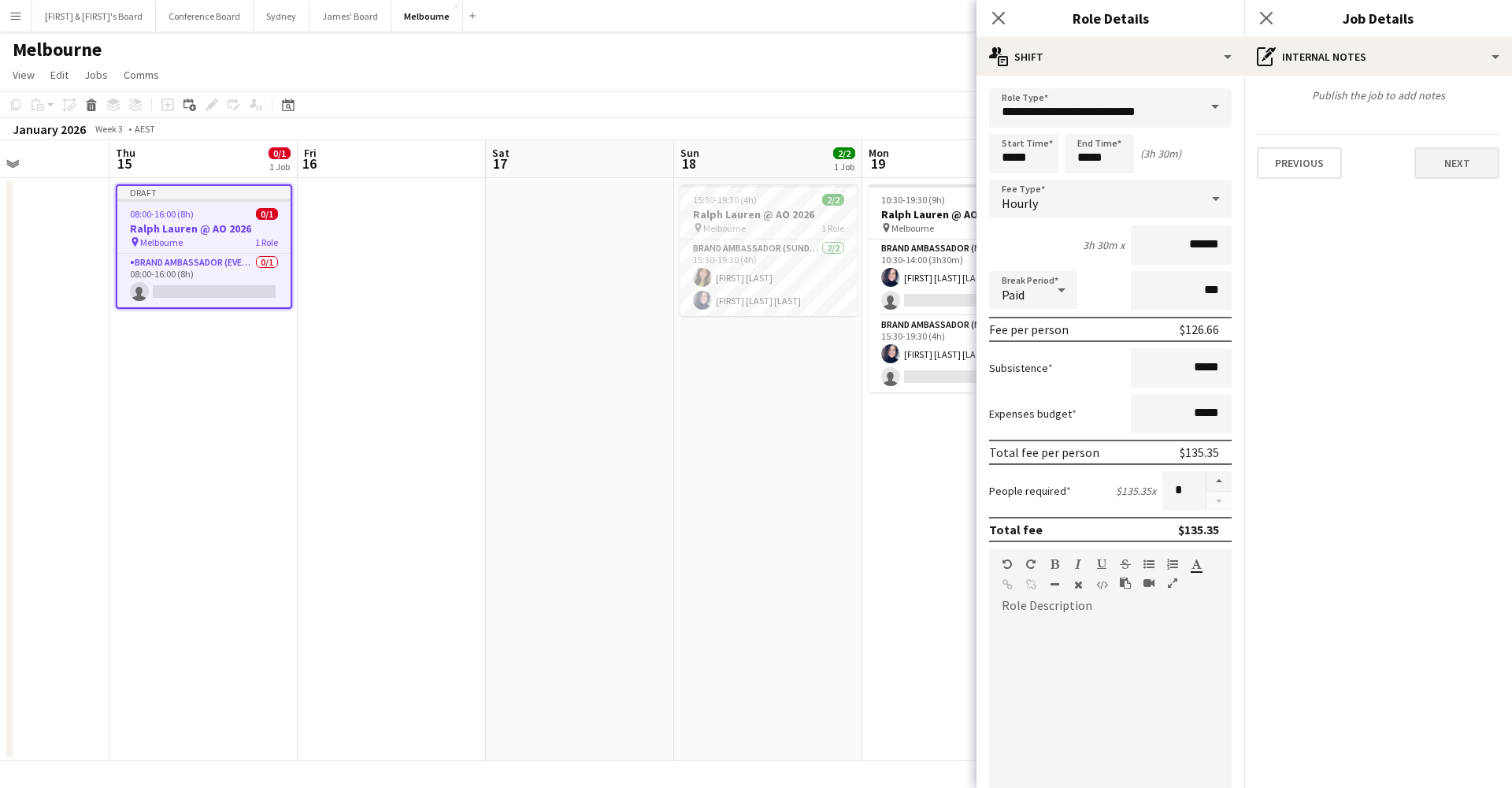 click on "Next" at bounding box center (1457, 163) 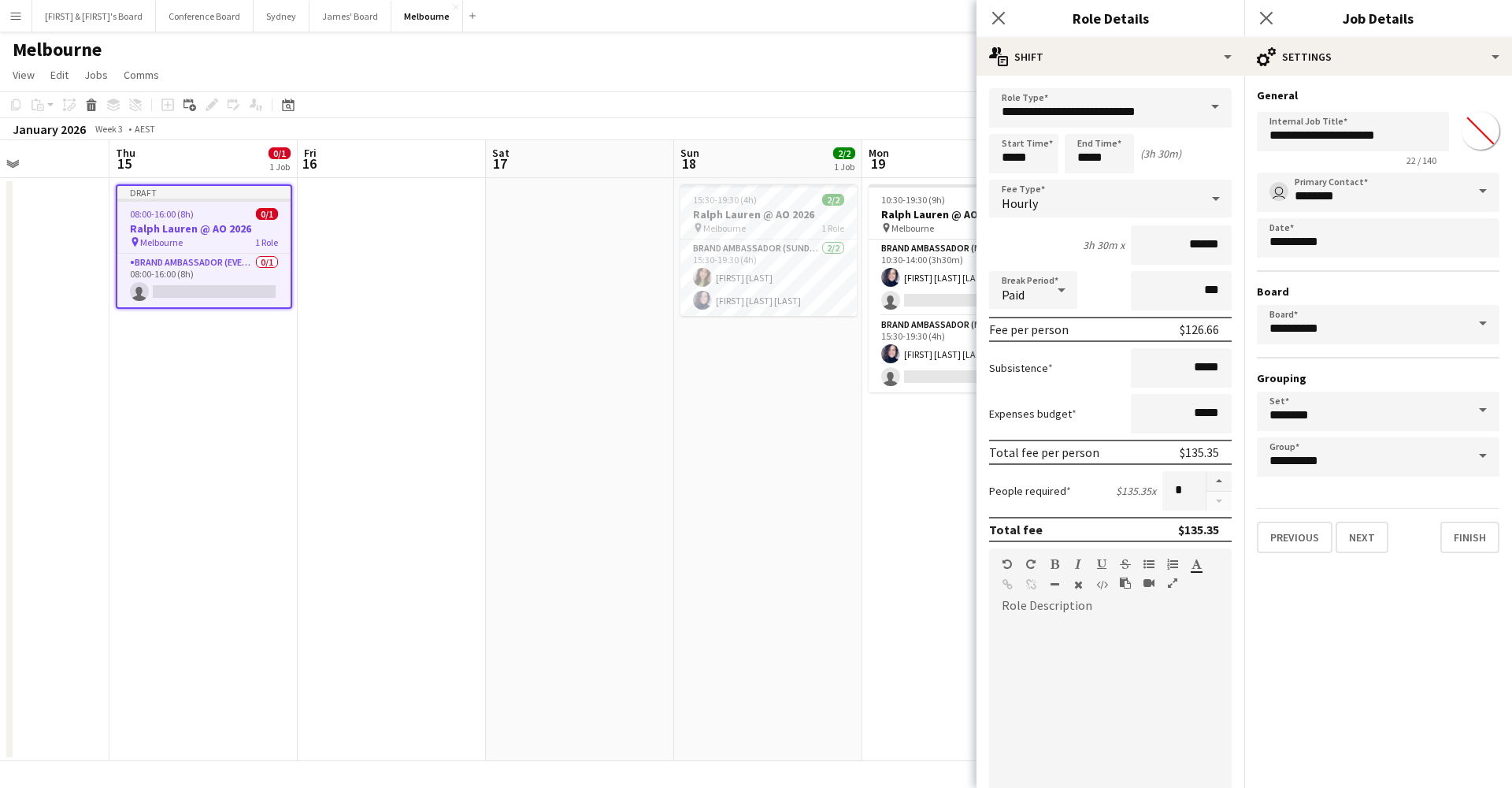 scroll, scrollTop: 0, scrollLeft: 0, axis: both 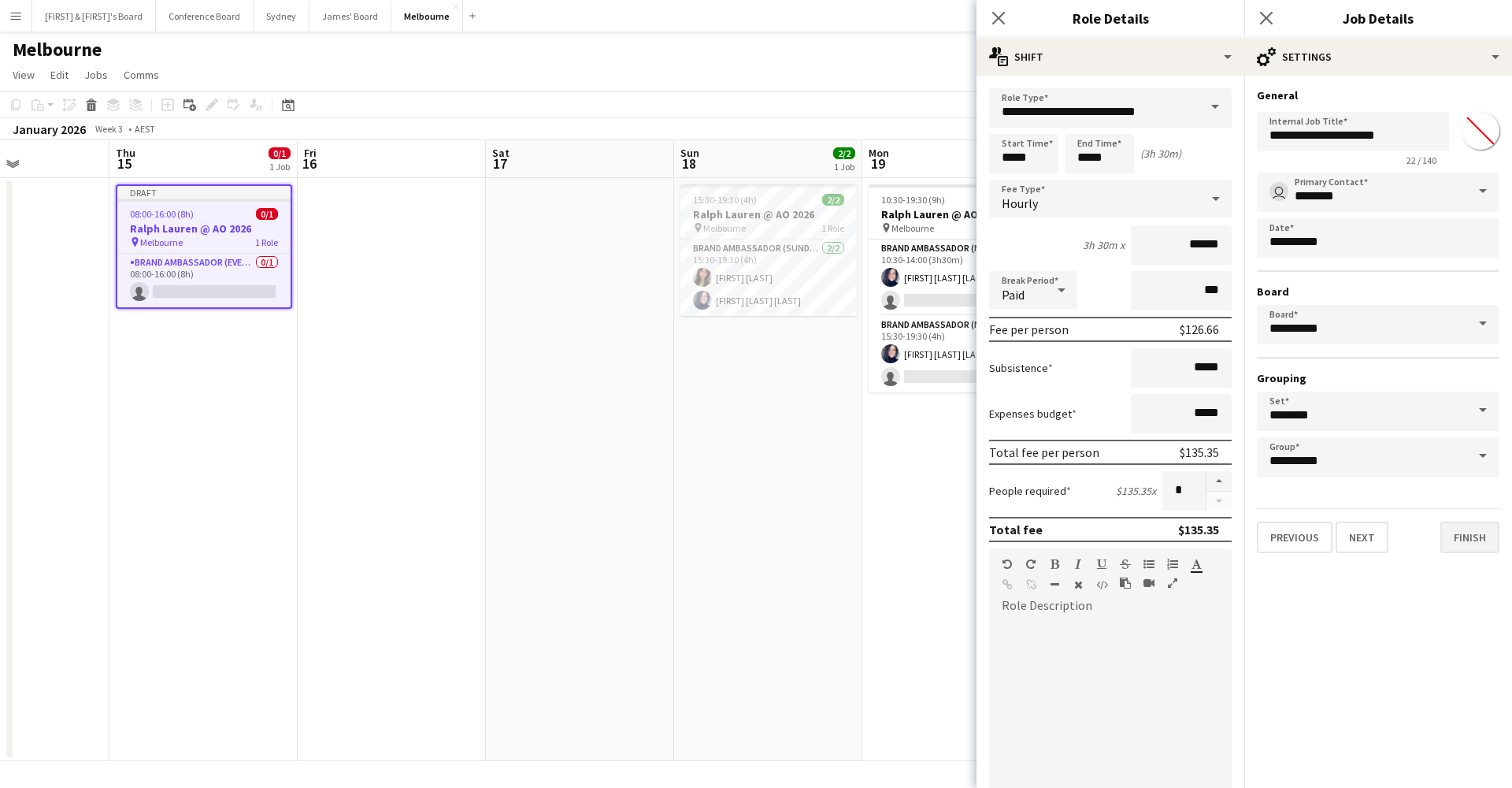 click on "Finish" at bounding box center [1469, 537] 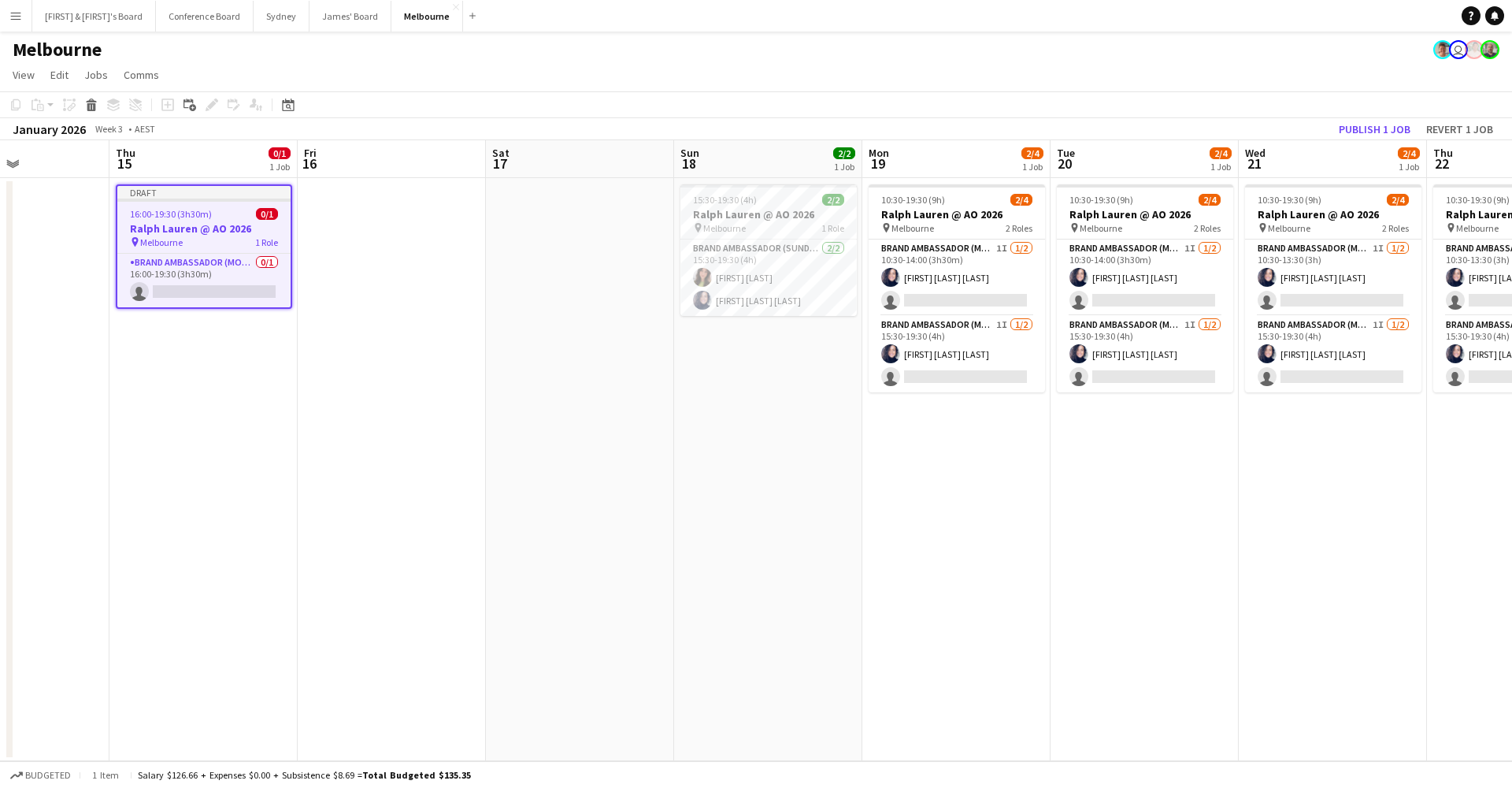 click at bounding box center (580, 470) 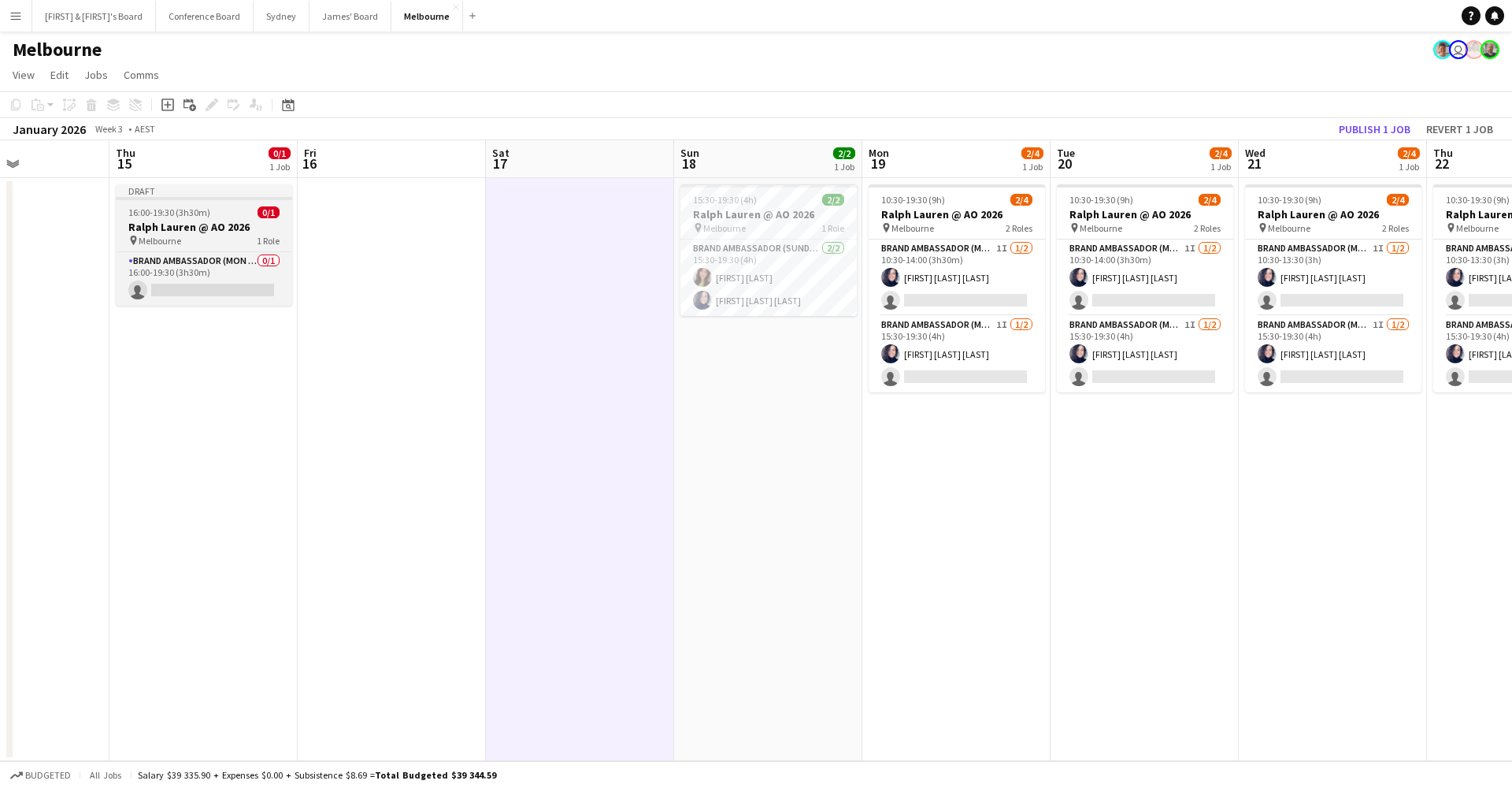 click on "Draft   16:00-19:30 (3h30m)    0/1   Ralph Lauren @ AO 2026
pin
Melbourne    1 Role   Brand Ambassador (Mon - Fri)   0/1   16:00-19:30 (3h30m)
single-neutral-actions" at bounding box center (204, 245) 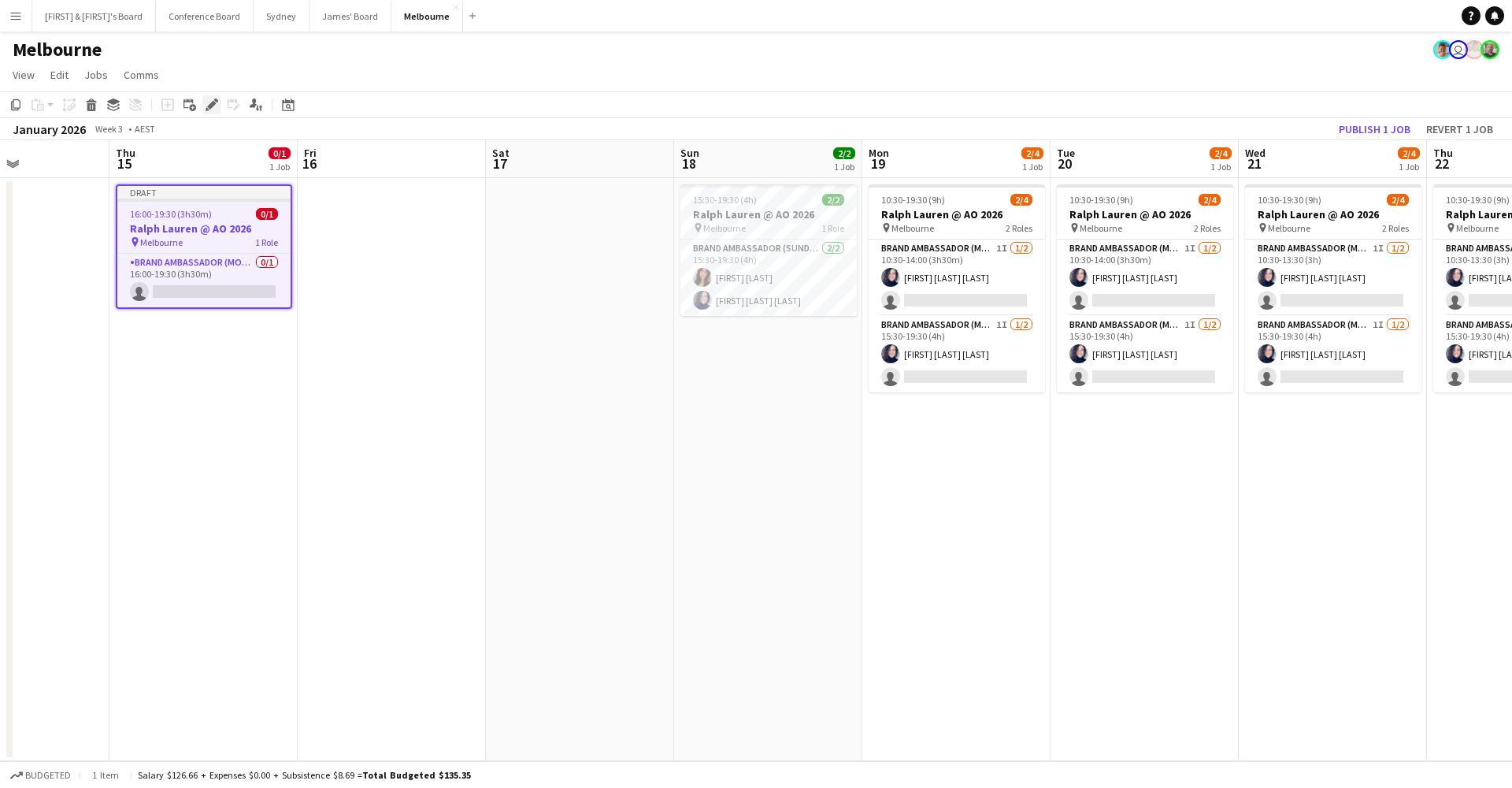 click on "Edit" 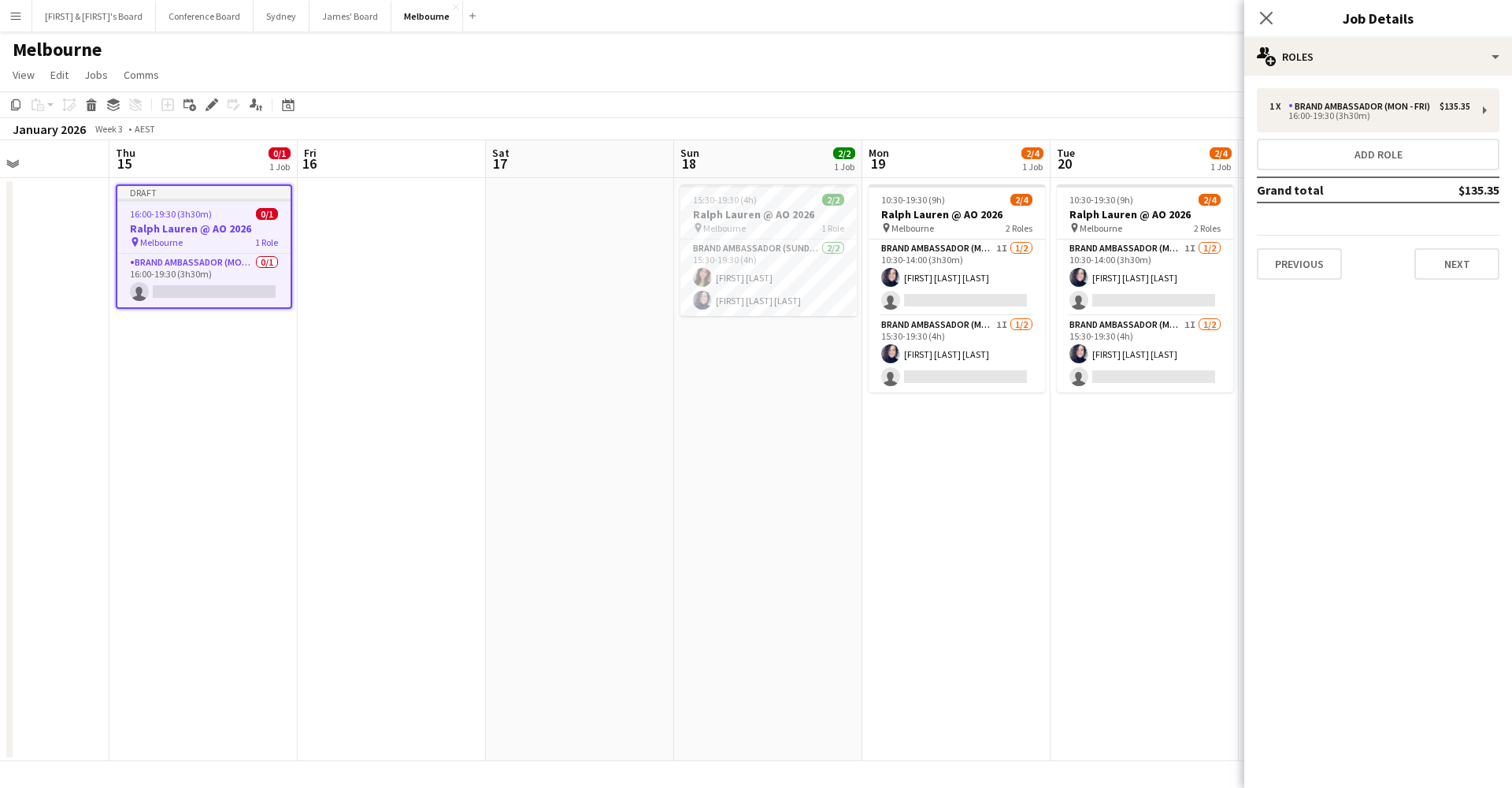 click on "1 x   Brand Ambassador (Mon - Fri)   $135.35   16:00-19:30 (3h30m)   Add role   Grand total   $135.35   Previous   Next" at bounding box center (1378, 184) 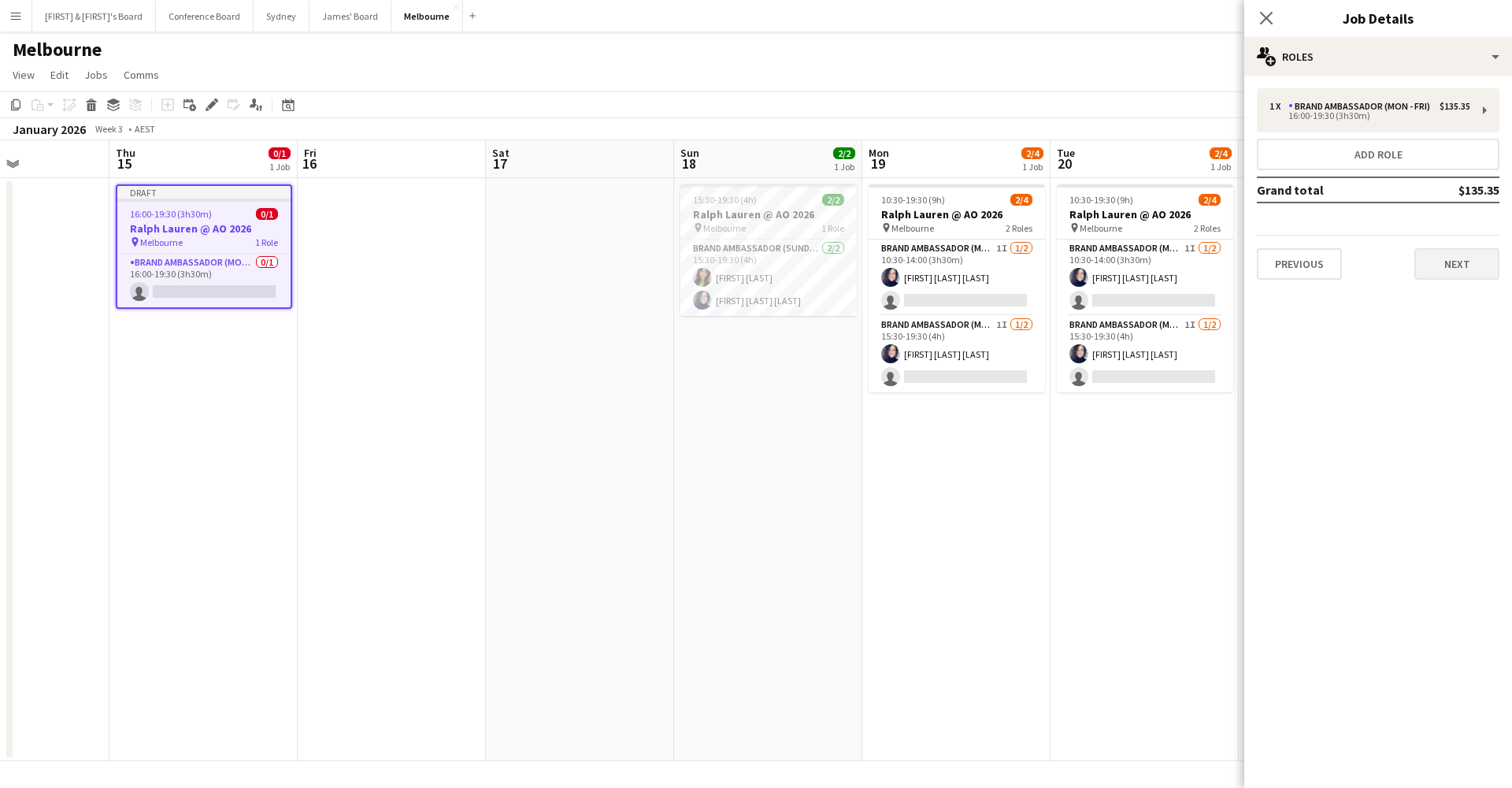 click on "Next" at bounding box center (1457, 264) 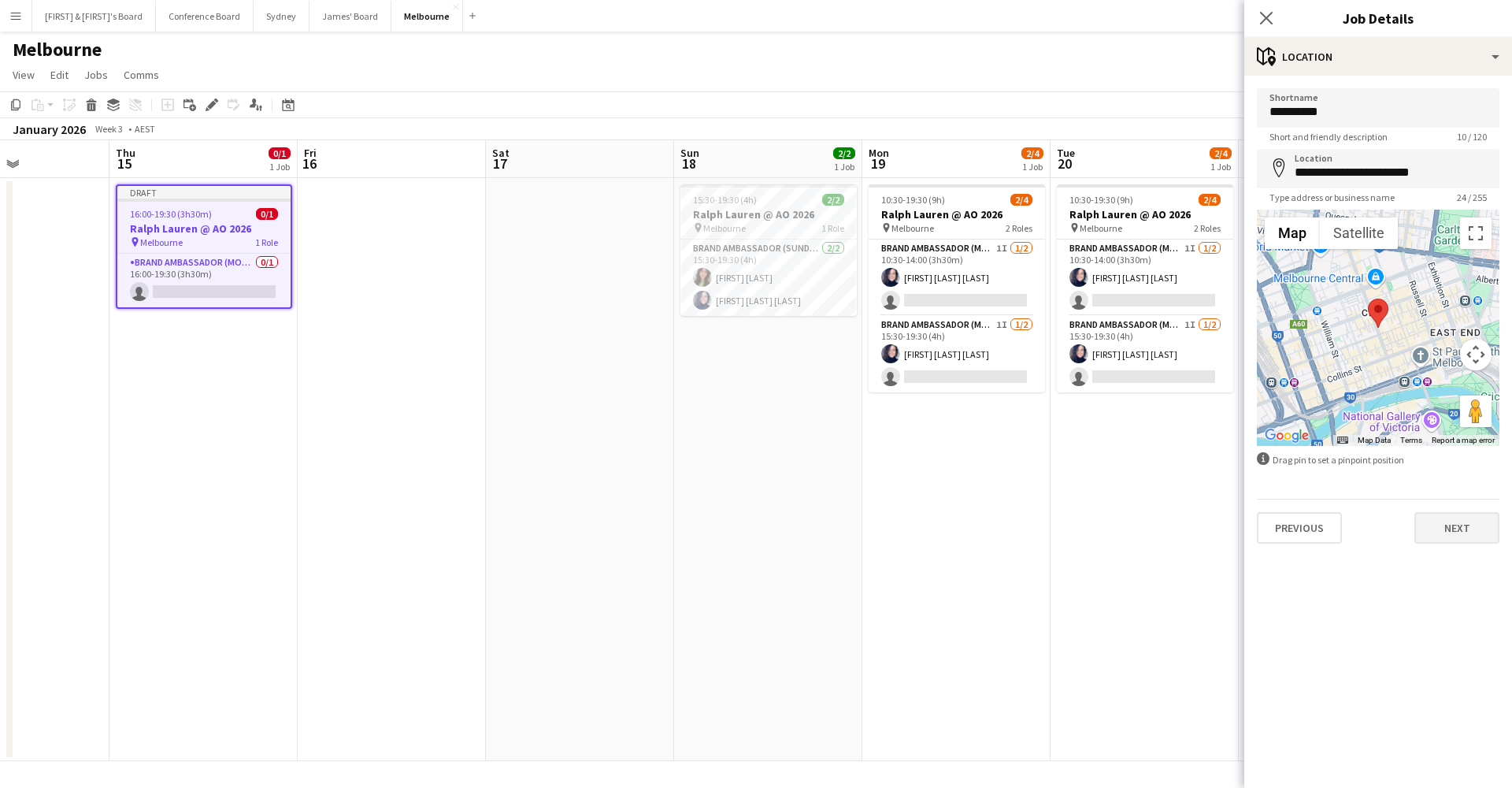 click on "Next" at bounding box center (1457, 528) 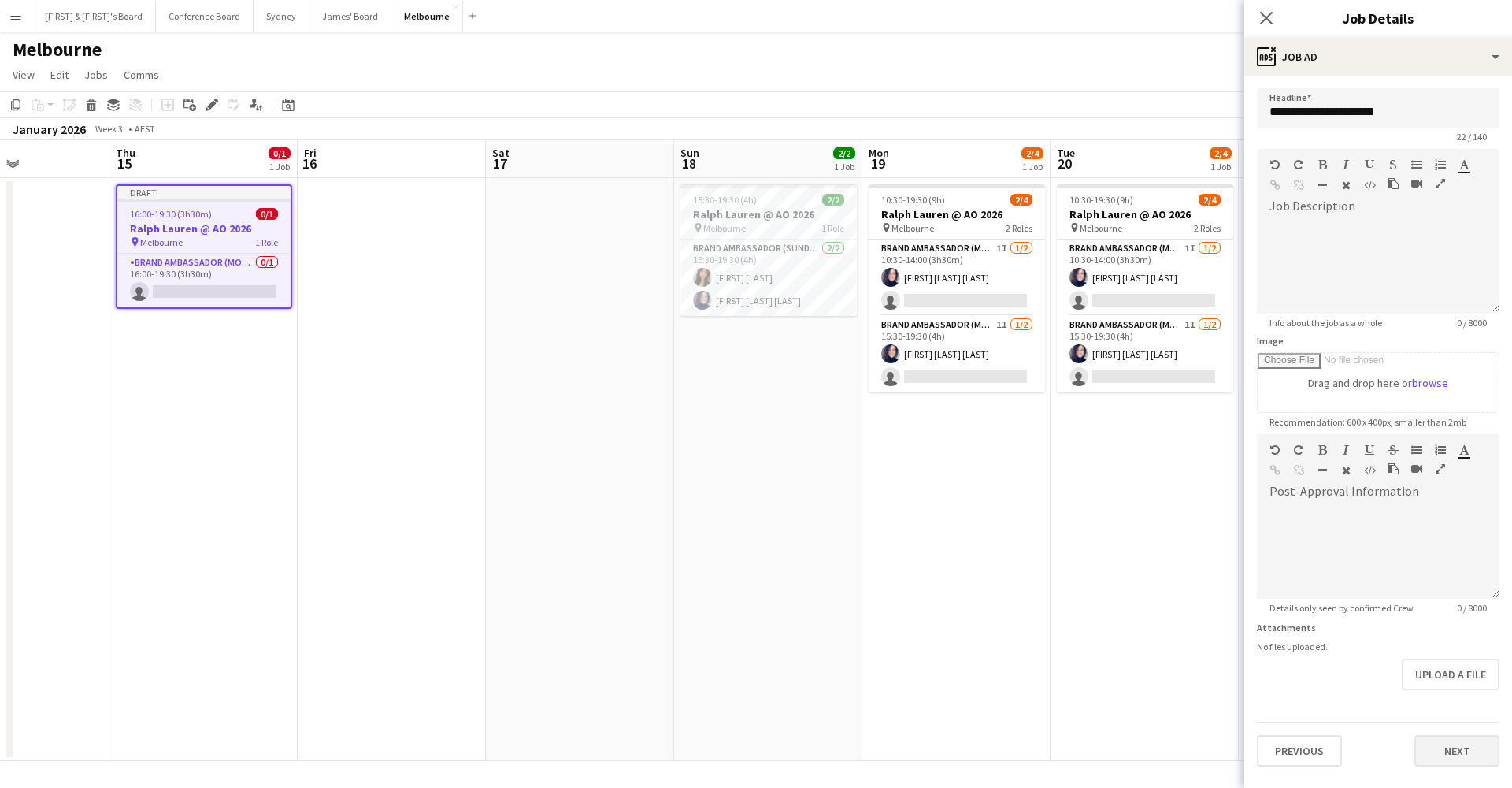 click on "Next" at bounding box center [1457, 751] 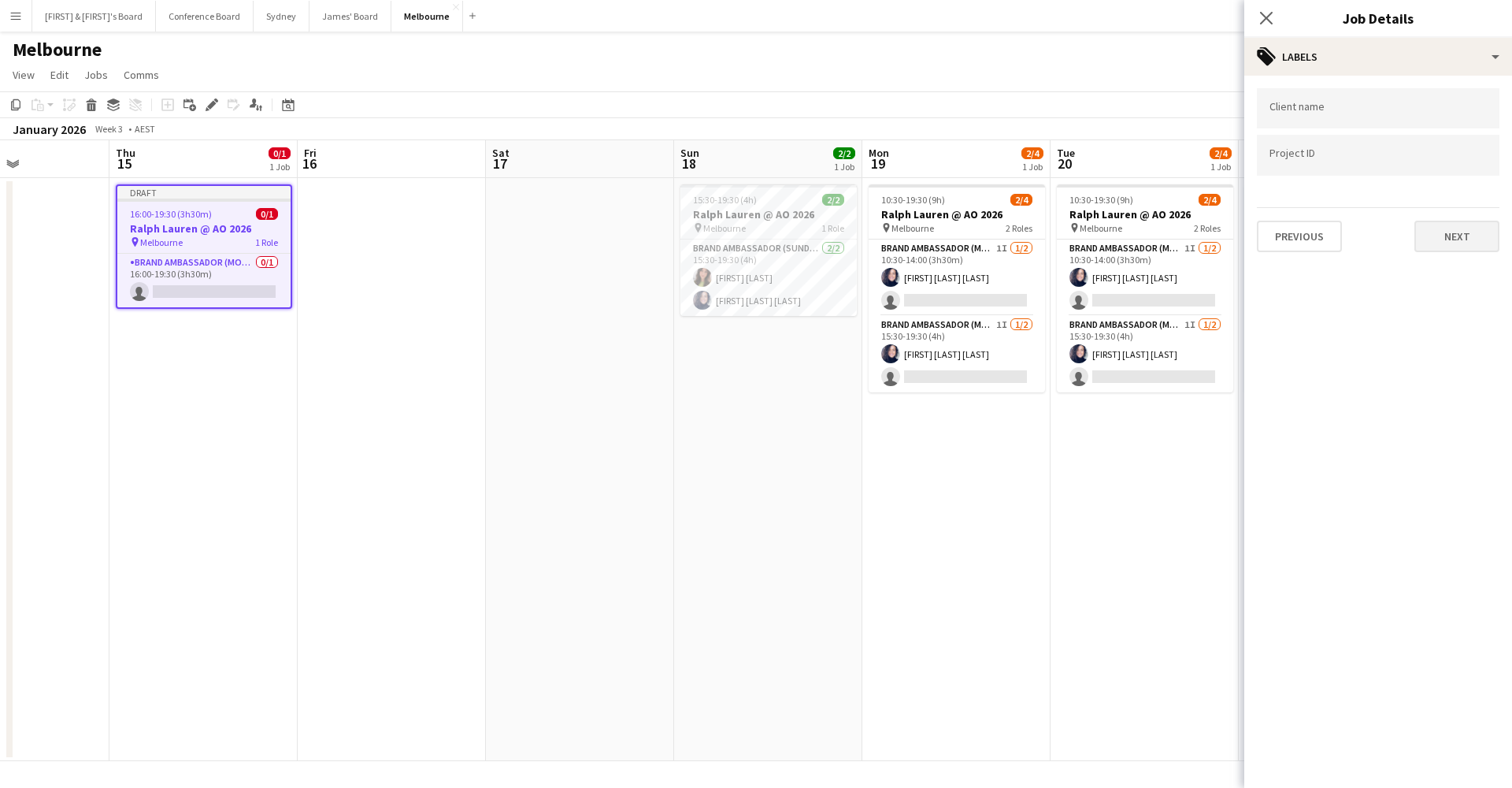 click on "Next" at bounding box center (1457, 236) 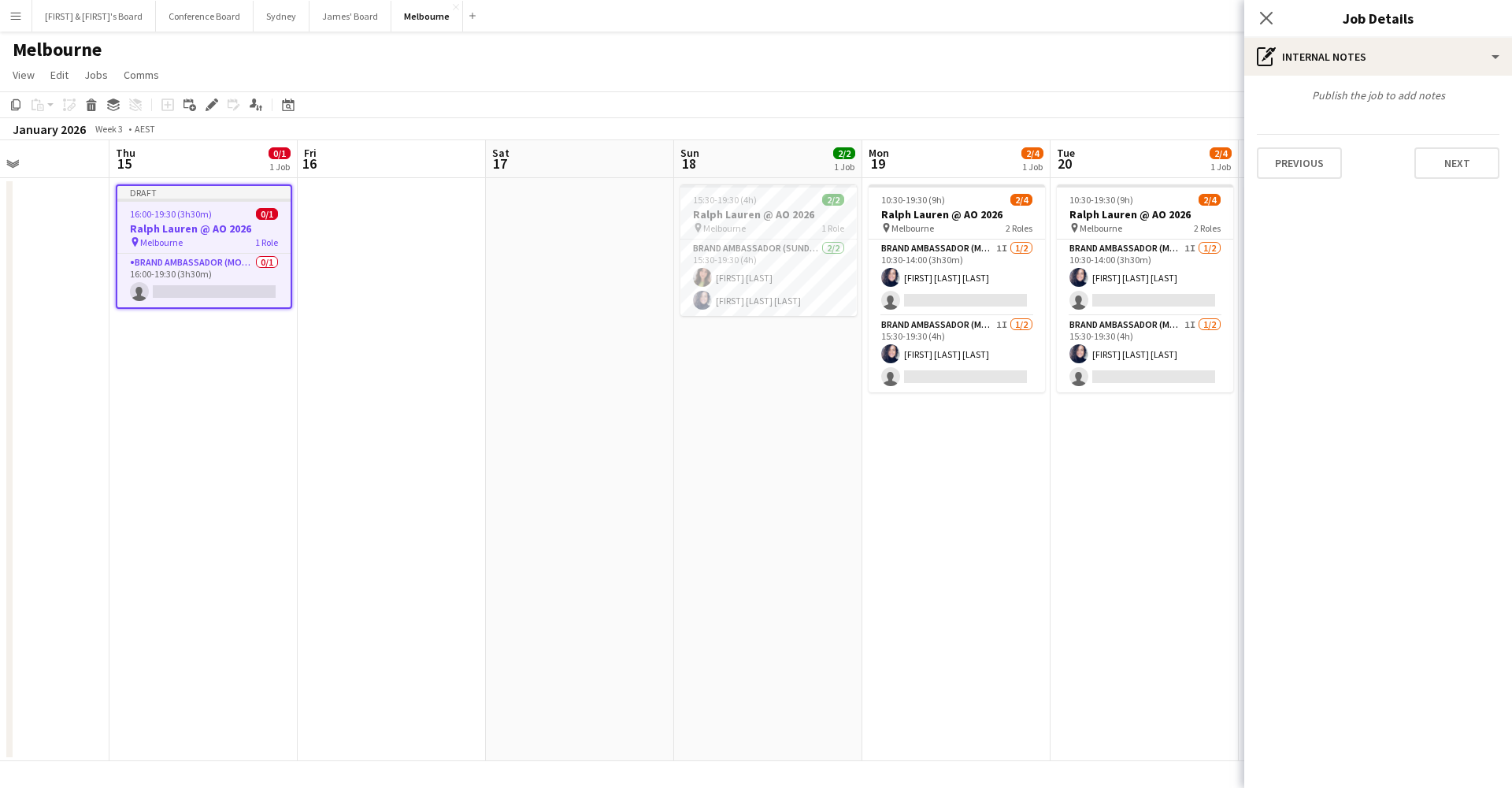 click on "Next" at bounding box center (1457, 163) 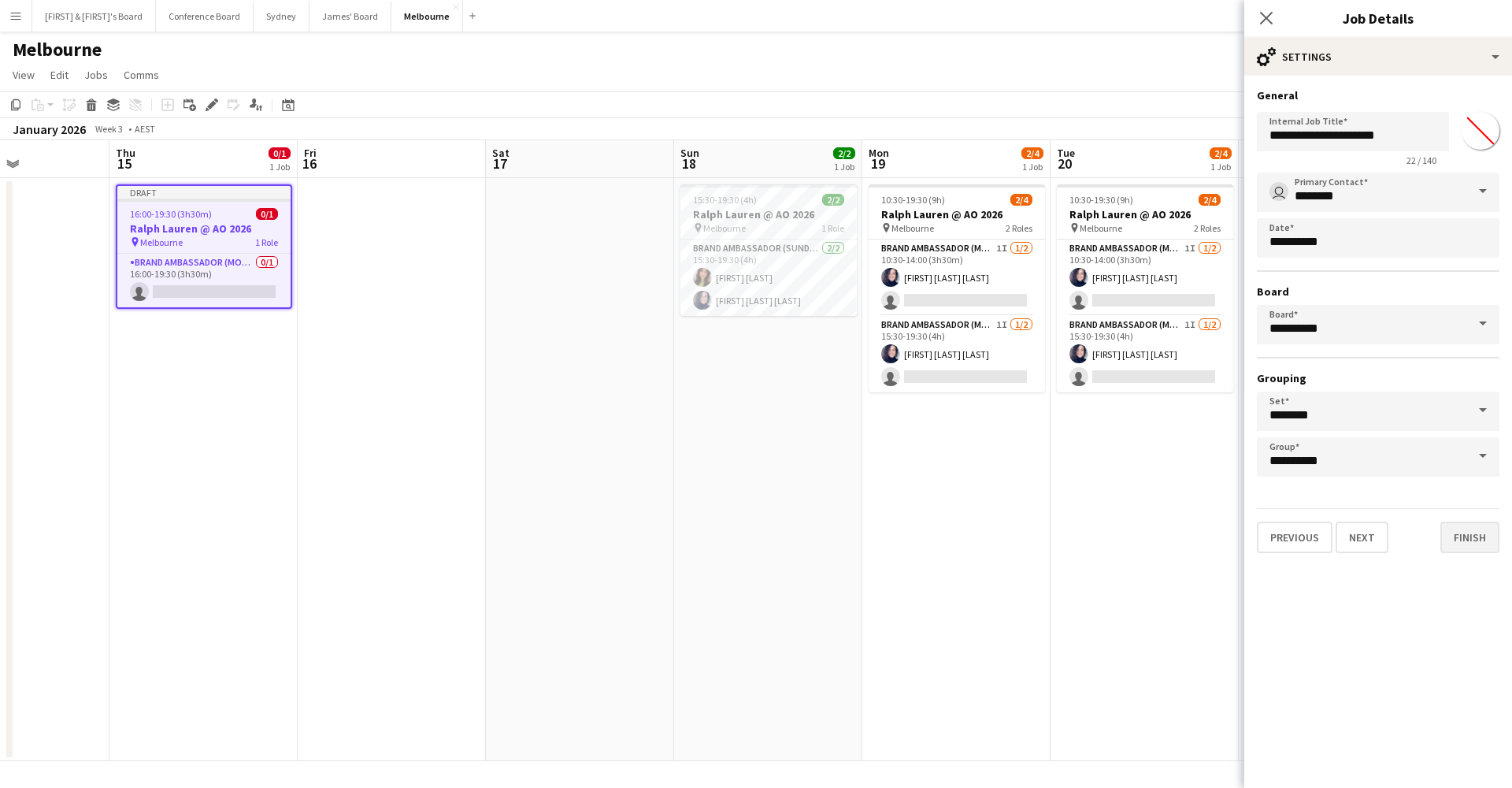 click on "Finish" at bounding box center (1469, 537) 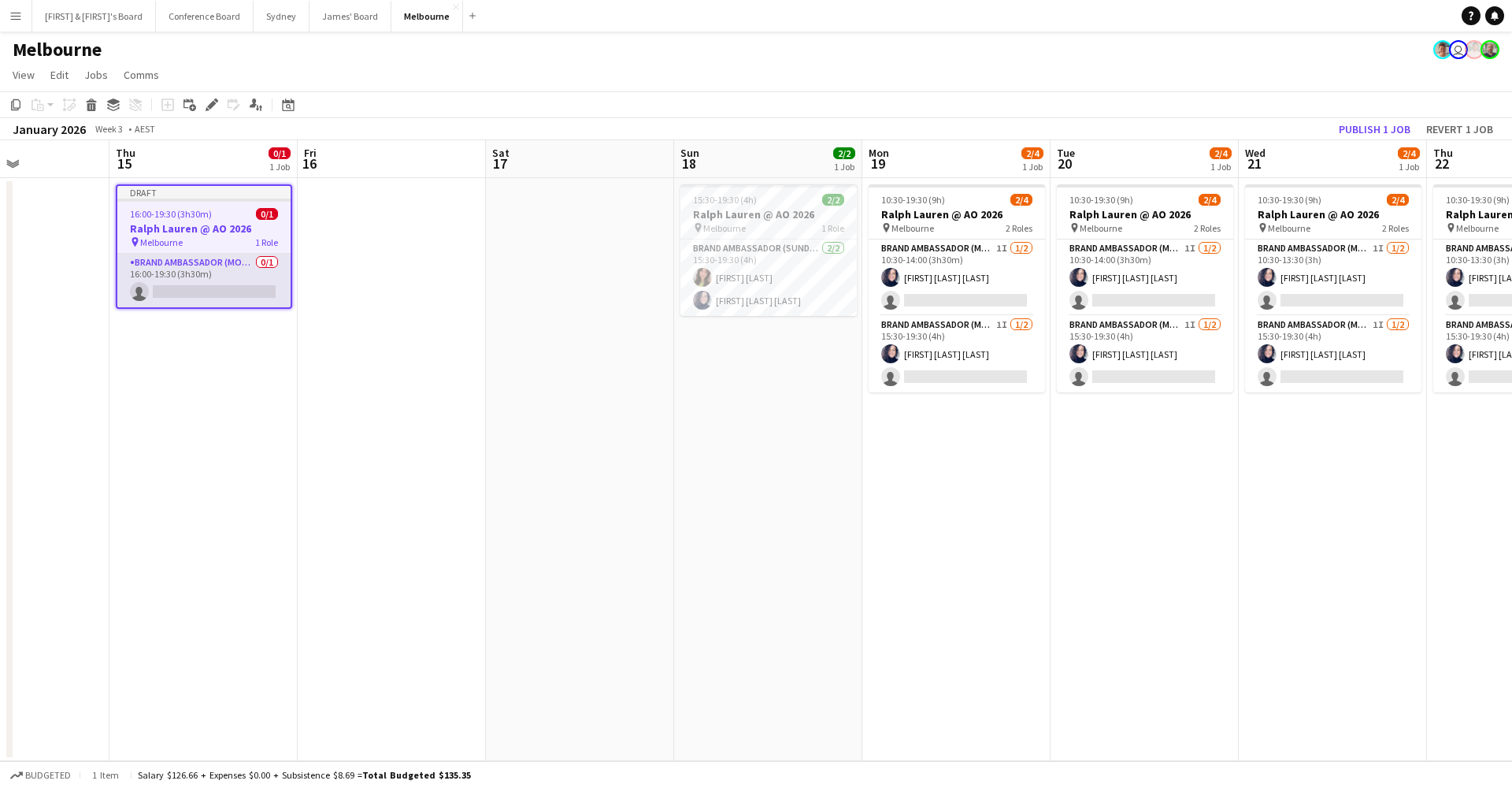 click on "Brand Ambassador (Mon - Fri)   0/1   16:00-19:30 (3h30m)
single-neutral-actions" at bounding box center (204, 281) 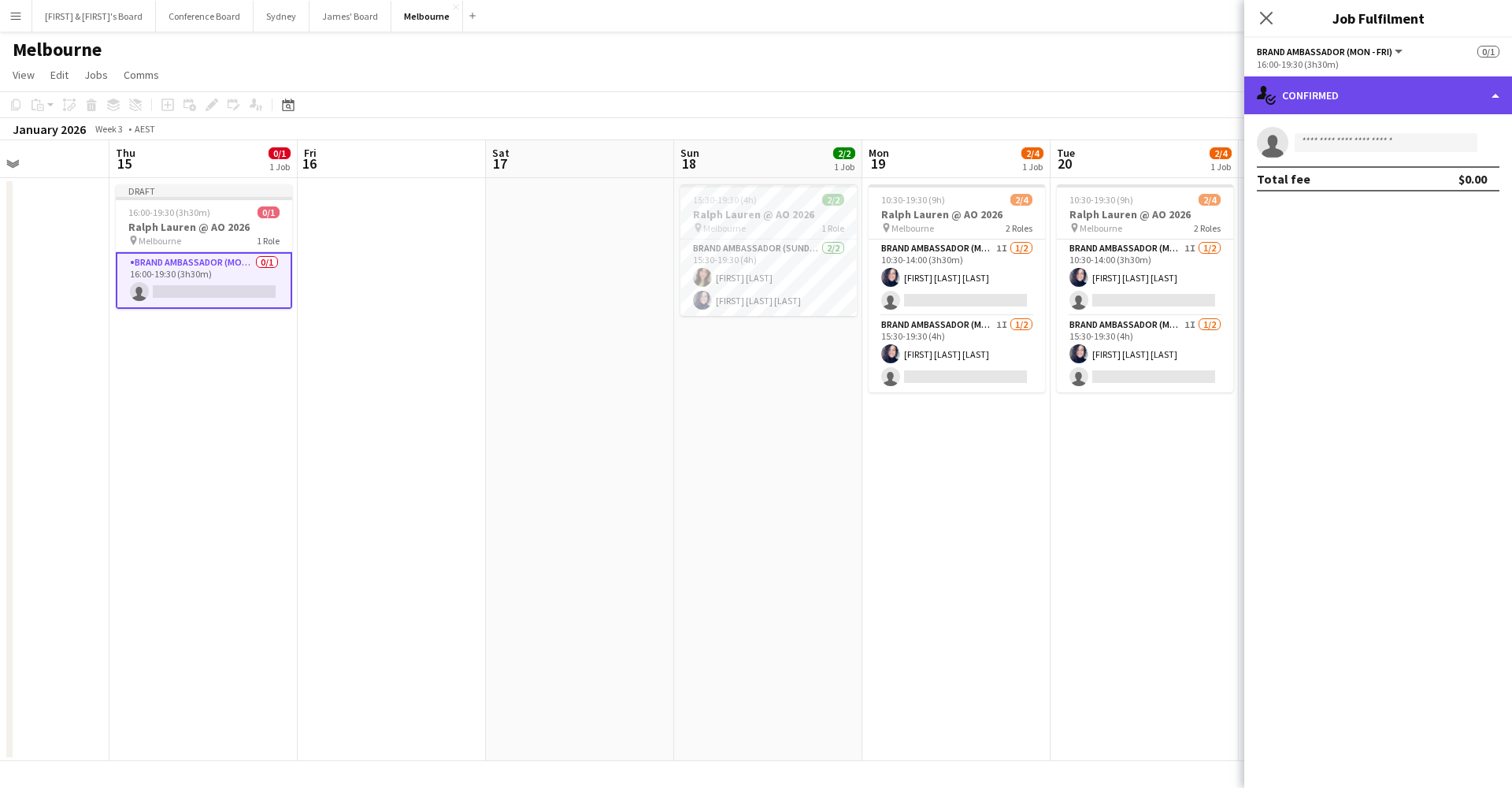 click on "single-neutral-actions-check-2
Confirmed" 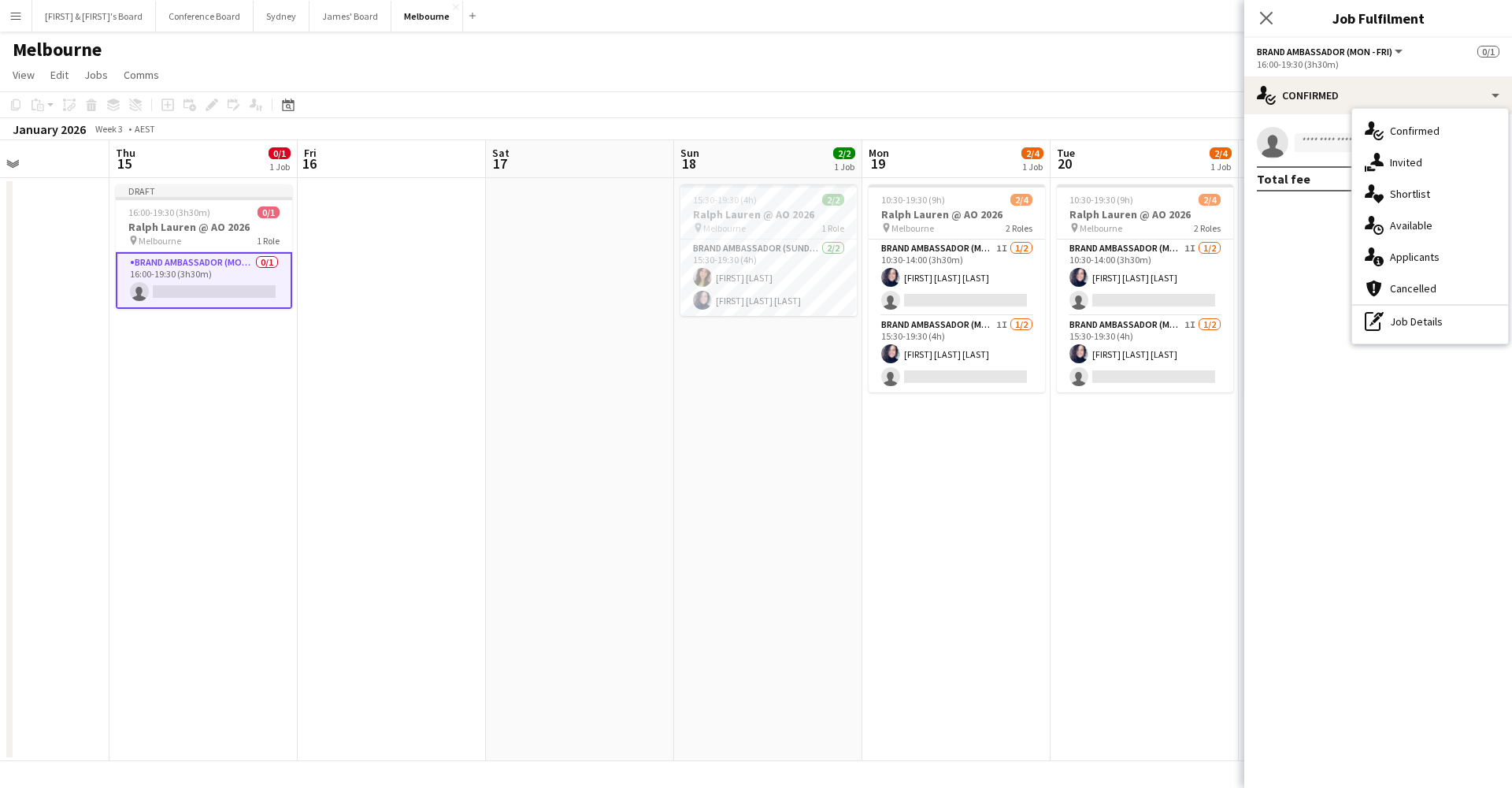 click at bounding box center [1394, 143] 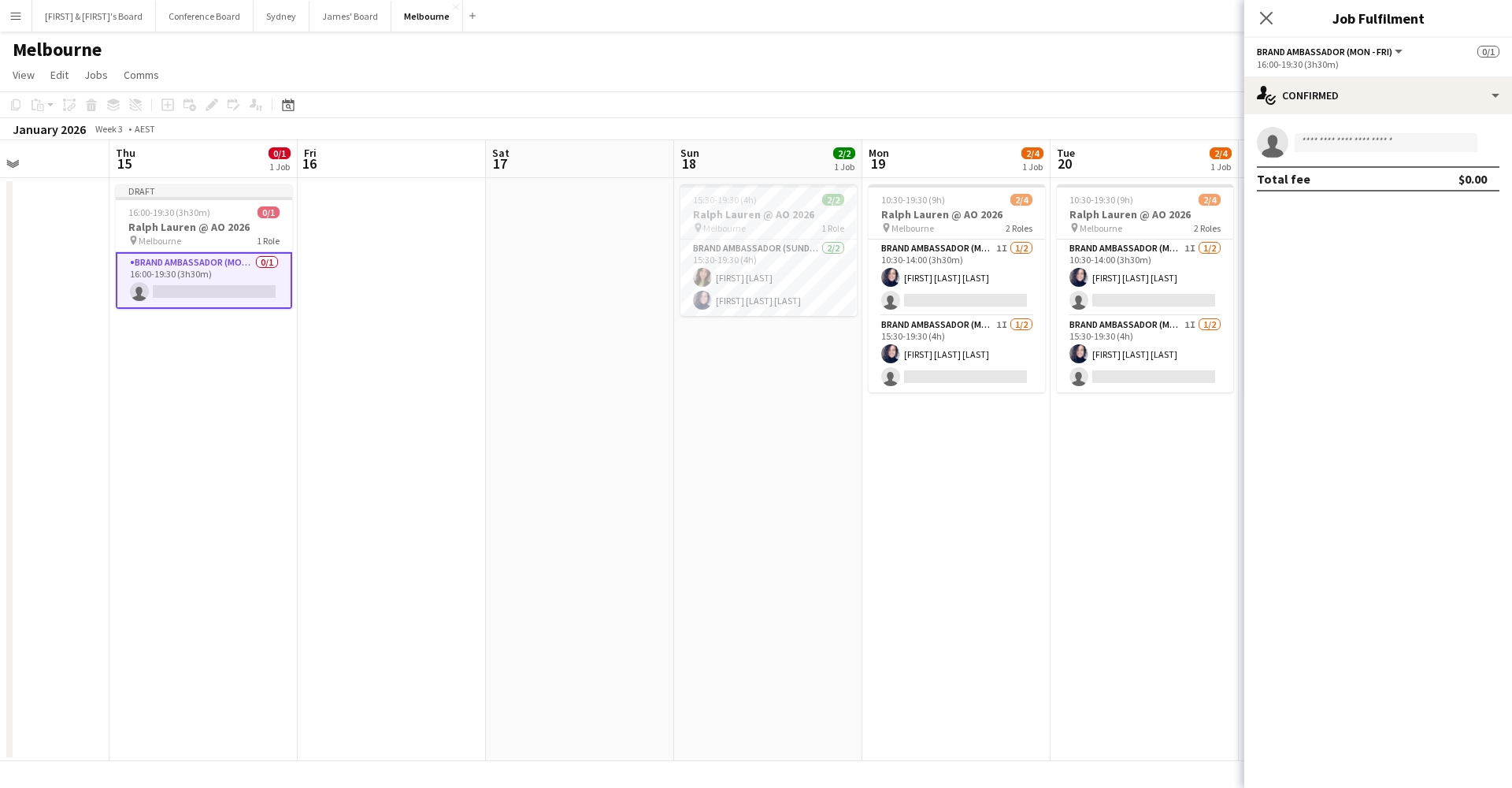 click 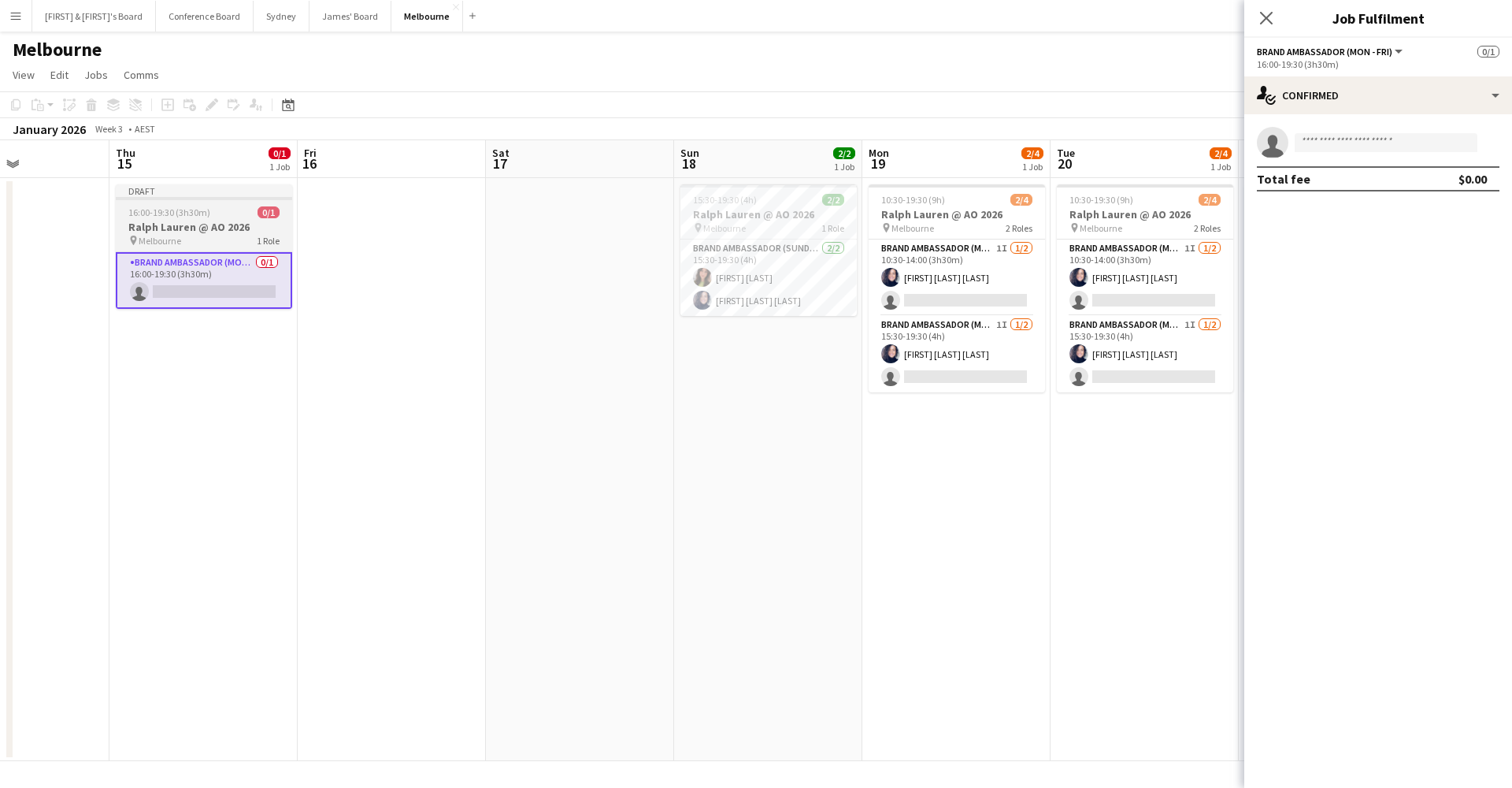 click on "pin
[CITY]    1 Role" at bounding box center [204, 240] 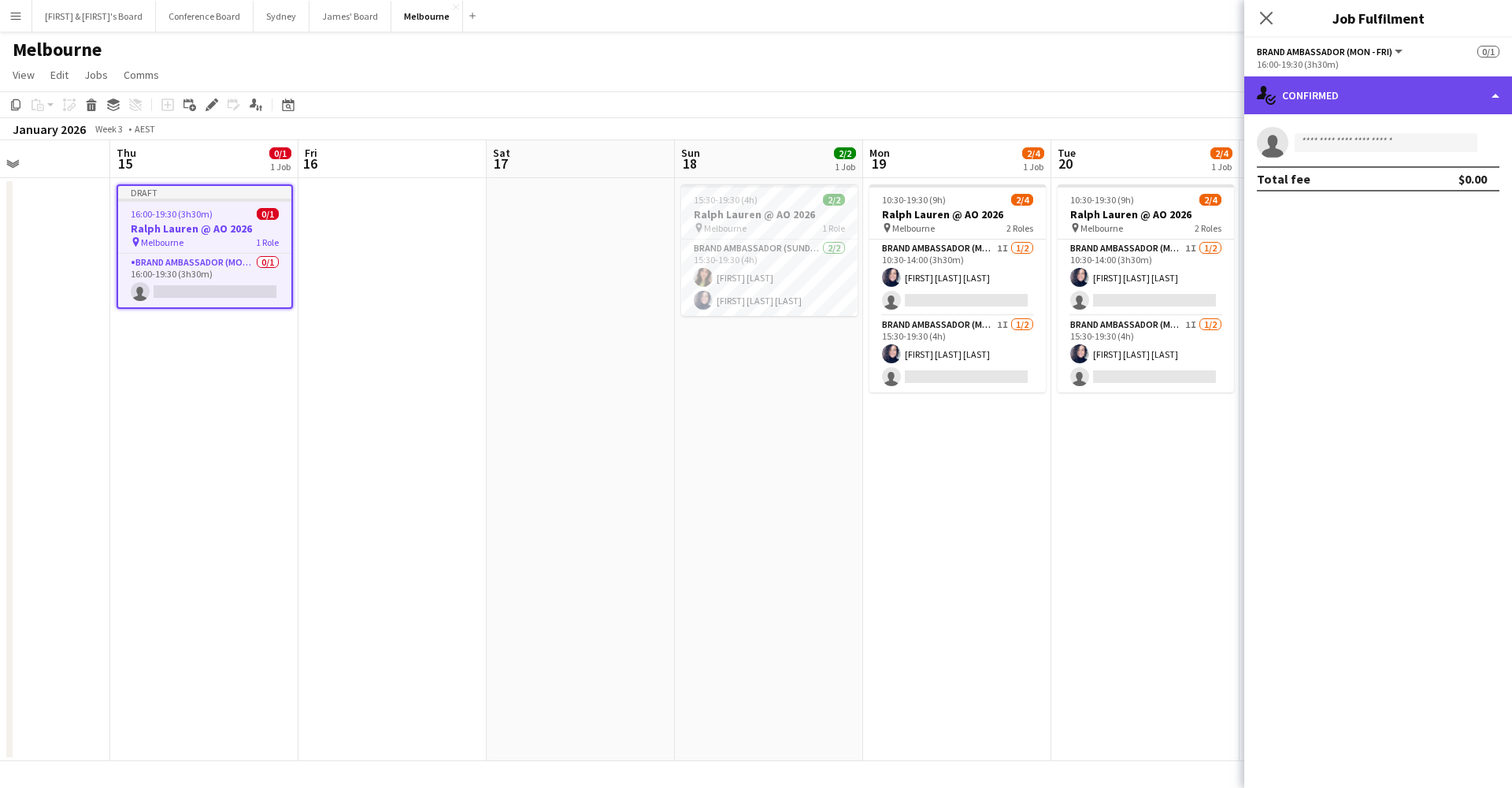 click on "single-neutral-actions-check-2
Confirmed" 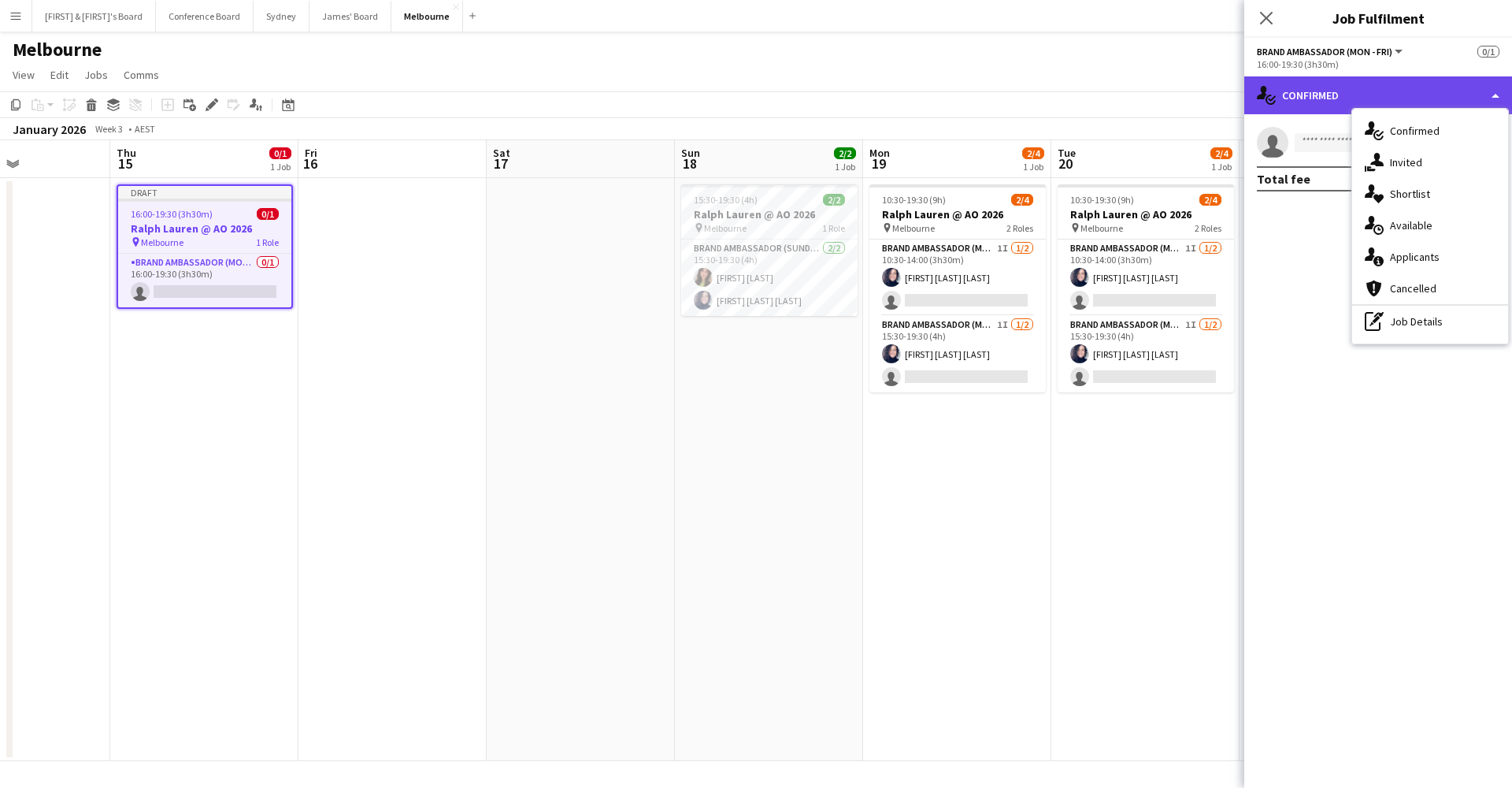click on "single-neutral-actions-check-2
Confirmed" 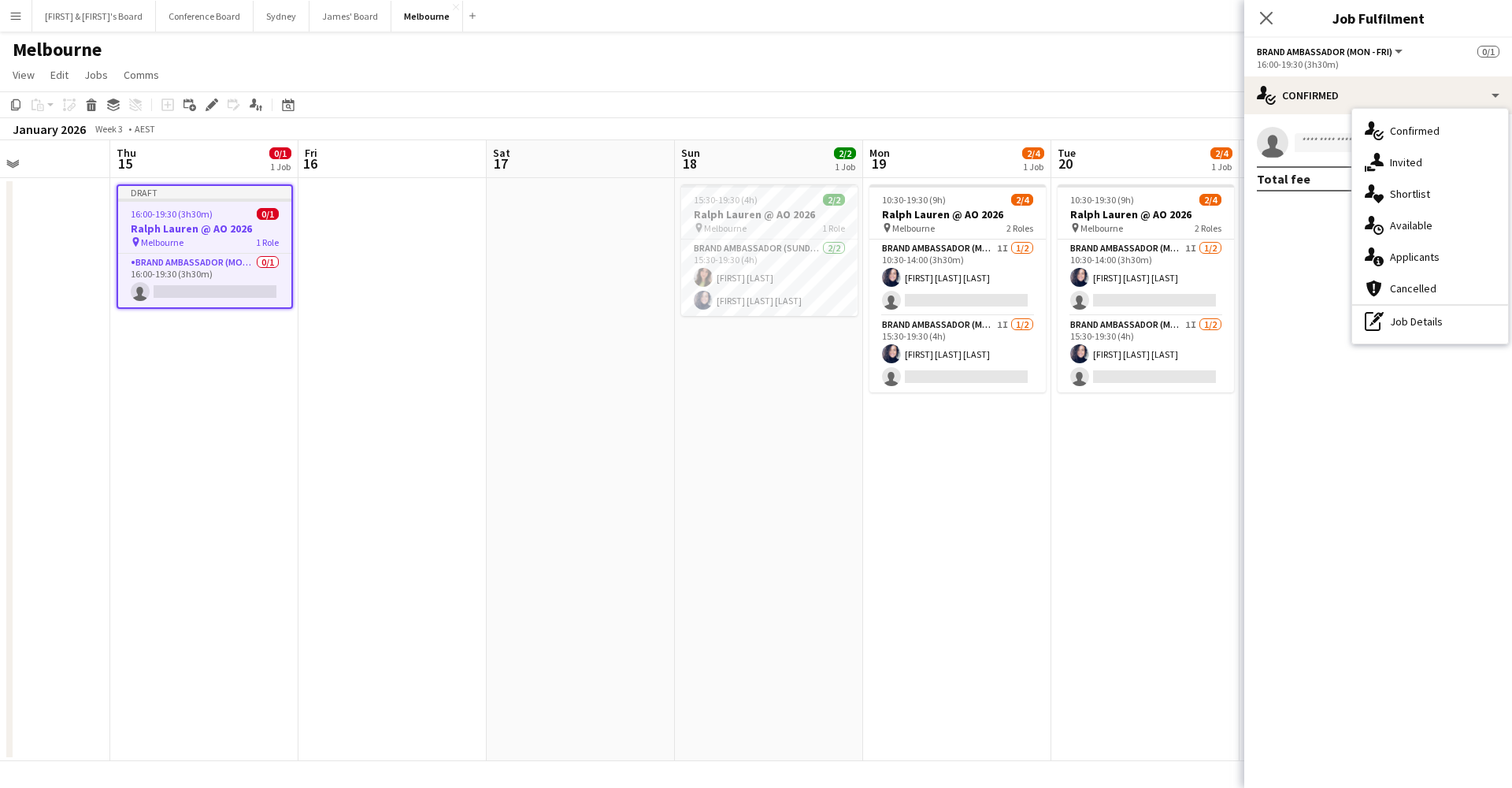 click on "single-neutral-actions" 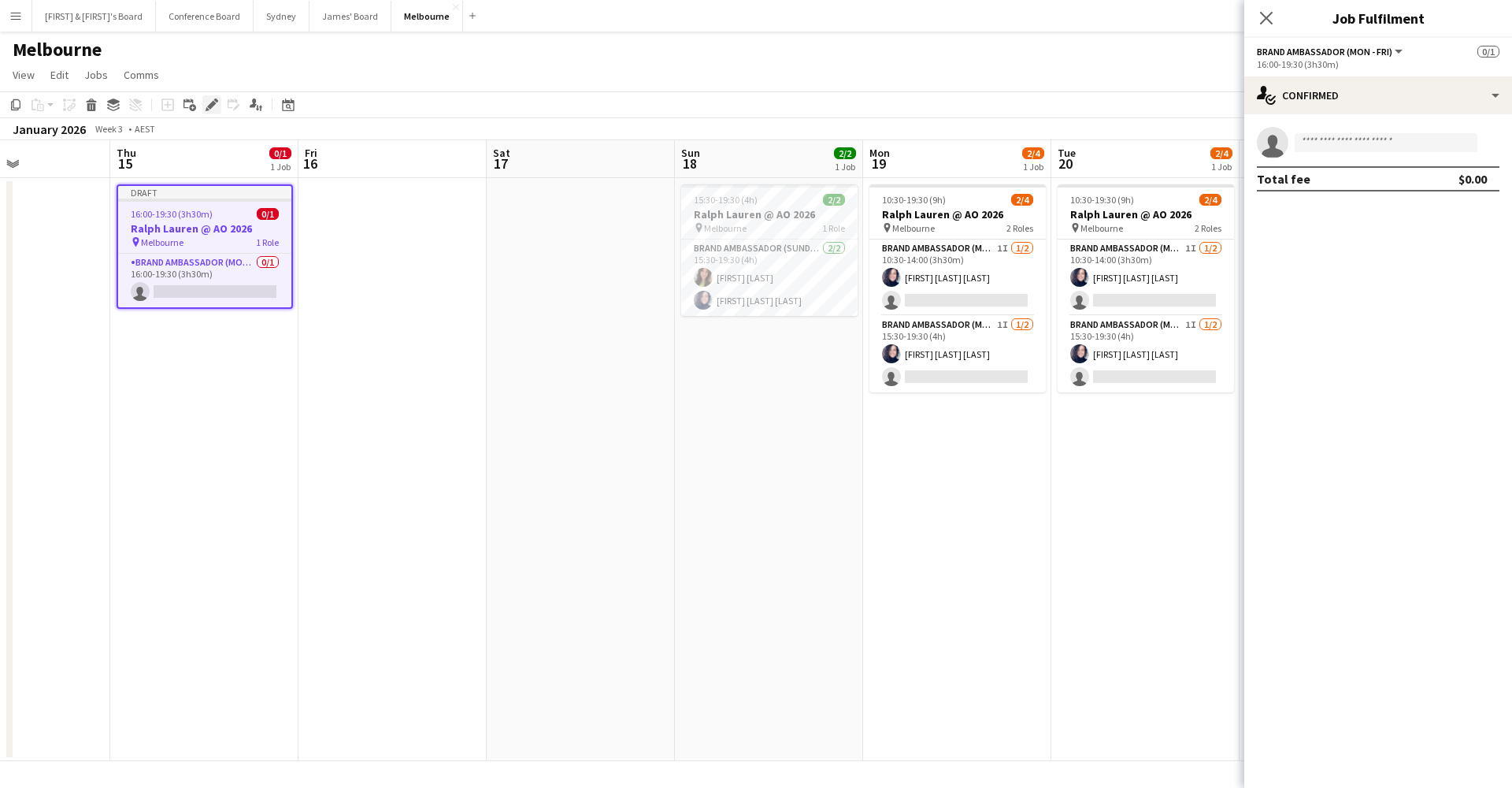 click on "Edit" 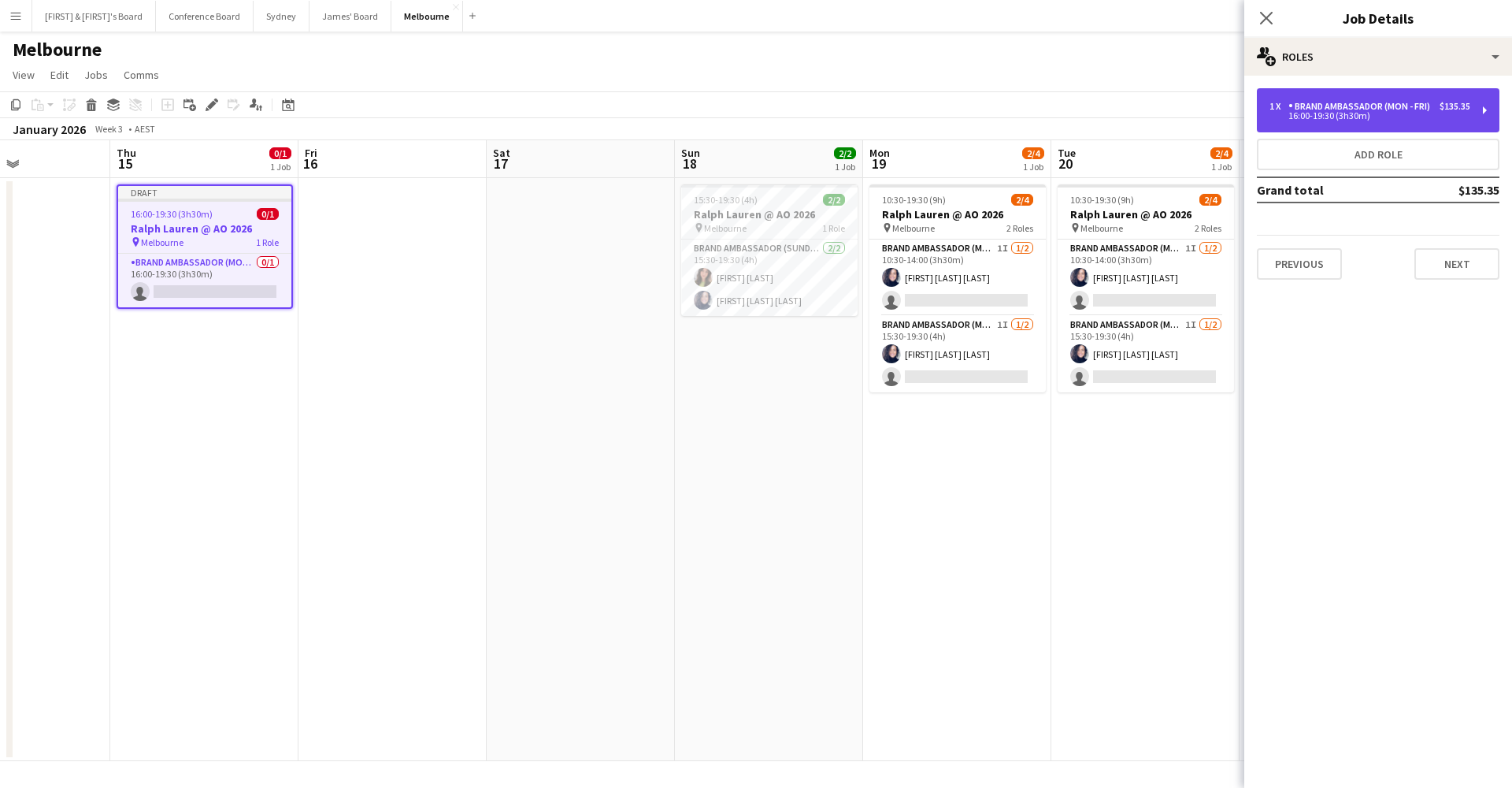 click on "1 x   Brand Ambassador (Mon - Fri)   $135.35   16:00-19:30 (3h30m)" at bounding box center [1378, 110] 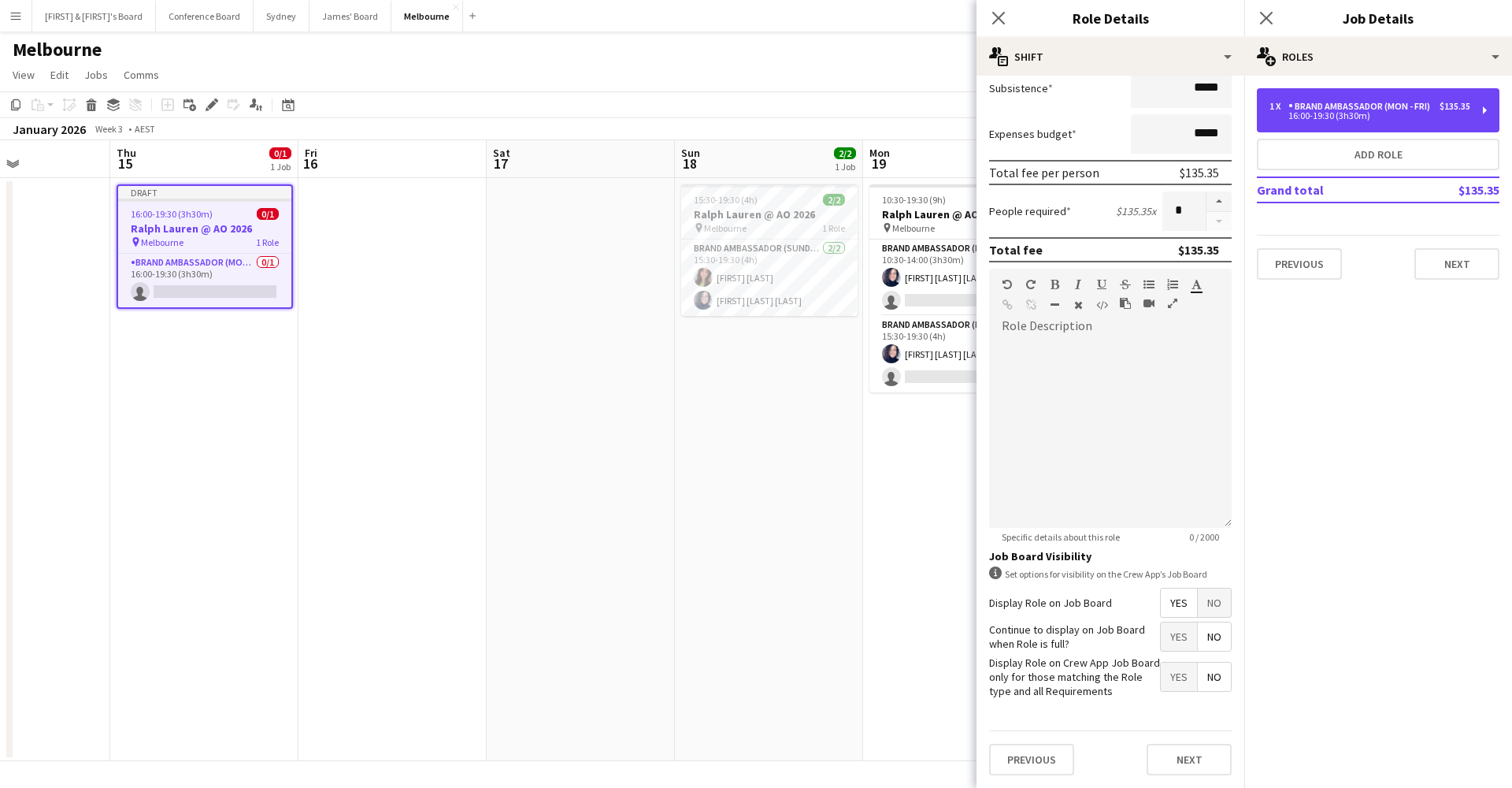 scroll, scrollTop: 279, scrollLeft: 0, axis: vertical 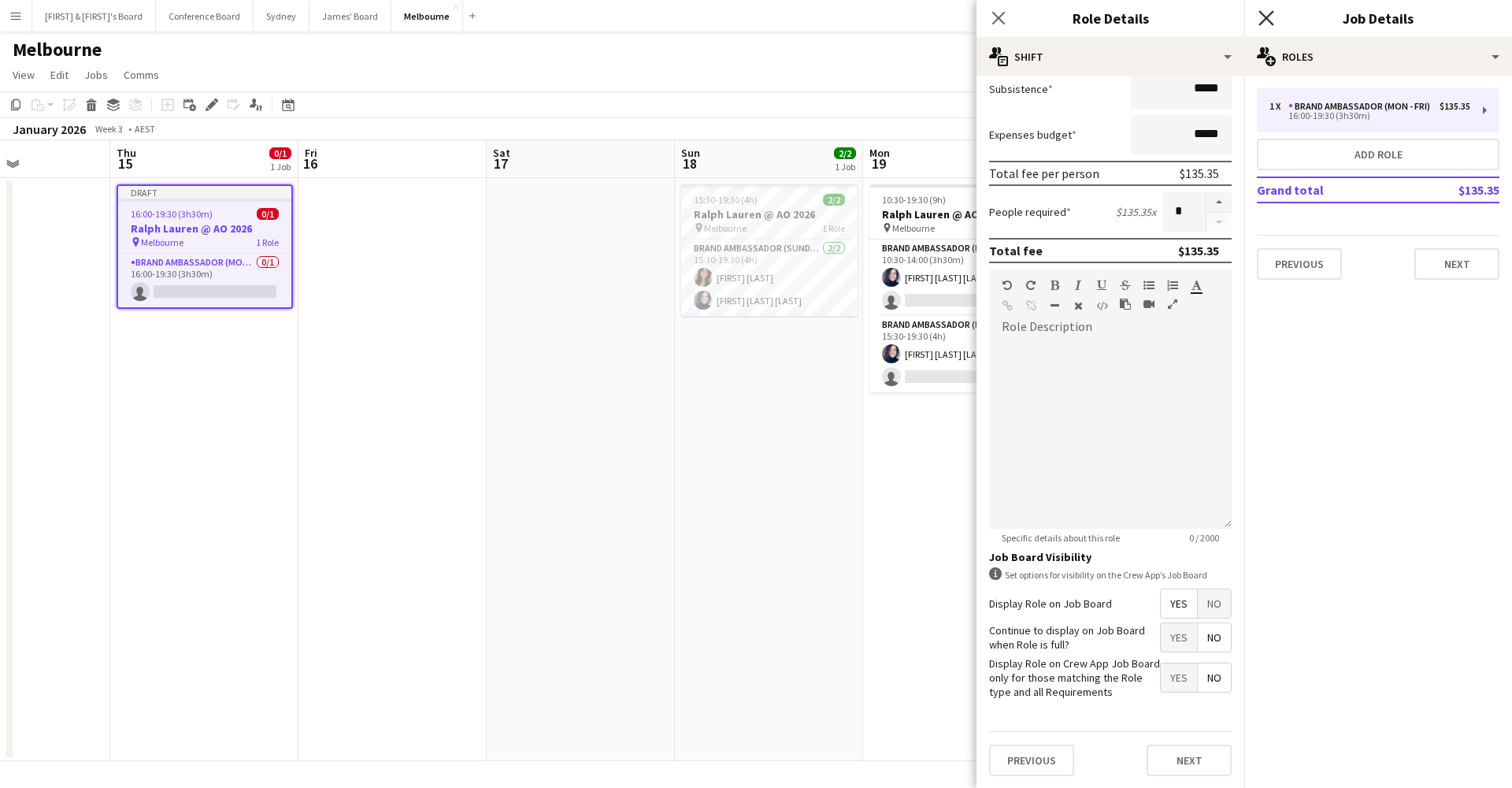 click on "Close pop-in" 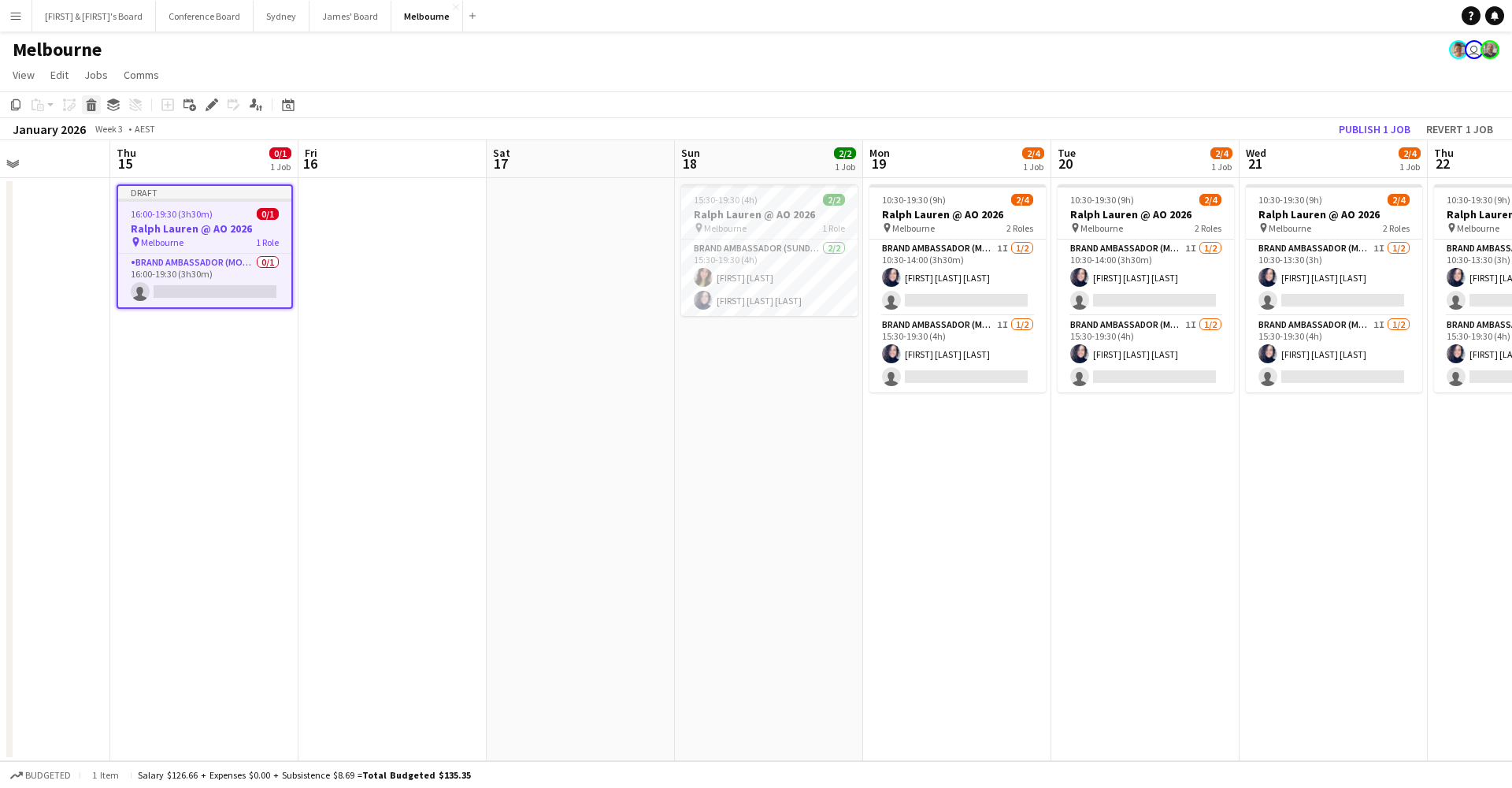 click 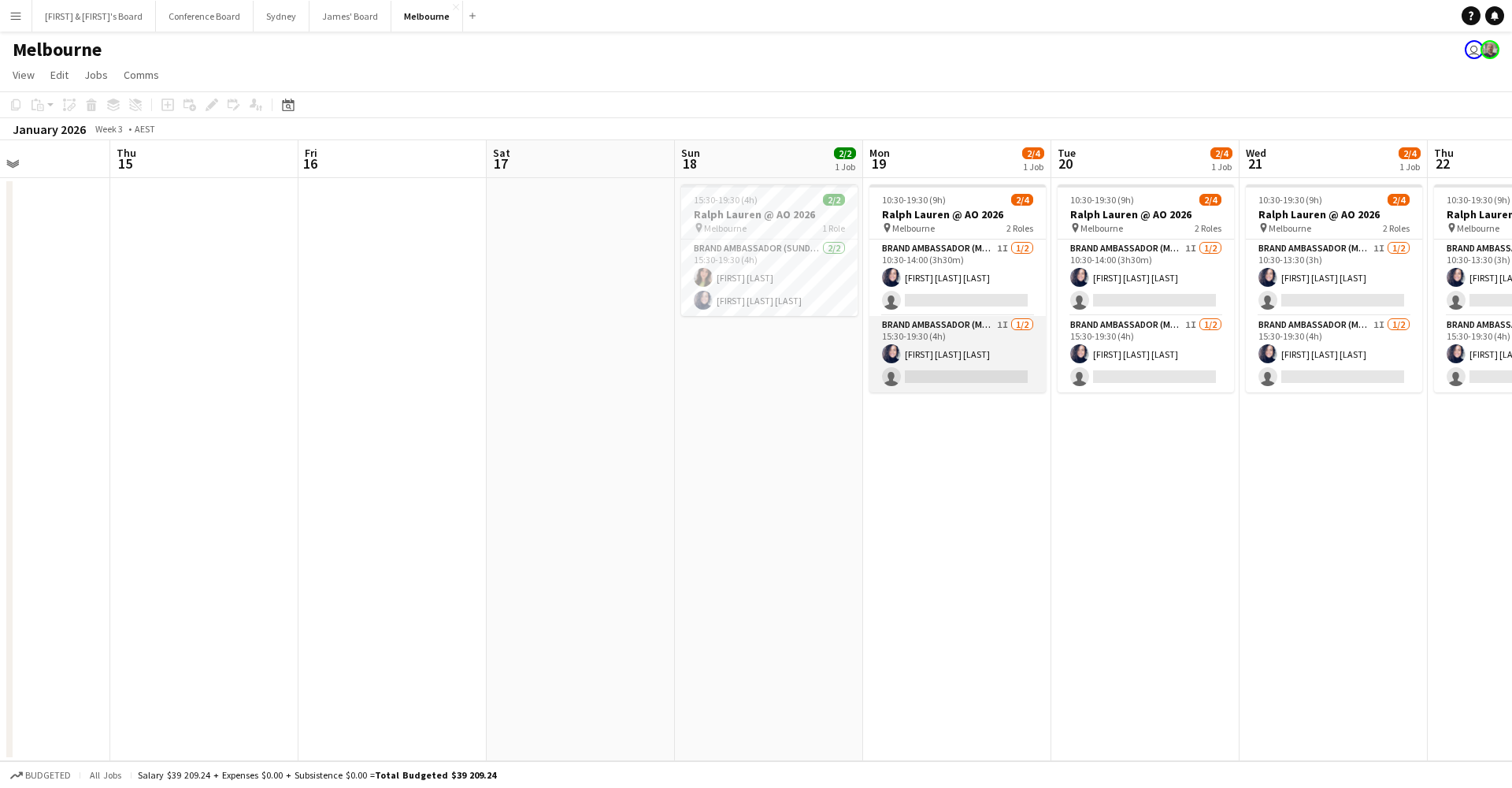 click on "Brand Ambassador (Mon - Fri)   1I   1/2   15:30-19:30 (4h)
[FIRST] [LAST]
single-neutral-actions" at bounding box center [958, 354] 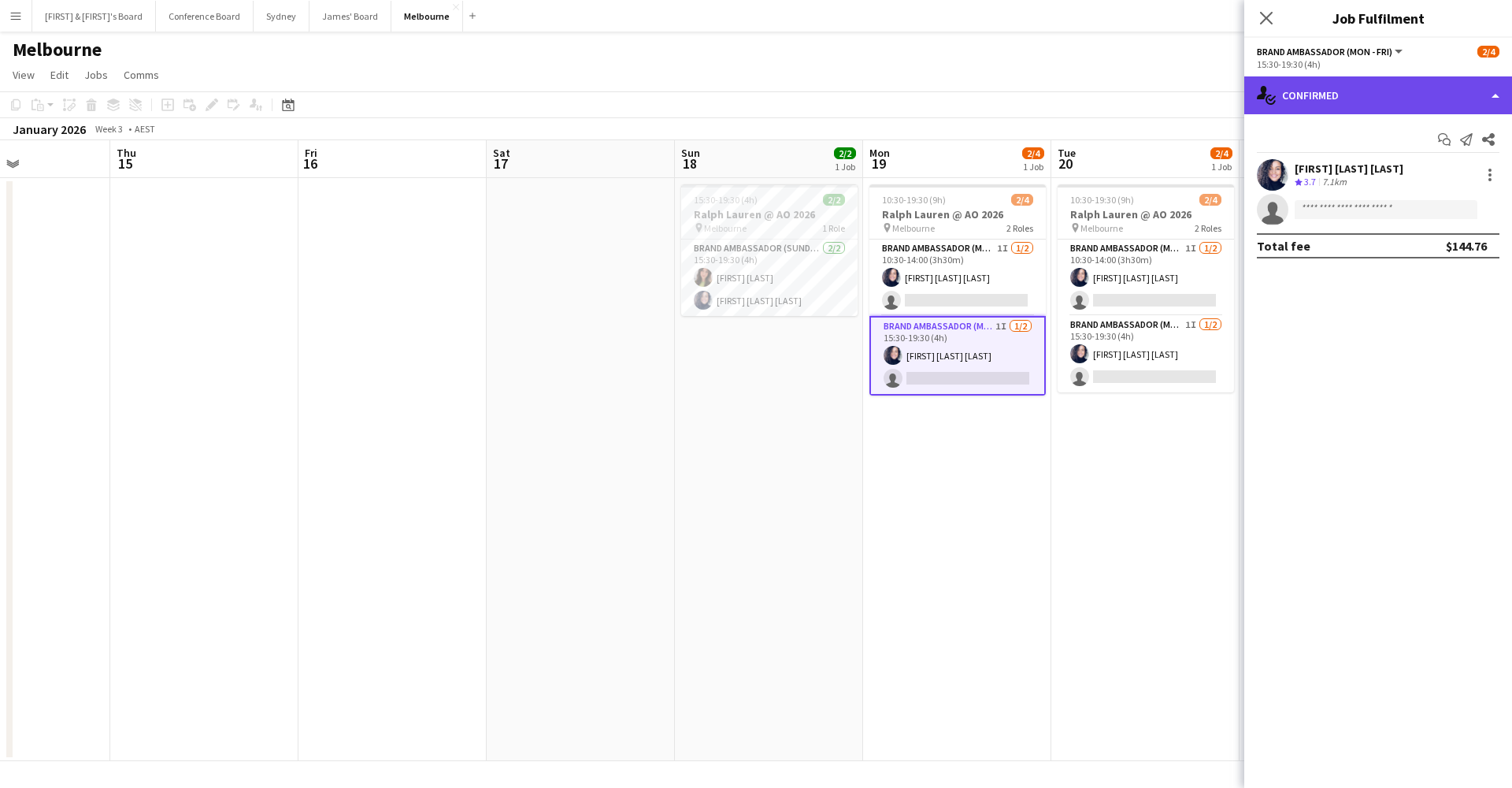 click on "single-neutral-actions-check-2
Confirmed" 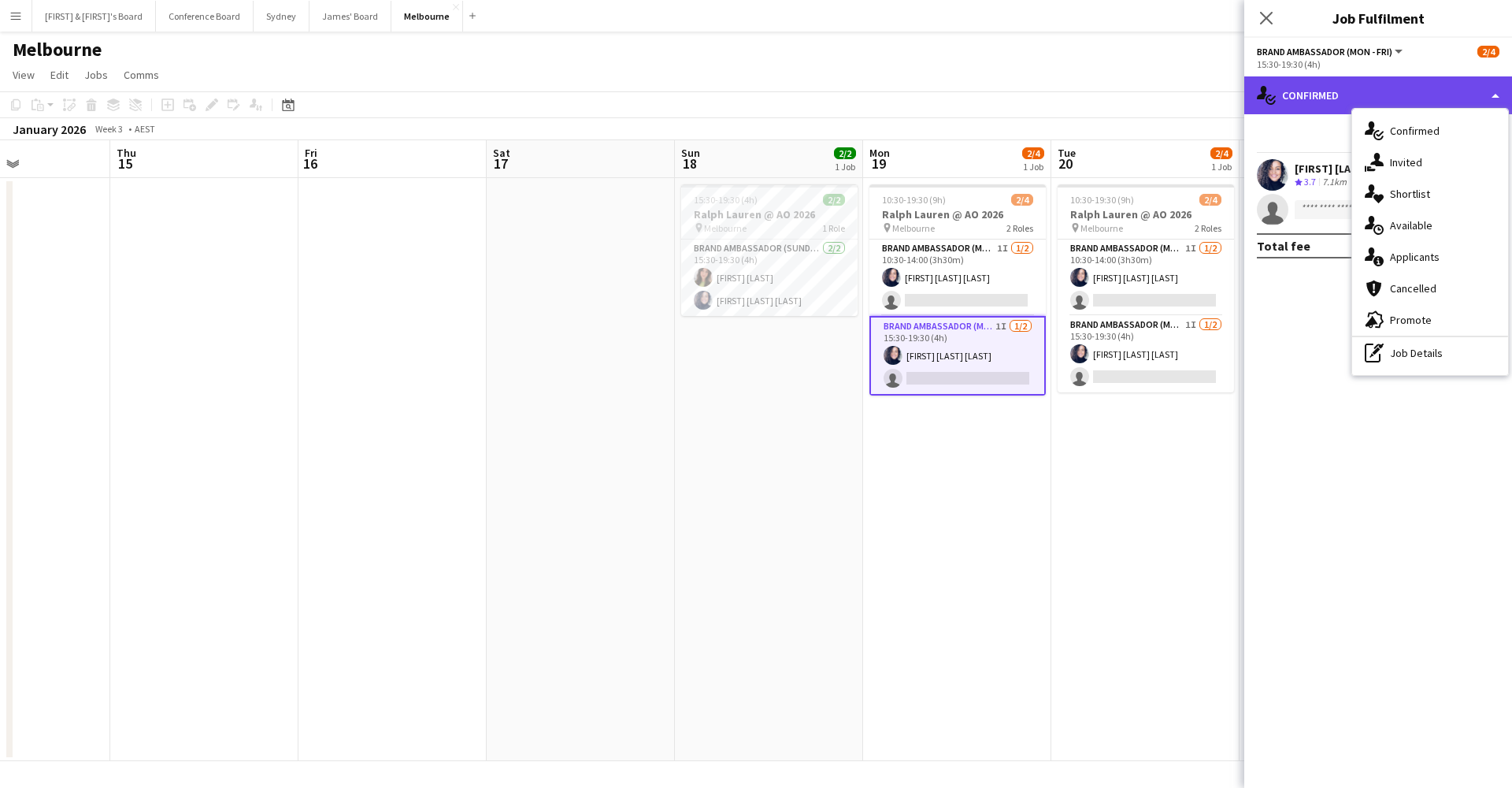 click on "single-neutral-actions-check-2
Confirmed" 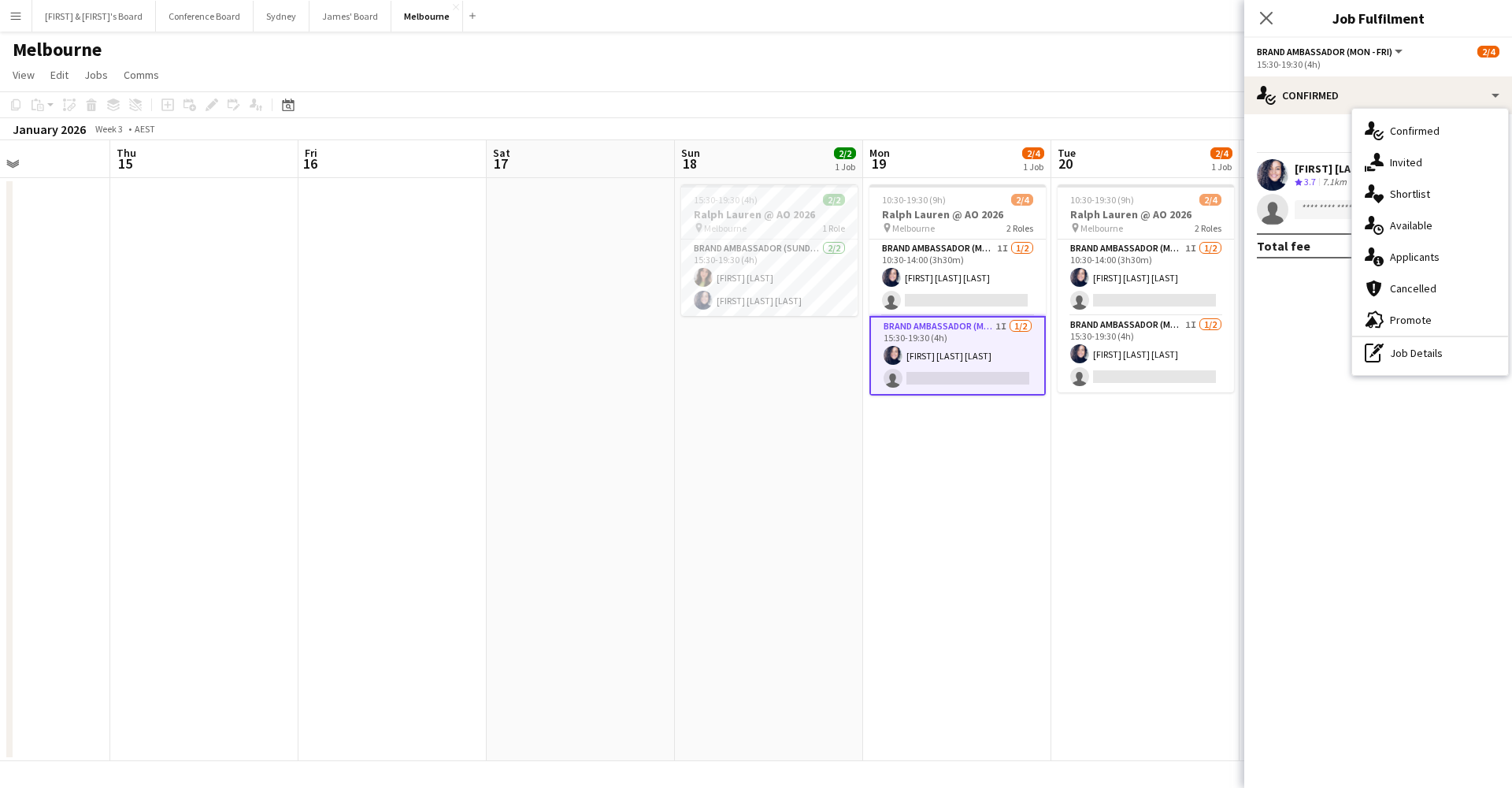 click on "Brand Ambassador (Mon - Fri)" 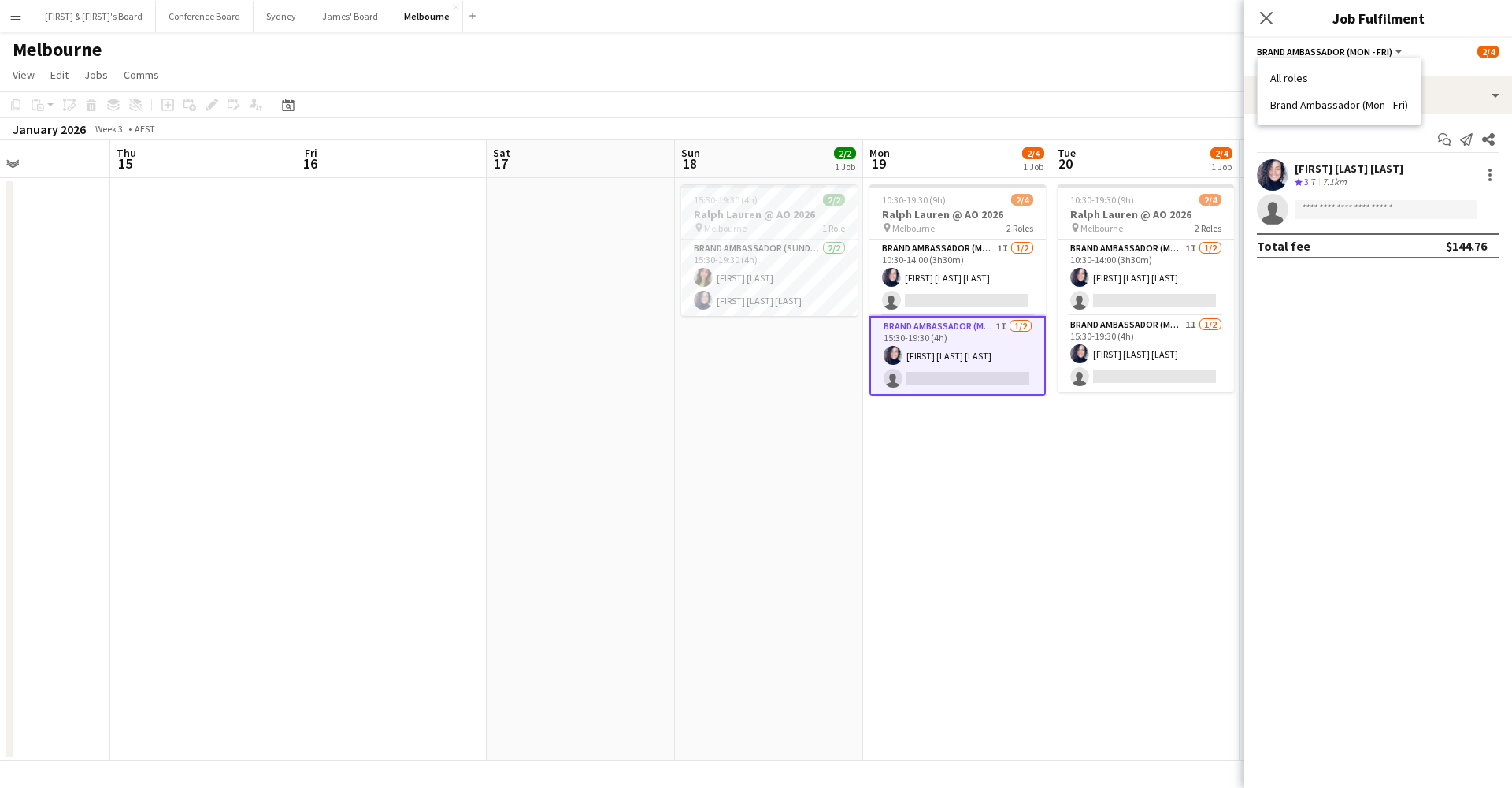 click on "Brand Ambassador (Mon - Fri)" 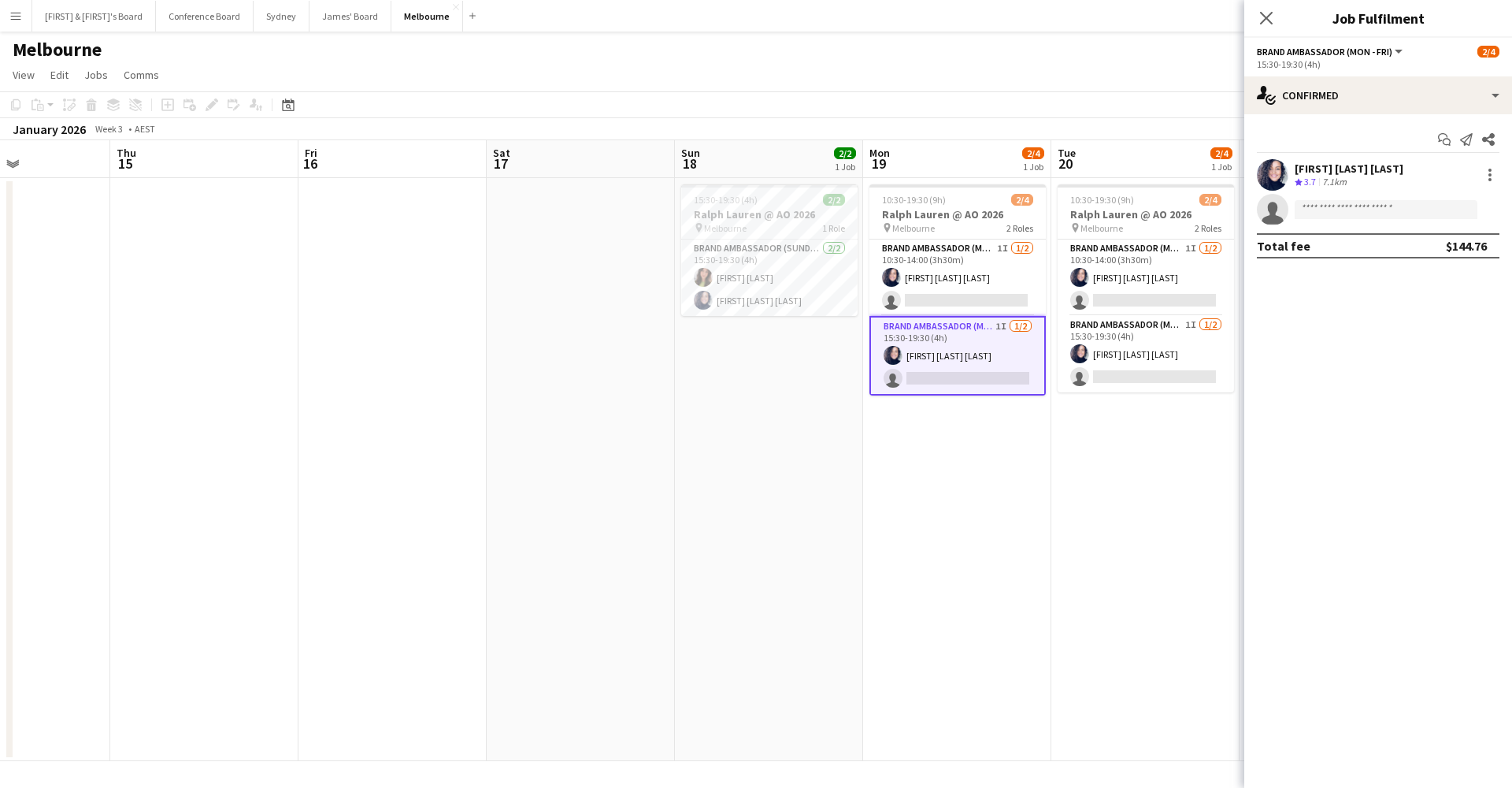 click on "View  Day view expanded Day view collapsed Month view Date picker Jump to today Expand Linked Jobs Collapse Linked Jobs  Edit  Copy
Command
C  Paste  Without Crew
Command
V With Crew
Command
Shift
V Paste as linked job  Group  Group Ungroup  Jobs  New Job Edit Job Delete Job New Linked Job Edit Linked Jobs Job fulfilment Promote Role Copy Role URL  Comms  Notify confirmed crew Create chat" 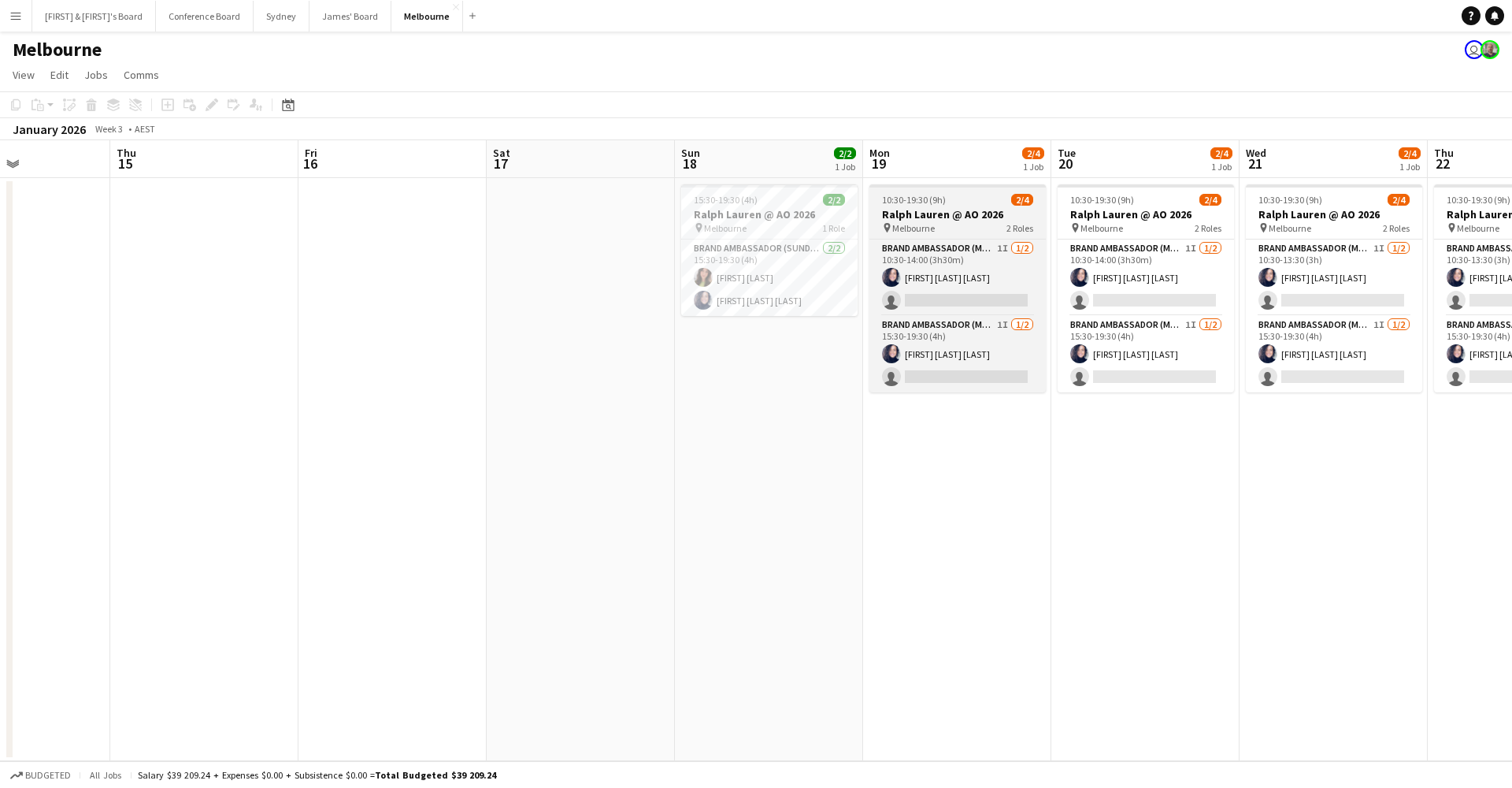 click on "Ralph Lauren @ AO 2026" at bounding box center [958, 214] 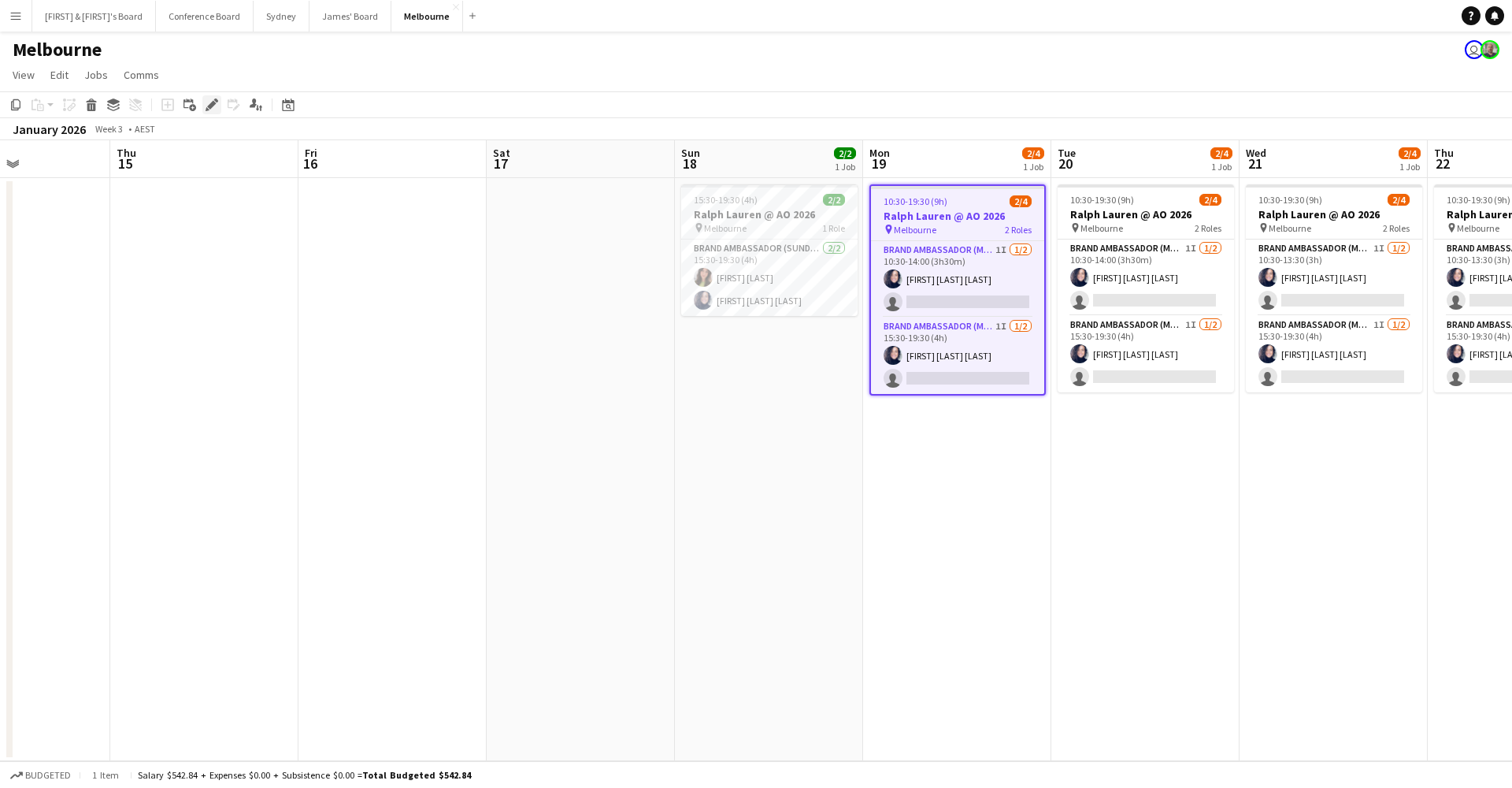 click on "Edit" 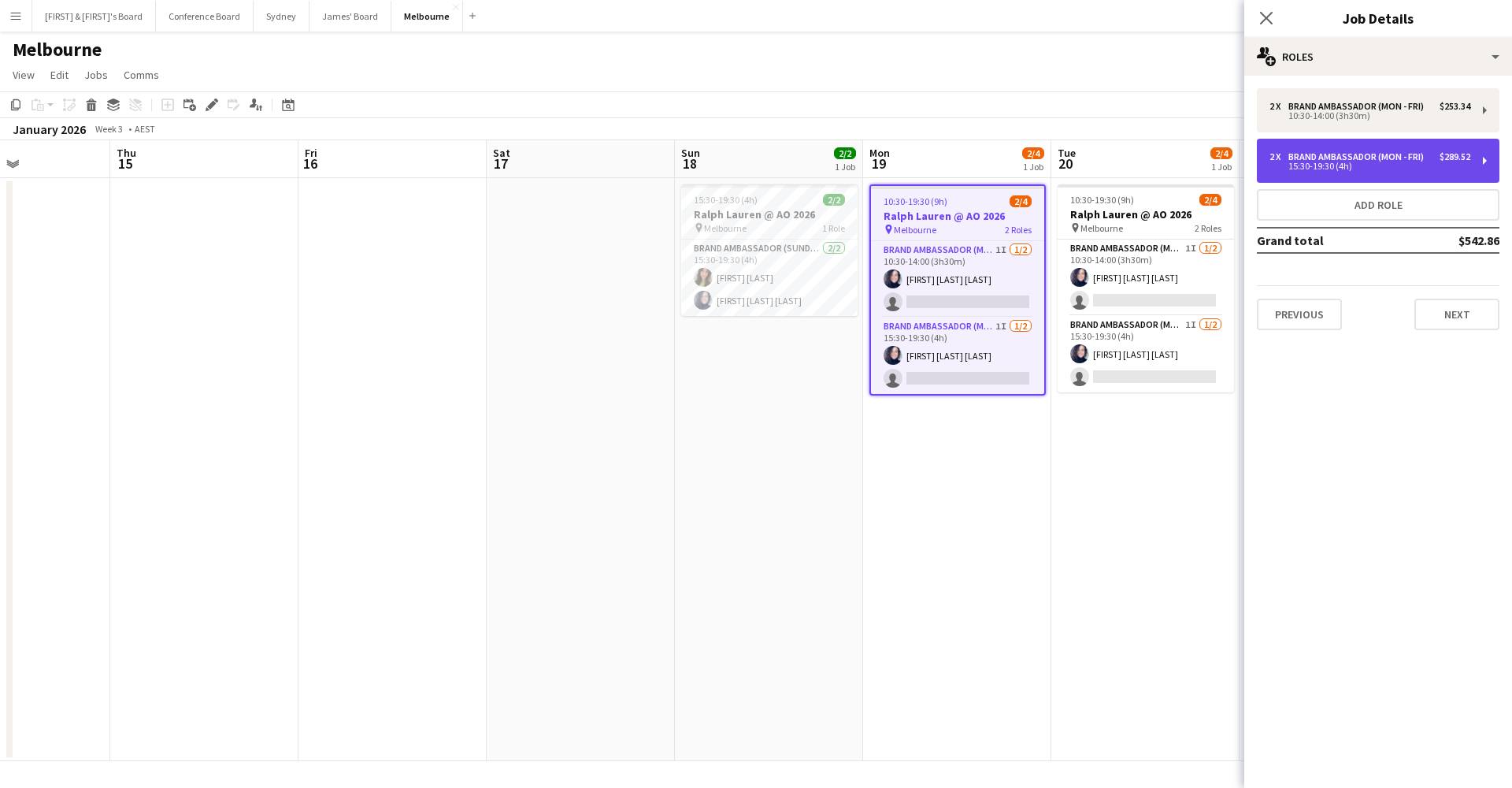 click on "15:30-19:30 (4h)" at bounding box center (1369, 166) 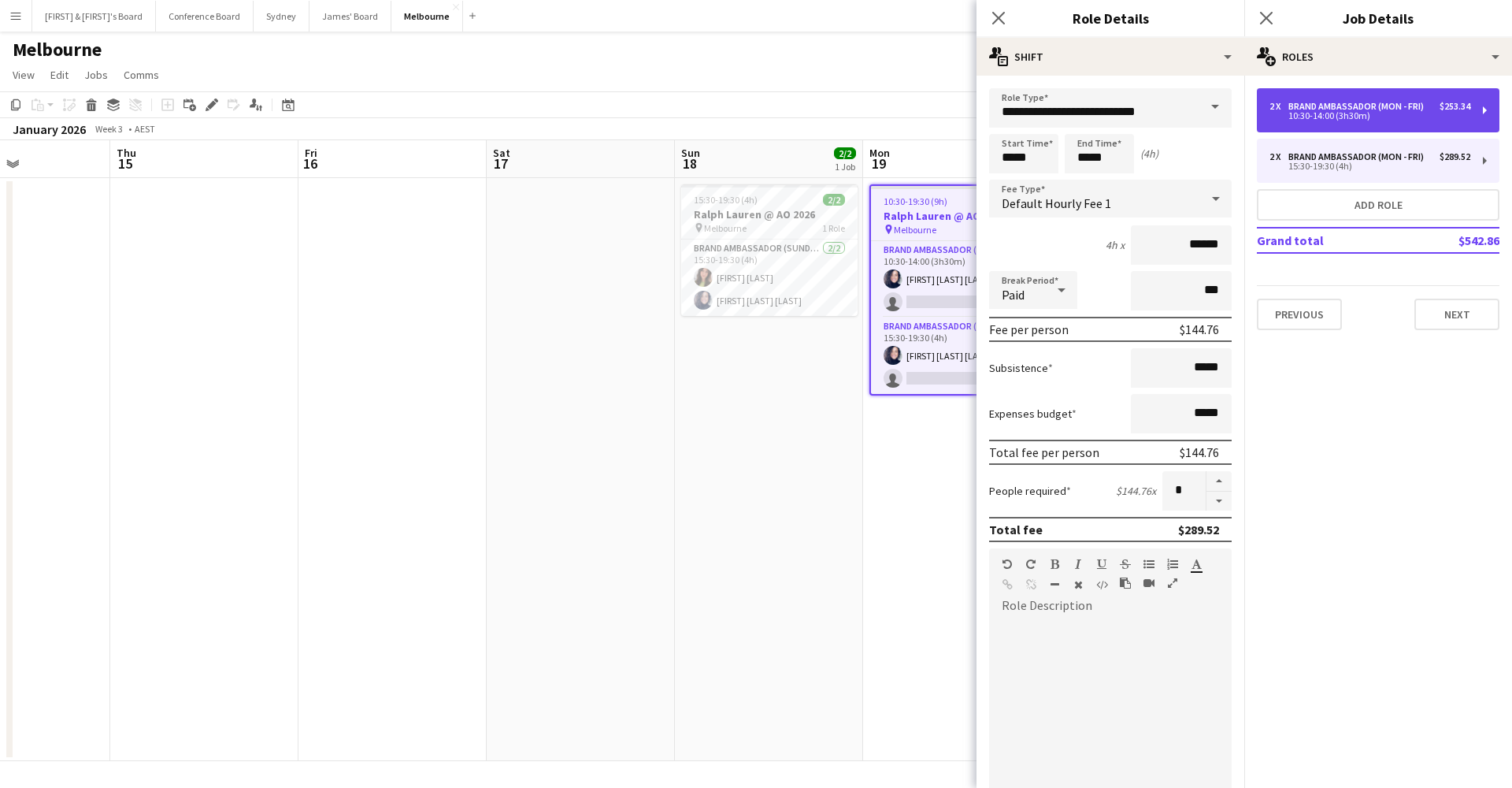 click on "10:30-14:00 (3h30m)" at bounding box center [1369, 116] 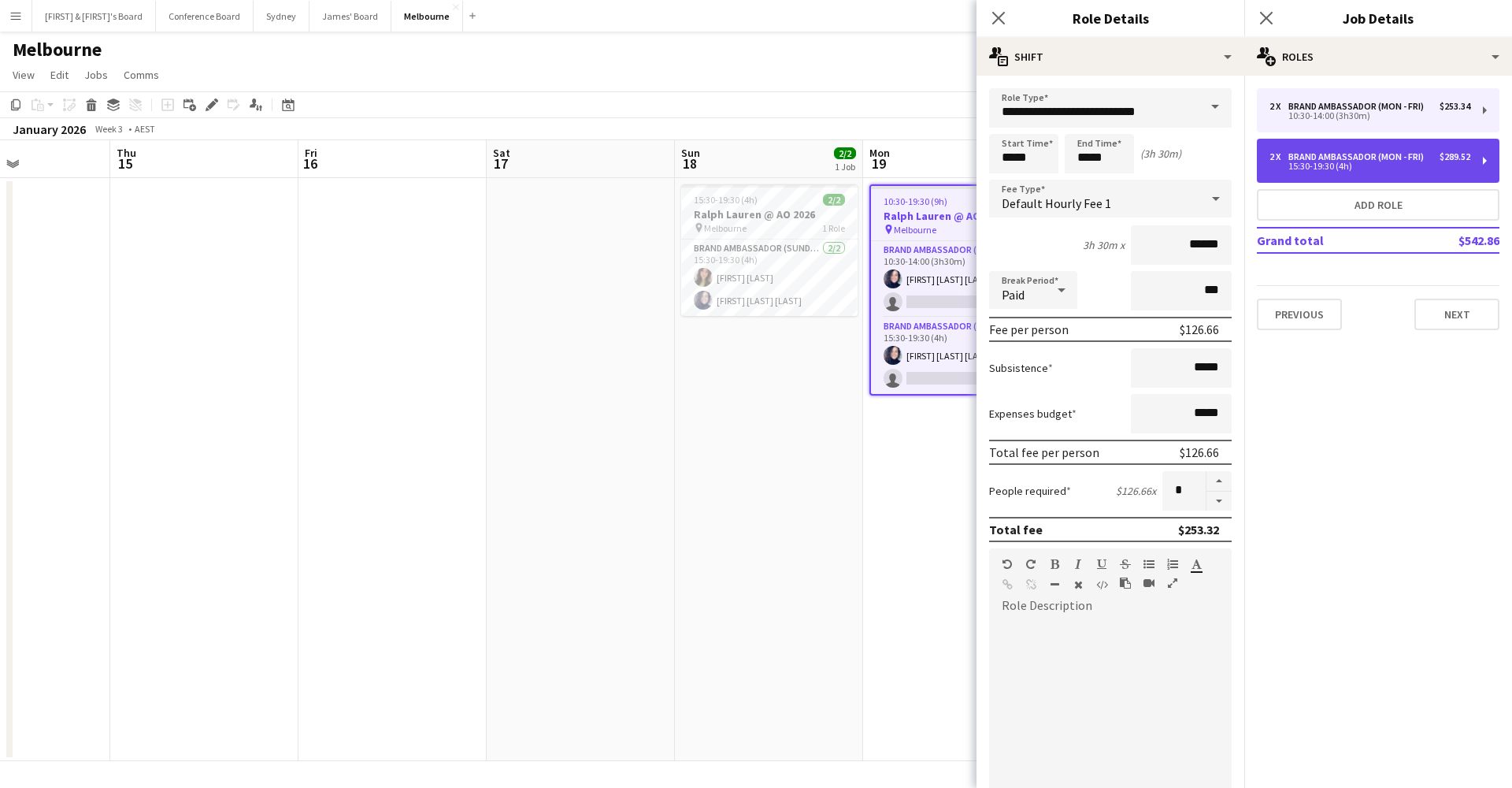 click on "2 x   Brand Ambassador (Mon - Fri)   $289.52   15:30-19:30 (4h)" at bounding box center [1378, 161] 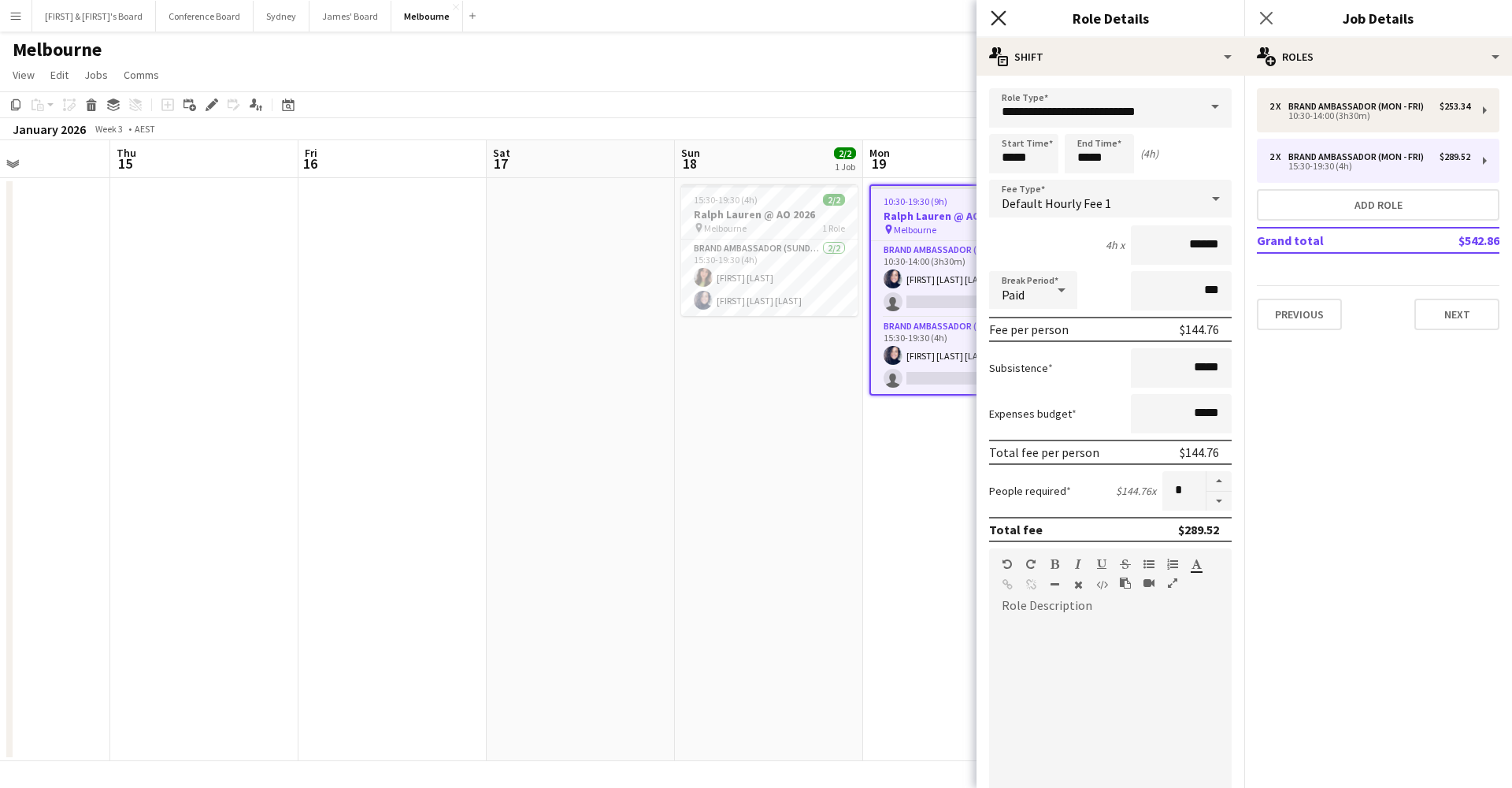 click on "Close pop-in" 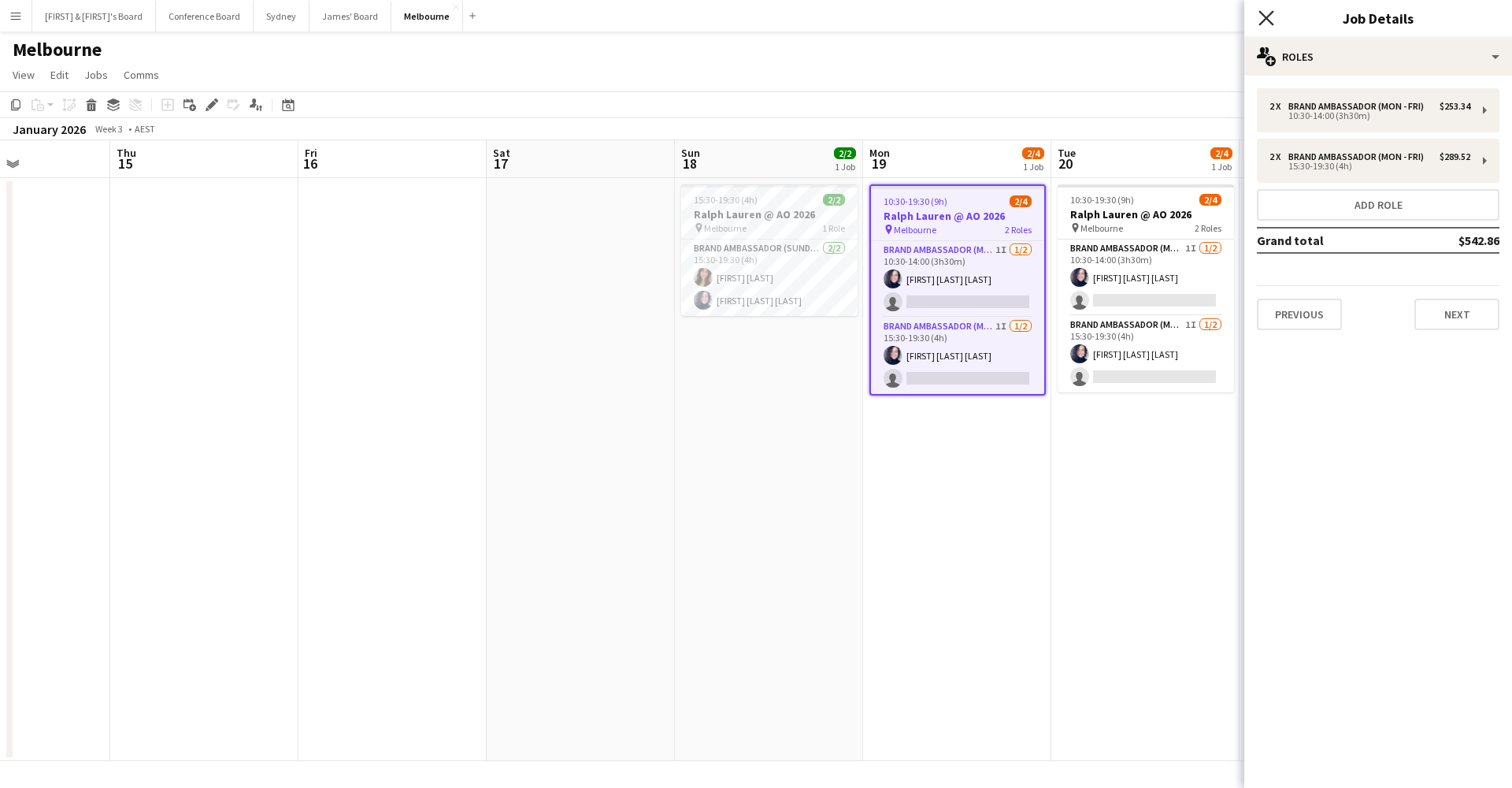 click 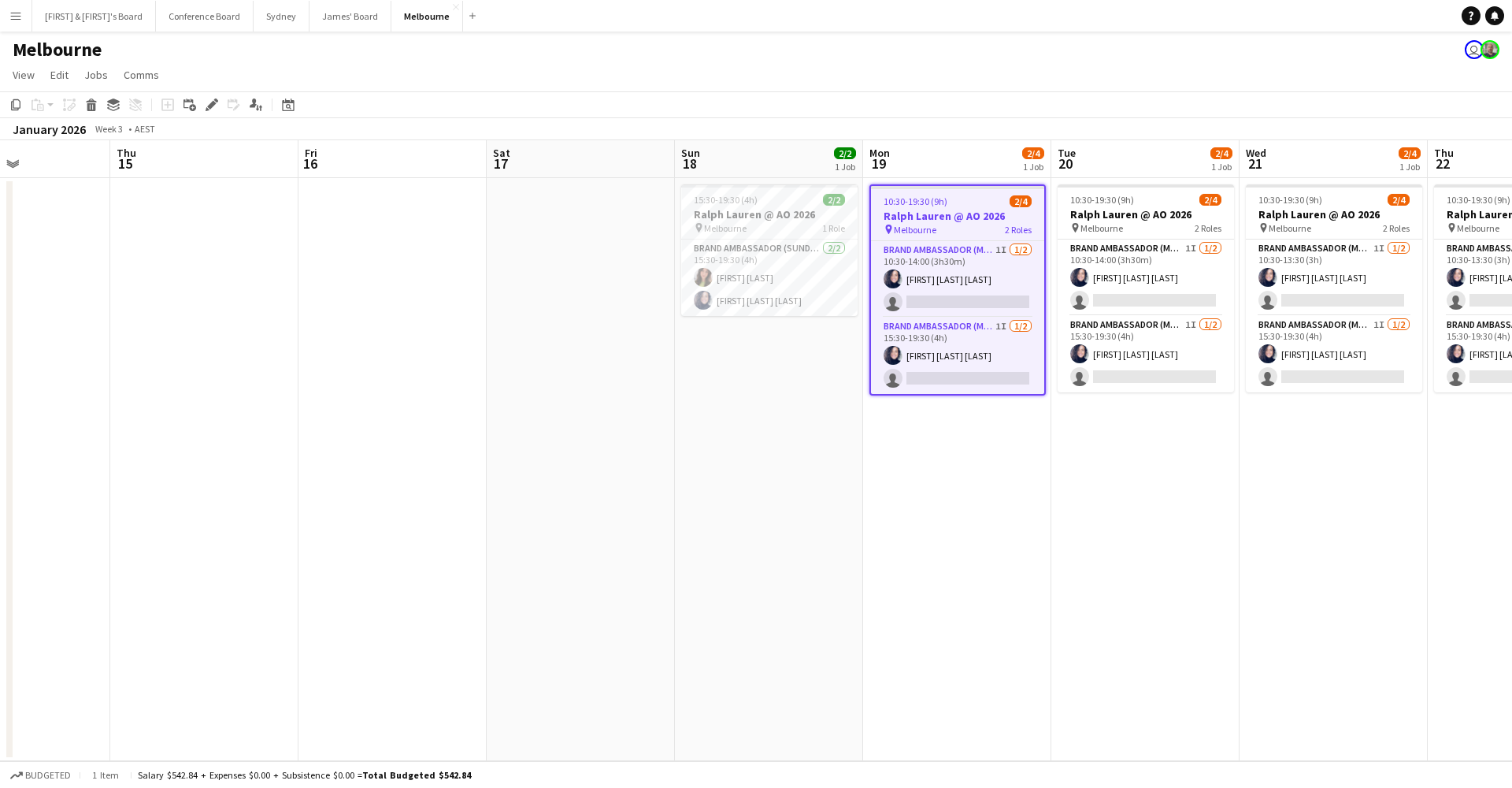 click on "Copy
Paste
Paste
Command
V Paste with crew
Command
Shift
V
Paste linked Job
Delete
Group
Ungroup
Add job
Add linked Job
Edit
Edit linked Job
Applicants
Date picker
JAN 2026 JAN 2026 Monday M Tuesday T Wednesday W Thursday T Friday F Saturday S Sunday S  JAN   1   2   3   4   5   6   7   8   9   10   11   12   13   14   15   16   17   18   19   20   21   22   23   24   25" 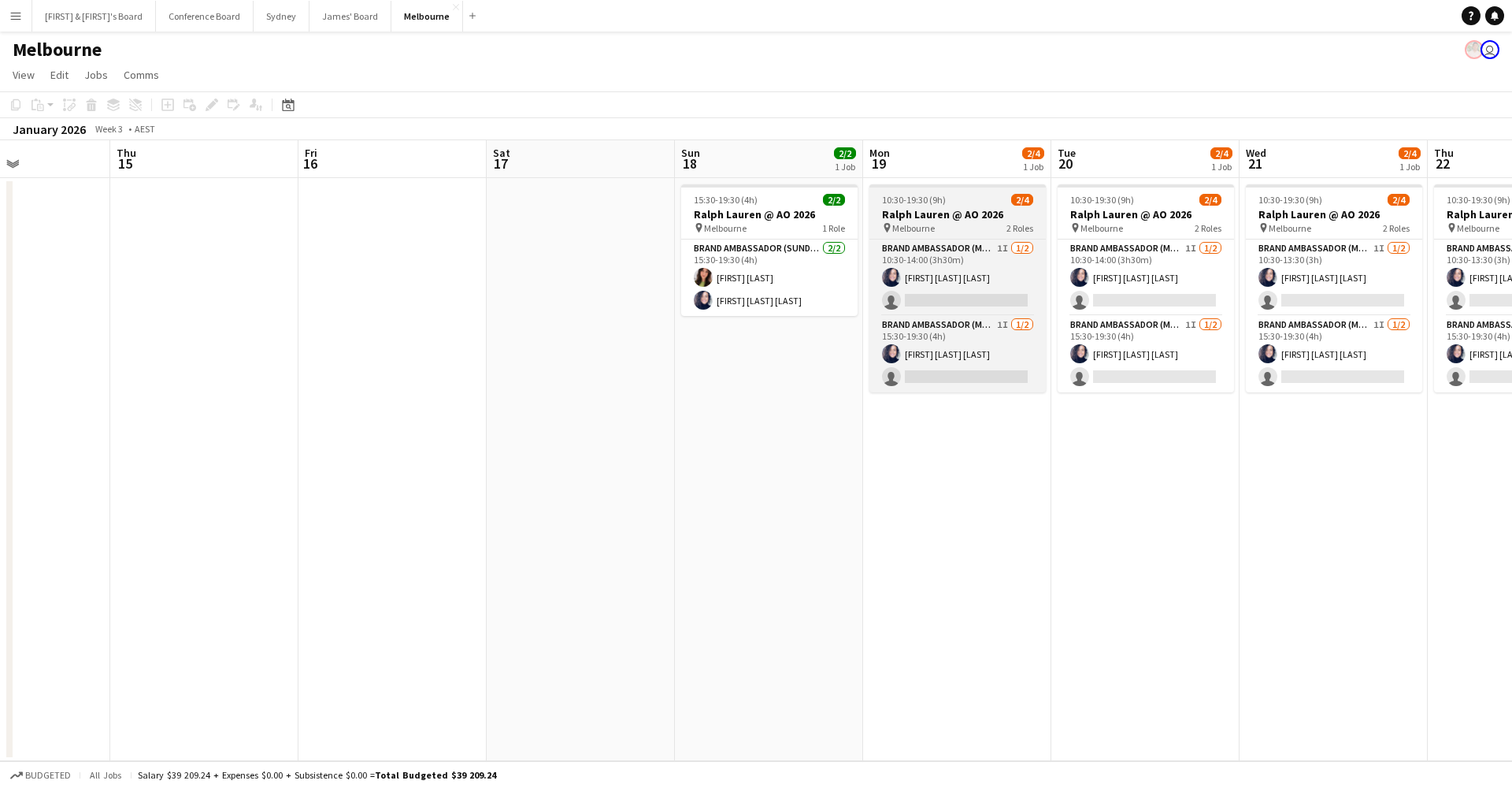 click on "Ralph Lauren @ AO 2026" at bounding box center (958, 214) 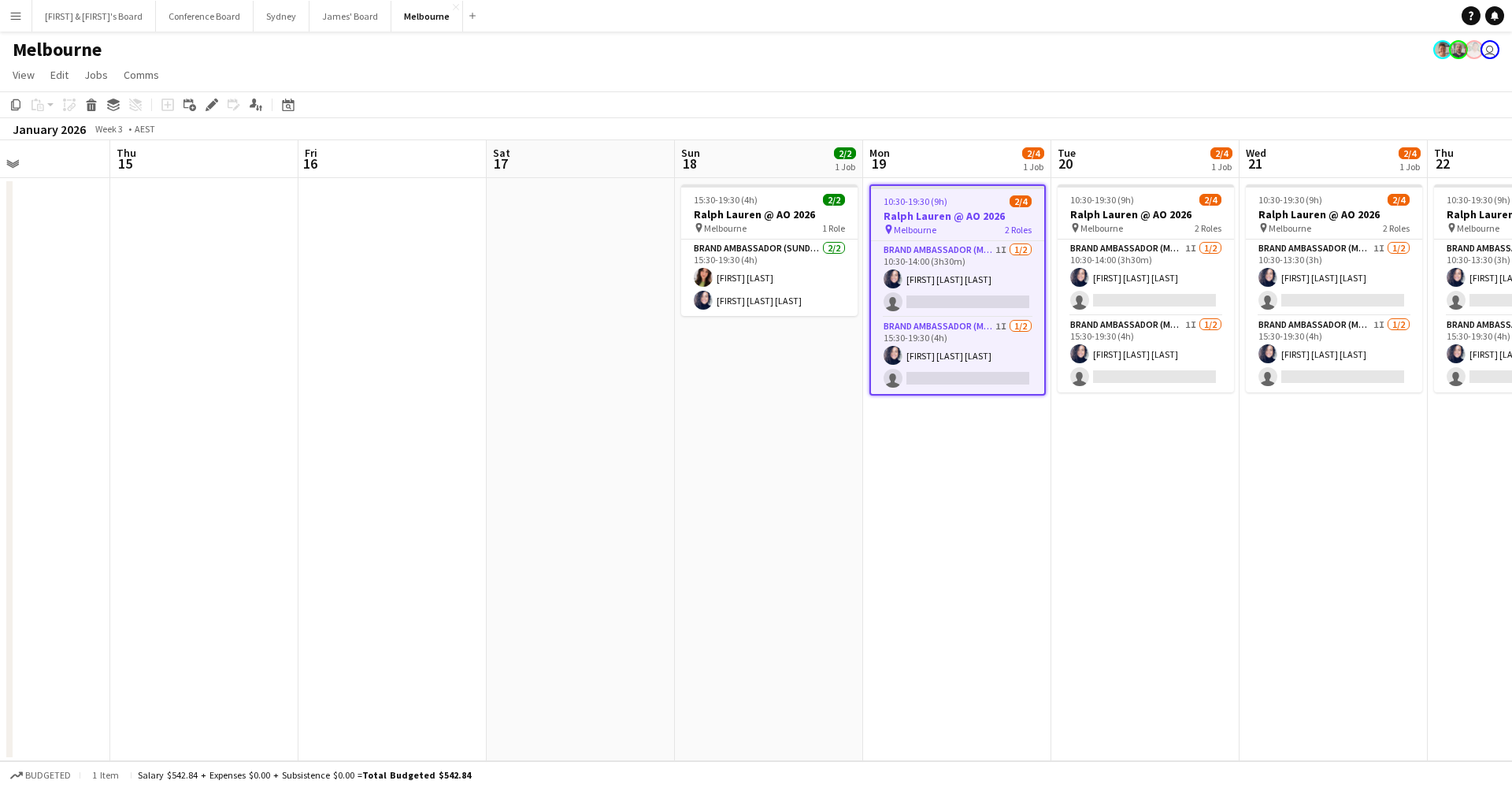 click on "Copy
Paste
Paste
Command
V Paste with crew
Command
Shift
V
Paste linked Job
Delete
Group
Ungroup
Add job
Add linked Job
Edit
Edit linked Job
Applicants
Date picker
JAN 2026 JAN 2026 Monday M Tuesday T Wednesday W Thursday T Friday F Saturday S Sunday S  JAN   1   2   3   4   5   6   7   8   9   10   11   12   13   14   15   16   17   18   19   20   21   22   23   24   25" 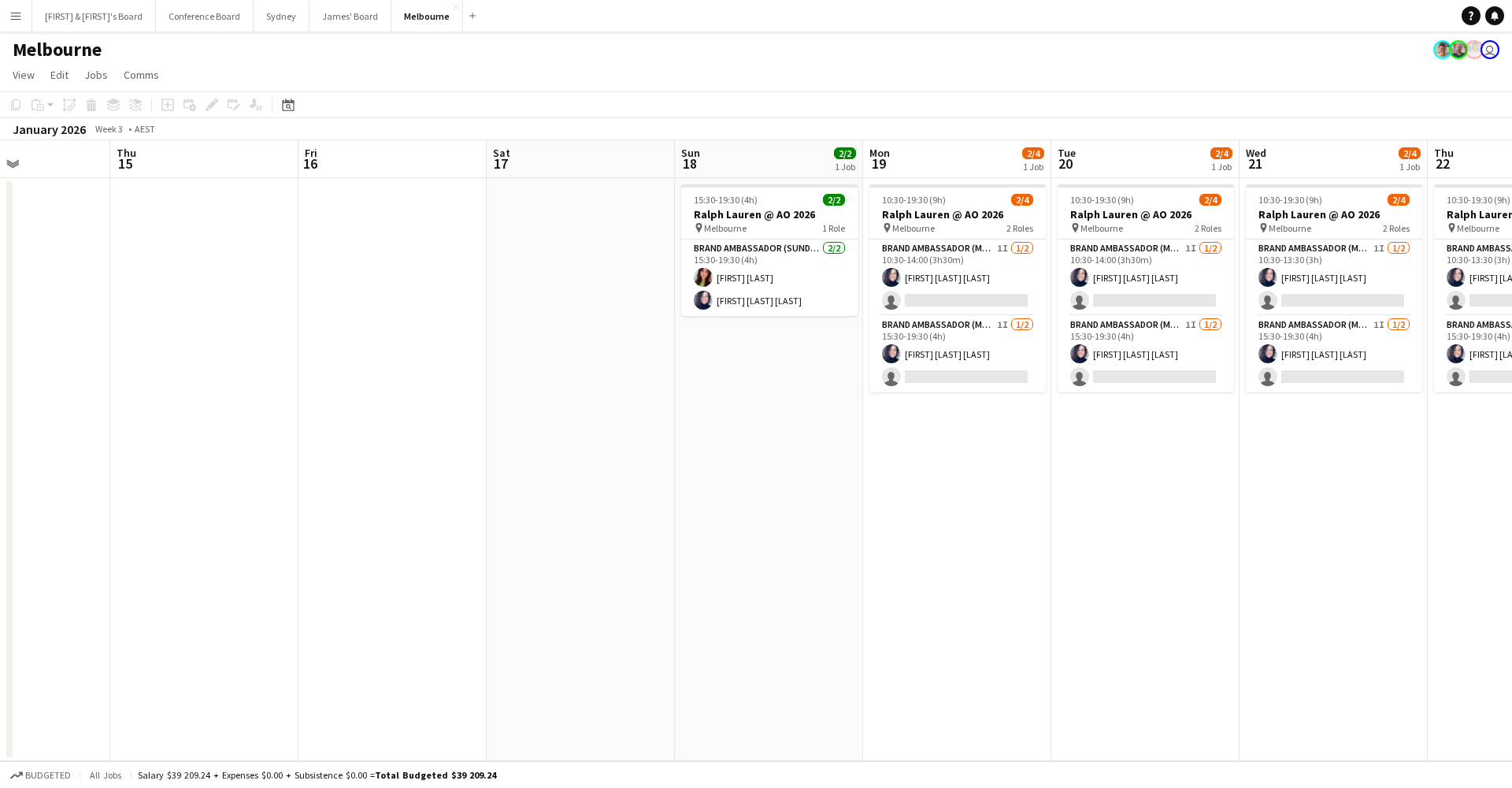 scroll, scrollTop: 0, scrollLeft: 0, axis: both 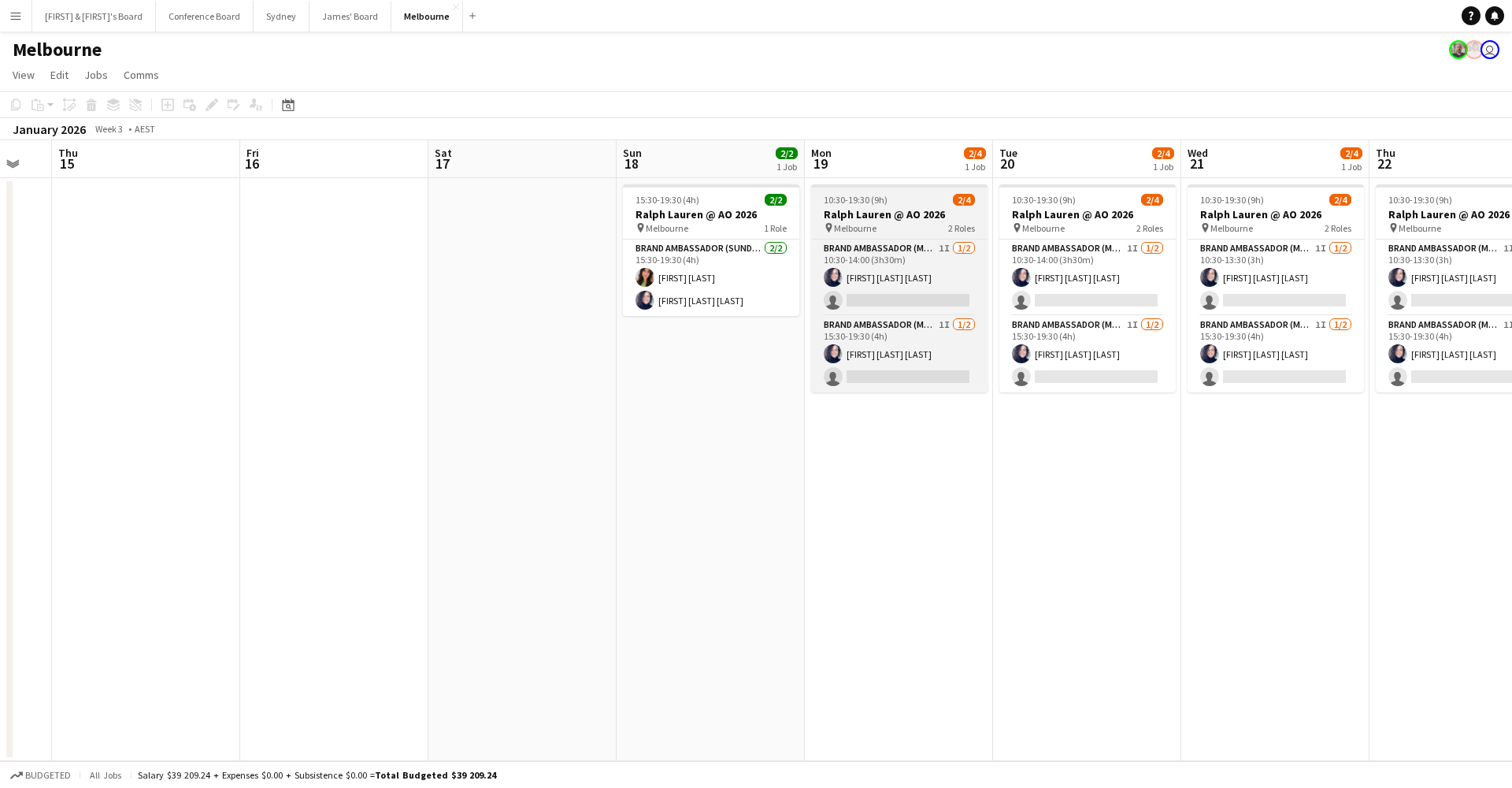 click on "pin
Melbourne   2 Roles" at bounding box center [899, 228] 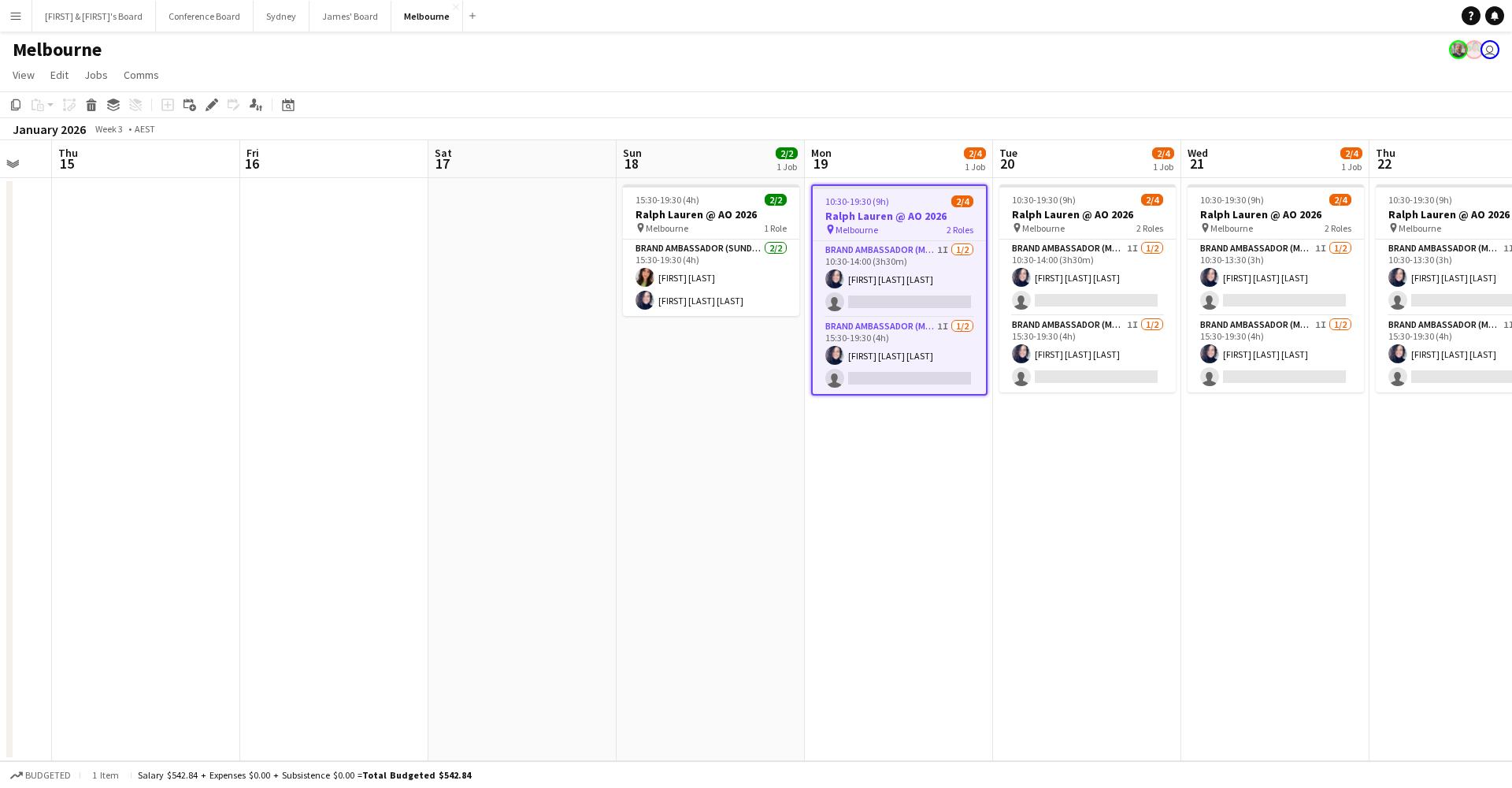 click at bounding box center (146, 470) 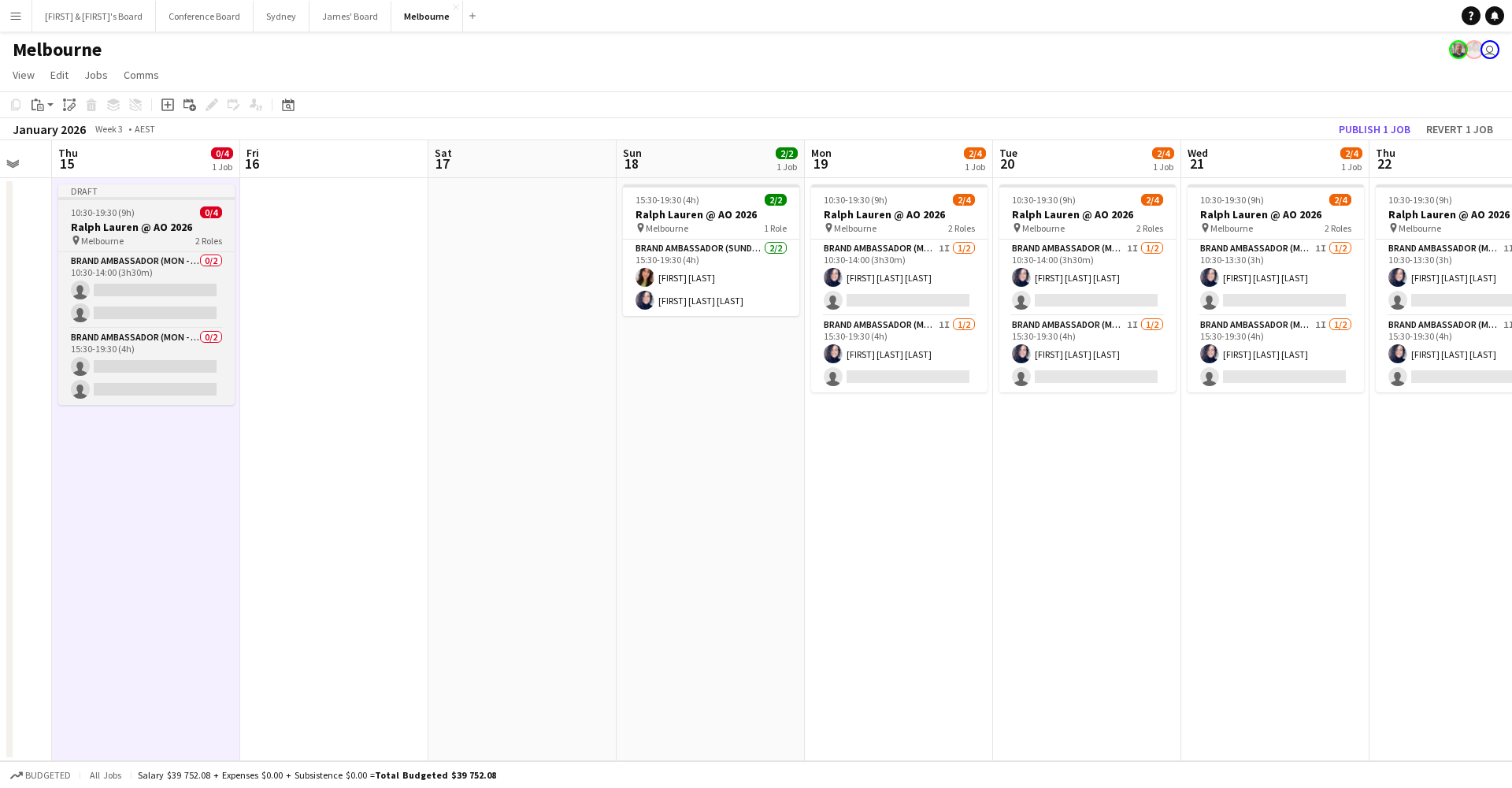 click on "Ralph Lauren @ AO 2026" at bounding box center [146, 227] 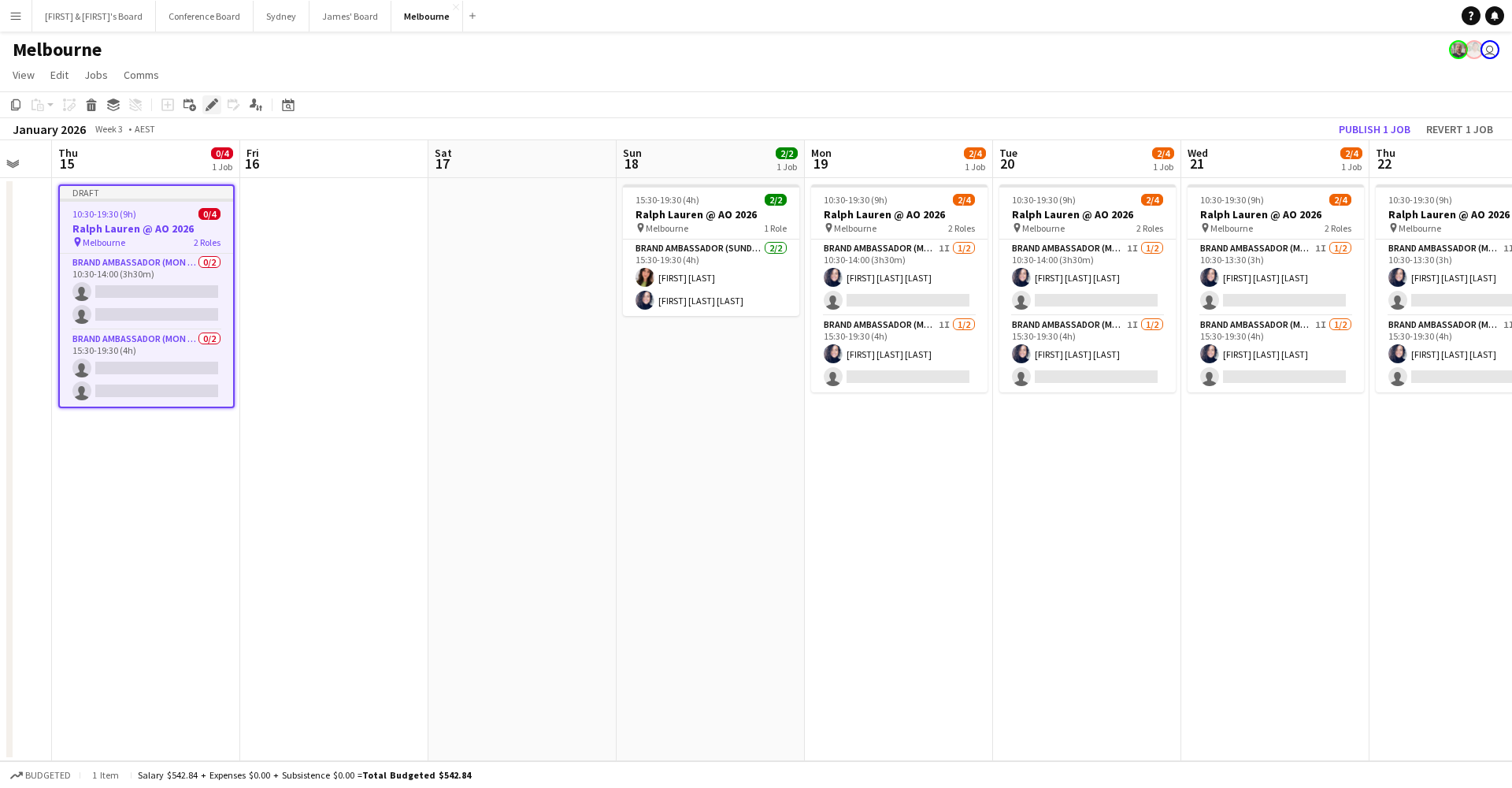 click on "Edit" 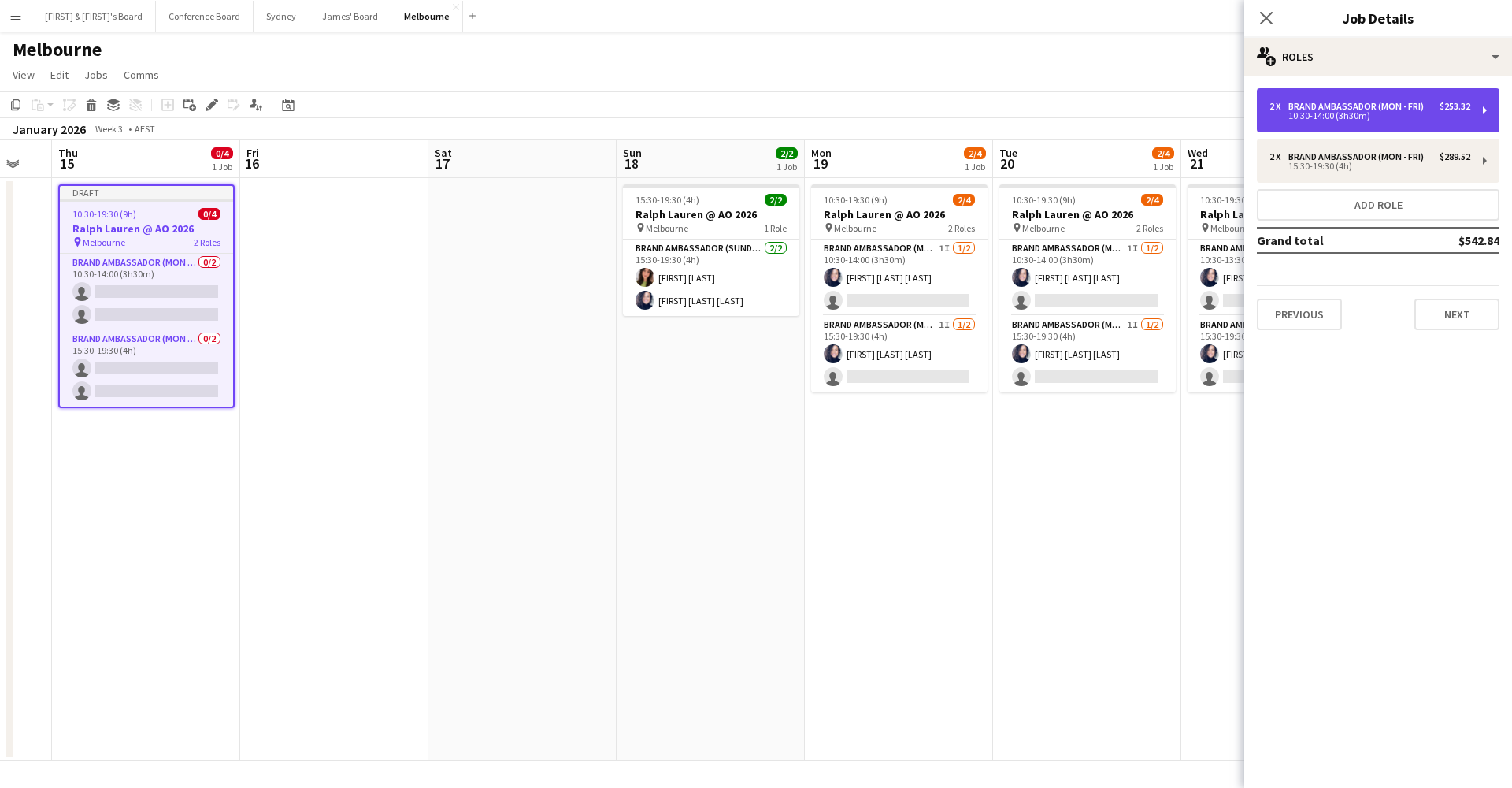 click on "10:30-14:00 (3h30m)" at bounding box center [1369, 116] 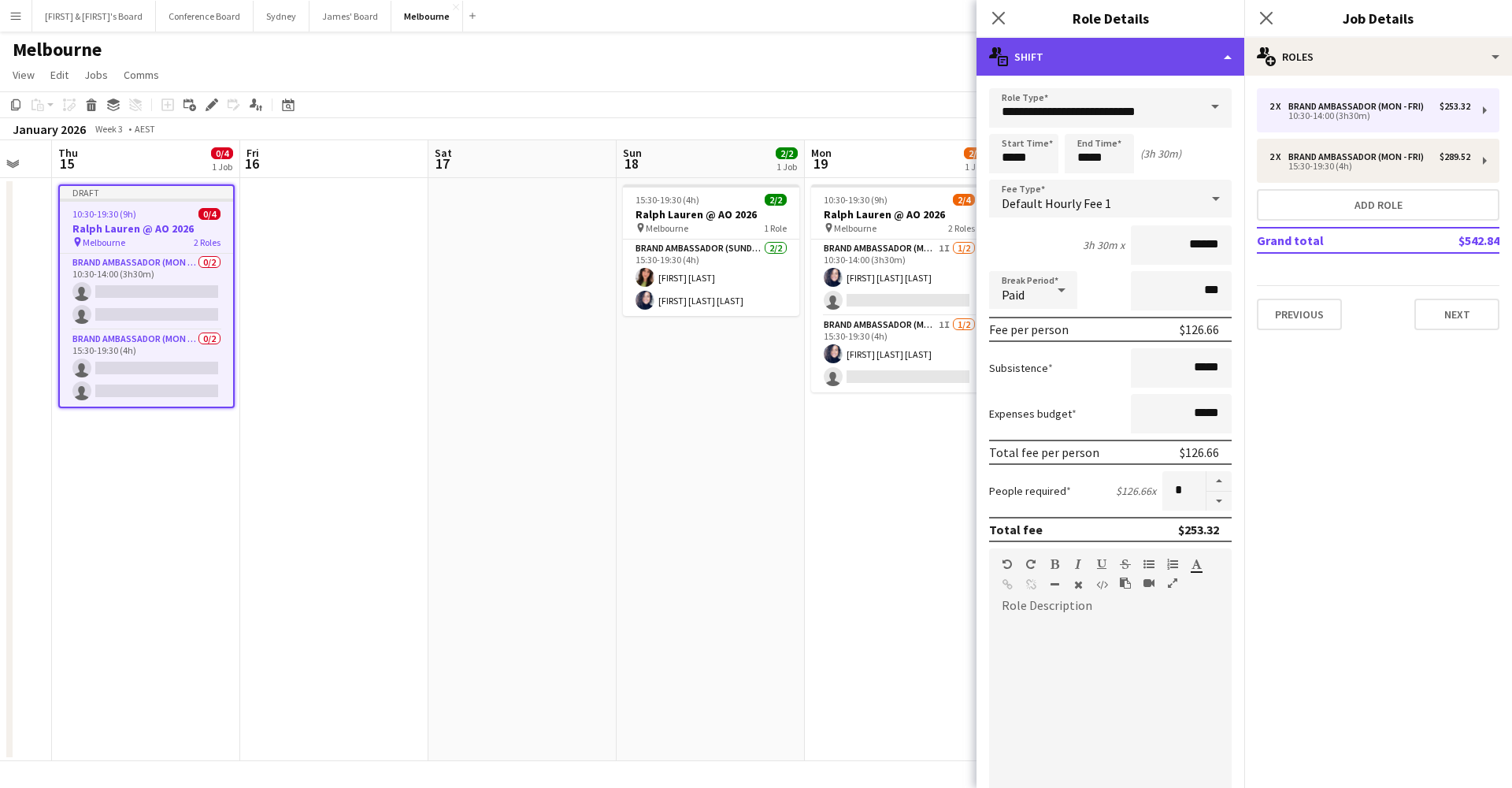 click on "multiple-actions-text
Shift" 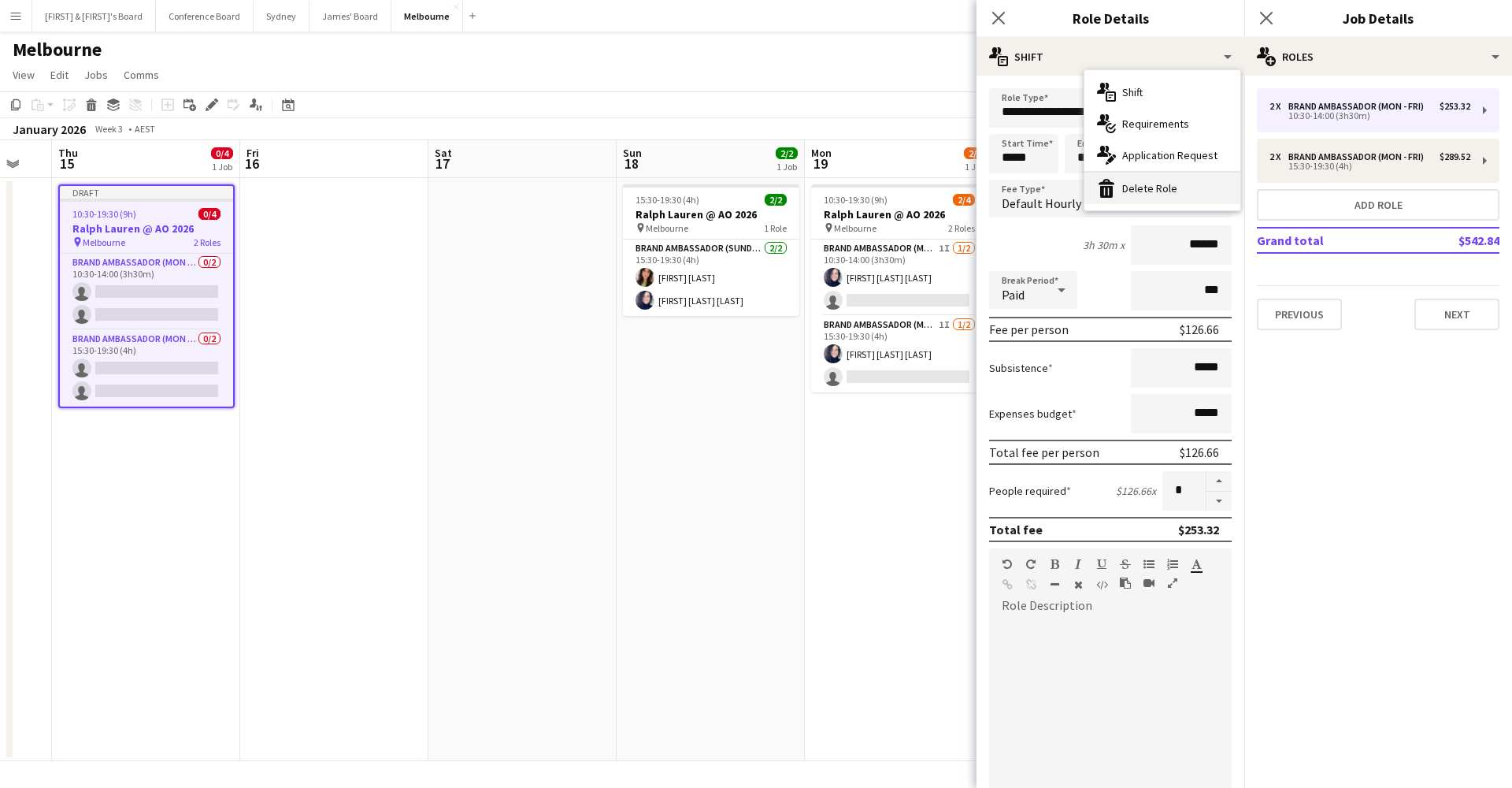 click on "bin-2
Delete Role" at bounding box center [1162, 188] 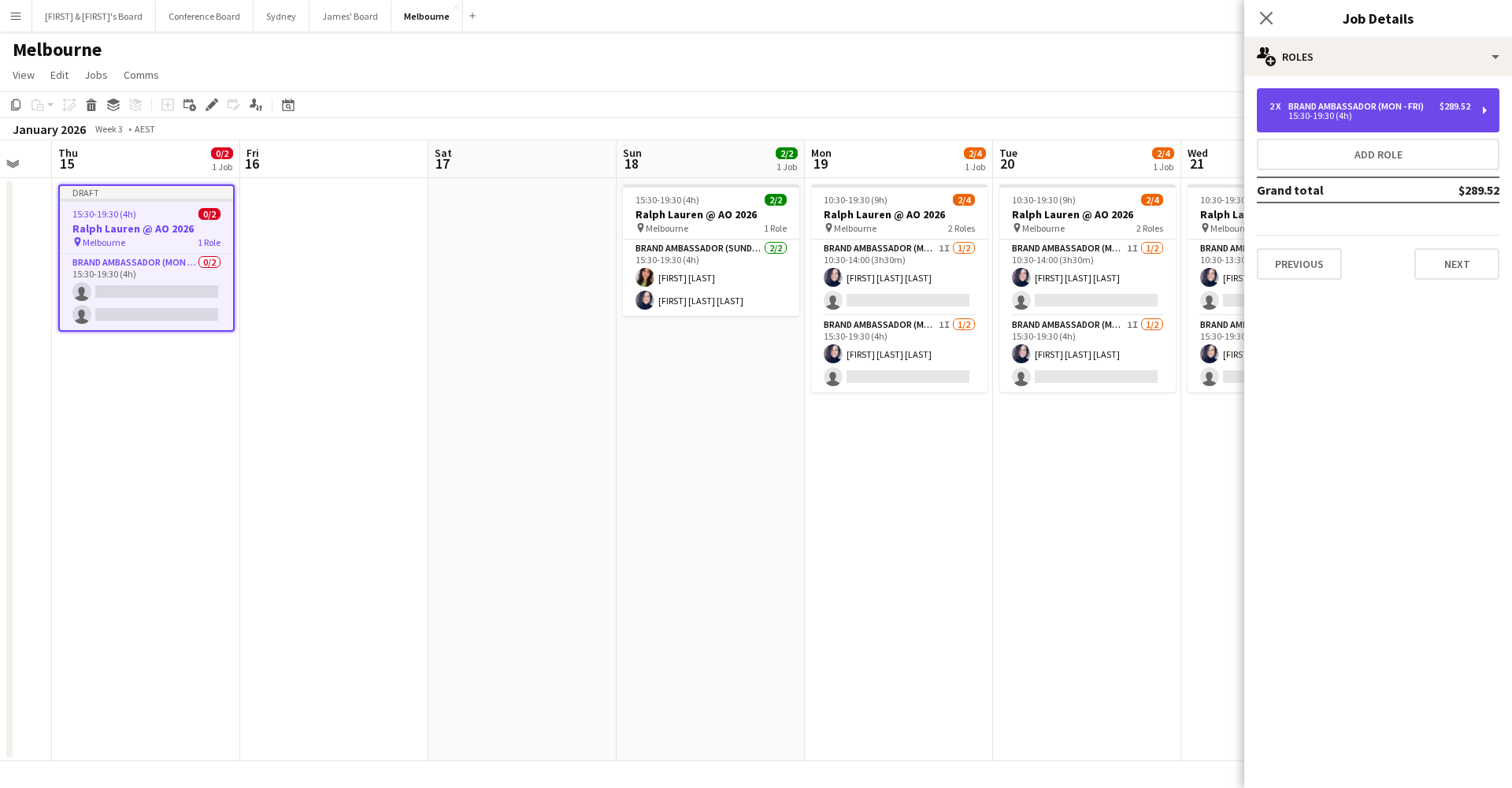 click on "15:30-19:30 (4h)" at bounding box center (1369, 116) 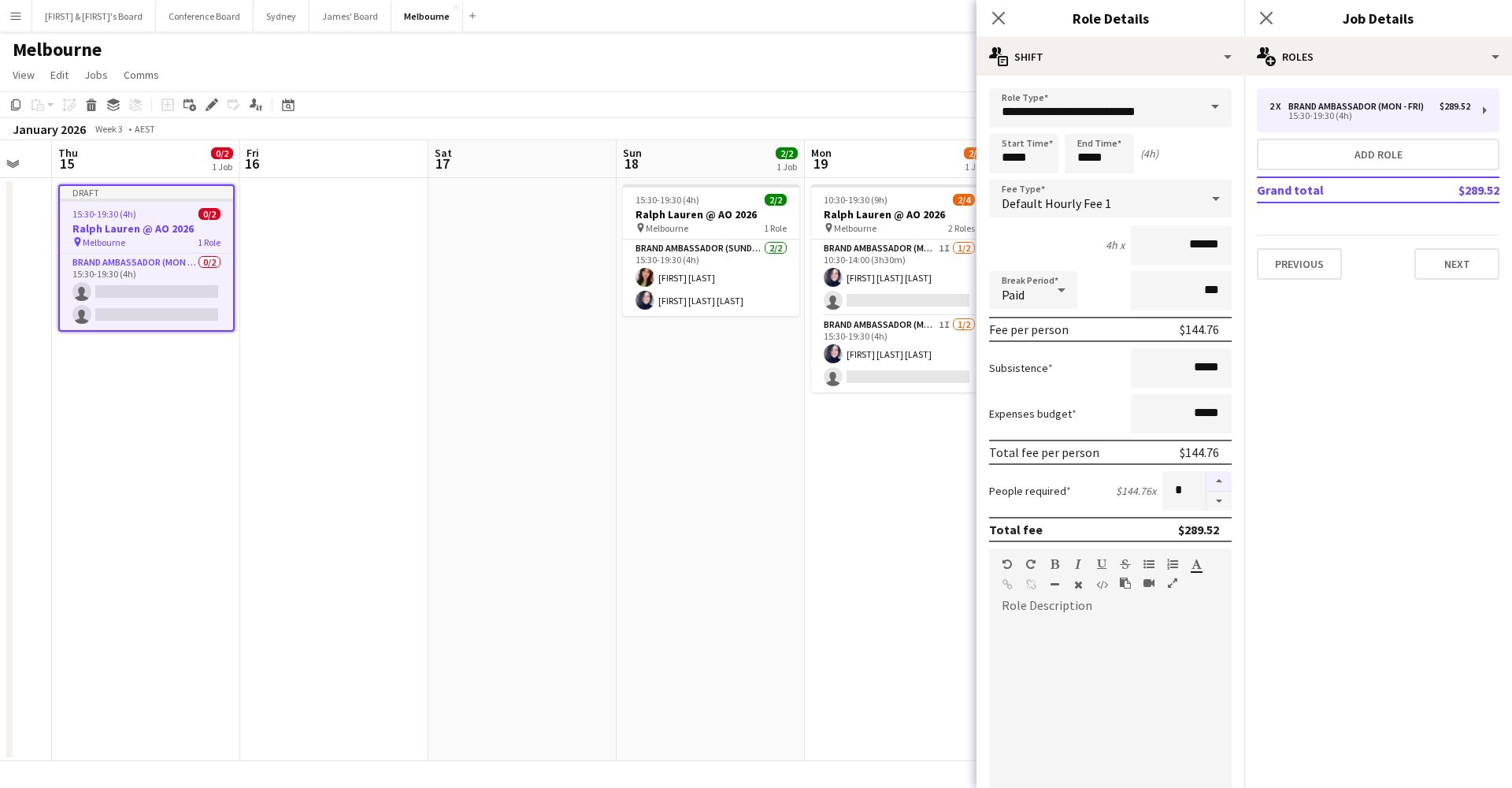 click at bounding box center [1219, 481] 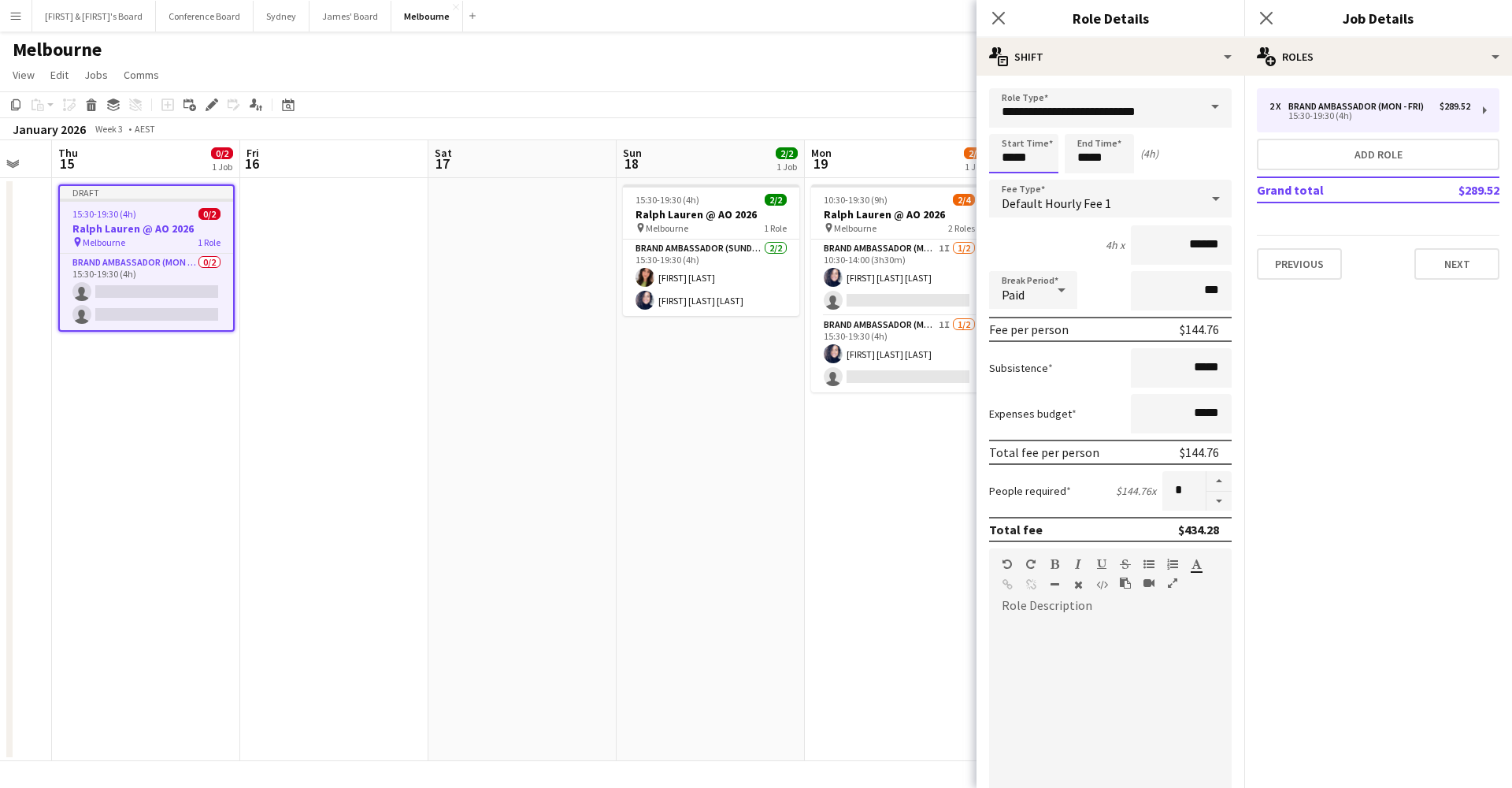 click on "*****" at bounding box center [1024, 154] 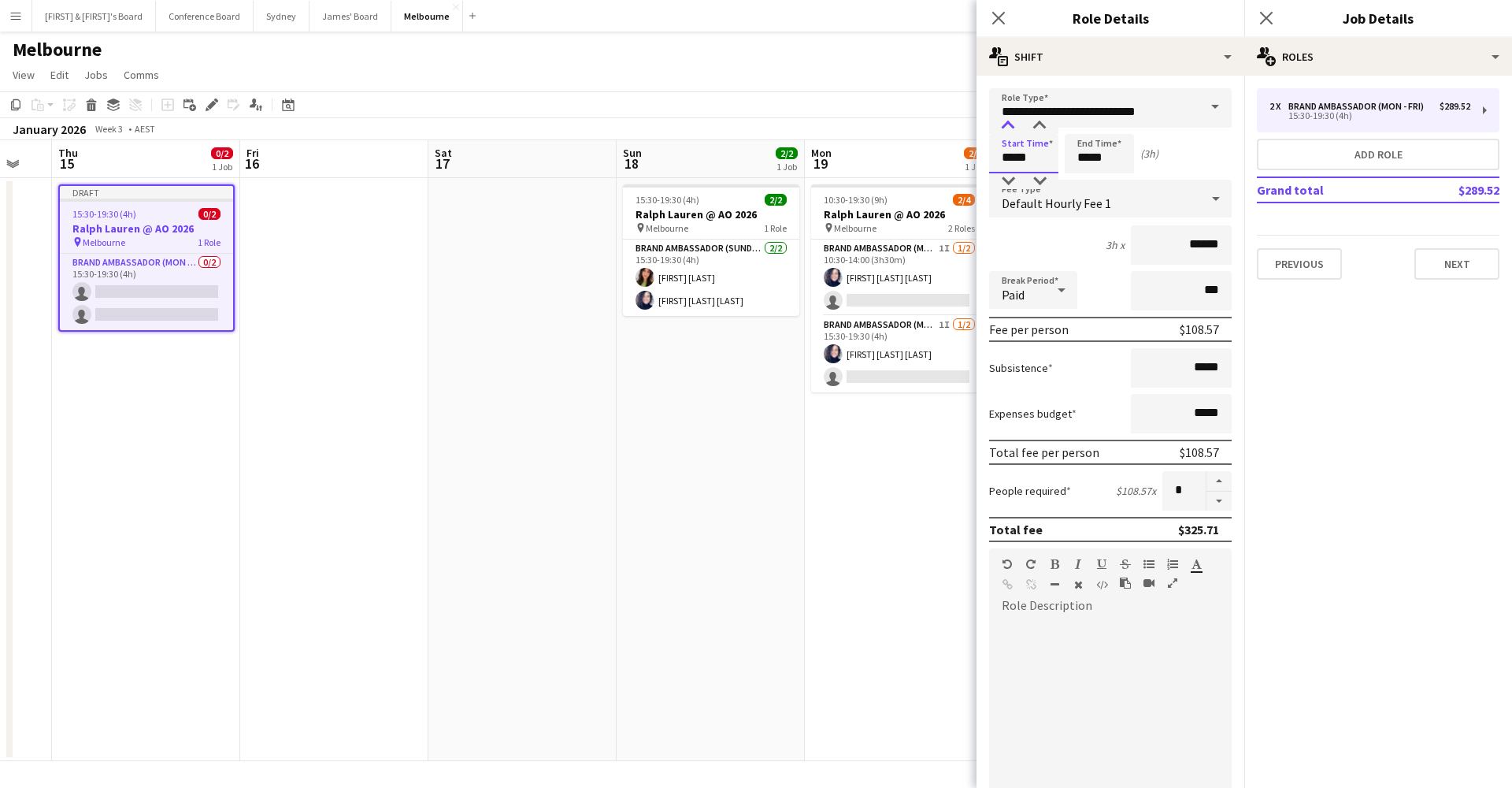 click at bounding box center (1008, 126) 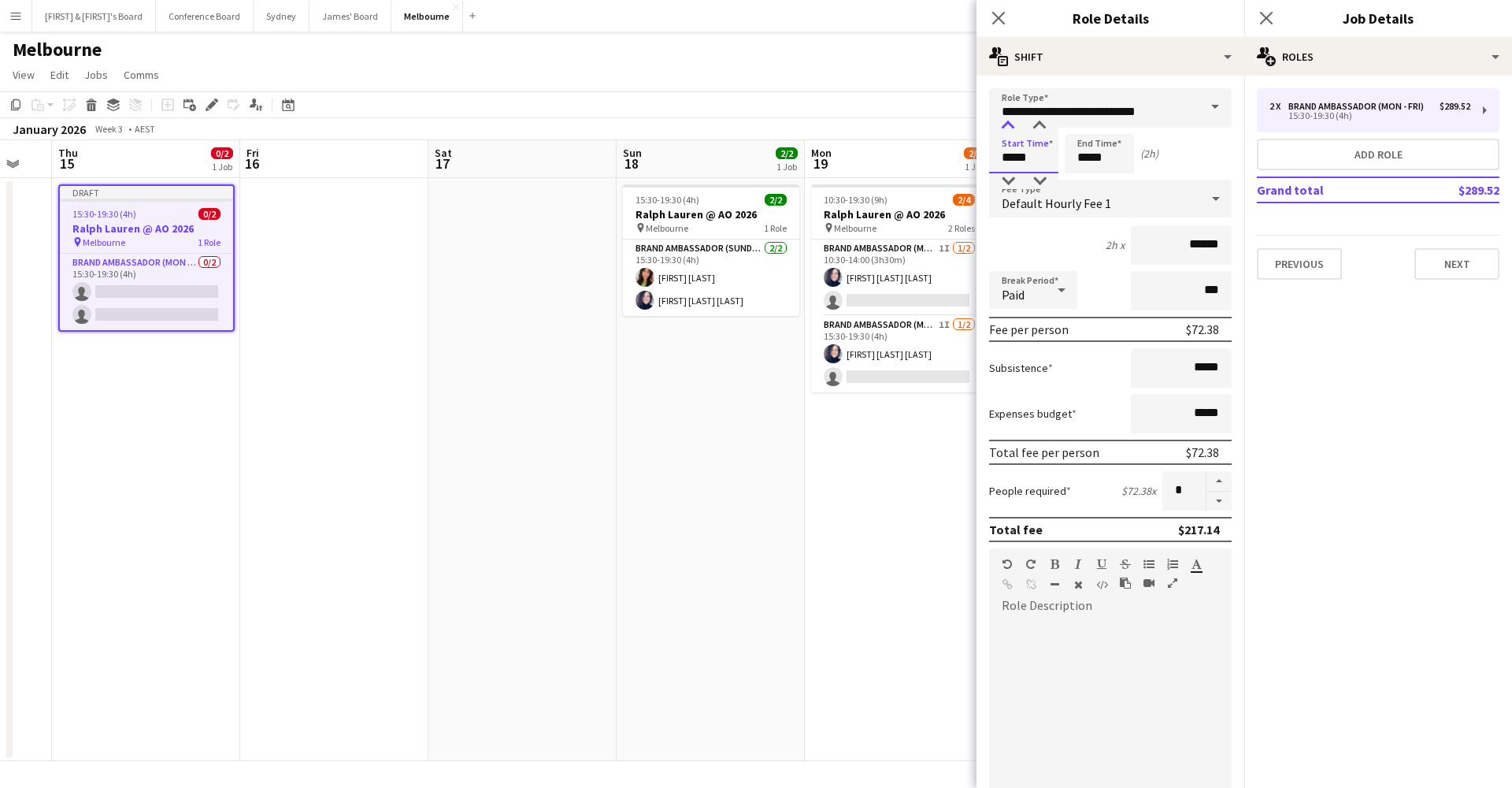 click at bounding box center (1008, 126) 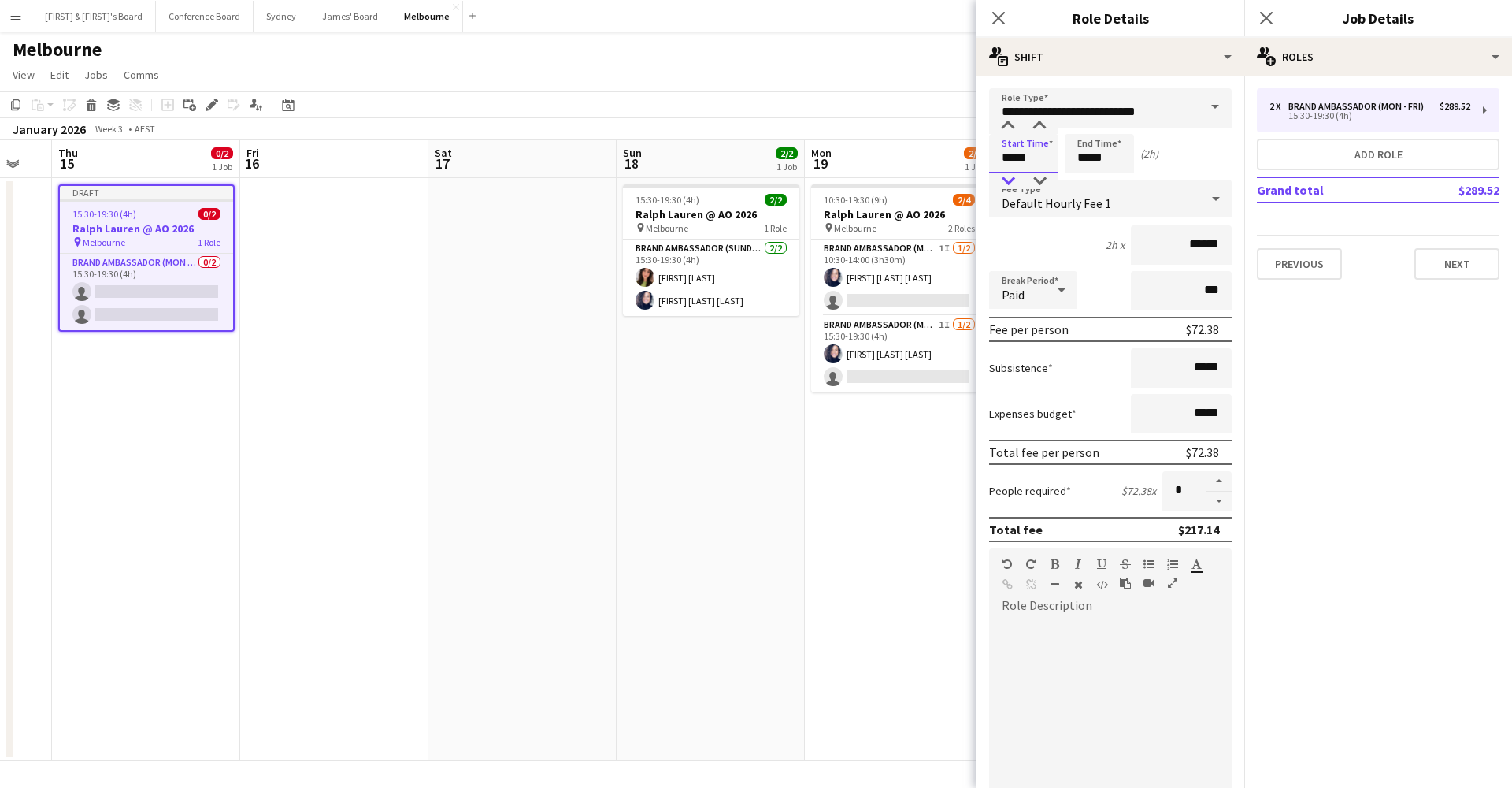 click at bounding box center (1008, 181) 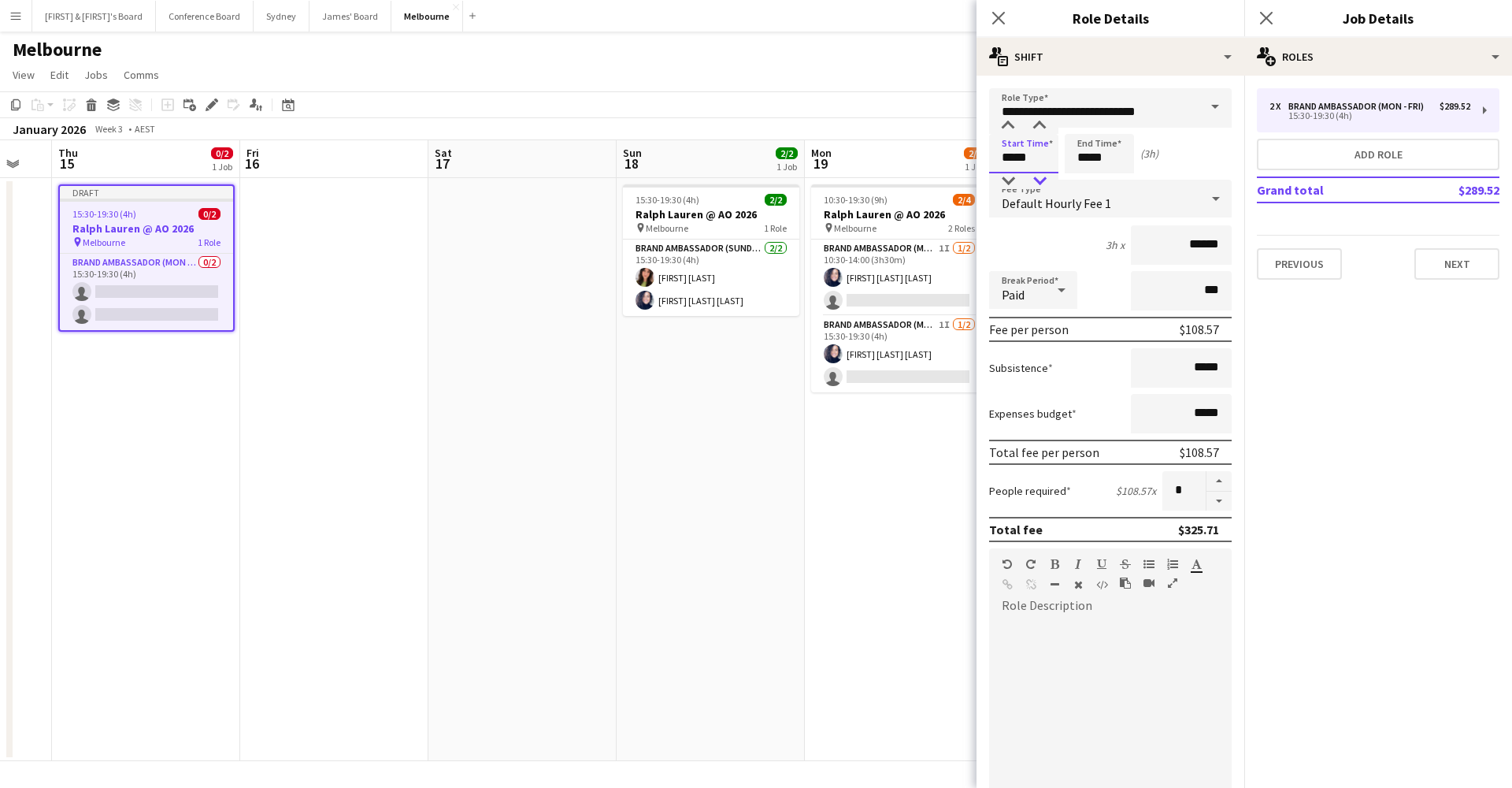 click at bounding box center [1040, 181] 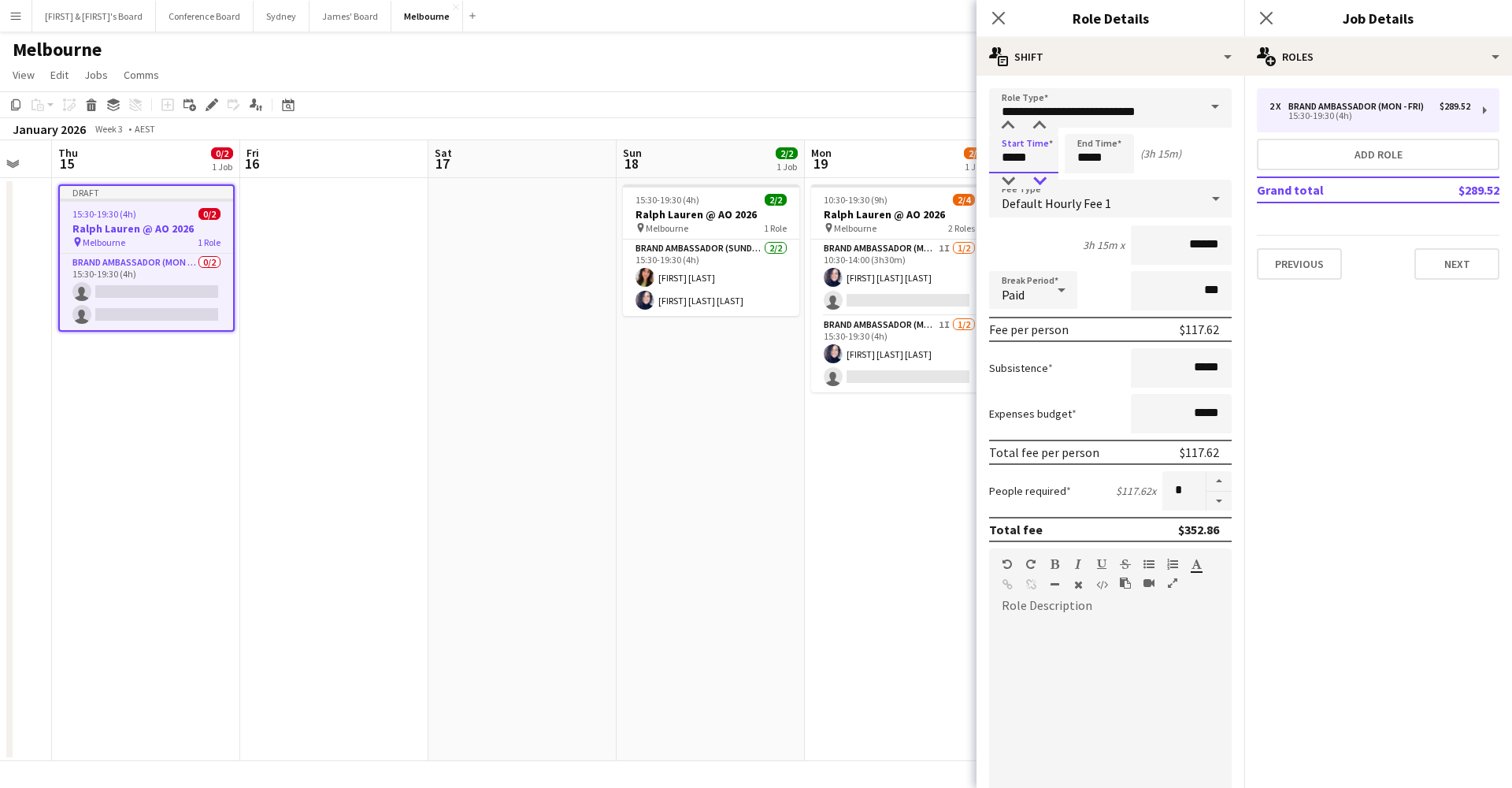 type on "*****" 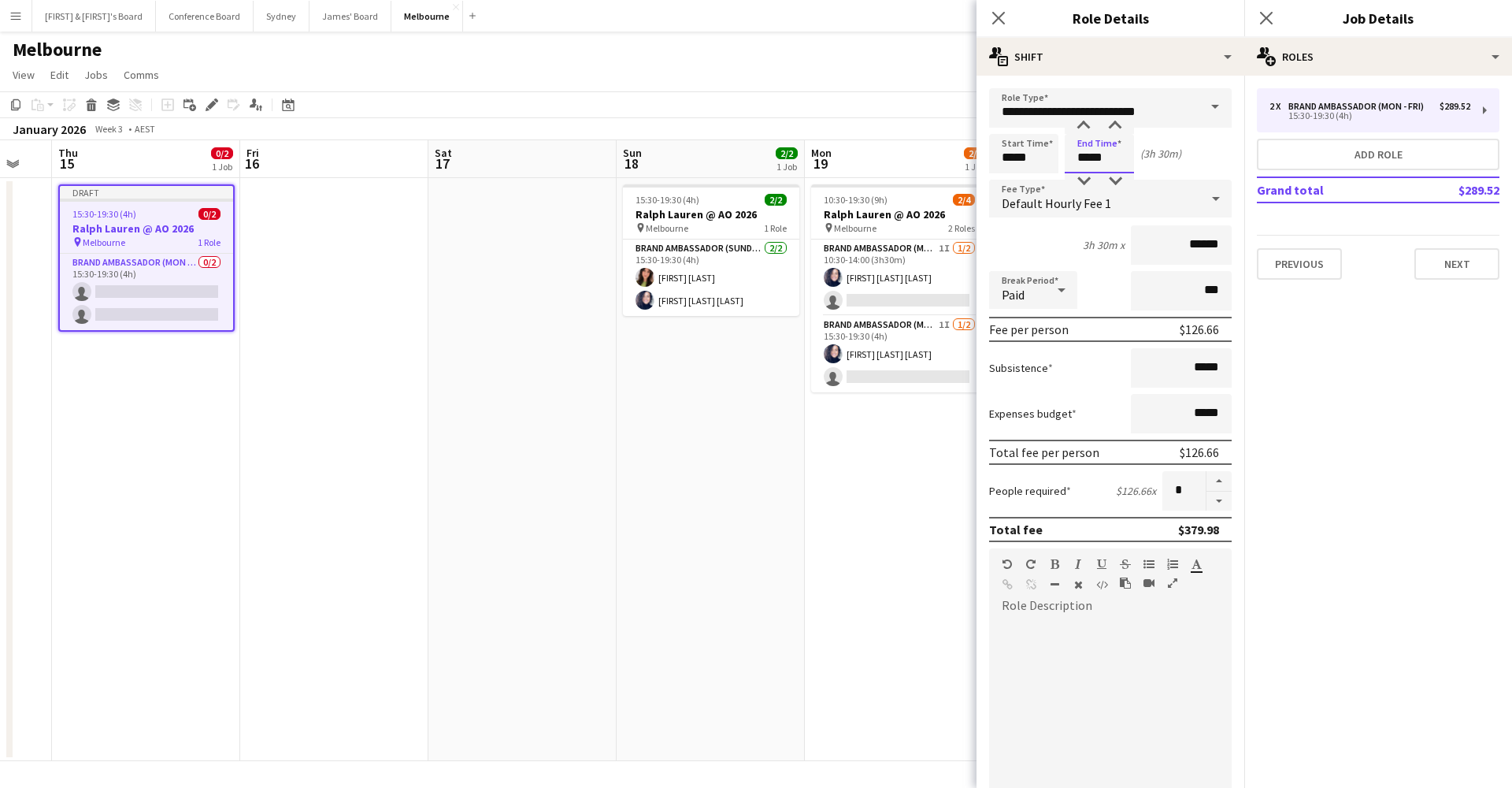drag, startPoint x: 1079, startPoint y: 153, endPoint x: 1084, endPoint y: 145, distance: 9.433981 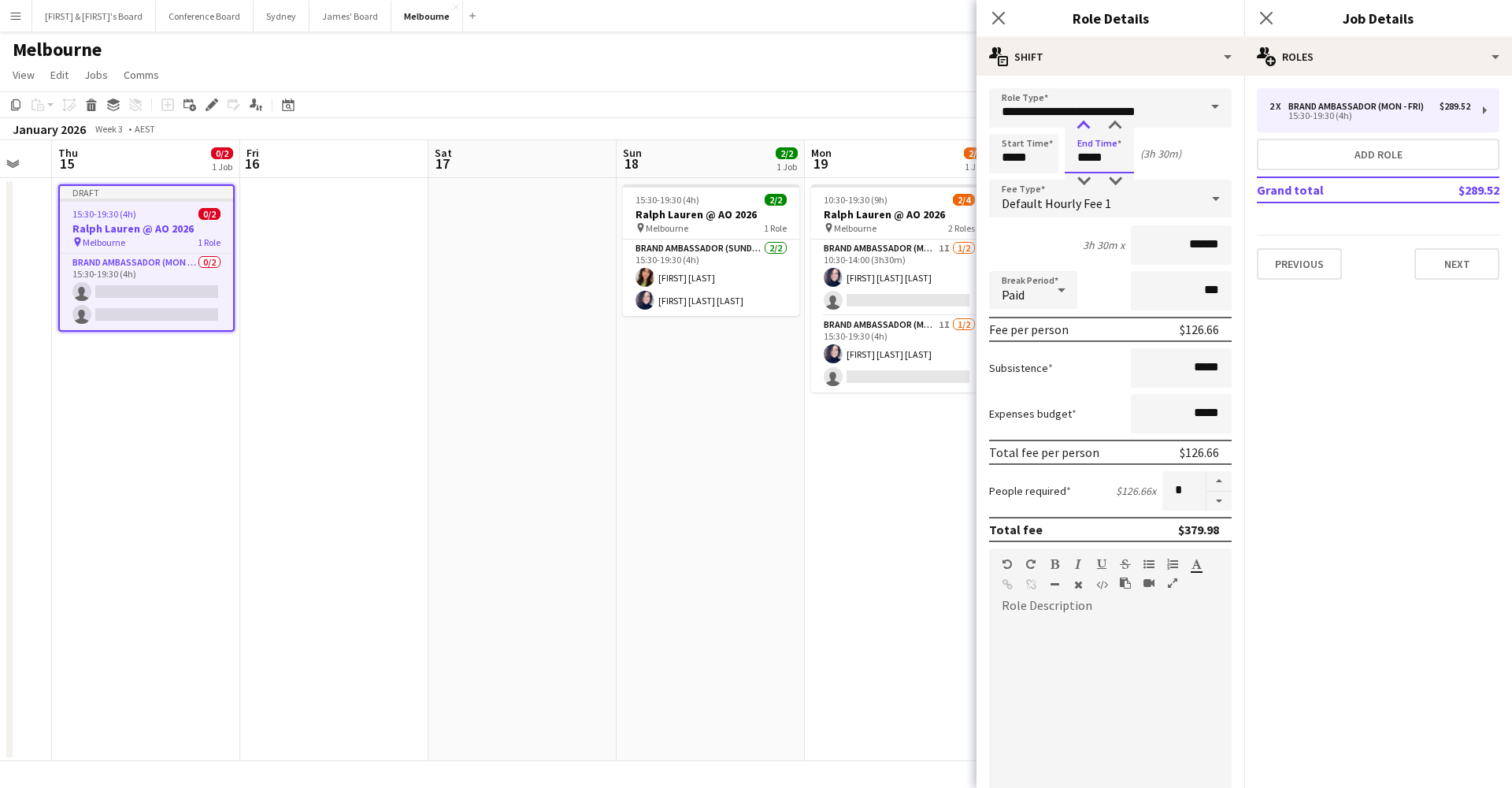 click at bounding box center [1084, 126] 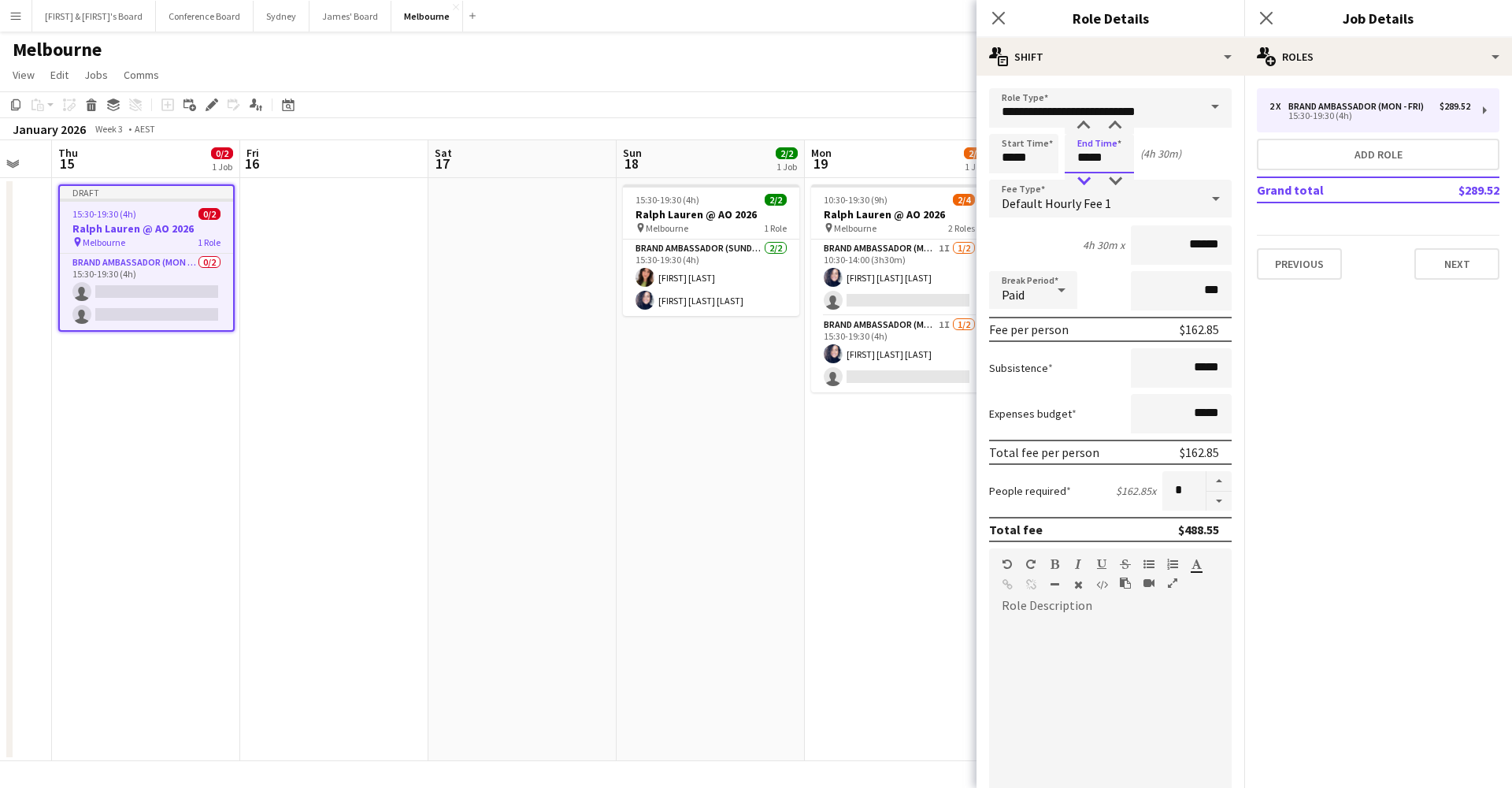 type on "*****" 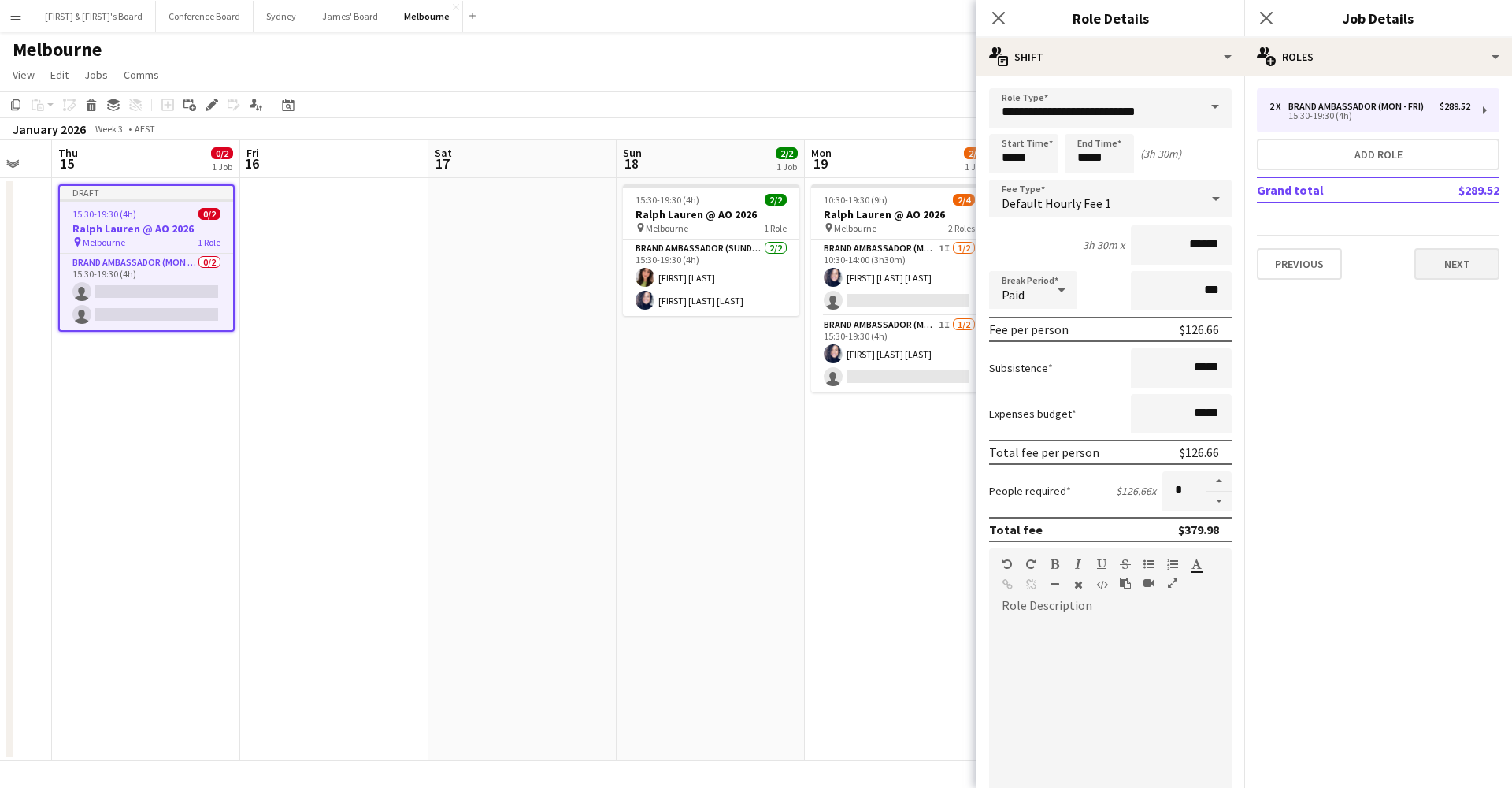 click on "Next" at bounding box center [1457, 264] 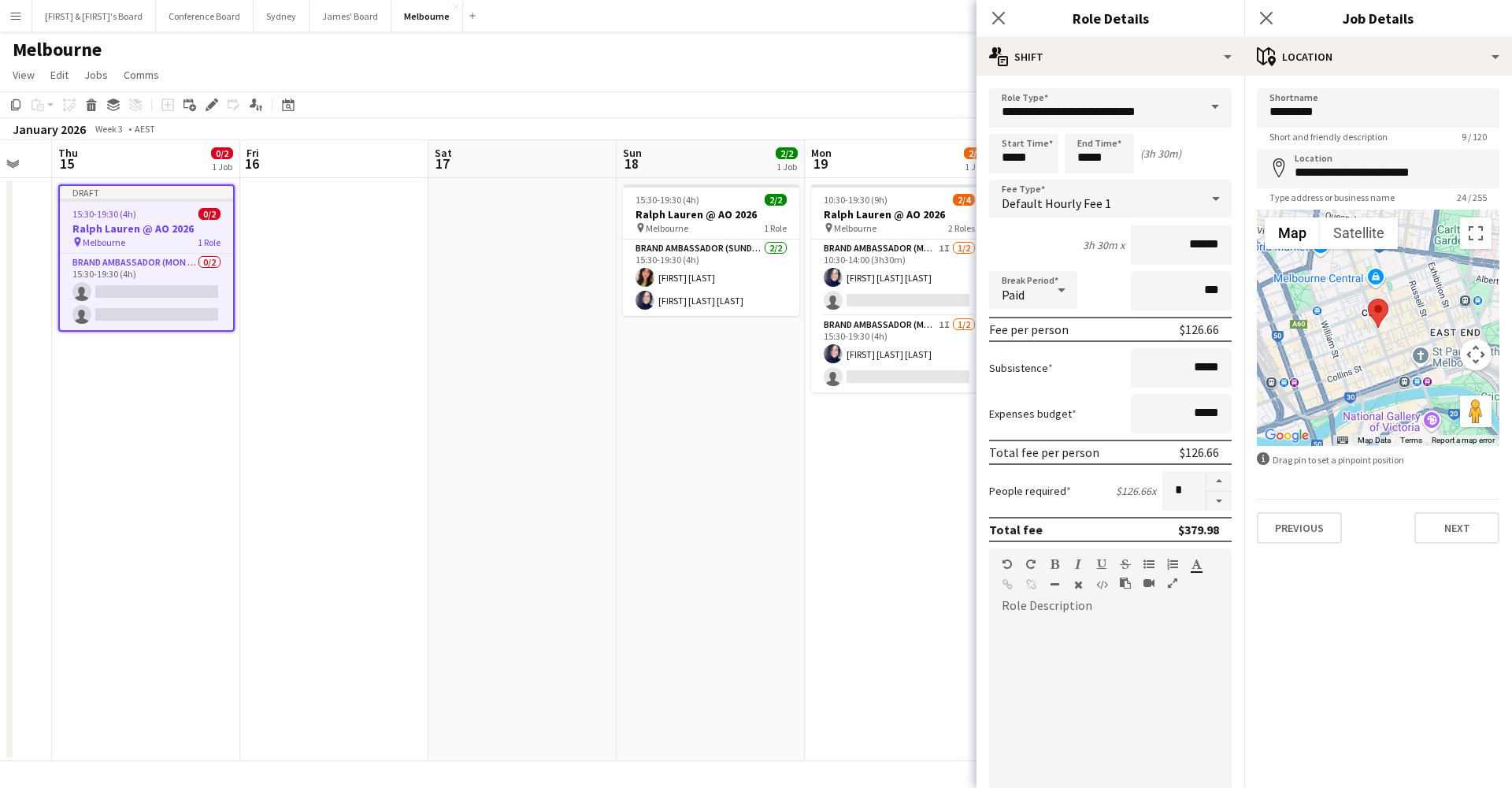 click on "Next" at bounding box center (1457, 528) 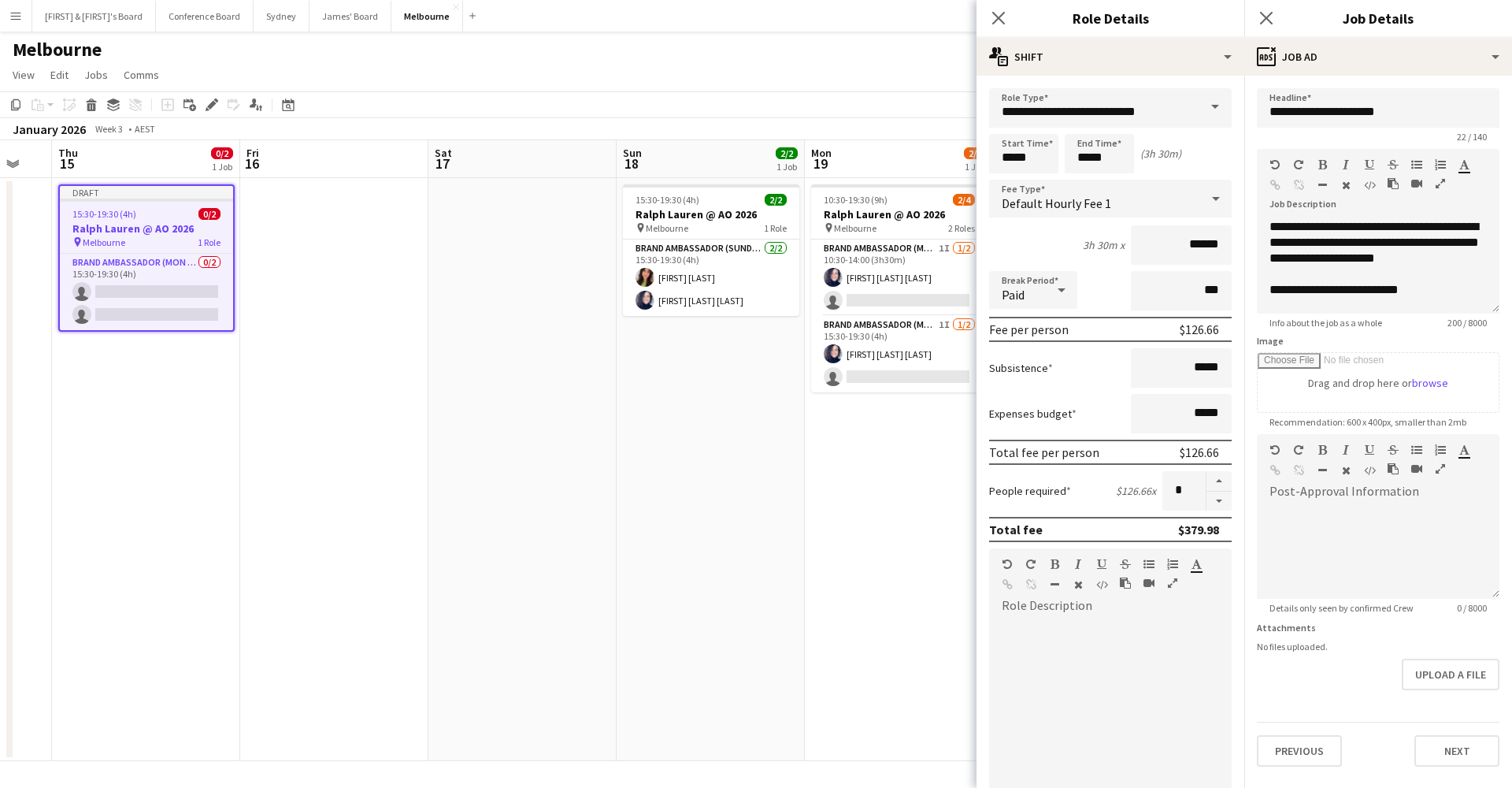 scroll, scrollTop: 0, scrollLeft: 0, axis: both 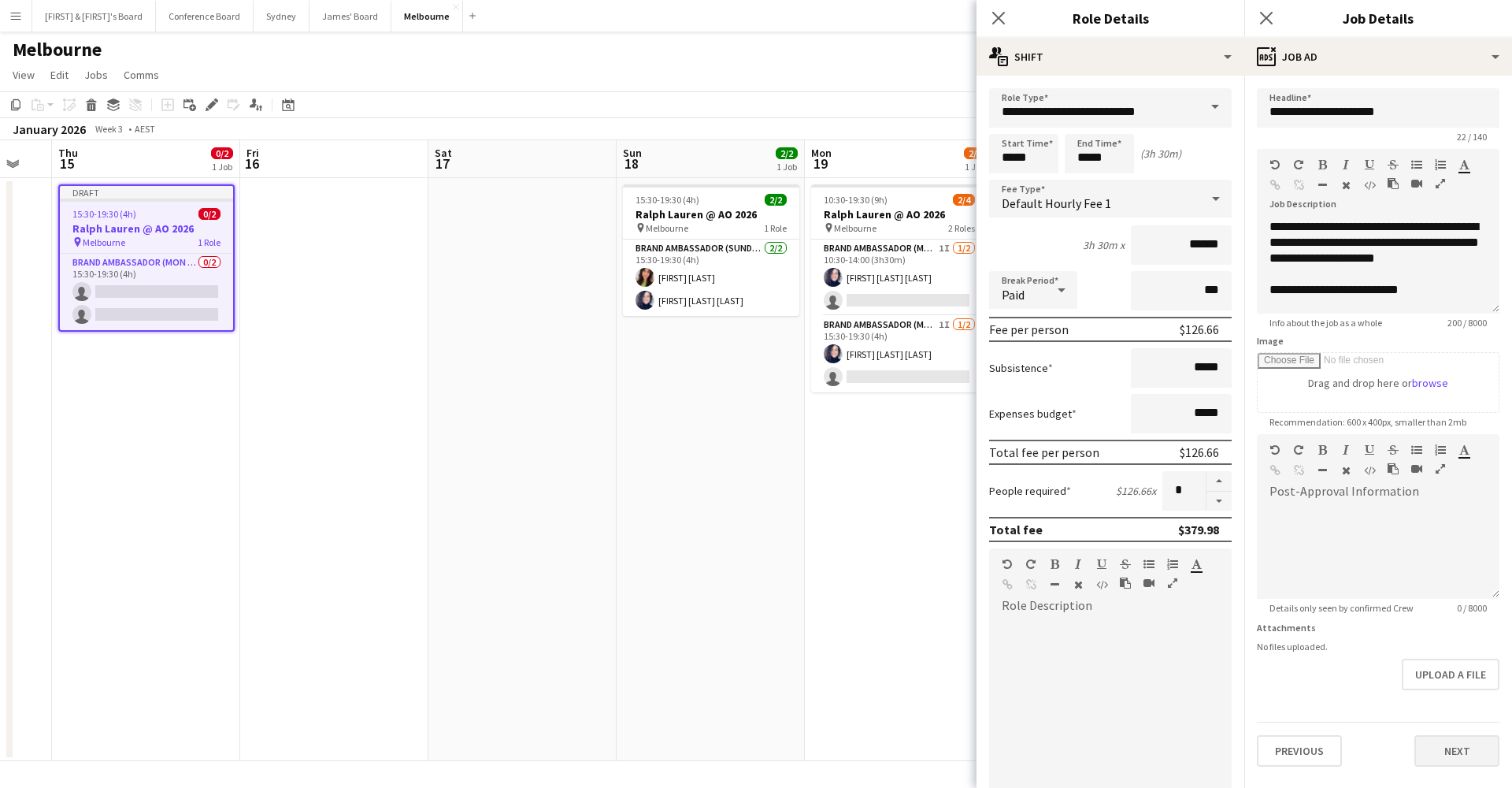 click on "Next" at bounding box center [1457, 751] 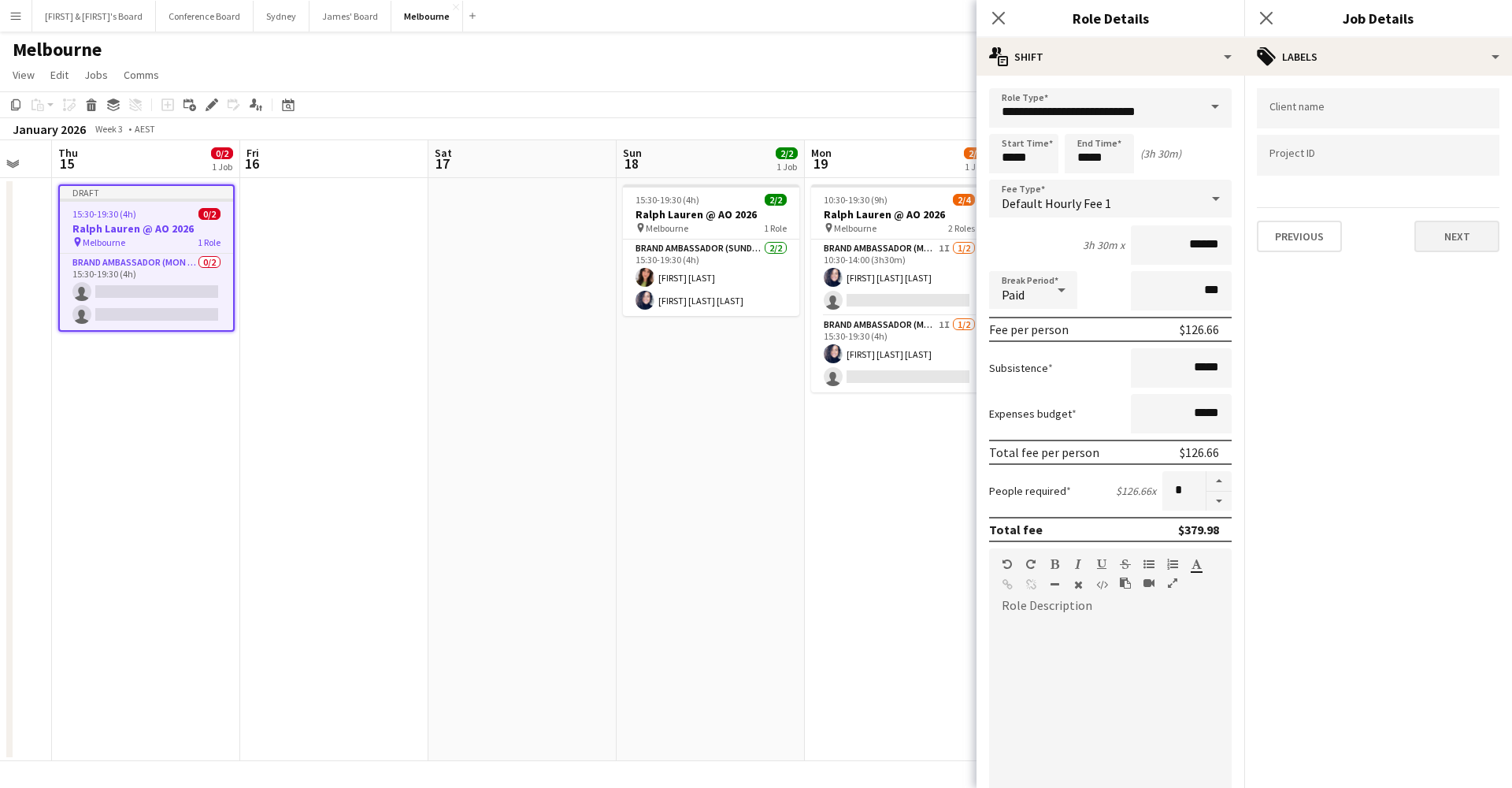 click on "Next" at bounding box center (1457, 236) 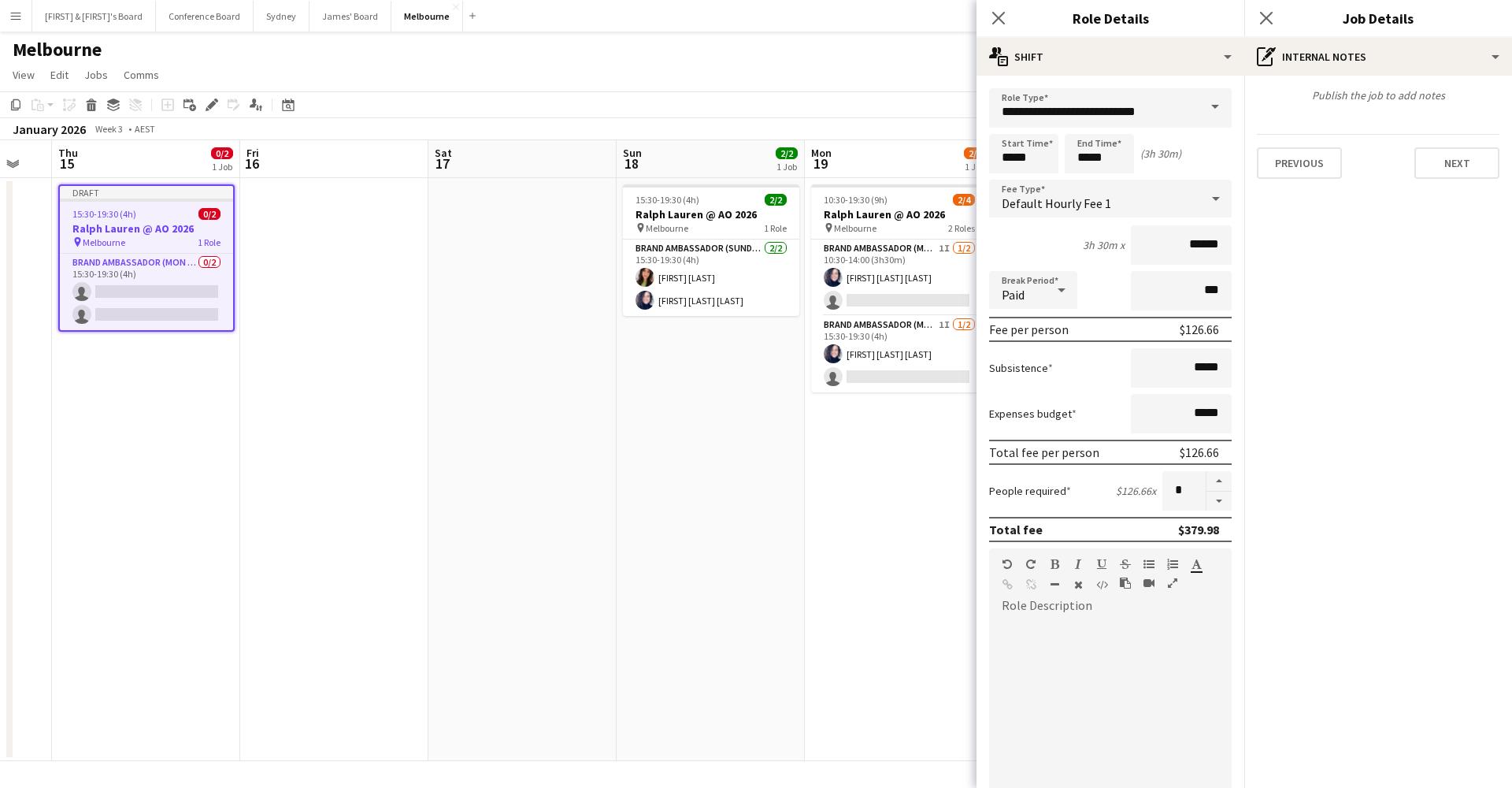 click on "Next" at bounding box center (1457, 163) 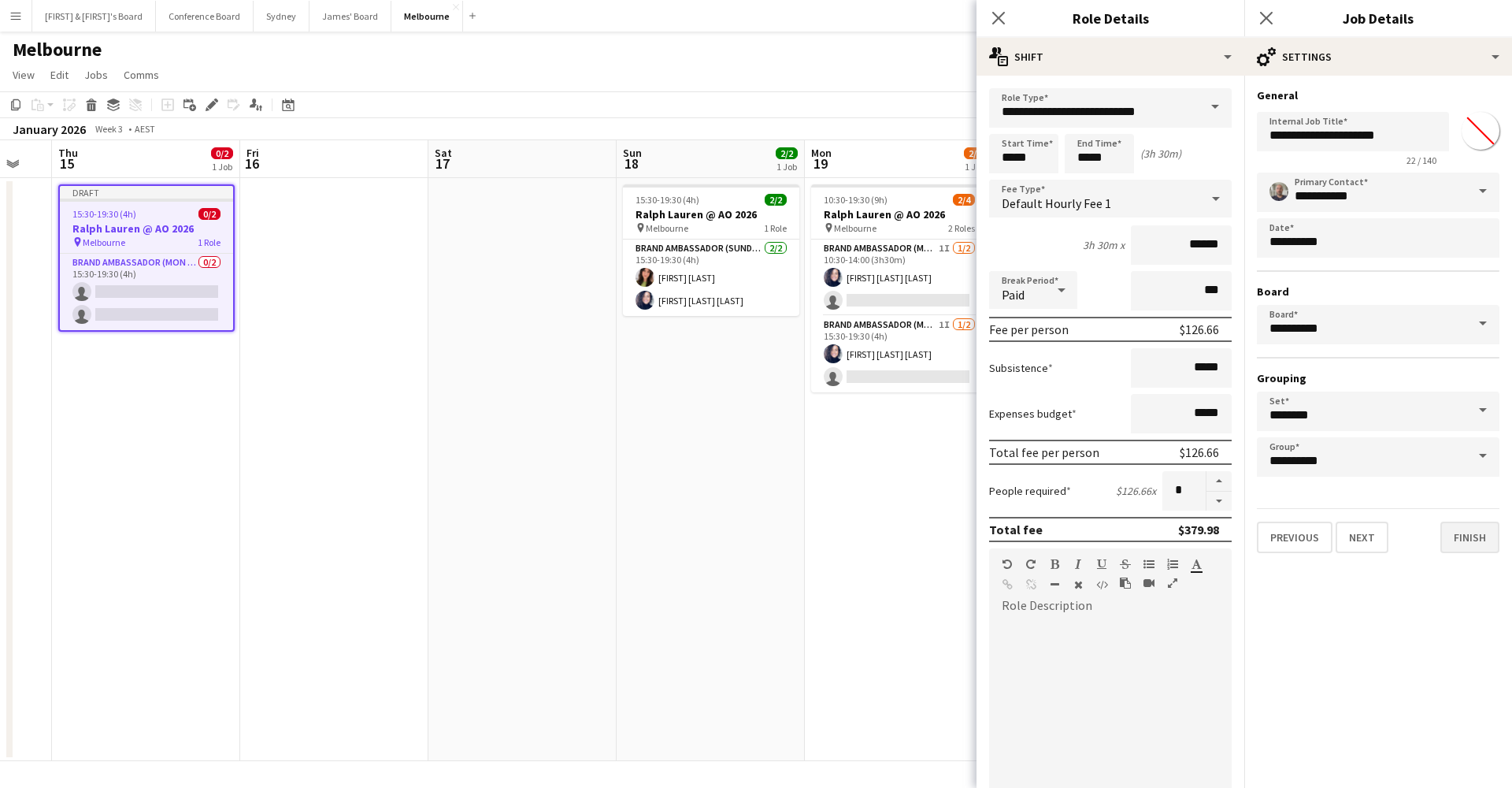 click on "Finish" at bounding box center (1469, 537) 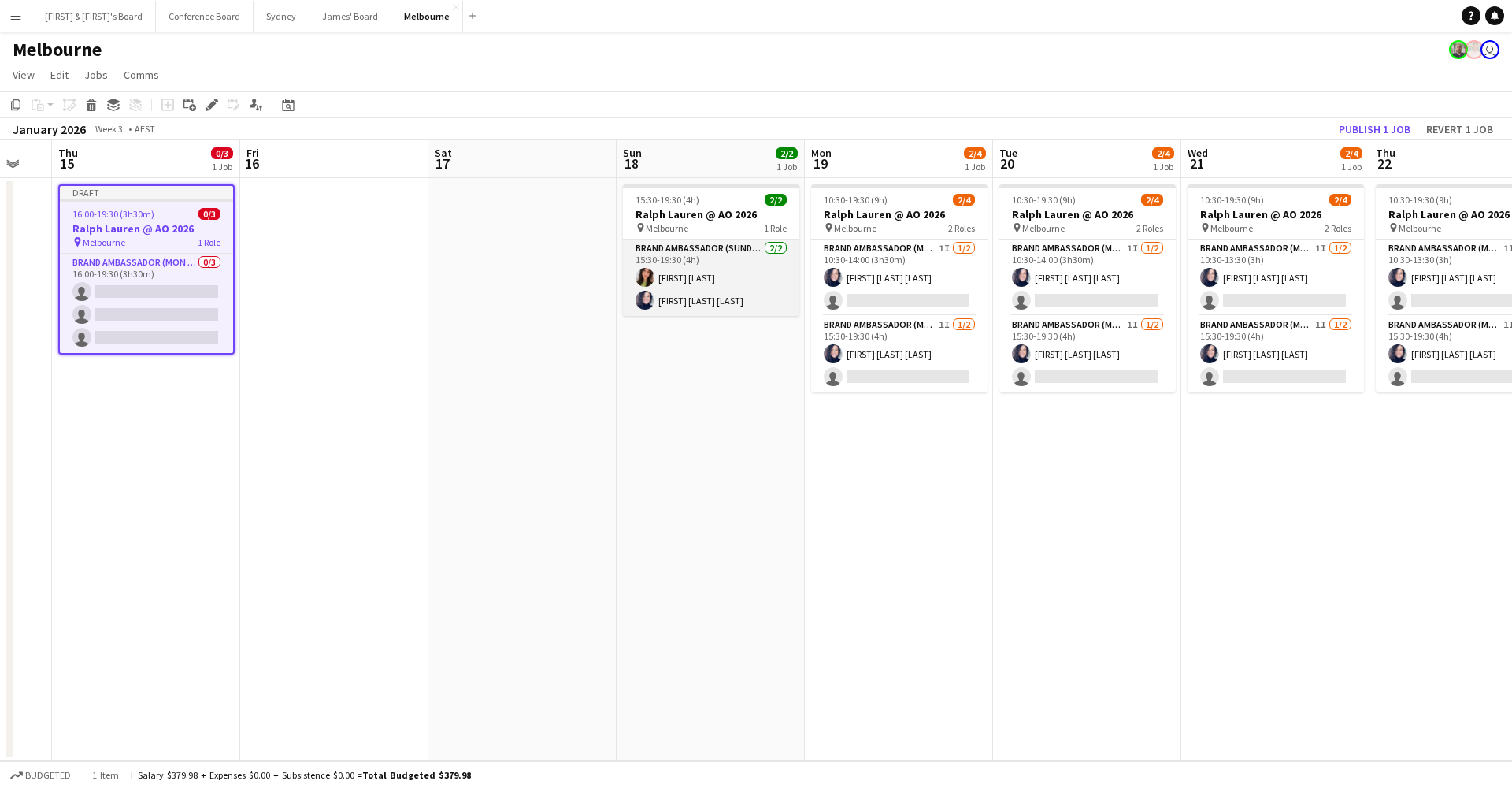 click on "Brand Ambassador (Sunday)   2/2   15:30-19:30 (4h)
[FIRST] [LAST] [FIRST] [LAST]" at bounding box center (711, 277) 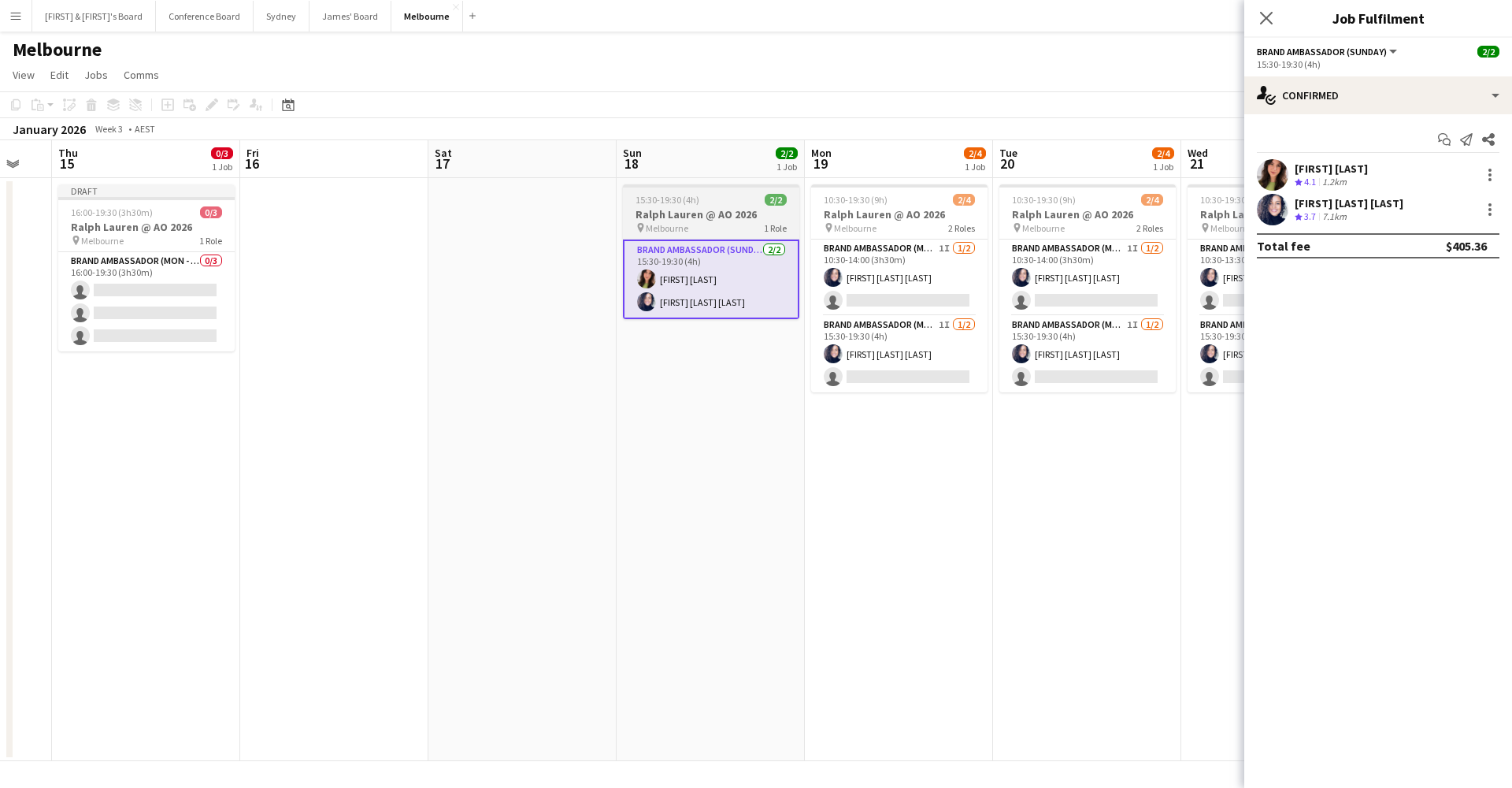 click on "15:30-19:30 (4h)    2/2" at bounding box center (711, 199) 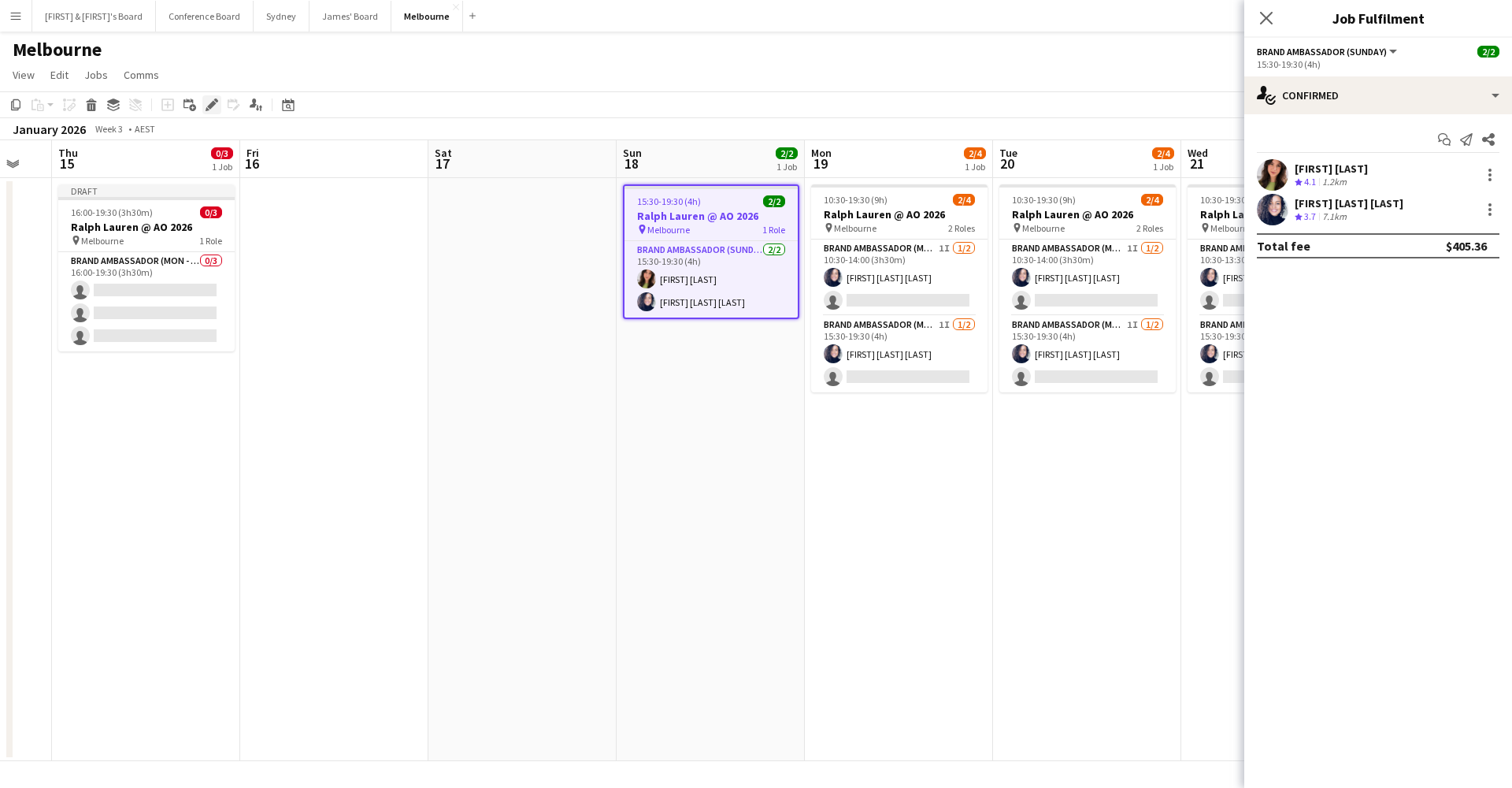click on "Edit" 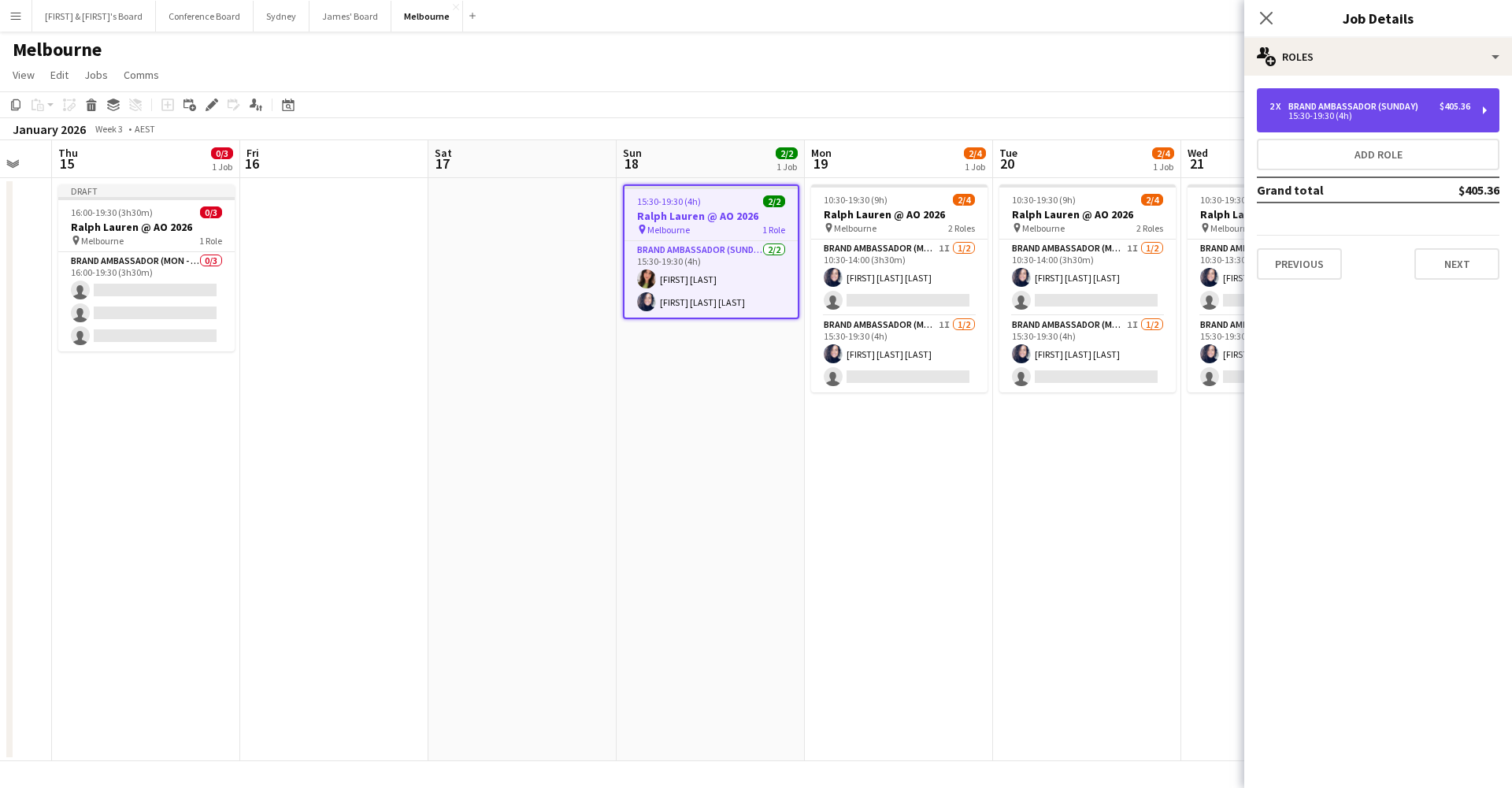 click on "Brand Ambassador (Sunday)" at bounding box center (1356, 106) 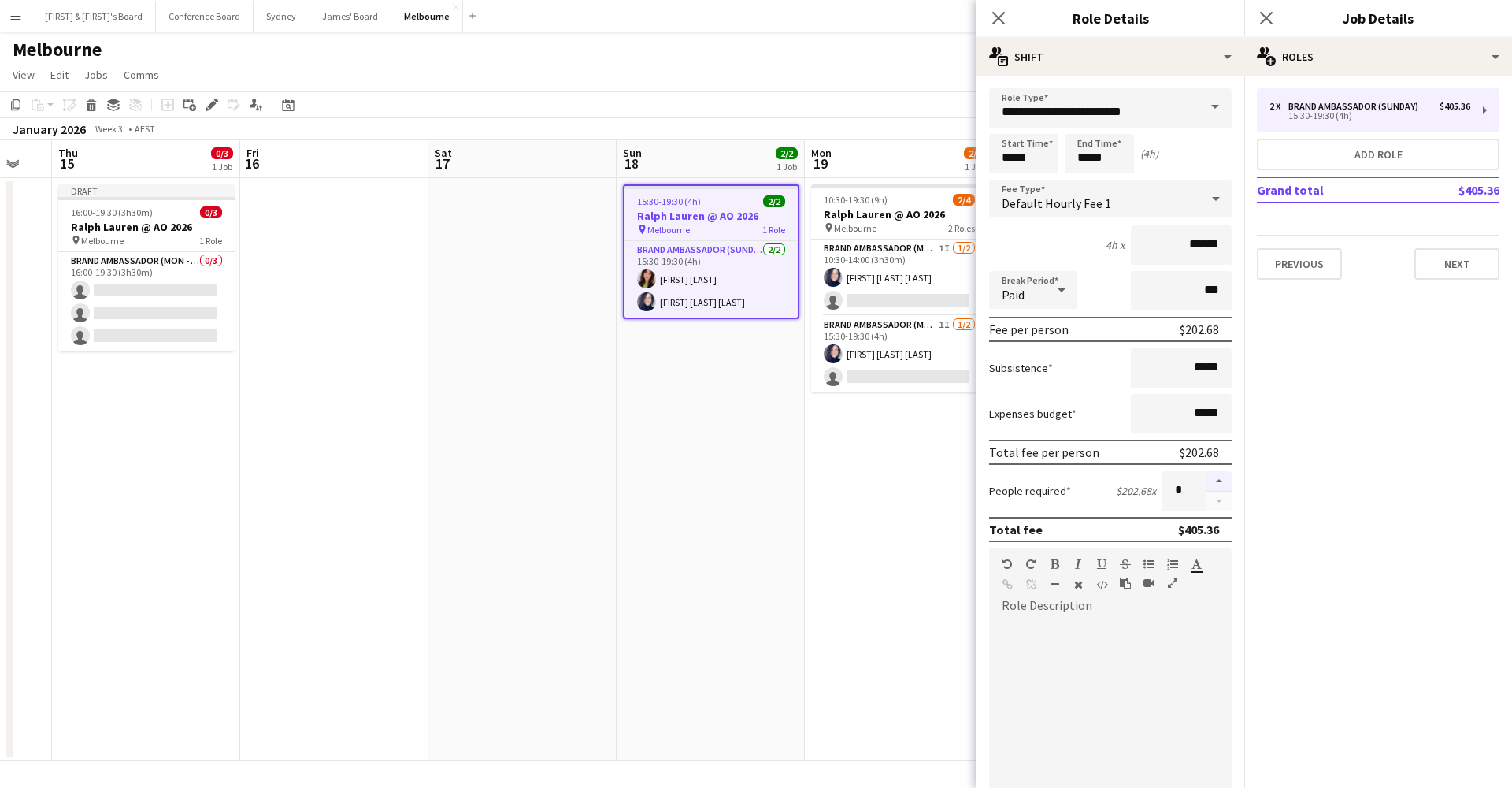 click at bounding box center (1219, 481) 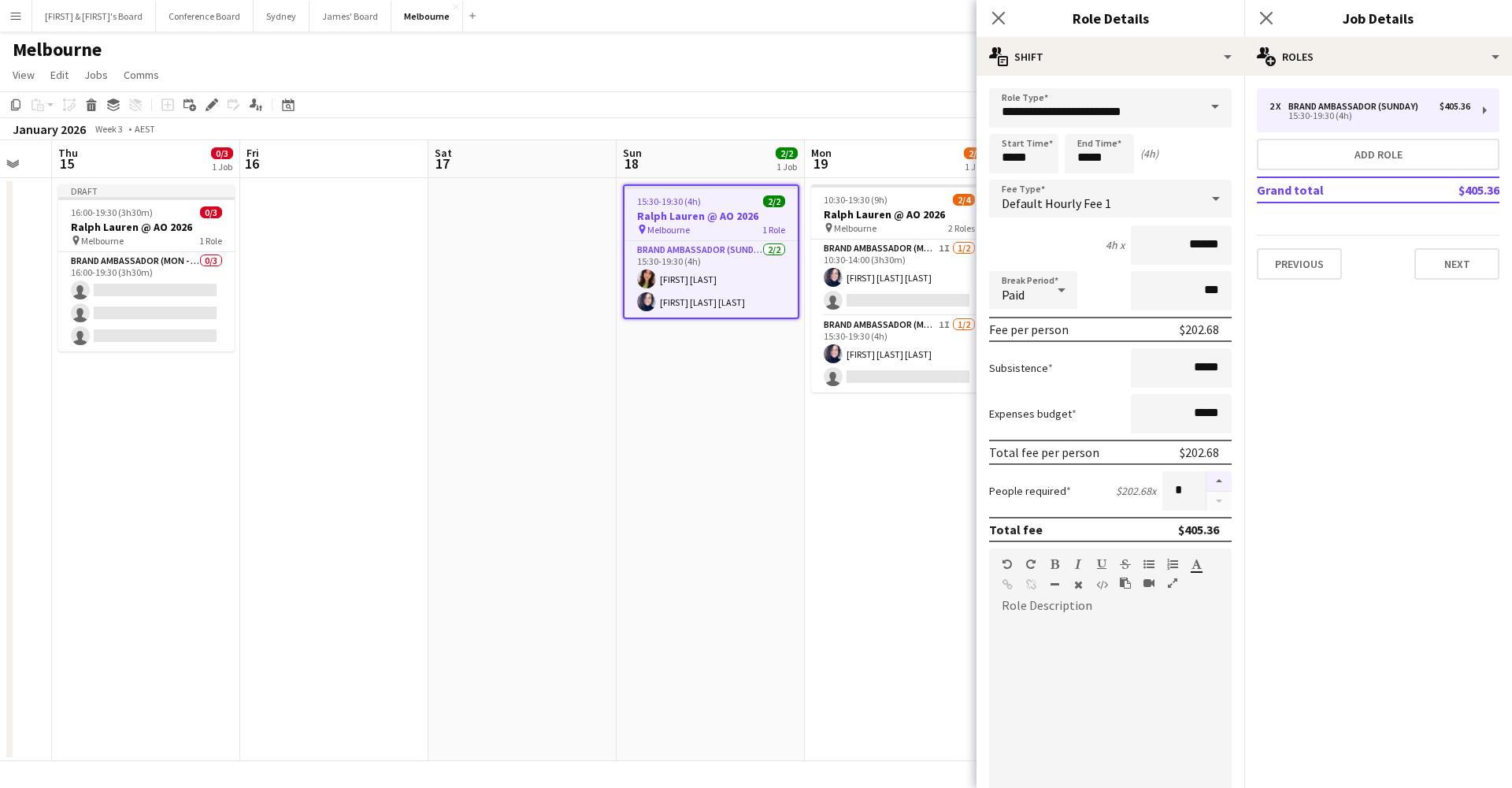 type on "*" 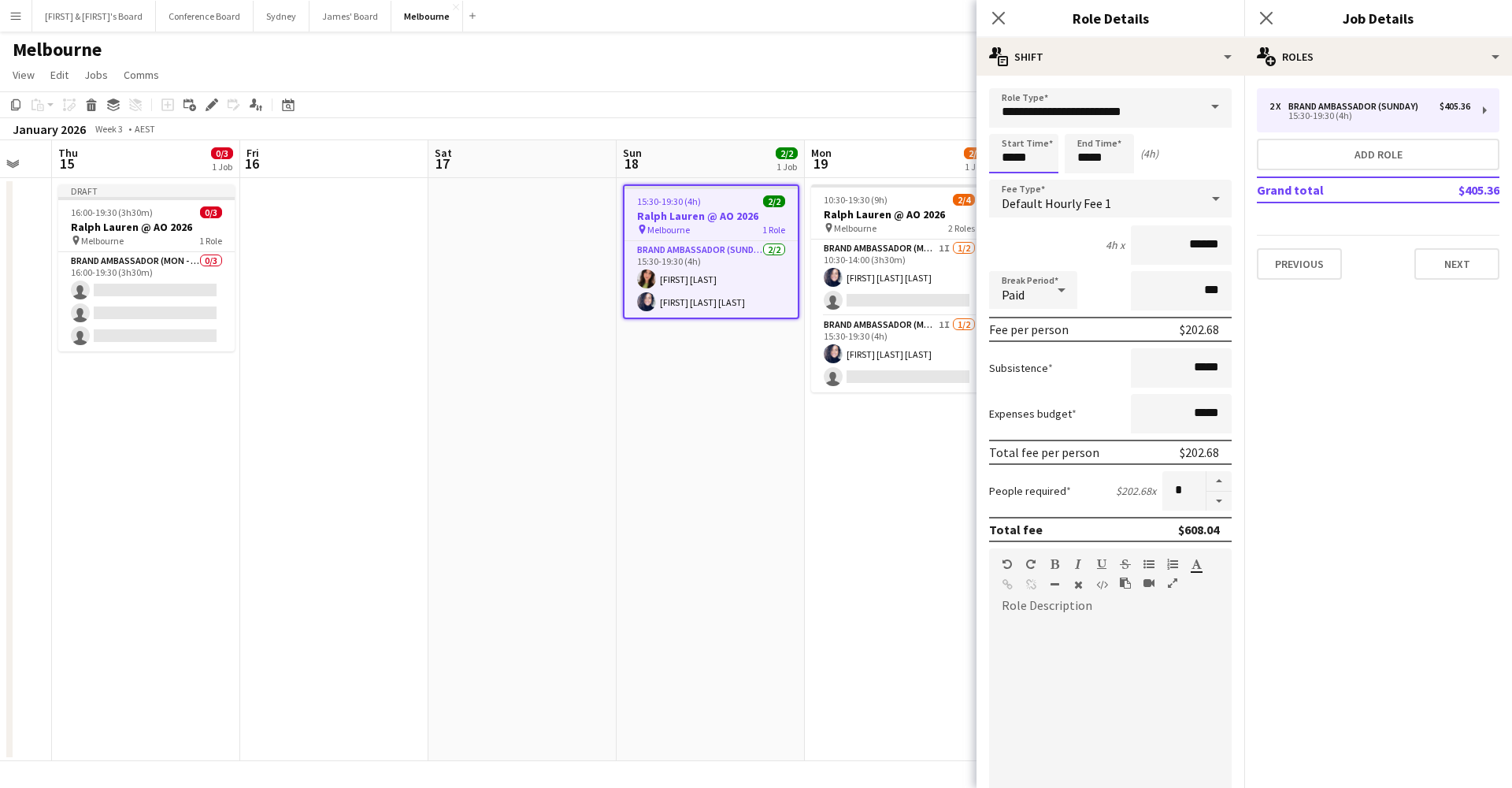 click on "*****" at bounding box center [1024, 154] 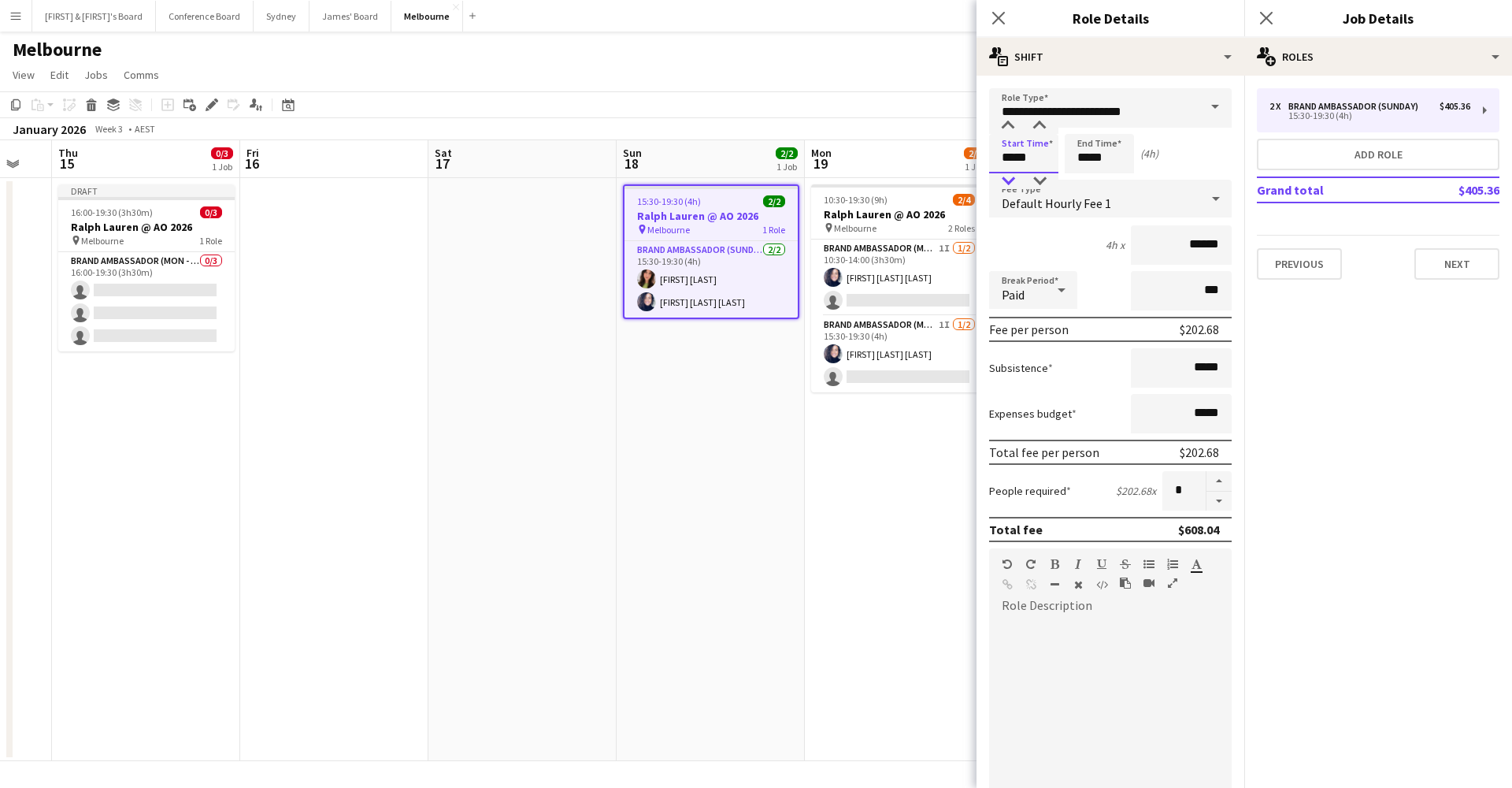 click at bounding box center [1008, 181] 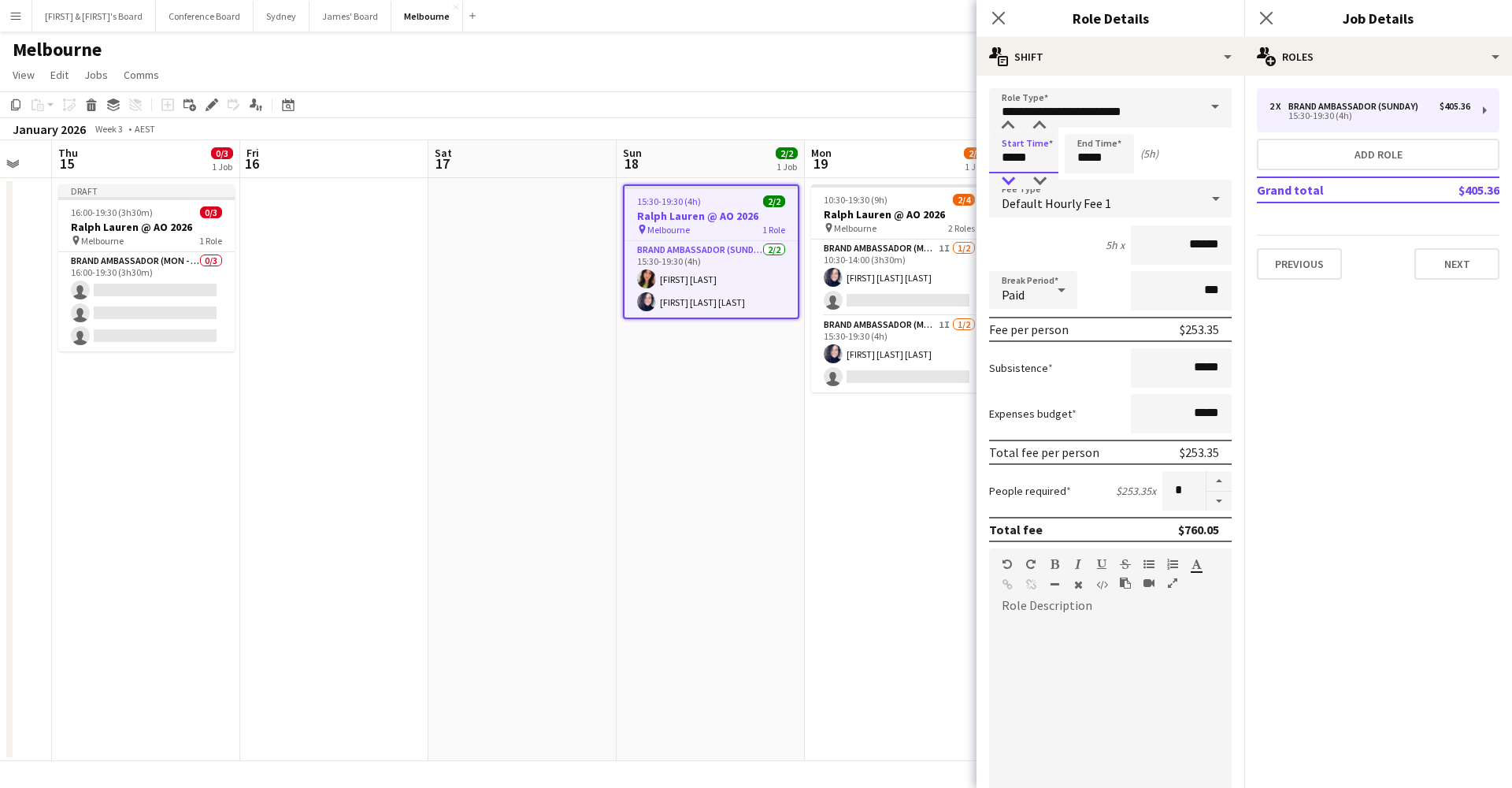 click at bounding box center [1008, 181] 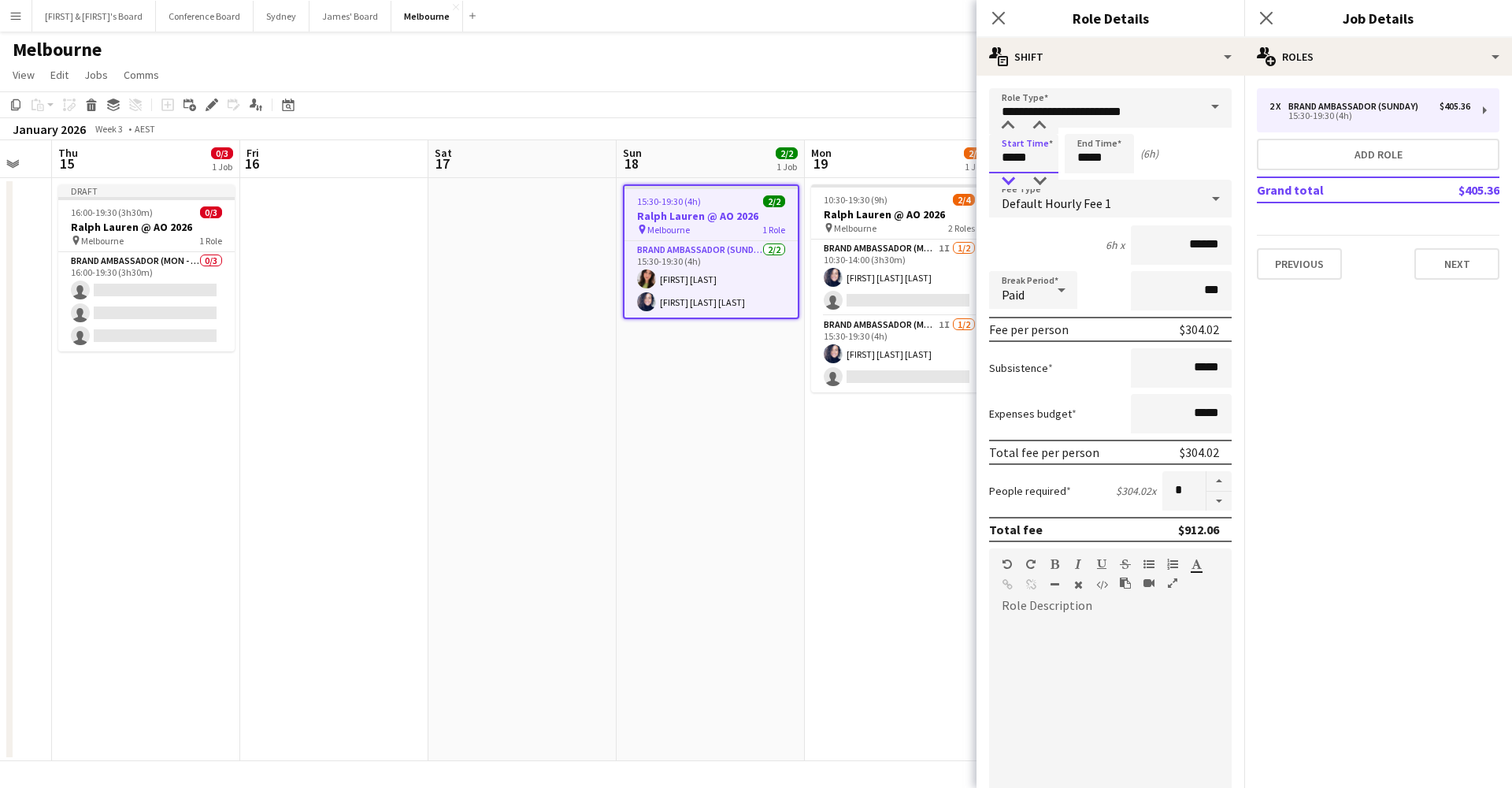 click at bounding box center [1008, 181] 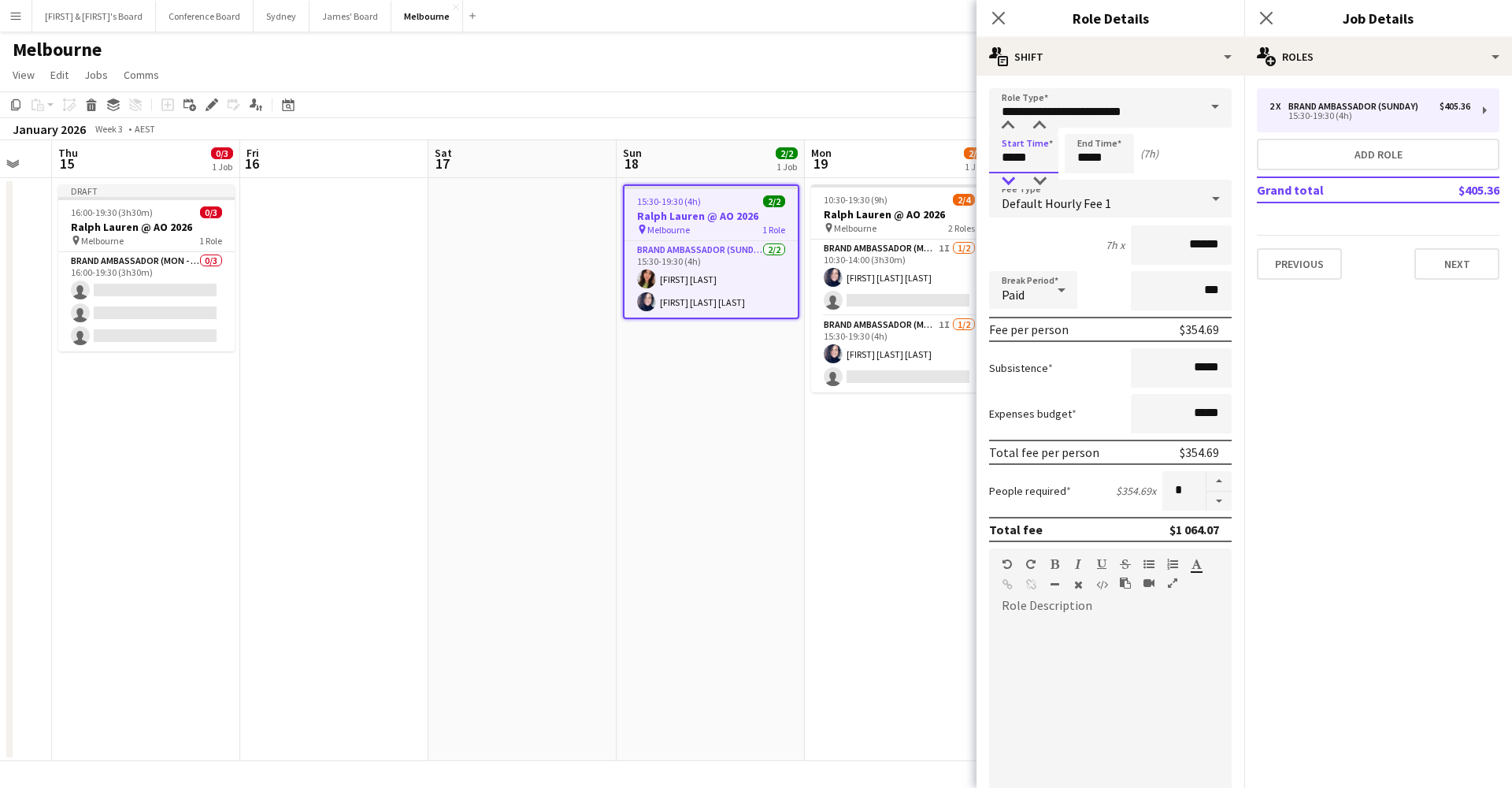click at bounding box center (1008, 181) 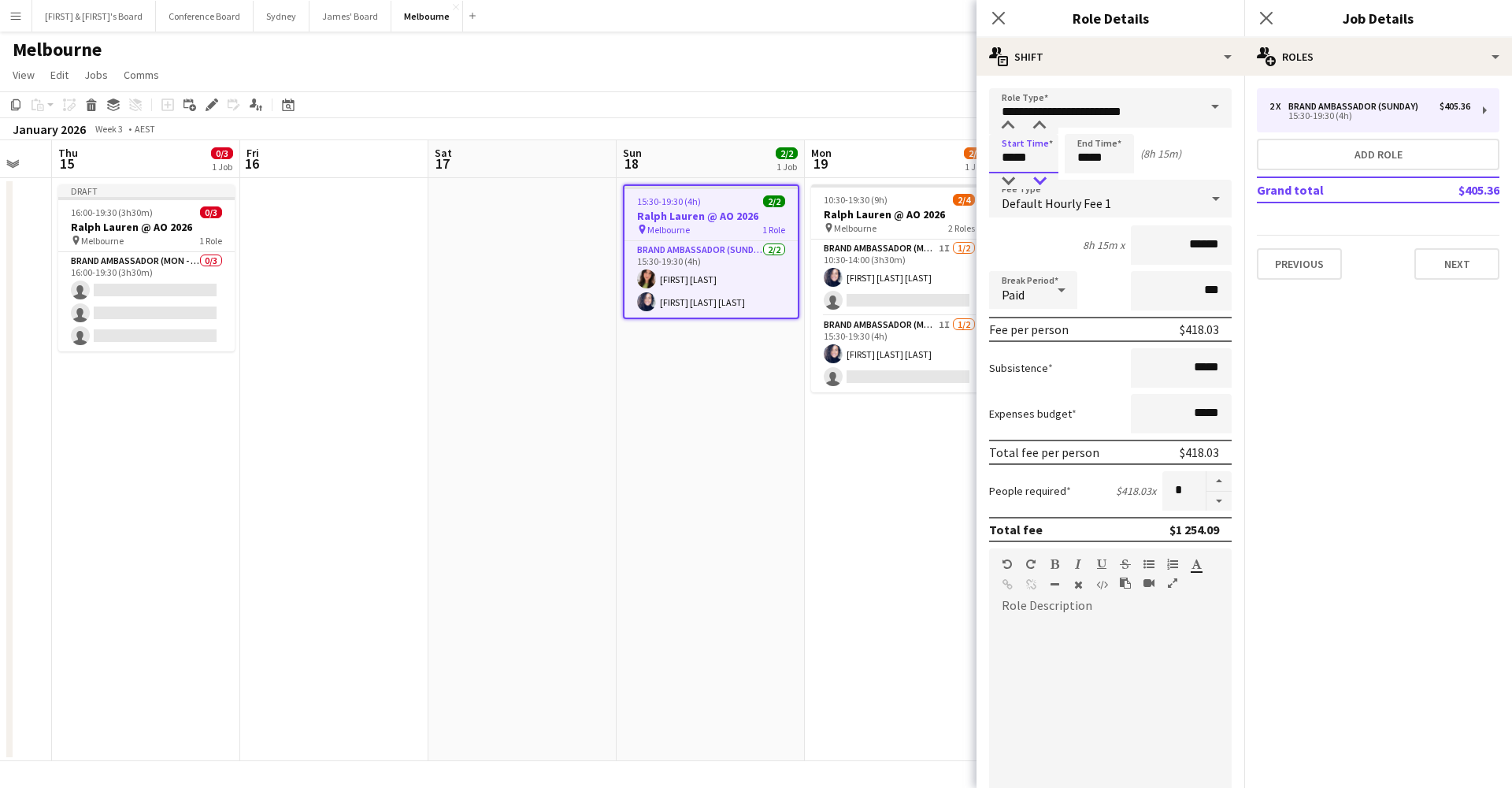 click at bounding box center (1040, 181) 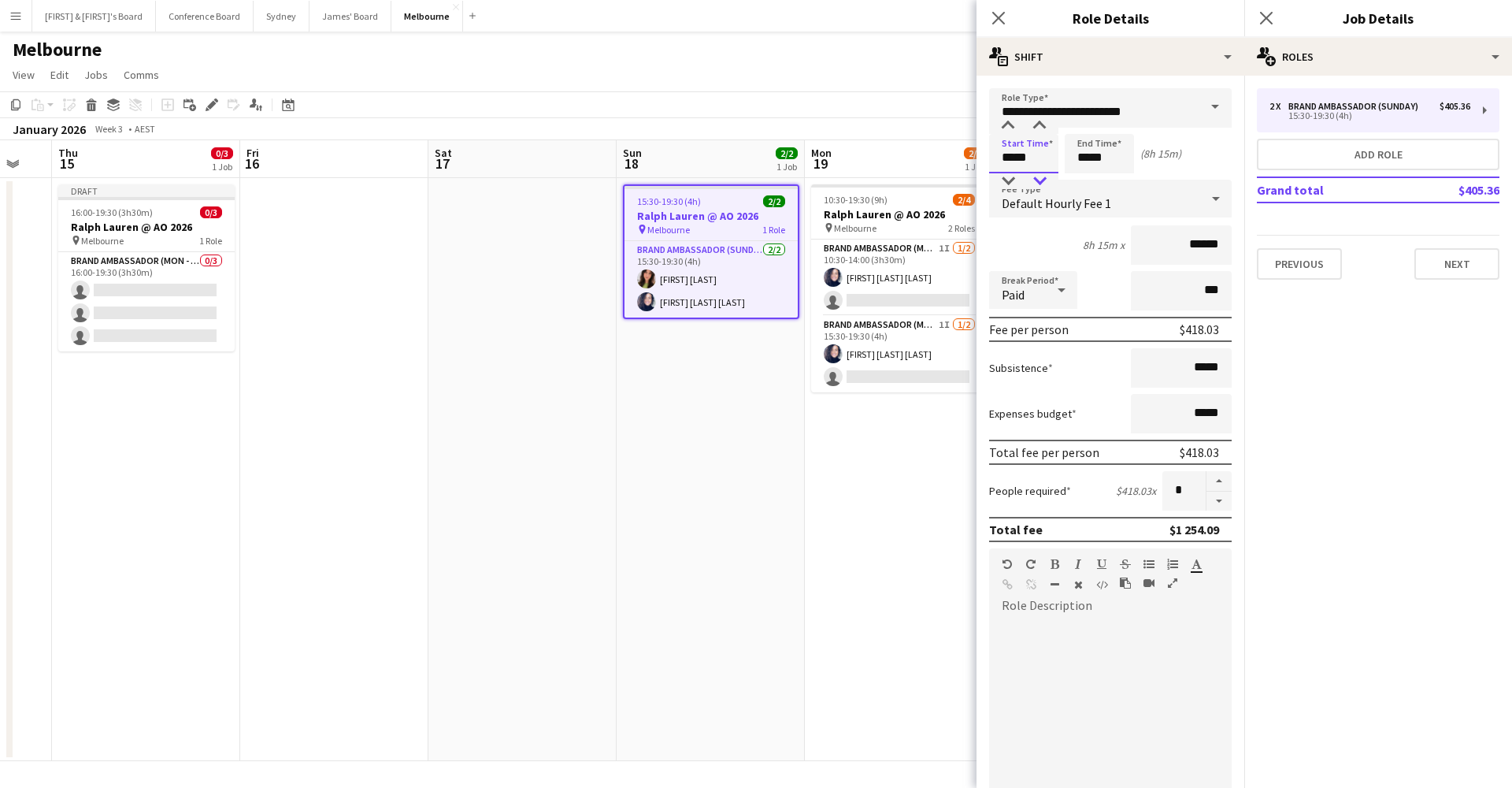 type on "*****" 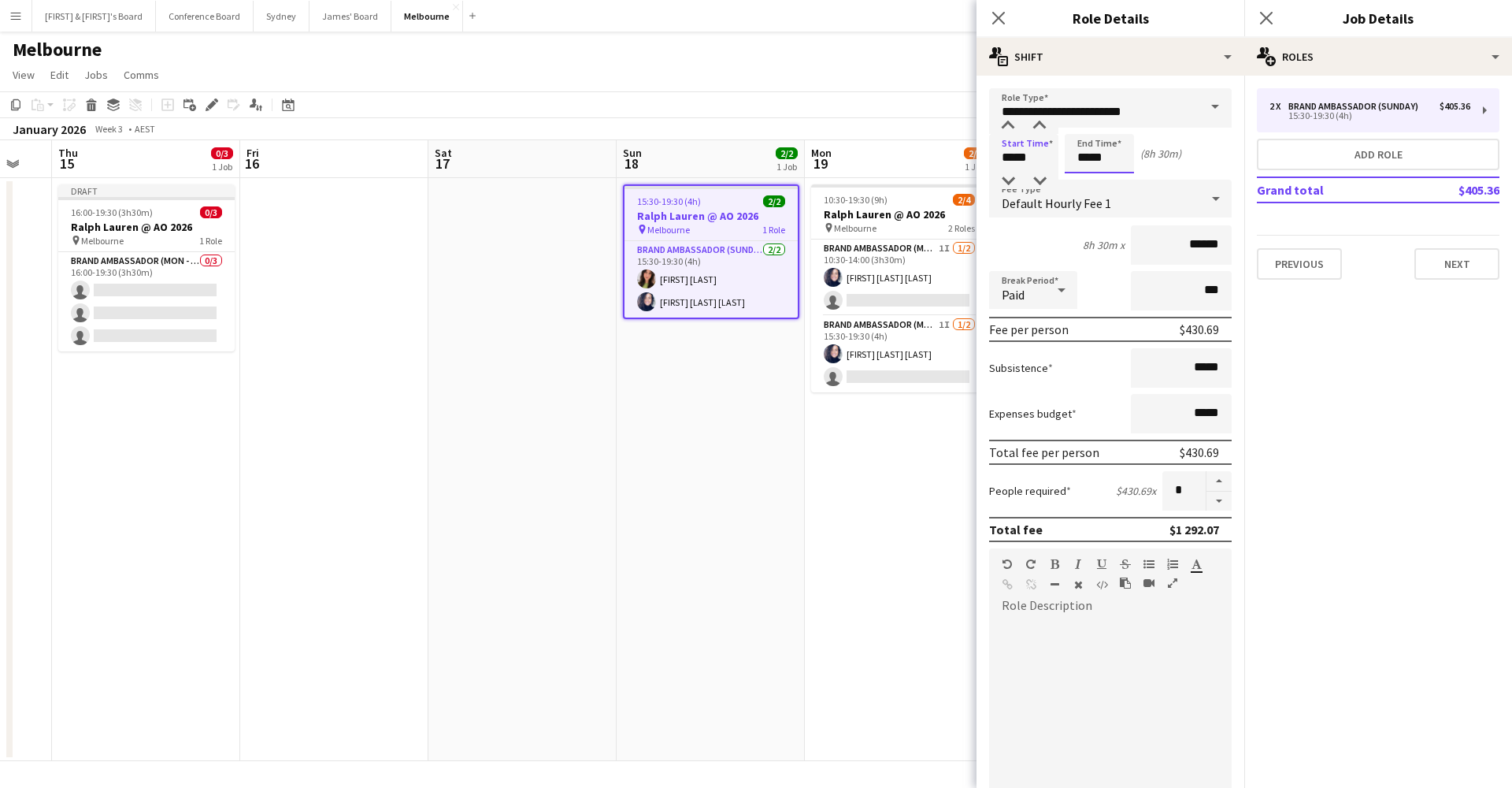 click on "*****" at bounding box center [1099, 154] 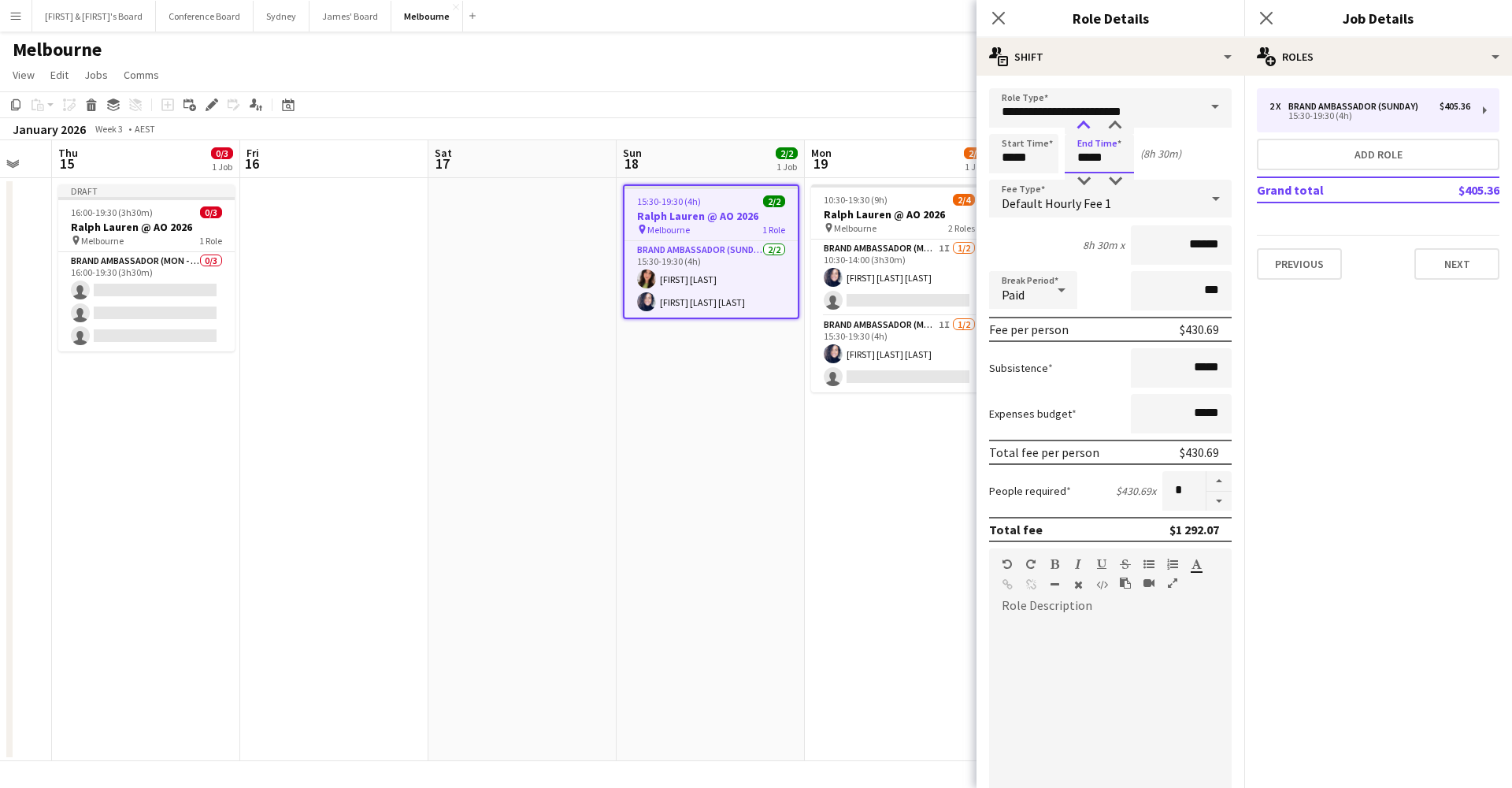 click at bounding box center [1084, 126] 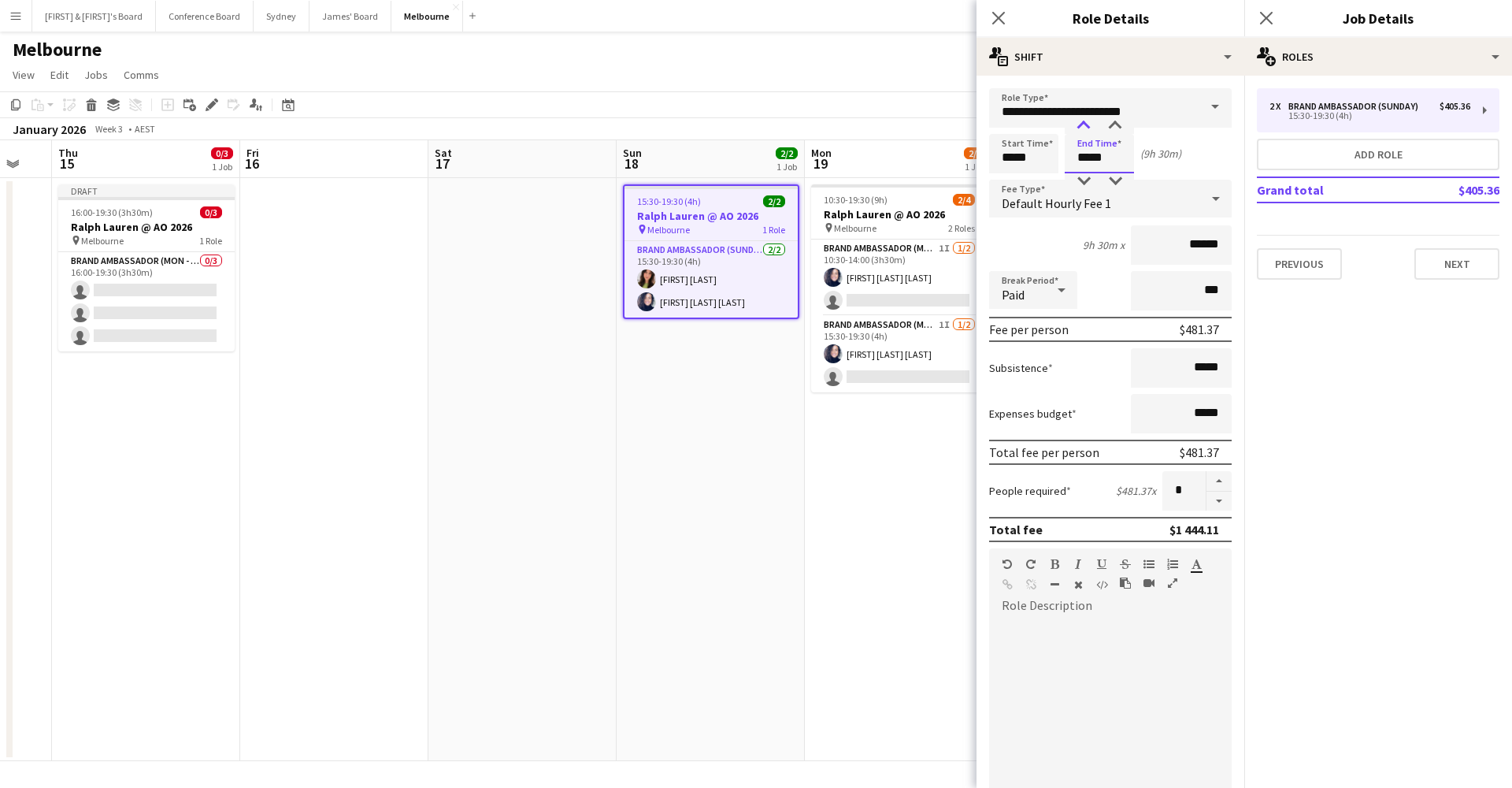 click at bounding box center (1084, 126) 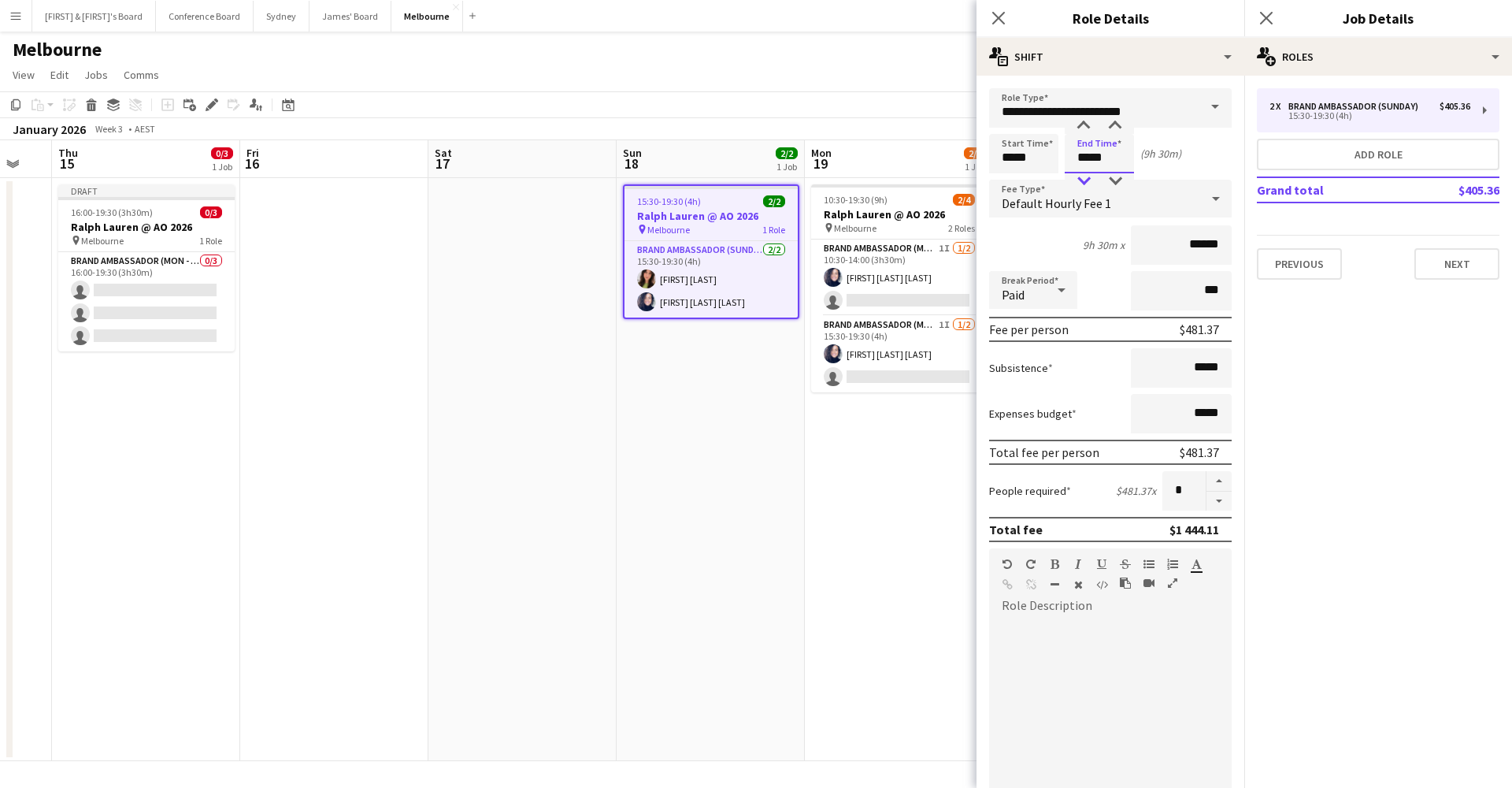 click at bounding box center (1084, 181) 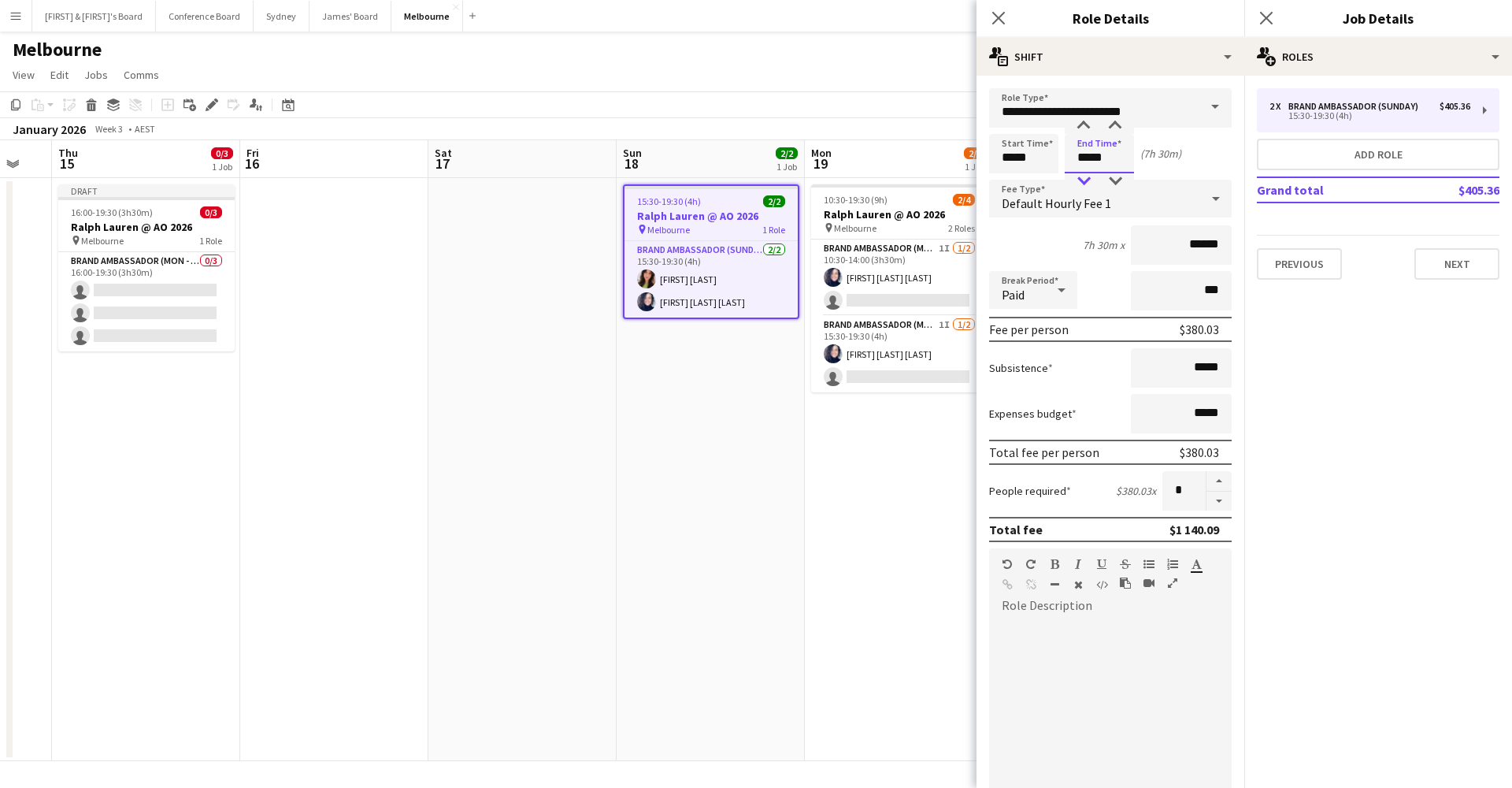 click at bounding box center [1084, 181] 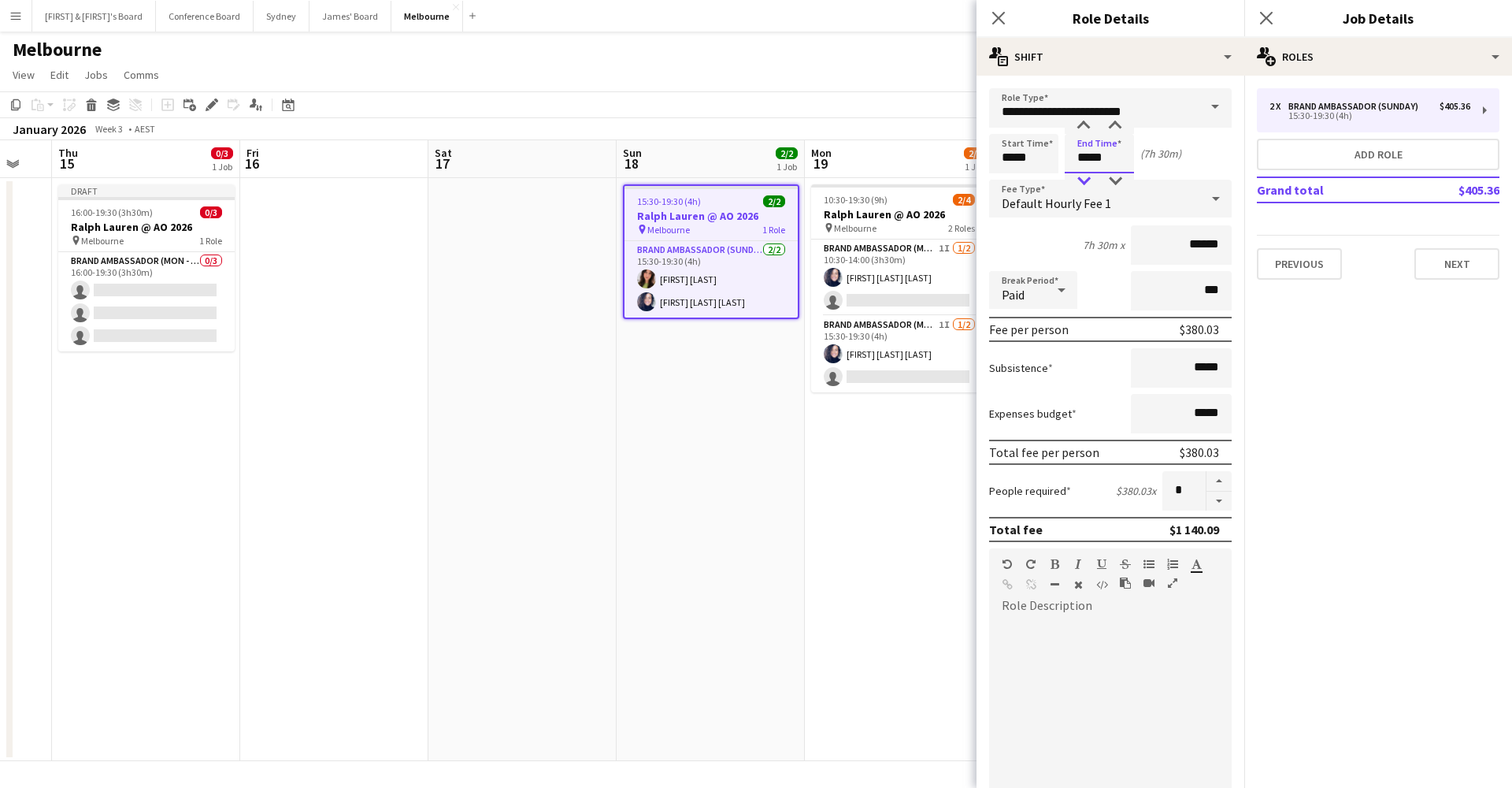 click at bounding box center [1084, 181] 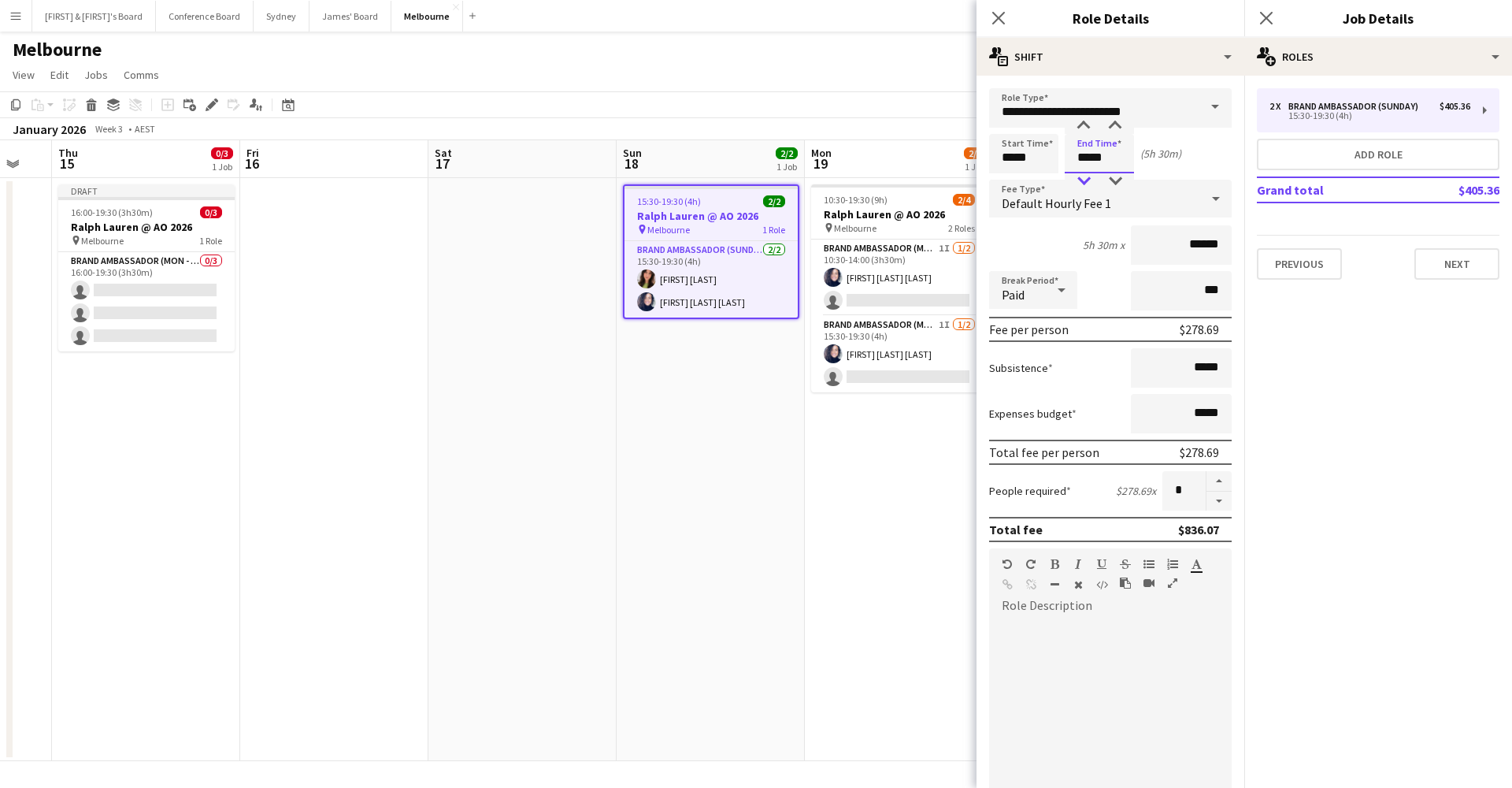 click at bounding box center [1084, 181] 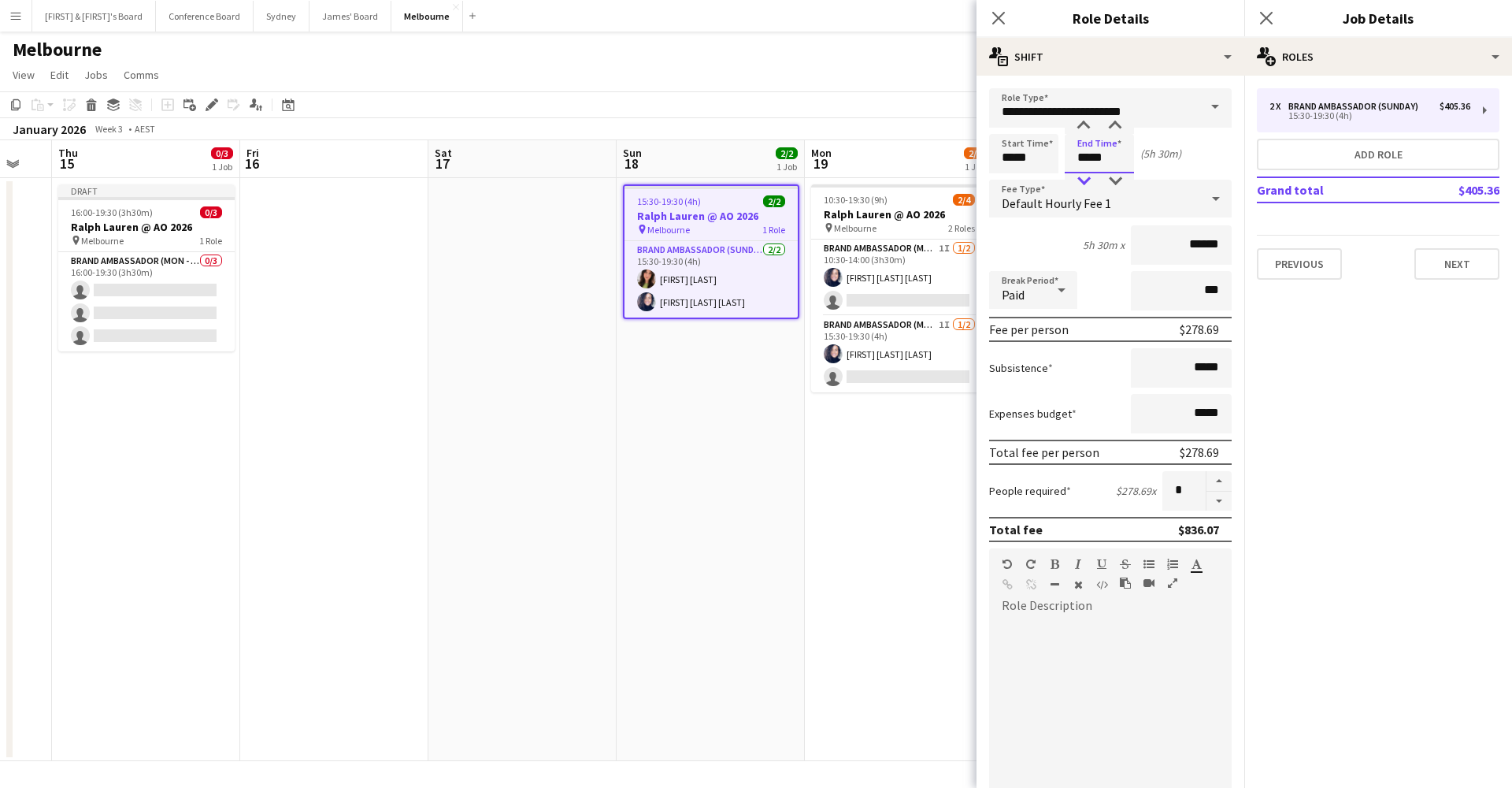 click at bounding box center [1084, 181] 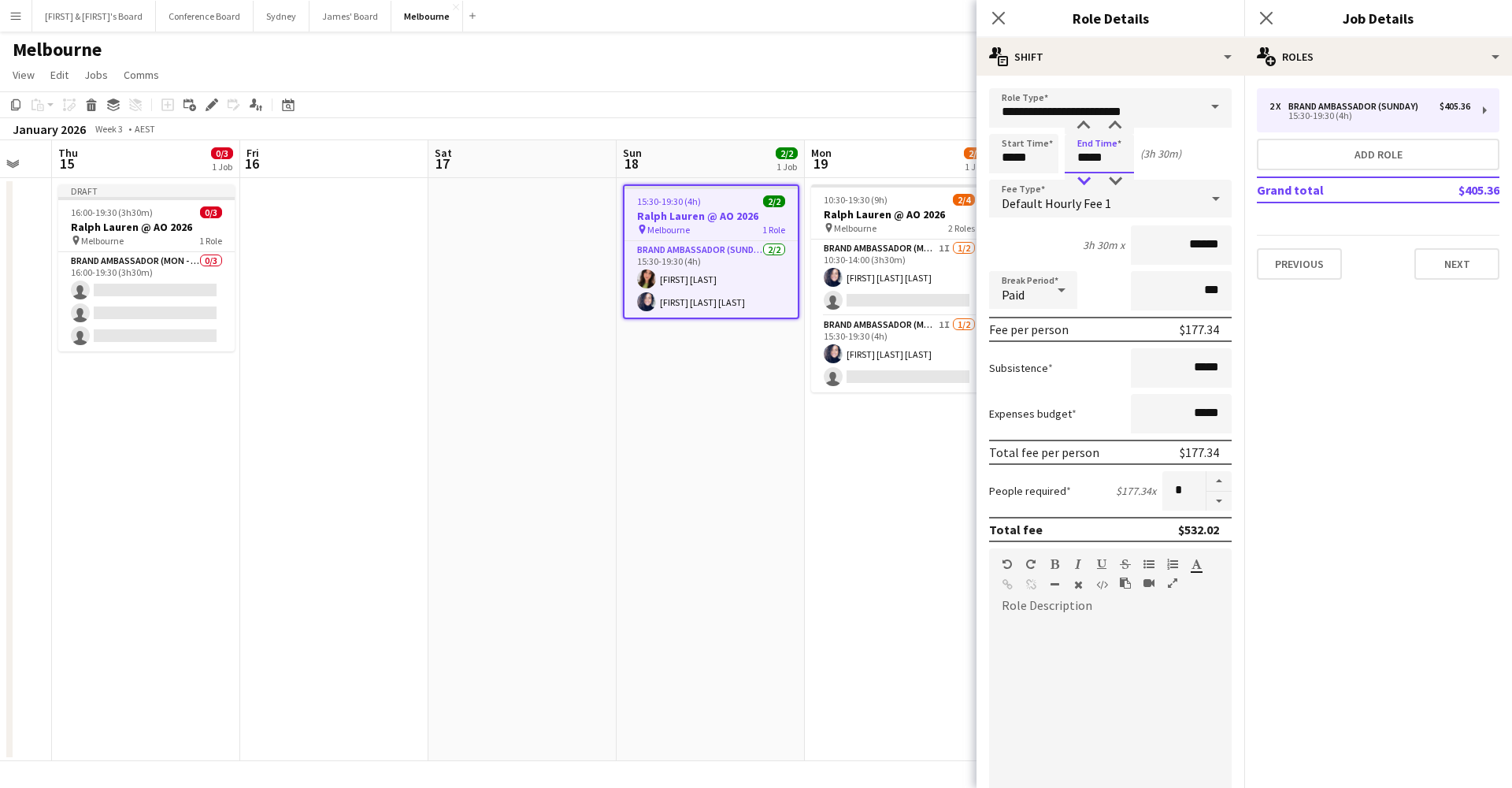 click at bounding box center [1084, 181] 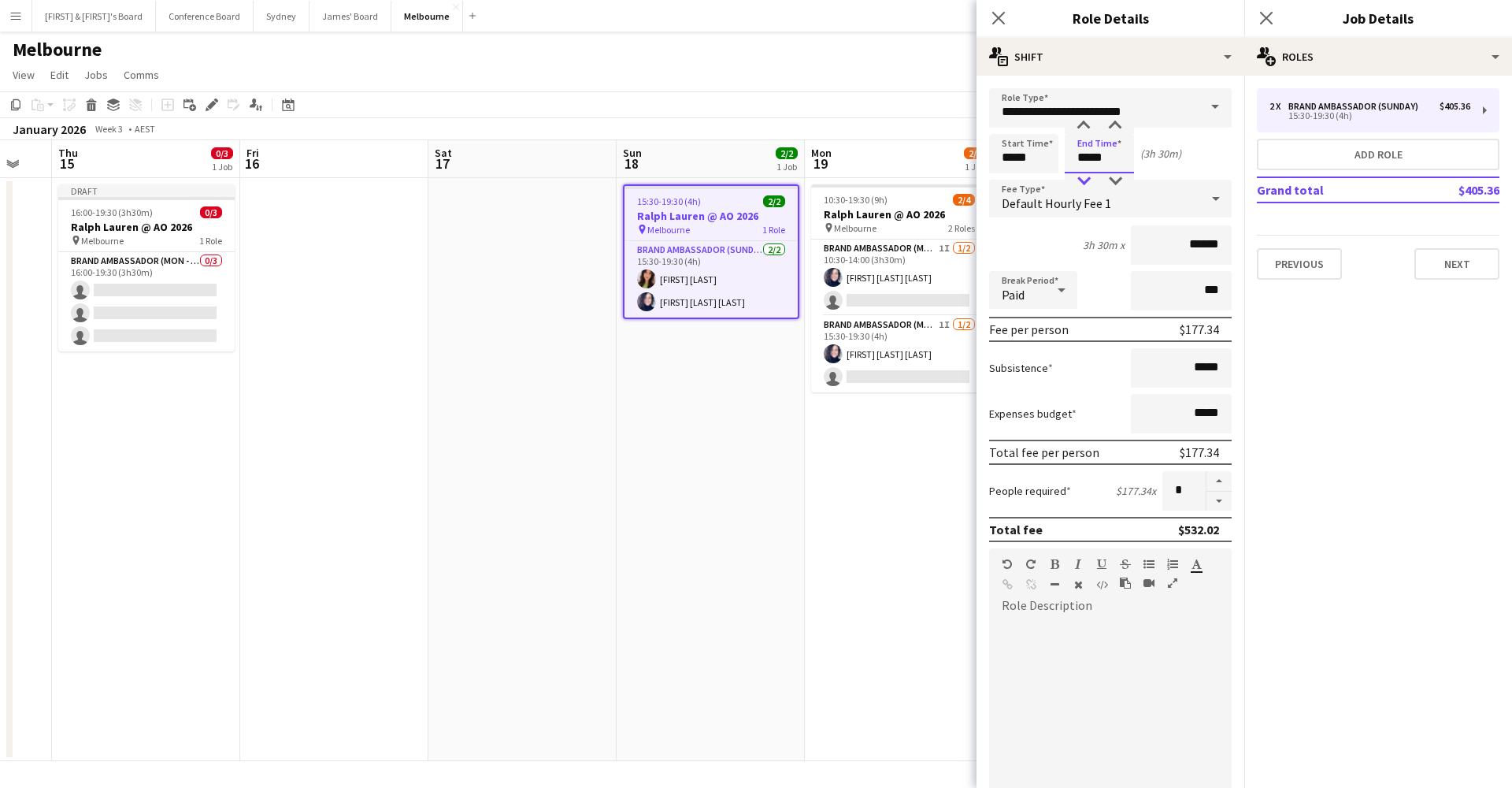 click at bounding box center [1084, 181] 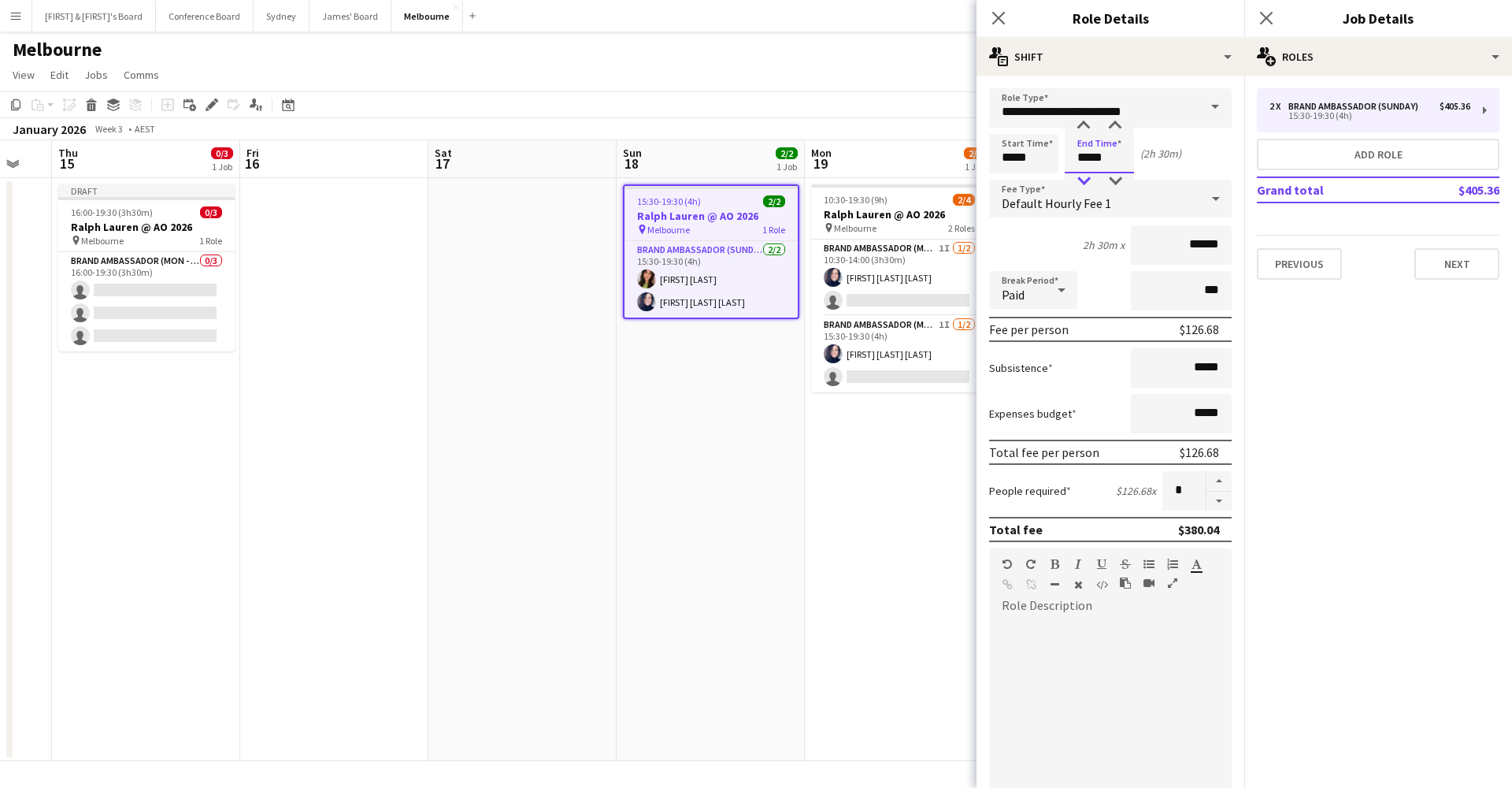 click at bounding box center [1084, 181] 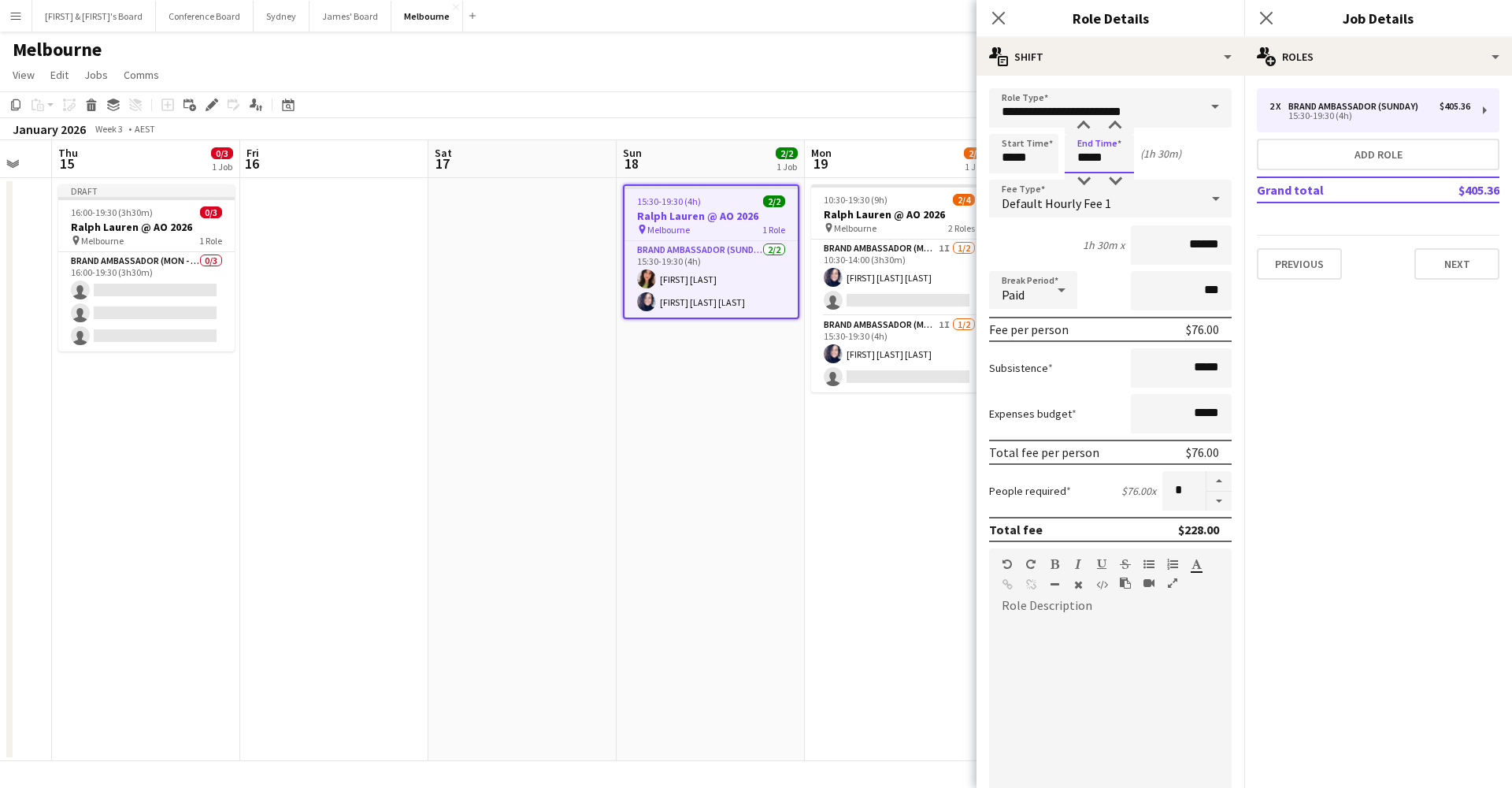 click on "*****" at bounding box center (1099, 154) 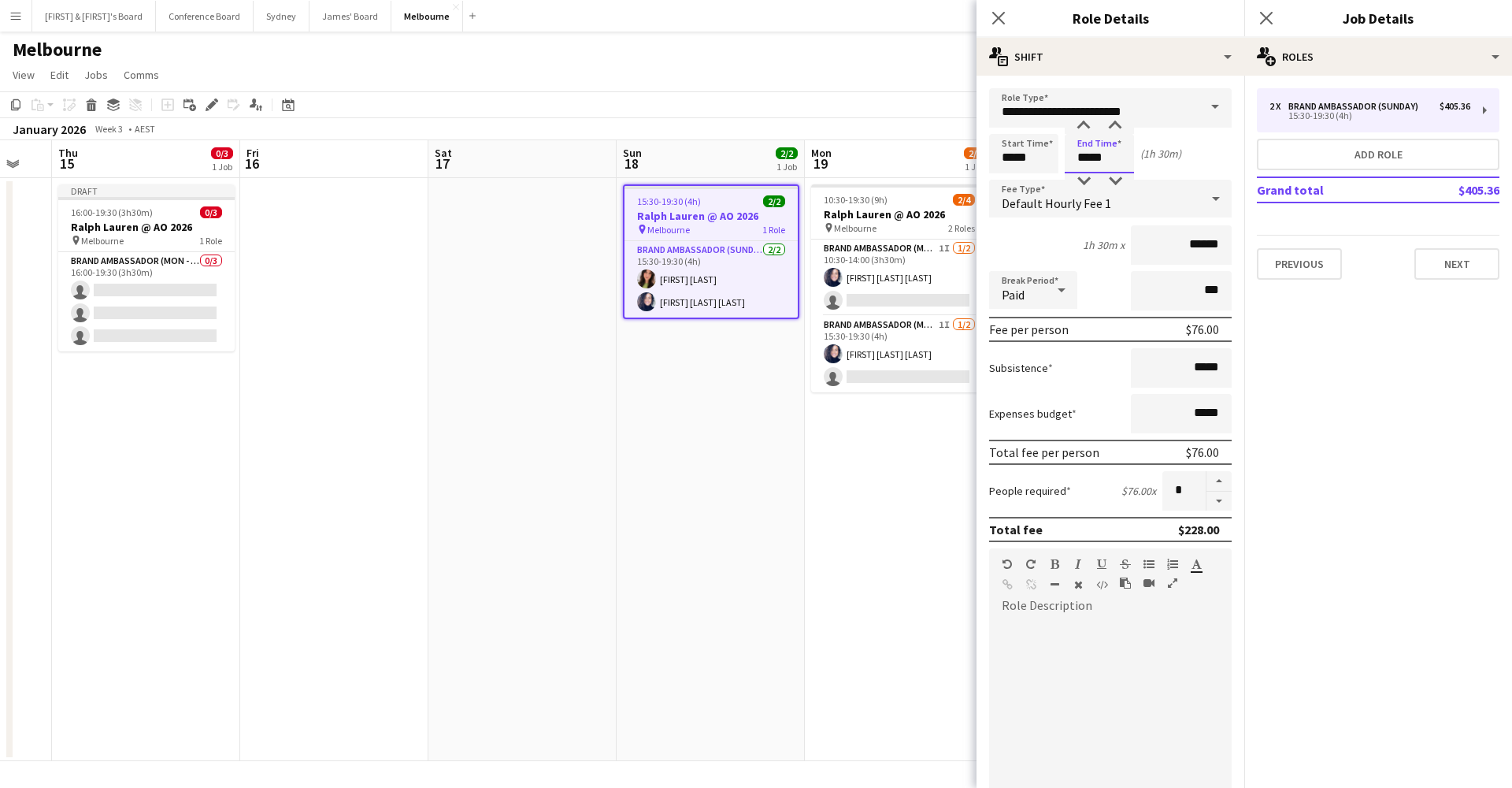 click on "*****" at bounding box center [1099, 154] 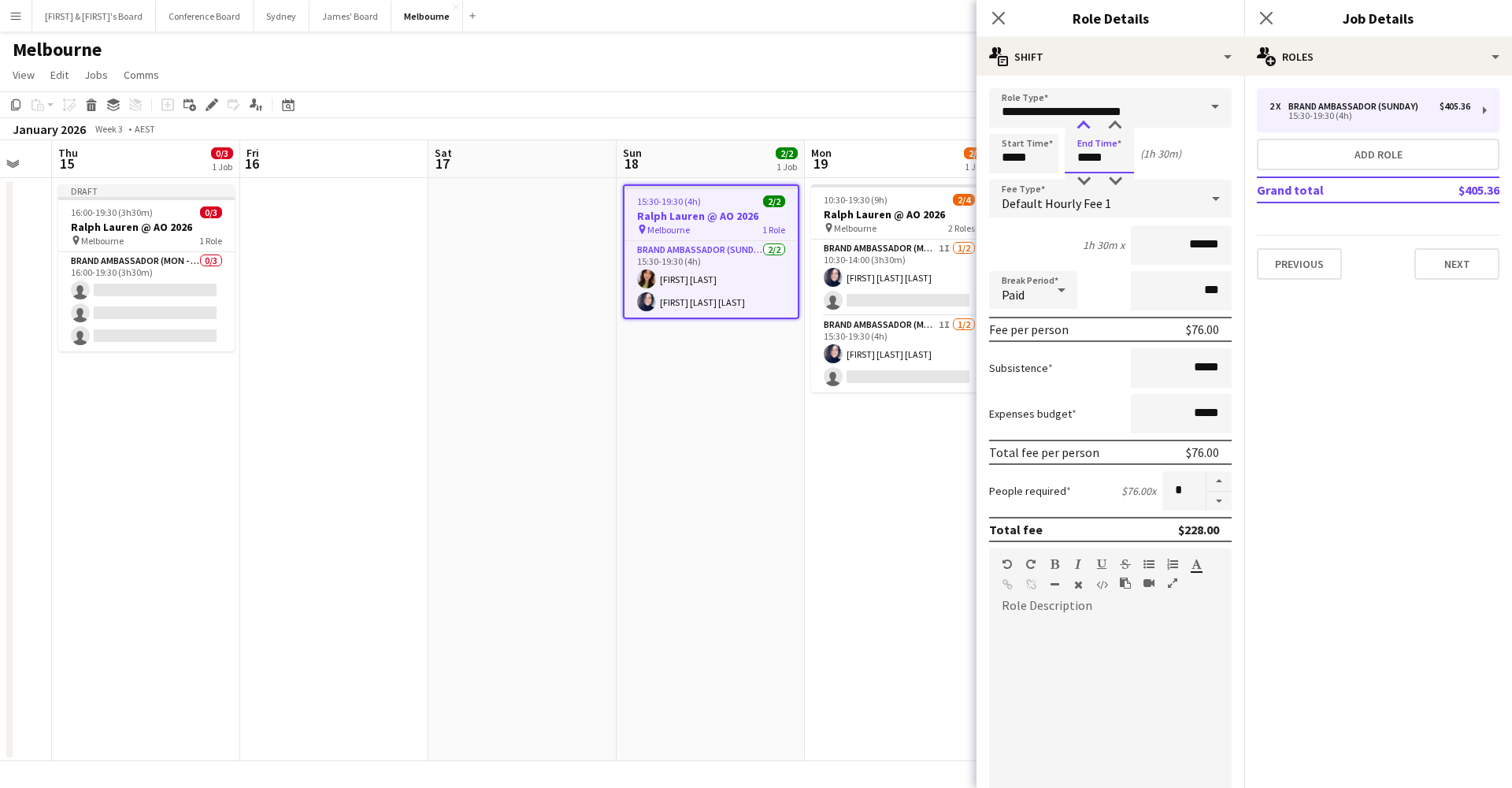 type on "*****" 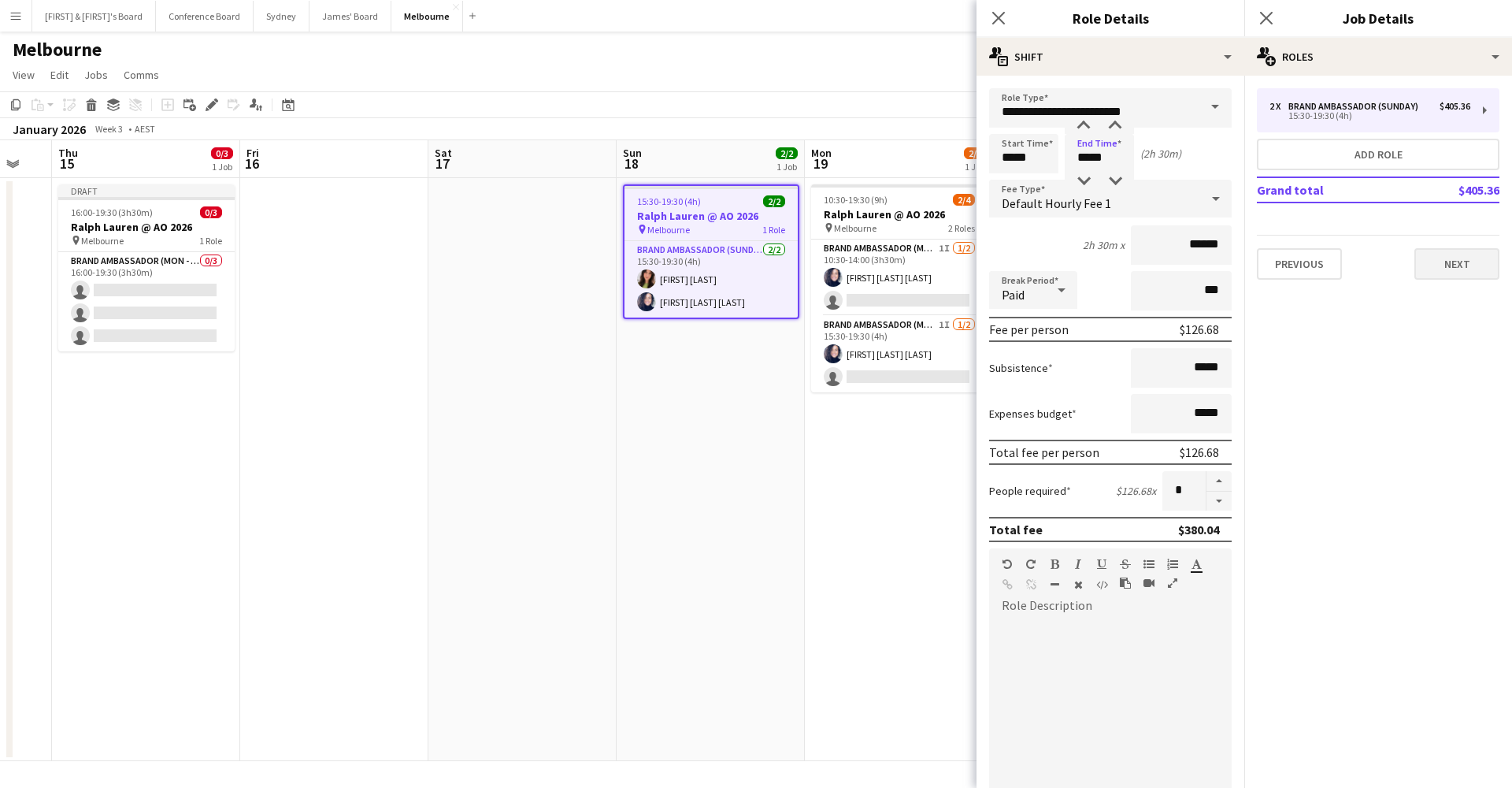 click on "Next" at bounding box center [1457, 264] 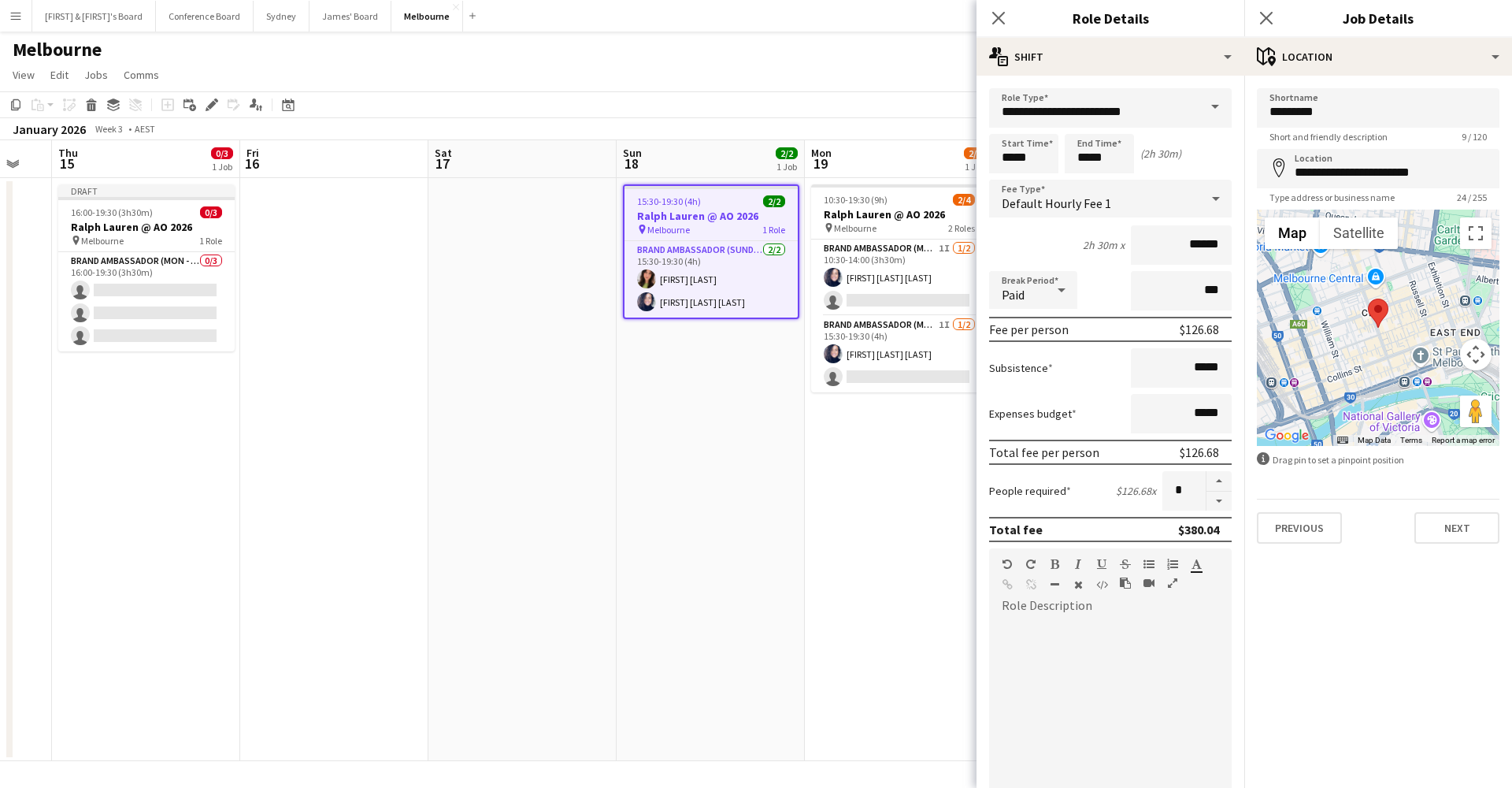 click on "Next" at bounding box center [1457, 528] 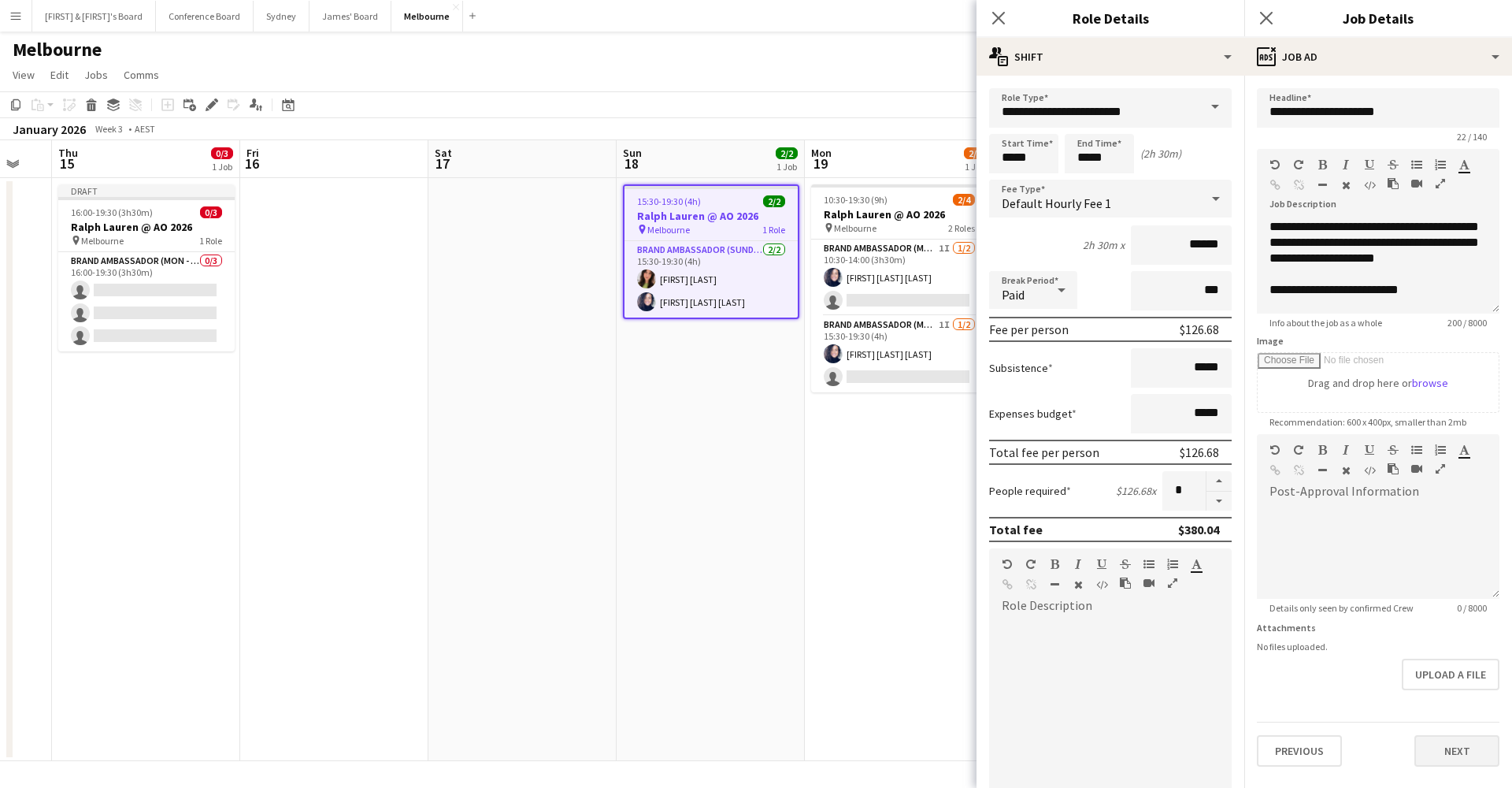 click on "Next" at bounding box center (1457, 751) 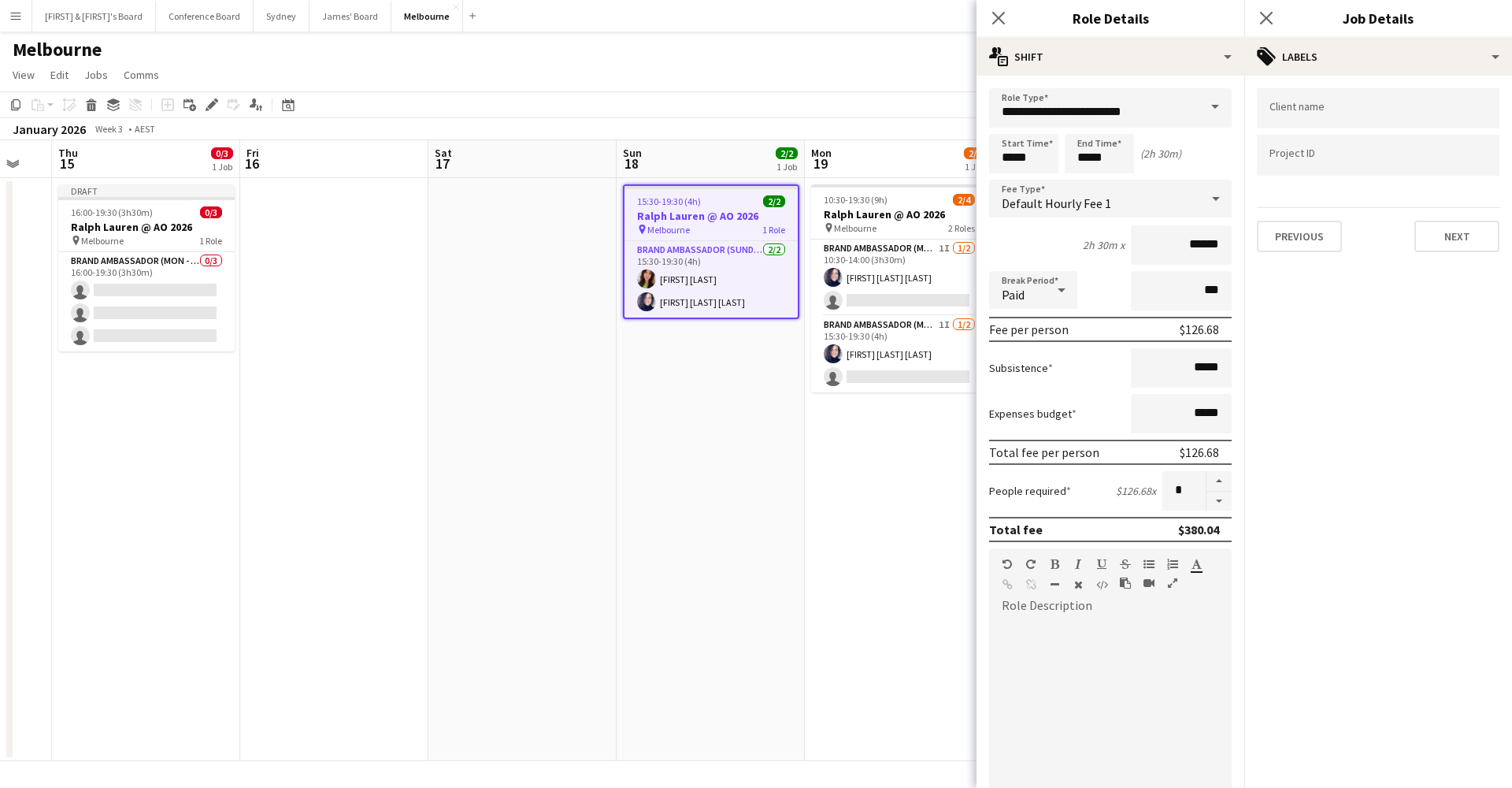 click on "Next" at bounding box center (1457, 236) 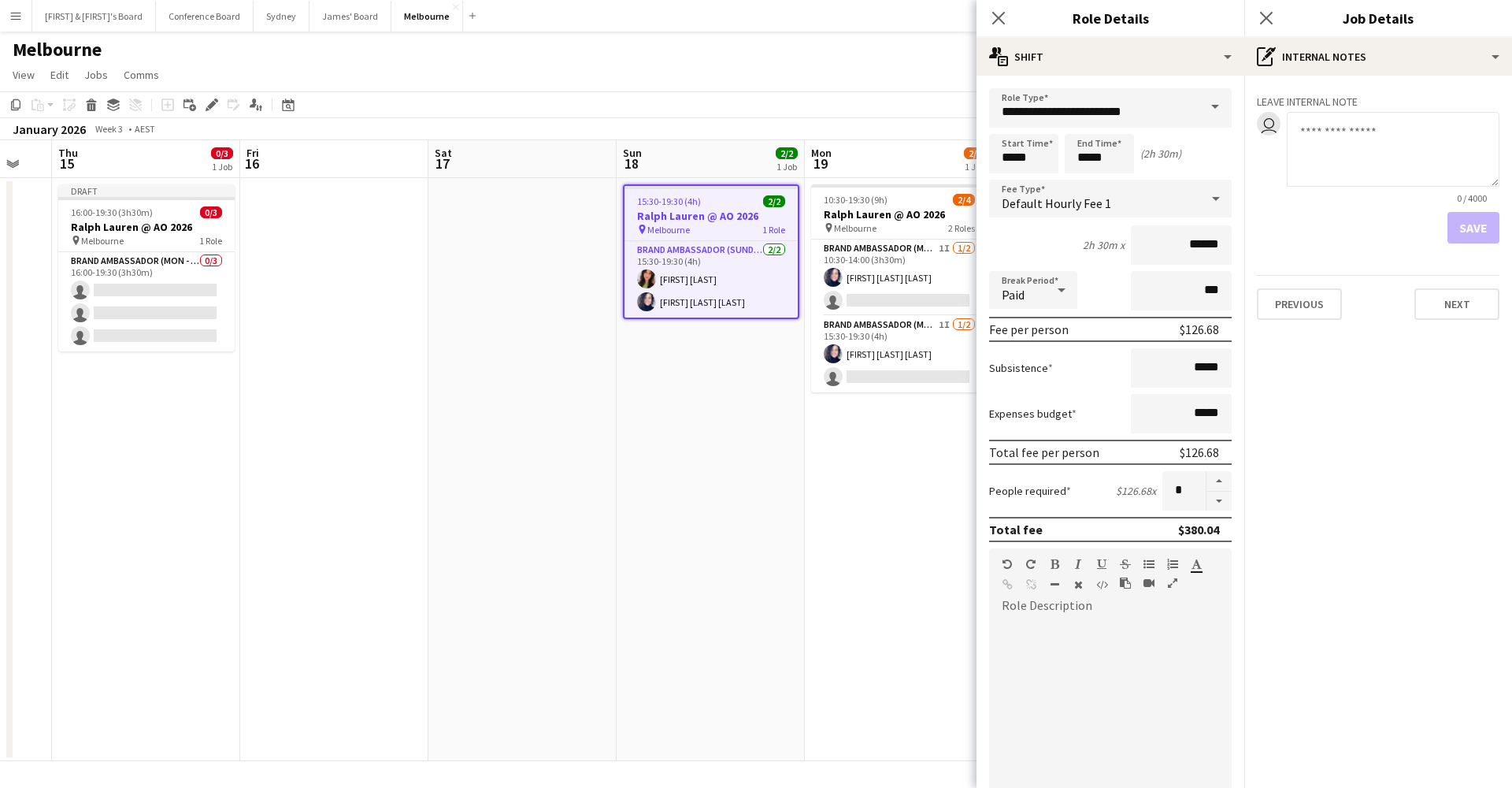 click on "Next" at bounding box center [1457, 304] 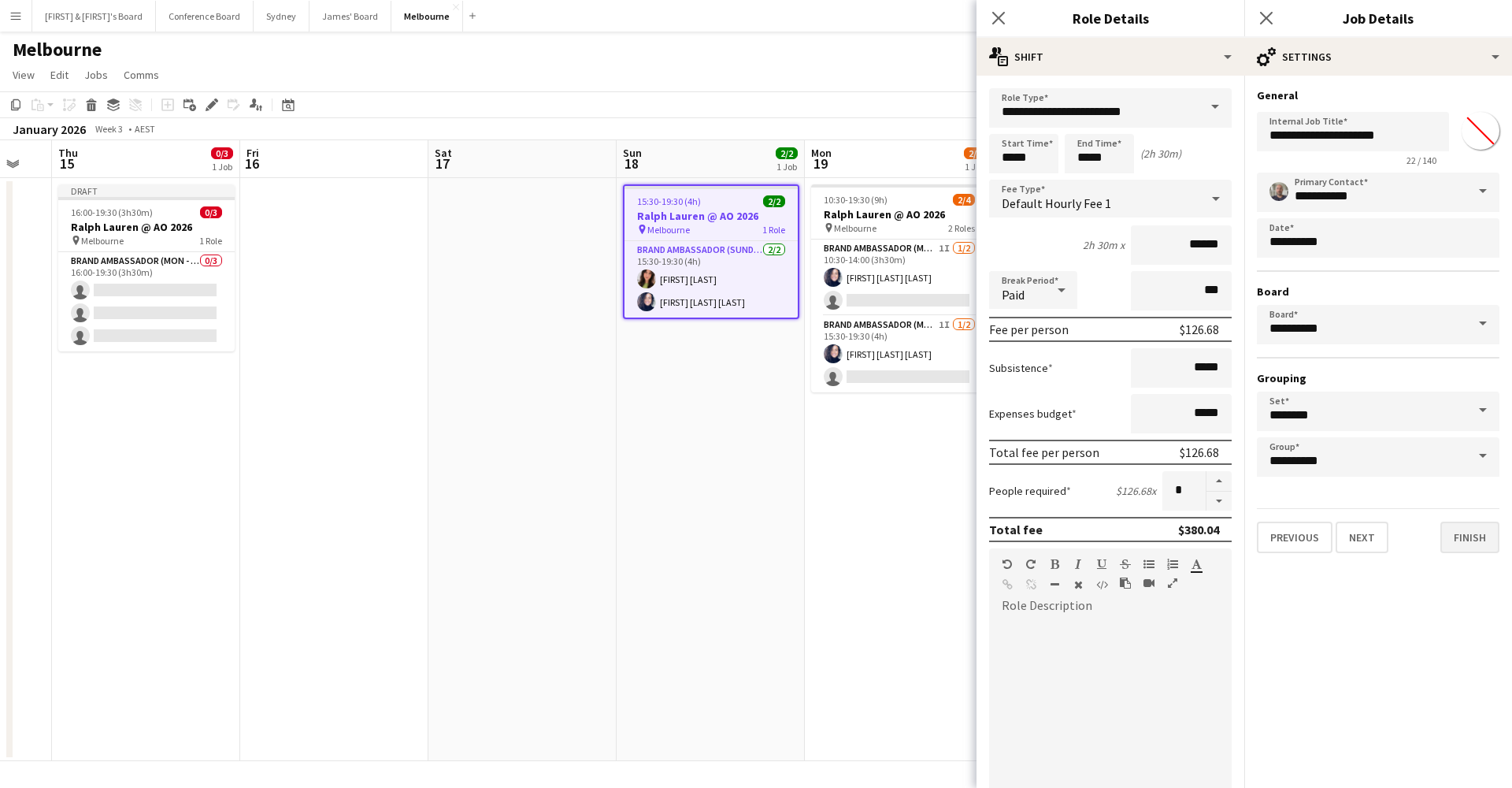 click on "Finish" at bounding box center (1469, 537) 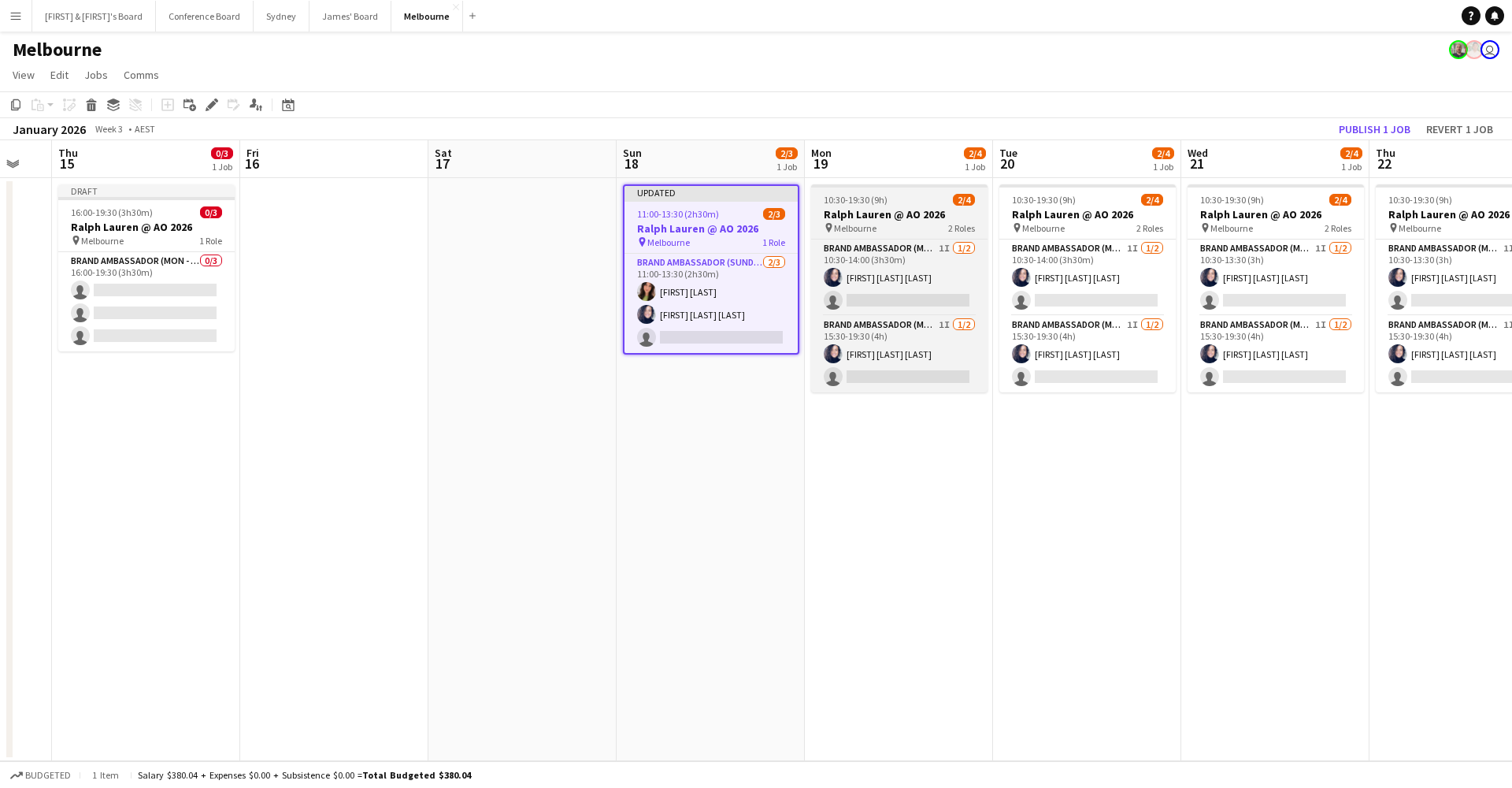 click on "pin
Melbourne   2 Roles" at bounding box center (899, 228) 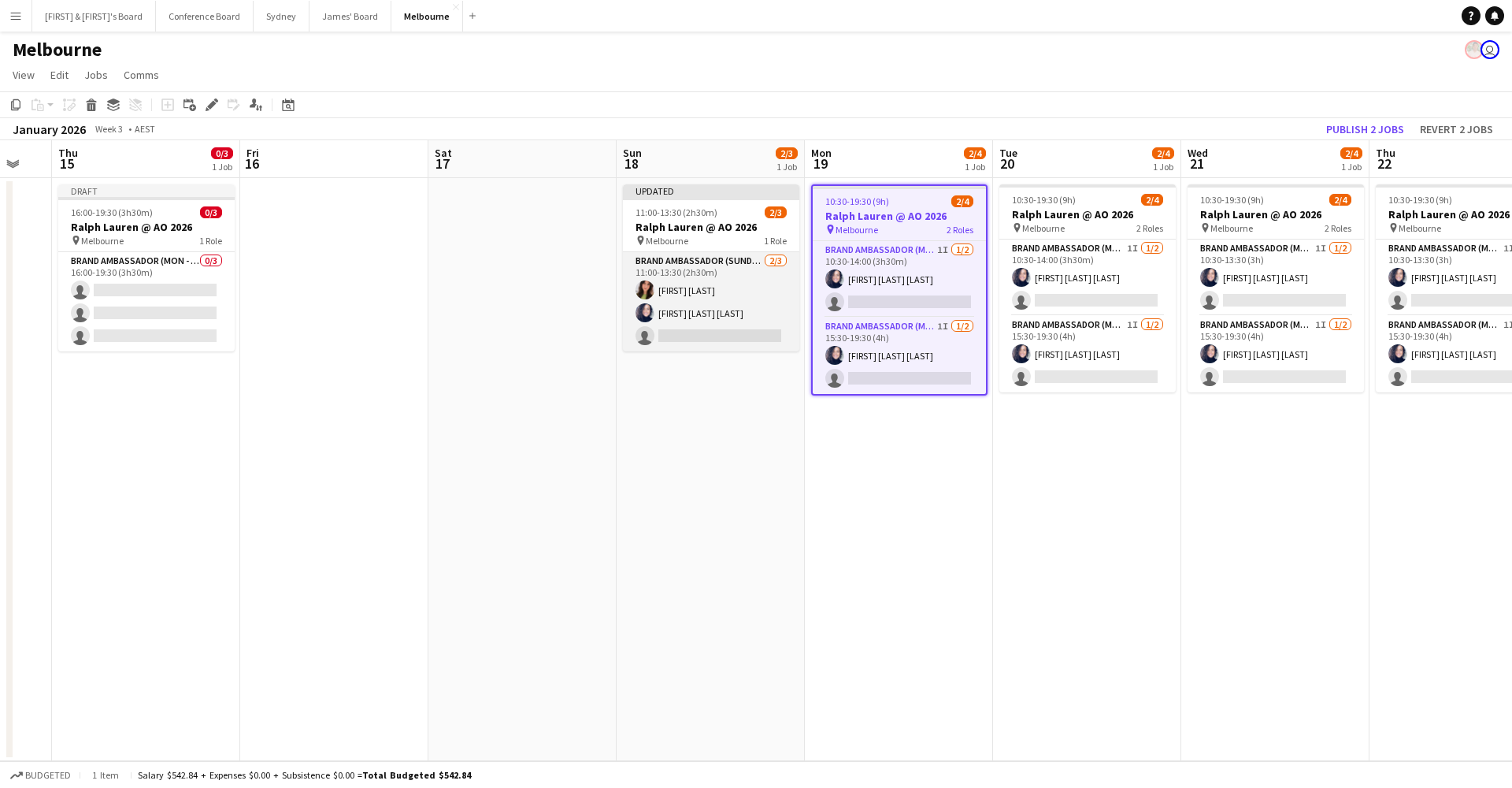 click on "Brand Ambassador (Sunday)   2/3   11:00-13:30 (2h30m)
[FIRST] [LAST] [FIRST] [LAST]
single-neutral-actions" at bounding box center [711, 302] 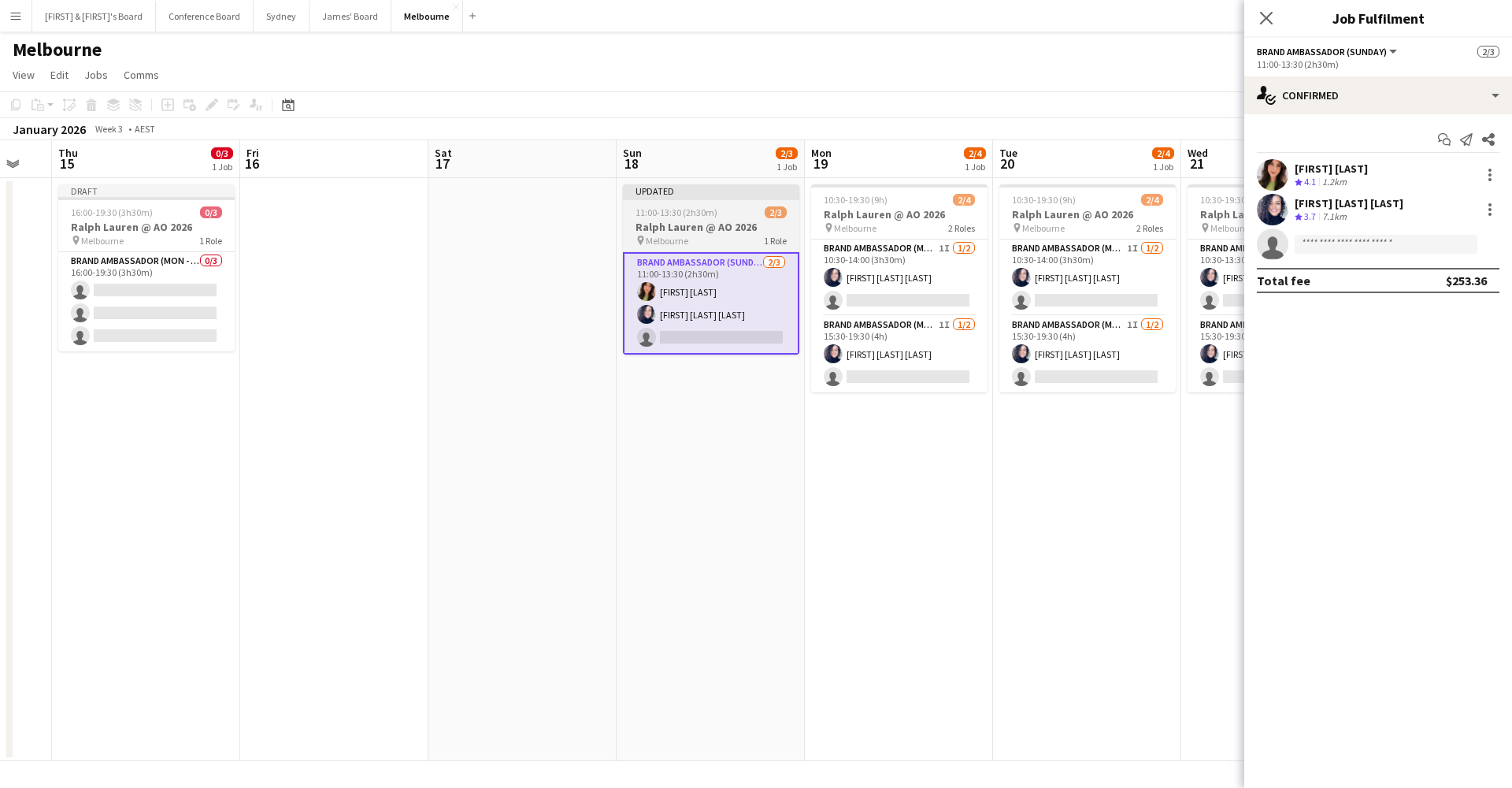 click on "Updated   11:00-13:30 (2h30m)    2/3   Ralph Lauren @ AO 2026
pin
[CITY]   1 Role   Brand Ambassador (Sunday)   2/3   11:00-13:30 (2h30m)
Emily Pearson Natalia Ramires Almeida Rosa
single-neutral-actions" at bounding box center (711, 269) 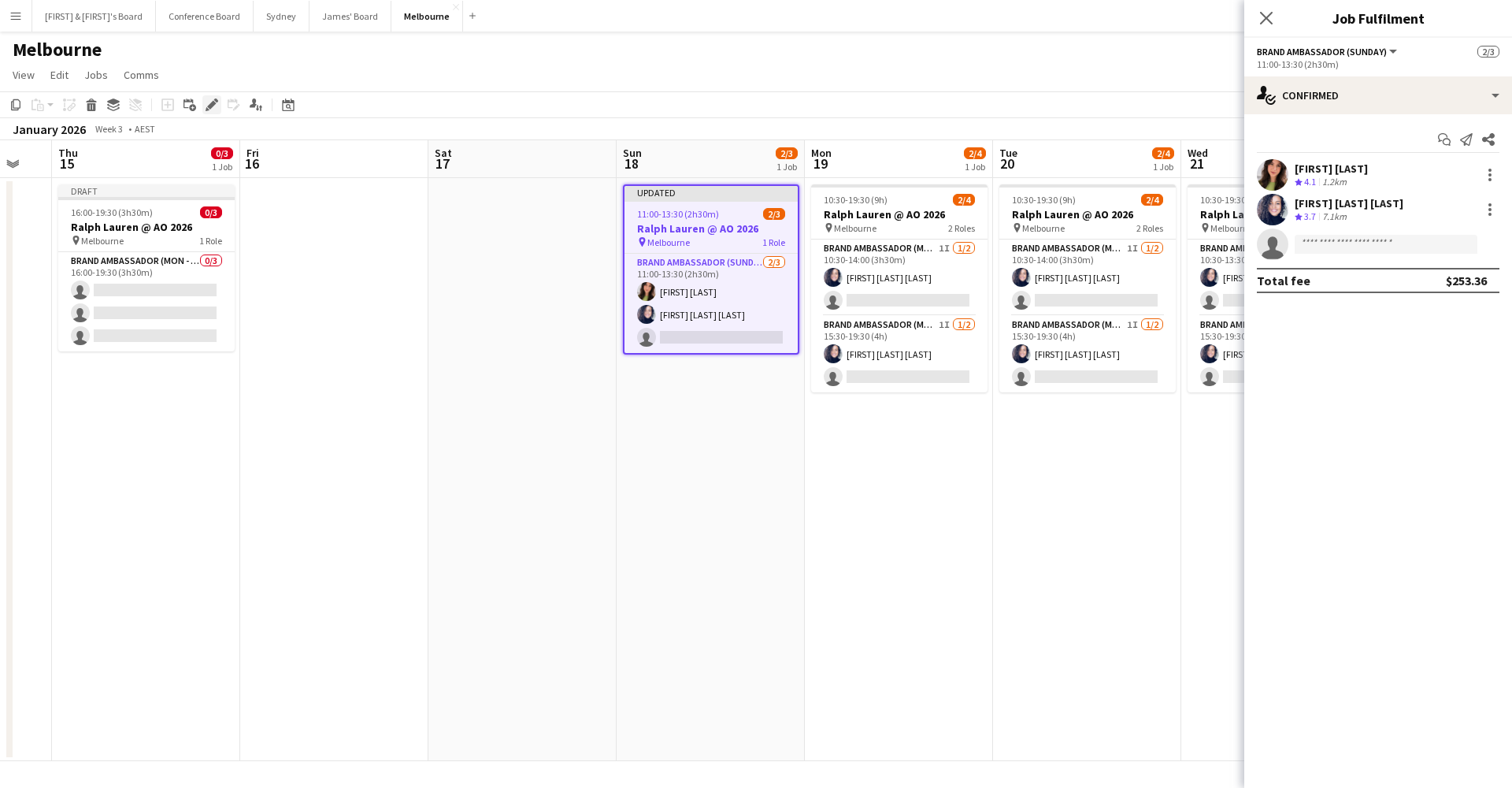 click on "Edit" 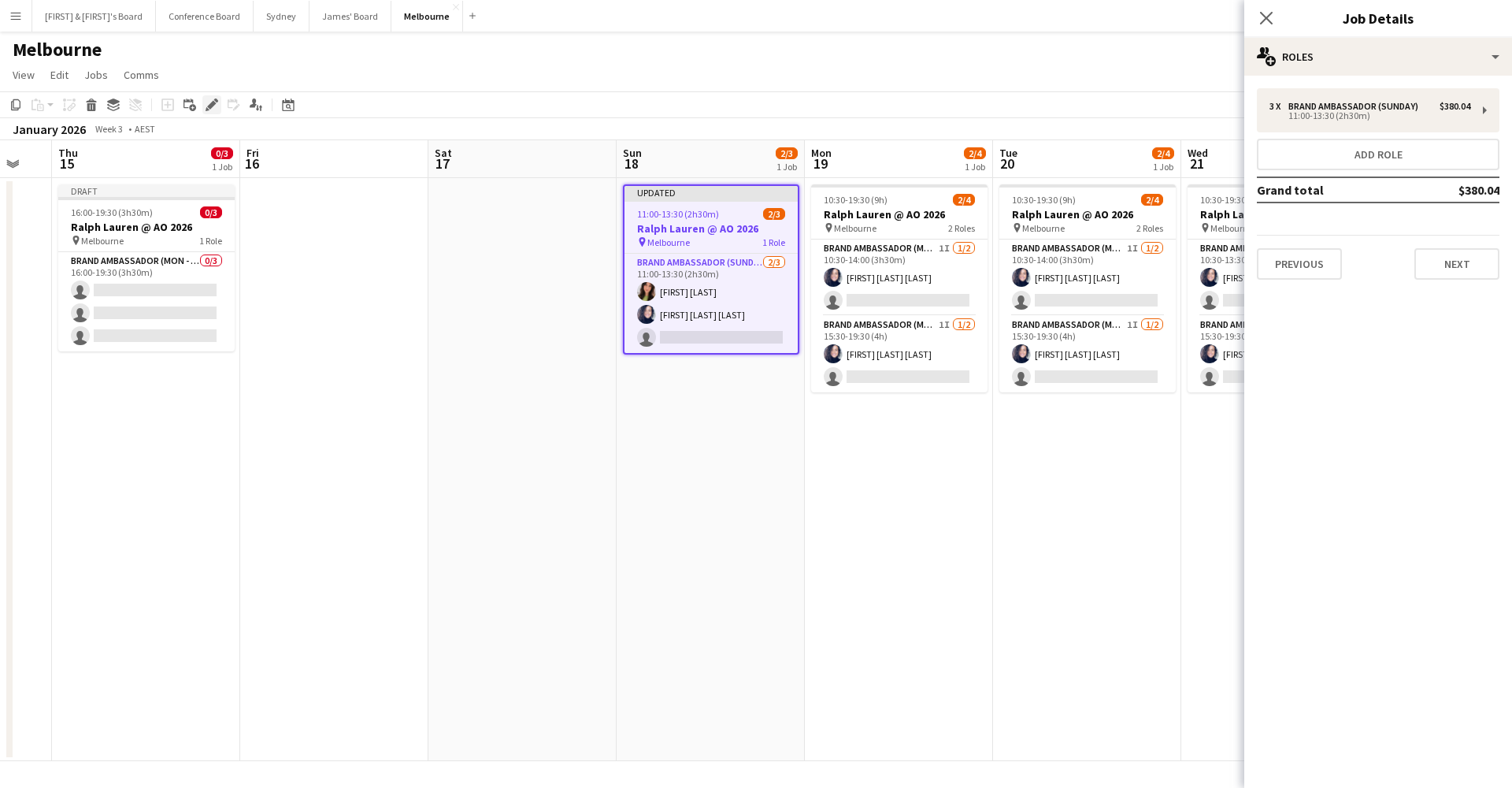click 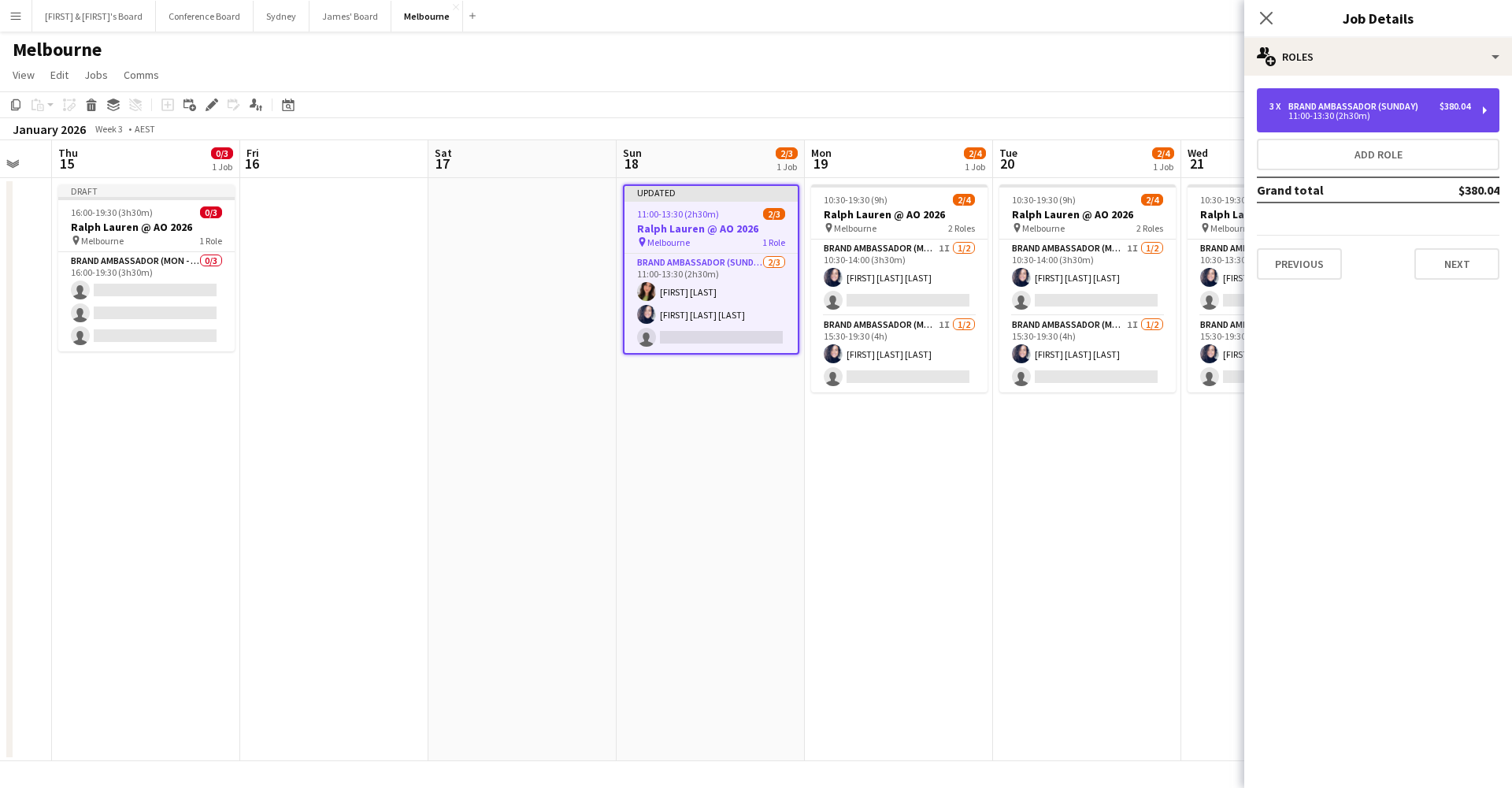 click on "11:00-13:30 (2h30m)" at bounding box center [1369, 116] 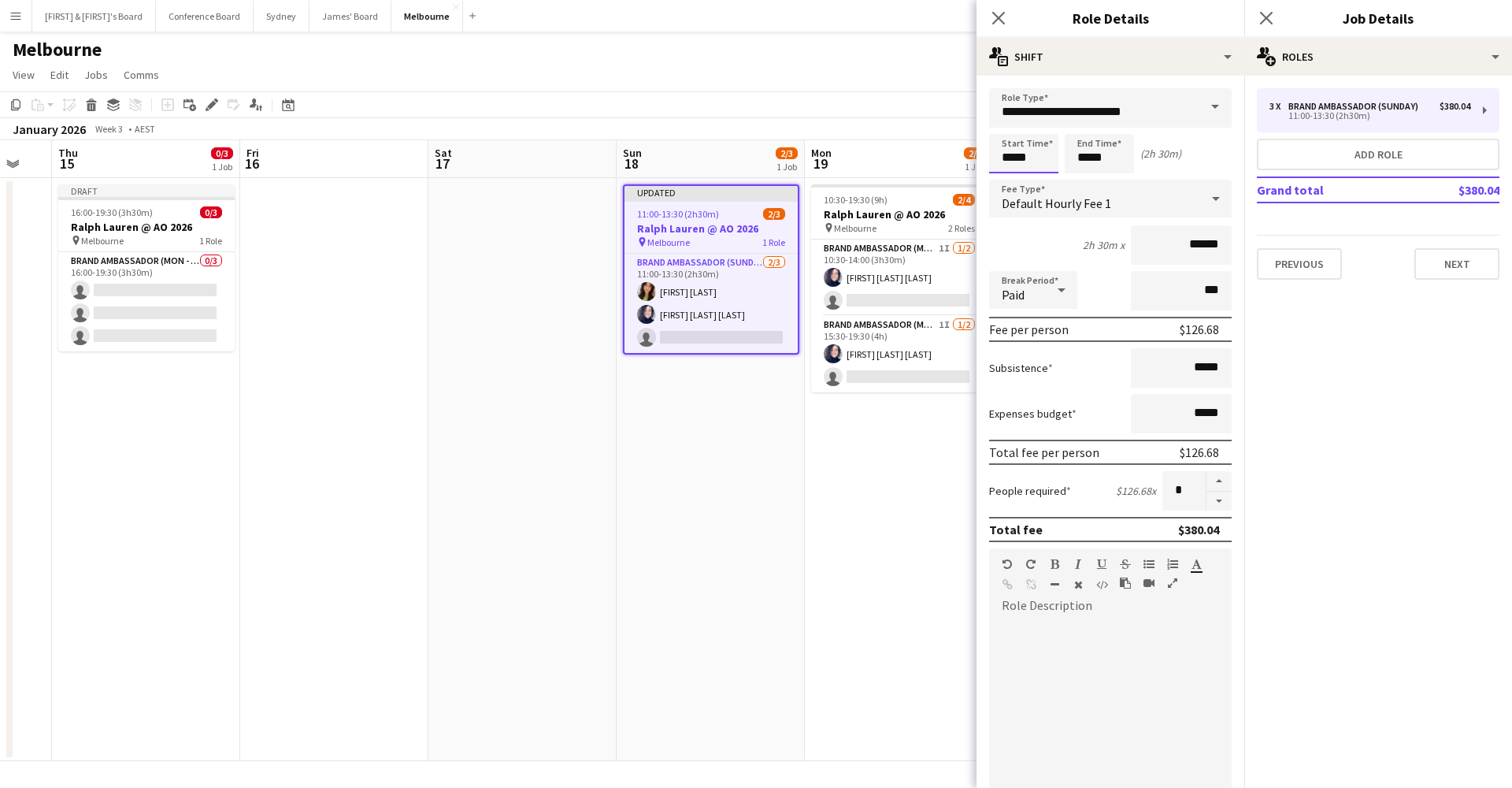 click on "*****" at bounding box center [1024, 154] 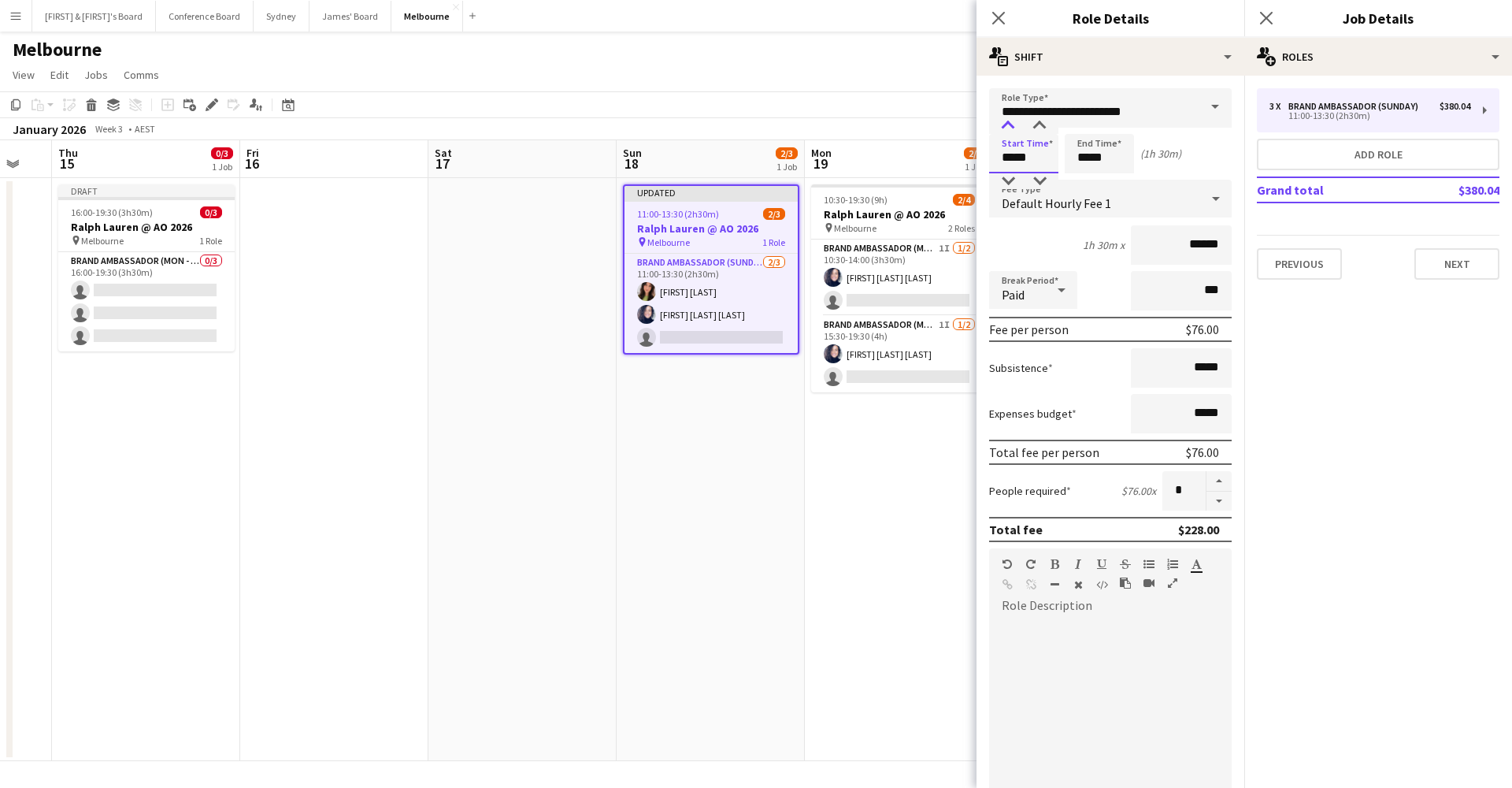 click at bounding box center (1008, 126) 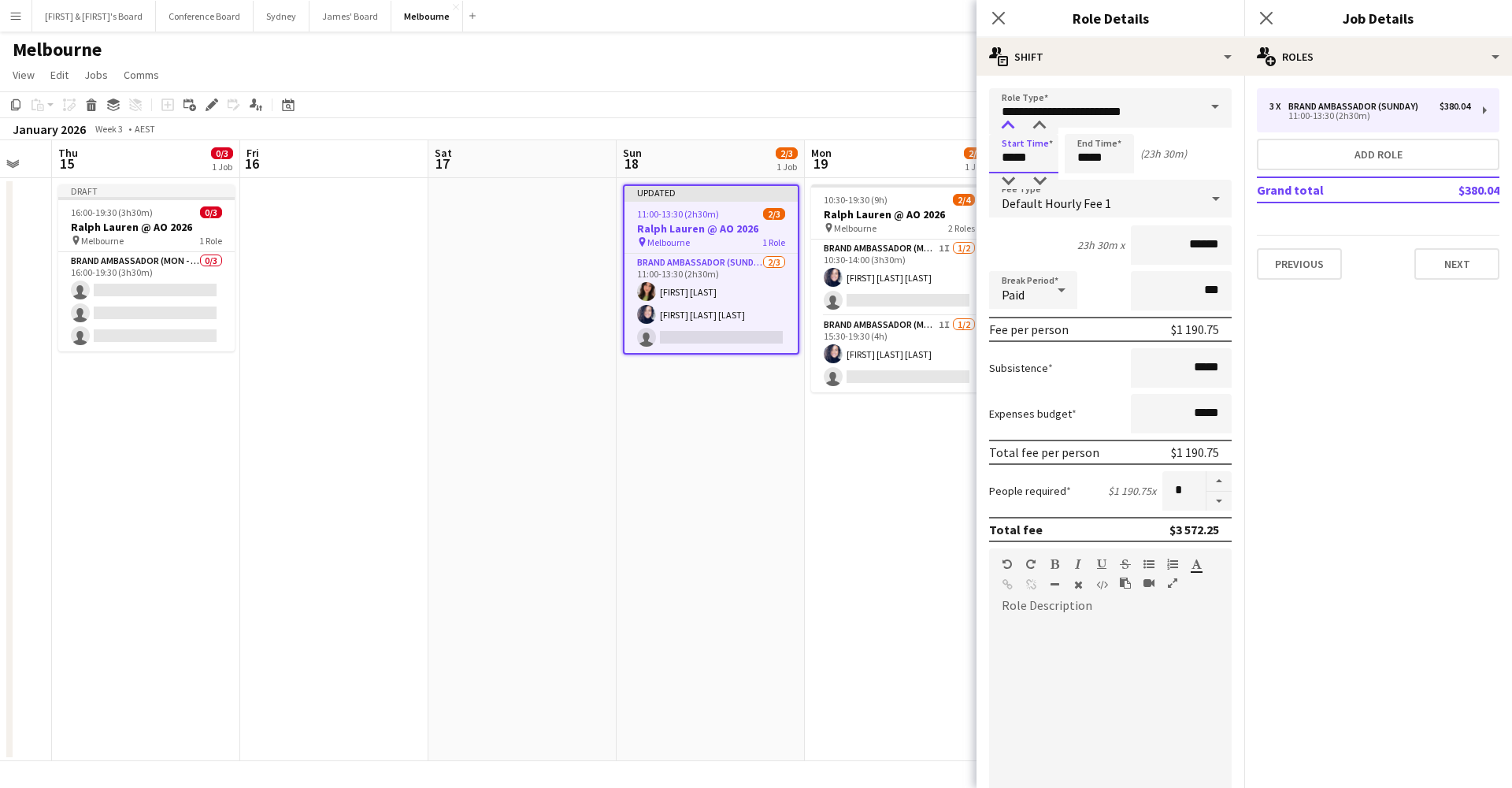 click at bounding box center (1008, 126) 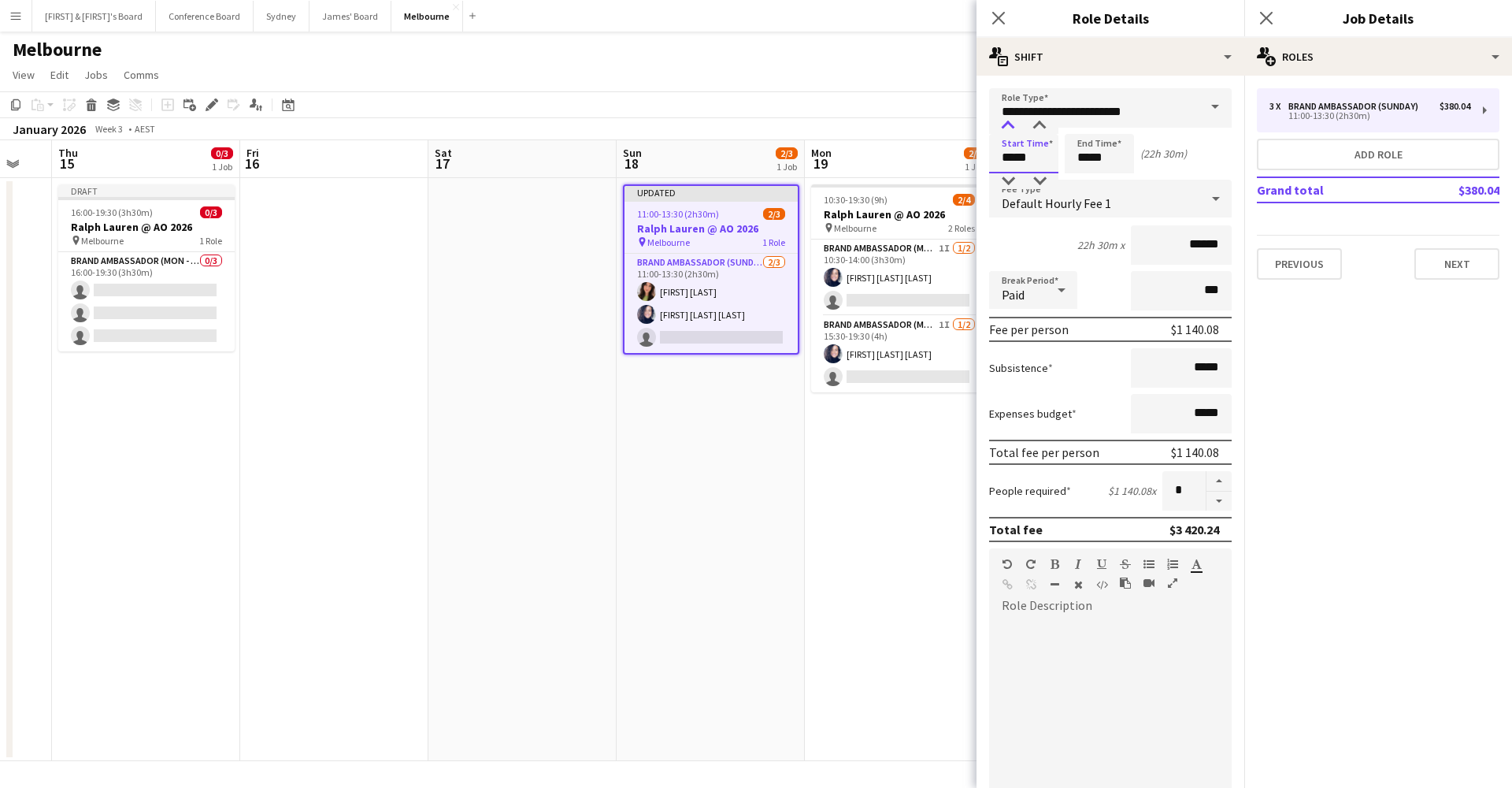 type on "*****" 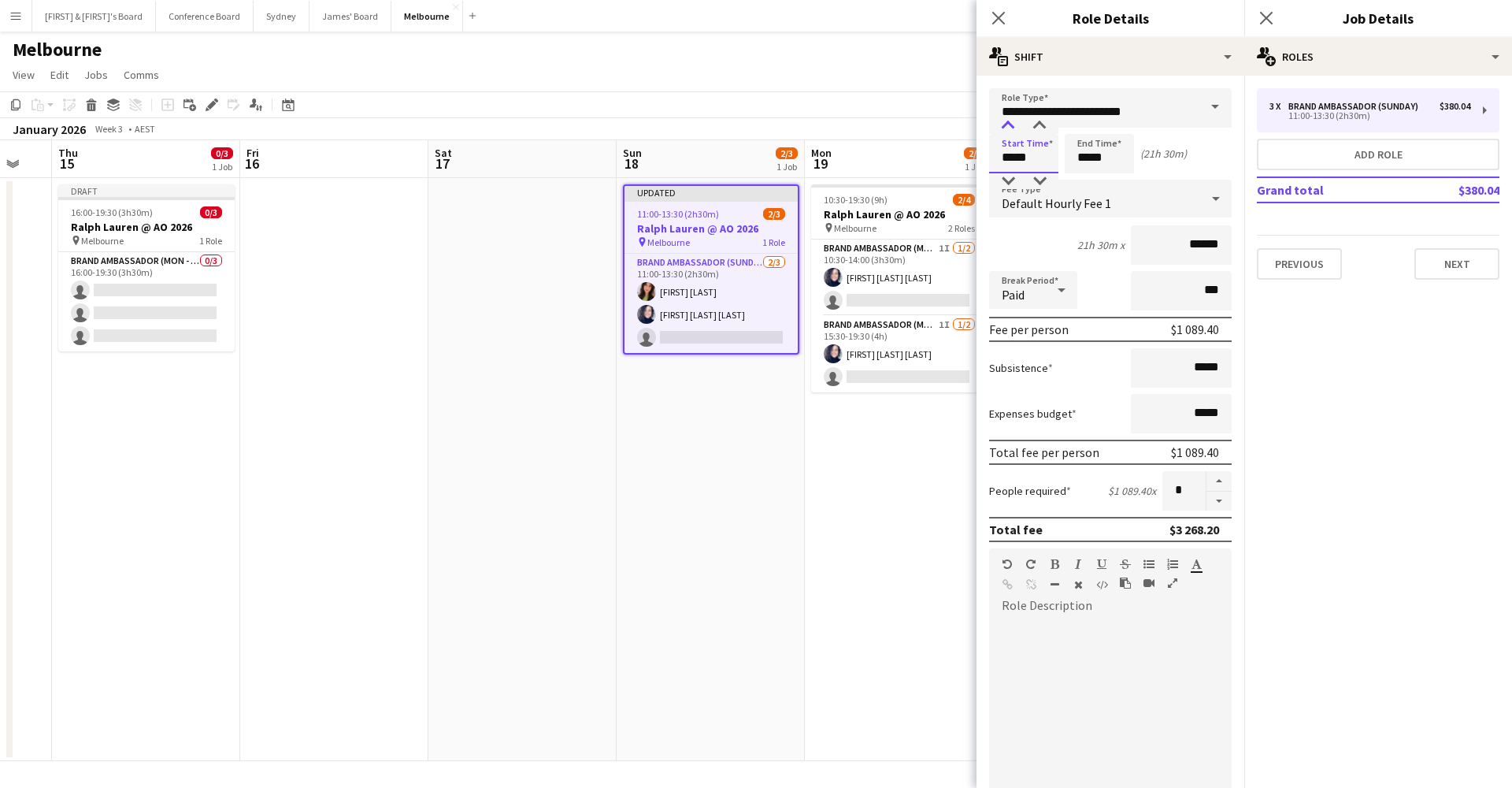 click at bounding box center (1008, 126) 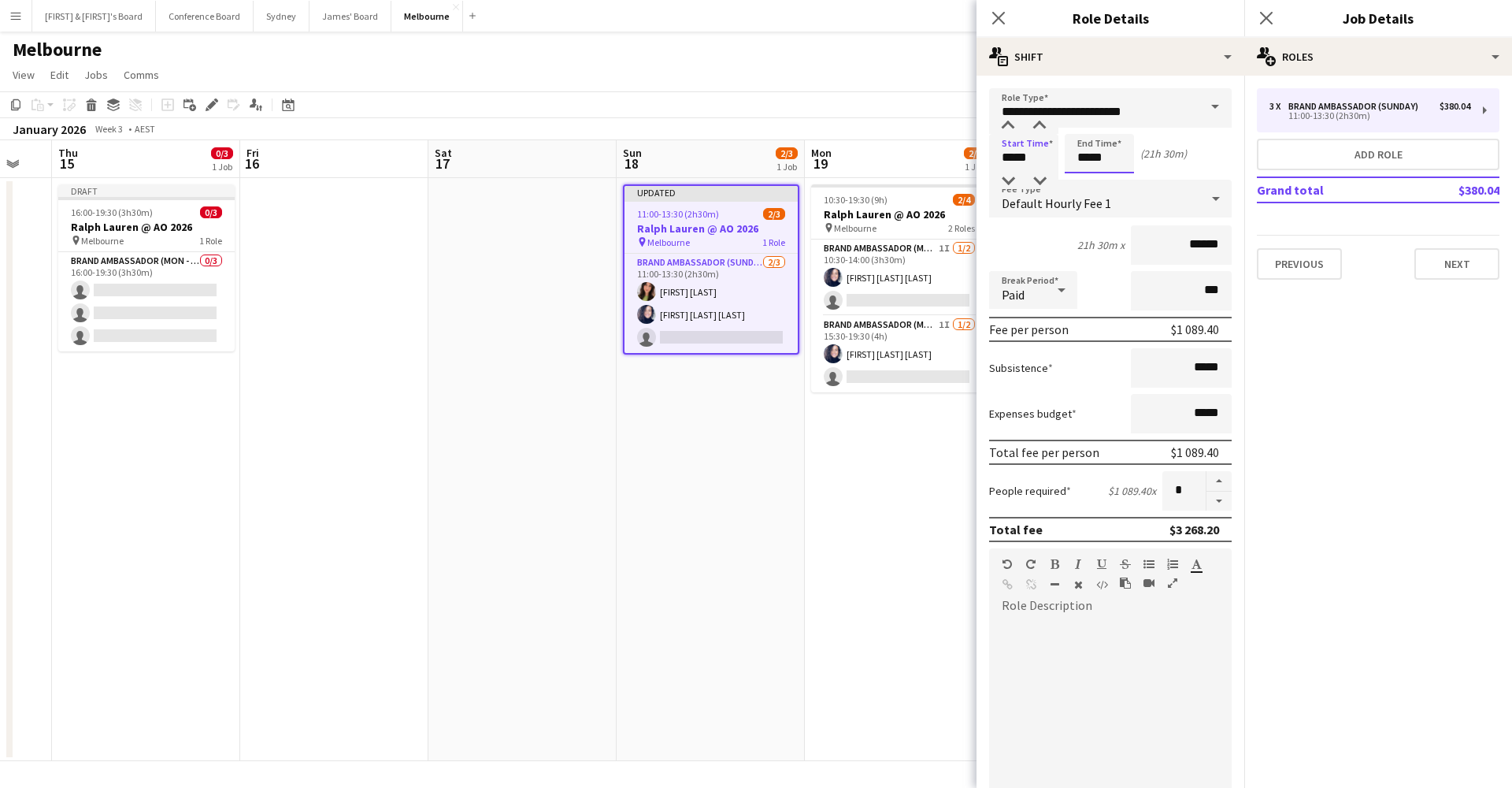 click on "*****" at bounding box center (1099, 154) 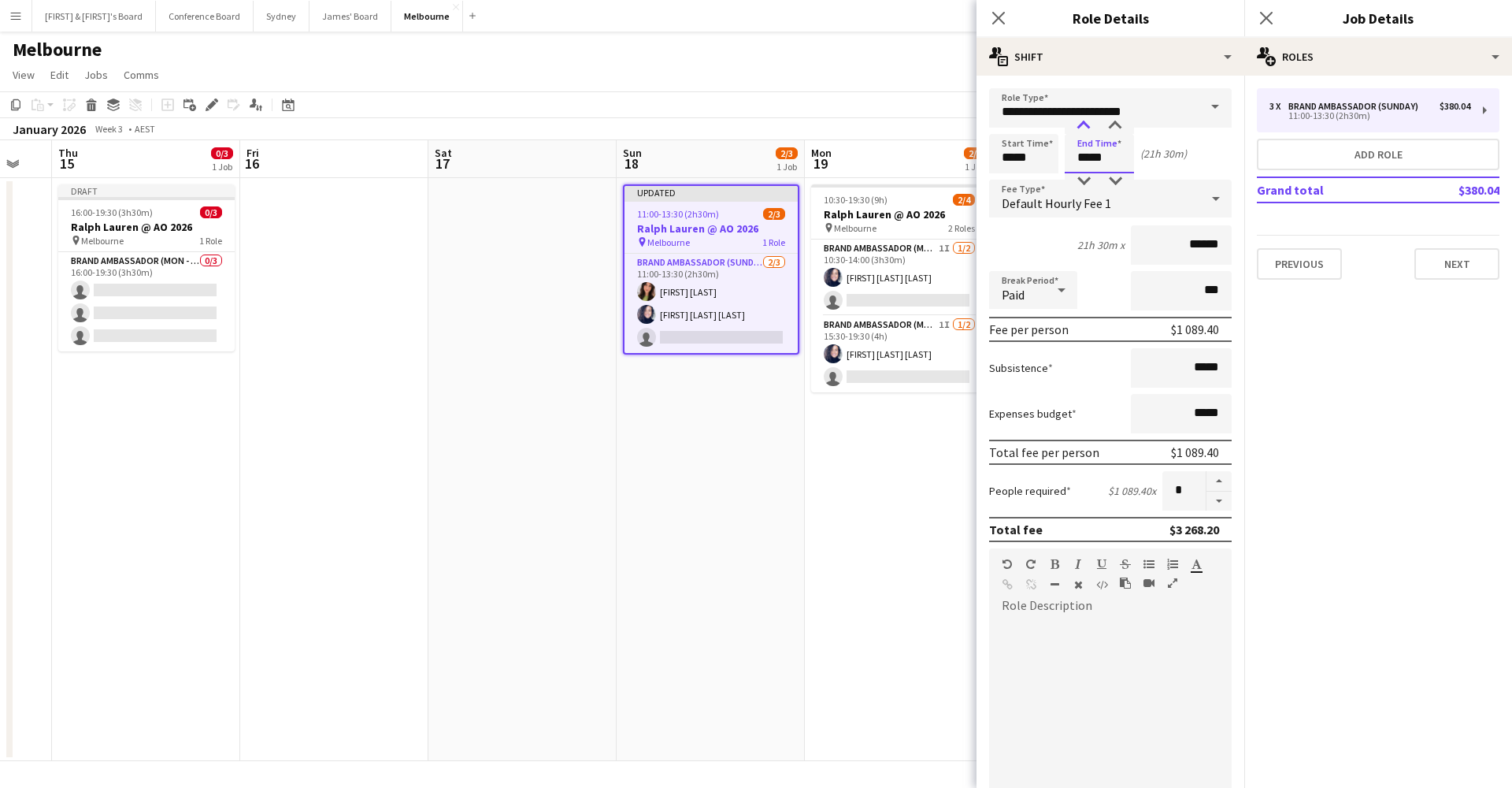 click at bounding box center [1084, 126] 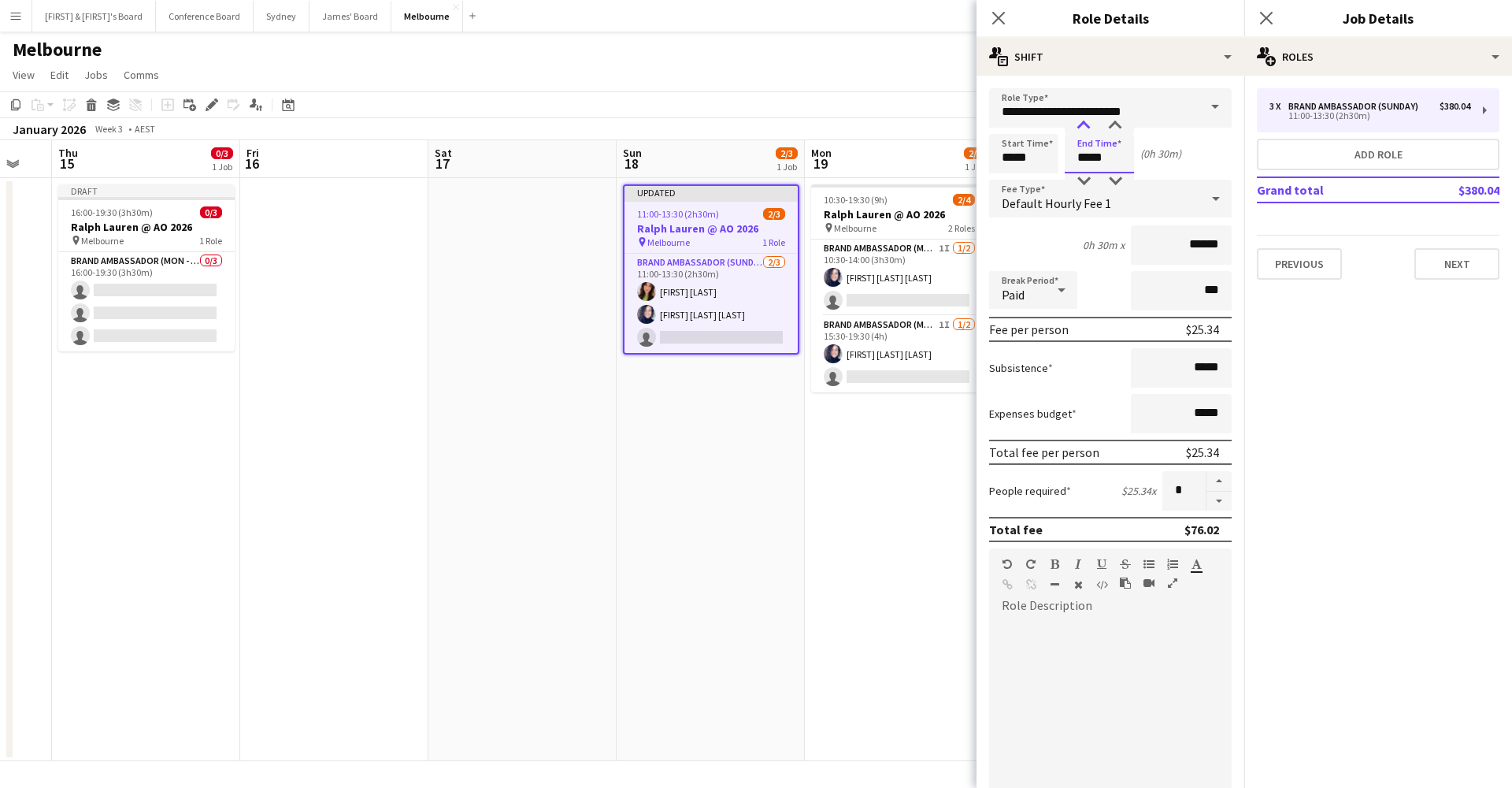 click at bounding box center (1084, 126) 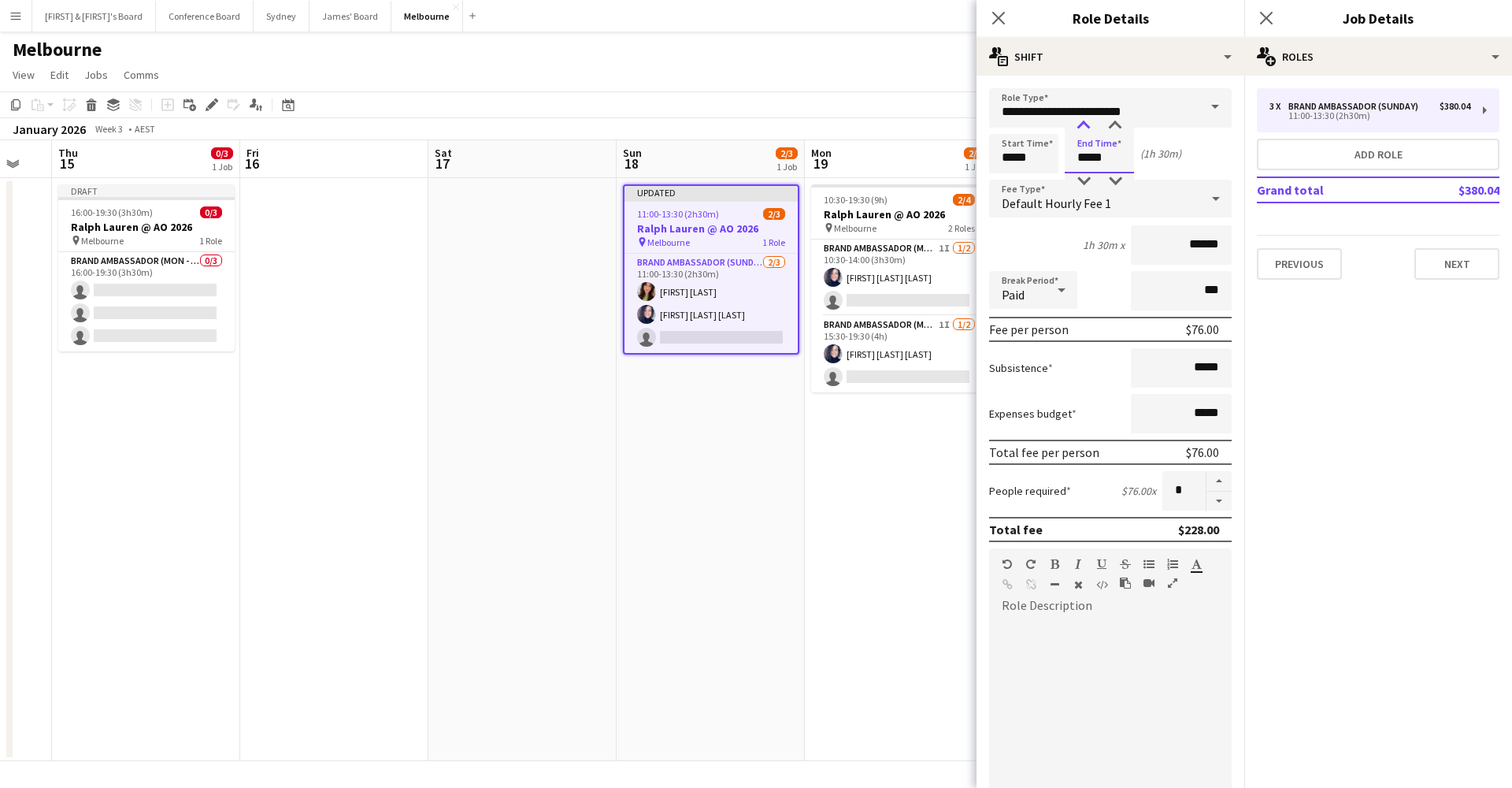 click at bounding box center [1084, 126] 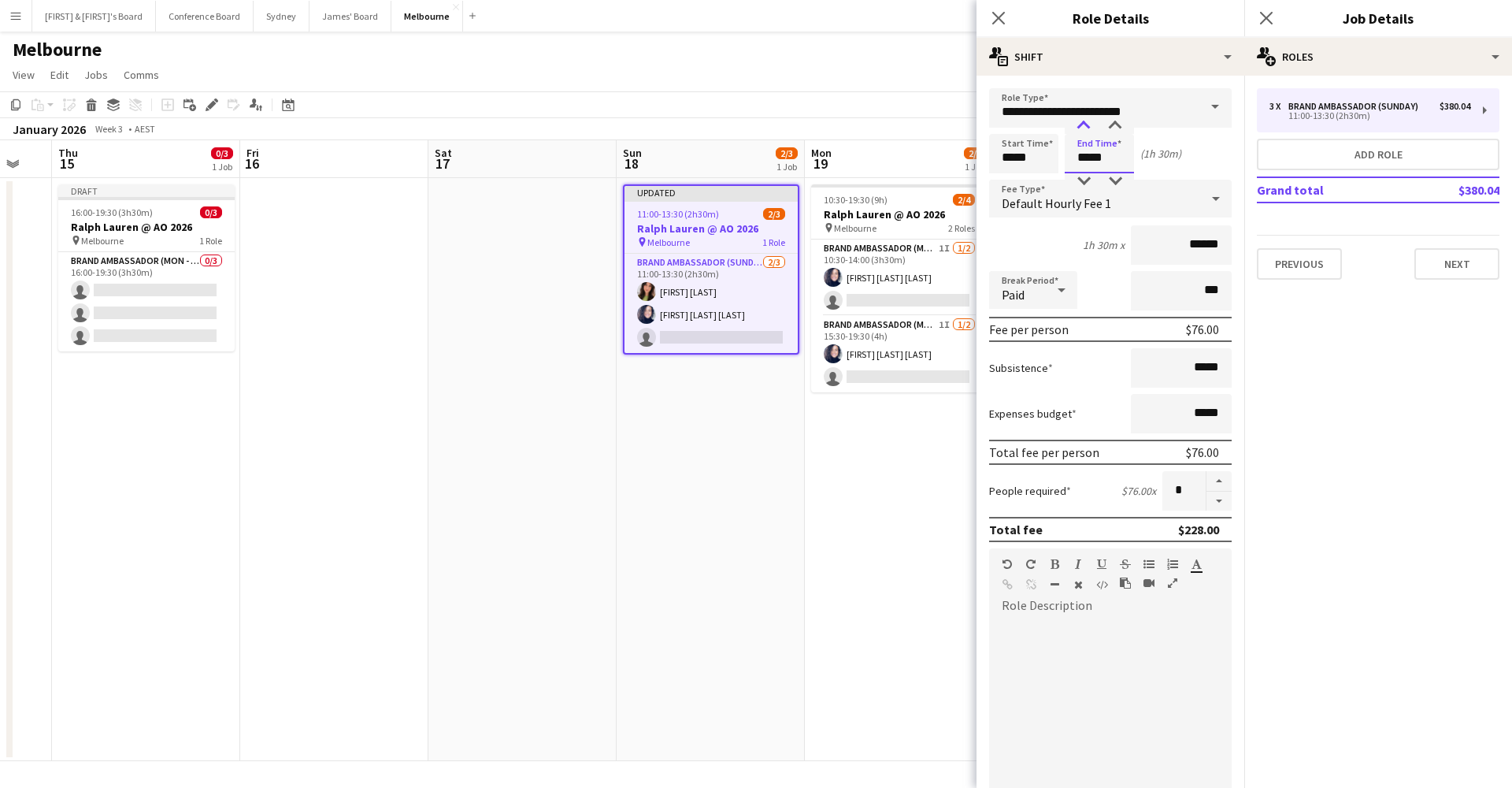 click at bounding box center (1084, 126) 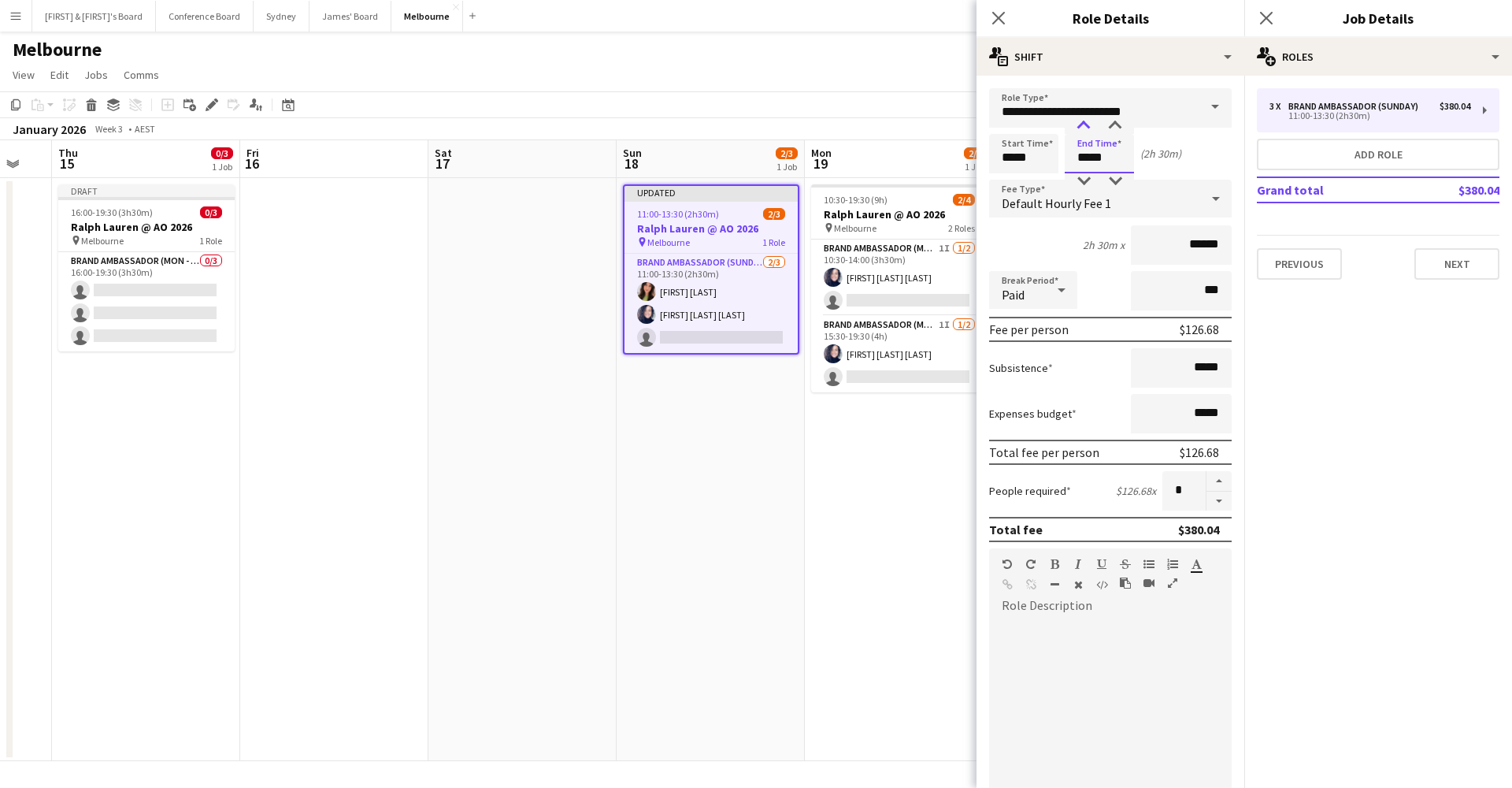 type on "*****" 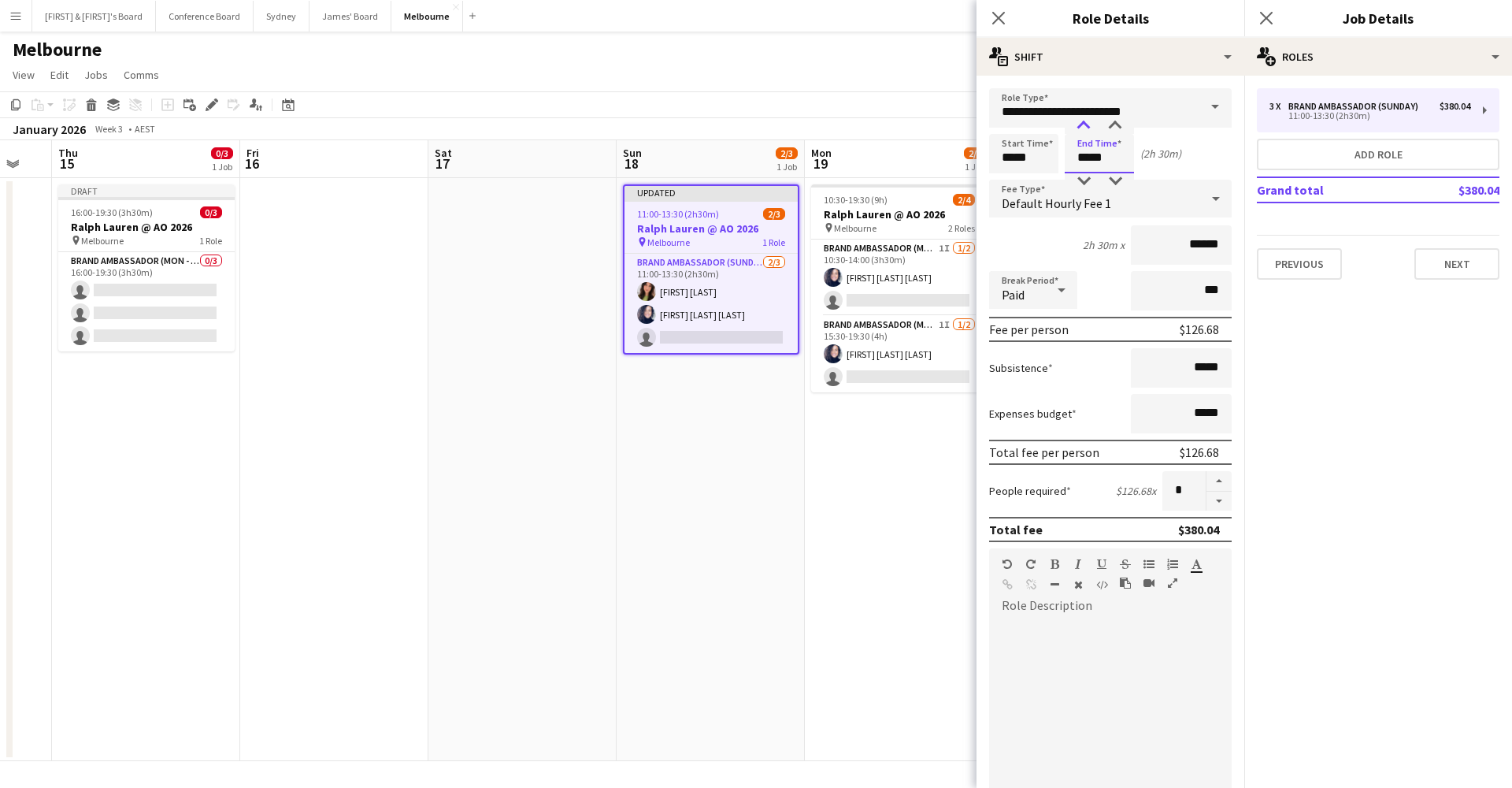 click at bounding box center (1084, 126) 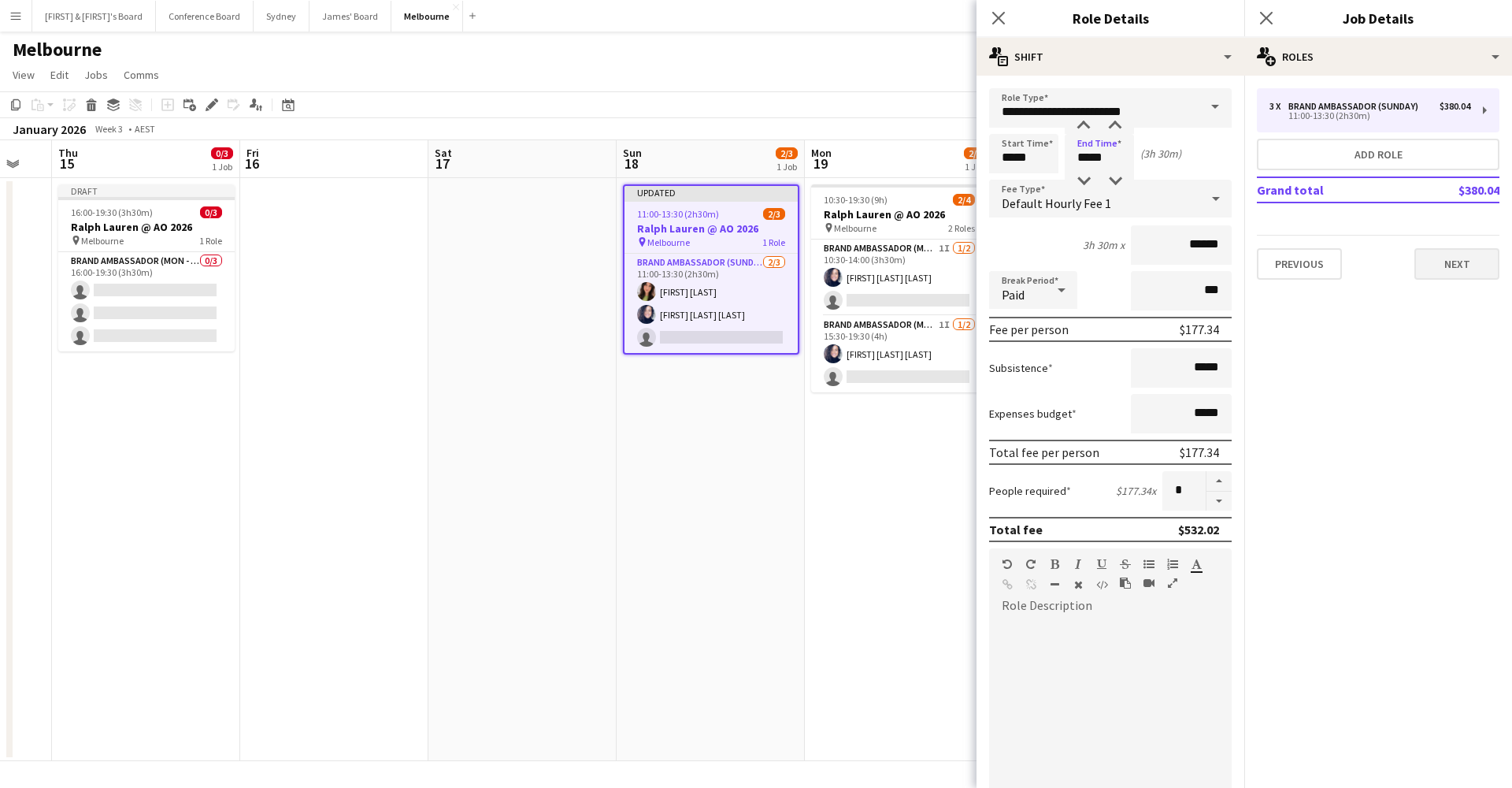 click on "Next" at bounding box center (1457, 264) 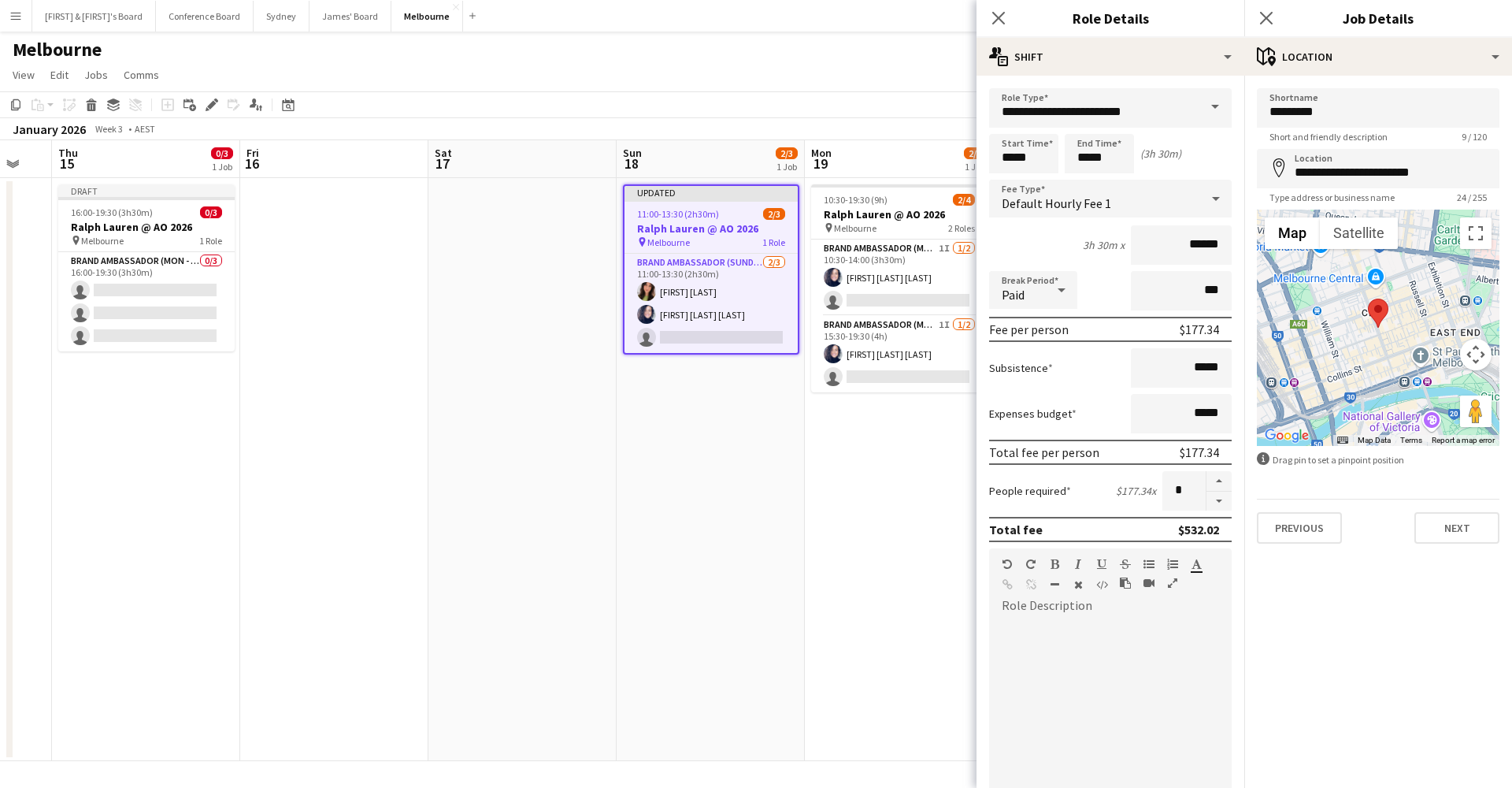click on "Next" at bounding box center [1457, 528] 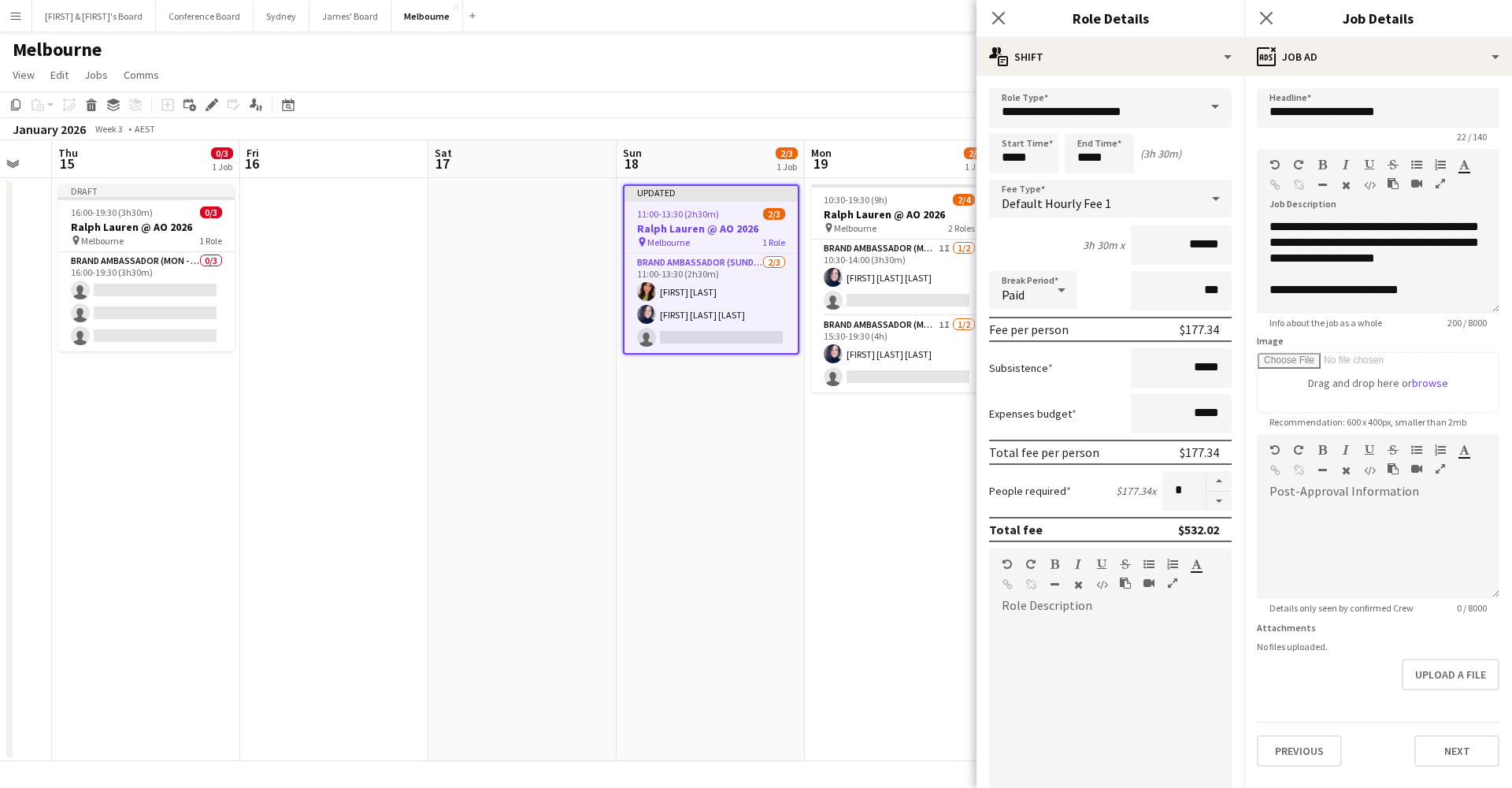 click on "Next" at bounding box center [1457, 751] 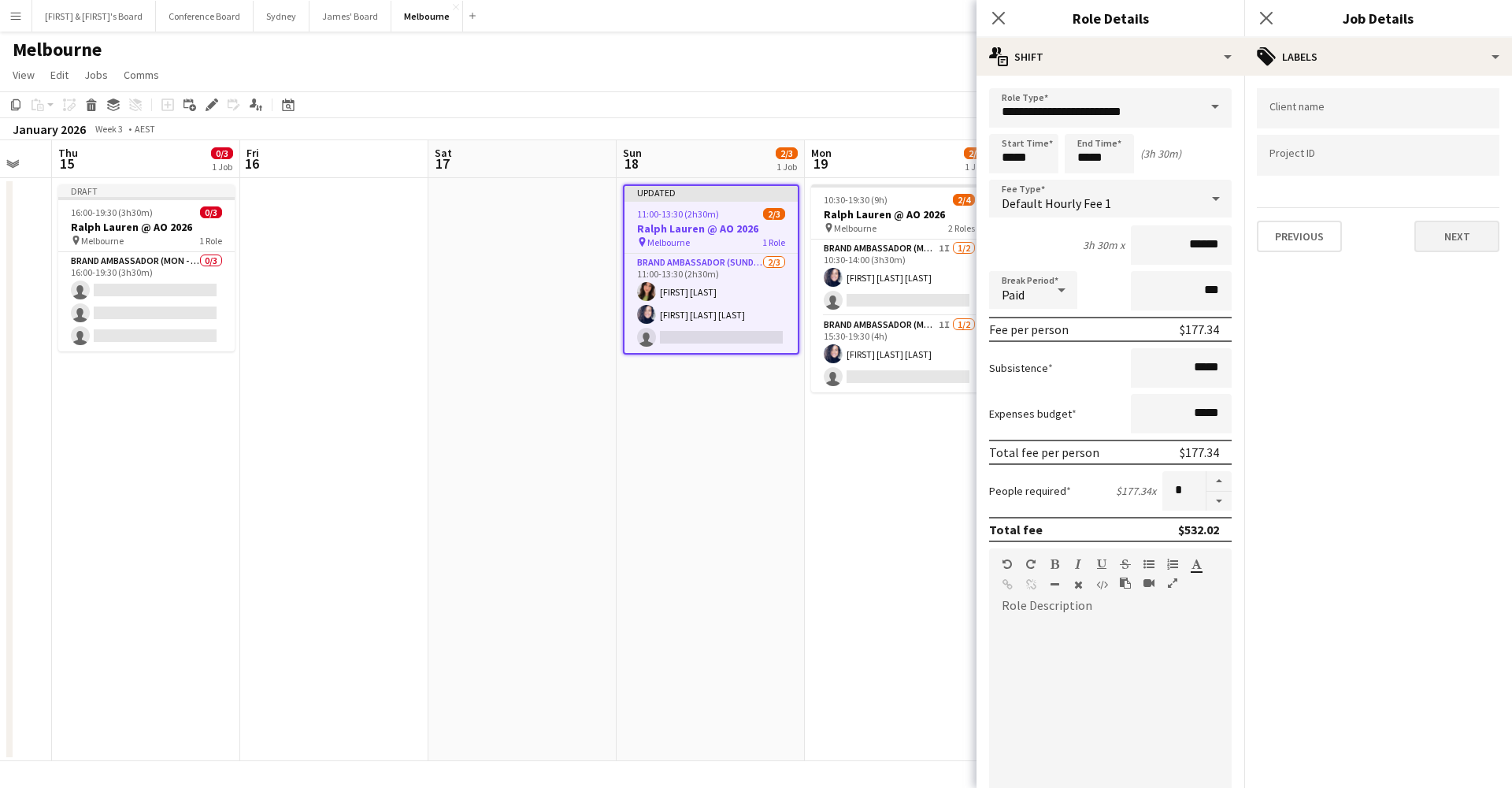 click on "Next" at bounding box center (1457, 236) 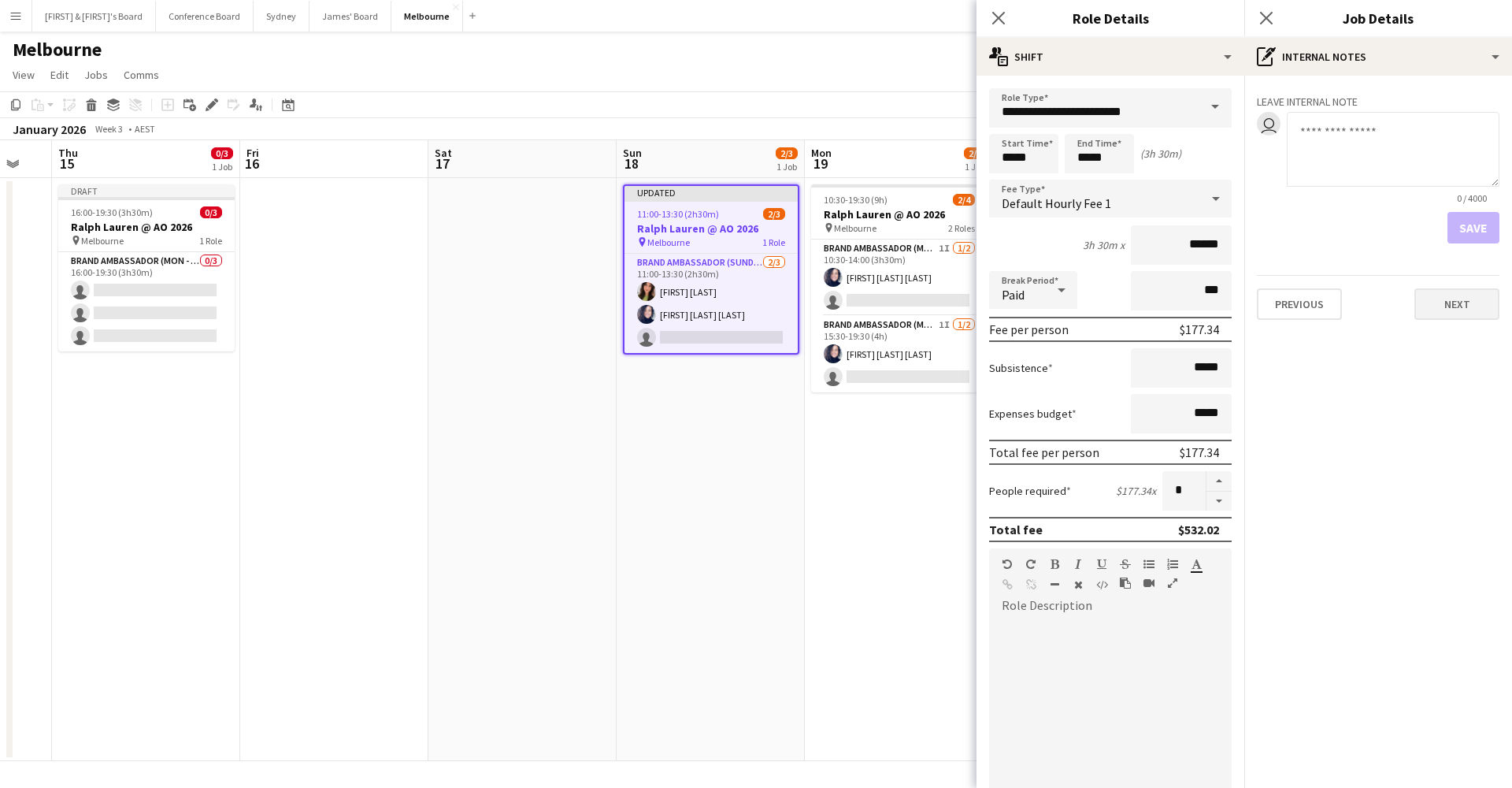 click on "Next" at bounding box center (1457, 304) 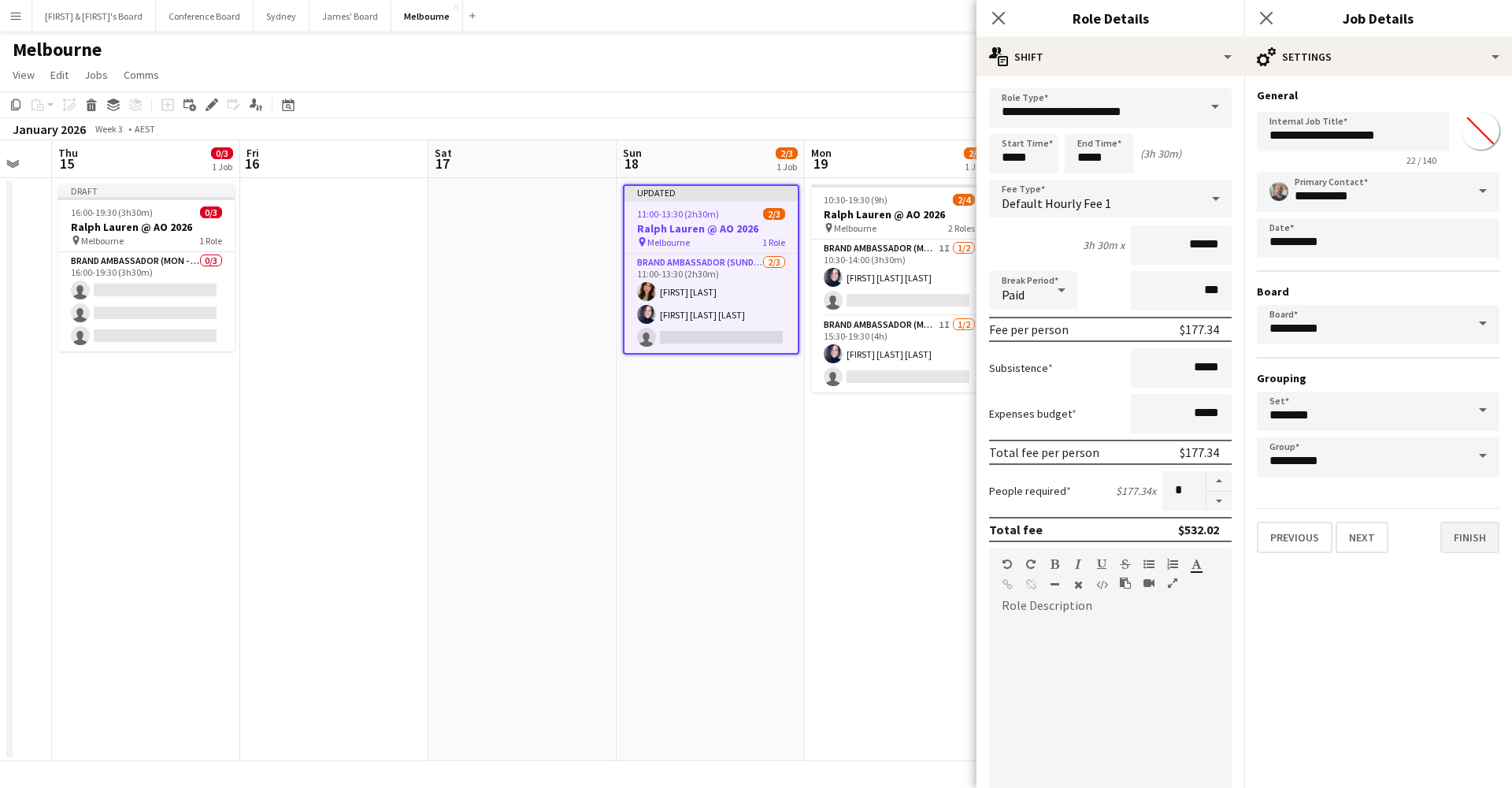 click on "Finish" at bounding box center [1469, 537] 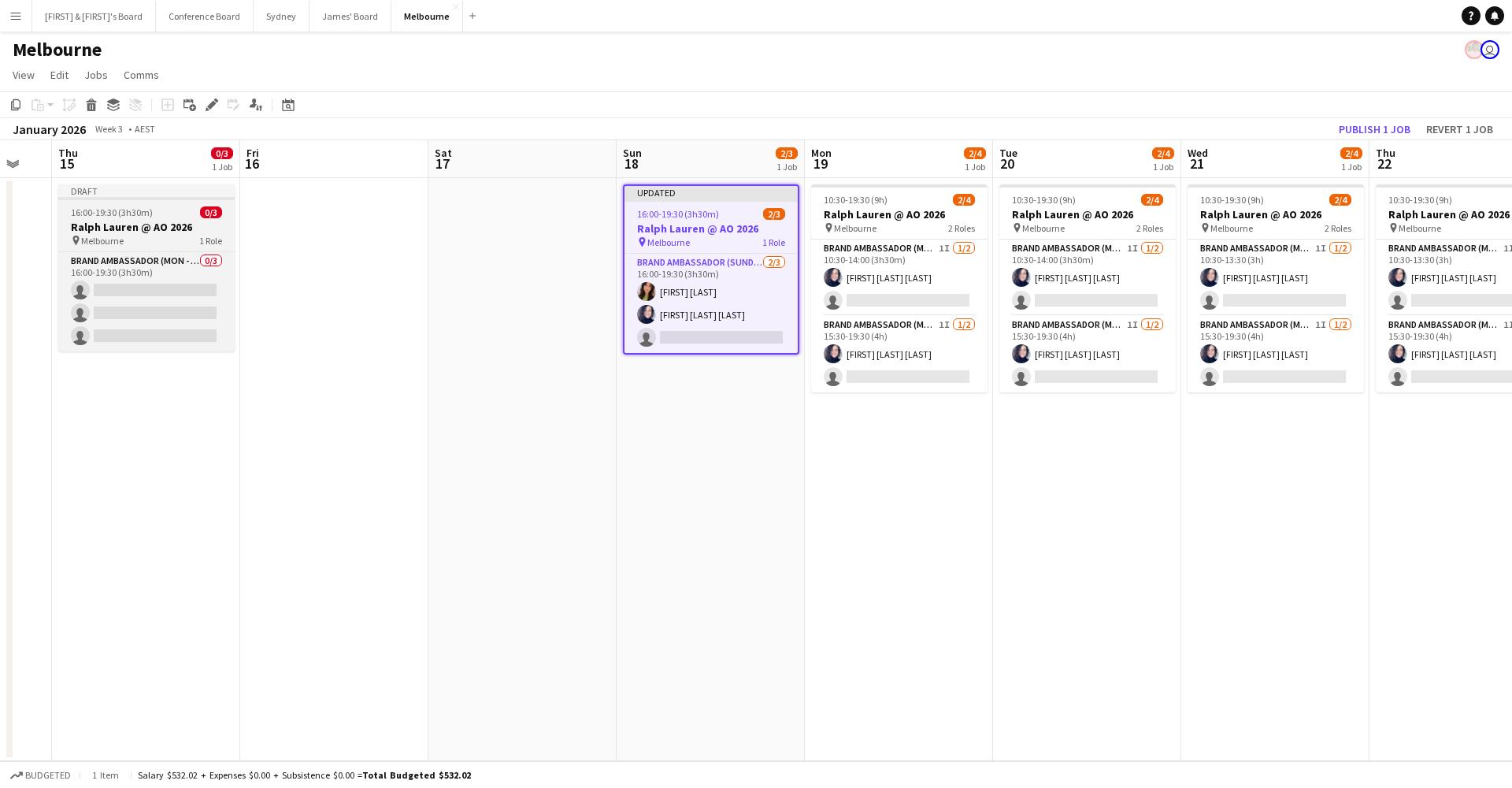 click on "pin
Melbourne   1 Role" at bounding box center (146, 240) 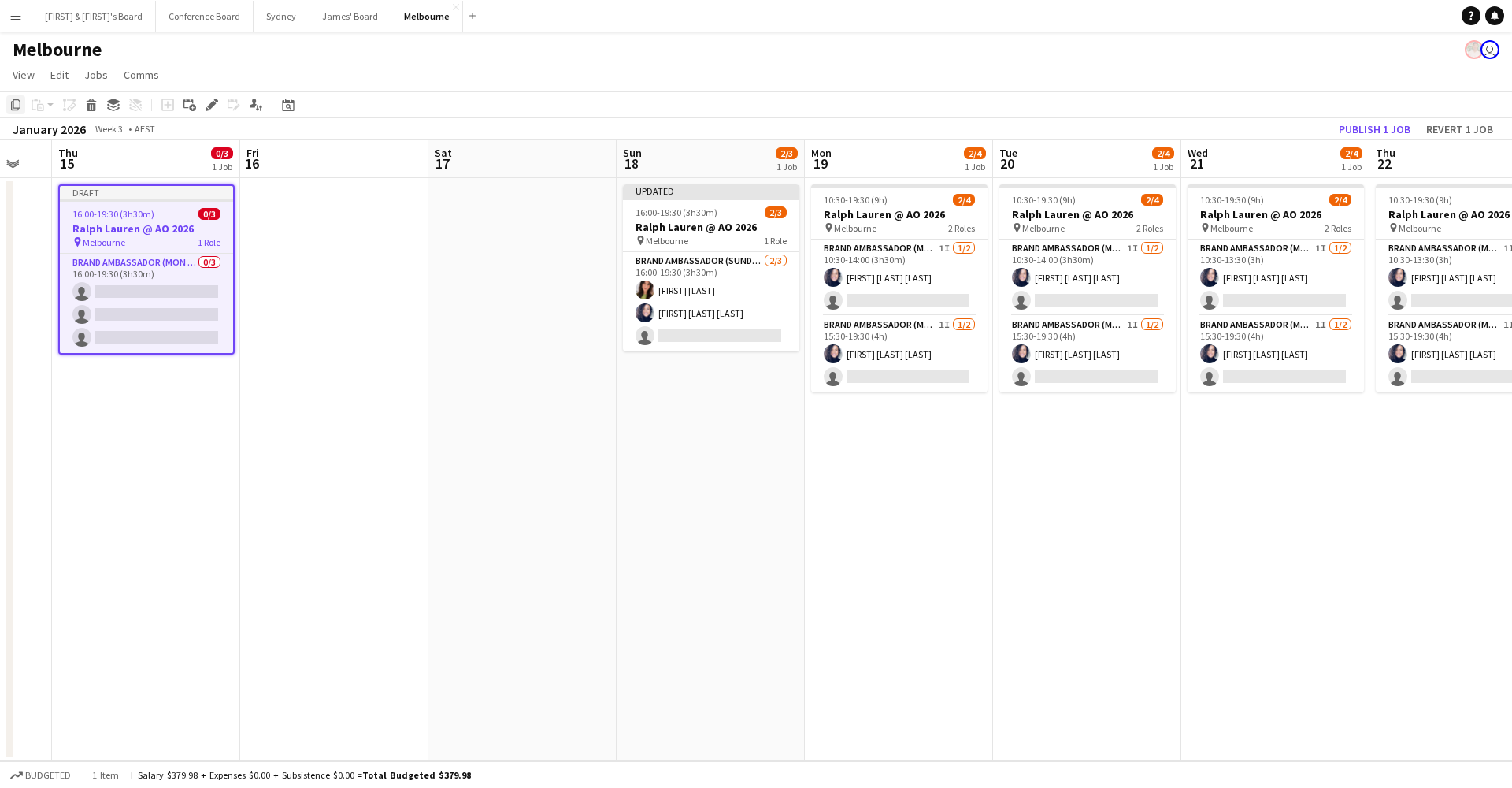 click on "Copy" 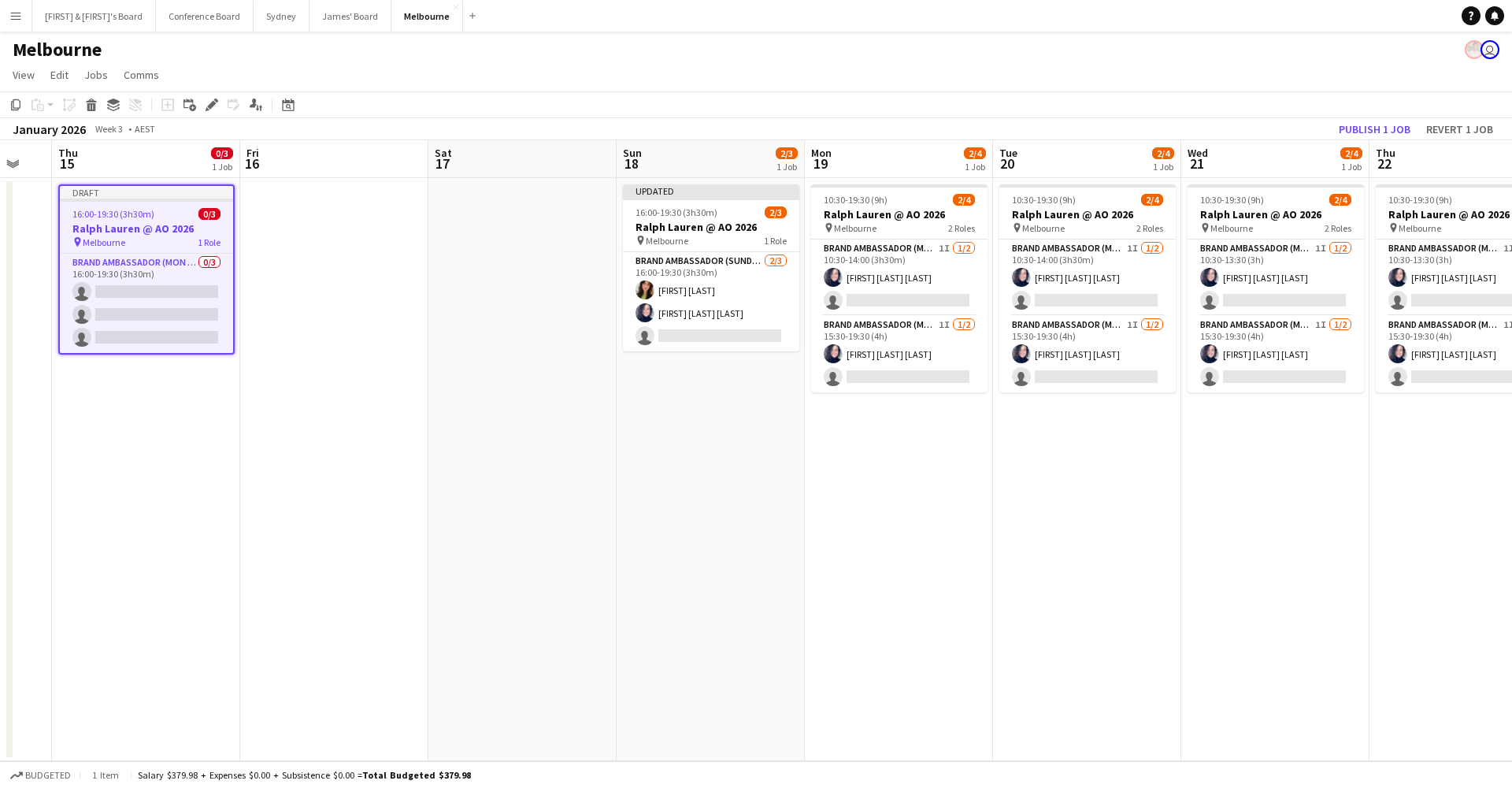 click at bounding box center [522, 470] 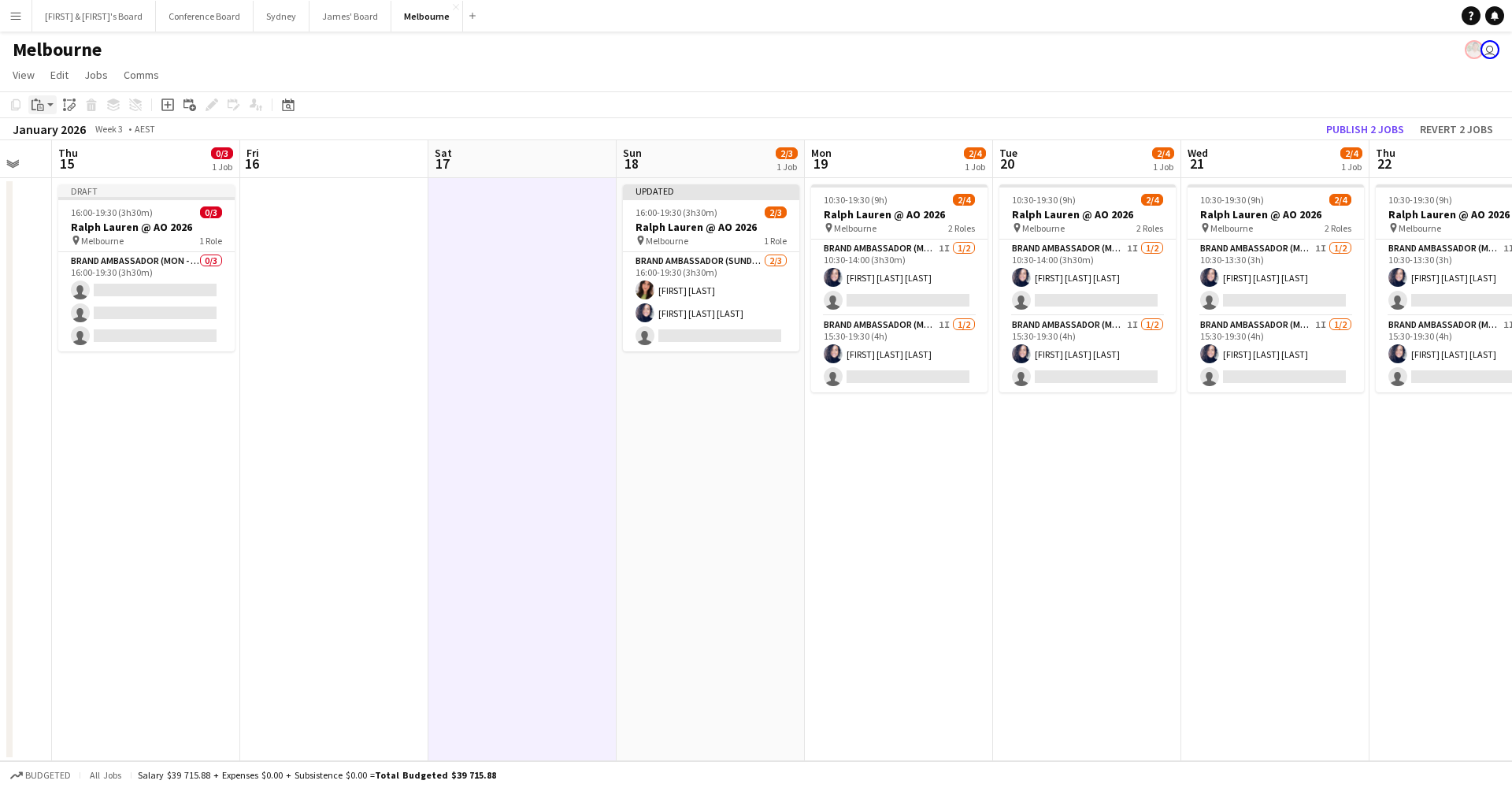 click 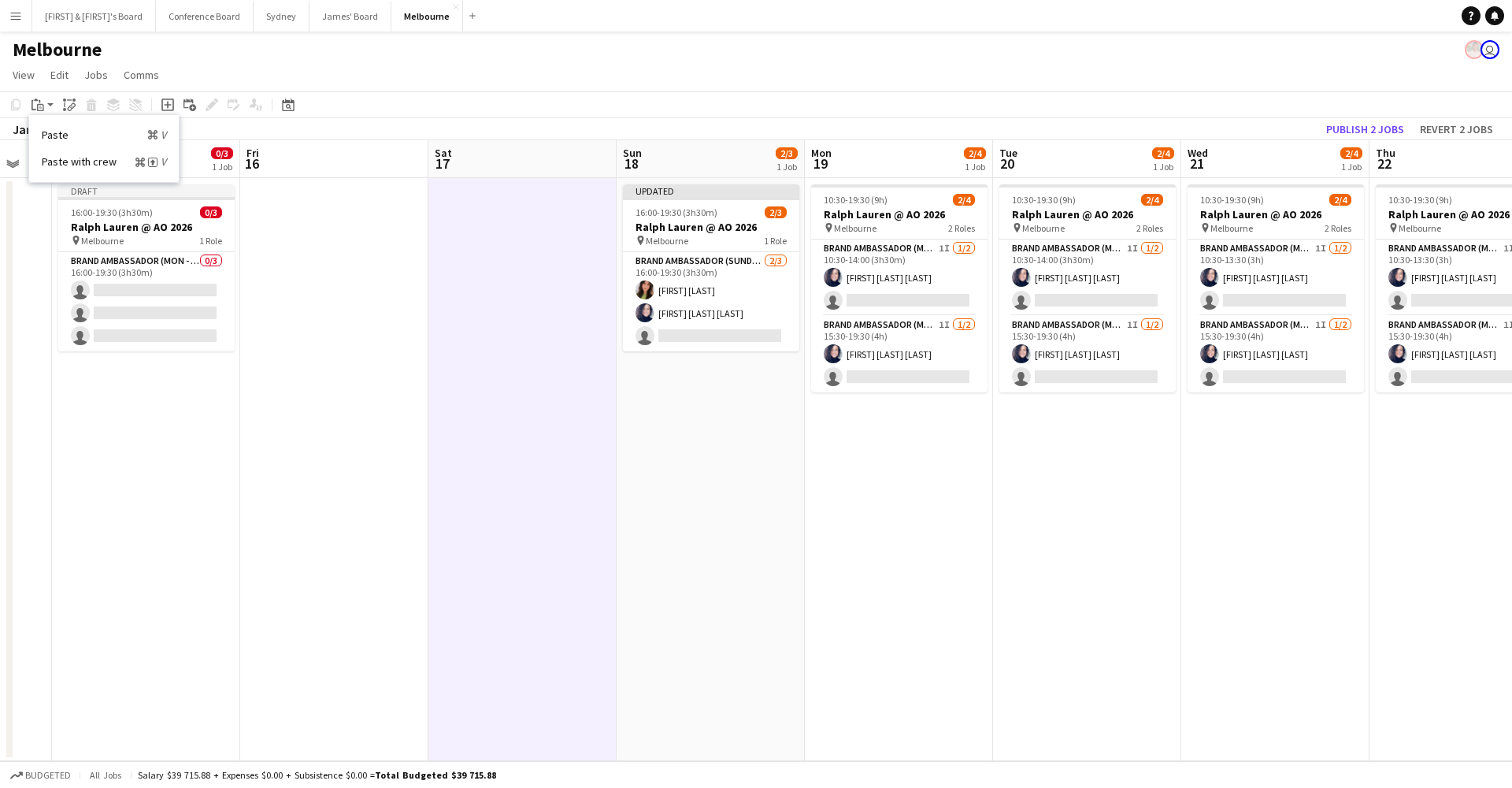 click on "Paste
Command
V" at bounding box center (104, 135) 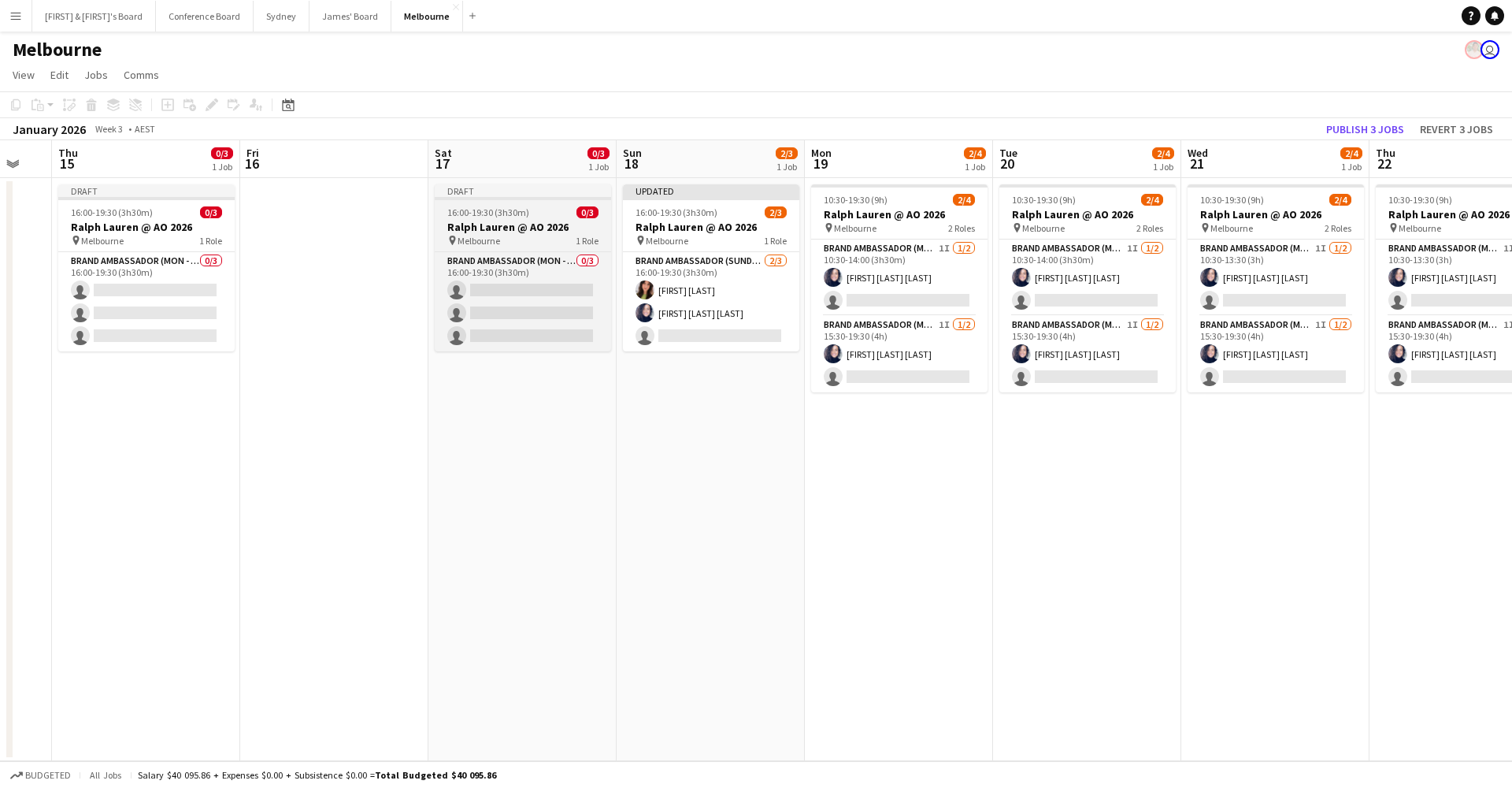 click on "Melbourne" at bounding box center [479, 240] 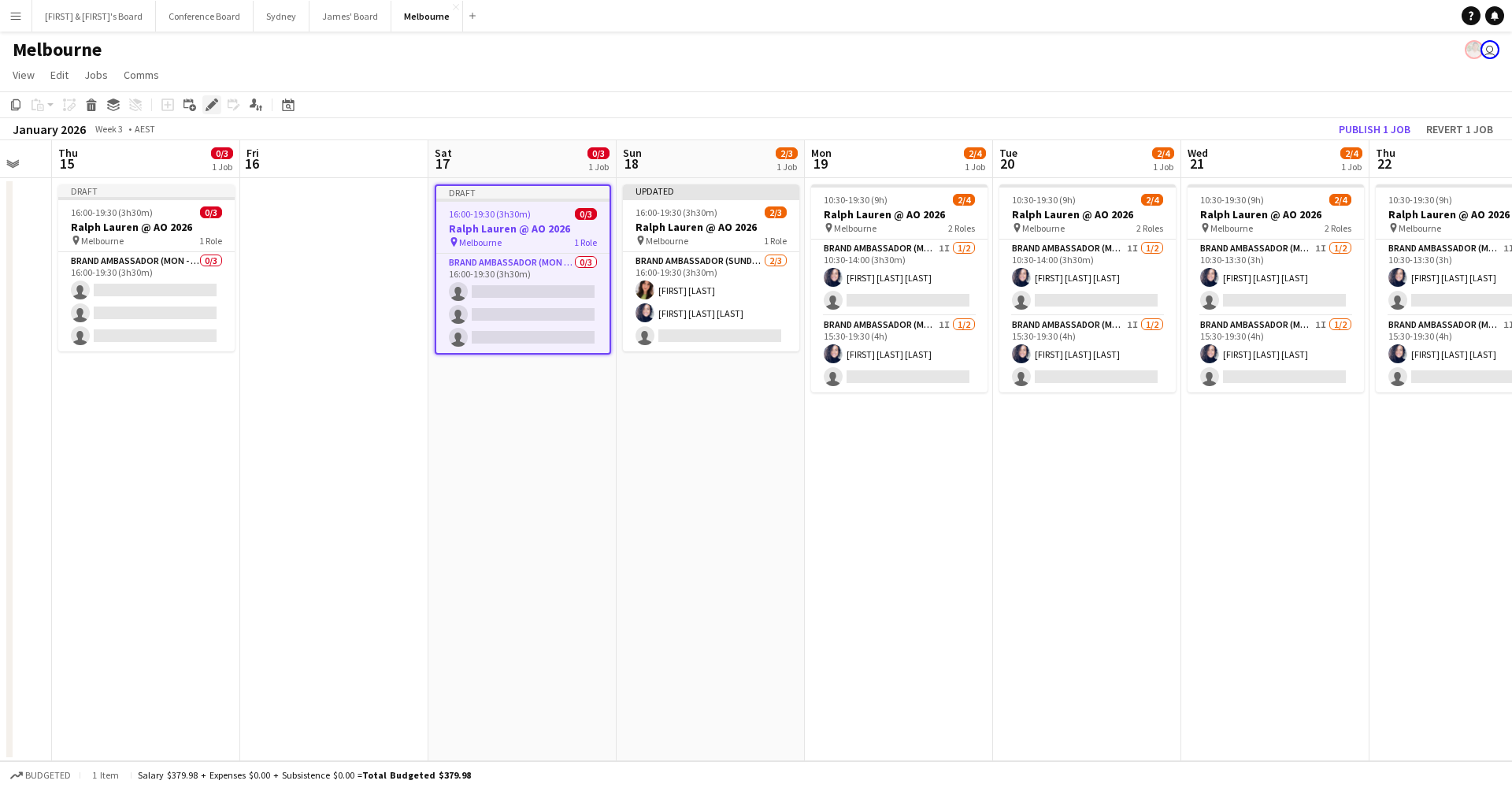 click 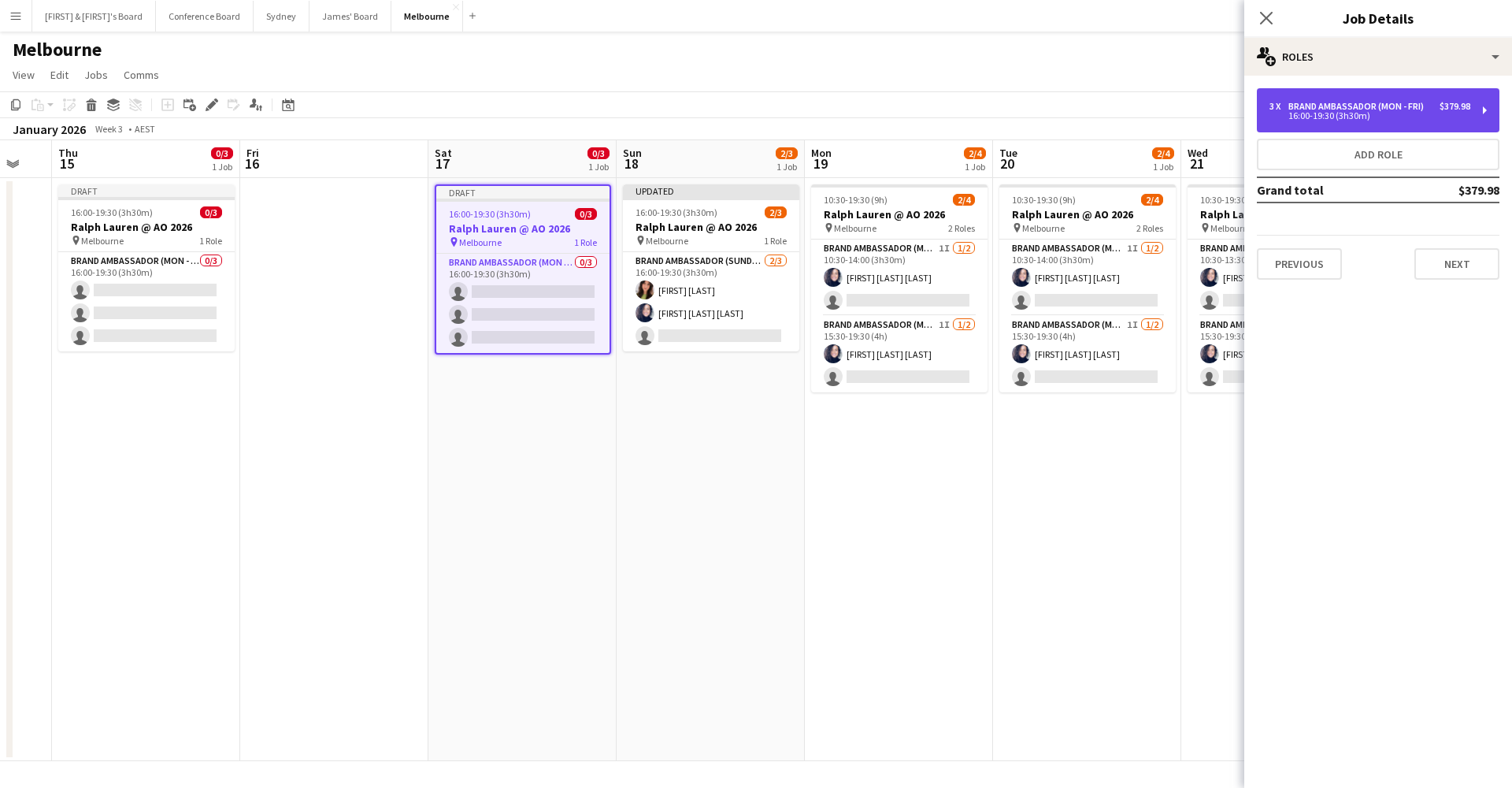 click on "16:00-19:30 (3h30m)" at bounding box center (1369, 116) 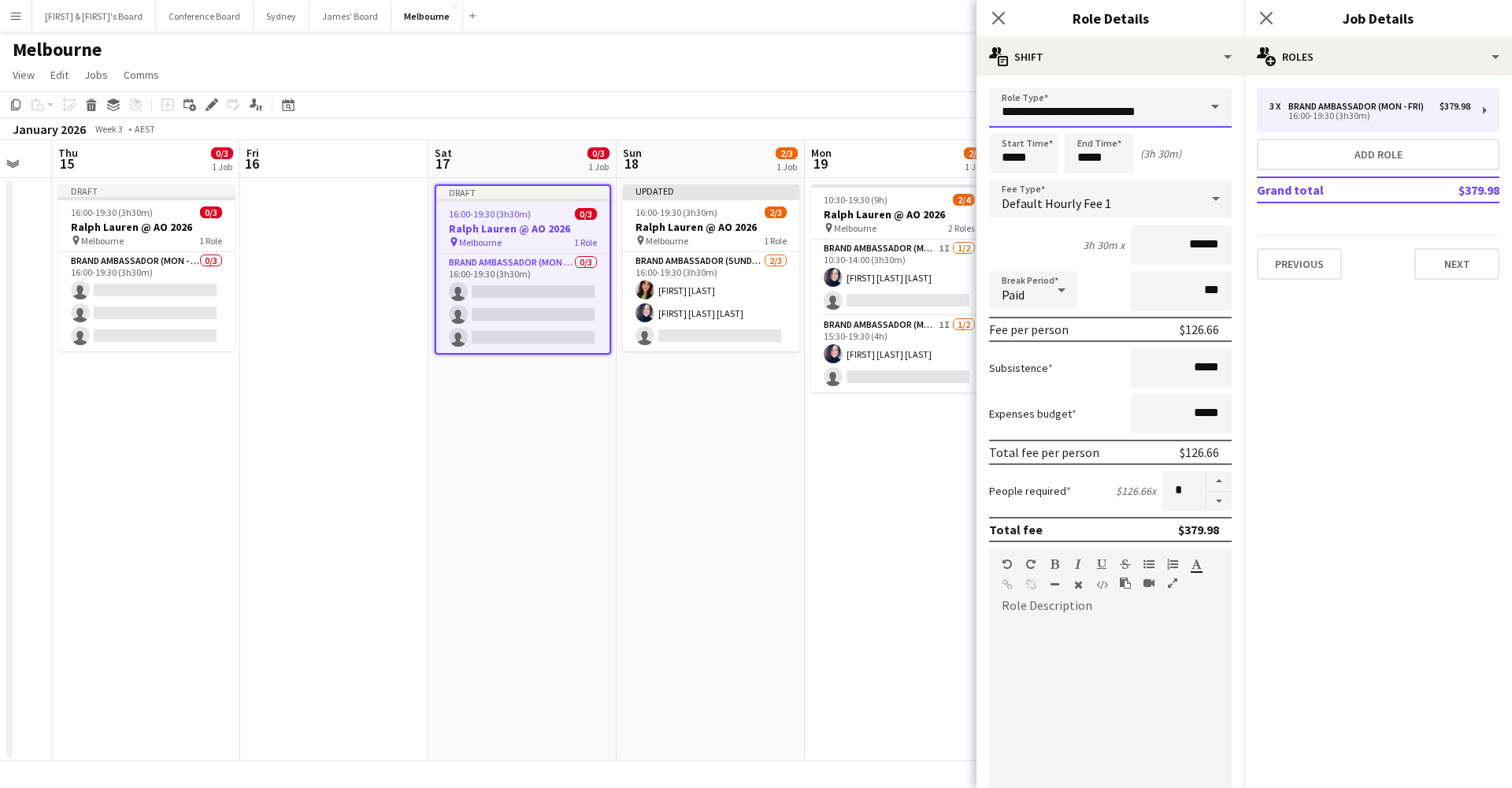 click on "**********" at bounding box center [1110, 108] 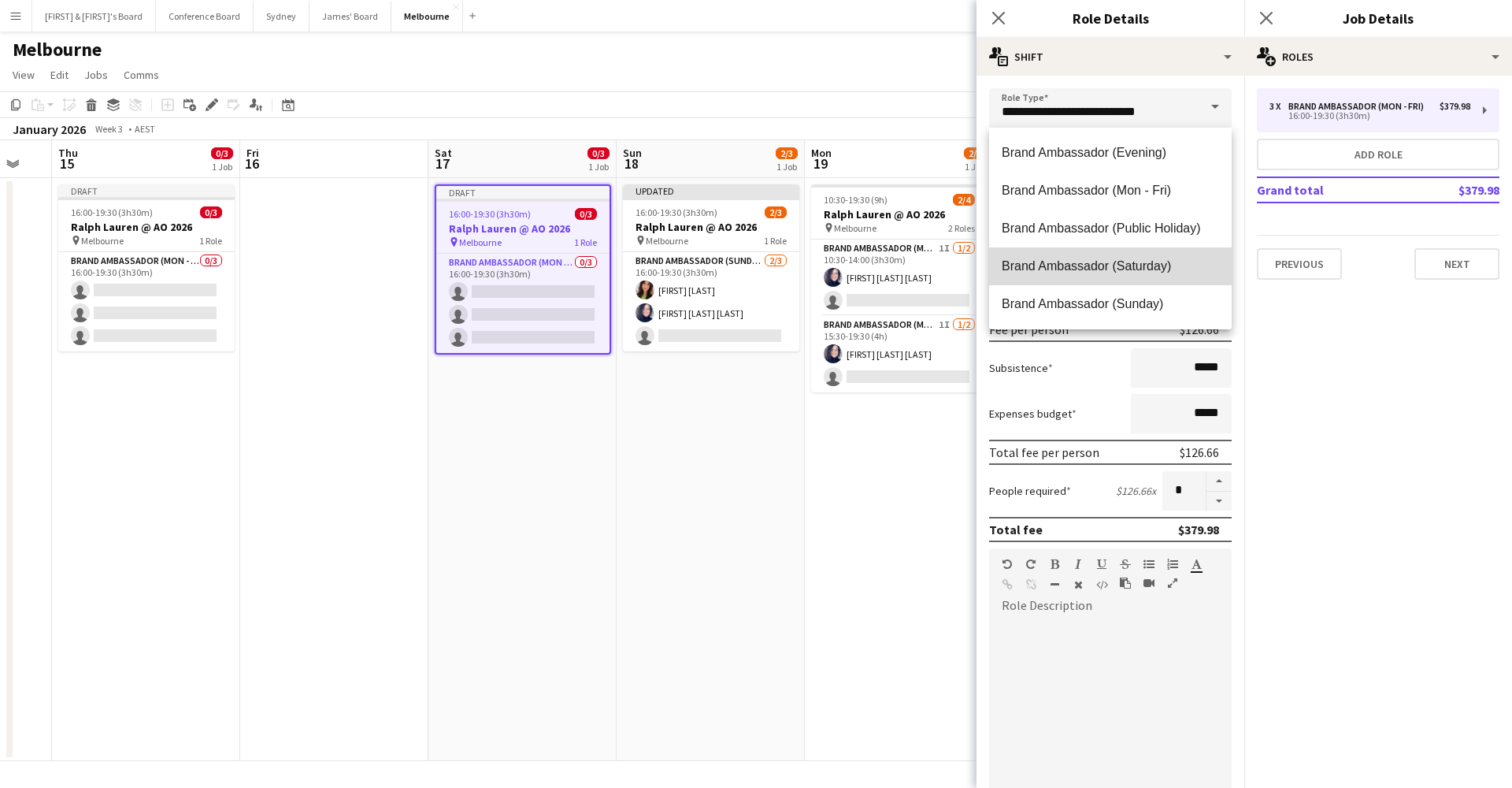 click on "Brand Ambassador (Saturday)" at bounding box center [1110, 266] 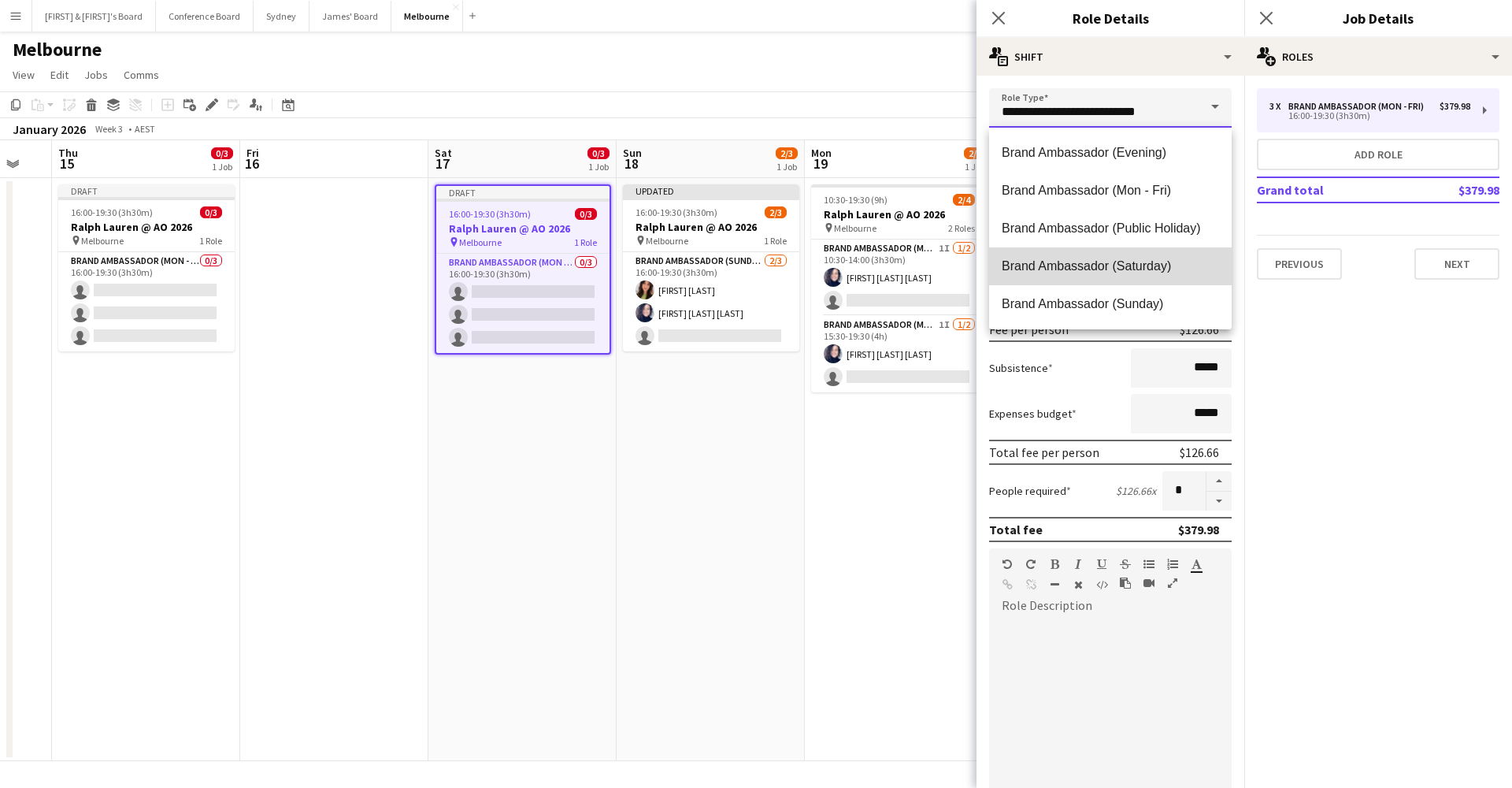 type on "**********" 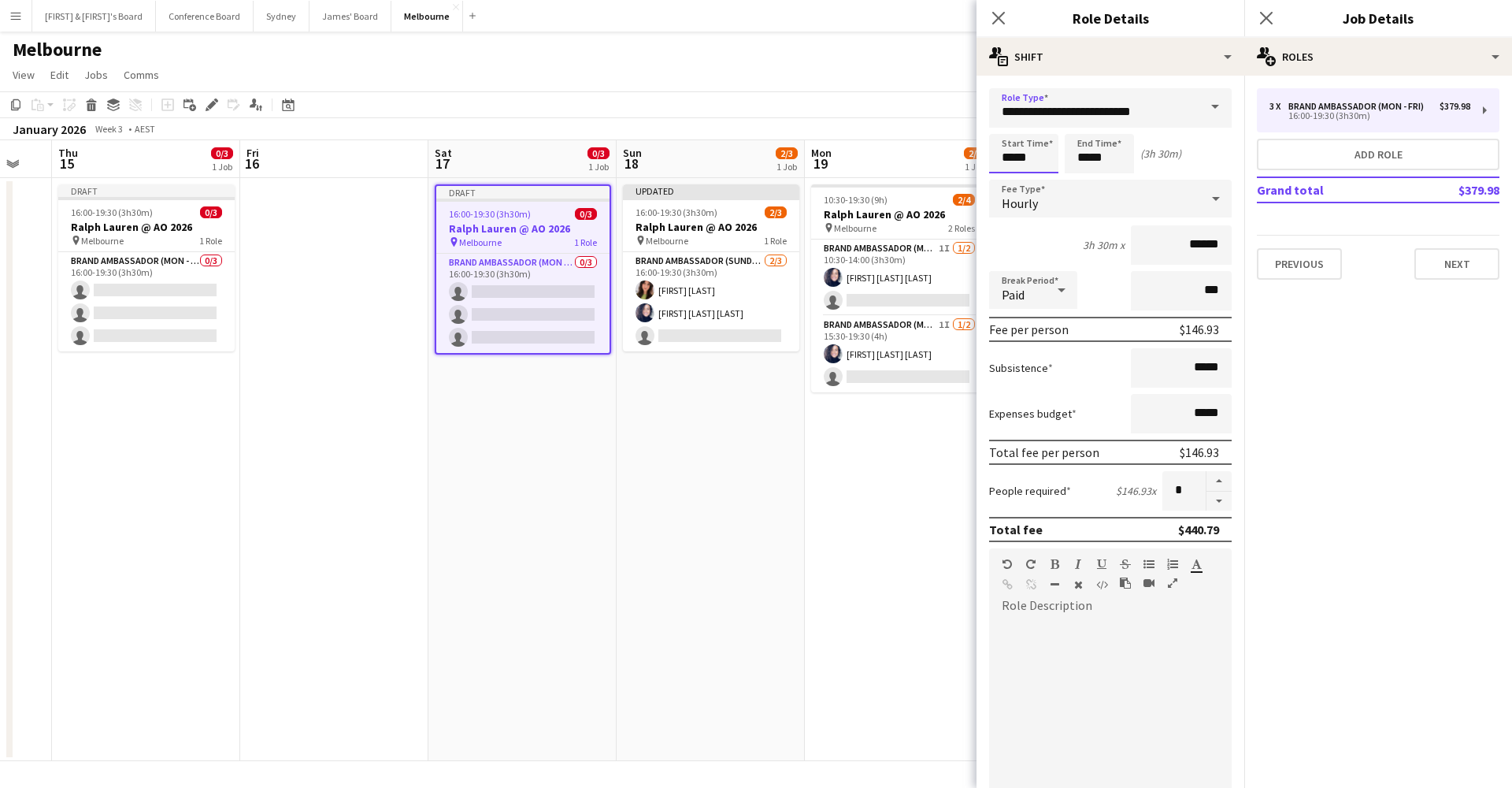click on "*****" at bounding box center [1024, 154] 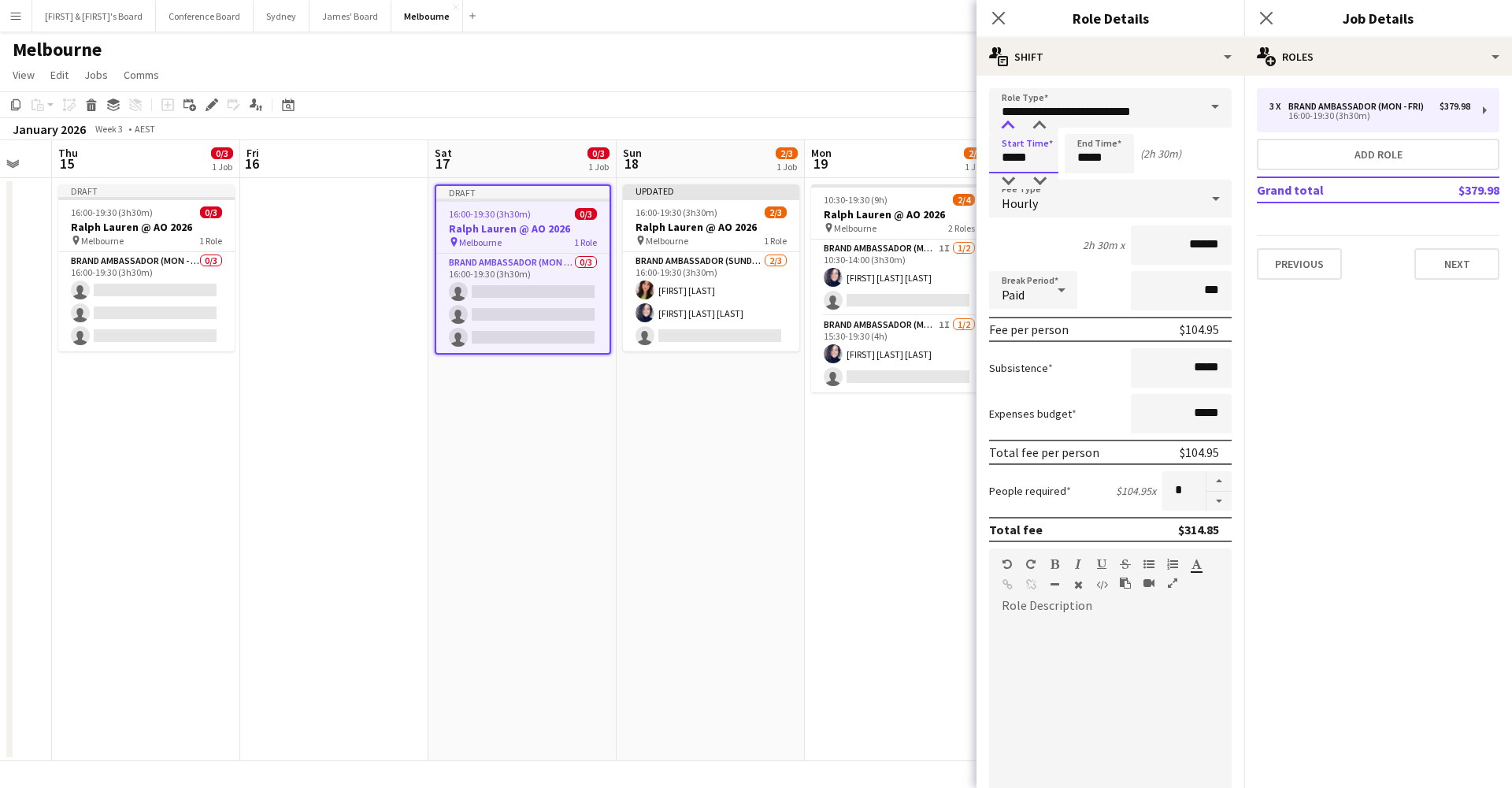click at bounding box center [1008, 126] 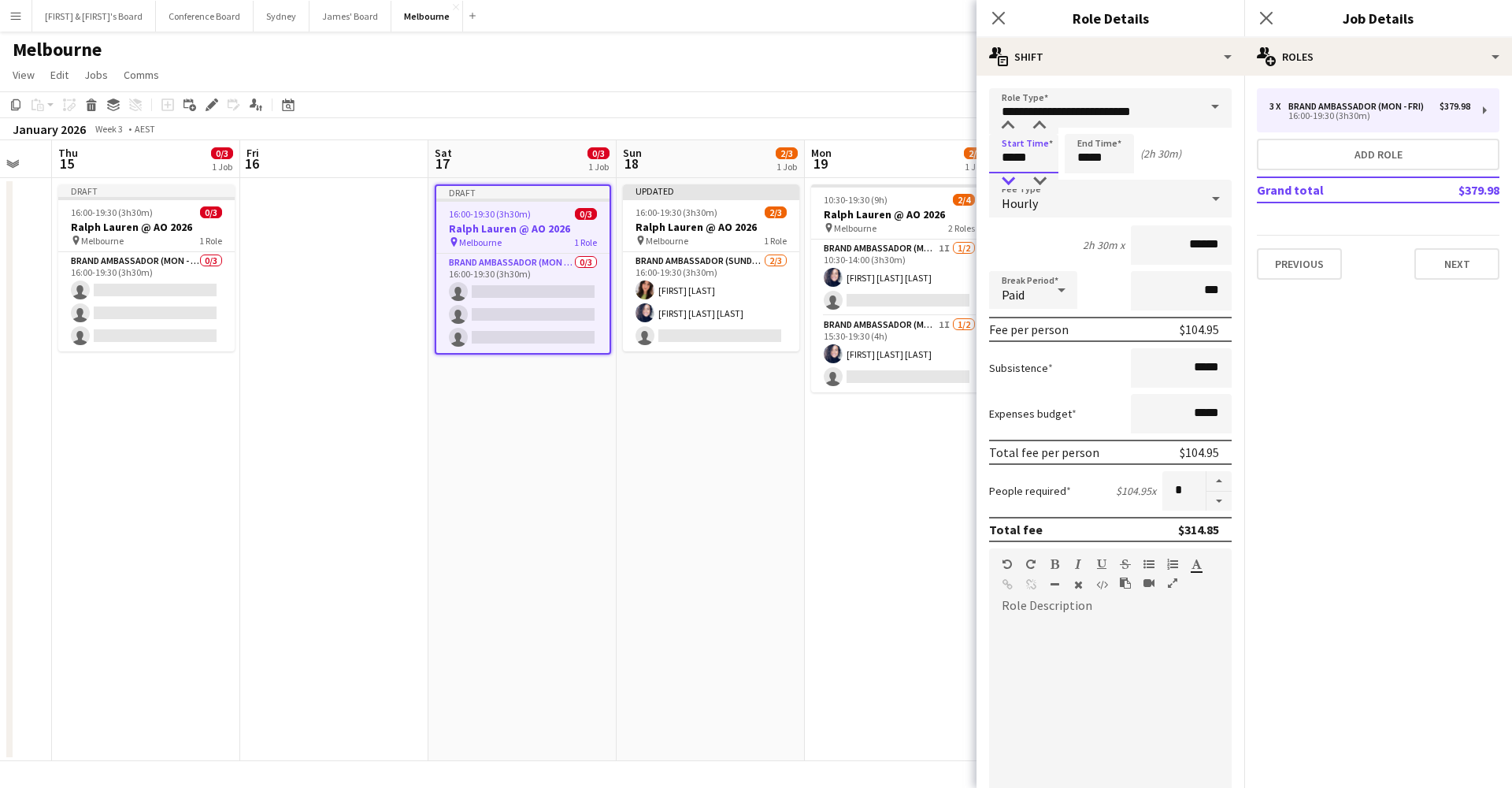 click at bounding box center [1008, 181] 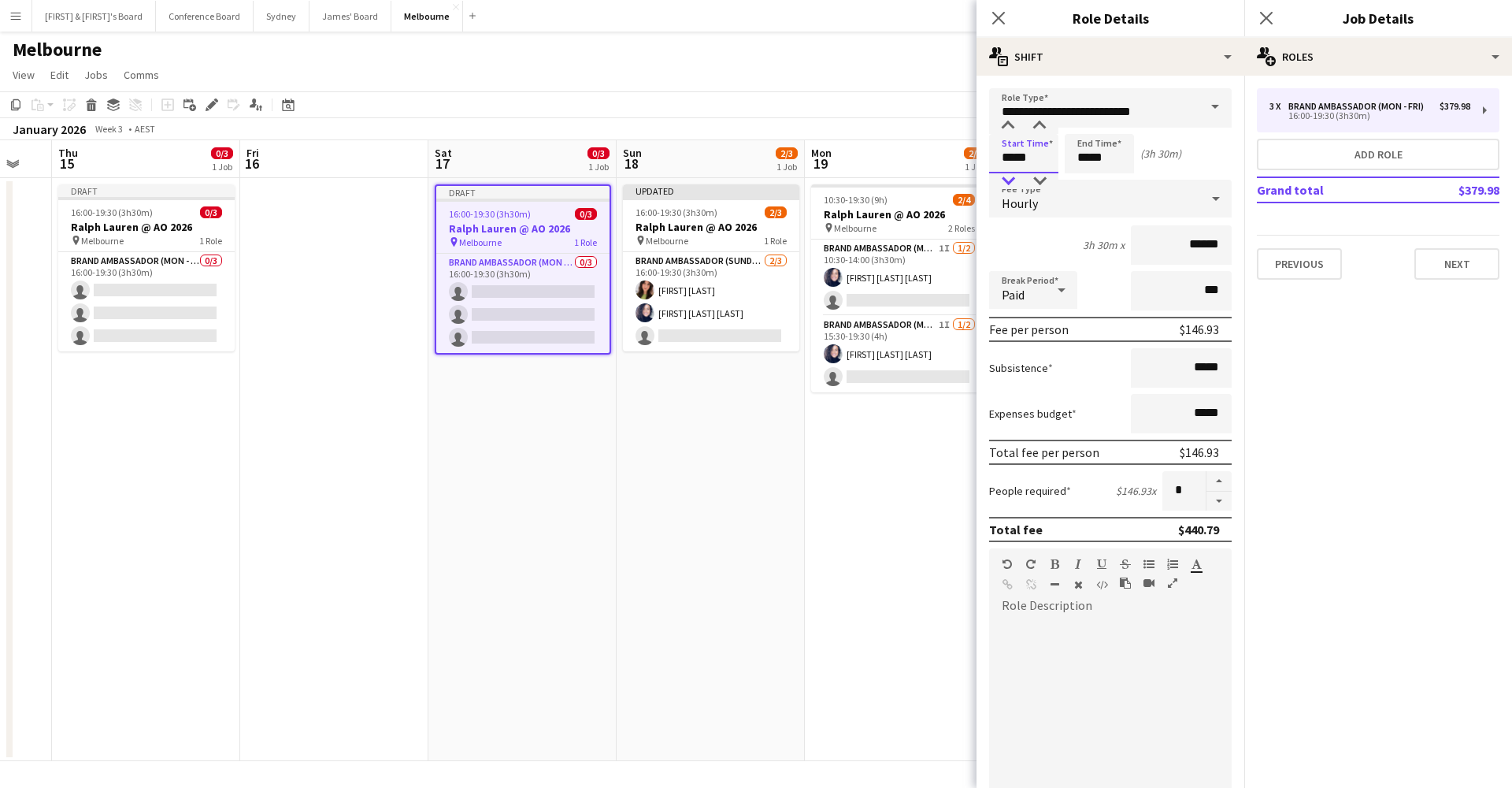 click at bounding box center [1008, 181] 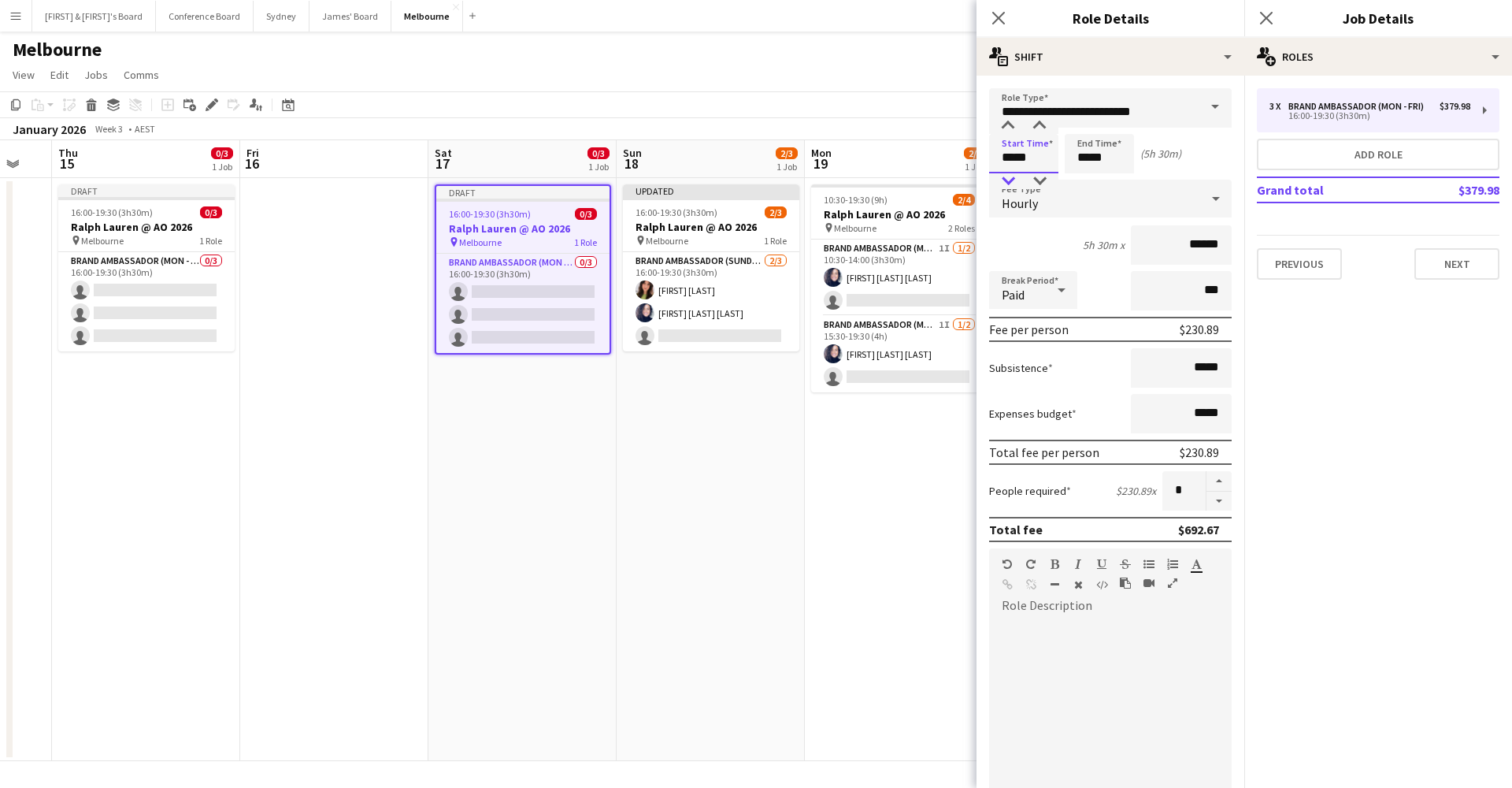 click at bounding box center (1008, 181) 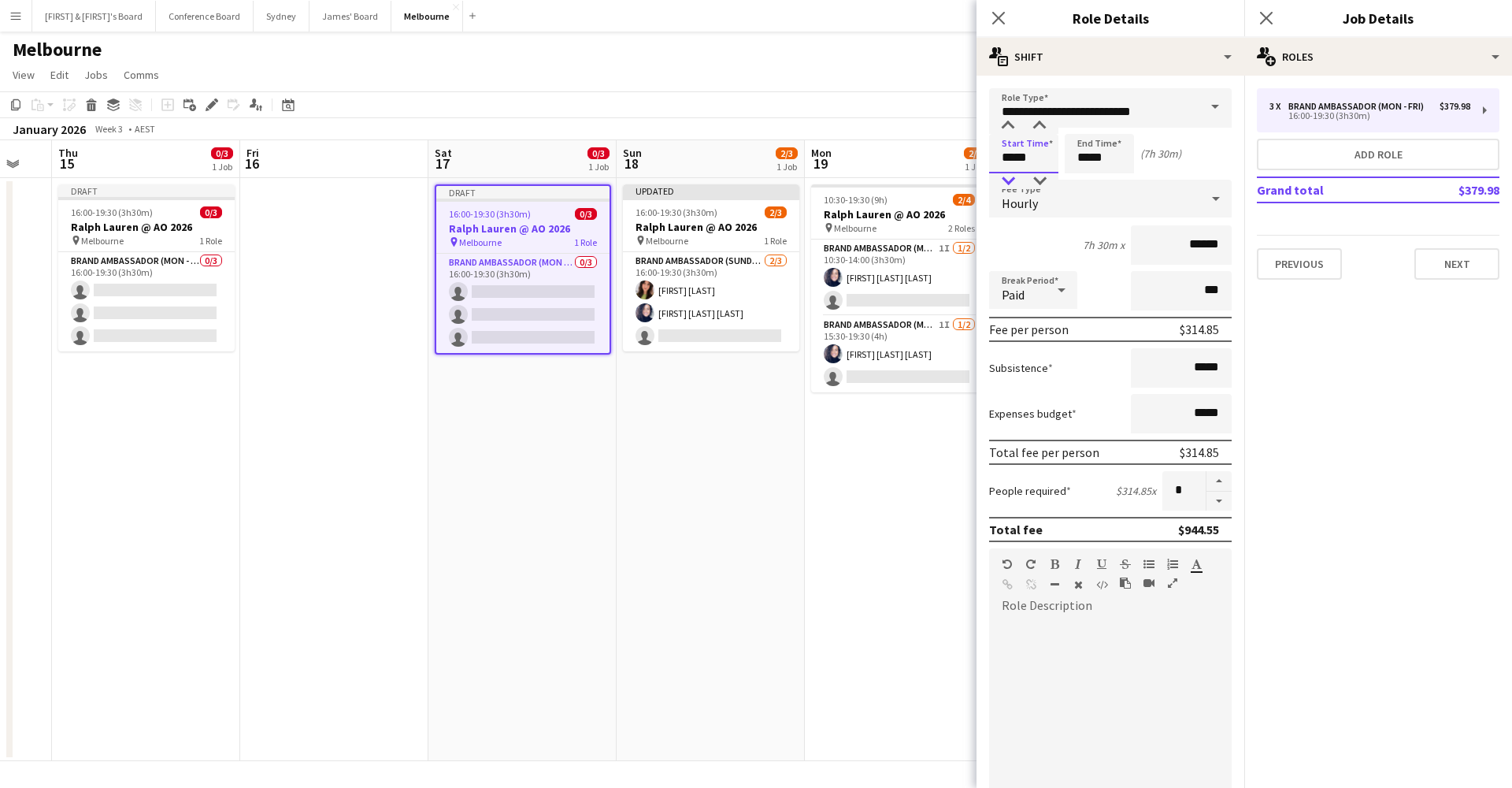 click at bounding box center (1008, 181) 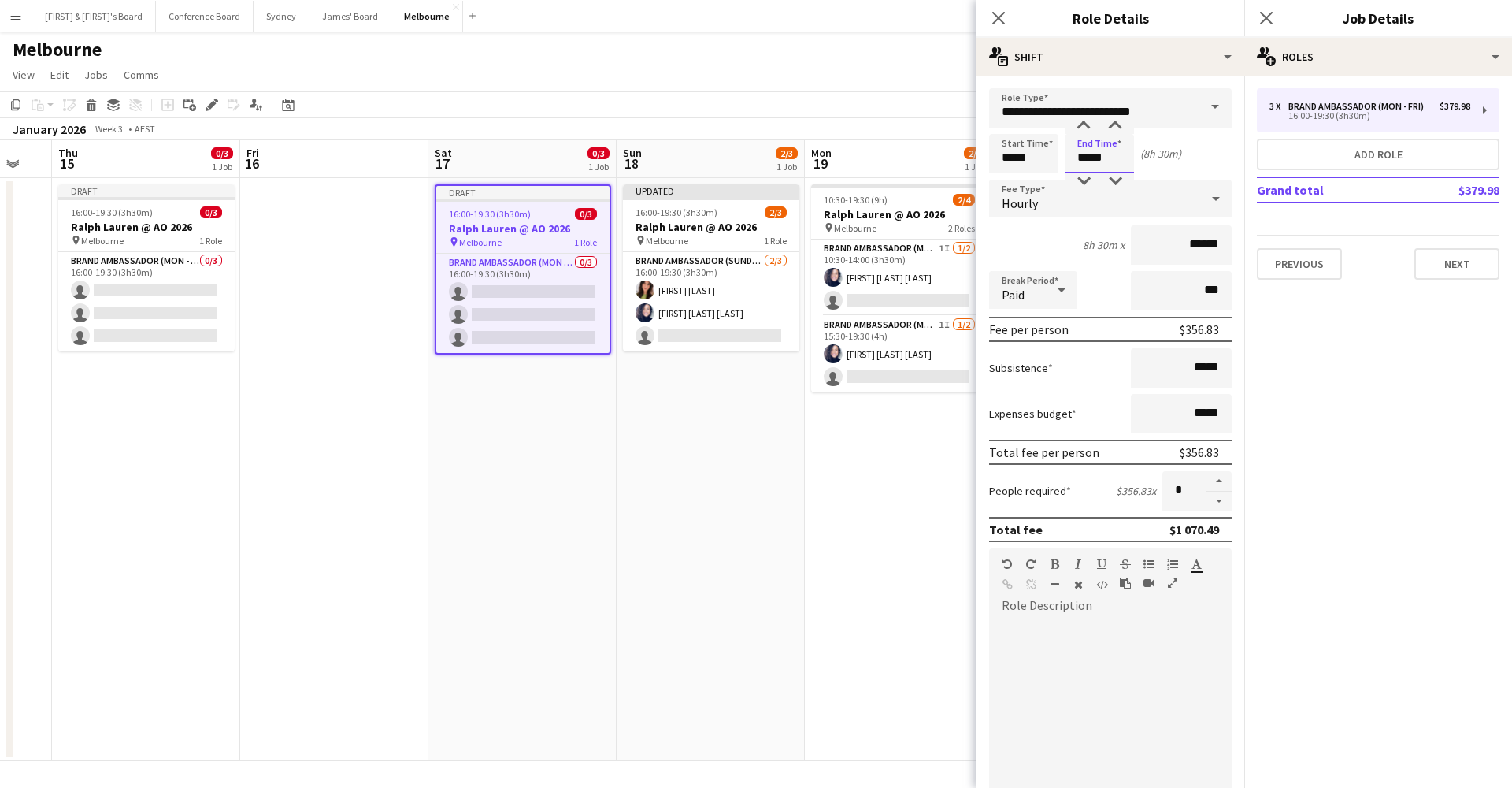 click on "*****" at bounding box center (1099, 154) 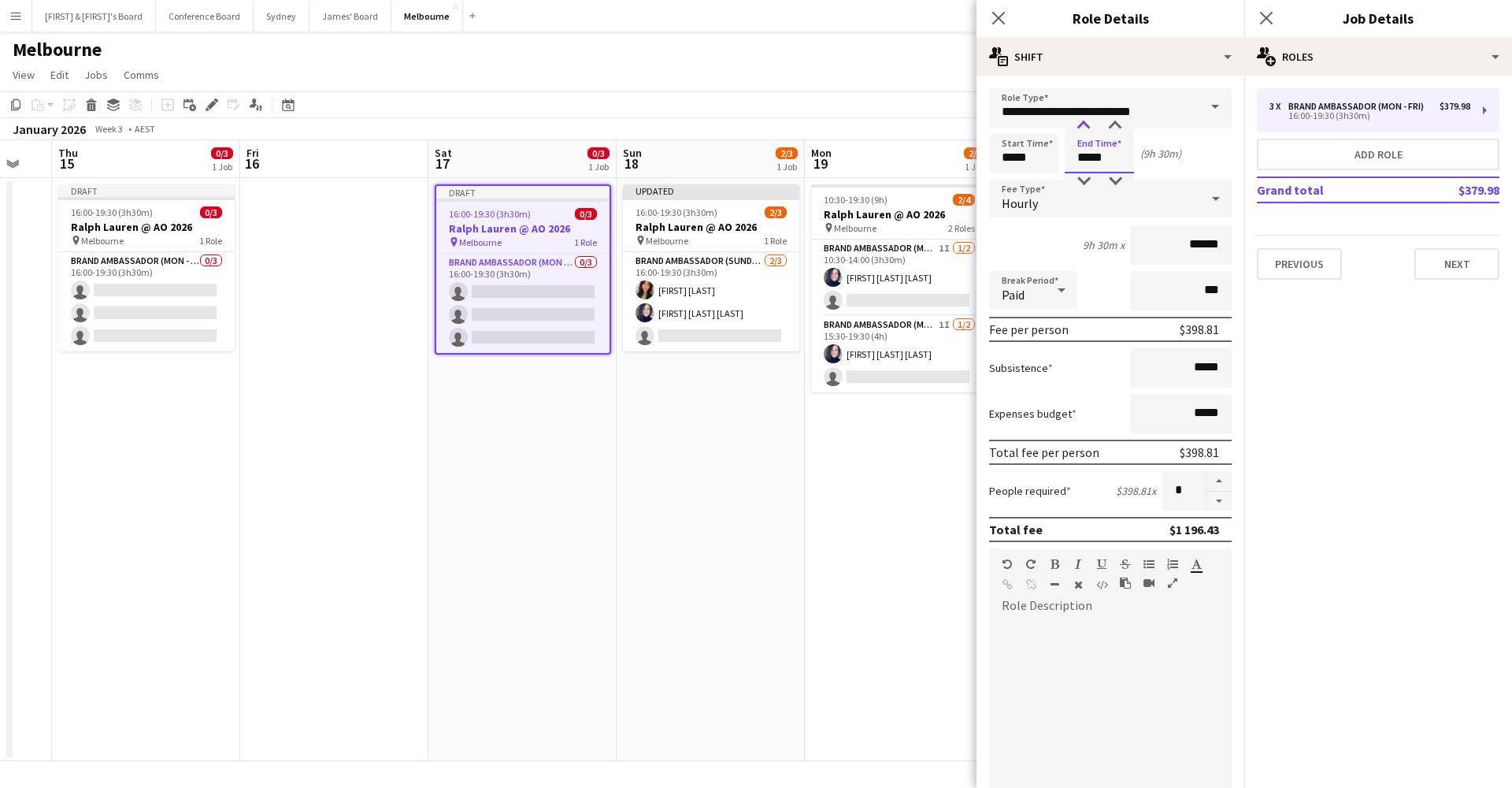 click at bounding box center (1084, 126) 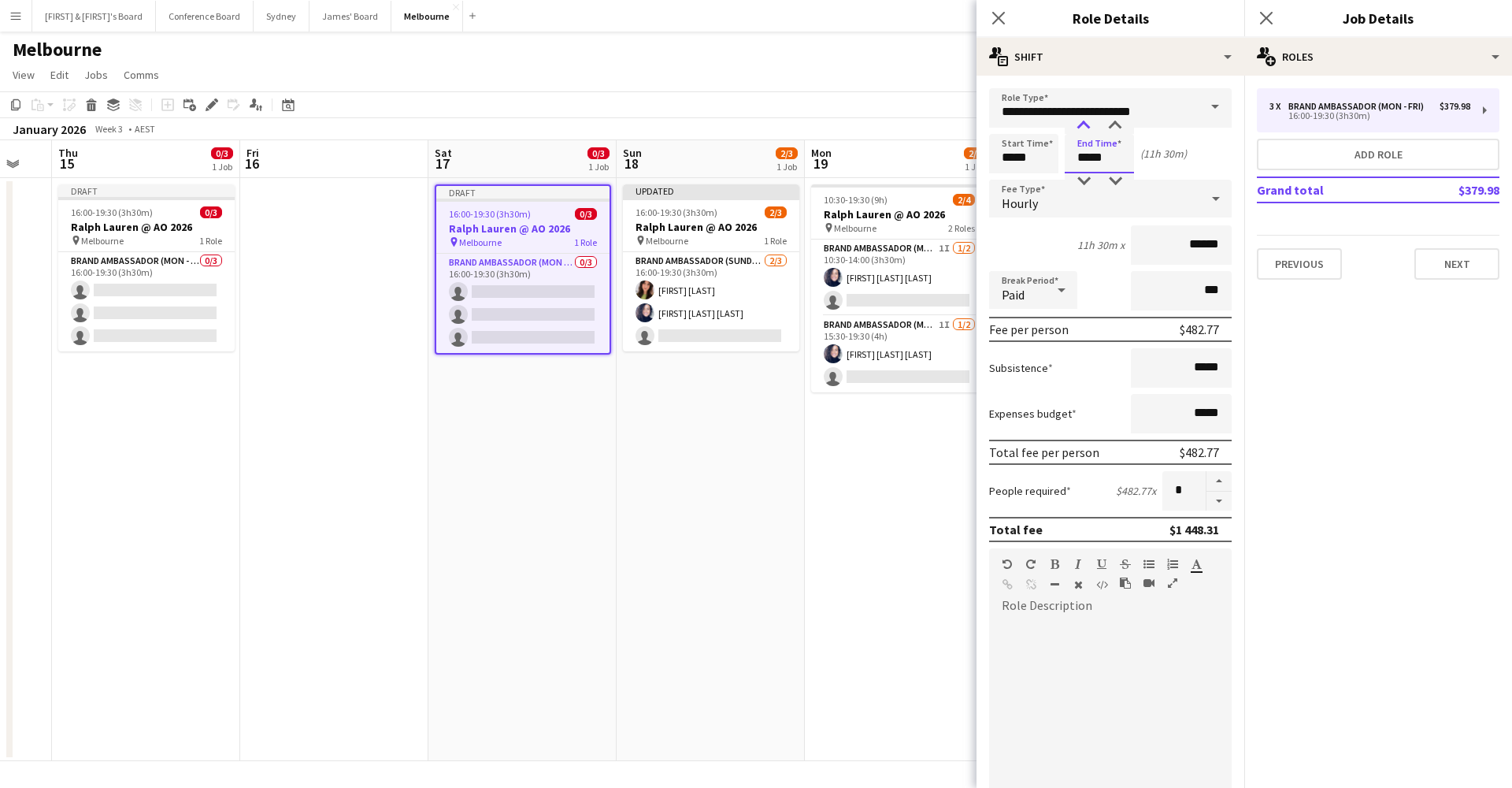 click at bounding box center (1084, 126) 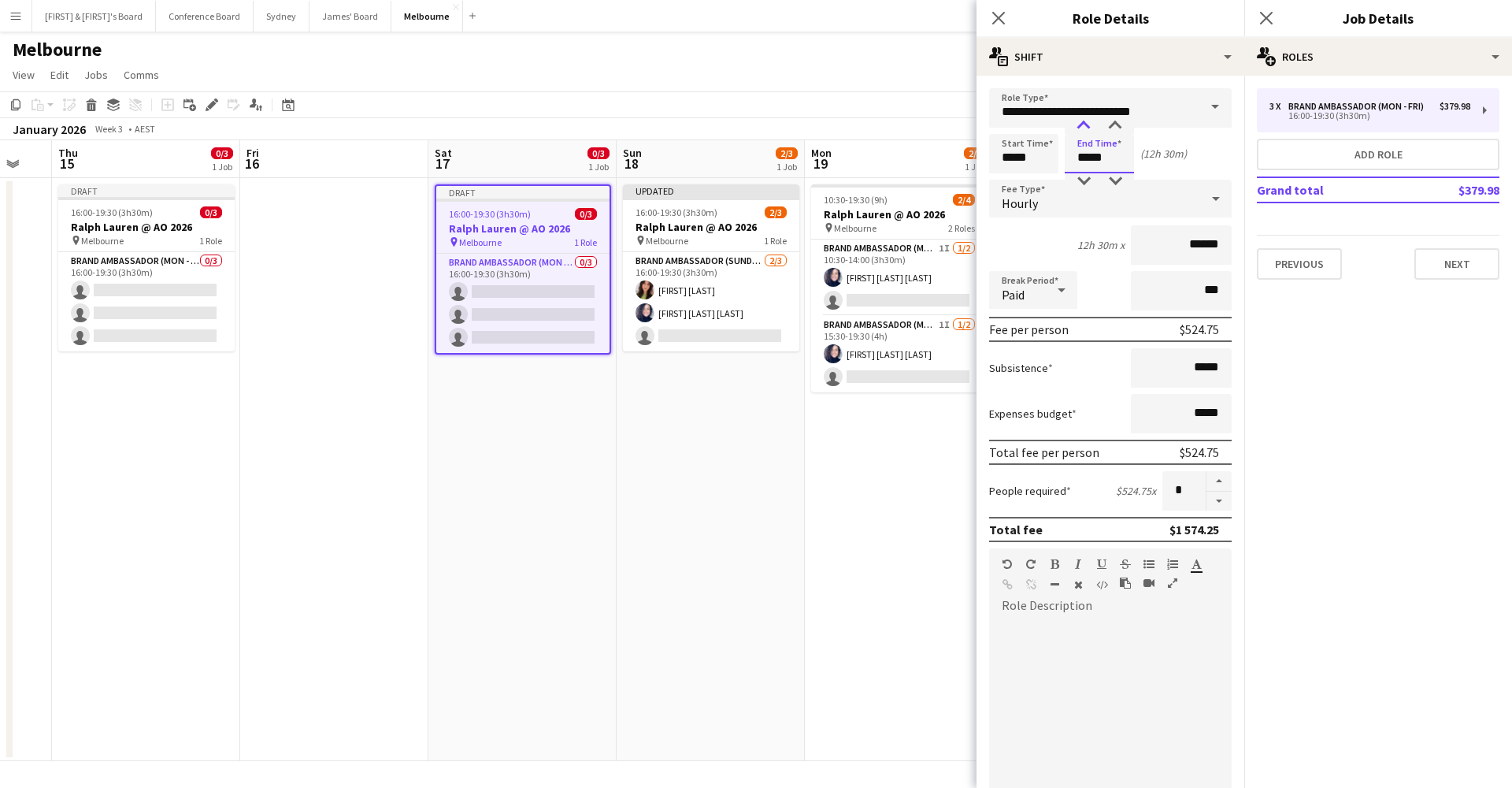 click at bounding box center (1084, 126) 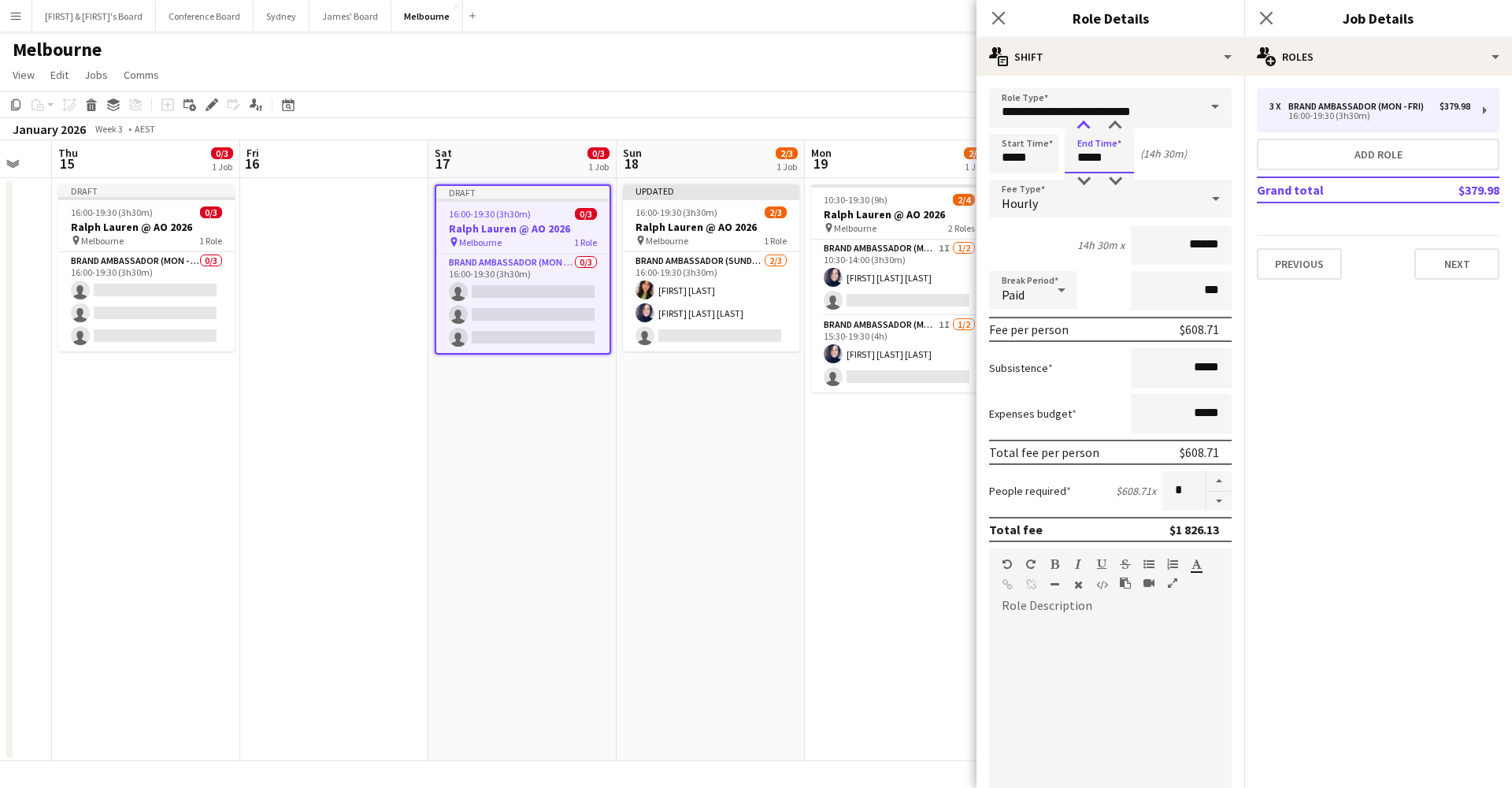 click at bounding box center (1084, 126) 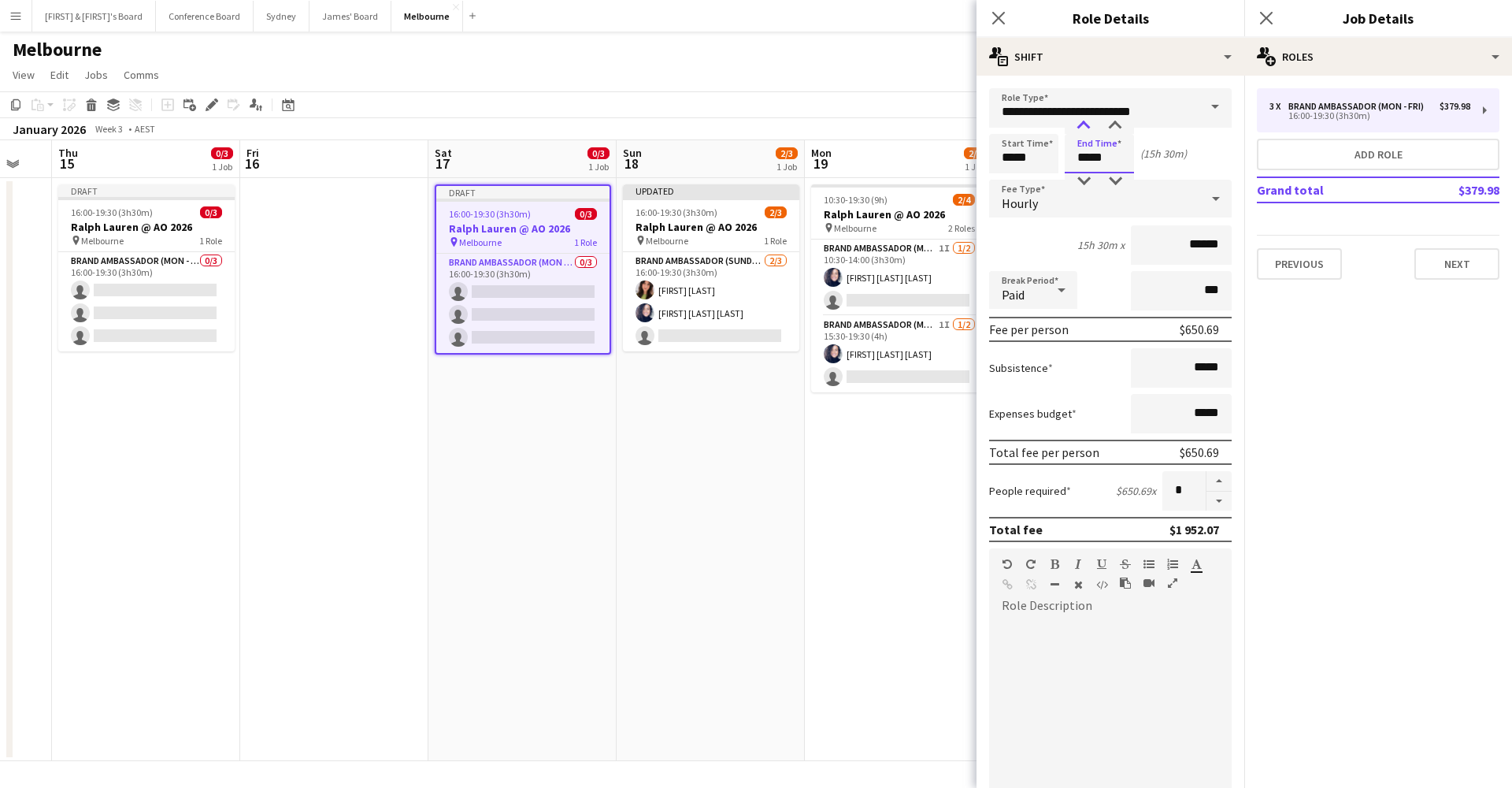 click at bounding box center (1084, 126) 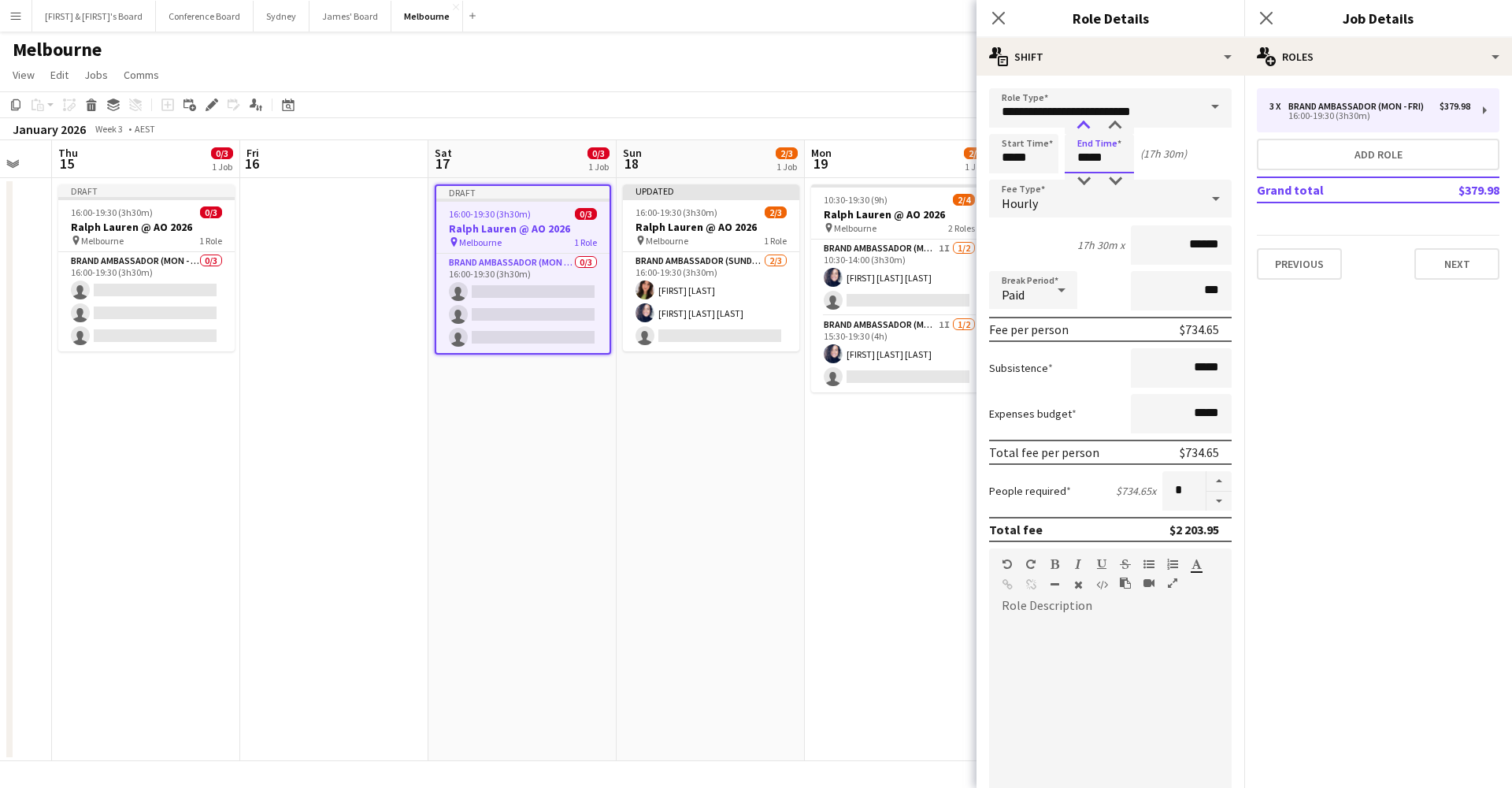 click at bounding box center (1084, 126) 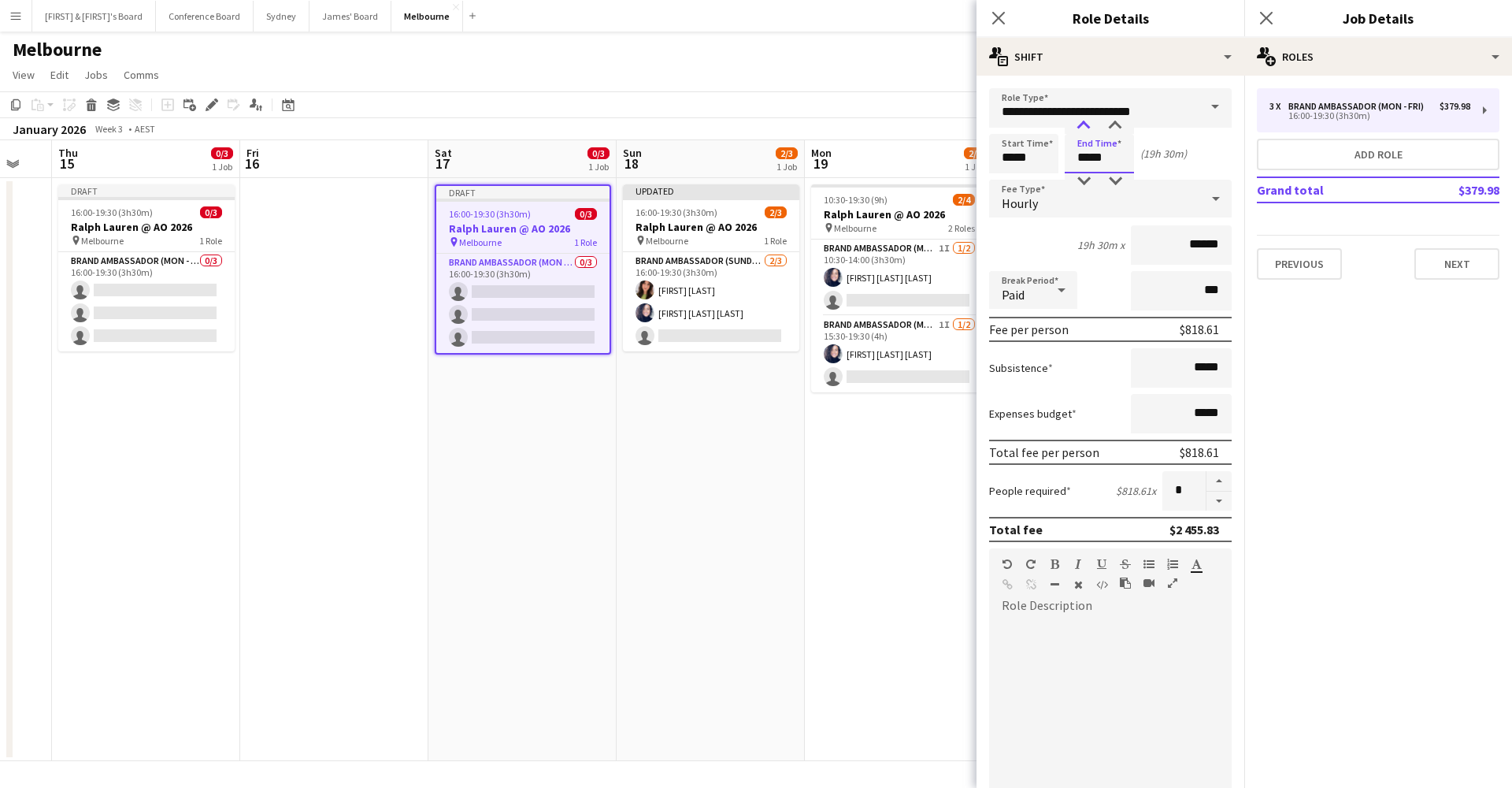 click at bounding box center [1084, 126] 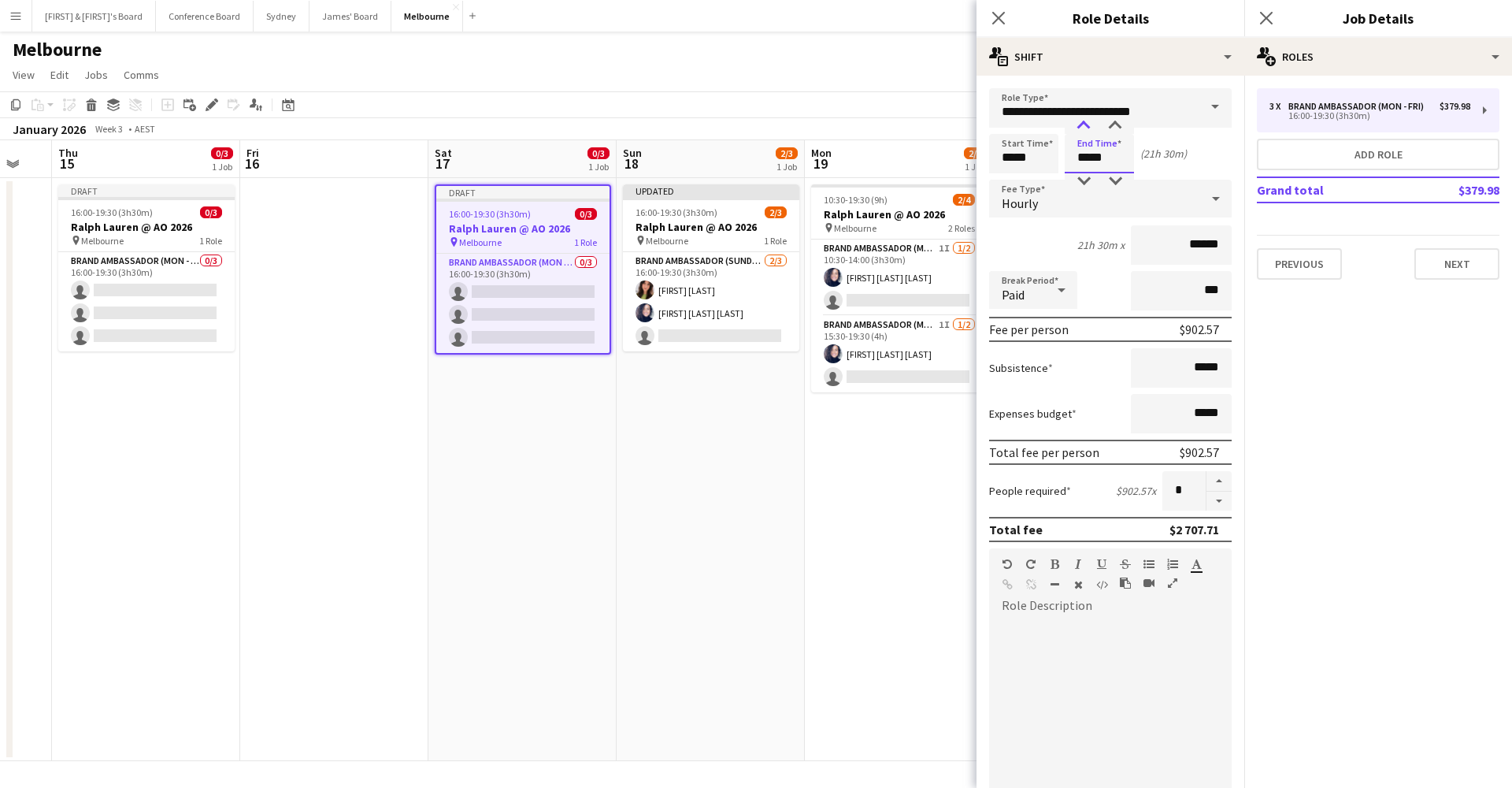 click at bounding box center [1084, 126] 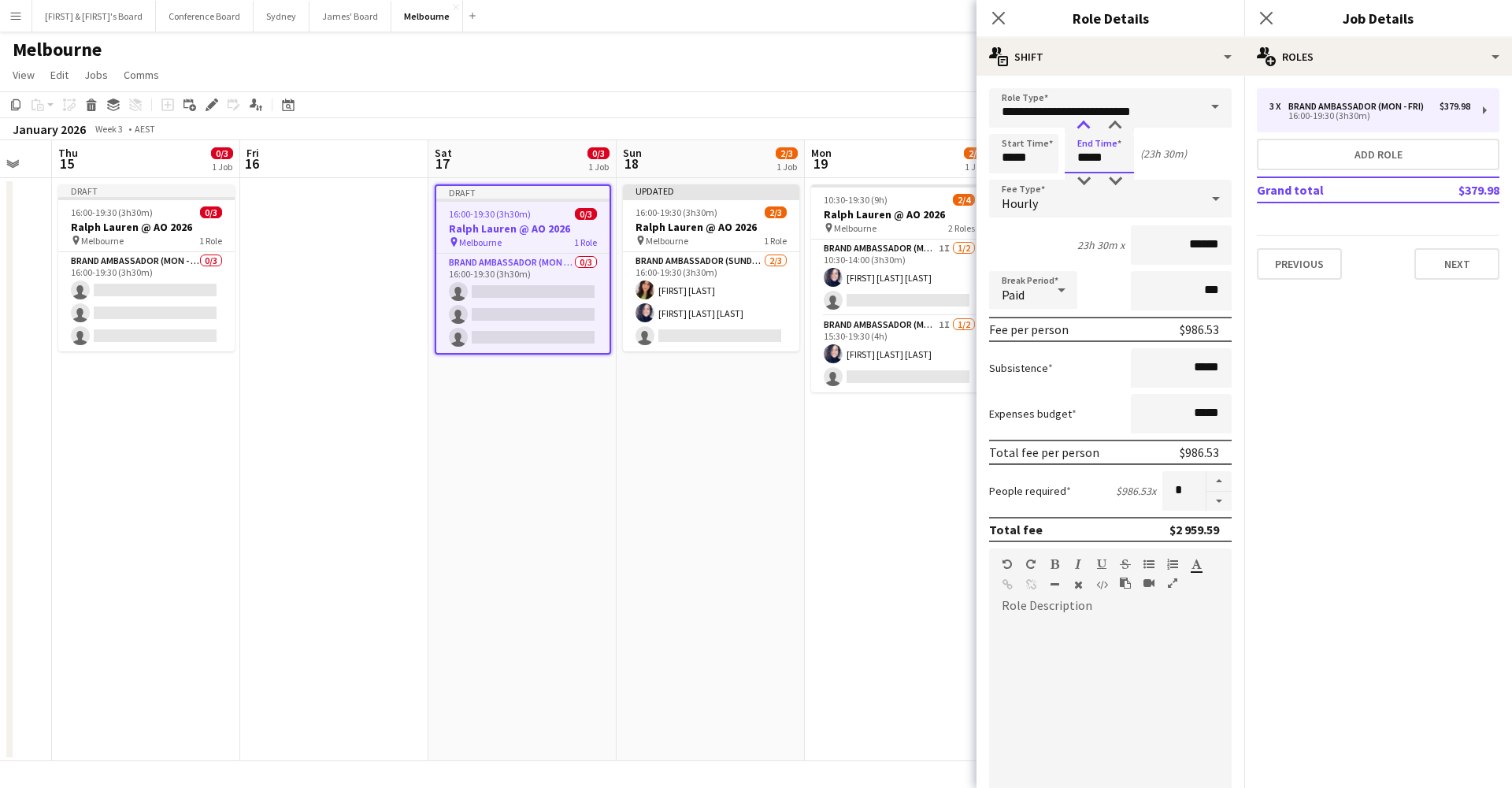 click at bounding box center [1084, 126] 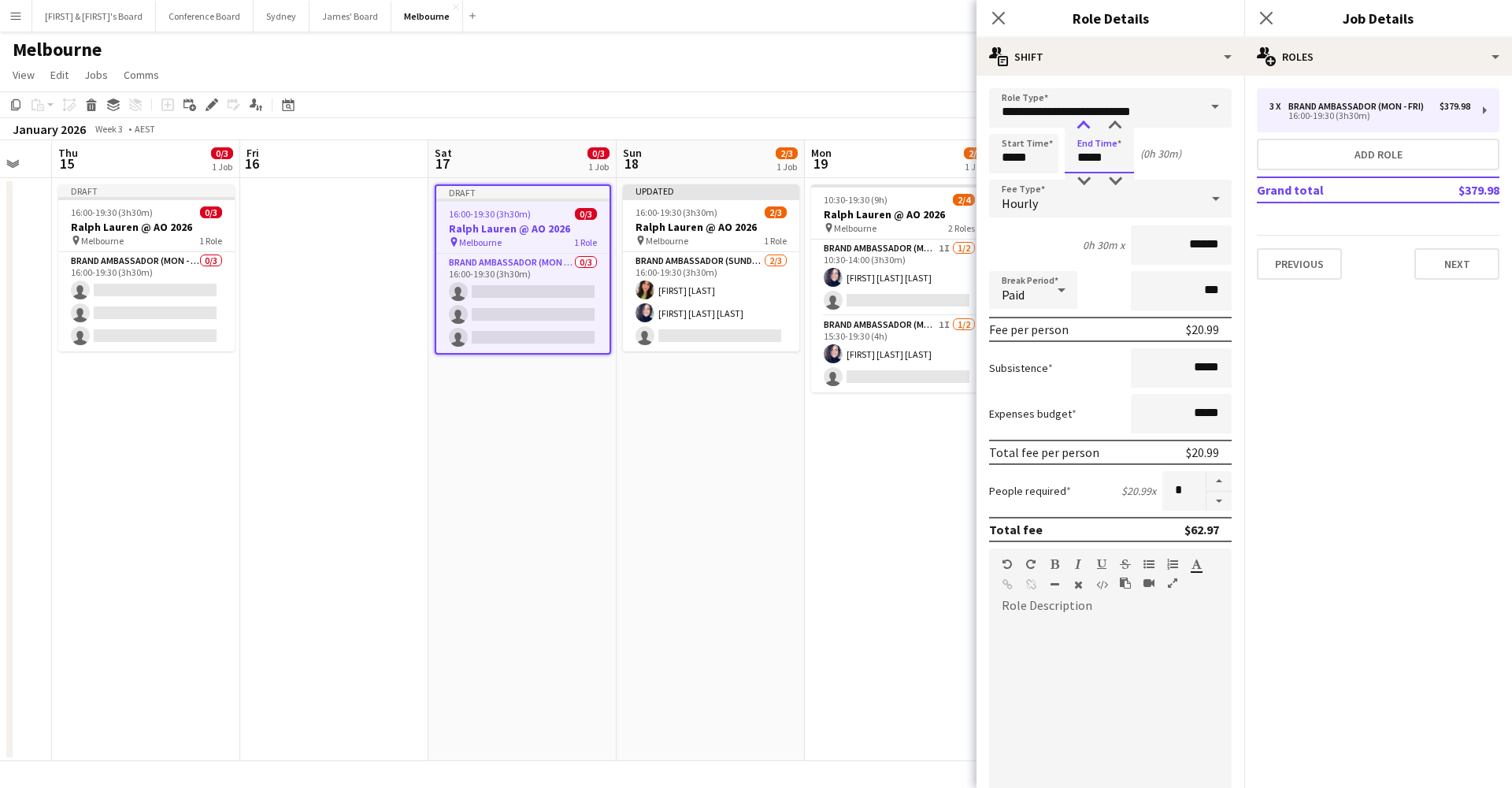 click at bounding box center [1084, 126] 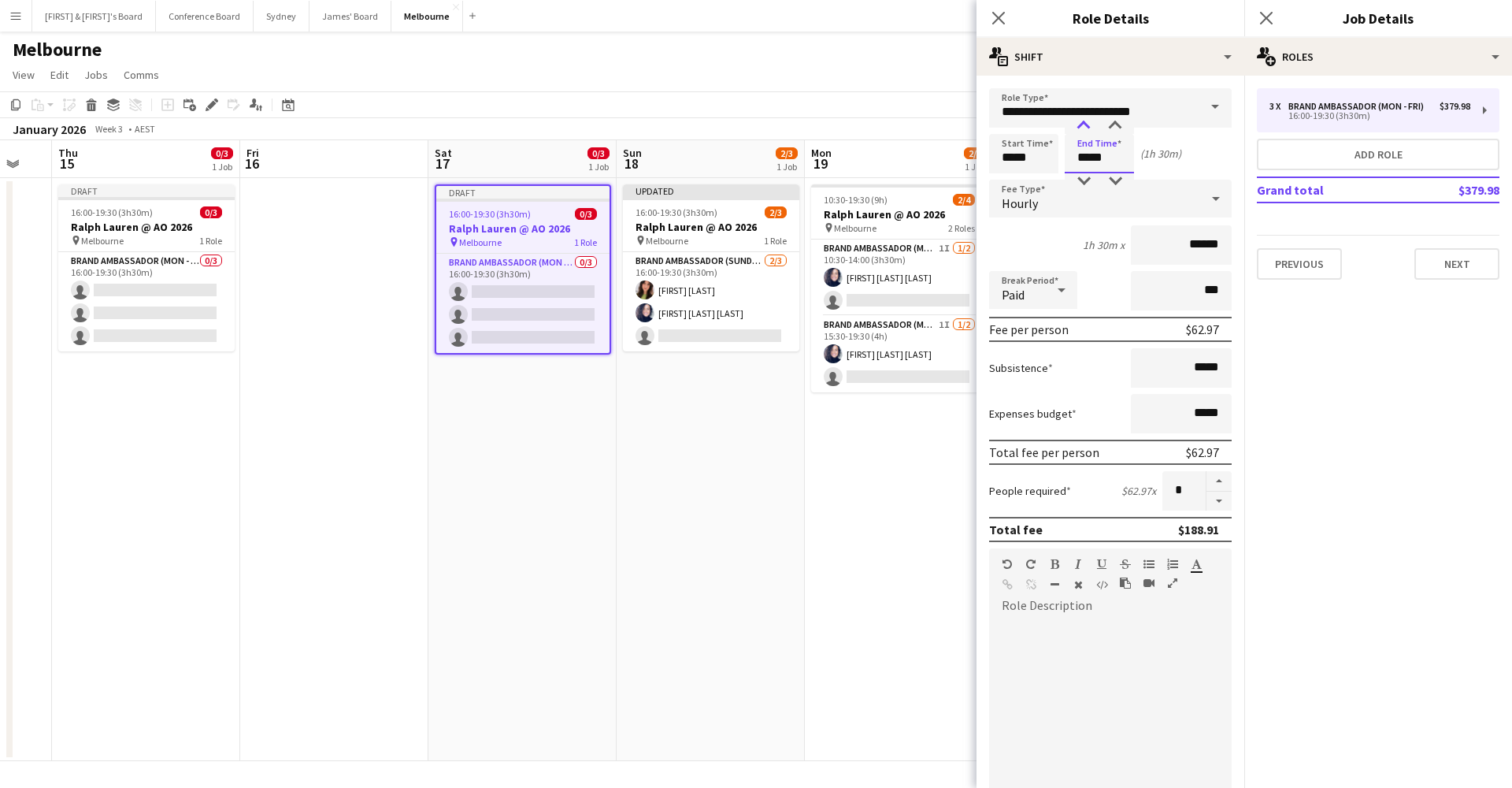 type on "*****" 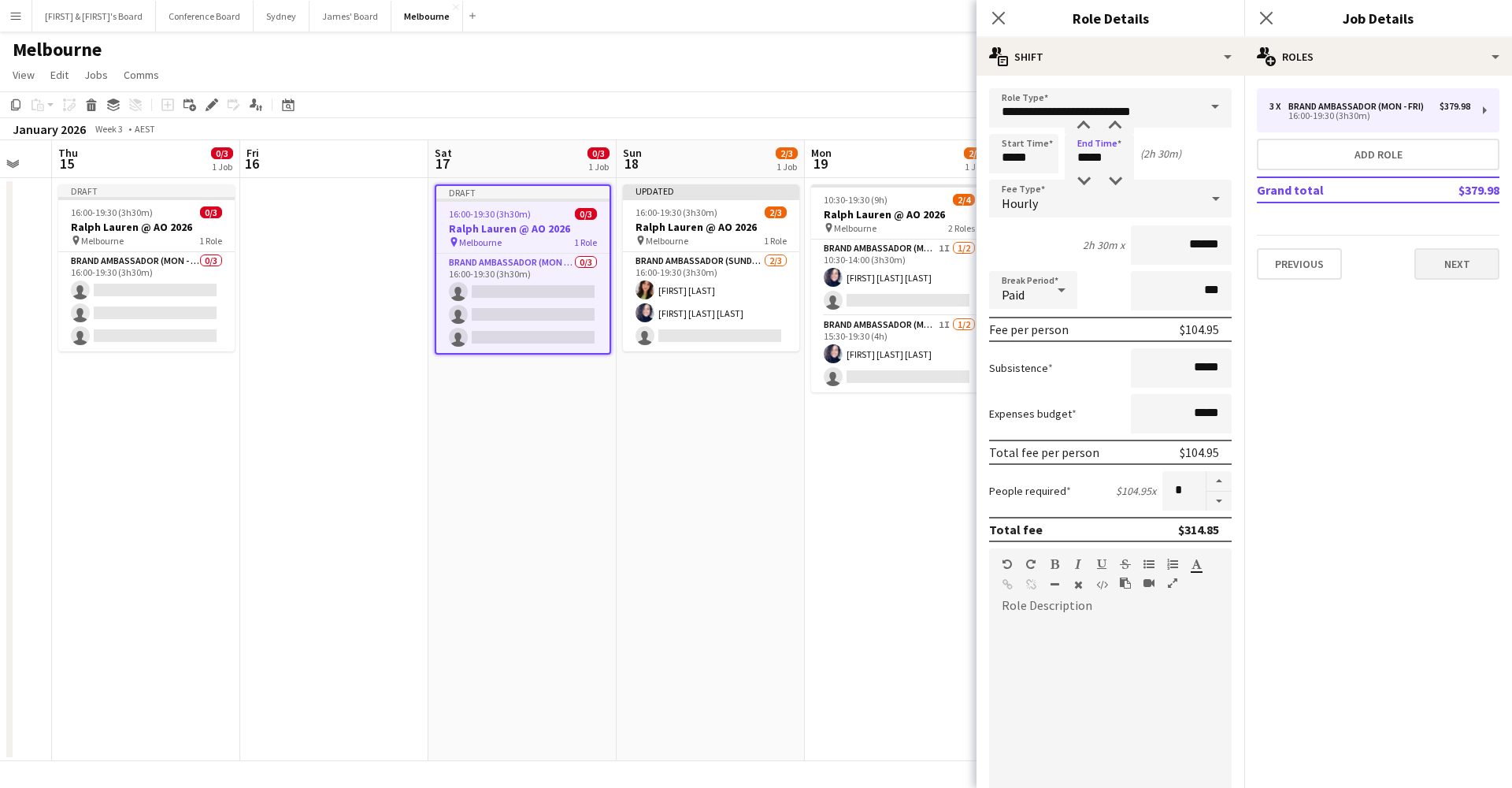 click on "Next" at bounding box center [1457, 264] 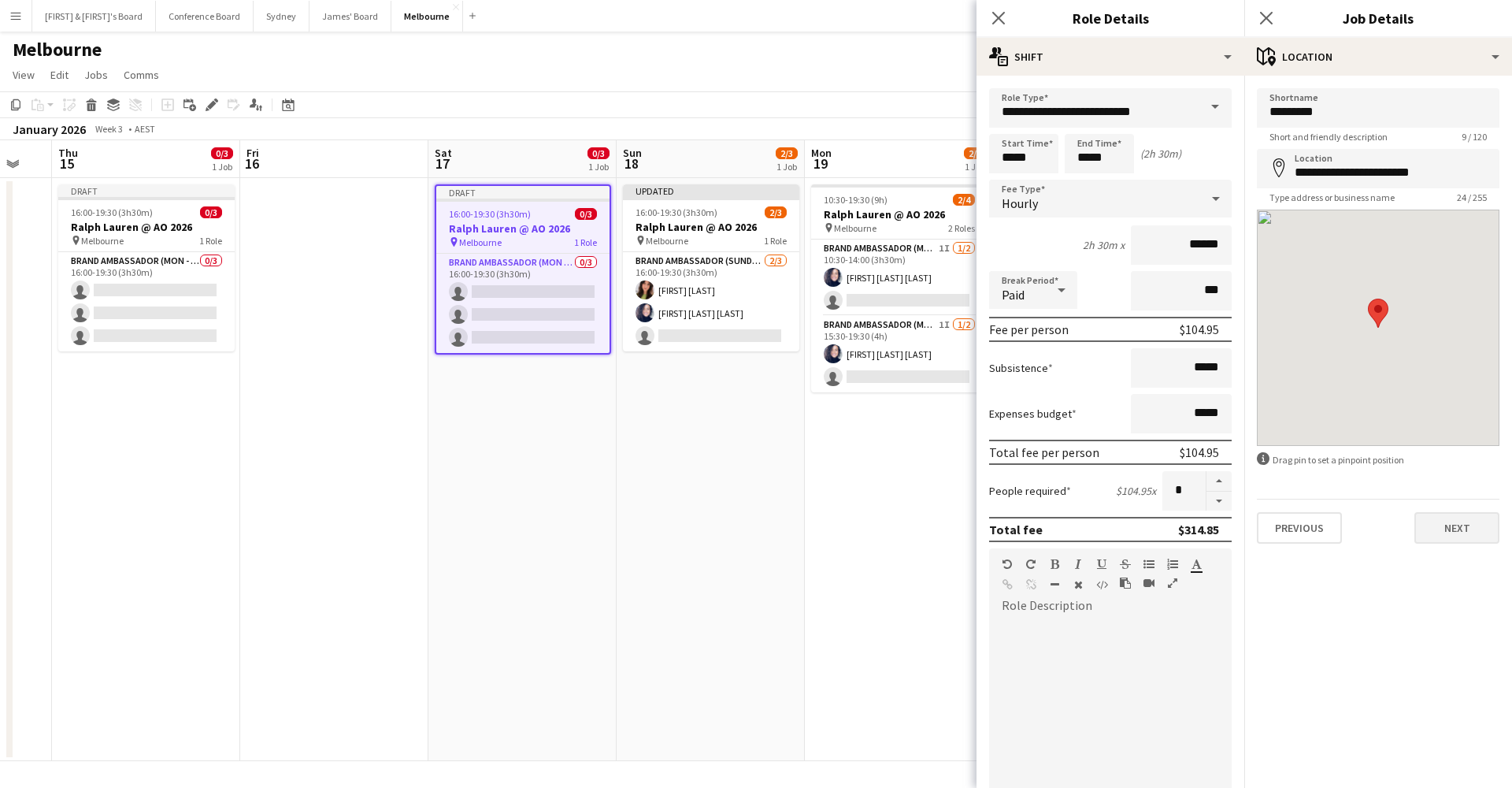 click on "Next" at bounding box center (1457, 528) 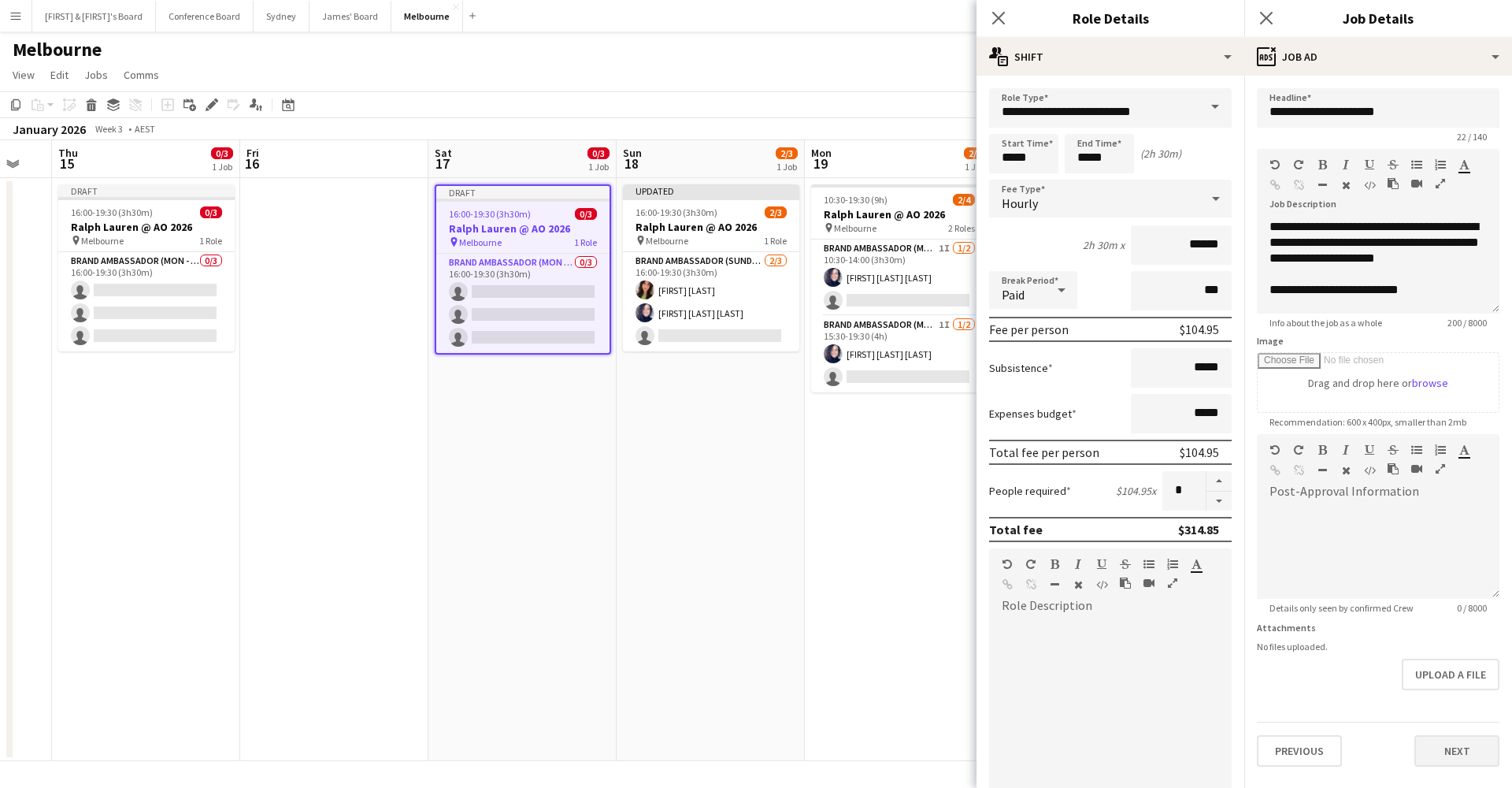 click on "Next" at bounding box center (1457, 751) 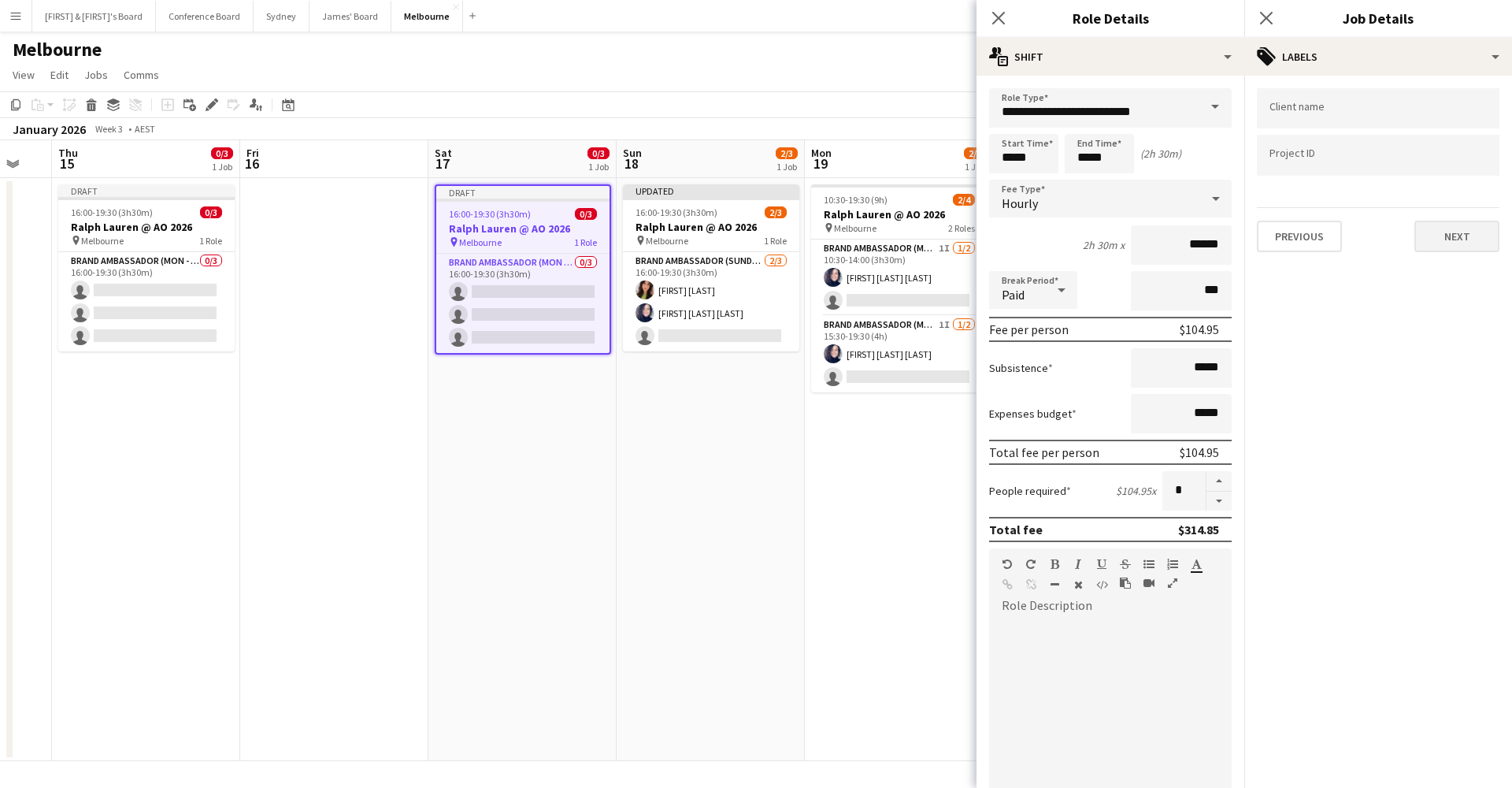 click on "Next" at bounding box center [1457, 236] 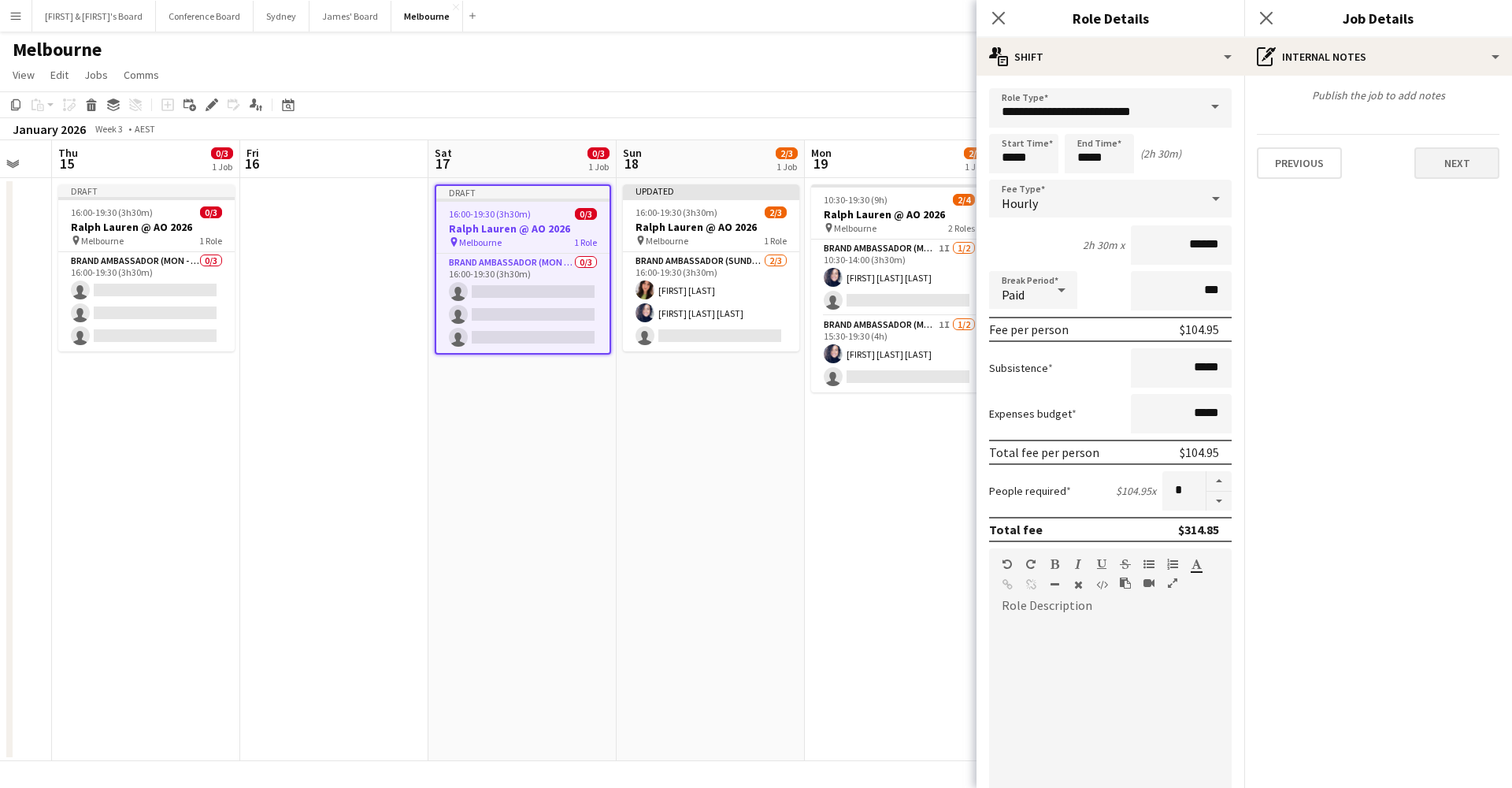 click on "Next" at bounding box center [1457, 163] 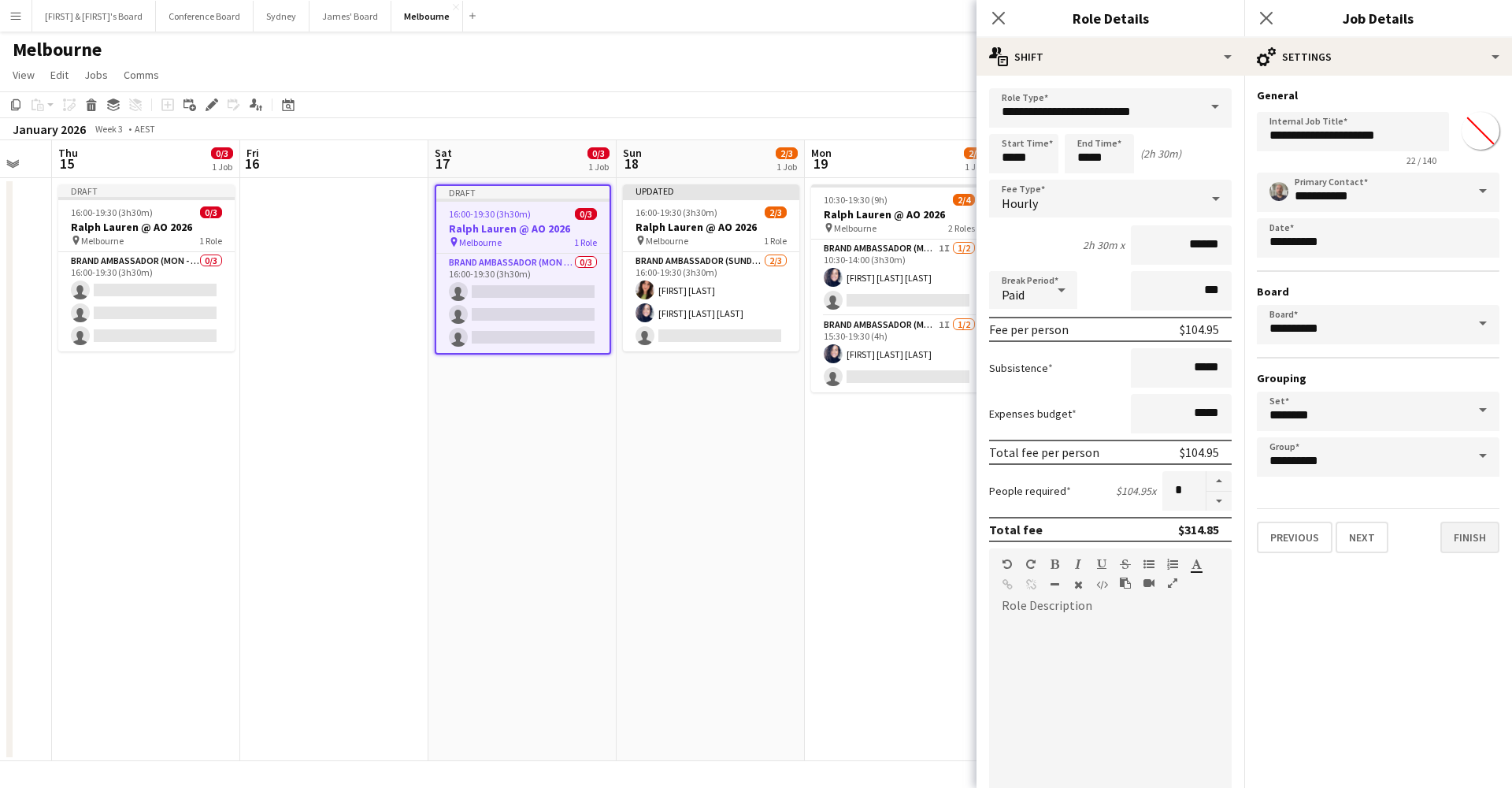 click on "Finish" at bounding box center [1469, 537] 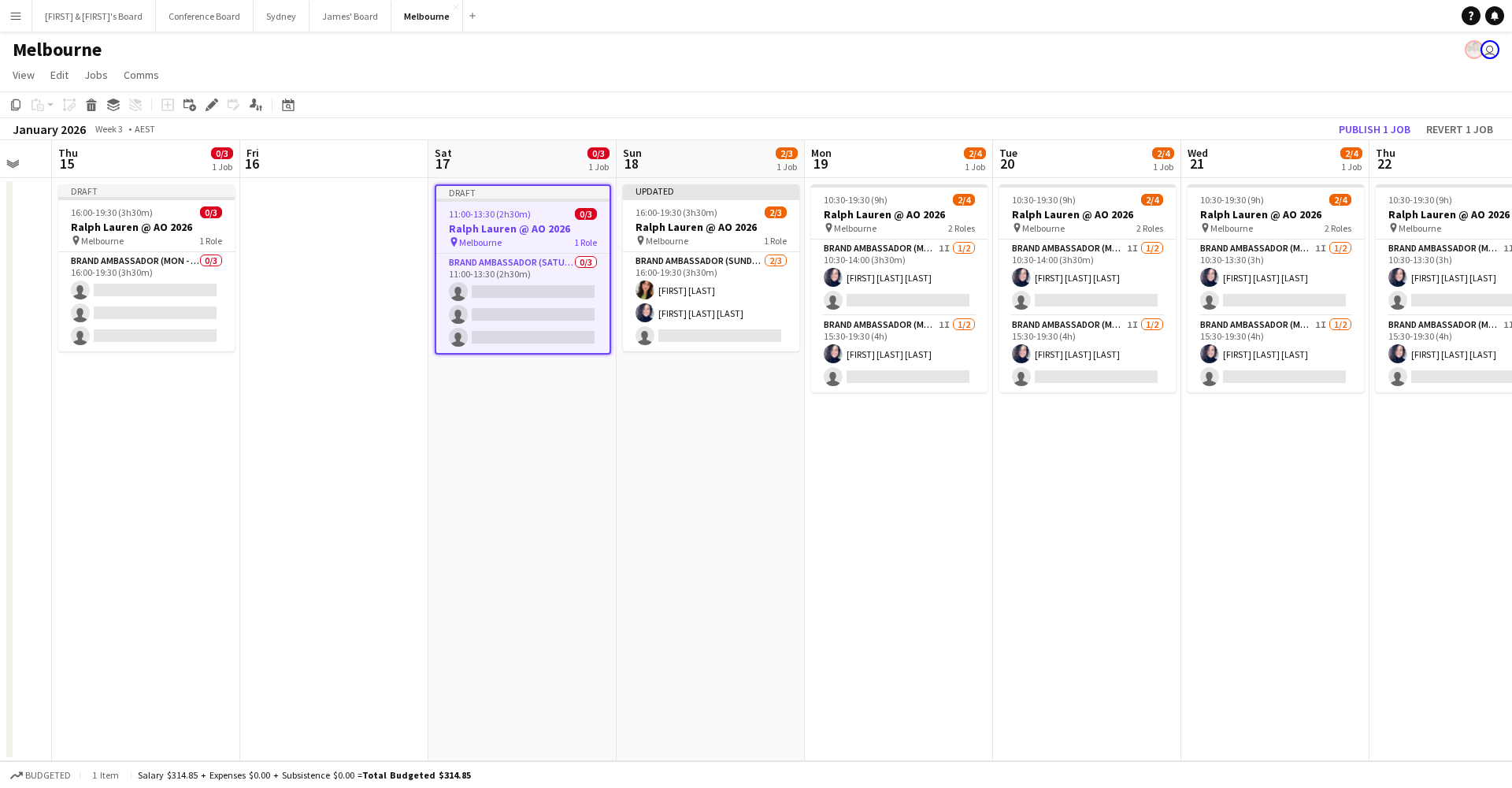 click on "Updated   16:00-19:30 (3h30m)    2/3   Ralph Lauren @ AO 2023
pin
[CITY]   1 Role   Brand Ambassador (Sunday)   2/3   16:00-19:30 (3h30m)
[FIRST] [LAST] [FIRST] [LAST]
single-neutral-actions" at bounding box center (710, 470) 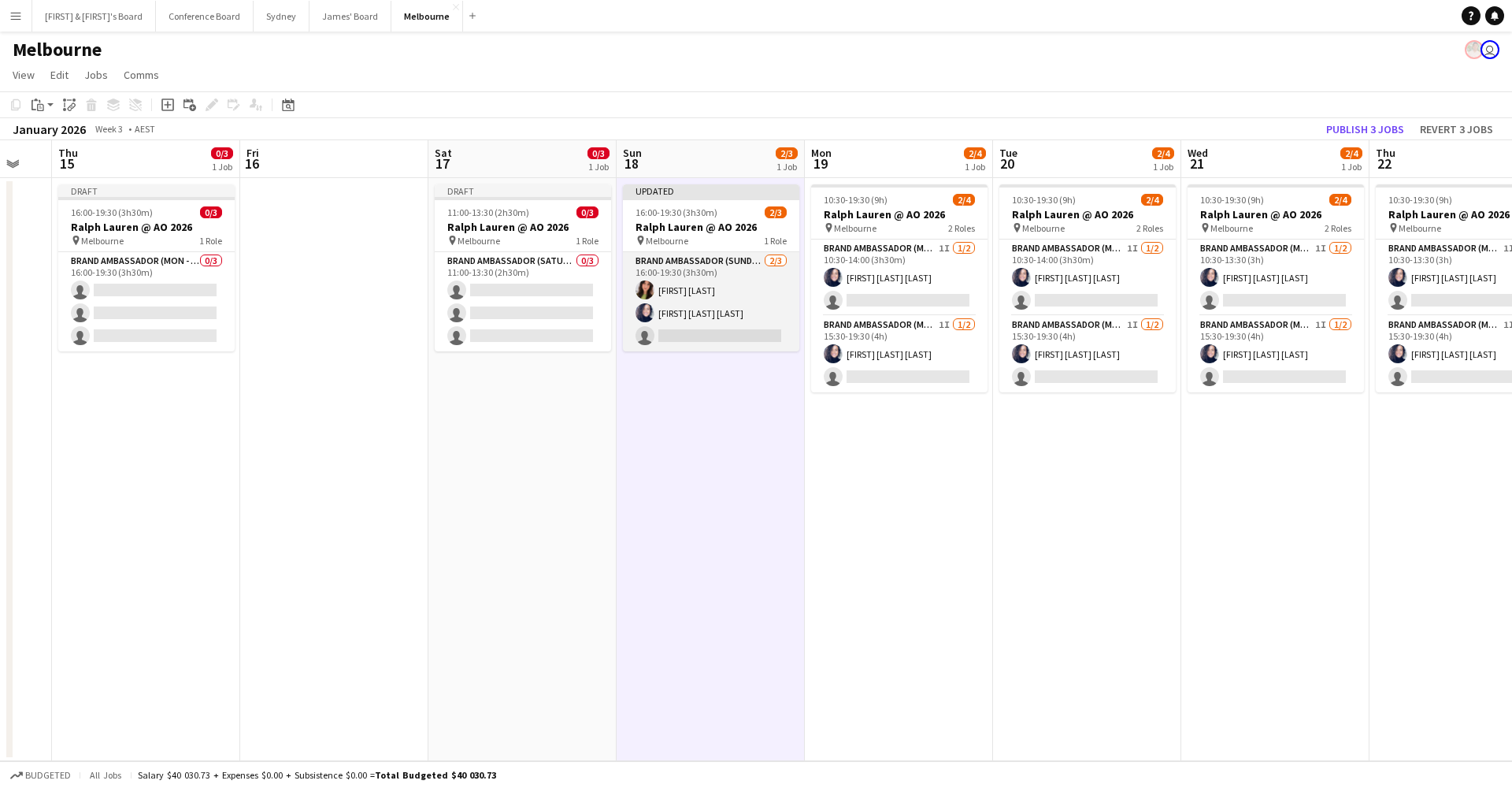 click on "Brand Ambassador (Sunday)   2/3   16:00-19:30 (3h30m)
[FIRST] [LAST] [FIRST] [LAST]
single-neutral-actions" at bounding box center (711, 302) 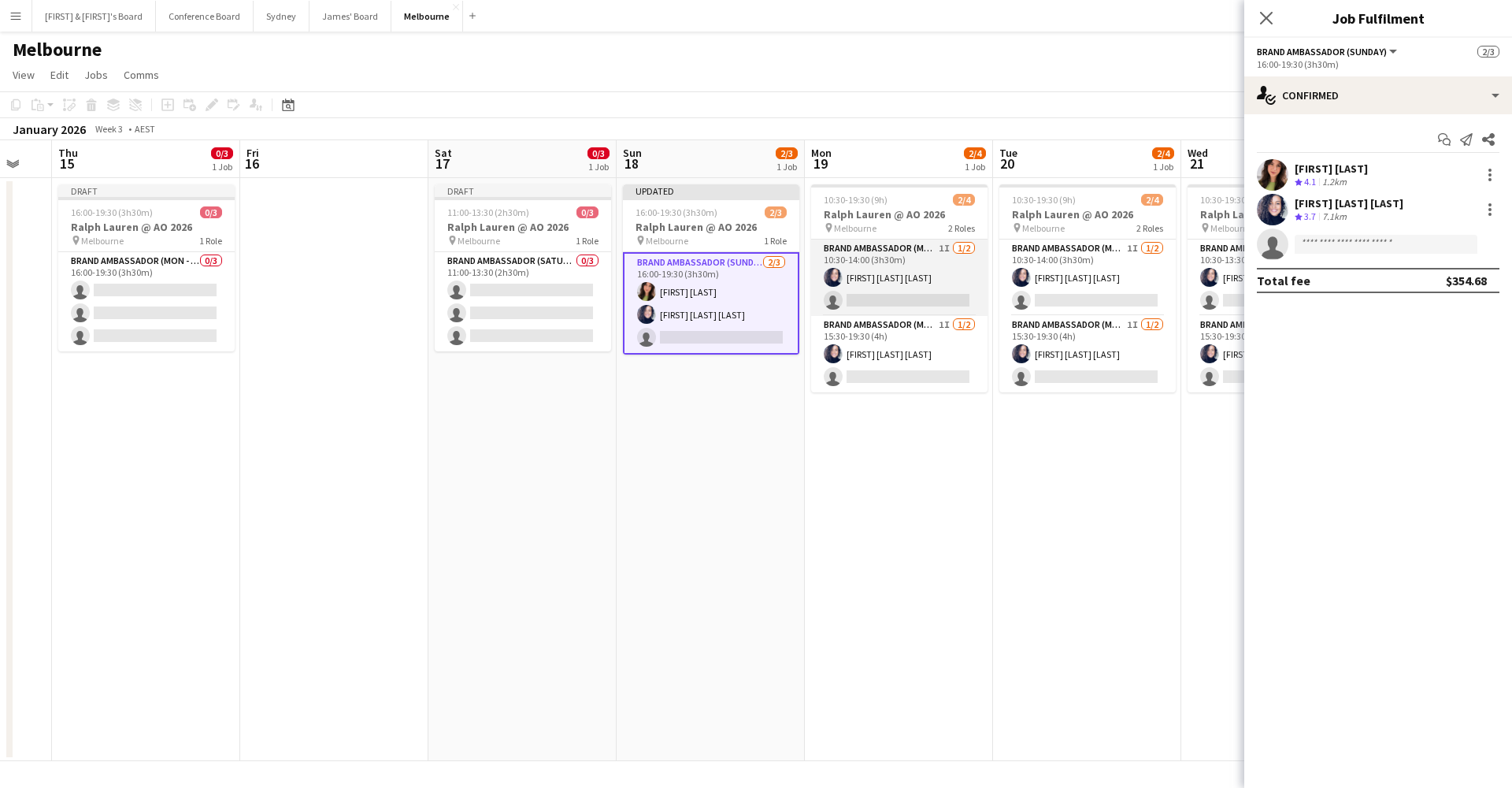click on "Brand Ambassador (Mon - Fri)   1I   1/2   10:30-14:00 (3h30m)
Natalia Ramires Almeida Rosa
single-neutral-actions" at bounding box center (899, 277) 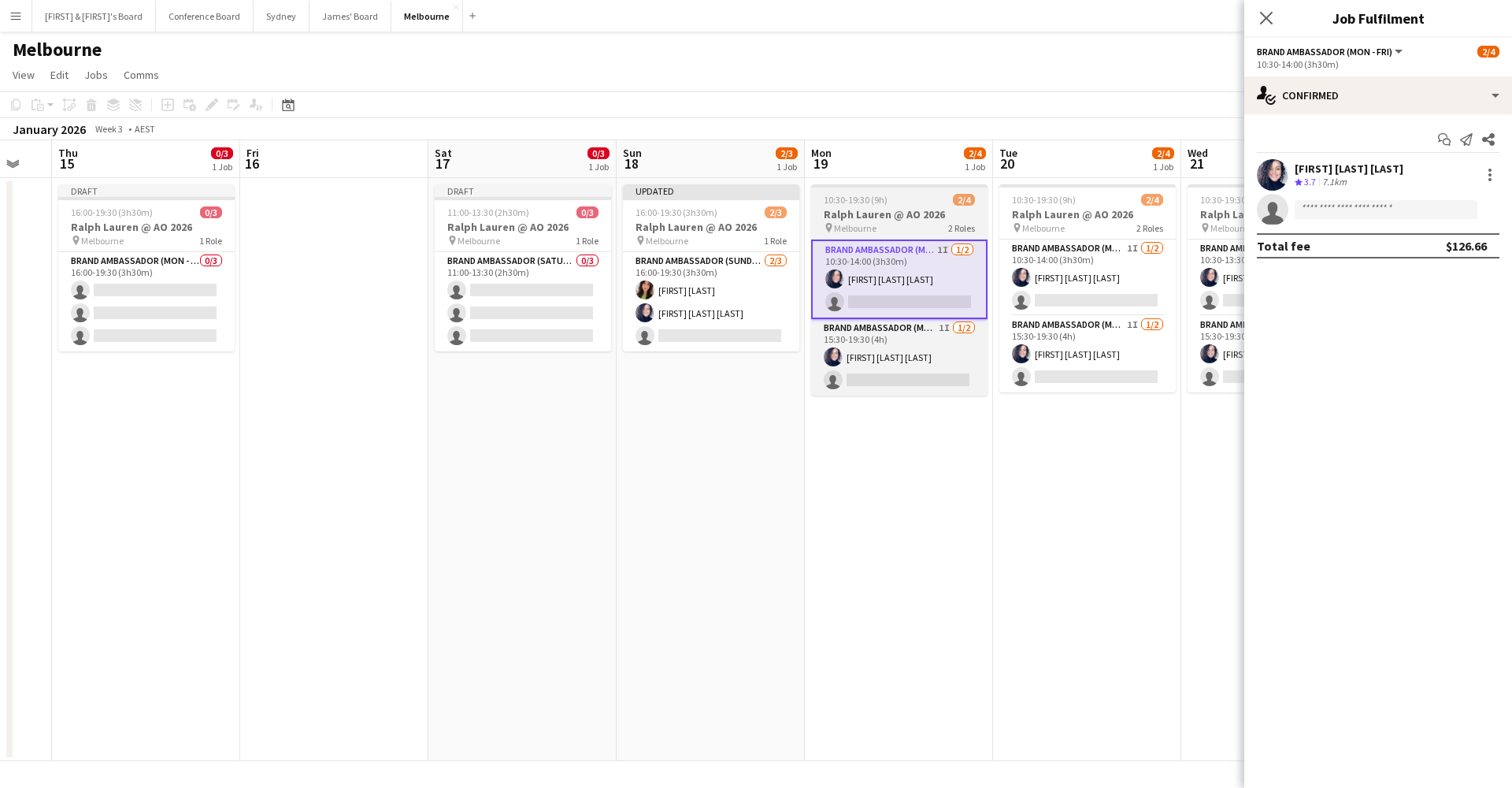 click on "Ralph Lauren @ AO 2026" at bounding box center [899, 214] 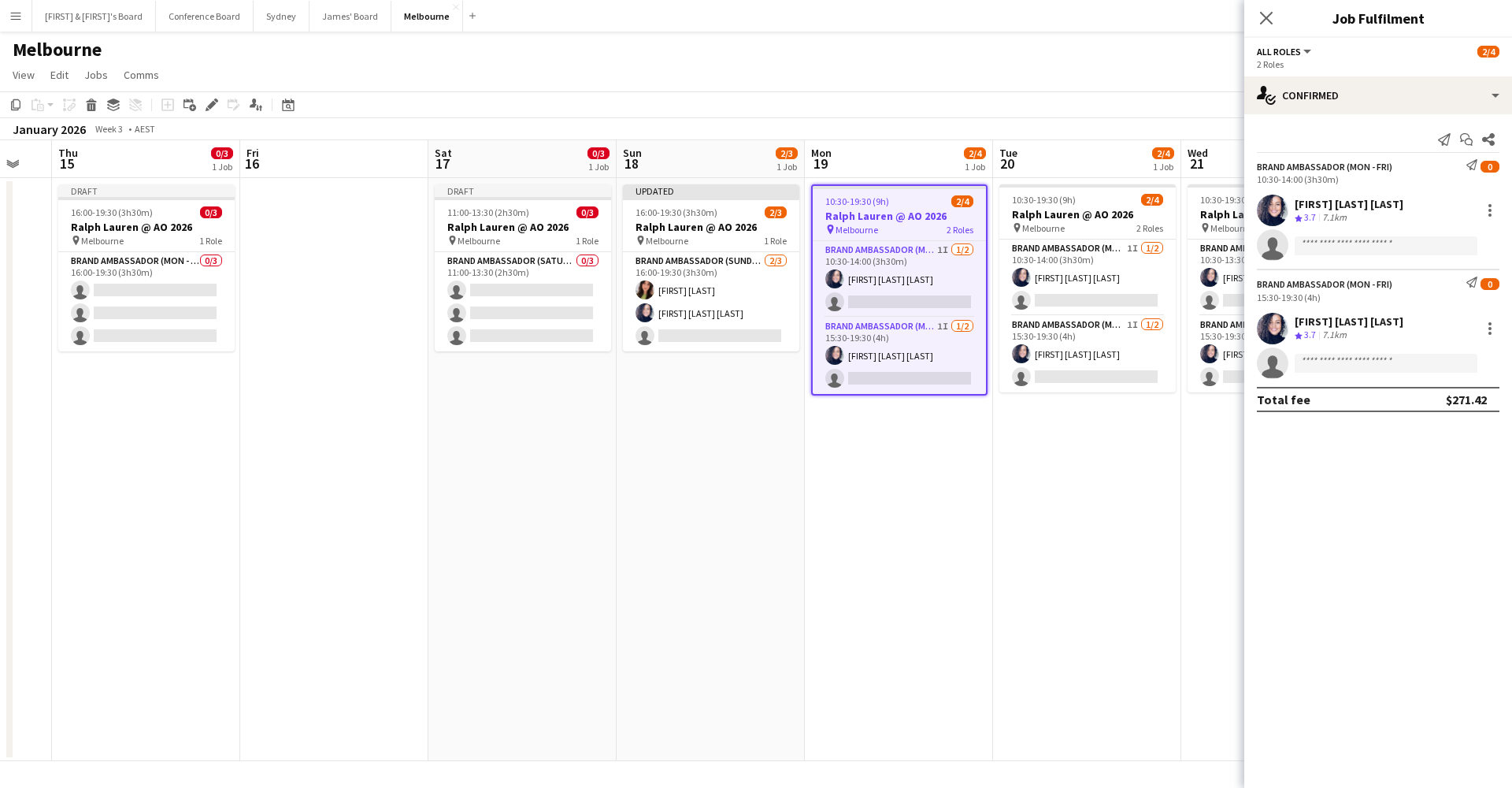 click on "[FIRST] [LAST]
Crew rating
3.7   7.1km" at bounding box center [1378, 210] 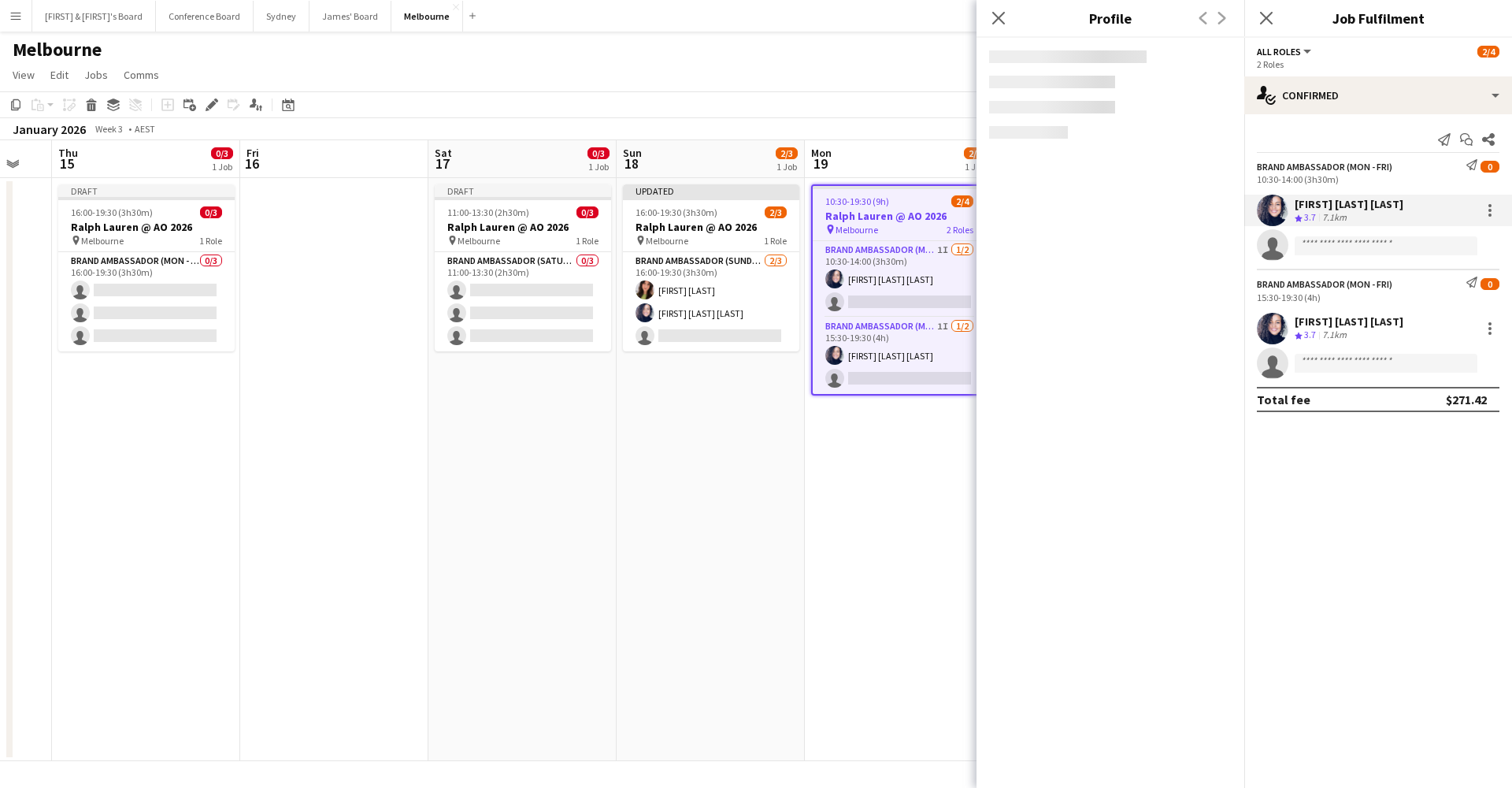 click on "10:30-14:00 (3h30m)" at bounding box center [1378, 179] 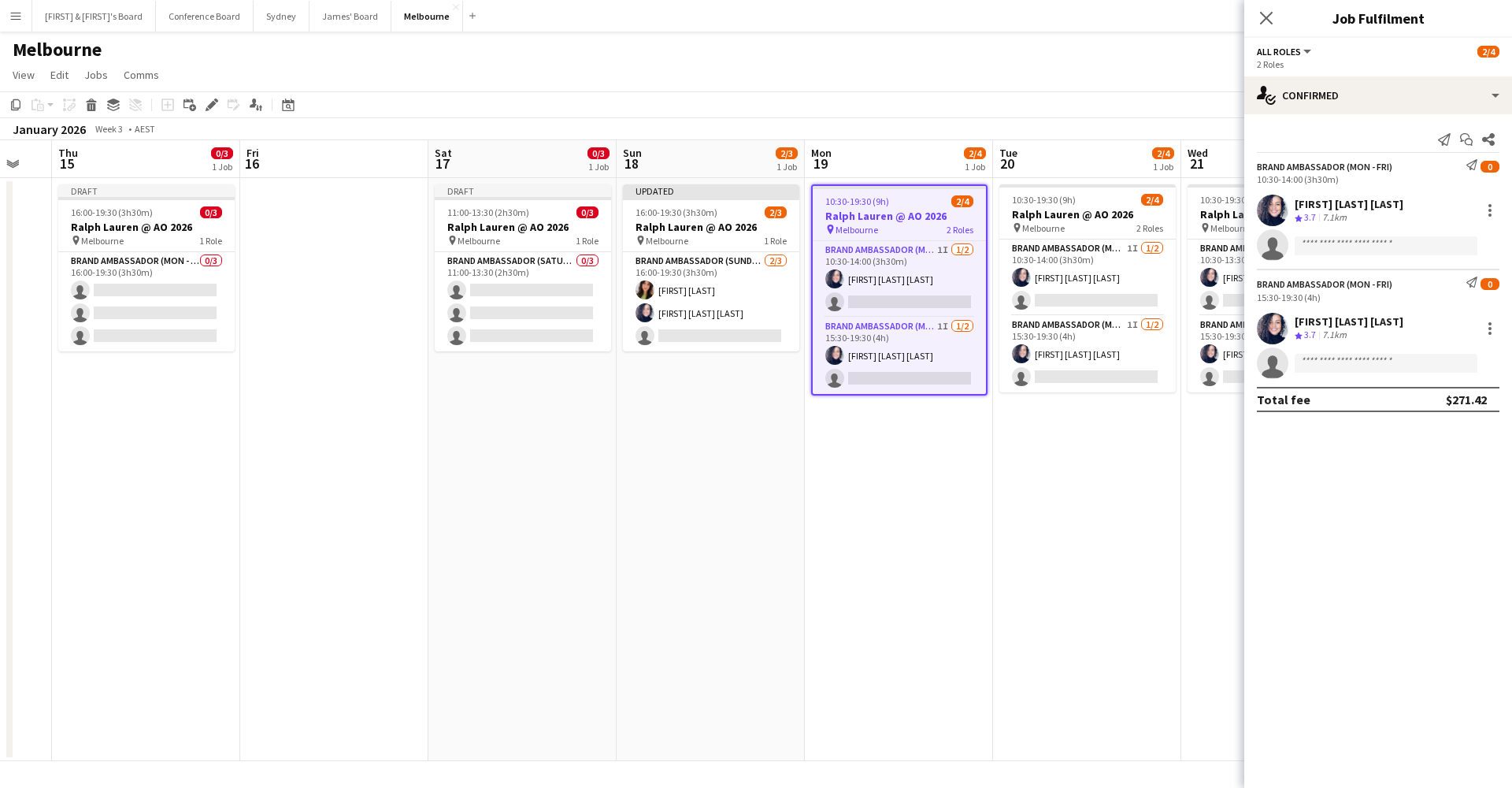 click on "Brand Ambassador (Mon - Fri)" at bounding box center [1325, 166] 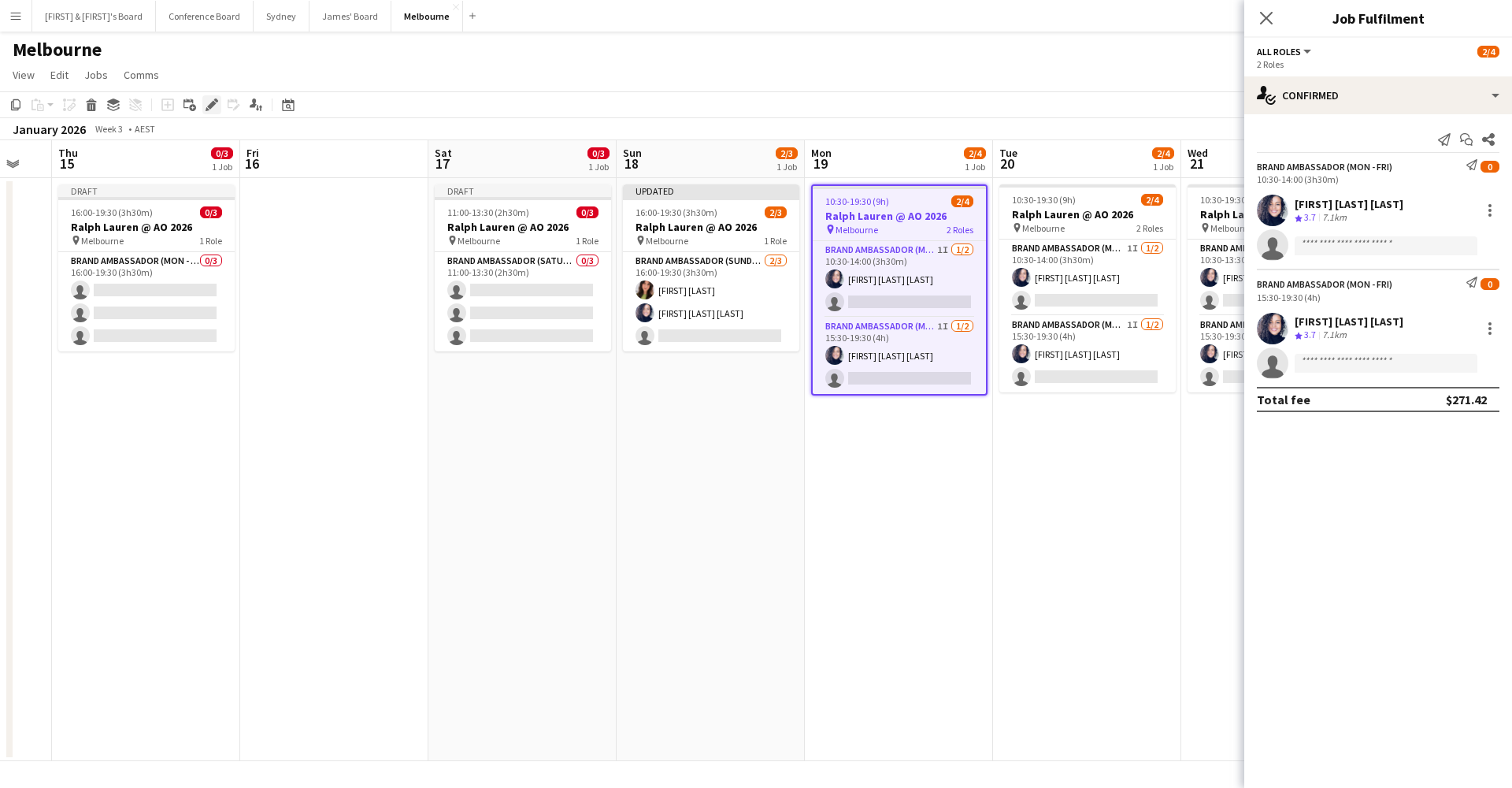 click on "Edit" 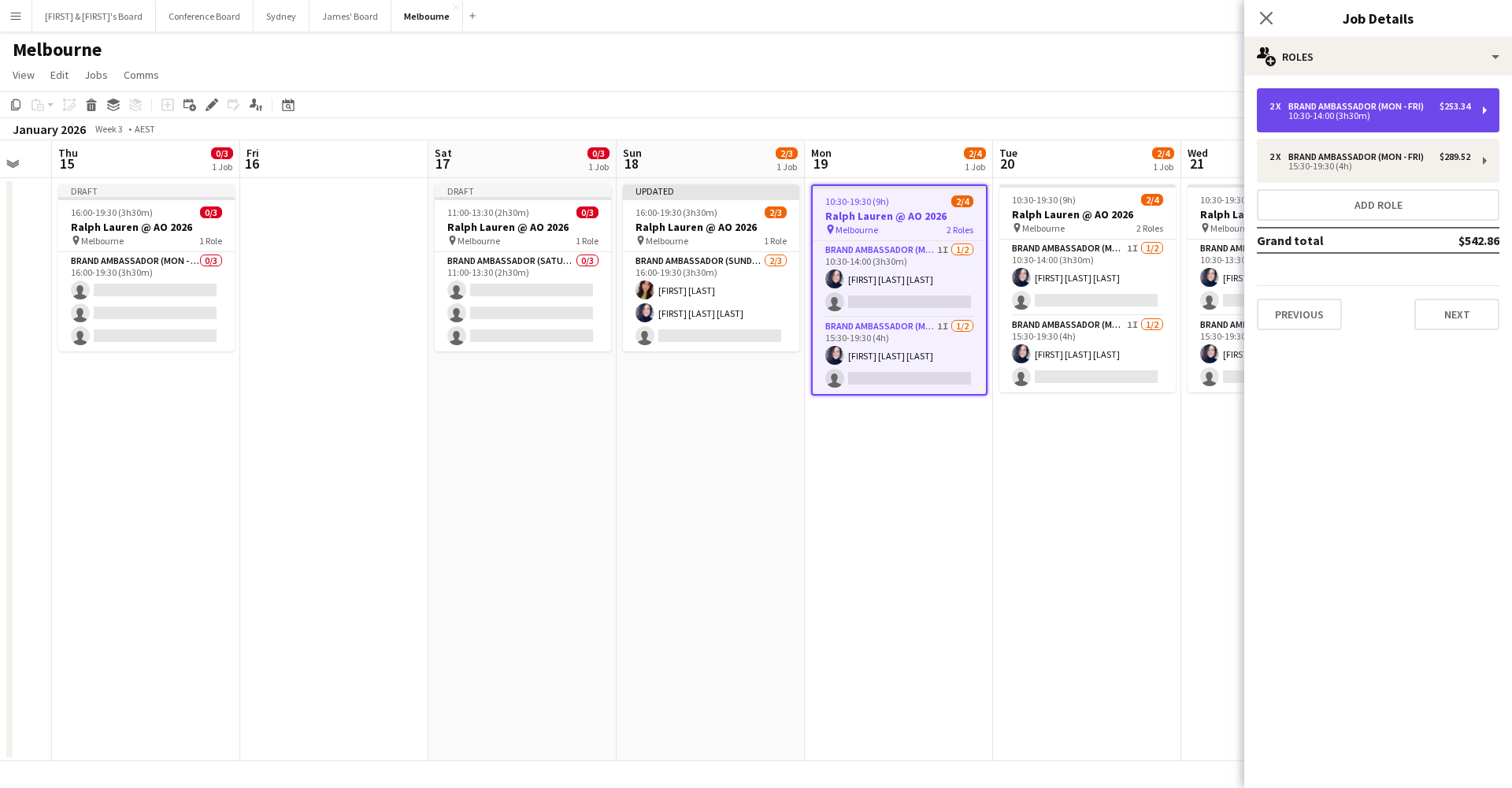 click on "2 x   Brand Ambassador (Mon - Fri)   $253.34   10:30-14:00 (3h30m)" at bounding box center [1378, 110] 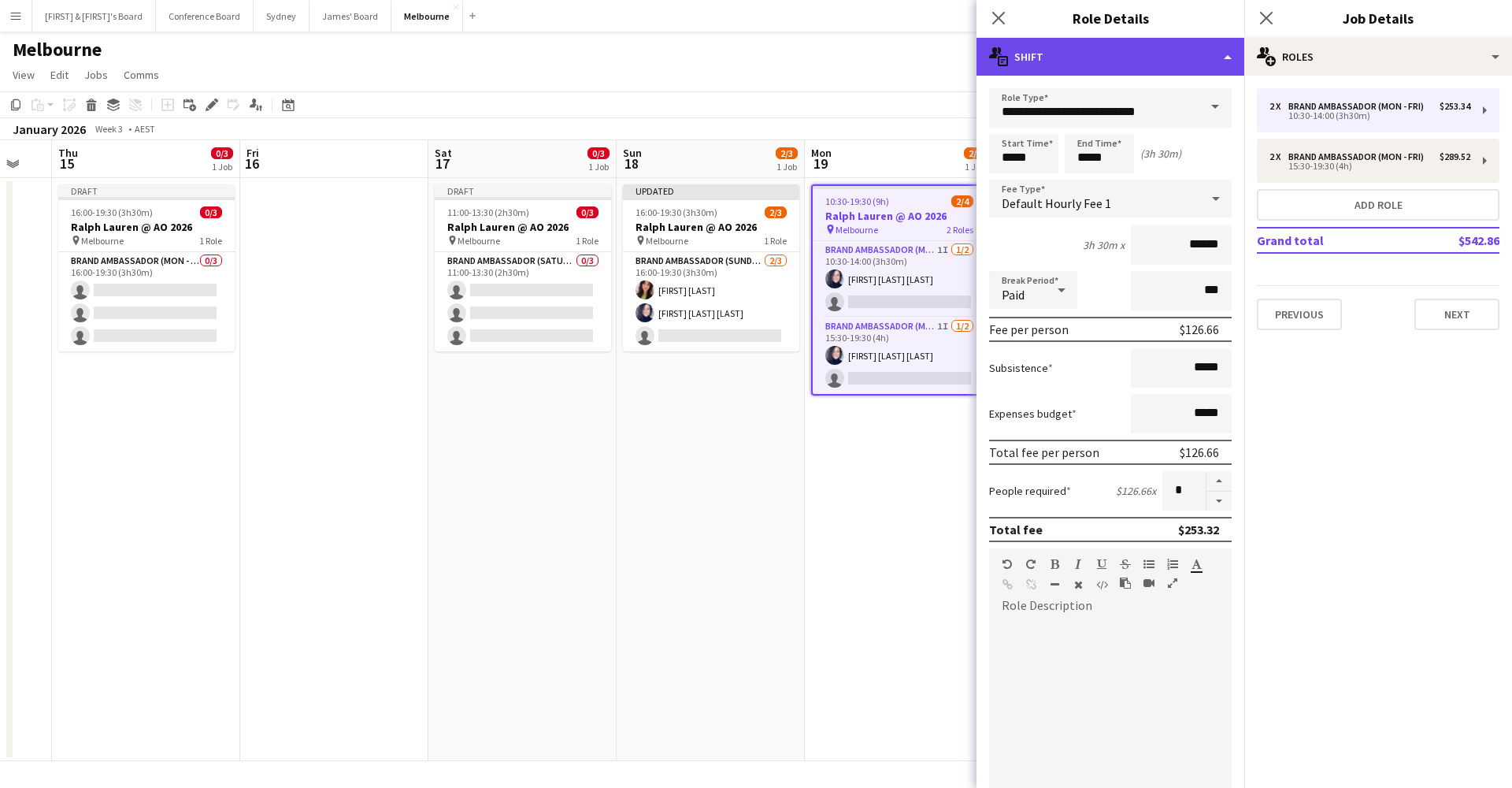 click on "multiple-actions-text
Shift" 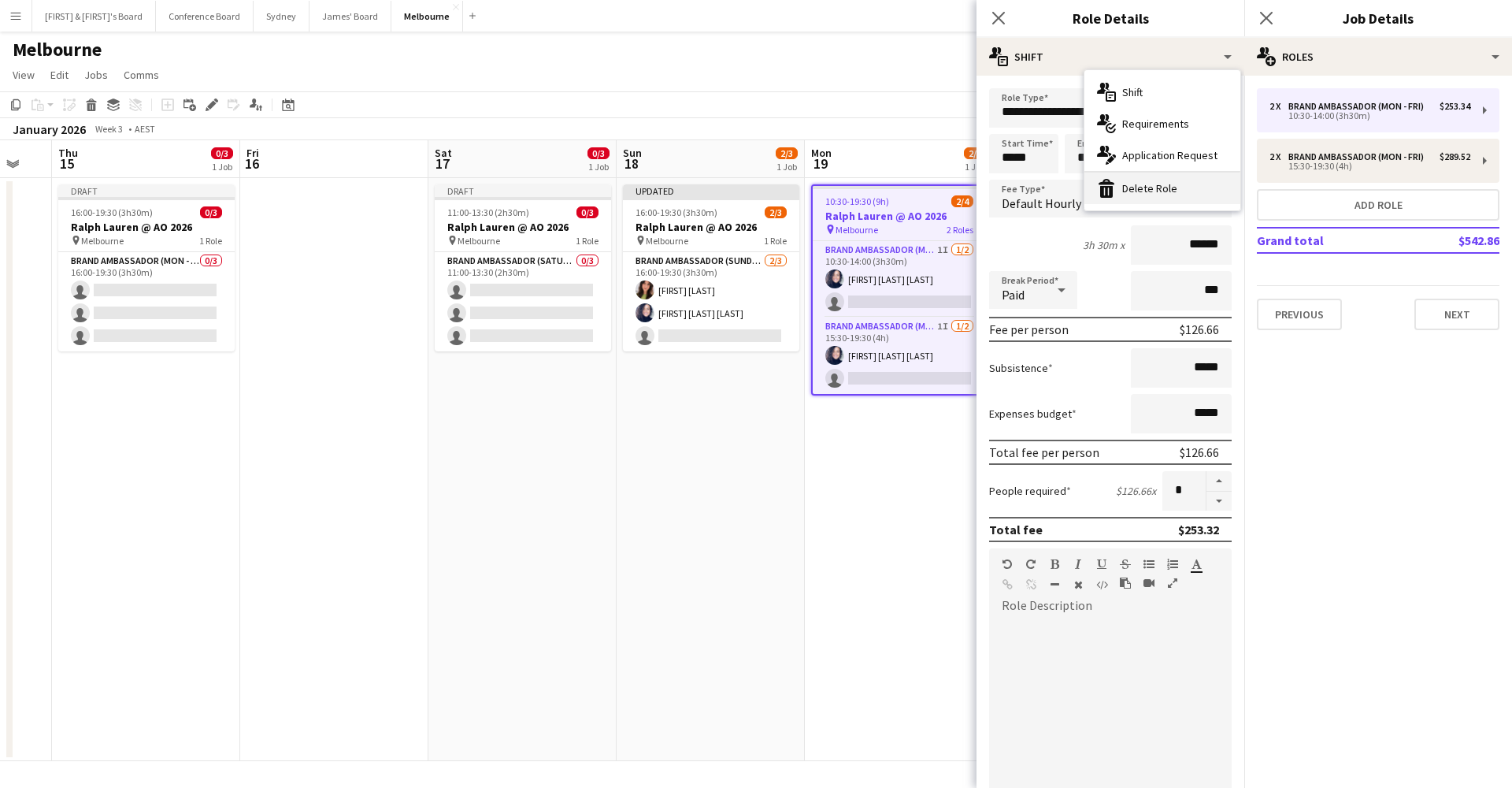 click on "bin-2
Delete Role" at bounding box center (1162, 188) 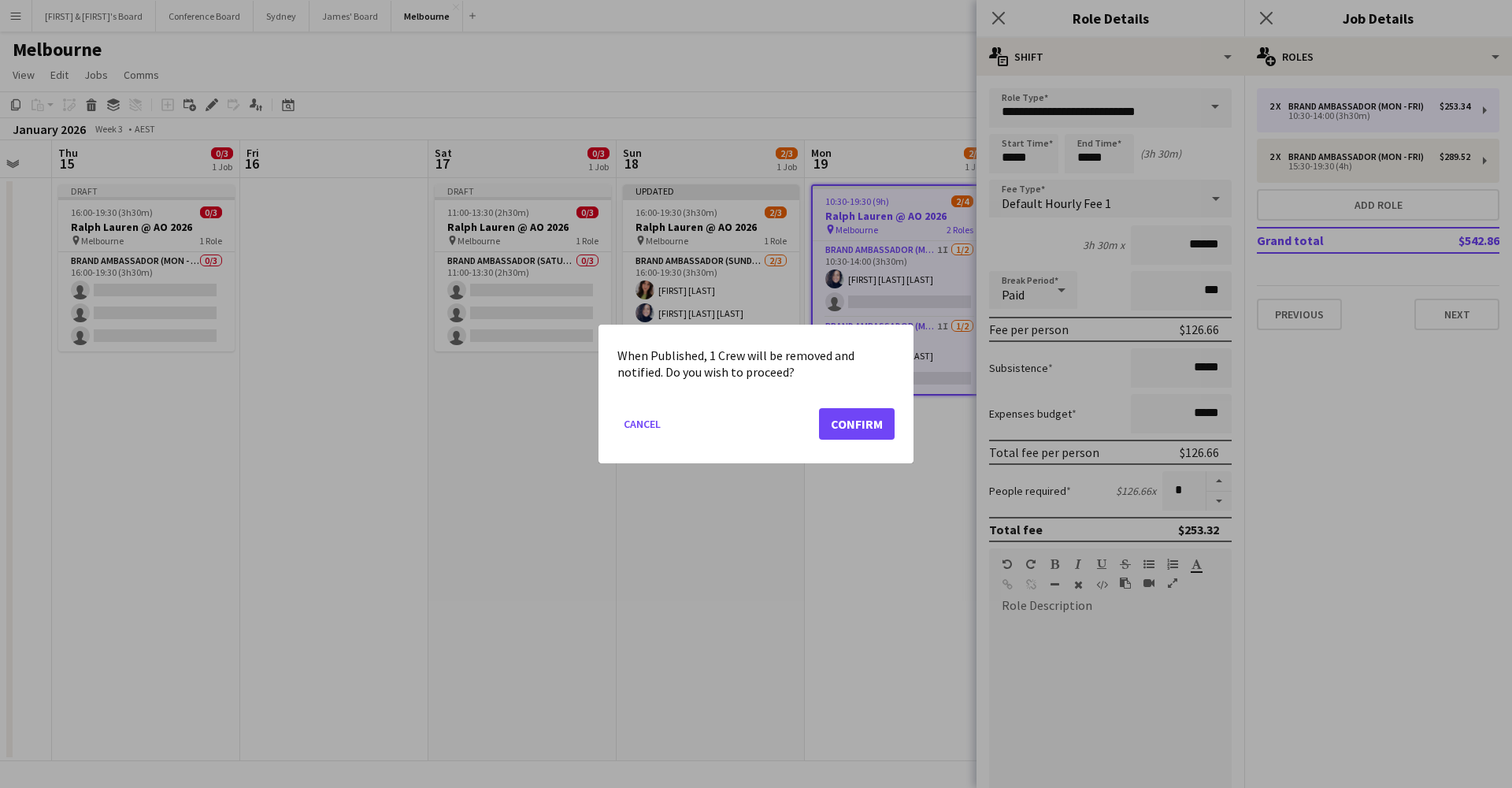 click on "Confirm" 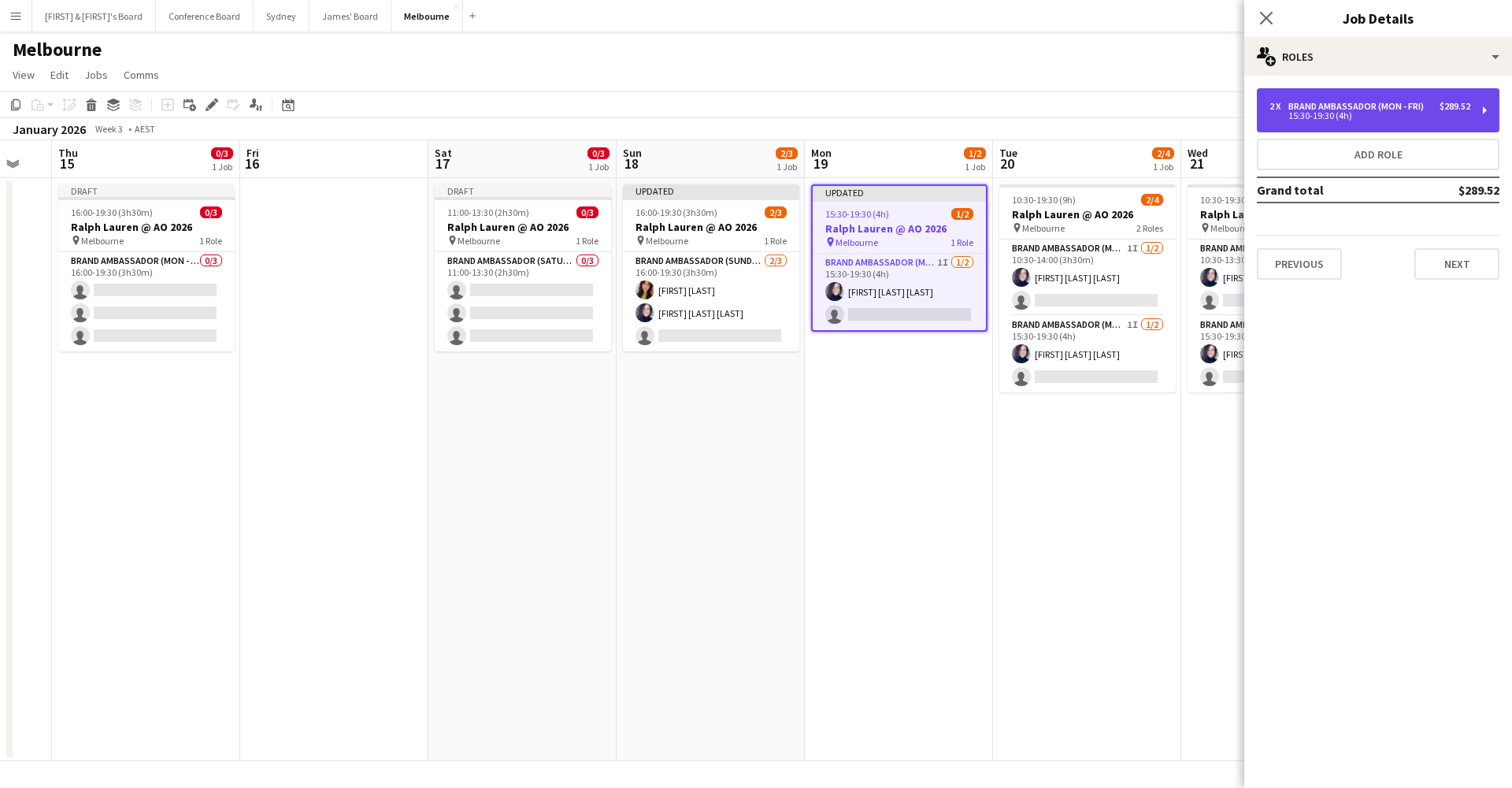 click on "Brand Ambassador (Mon - Fri)" at bounding box center [1359, 106] 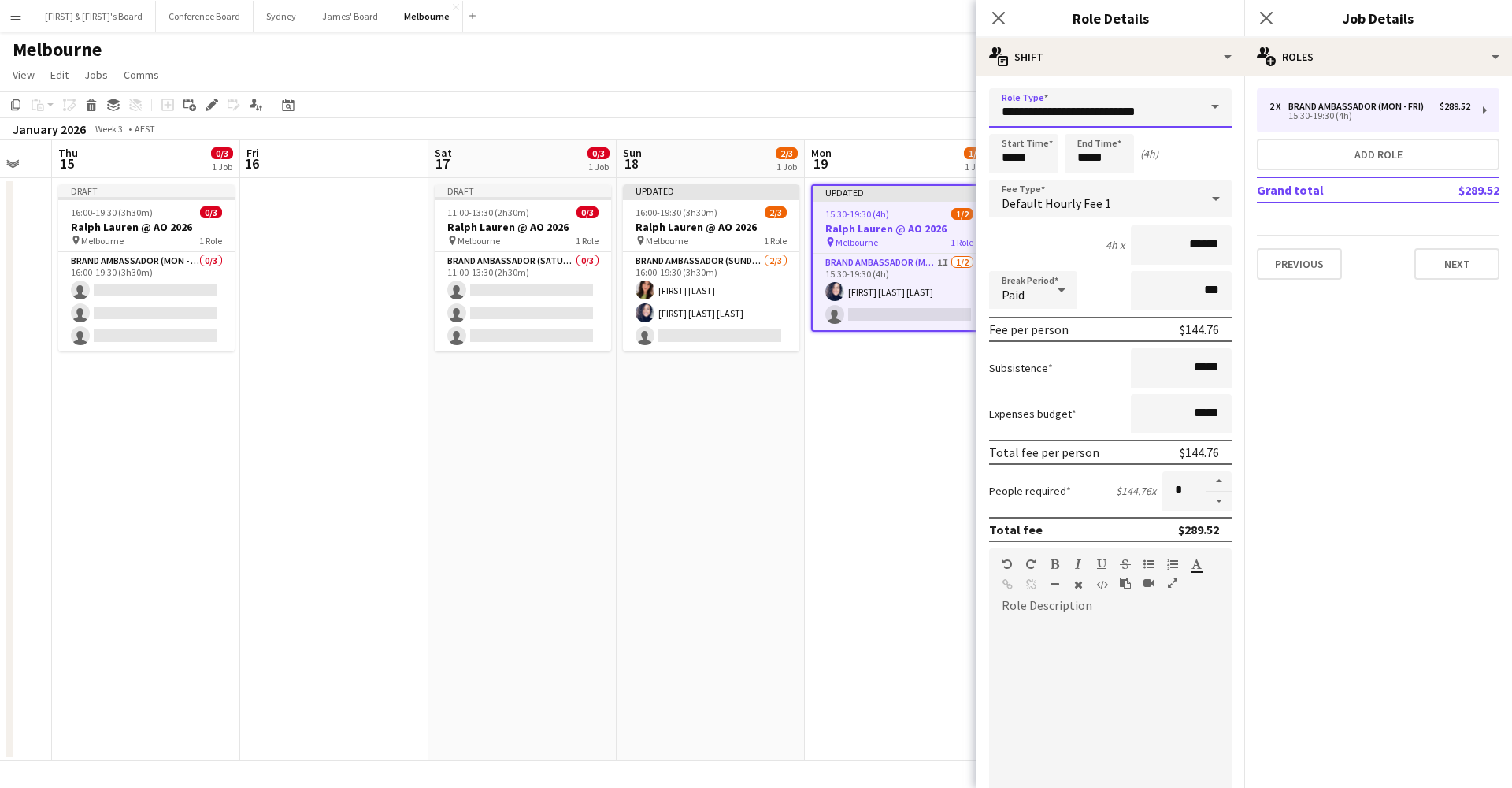 click on "**********" at bounding box center (1110, 108) 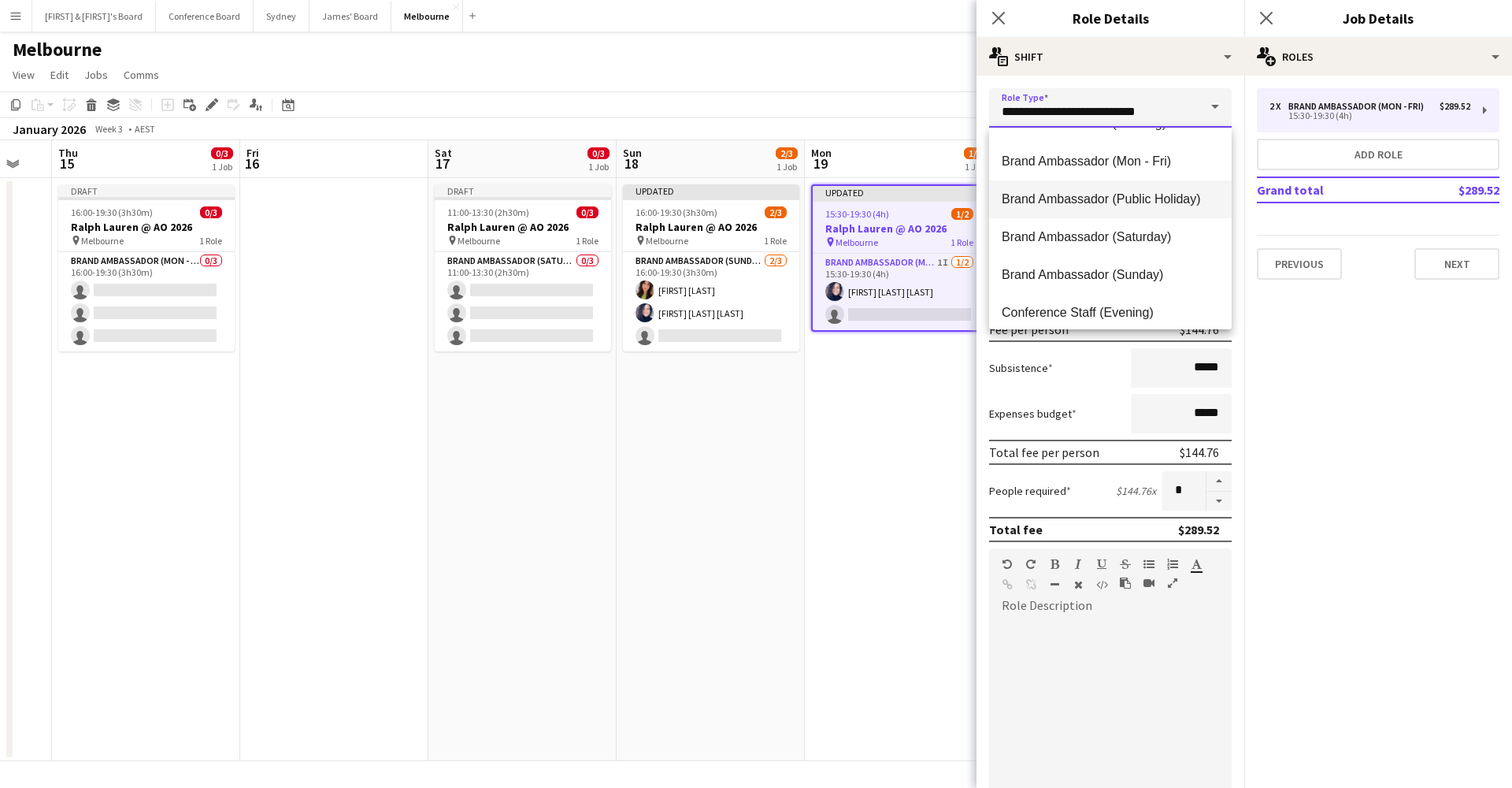 scroll, scrollTop: 58, scrollLeft: 0, axis: vertical 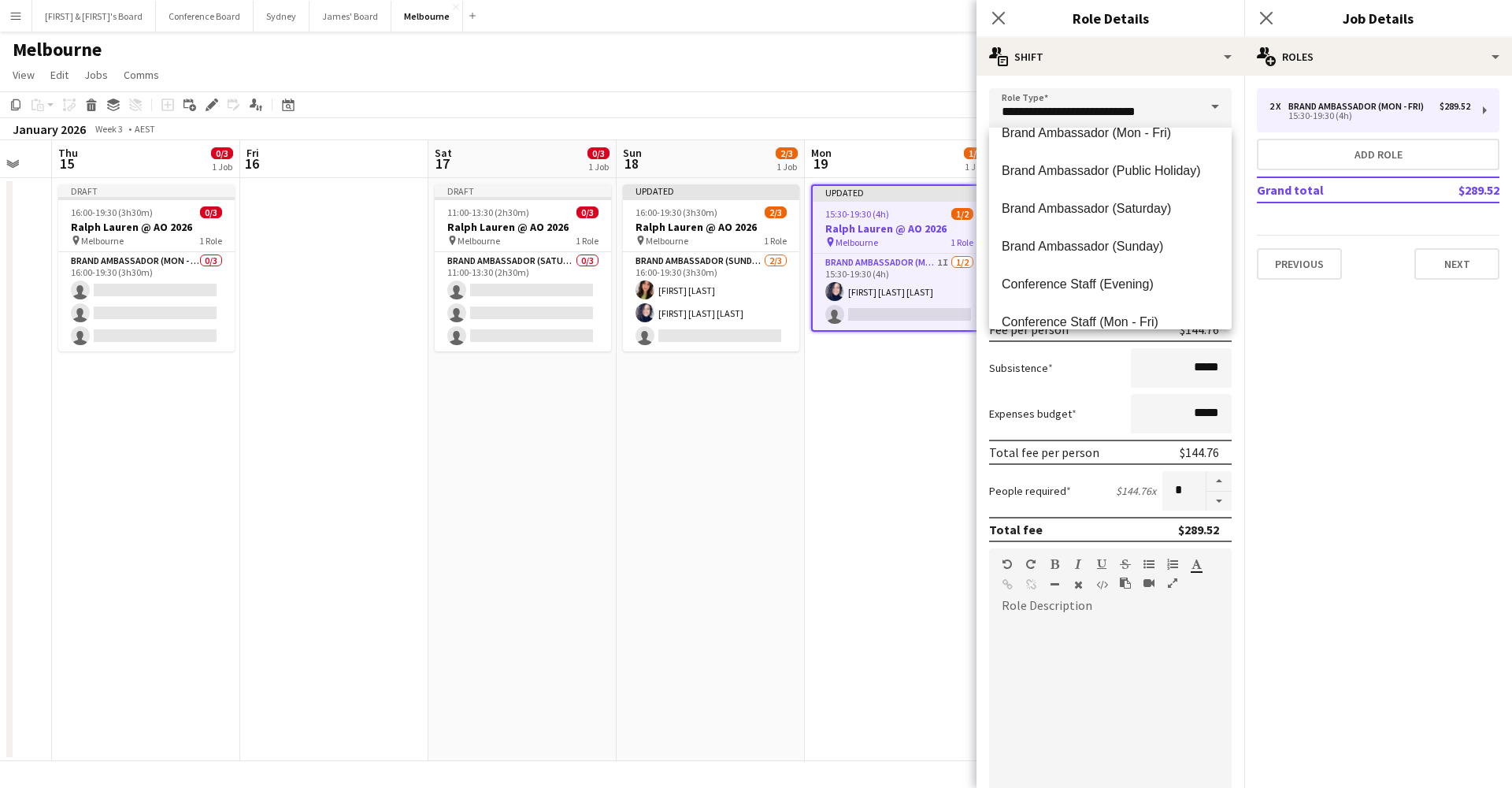click on "**********" at bounding box center [1110, 531] 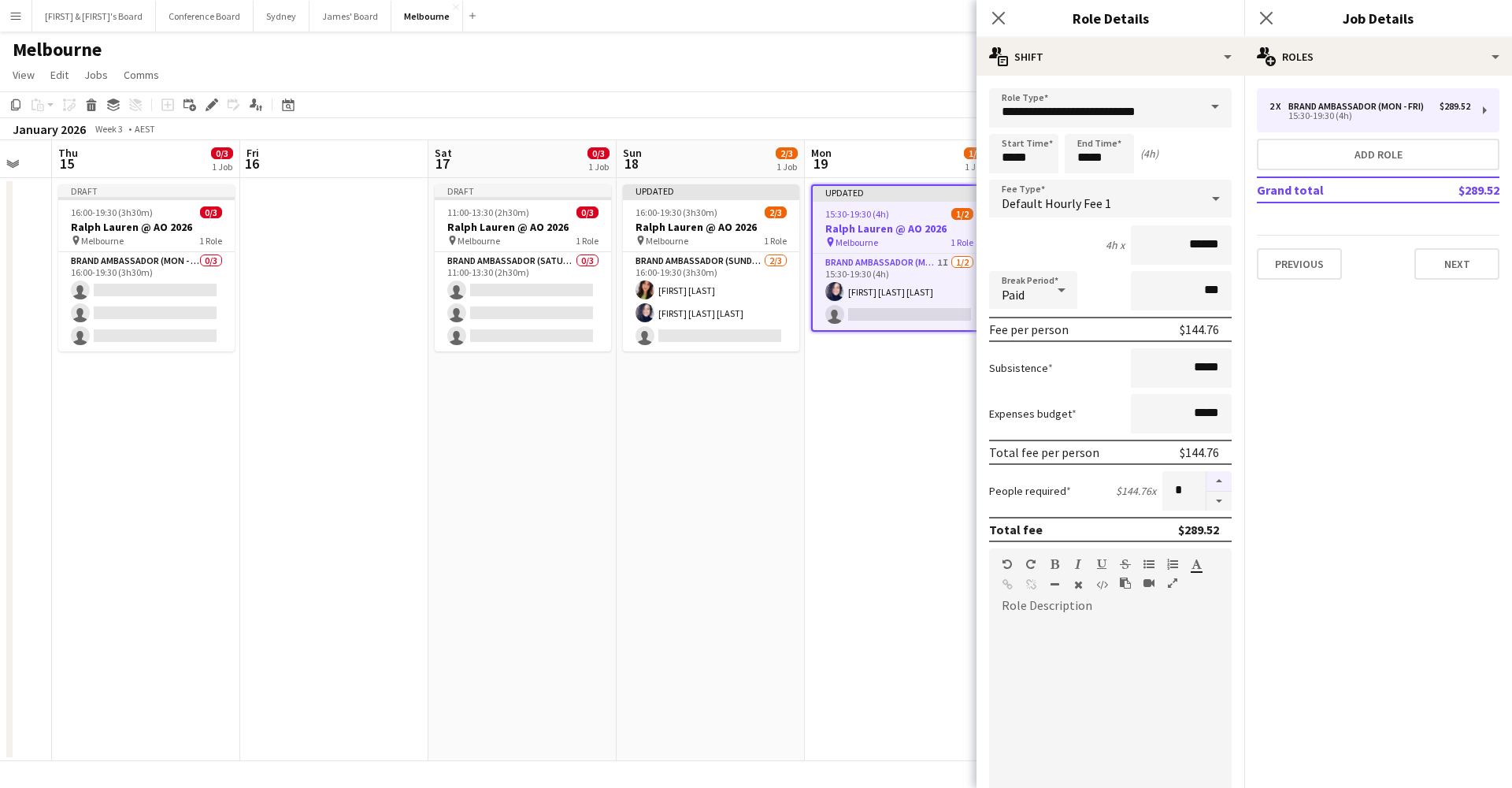 click at bounding box center (1219, 481) 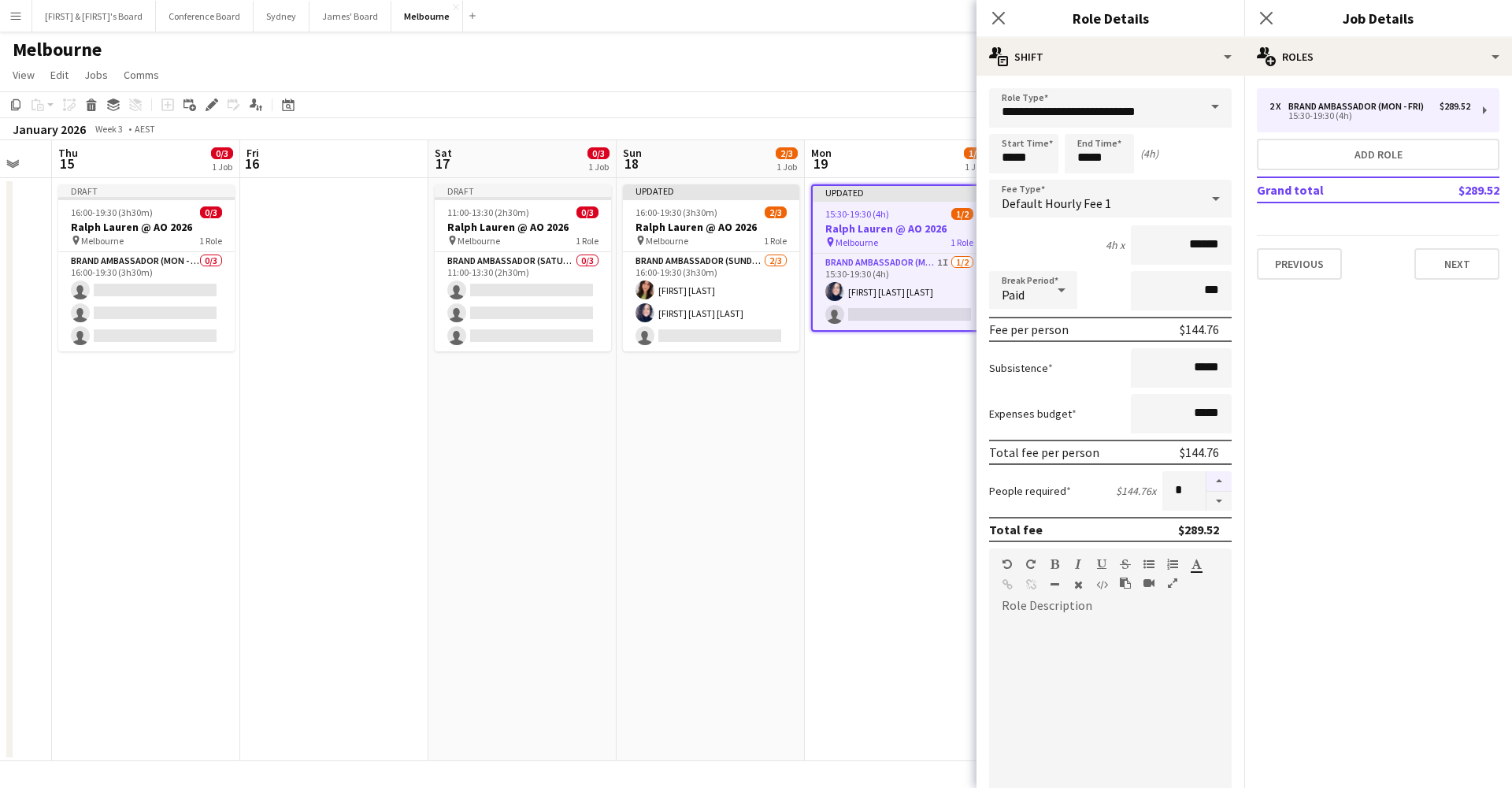 type on "*" 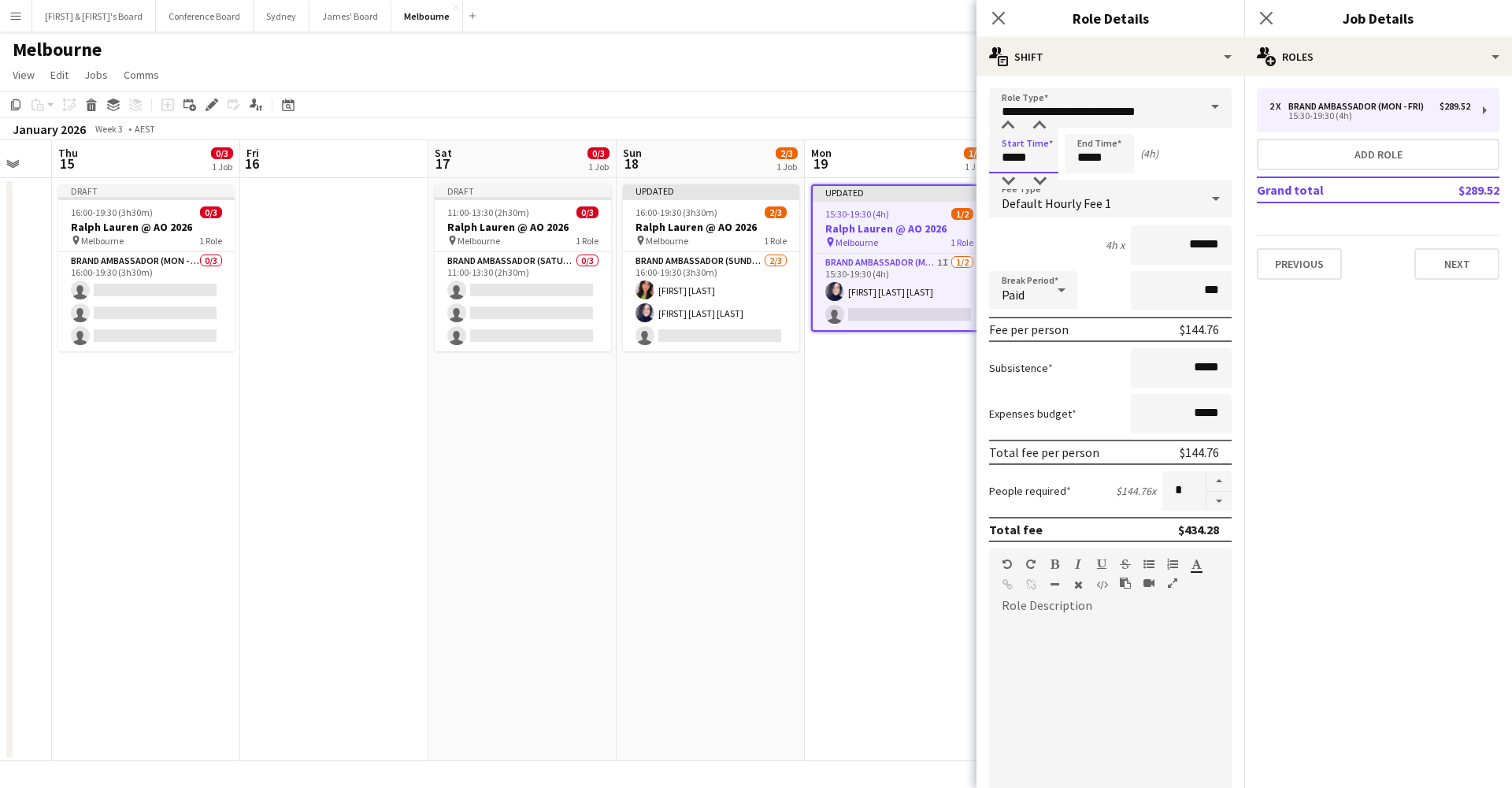 click on "*****" at bounding box center (1024, 154) 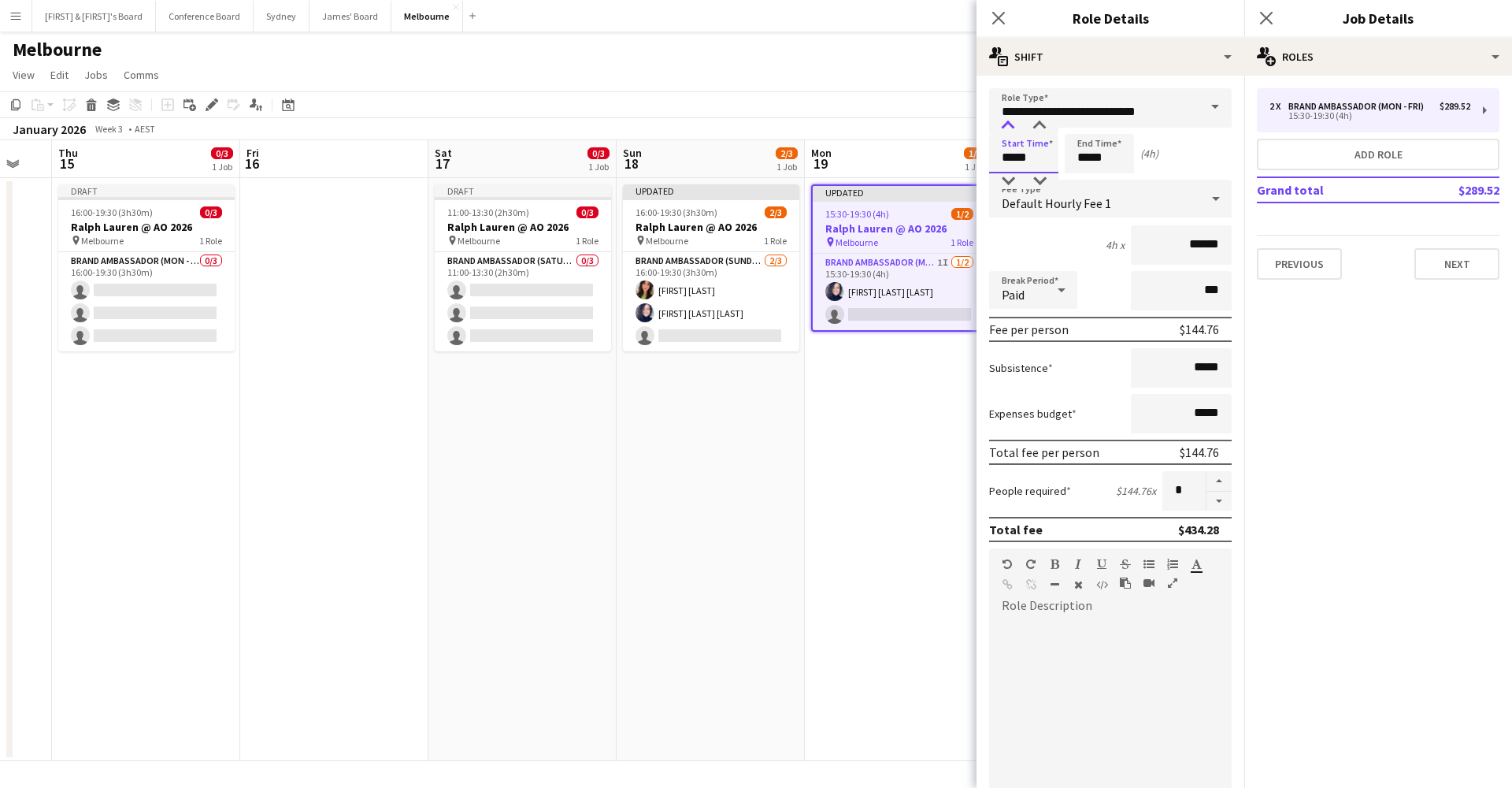 click at bounding box center [1008, 126] 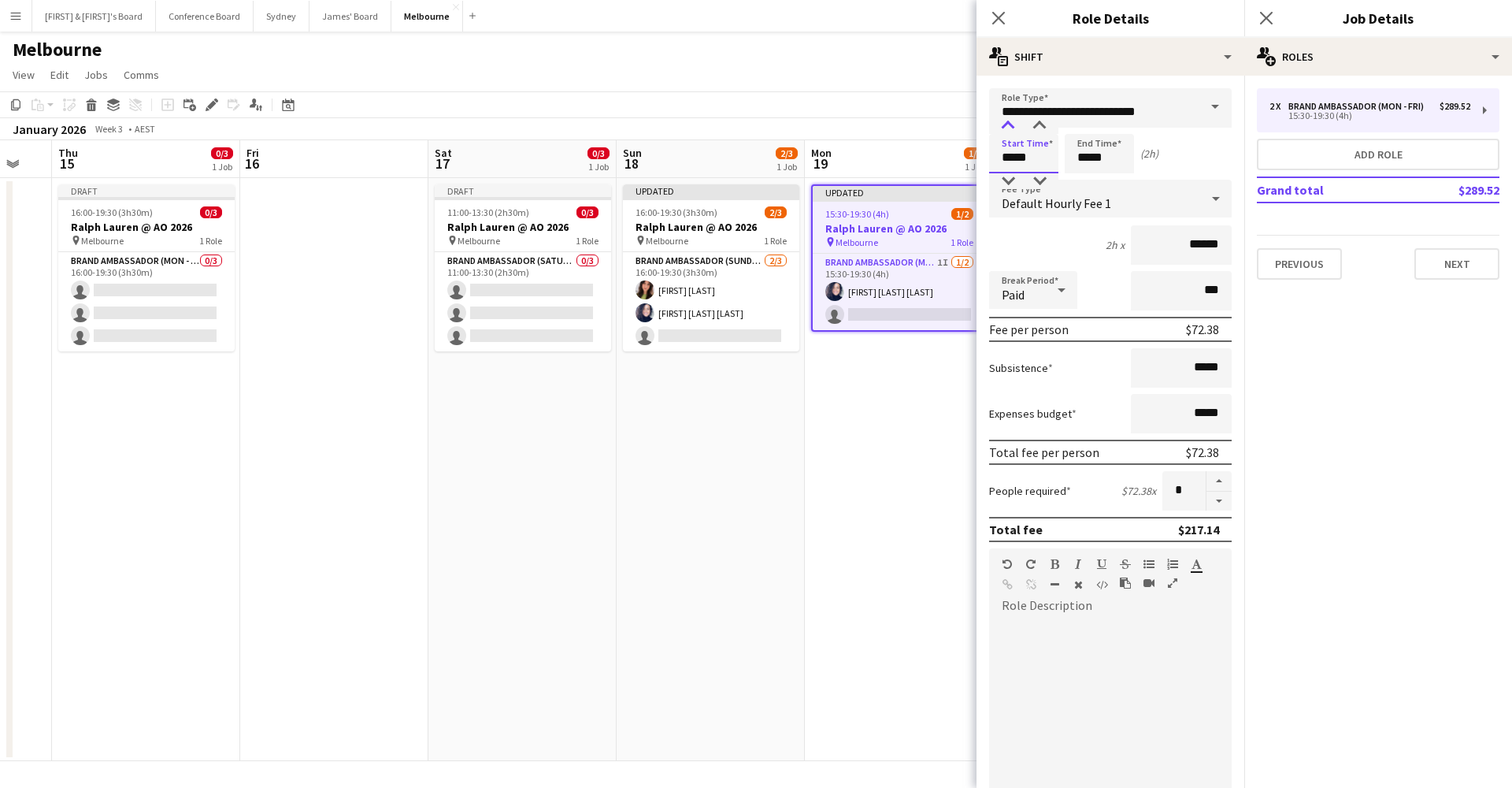click at bounding box center (1008, 126) 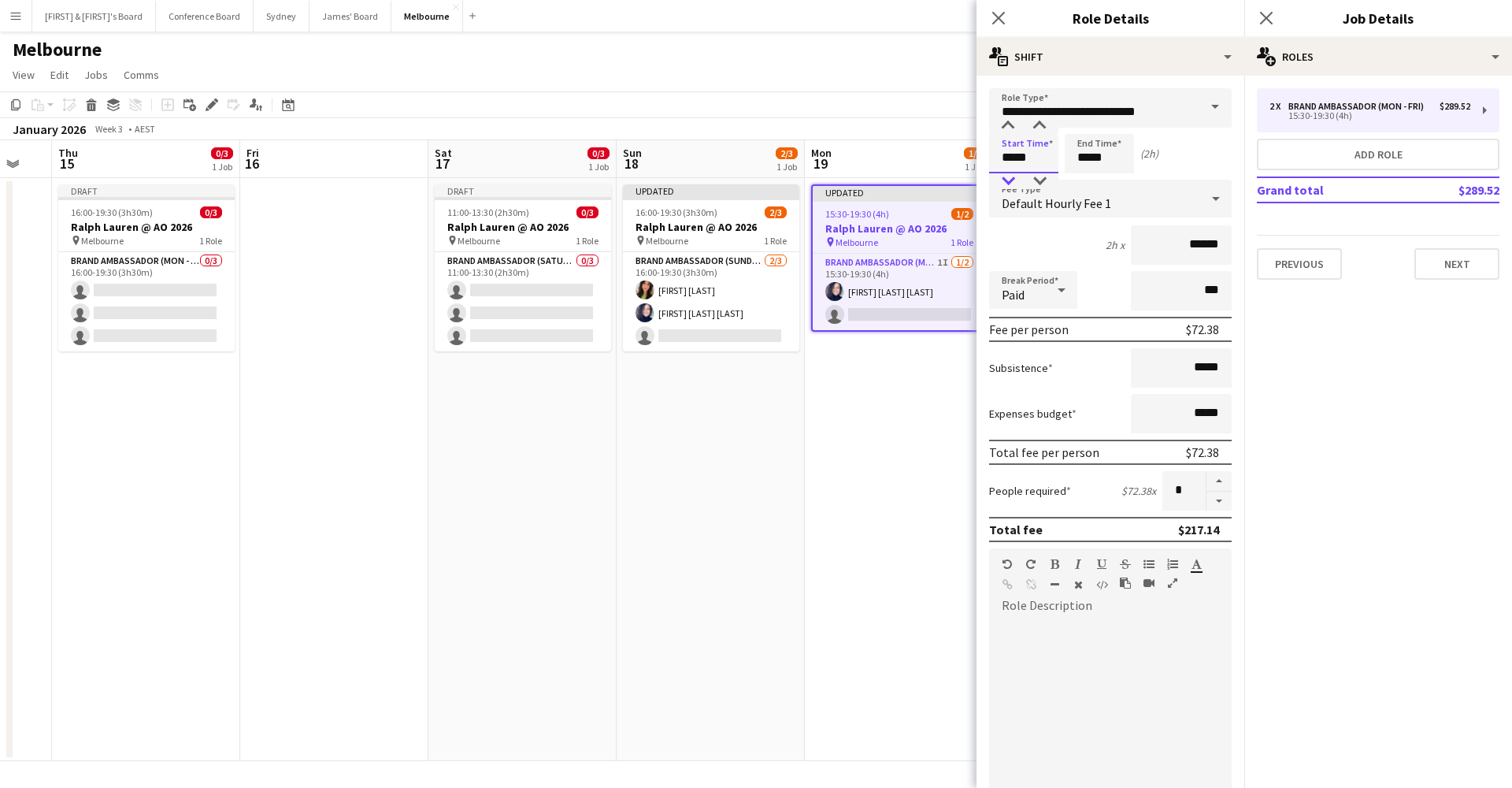 click at bounding box center [1008, 181] 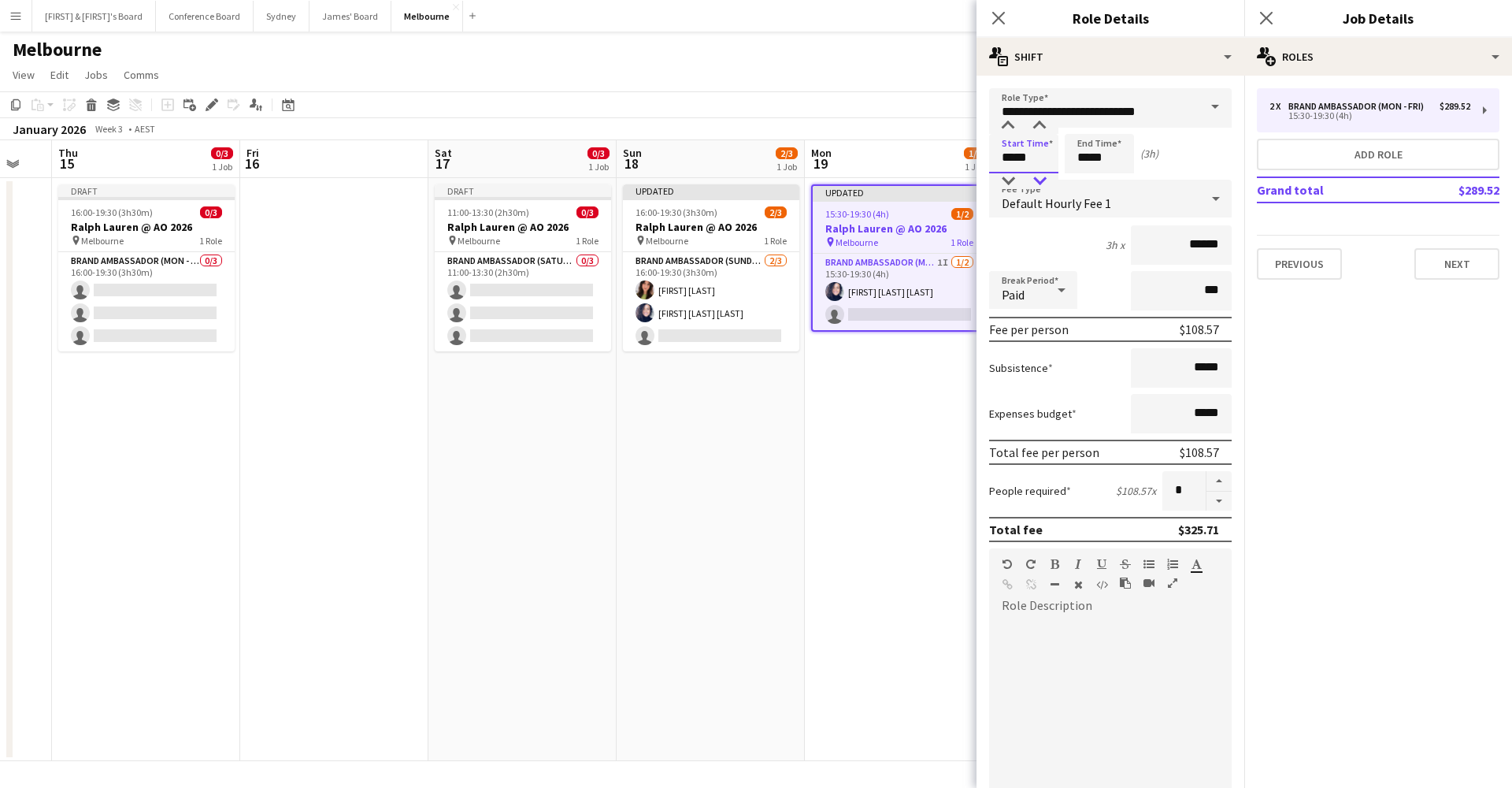 click at bounding box center [1040, 181] 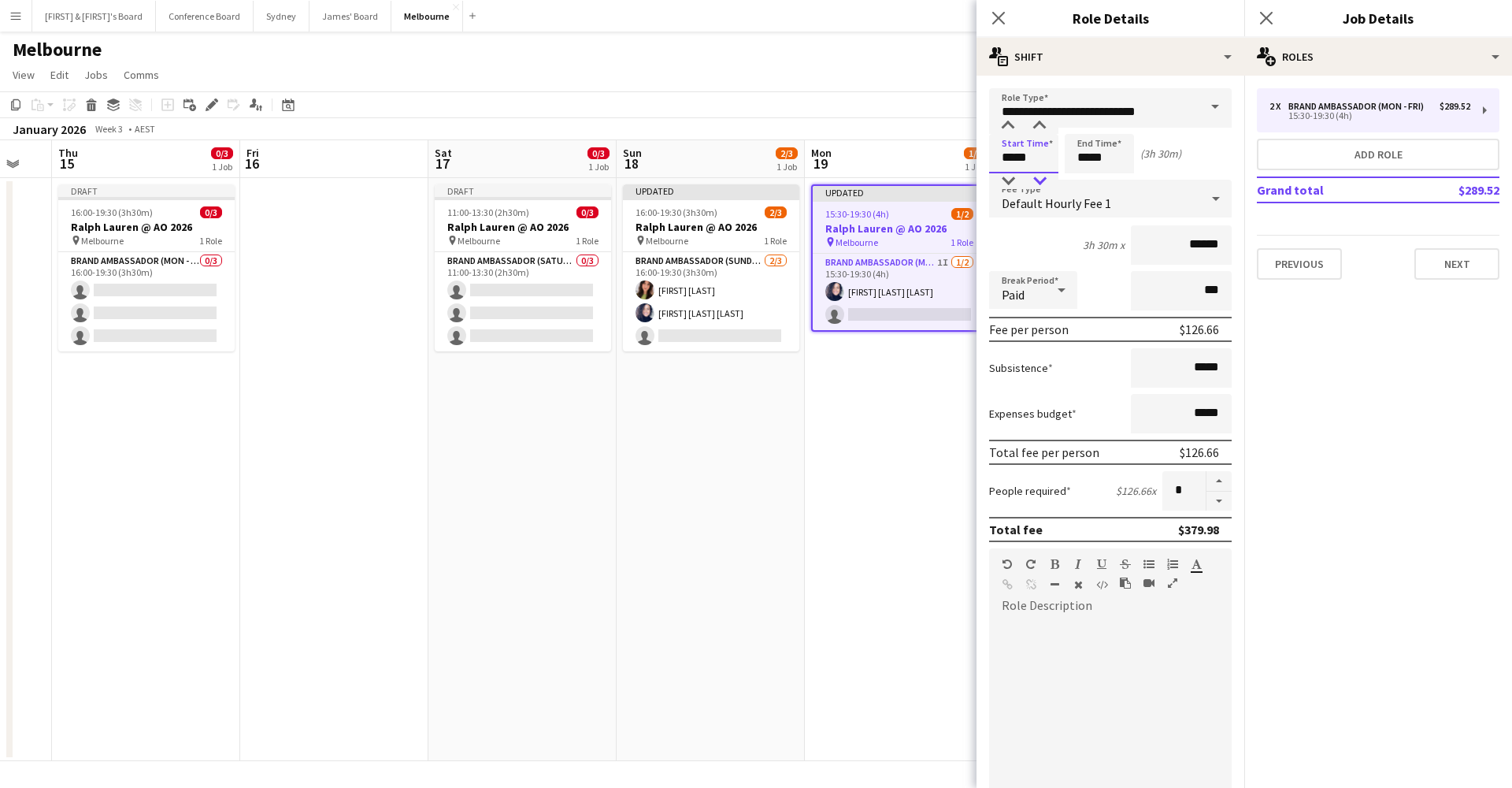 click at bounding box center (1040, 181) 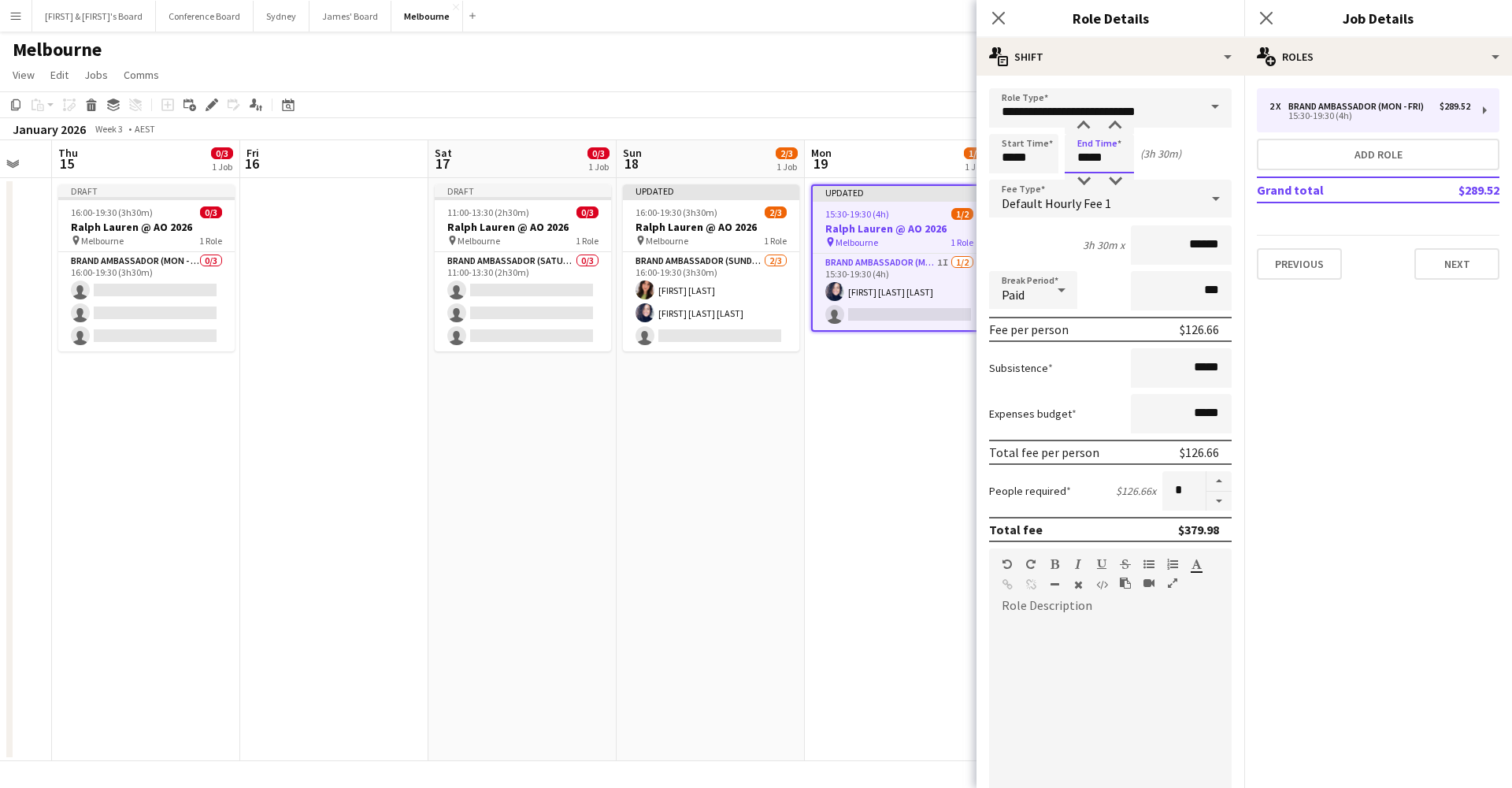click on "*****" at bounding box center (1099, 154) 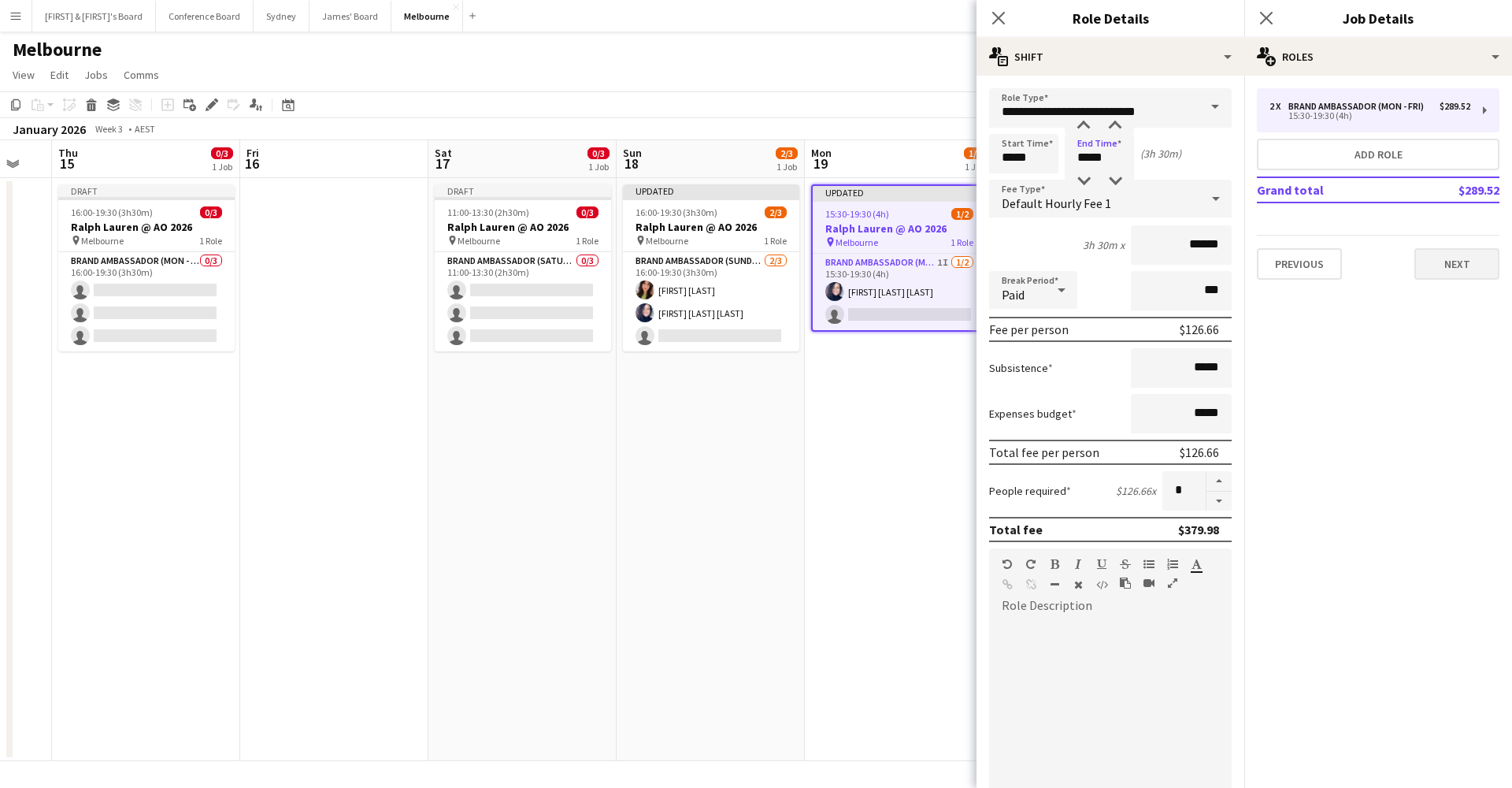 click on "Next" at bounding box center [1457, 264] 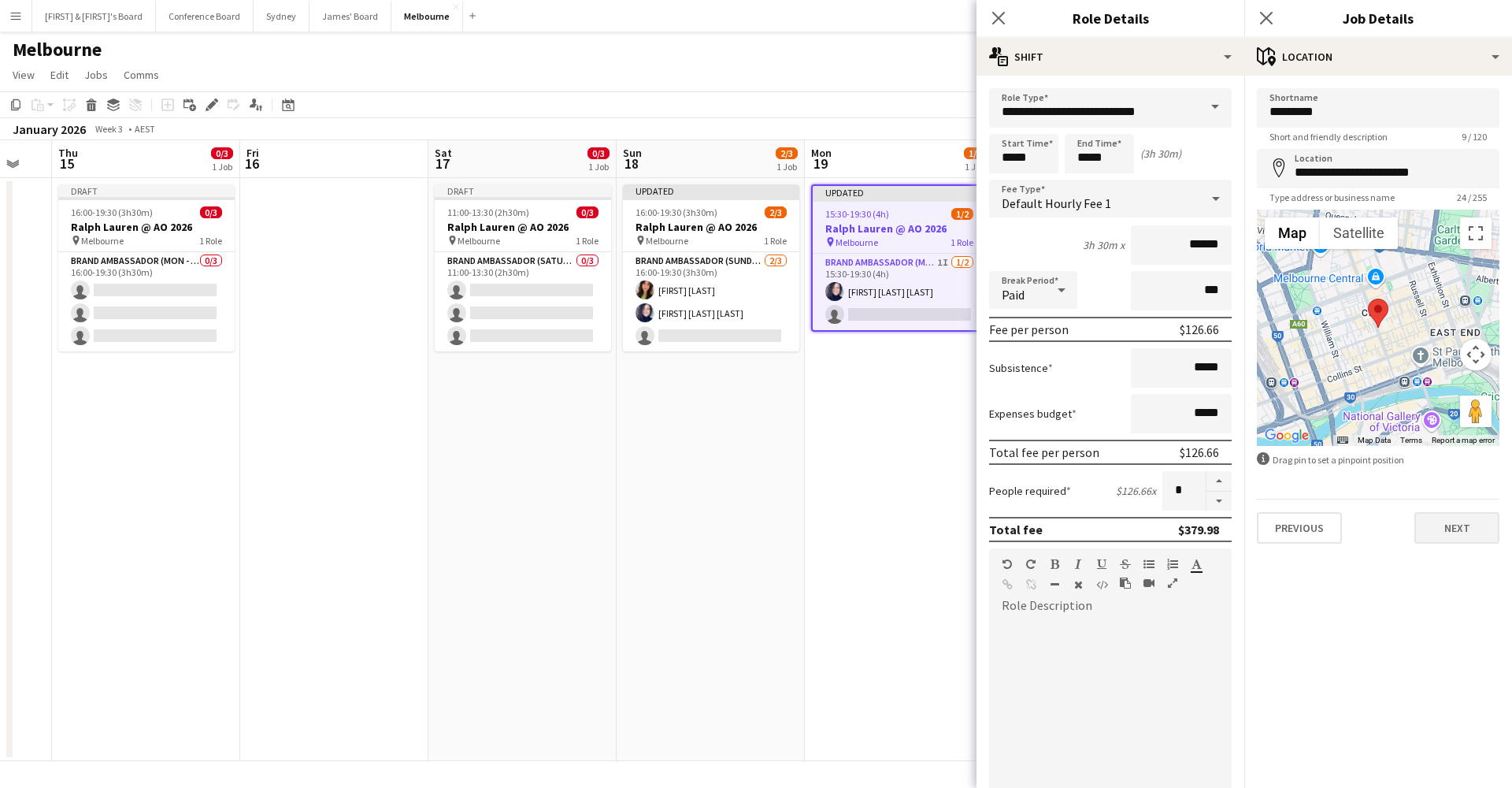 click on "Next" at bounding box center (1457, 528) 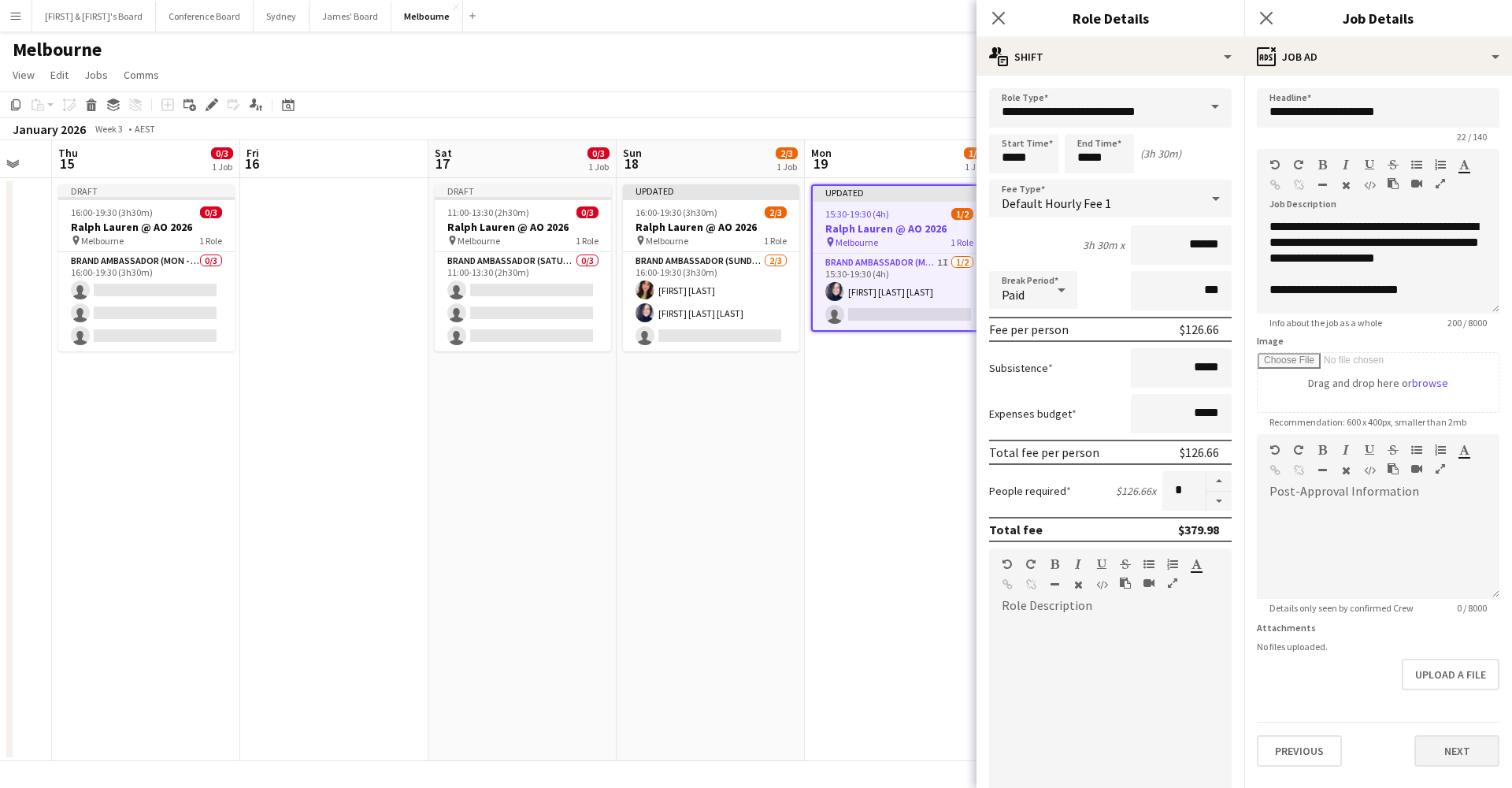 click on "Next" at bounding box center (1457, 751) 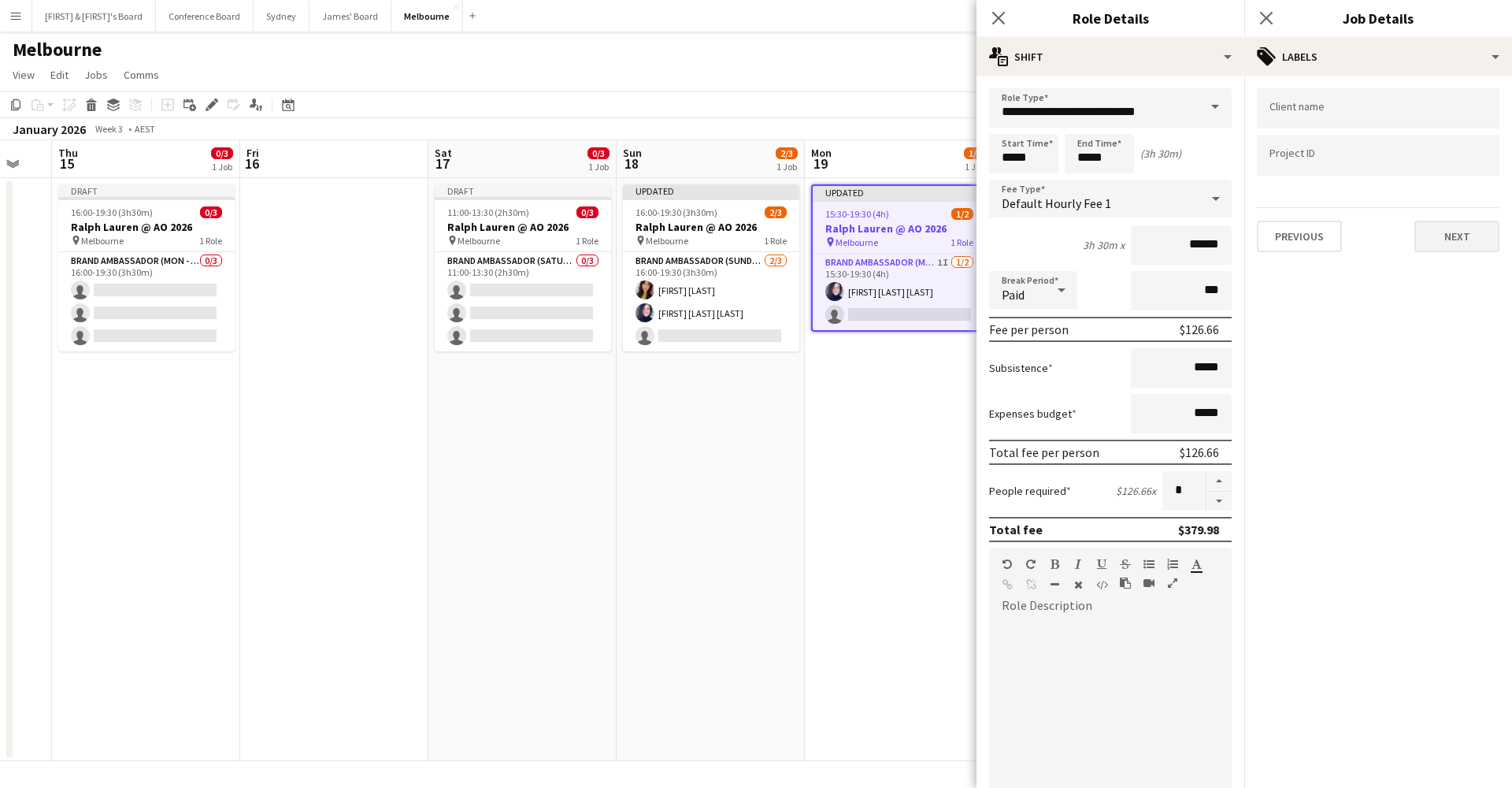 click on "Next" at bounding box center (1457, 236) 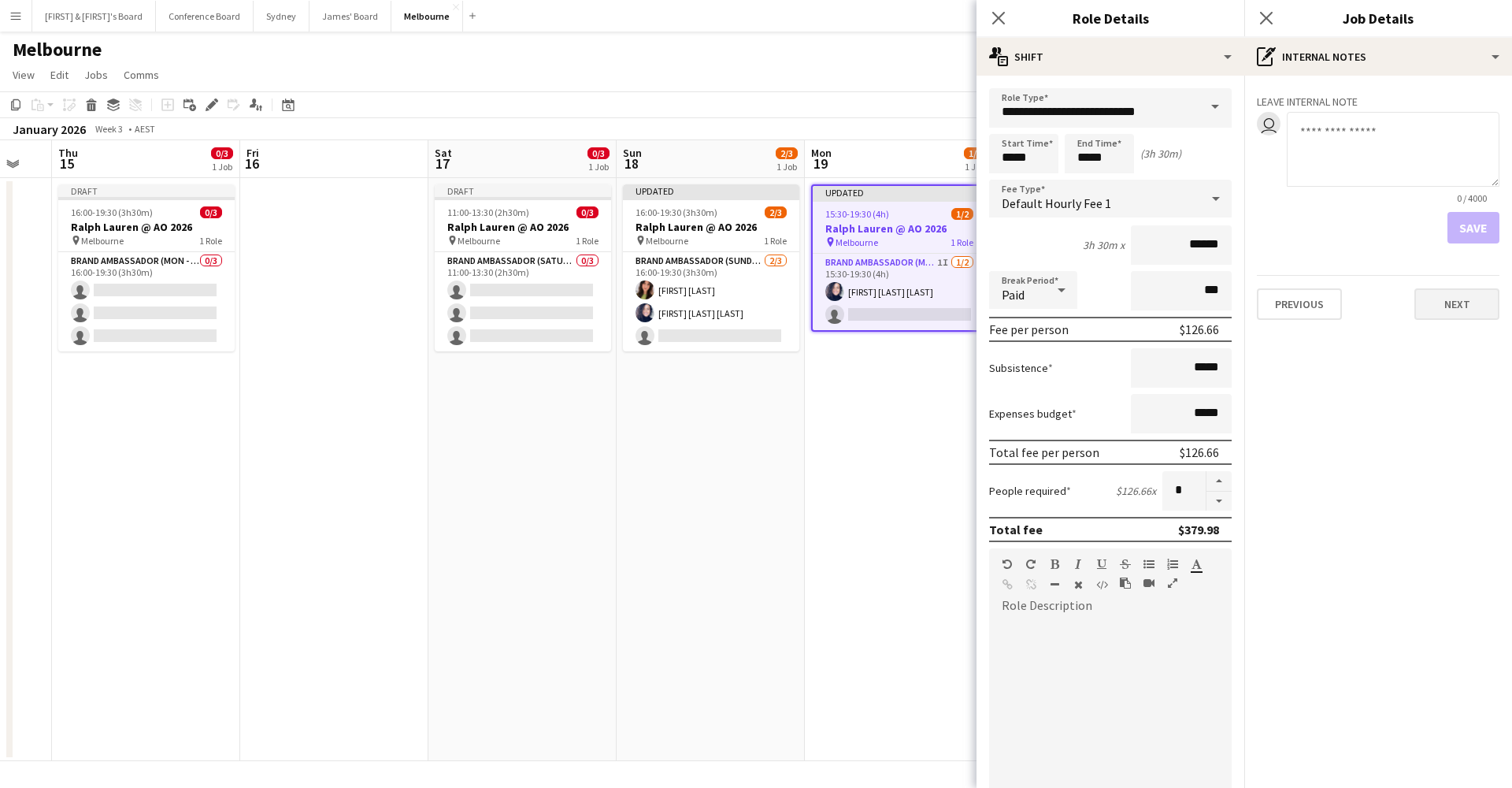 click on "Next" at bounding box center [1457, 304] 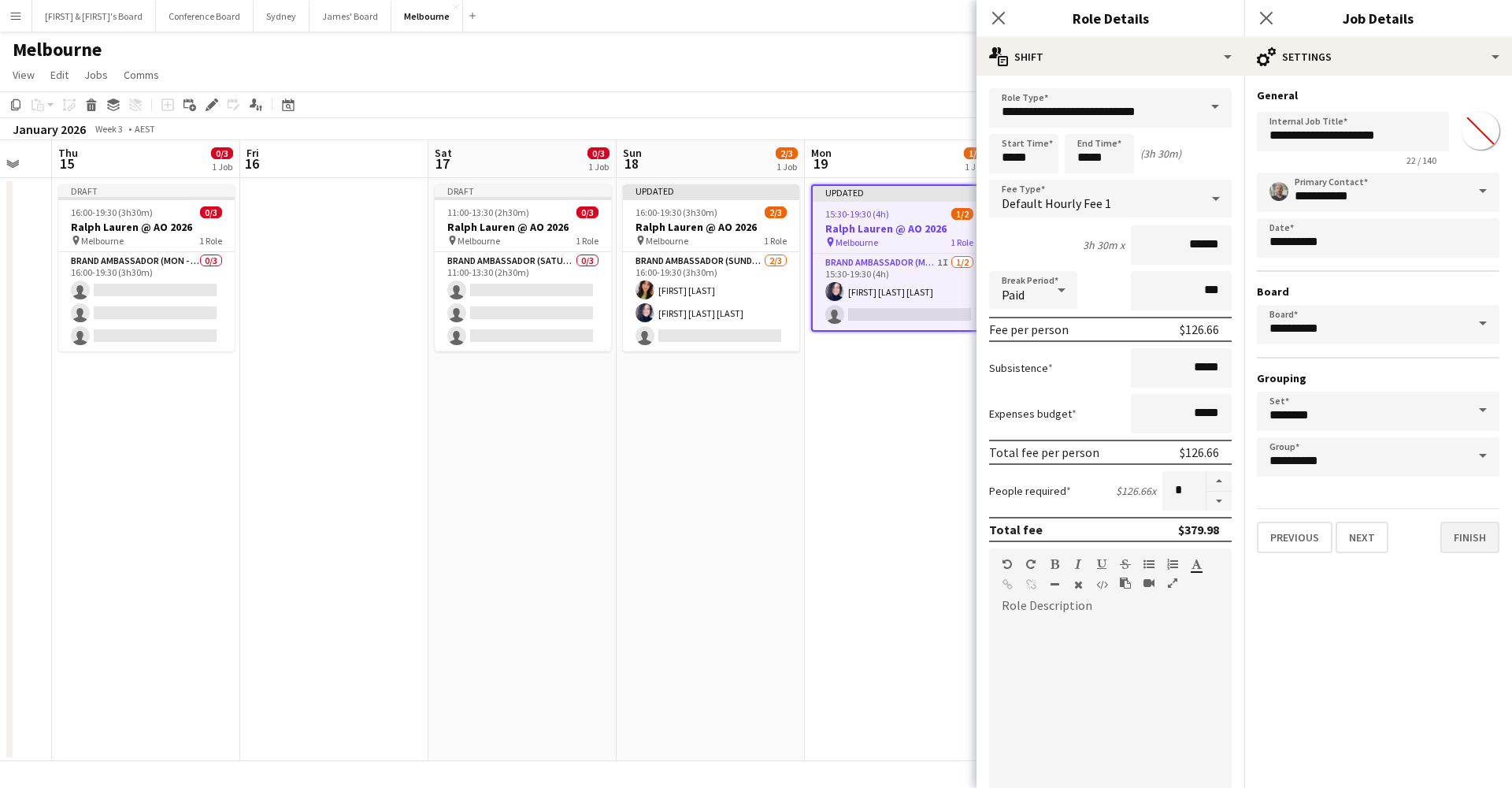 click on "Finish" at bounding box center (1469, 537) 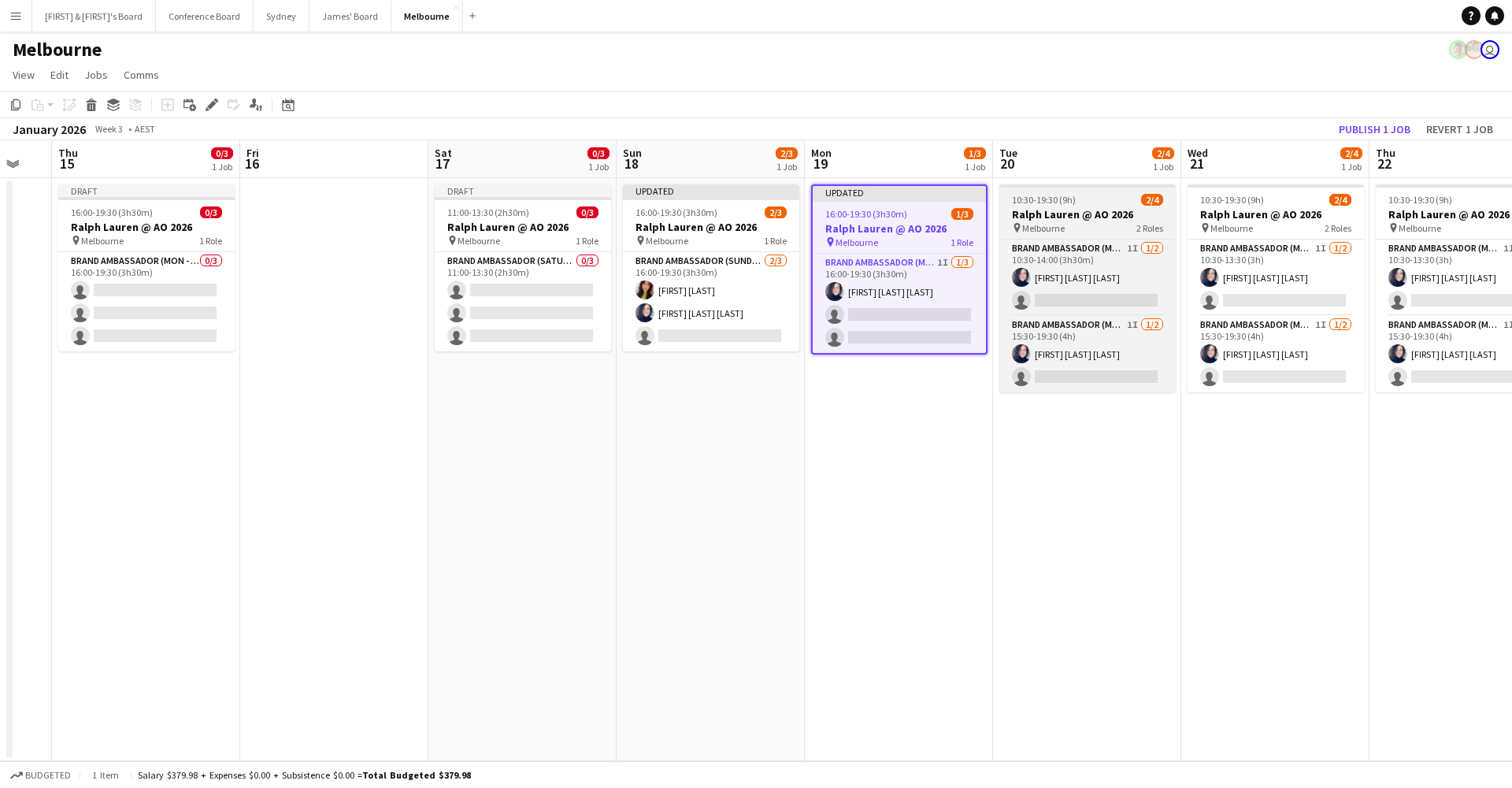 click on "Ralph Lauren @ AO 2026" at bounding box center (1088, 214) 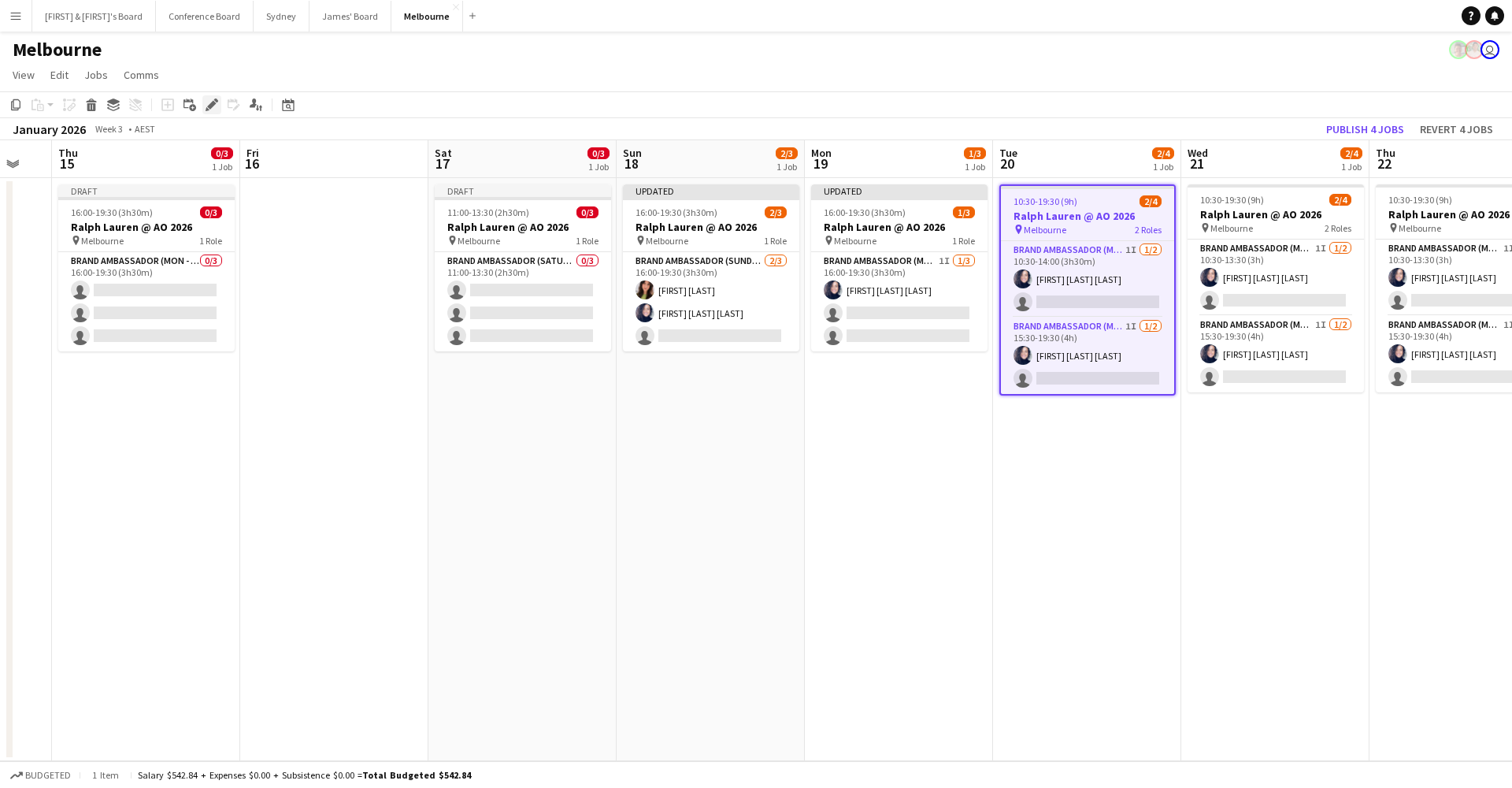 click on "Edit" at bounding box center (212, 105) 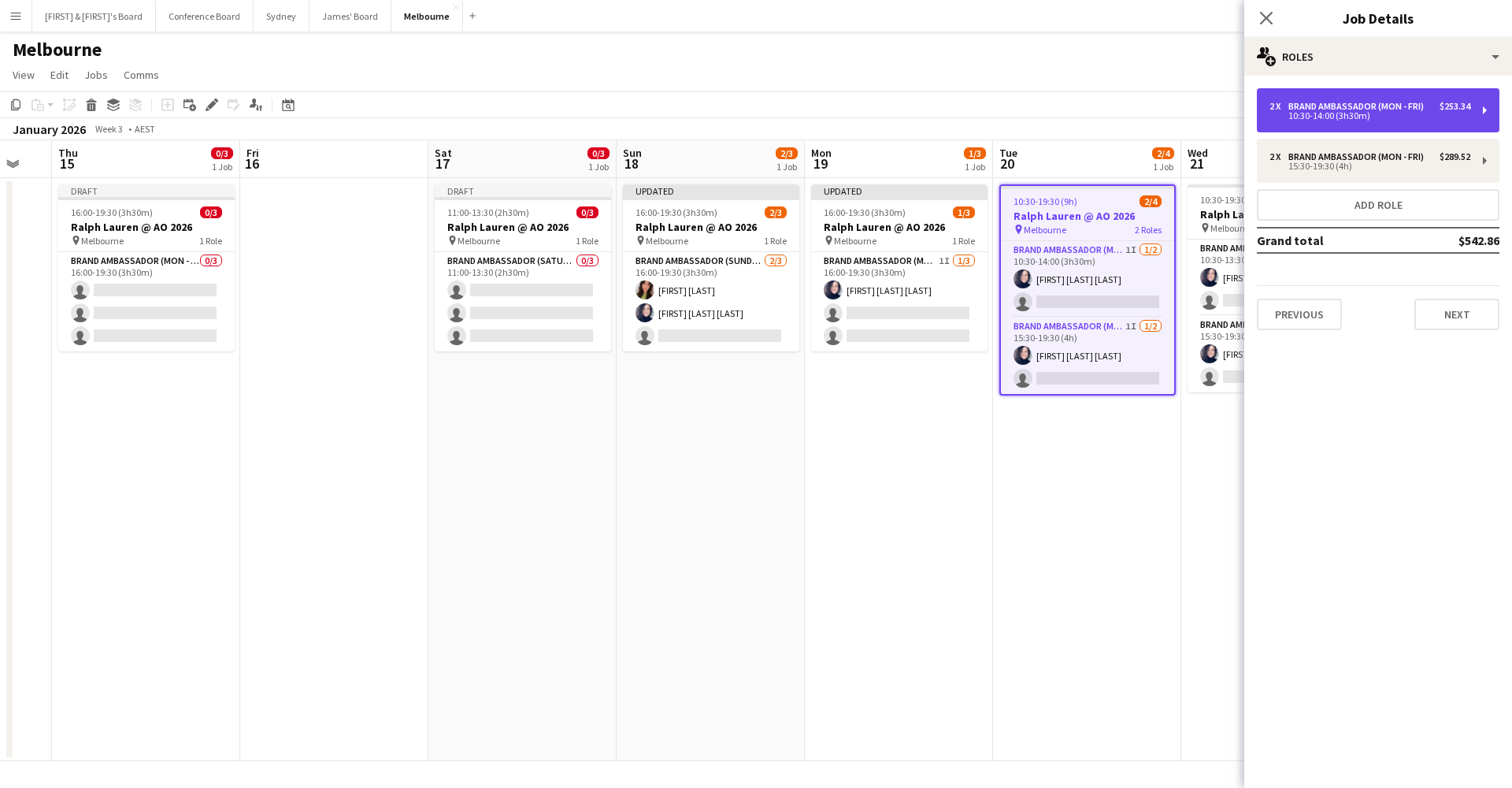 click on "10:30-14:00 (3h30m)" at bounding box center [1369, 116] 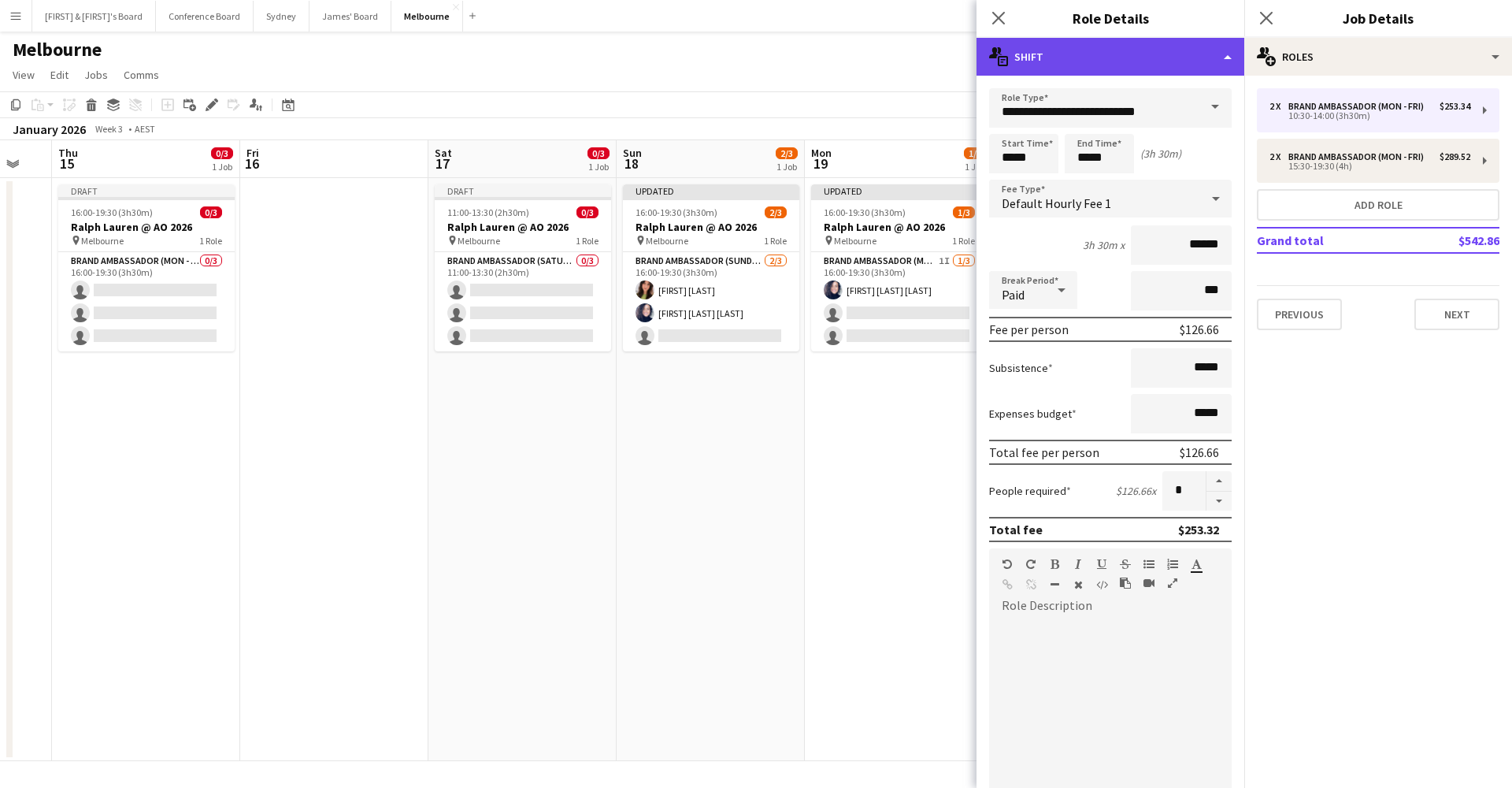 click on "multiple-actions-text
Shift" 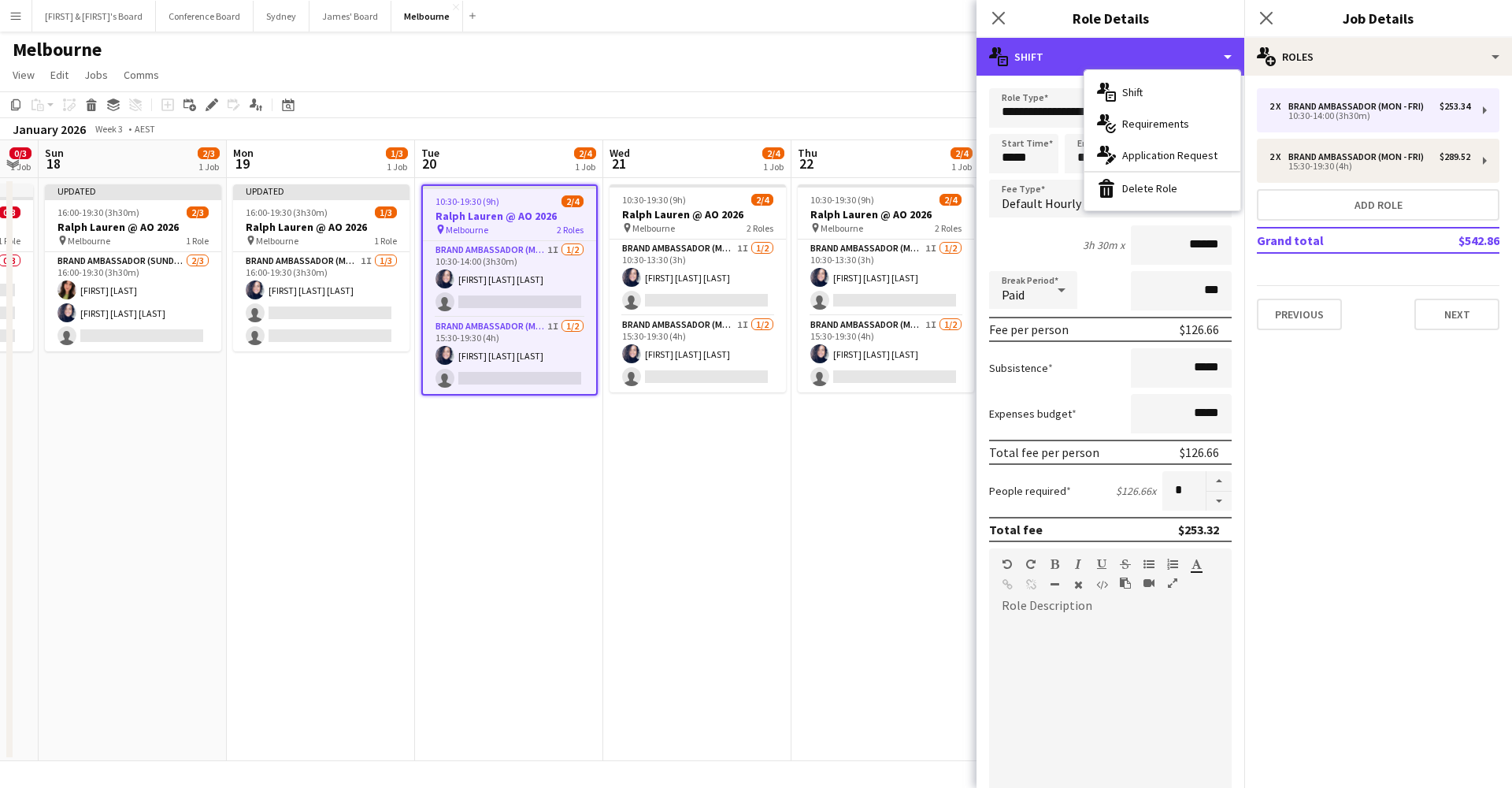 scroll, scrollTop: 0, scrollLeft: 528, axis: horizontal 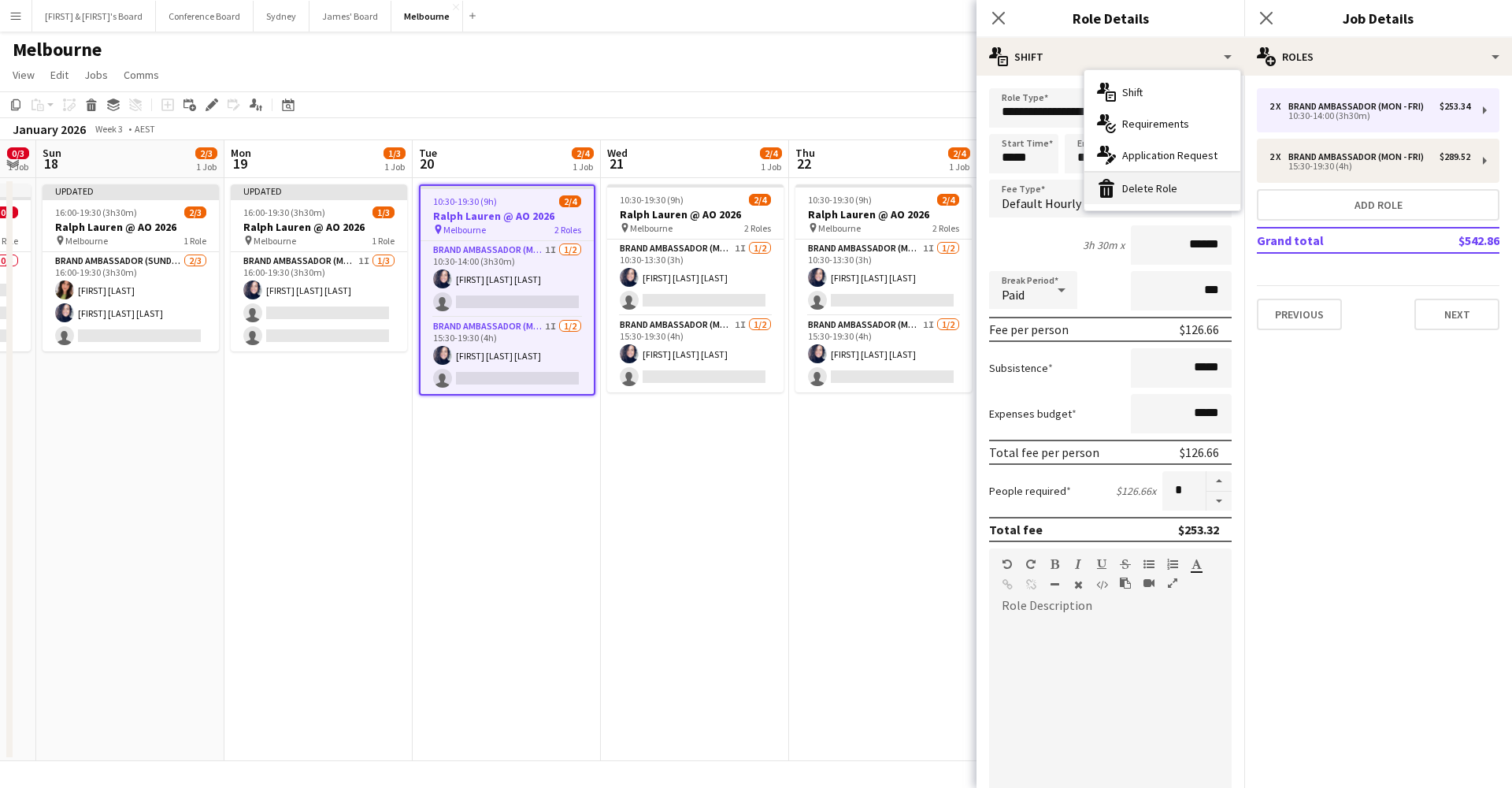 click on "bin-2
Delete Role" at bounding box center (1162, 188) 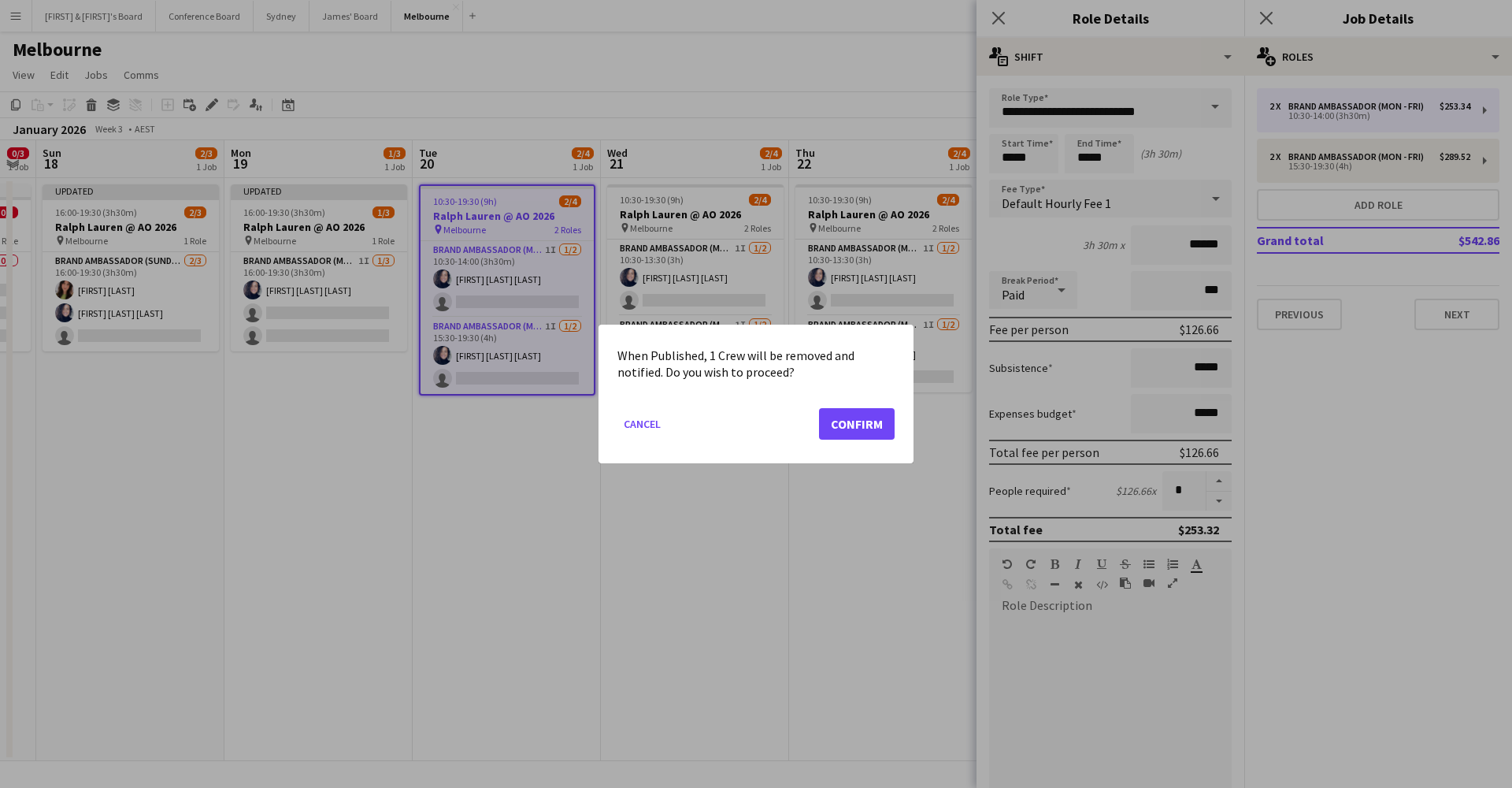 click on "Confirm" 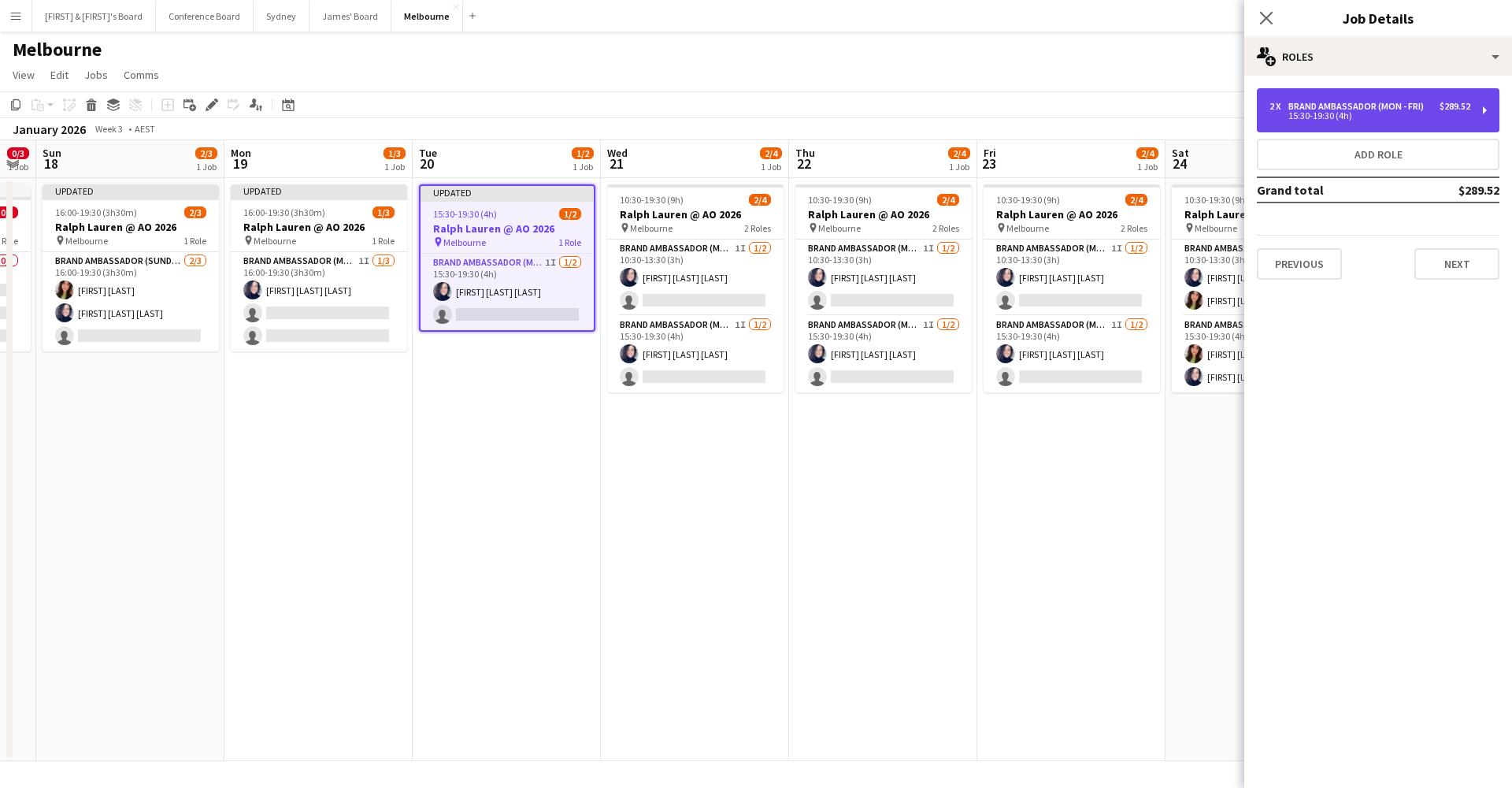 click on "15:30-19:30 (4h)" at bounding box center (1369, 116) 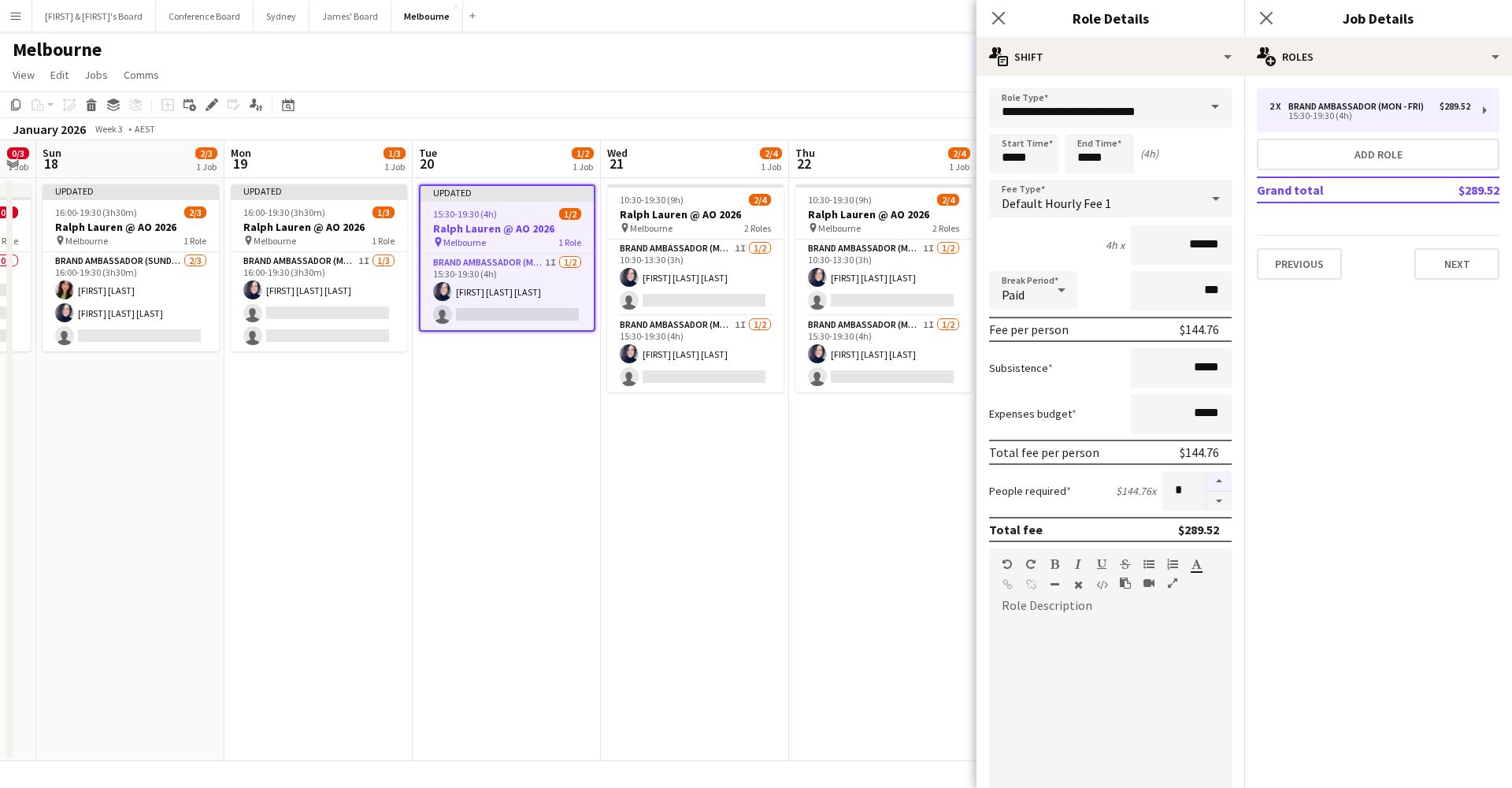 click at bounding box center [1219, 481] 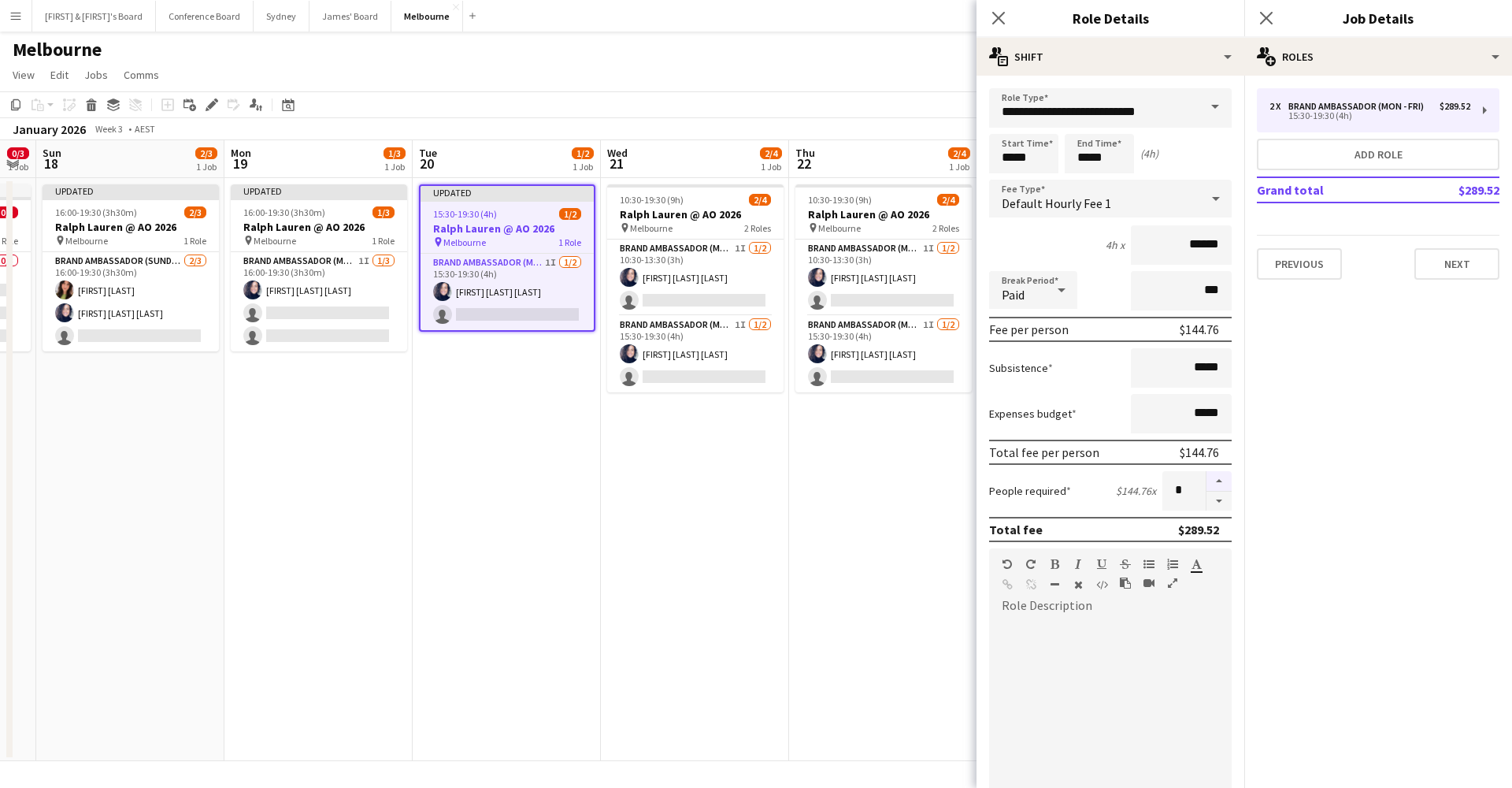 type on "*" 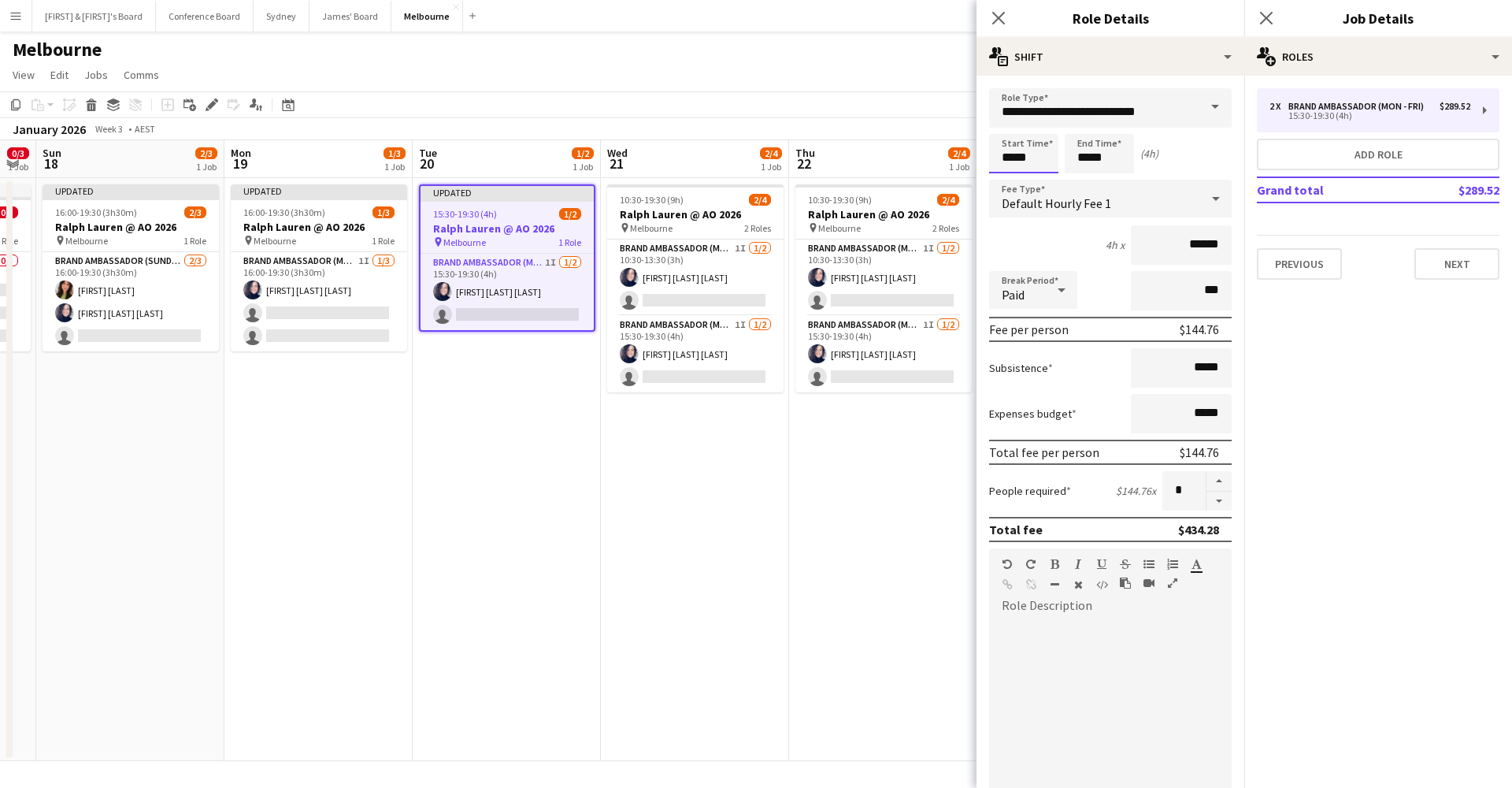 click on "*****" at bounding box center [1024, 154] 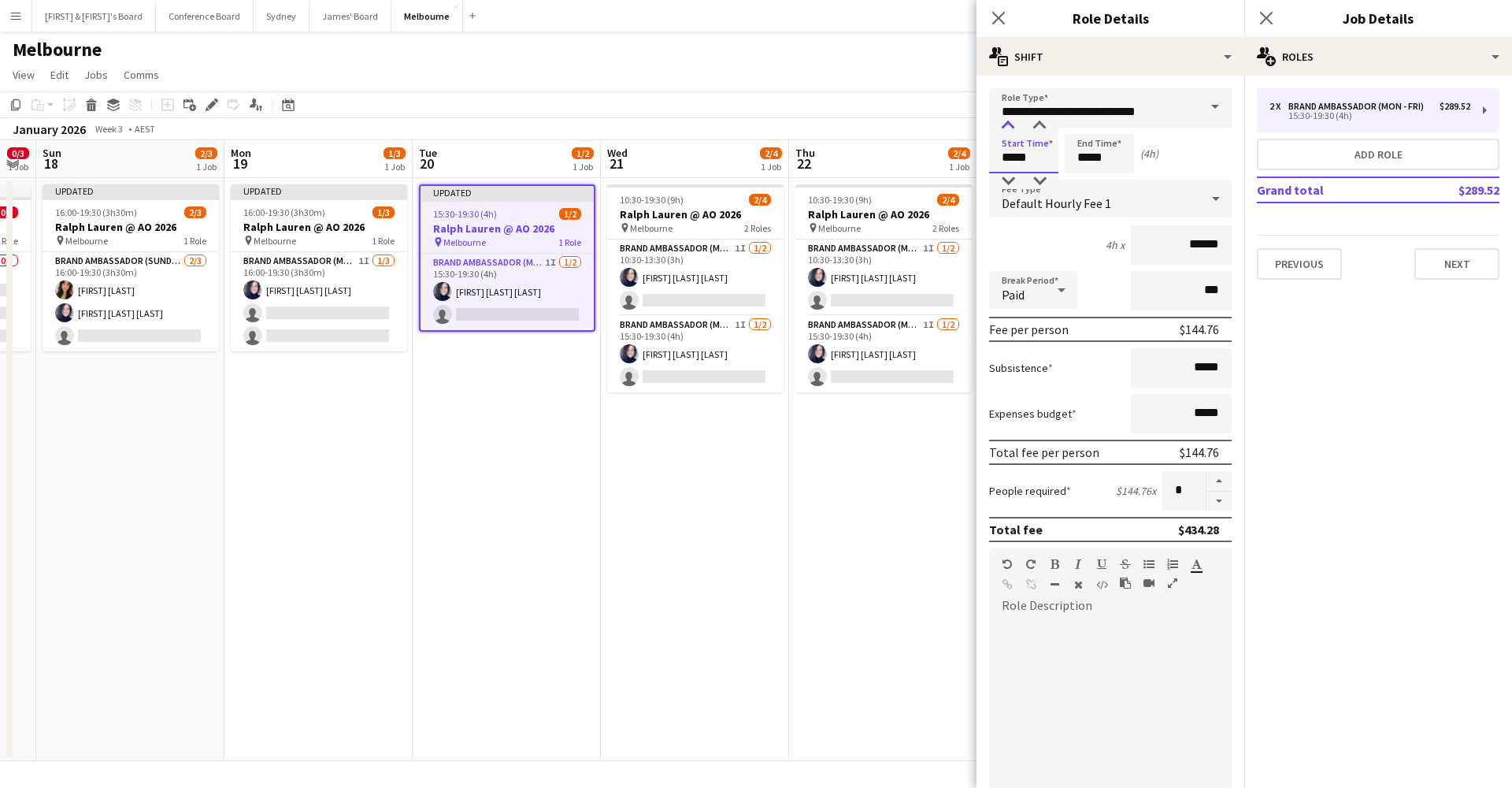 click at bounding box center (1008, 126) 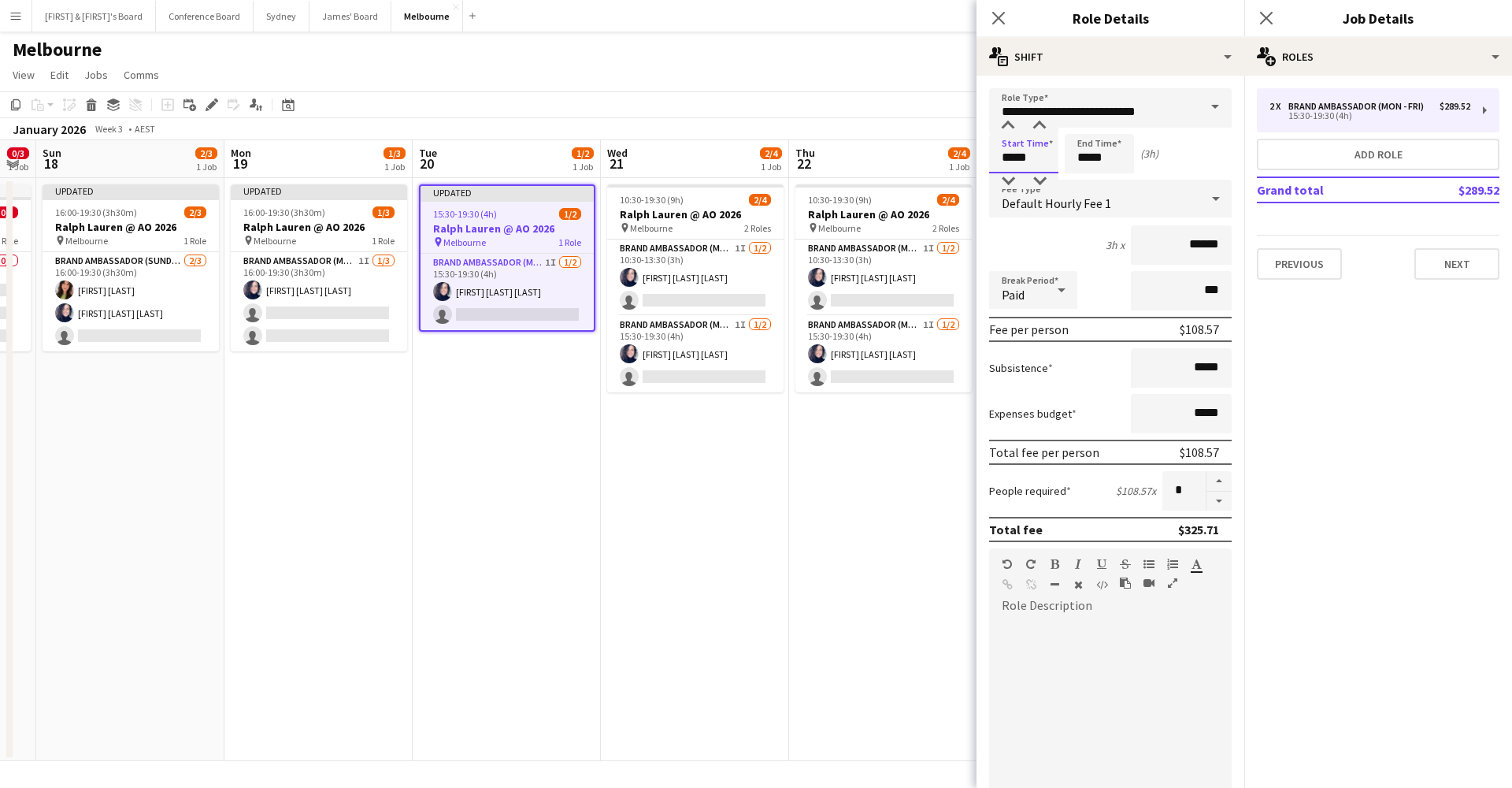 click on "*****" at bounding box center [1024, 154] 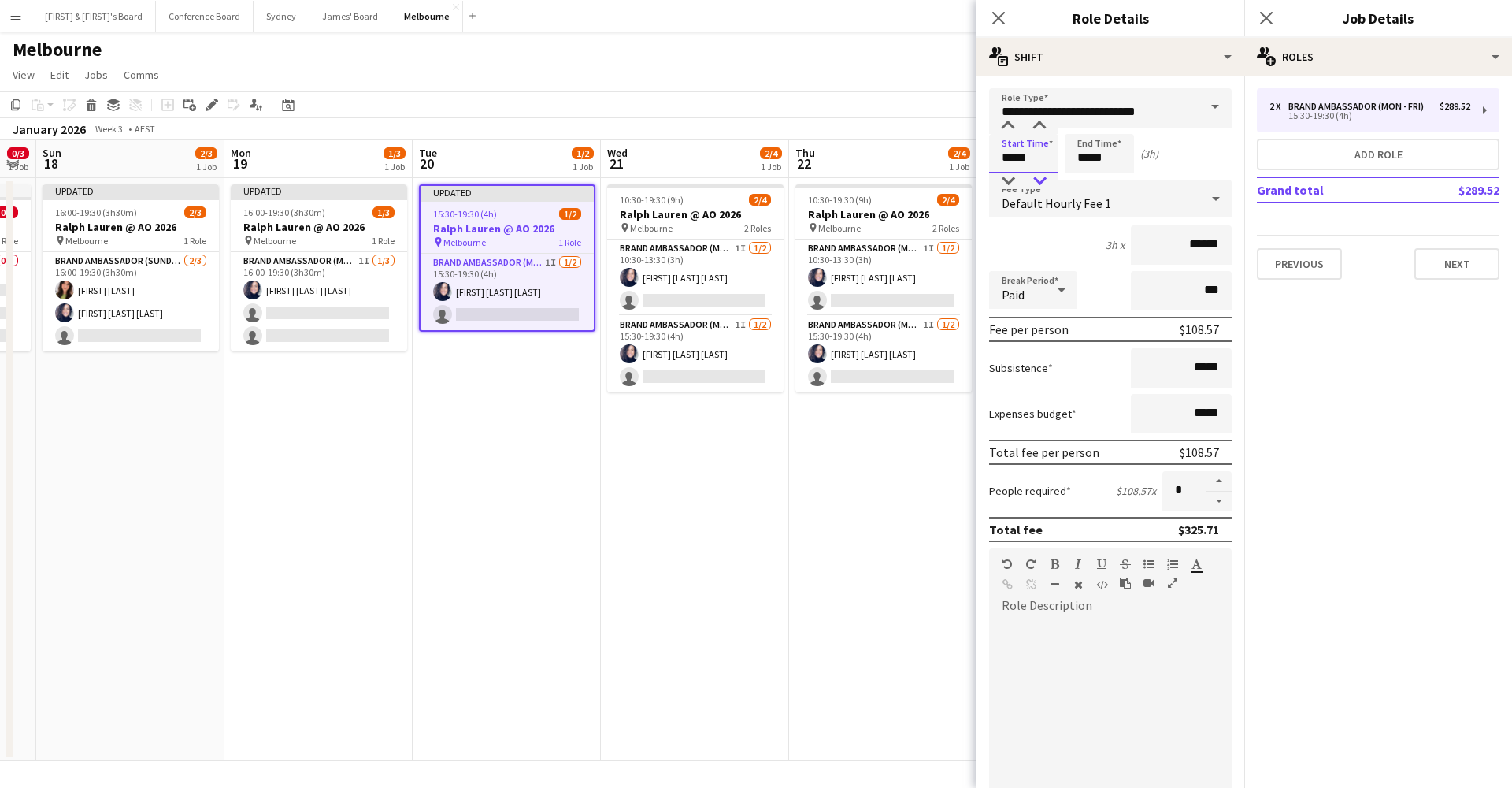 click at bounding box center [1040, 181] 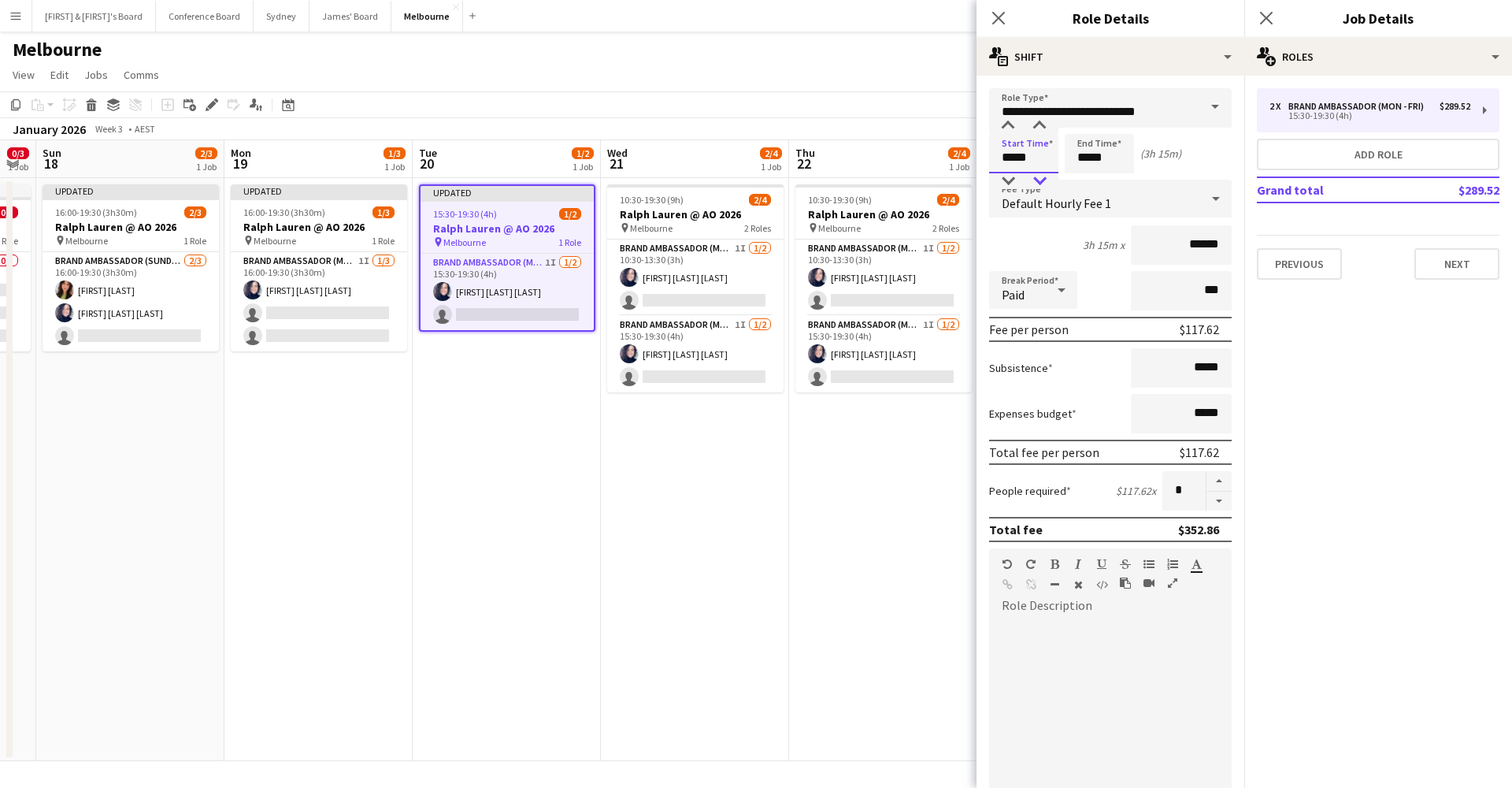 type on "*****" 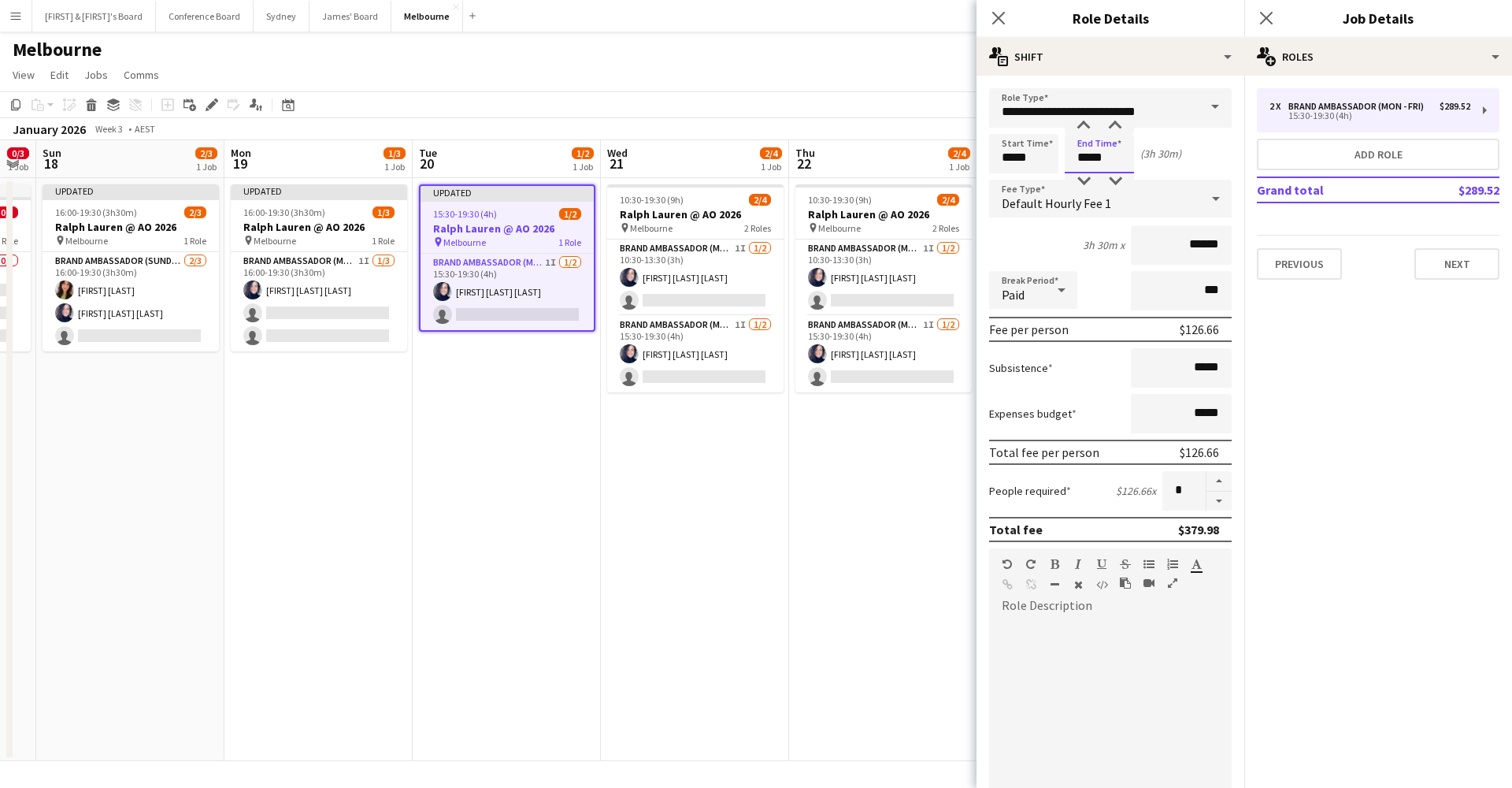 click on "*****" at bounding box center [1099, 154] 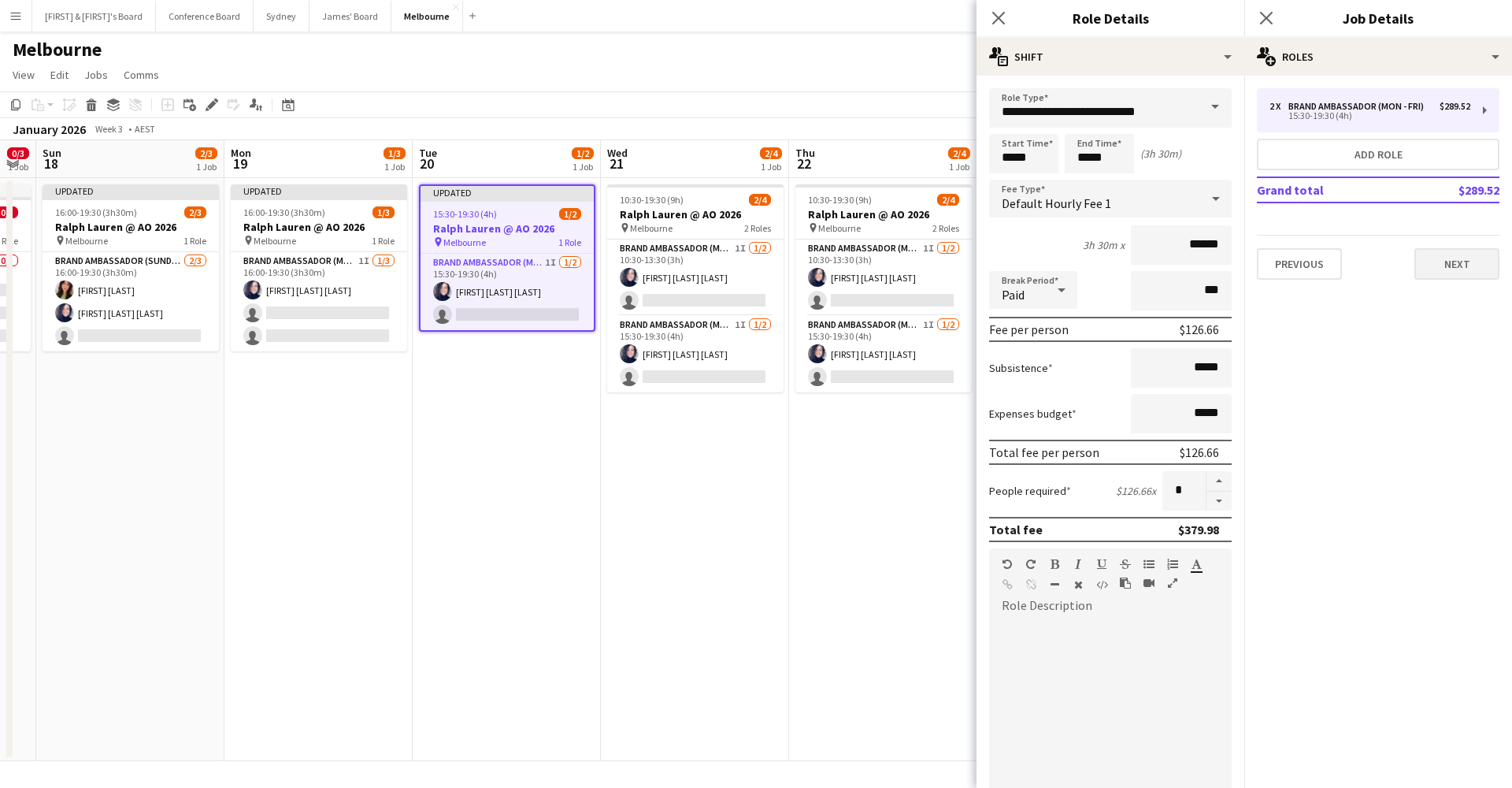 click on "Next" at bounding box center [1457, 264] 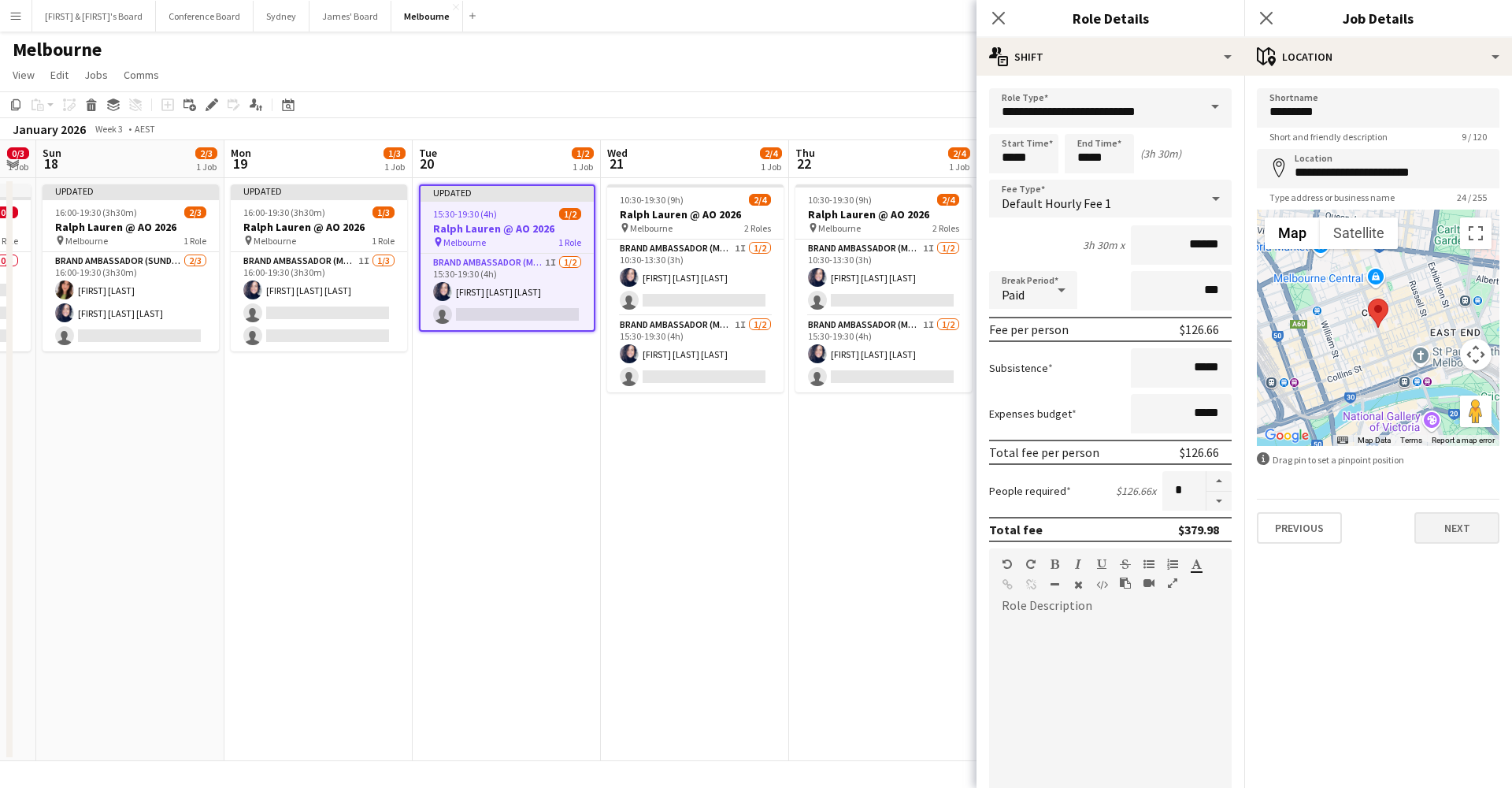 click on "Next" at bounding box center (1457, 528) 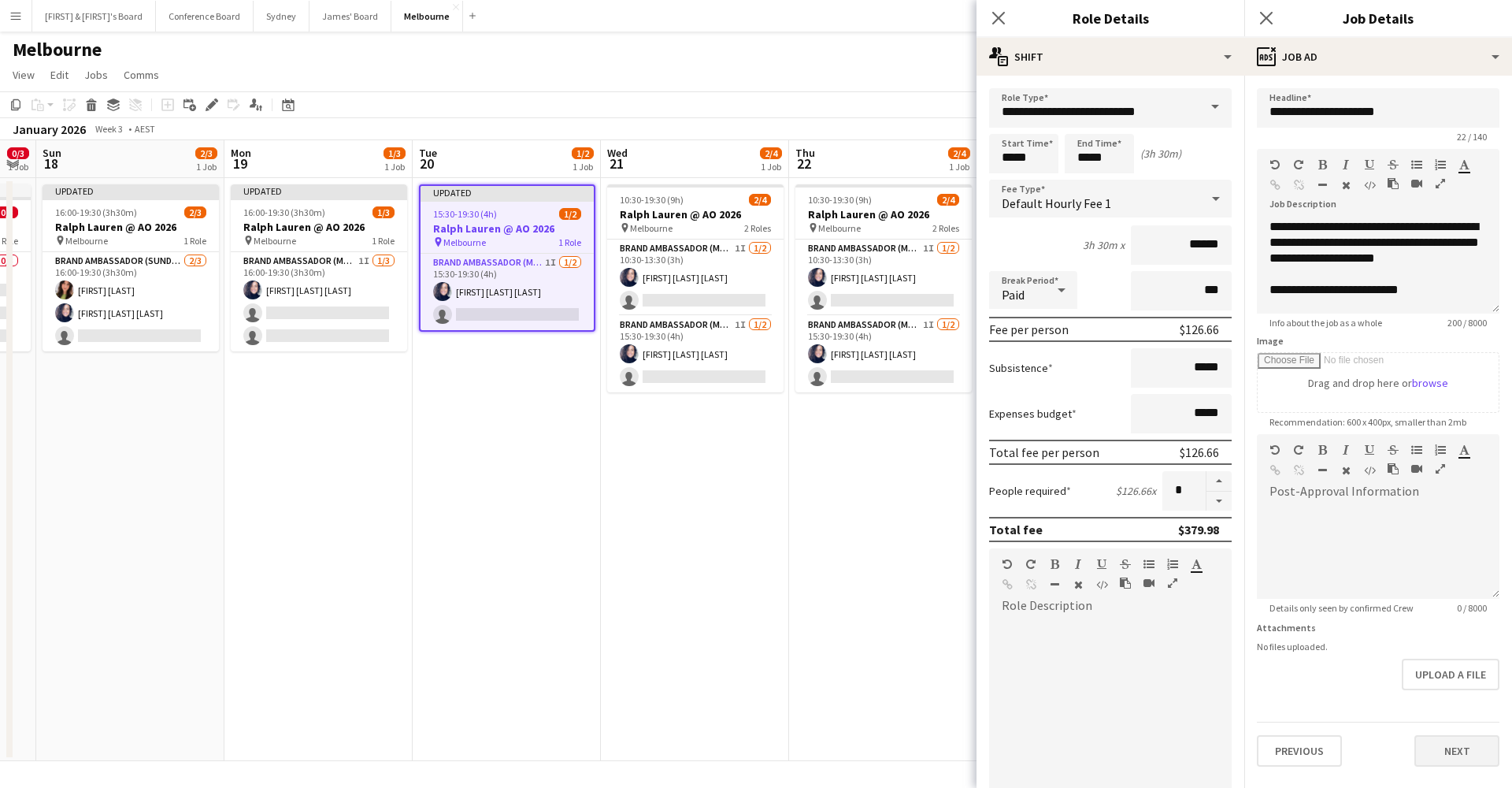 click on "Next" at bounding box center (1457, 751) 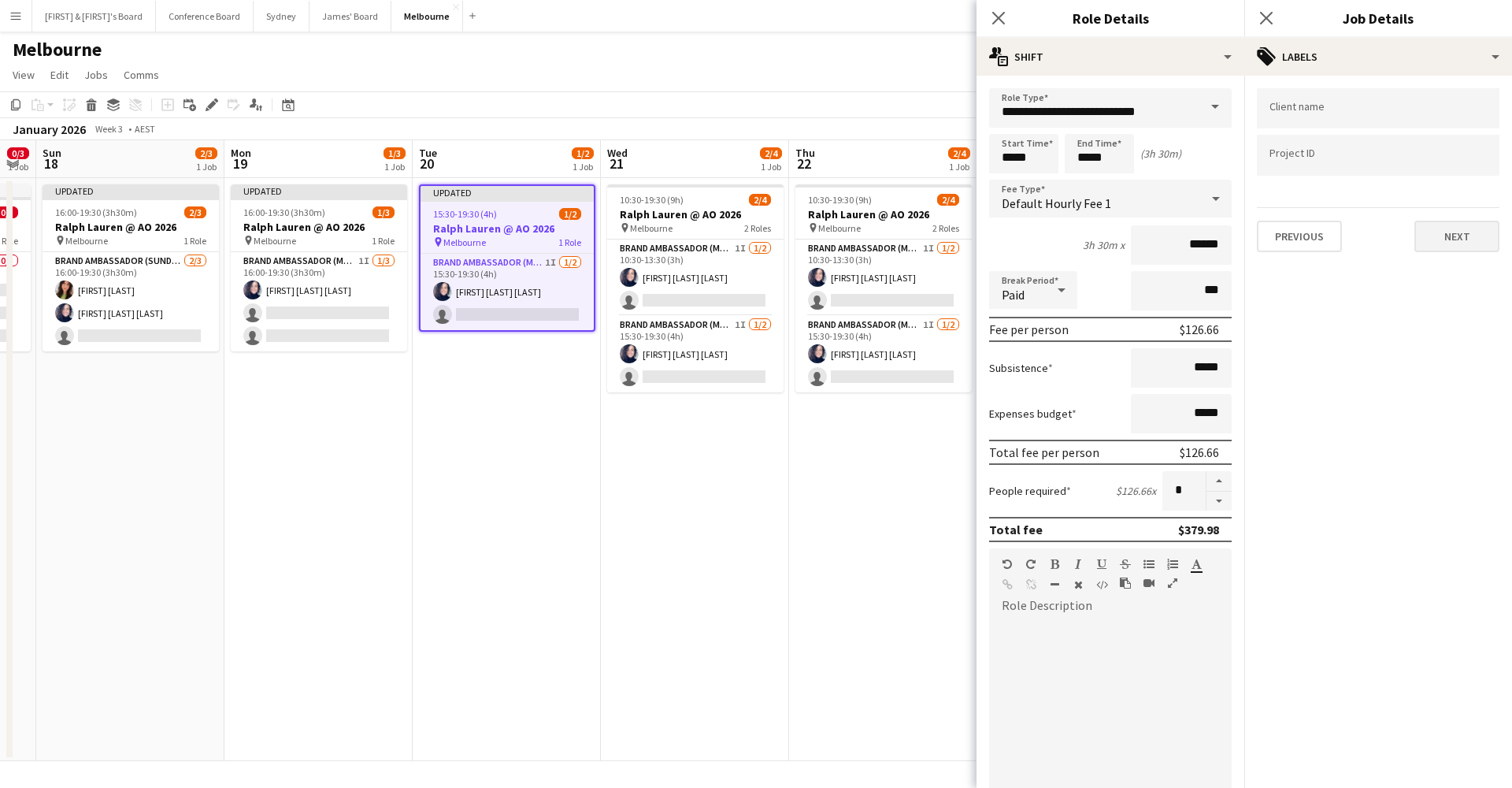 click on "Next" at bounding box center [1457, 236] 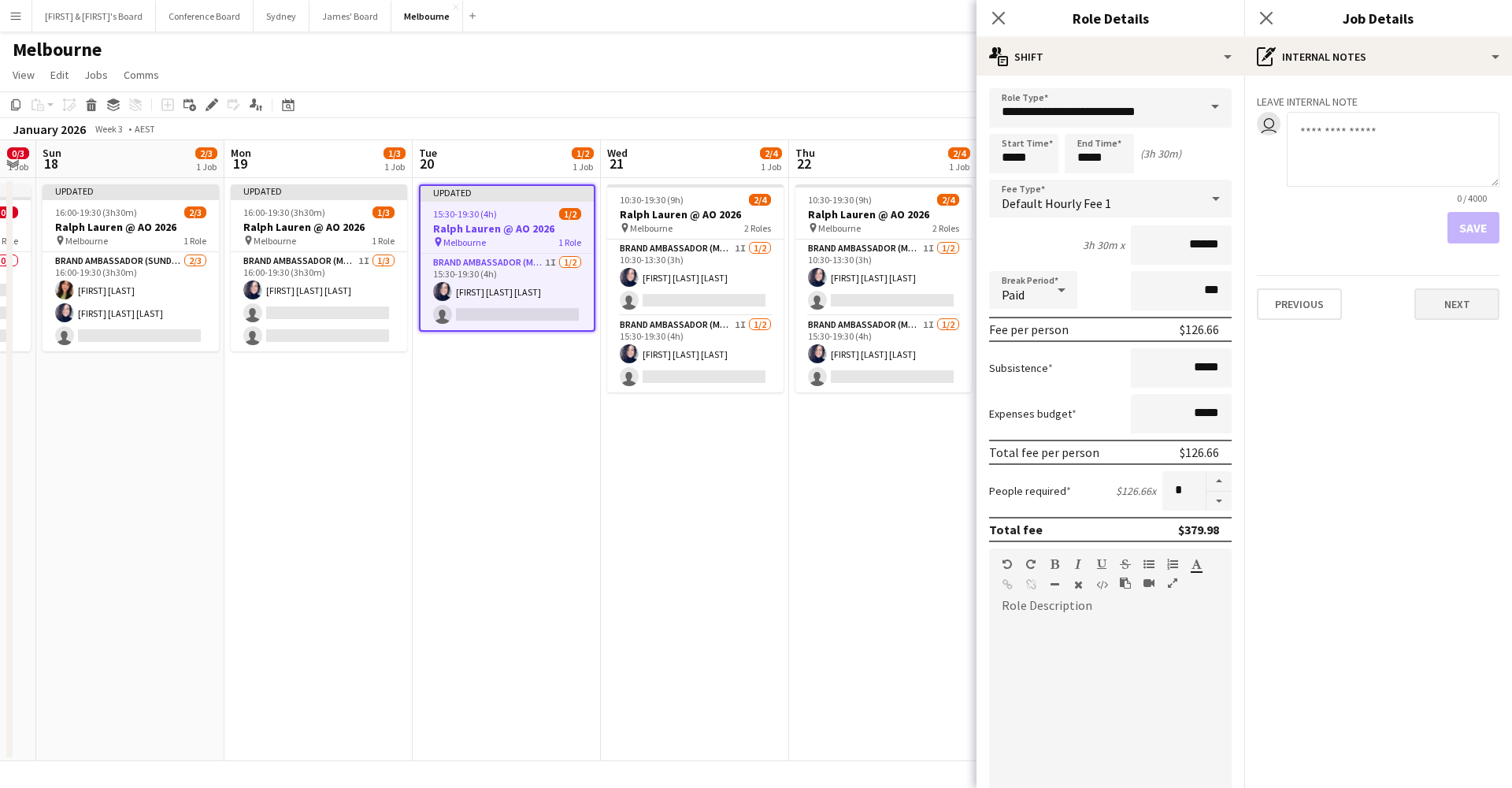 click on "Next" at bounding box center [1457, 304] 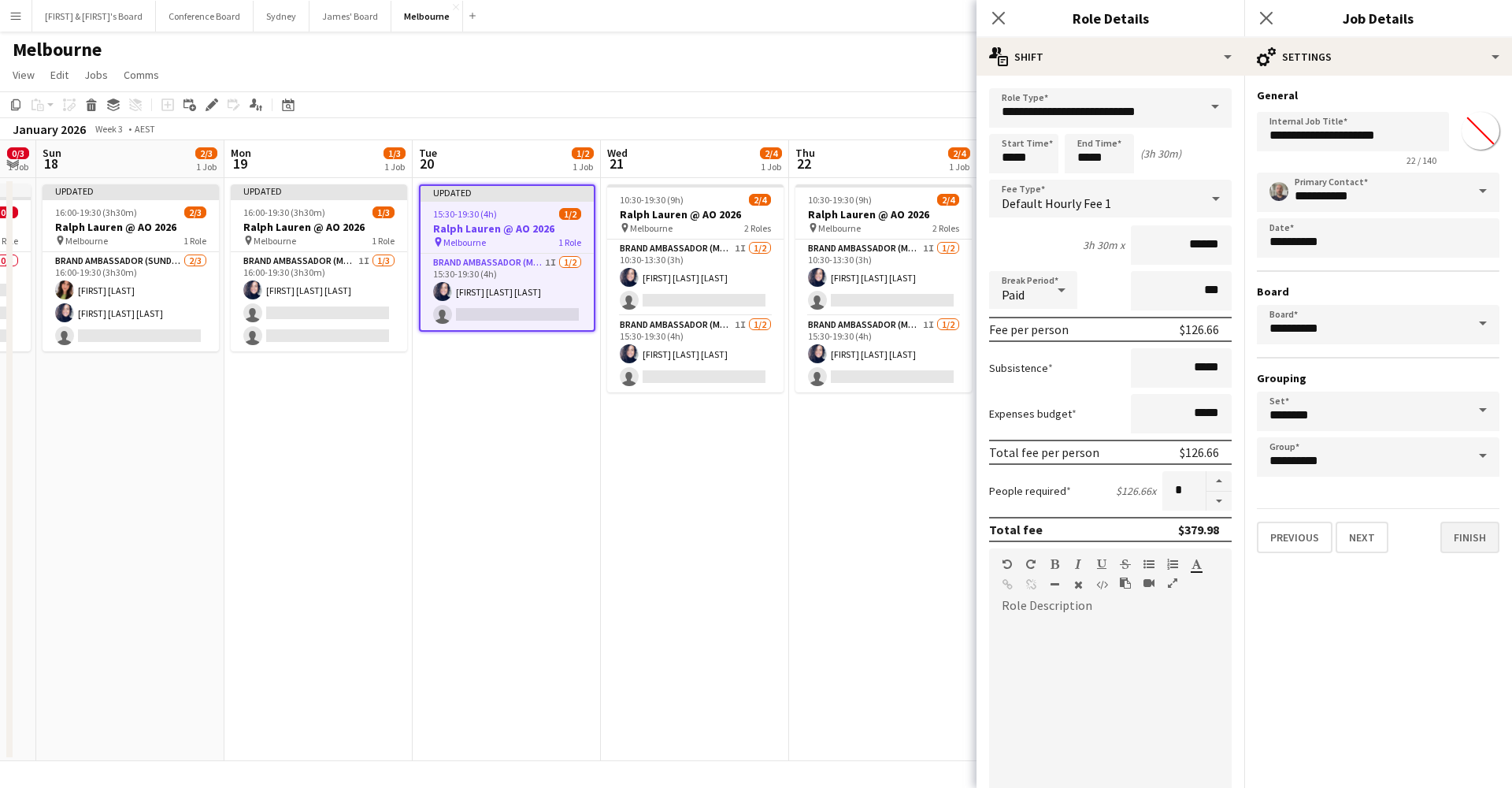click on "Finish" at bounding box center (1469, 537) 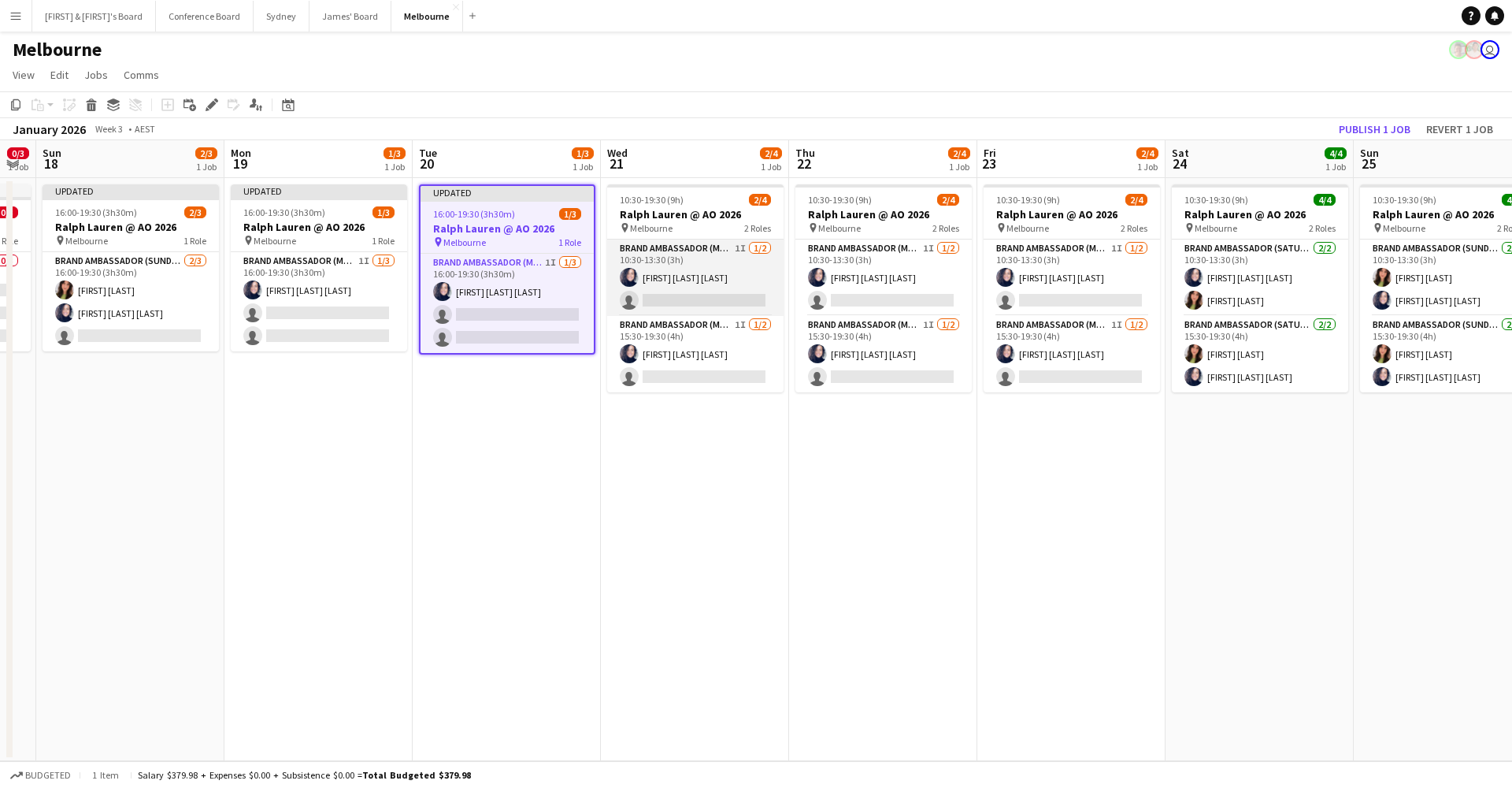 click on "Brand Ambassador (Mon - Fri)   1I   1/2   10:30-13:30 (3h)
[FIRST] [LAST]
single-neutral-actions" at bounding box center (695, 277) 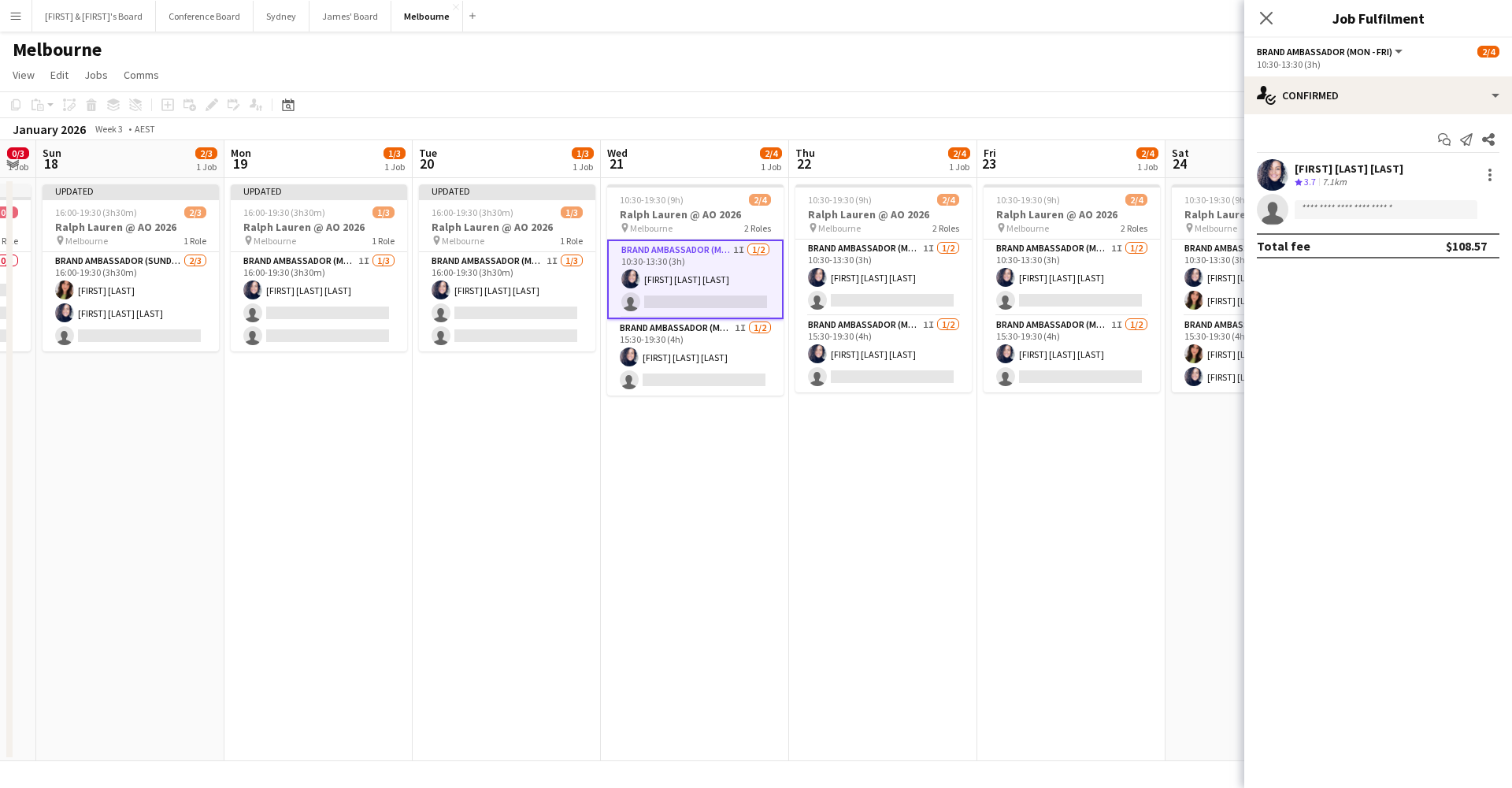 click on "pin
Melbourne   2 Roles" at bounding box center (695, 228) 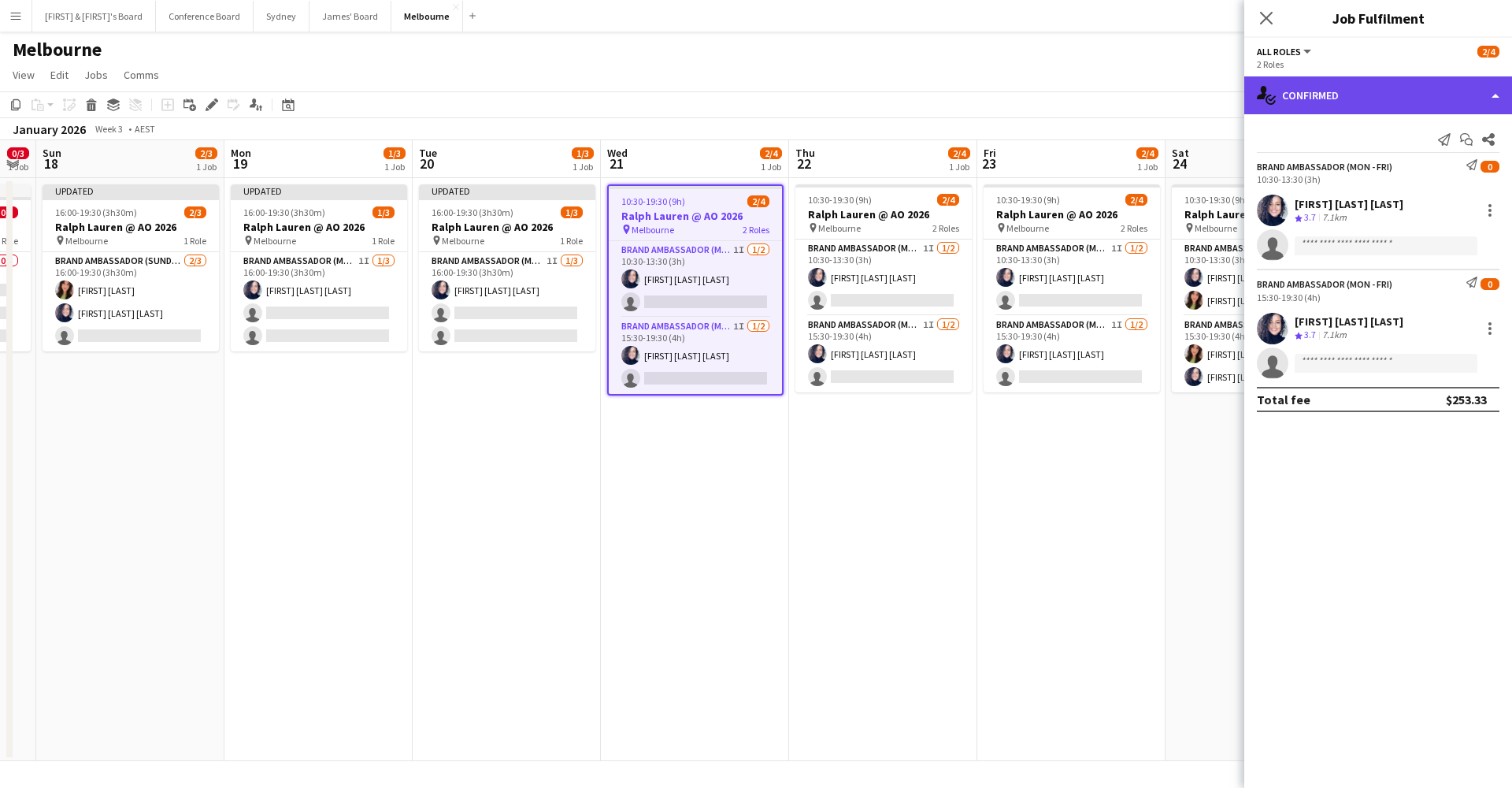click on "single-neutral-actions-check-2
Confirmed" 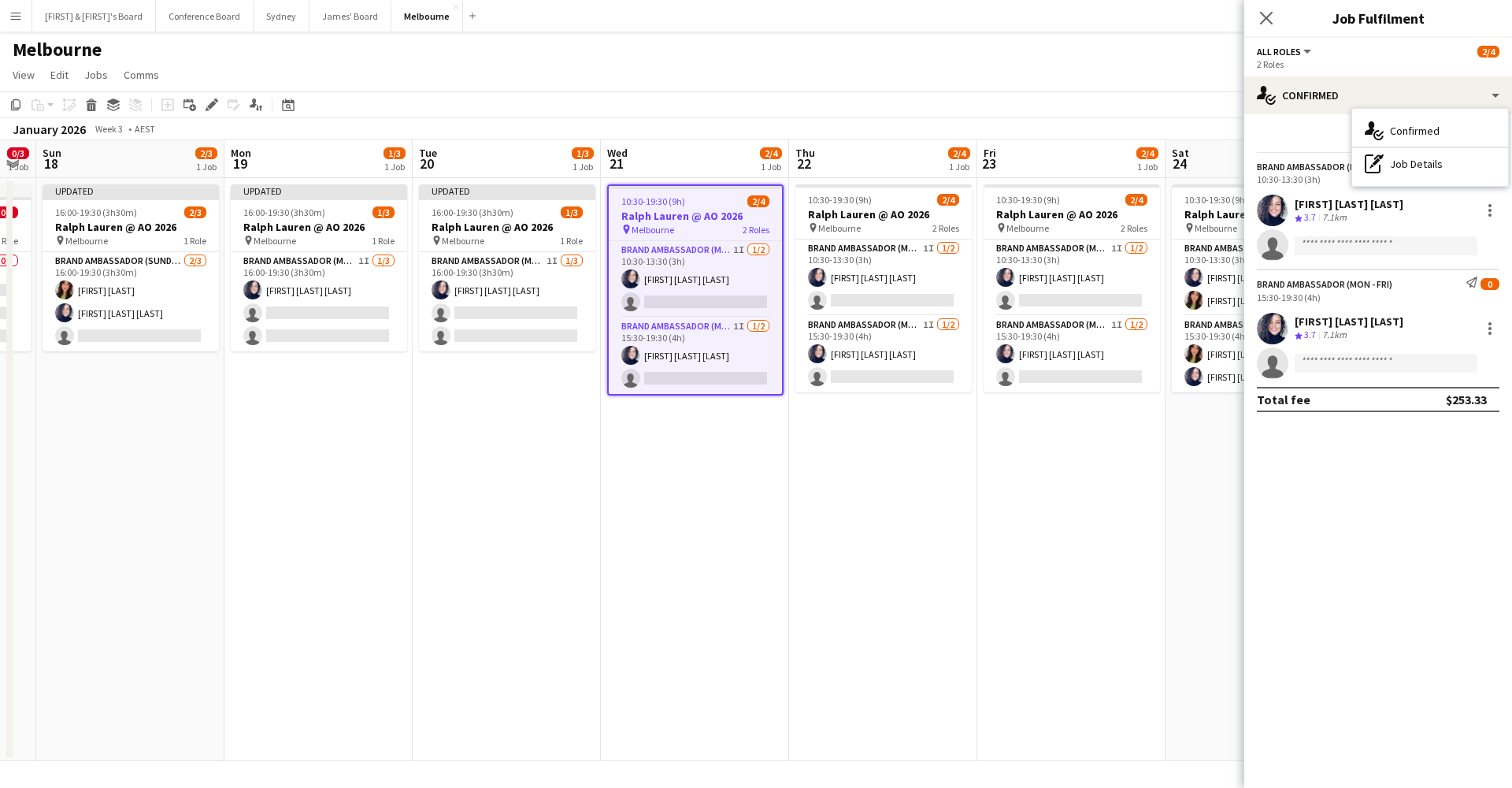 click on "10:30-19:30 (9h)    2/4   Ralph Lauren @ AO 2026
pin
[CITY]   2 Roles   Brand Ambassador (Mon - Fri)   1I   1/2   10:30-13:30 (3h)
[FIRST] [LAST]
single-neutral-actions
Brand Ambassador (Mon - Fri)   1I   1/2   15:30-19:30 (4h)
[FIRST] [LAST]
single-neutral-actions" at bounding box center (695, 290) 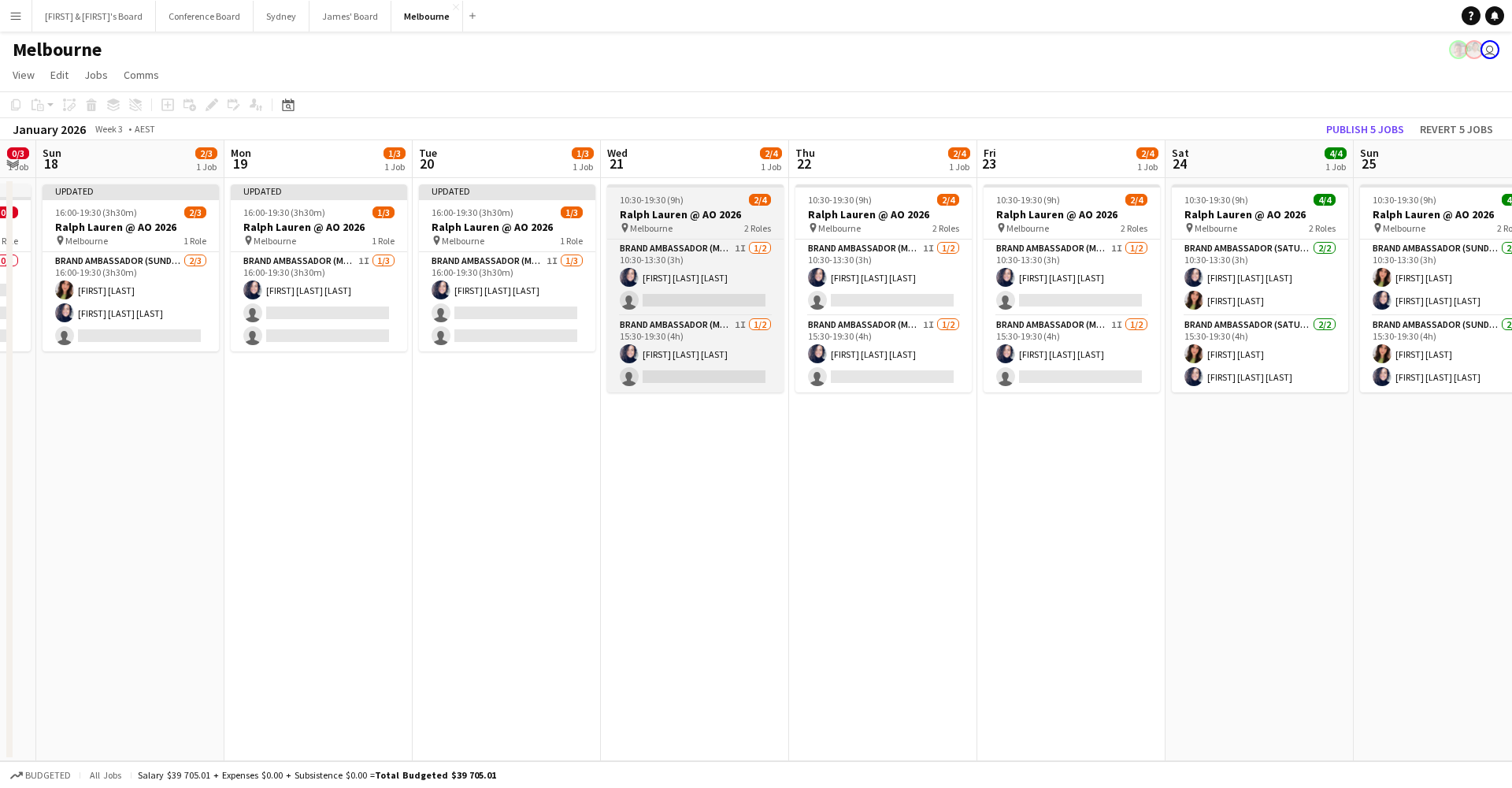click at bounding box center [695, 186] 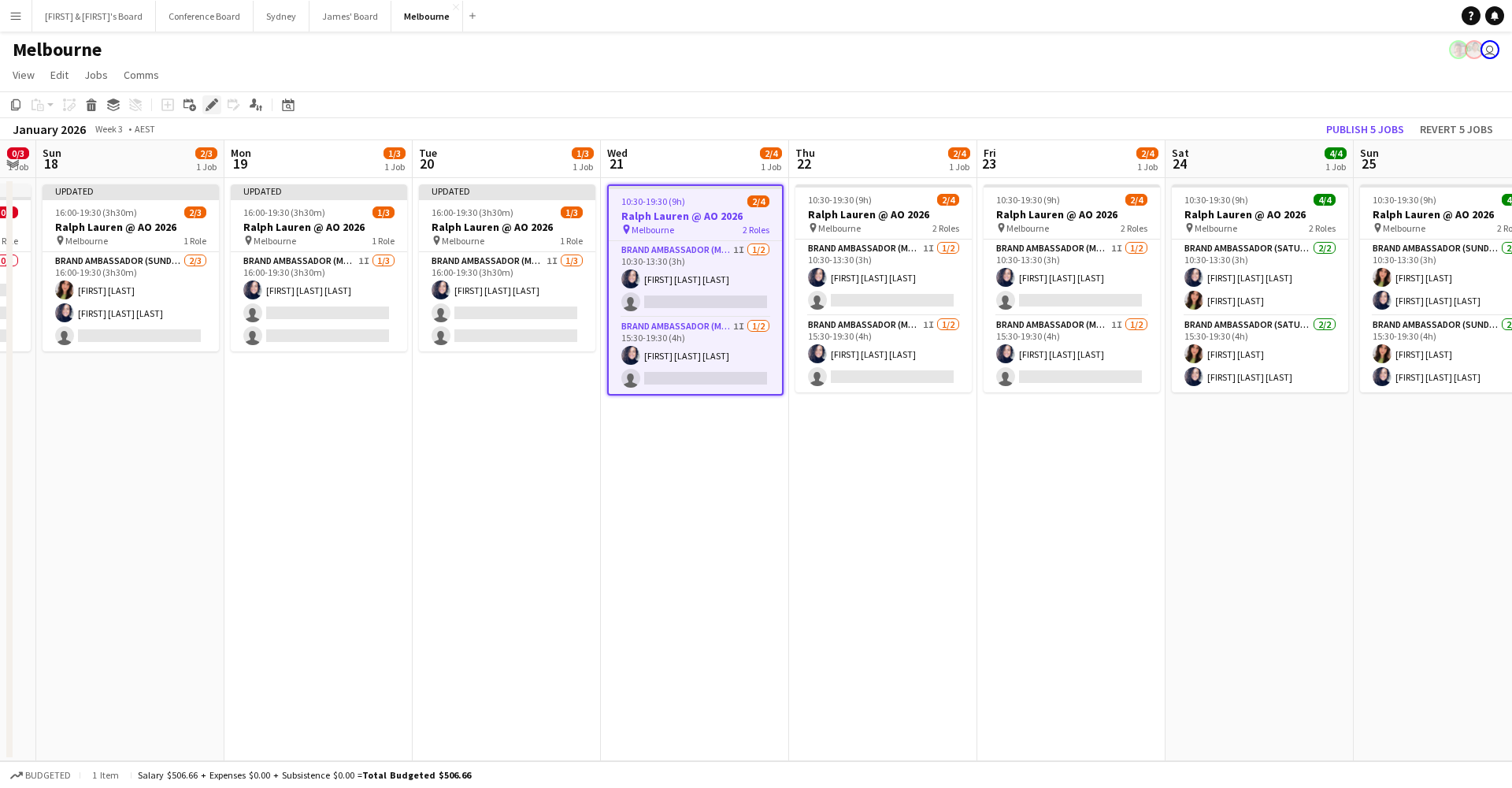 click 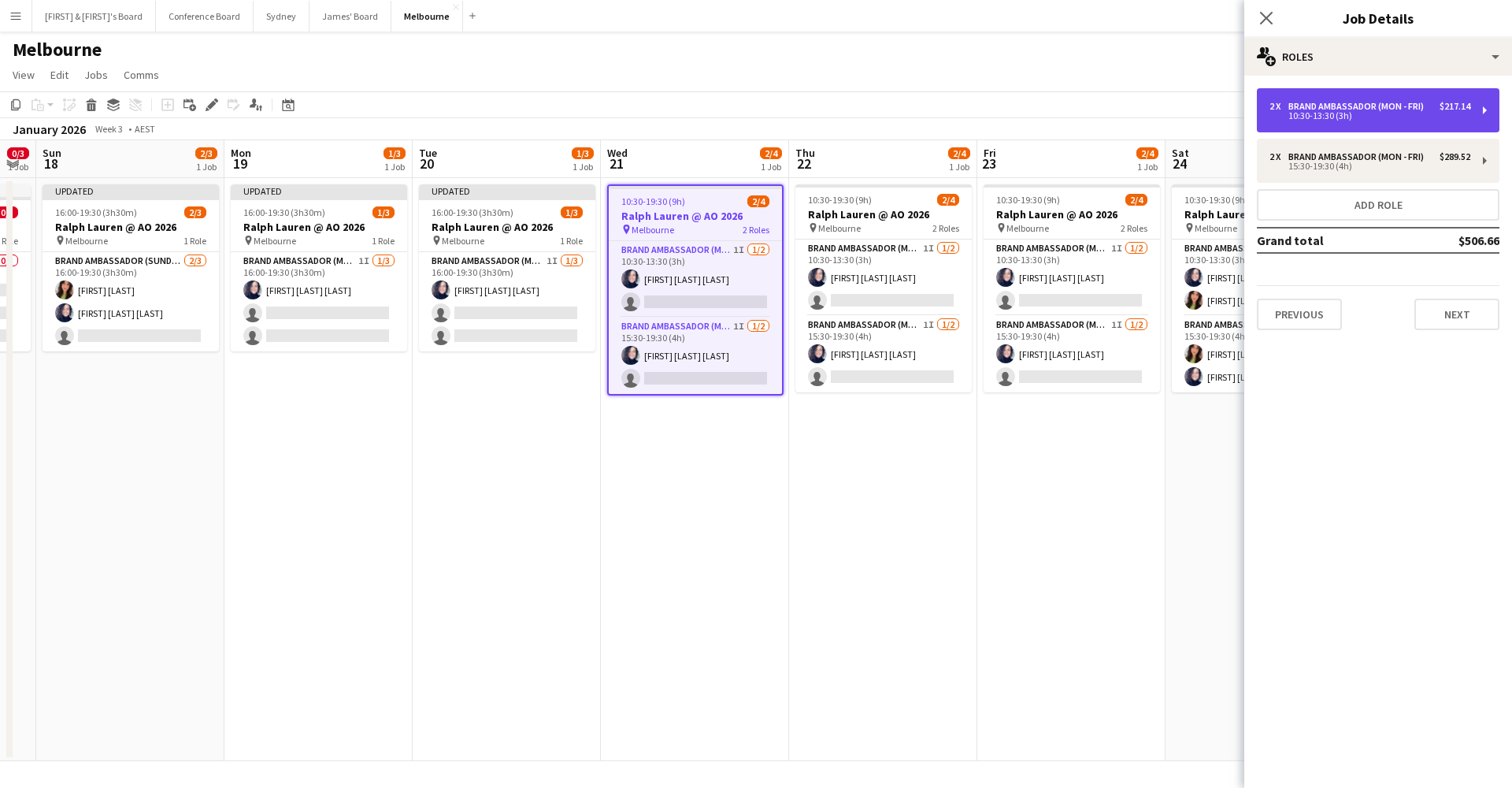 click on "10:30-13:30 (3h)" at bounding box center (1369, 116) 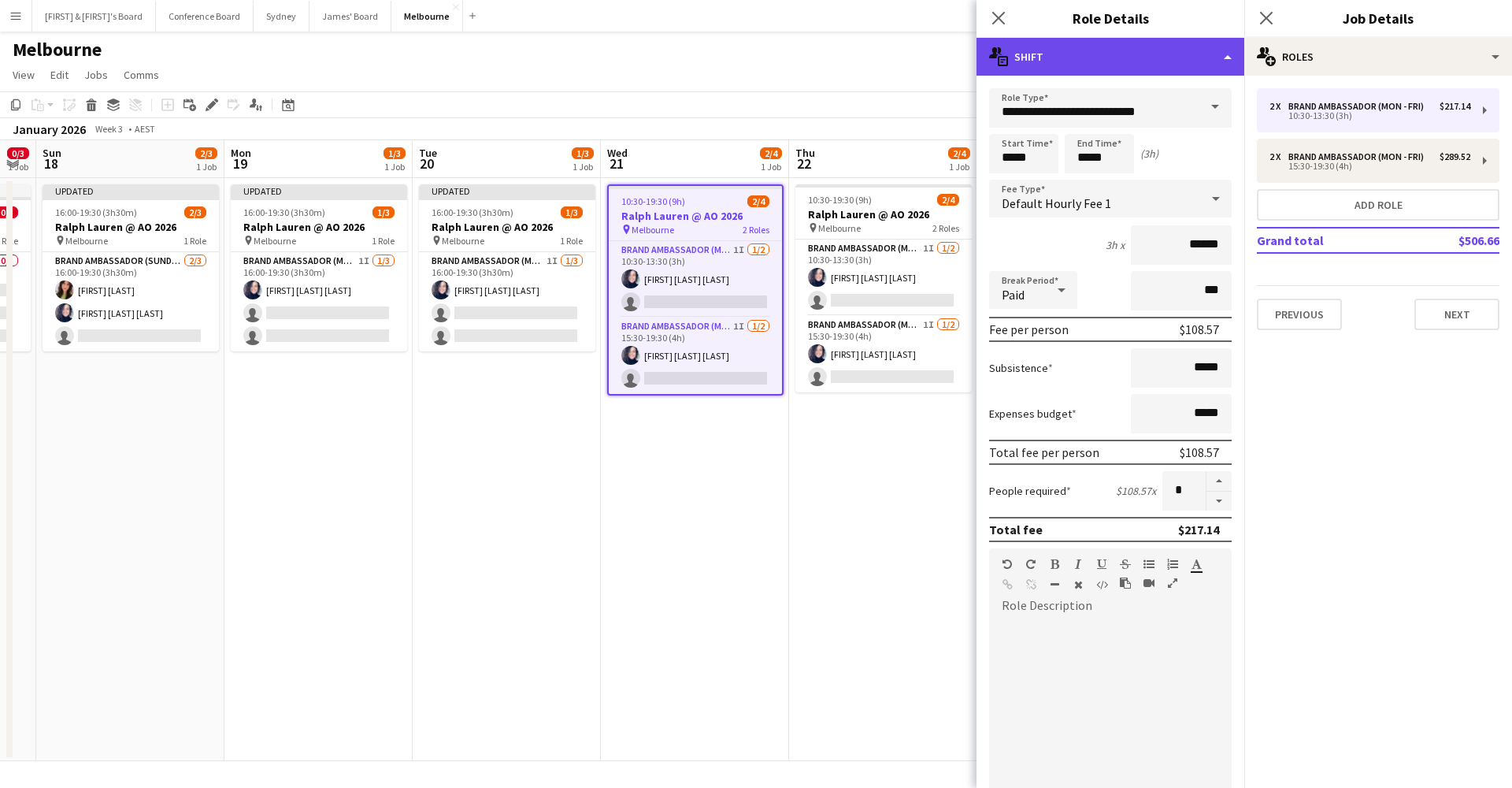 click on "multiple-actions-text
Shift" 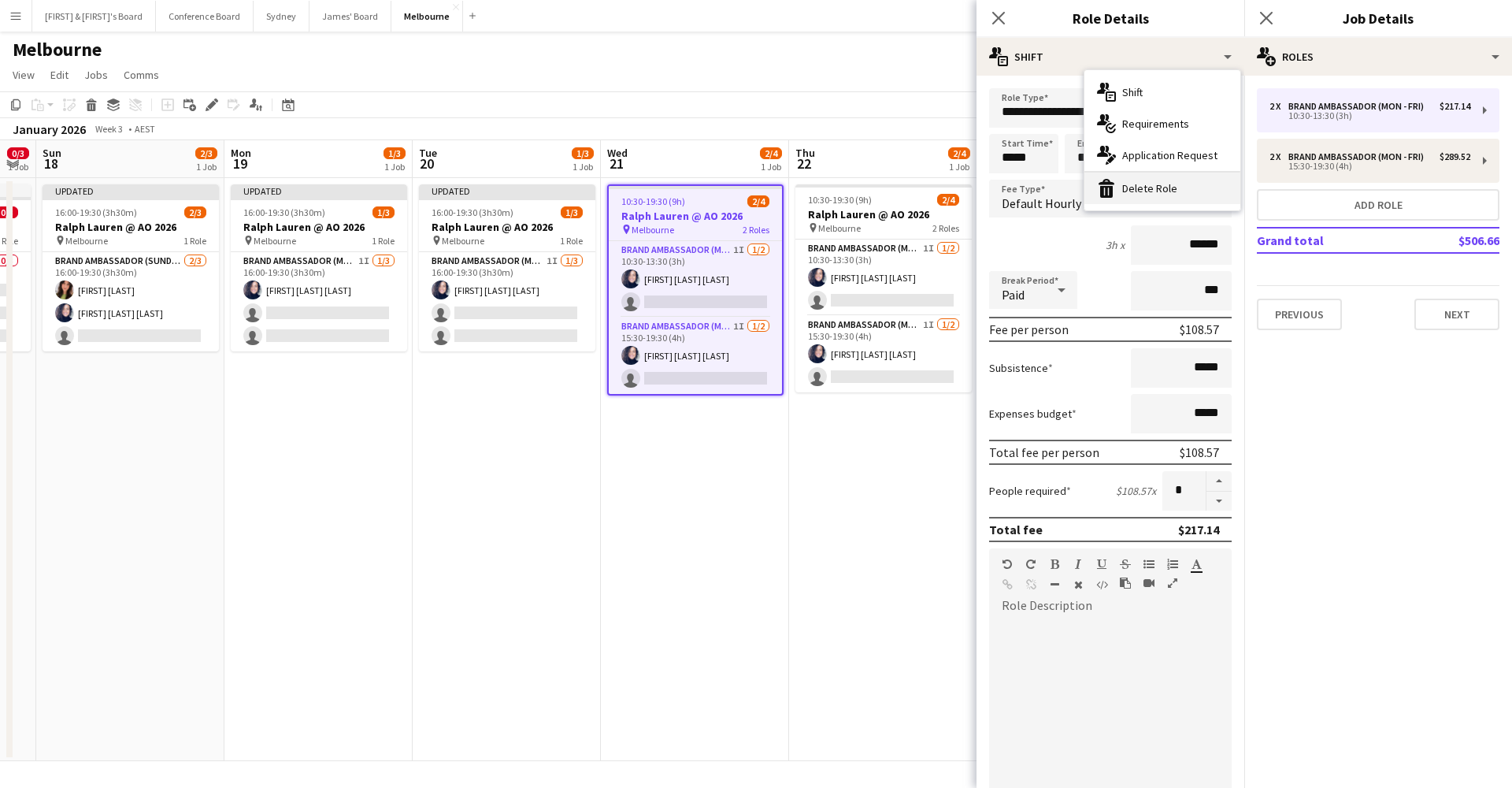 click on "bin-2
Delete Role" at bounding box center (1162, 188) 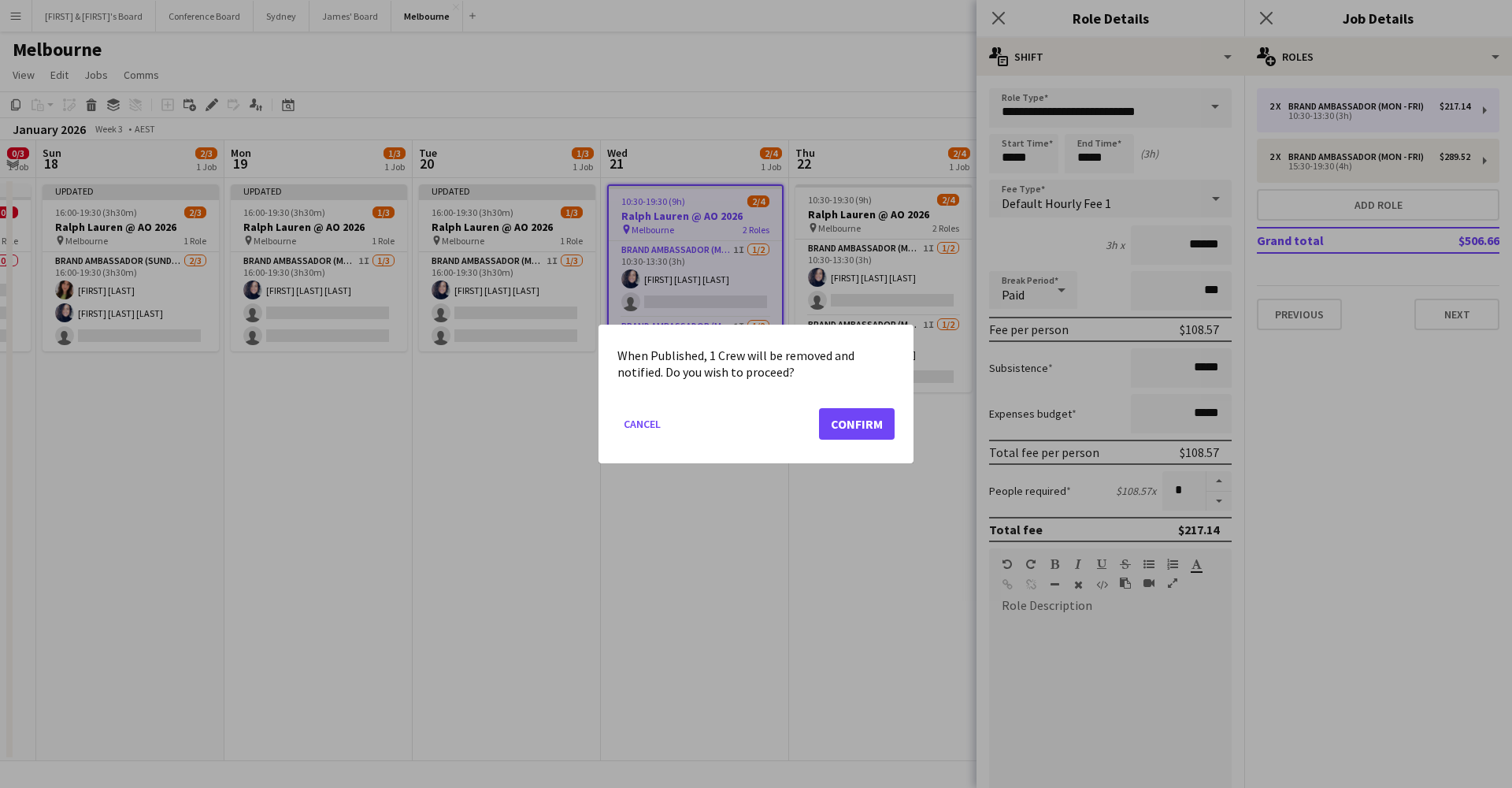click on "Confirm" 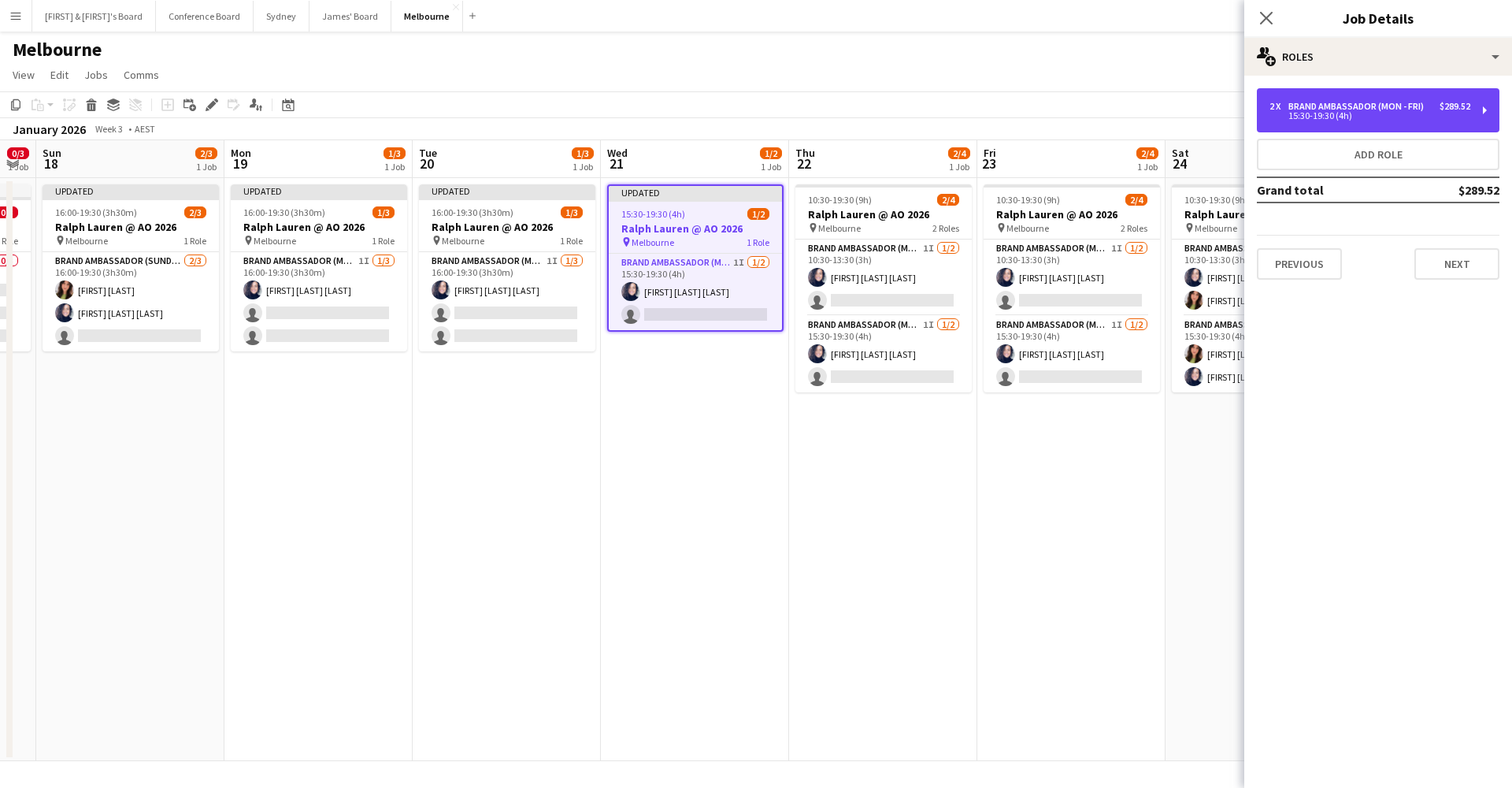 drag, startPoint x: 1379, startPoint y: 123, endPoint x: 1374, endPoint y: 135, distance: 13 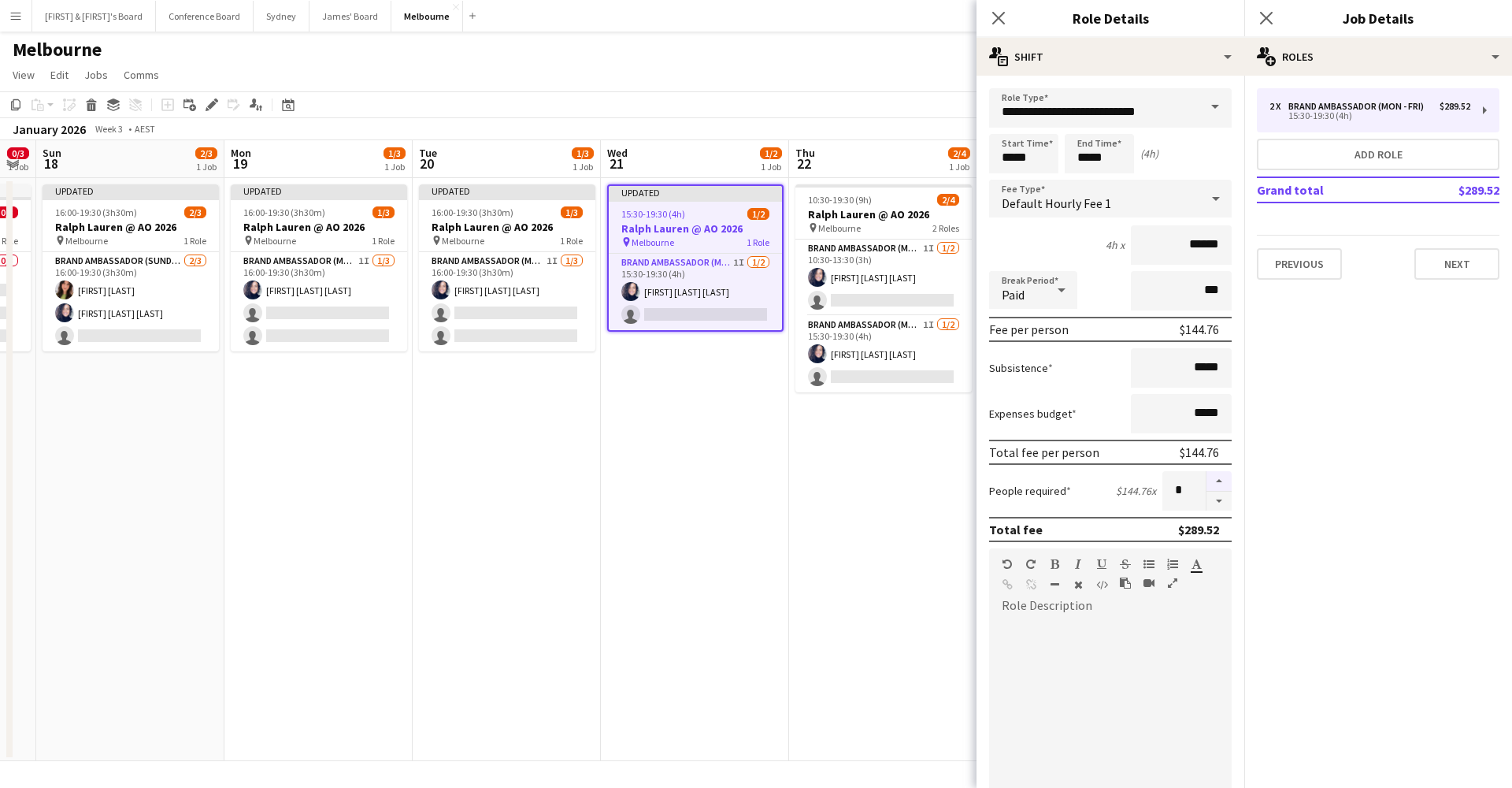 click at bounding box center (1219, 481) 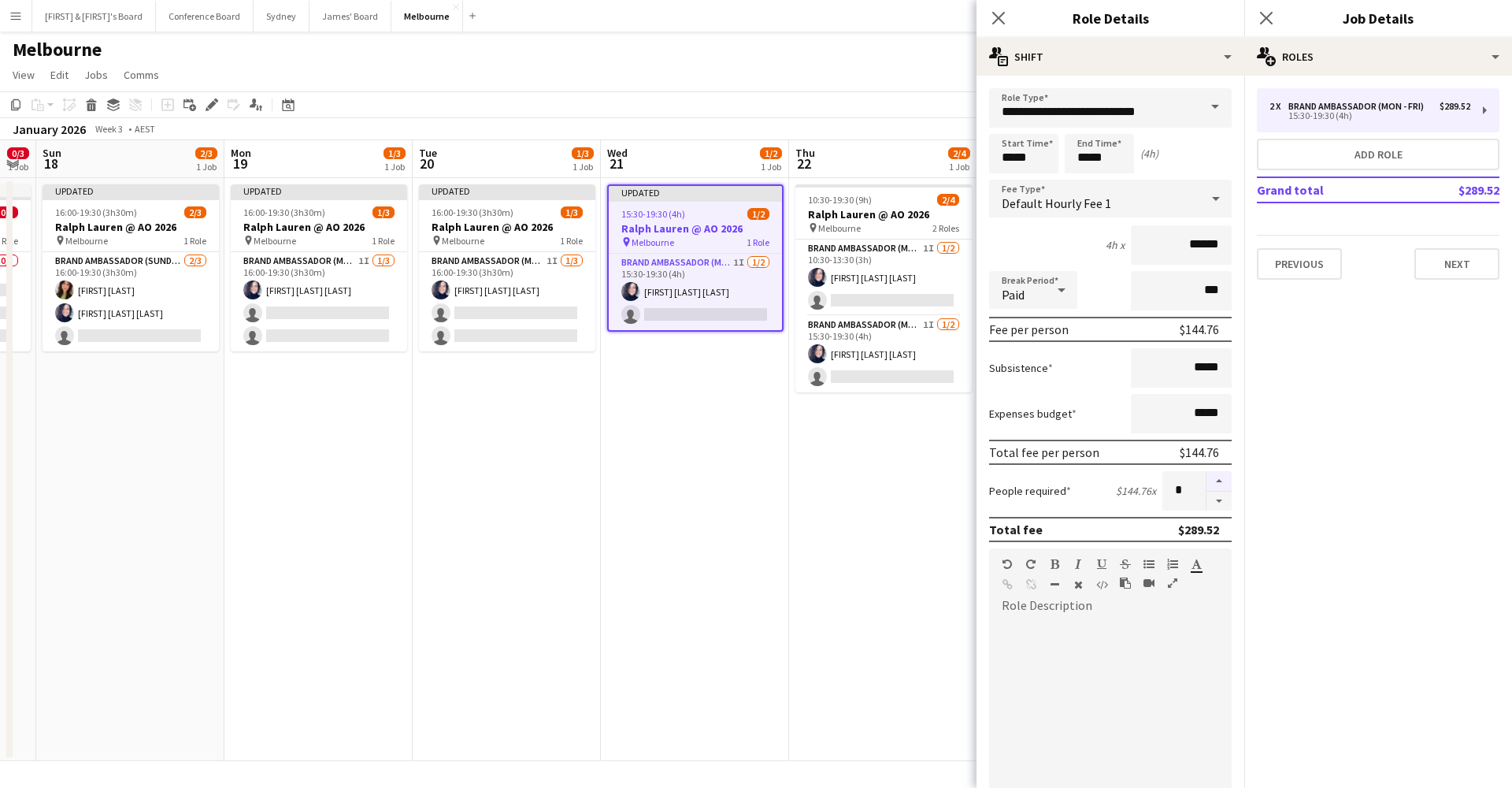 type on "*" 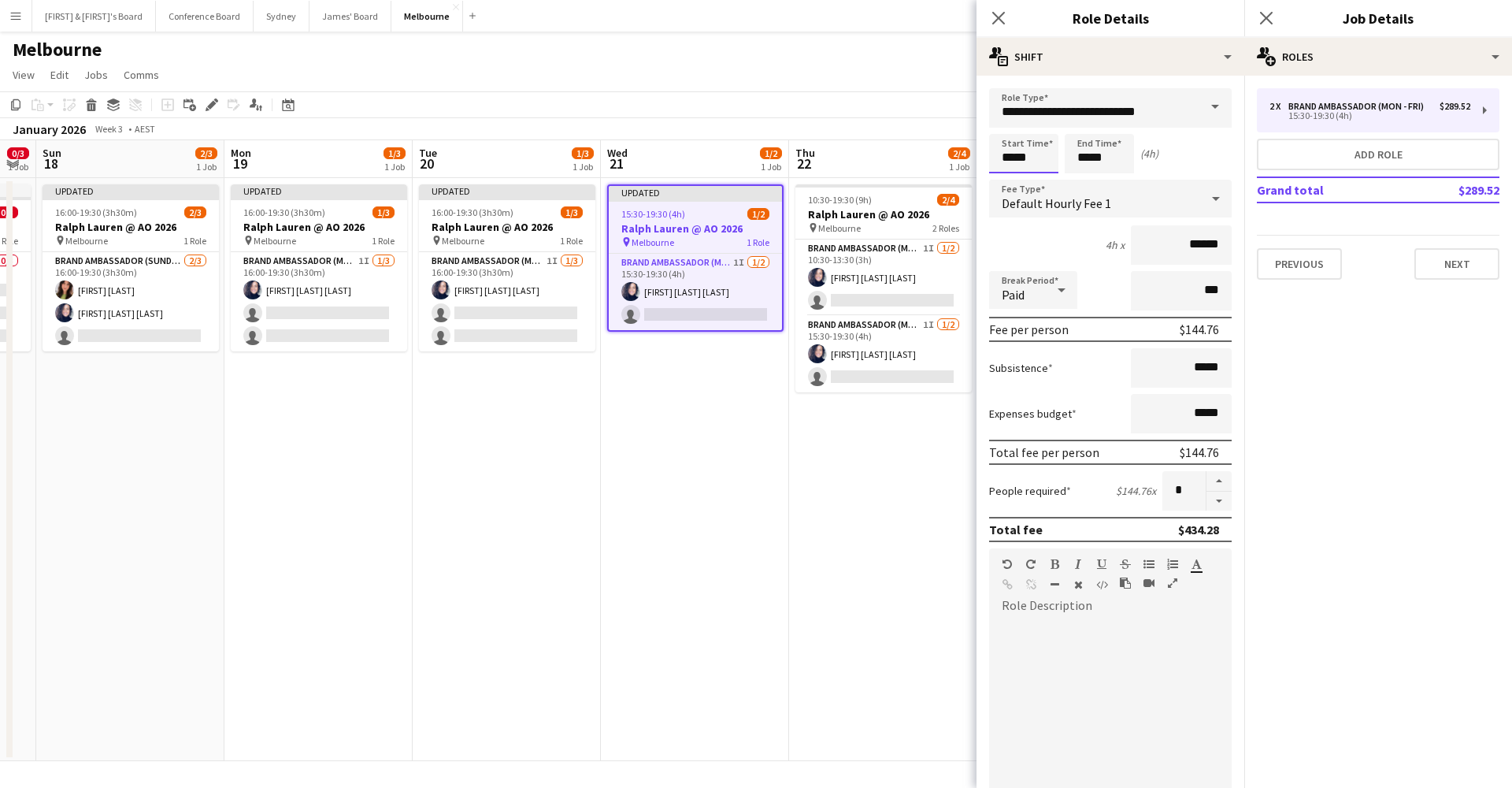 click on "*****" at bounding box center (1024, 154) 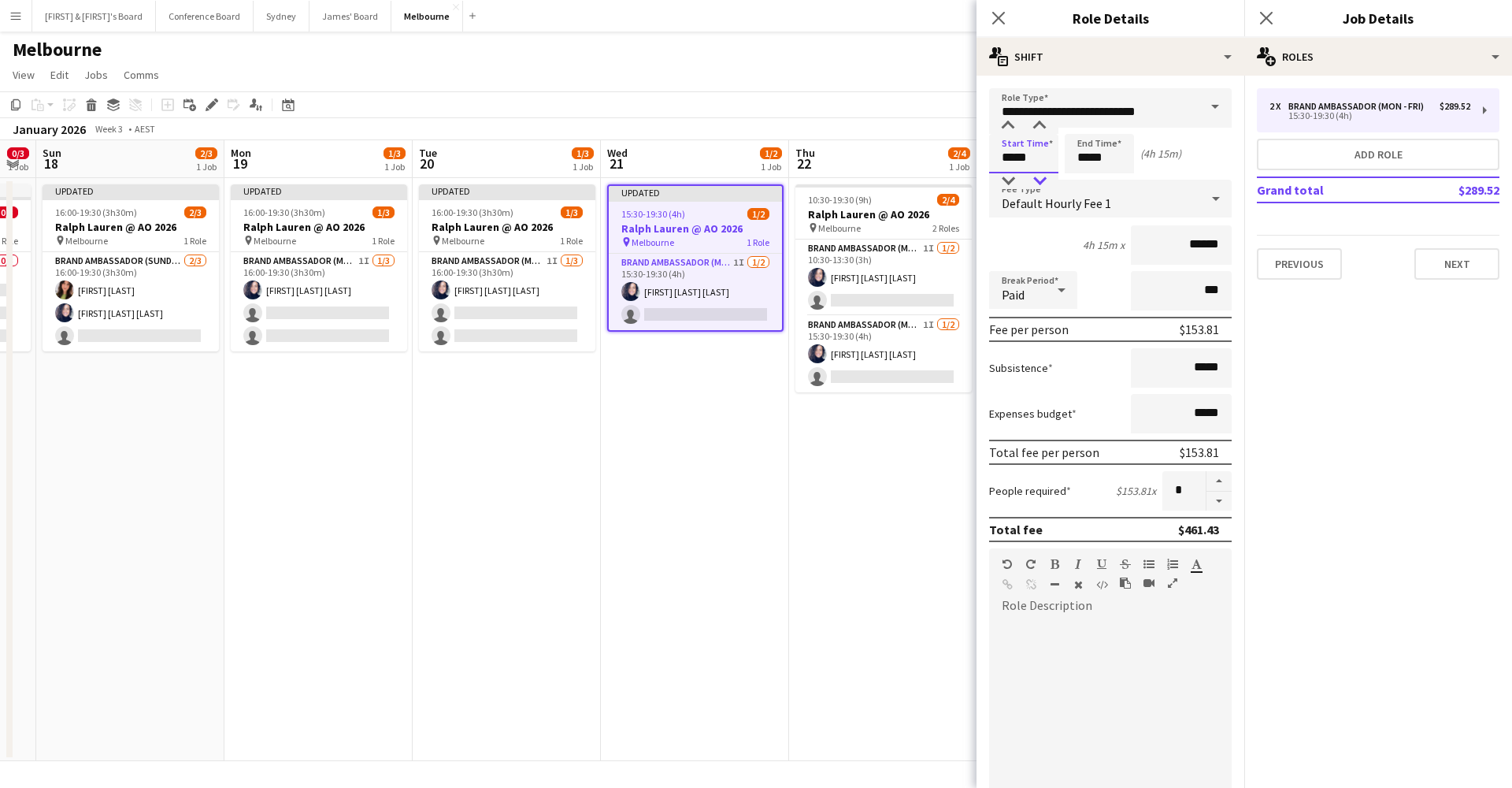 click at bounding box center (1040, 181) 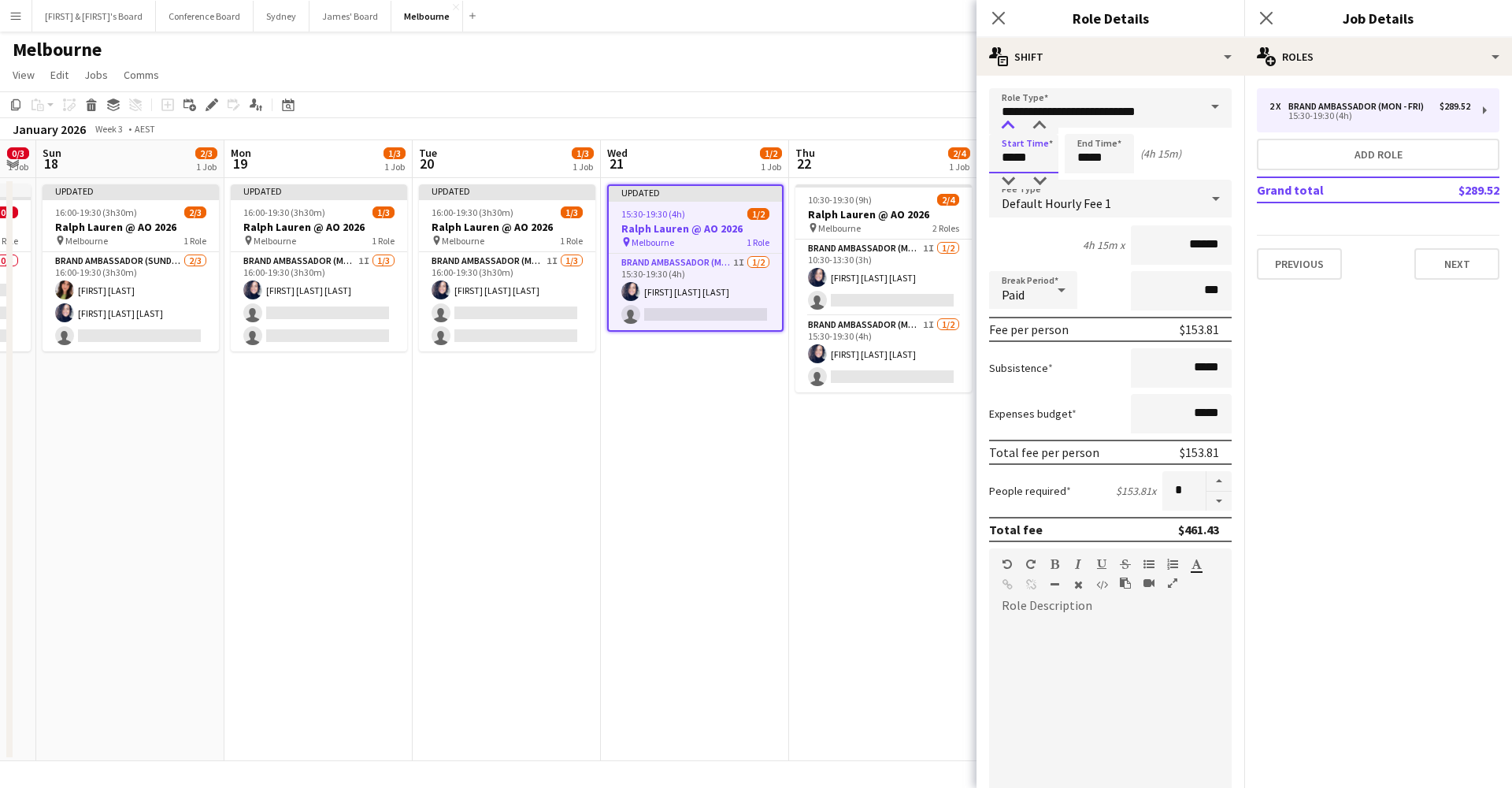 drag, startPoint x: 1043, startPoint y: 174, endPoint x: 1007, endPoint y: 128, distance: 58.41233 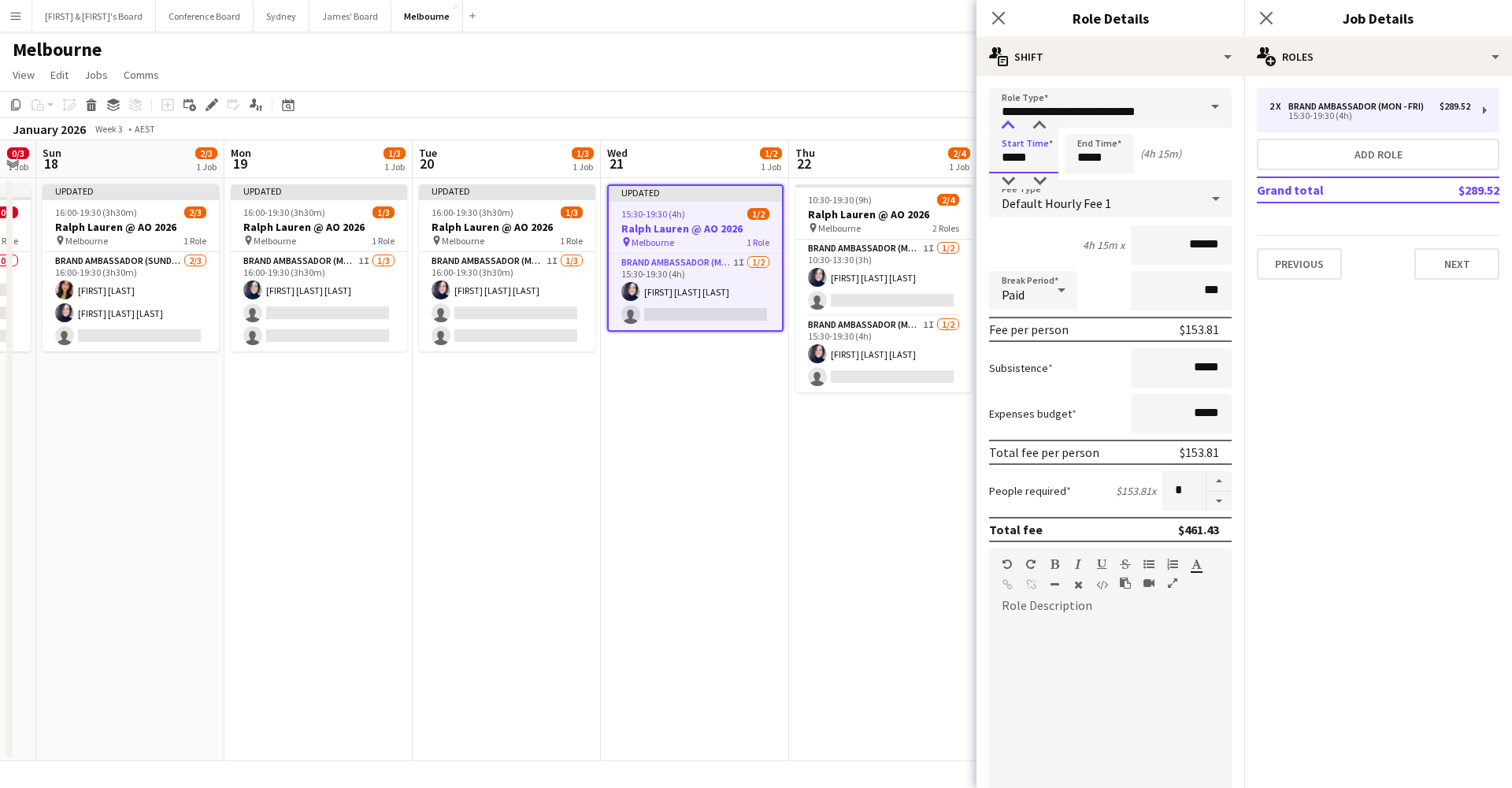 click at bounding box center (1040, 181) 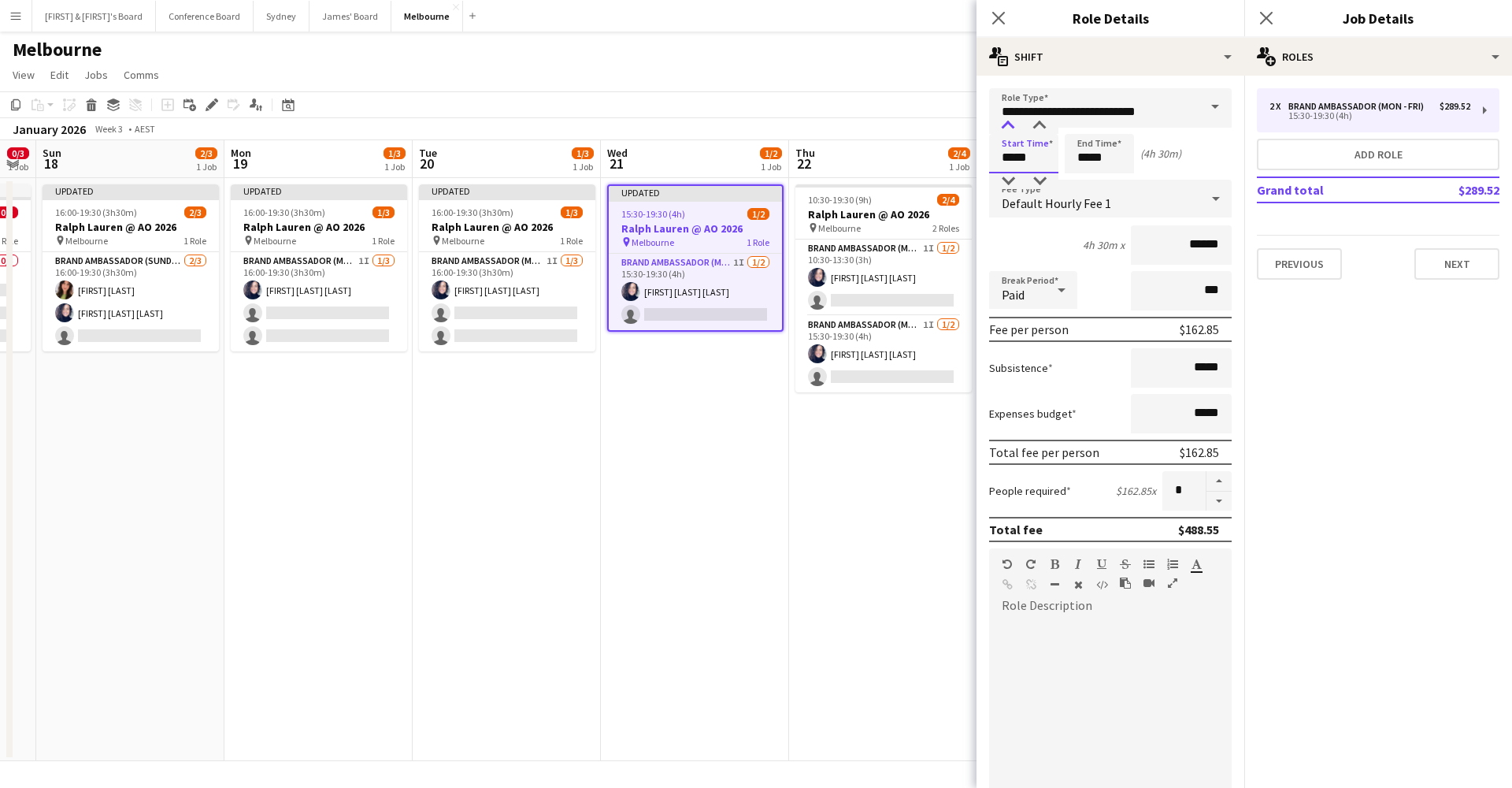 type on "*****" 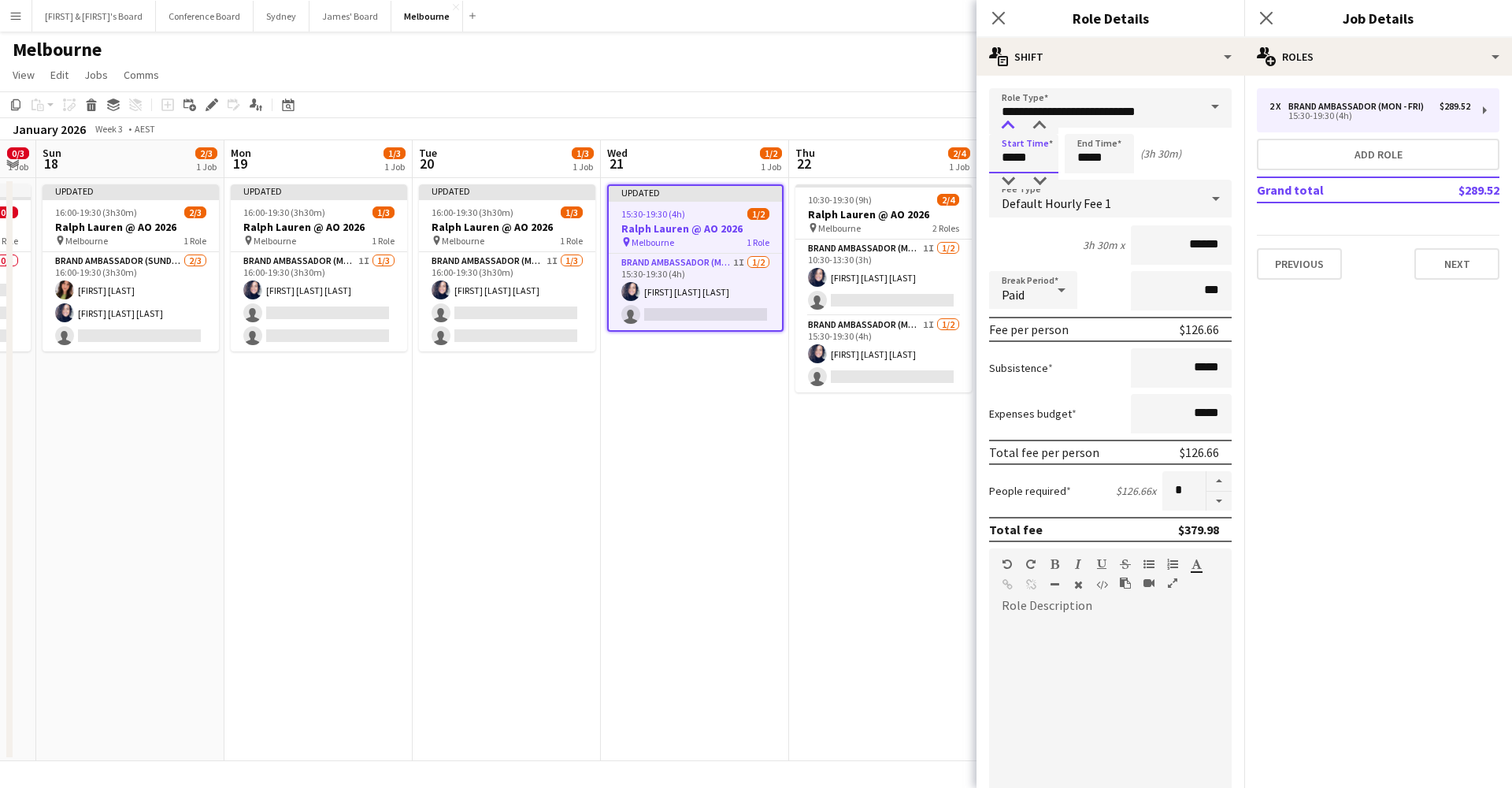 click at bounding box center (1008, 126) 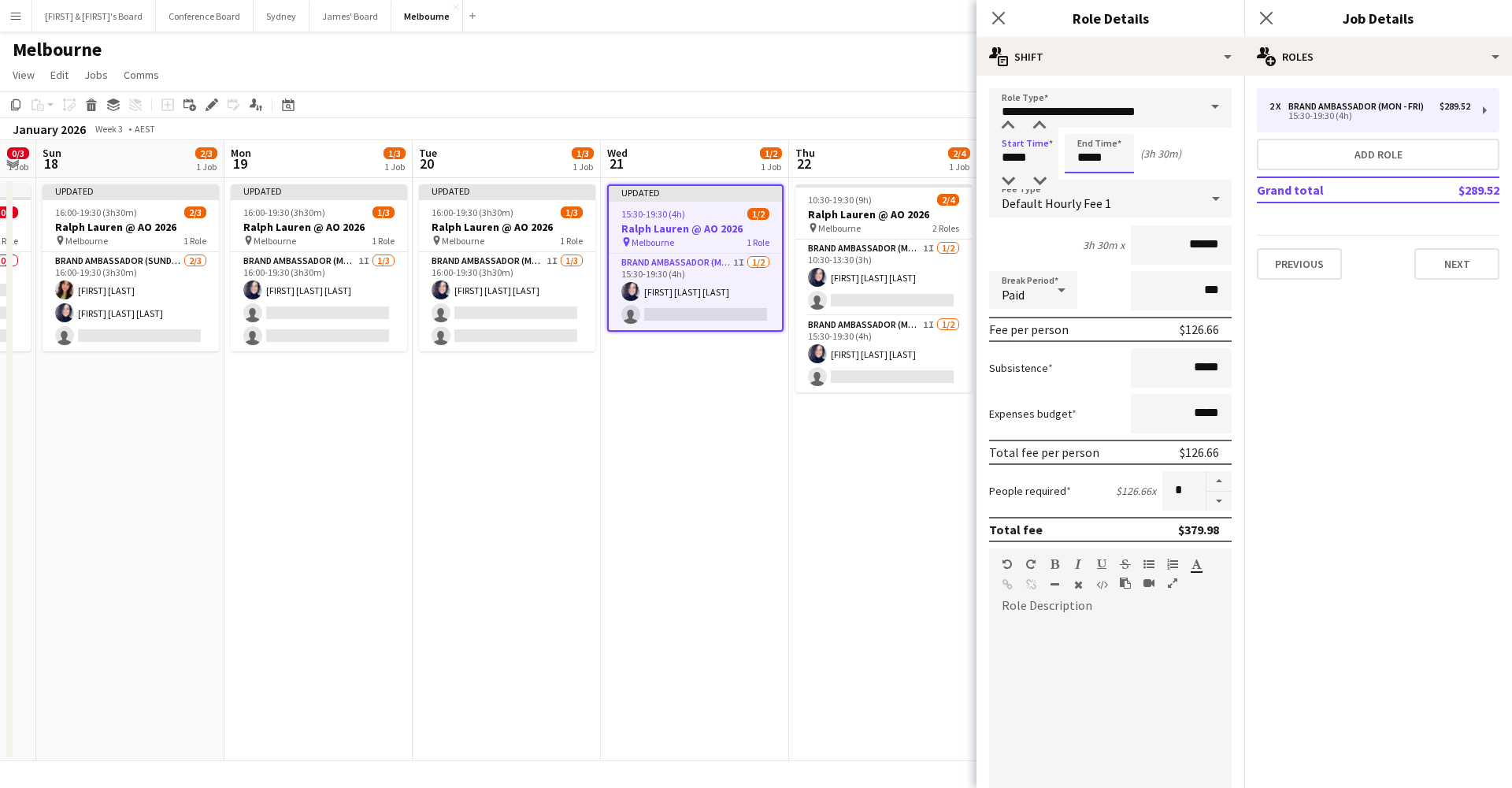 click on "*****" at bounding box center (1099, 154) 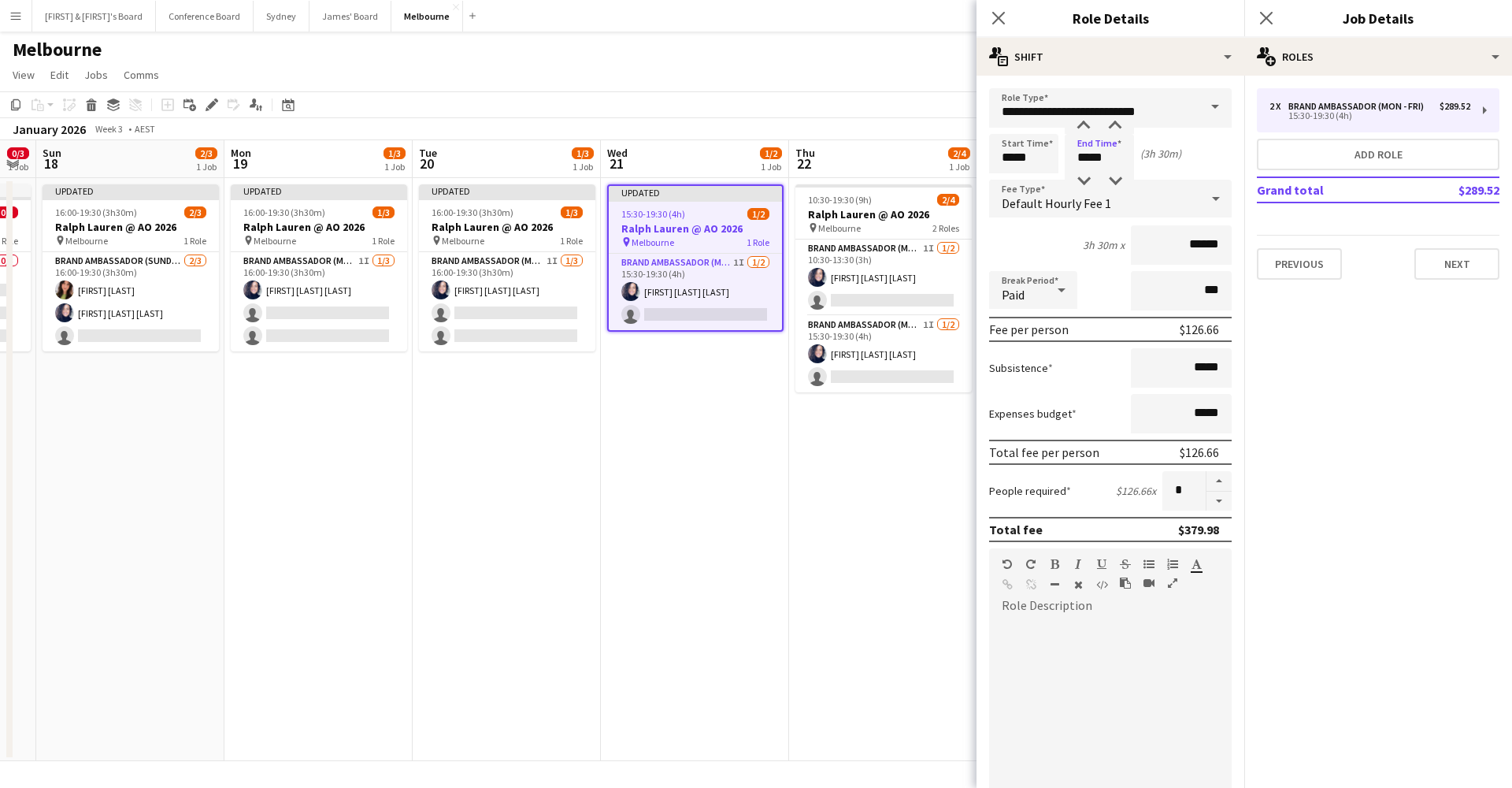 click on "Next" at bounding box center (1457, 264) 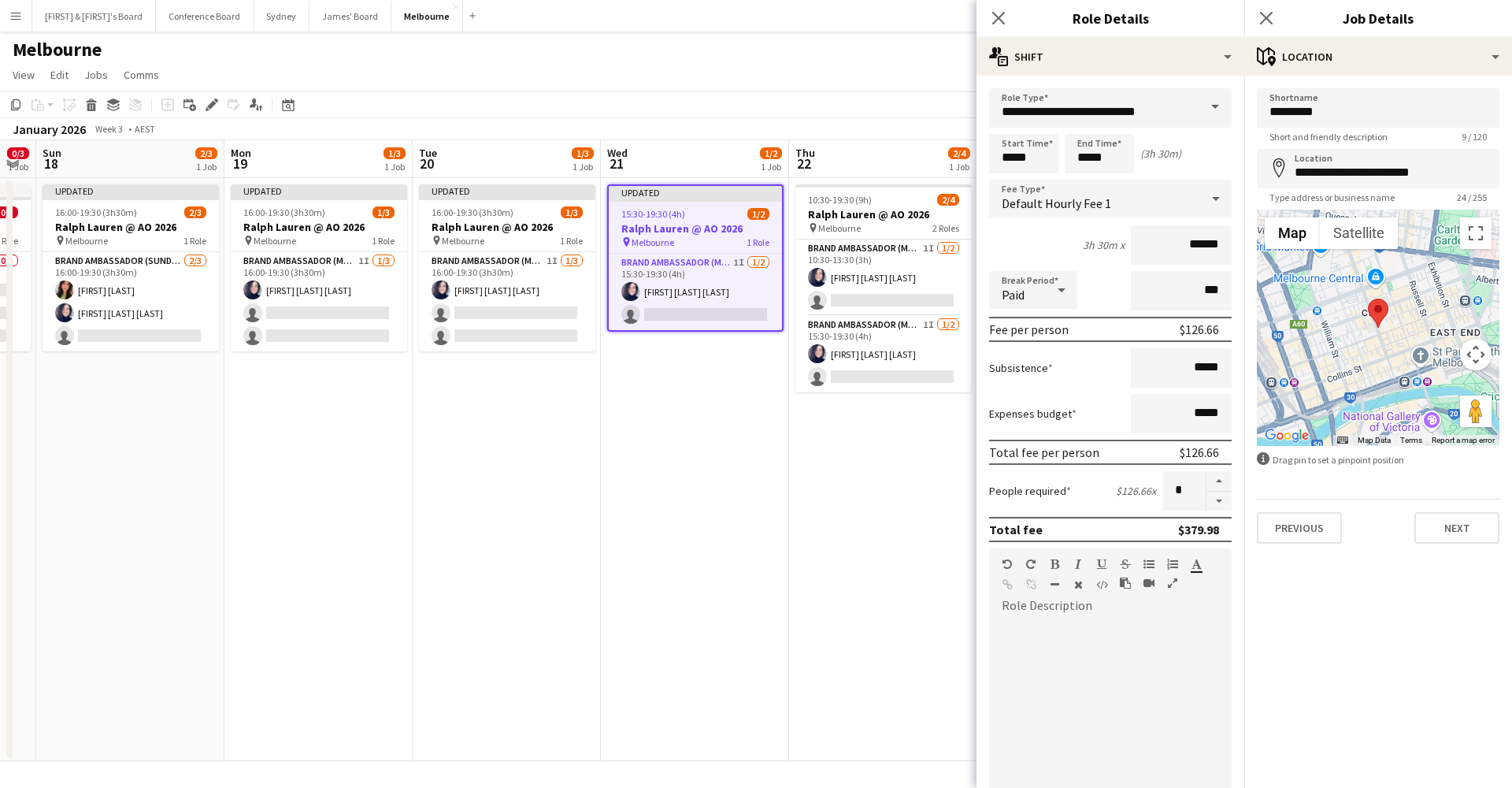click on "Next" at bounding box center (1457, 528) 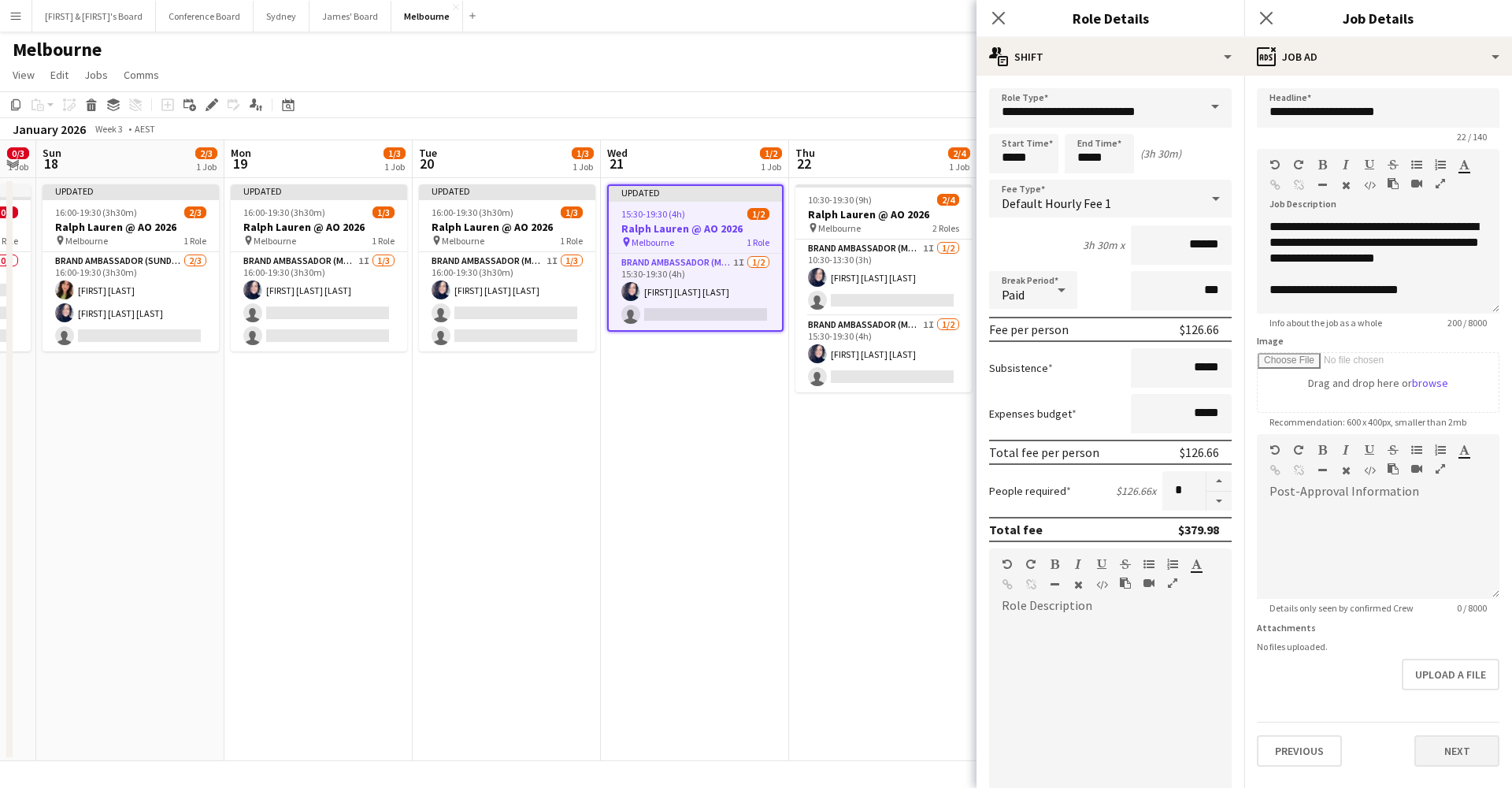 click on "Next" at bounding box center (1457, 751) 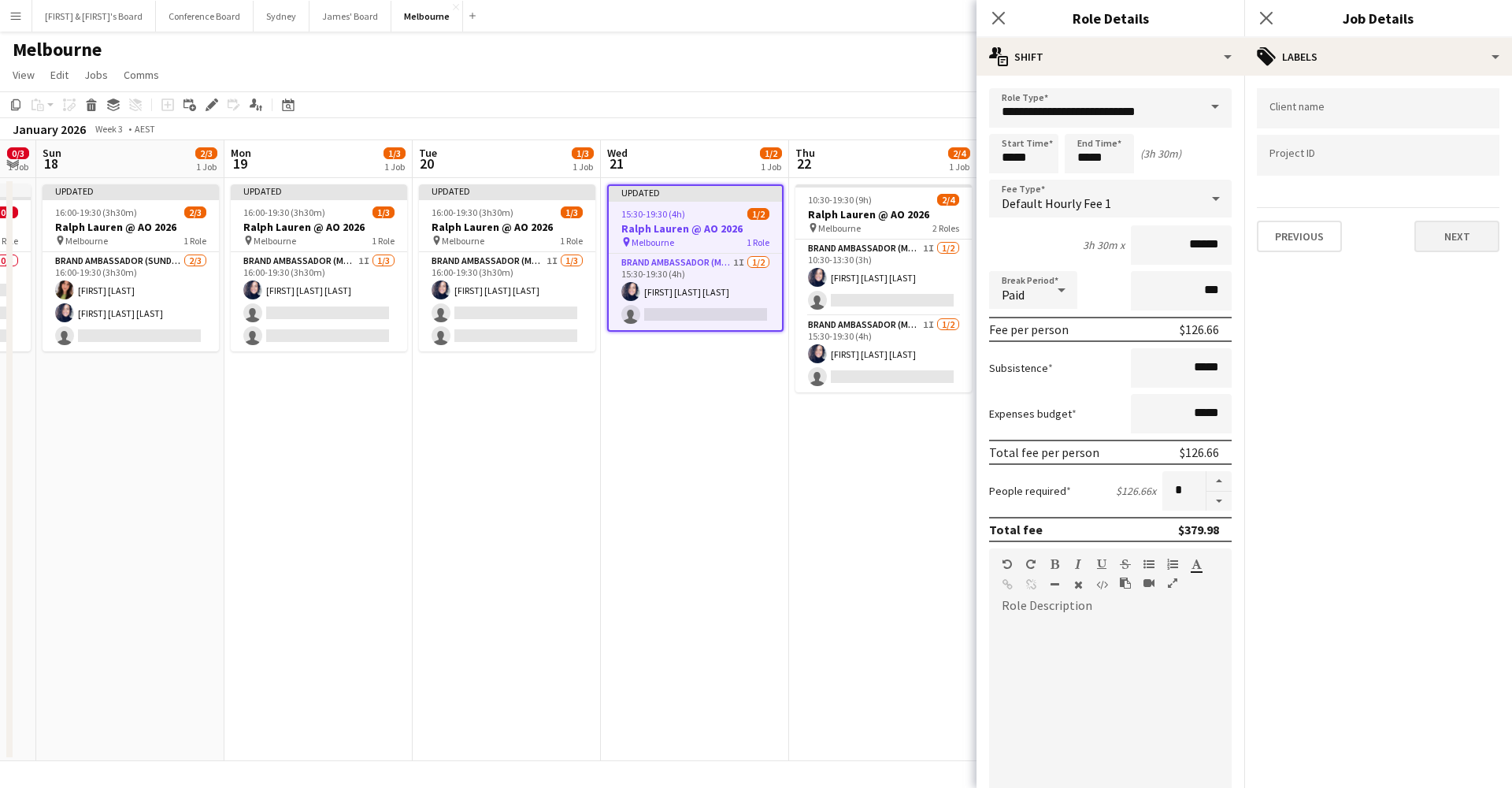 click on "Next" at bounding box center (1457, 236) 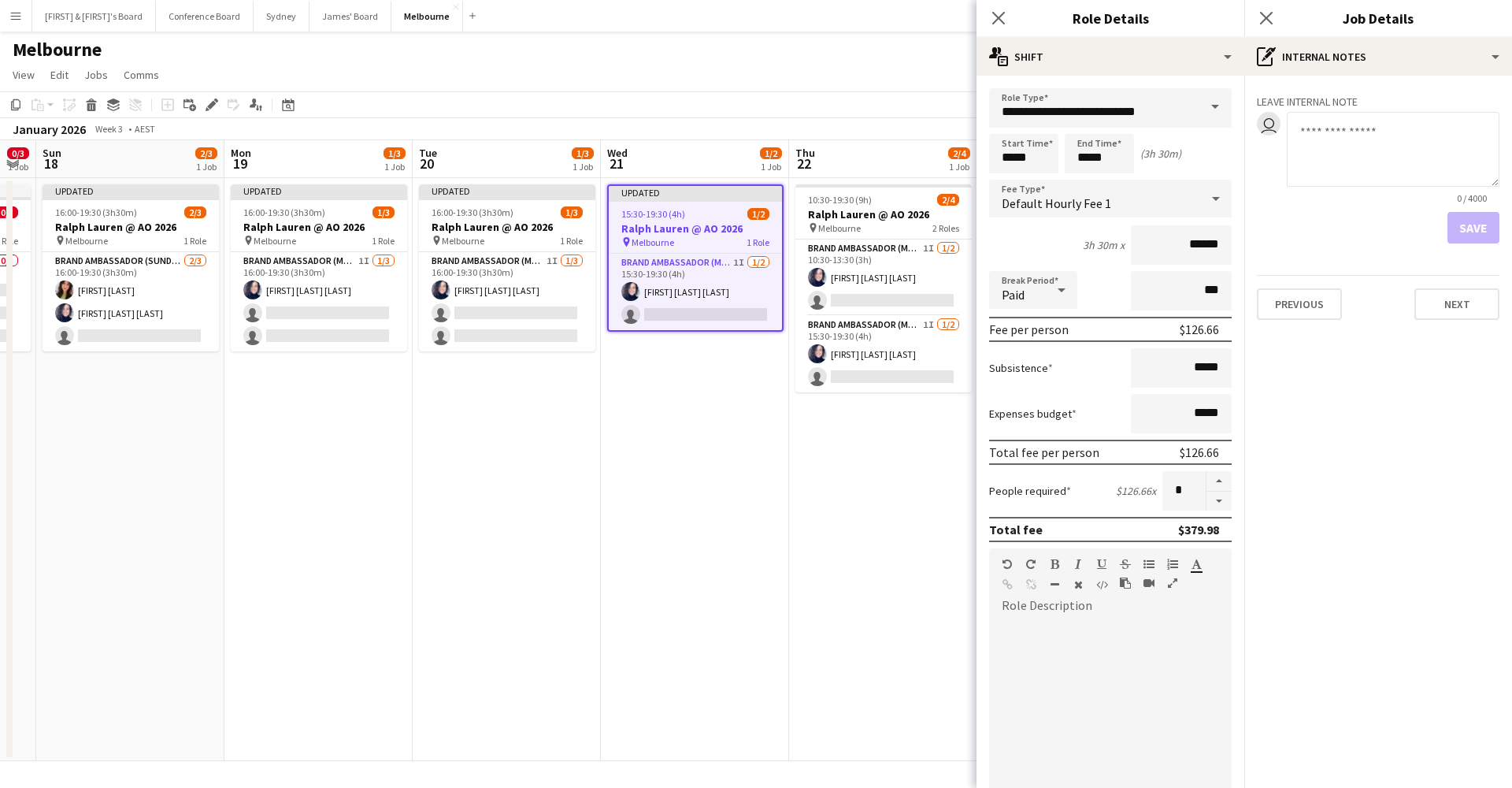 click on "Next" at bounding box center (1457, 304) 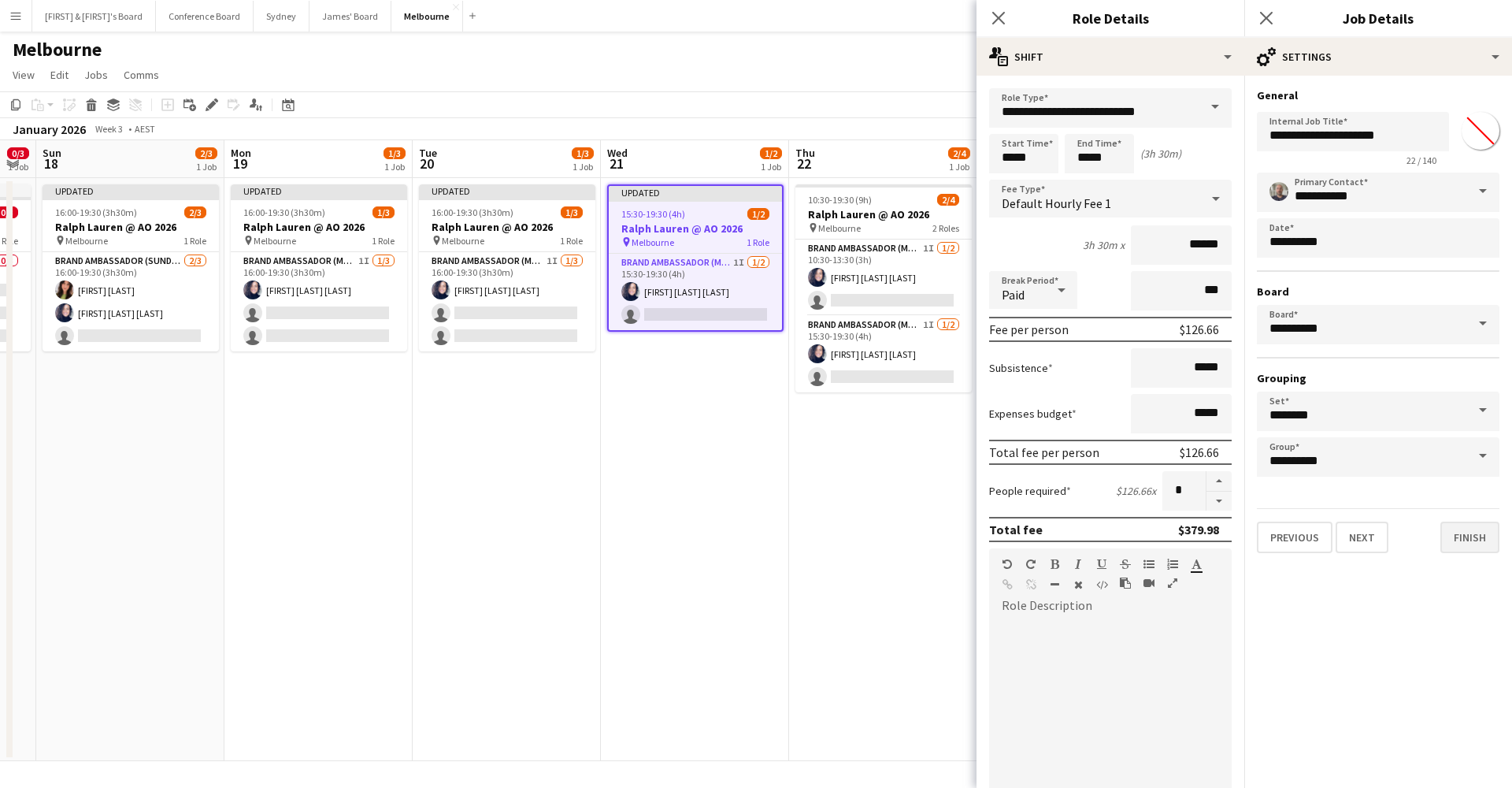 click on "Finish" at bounding box center (1469, 537) 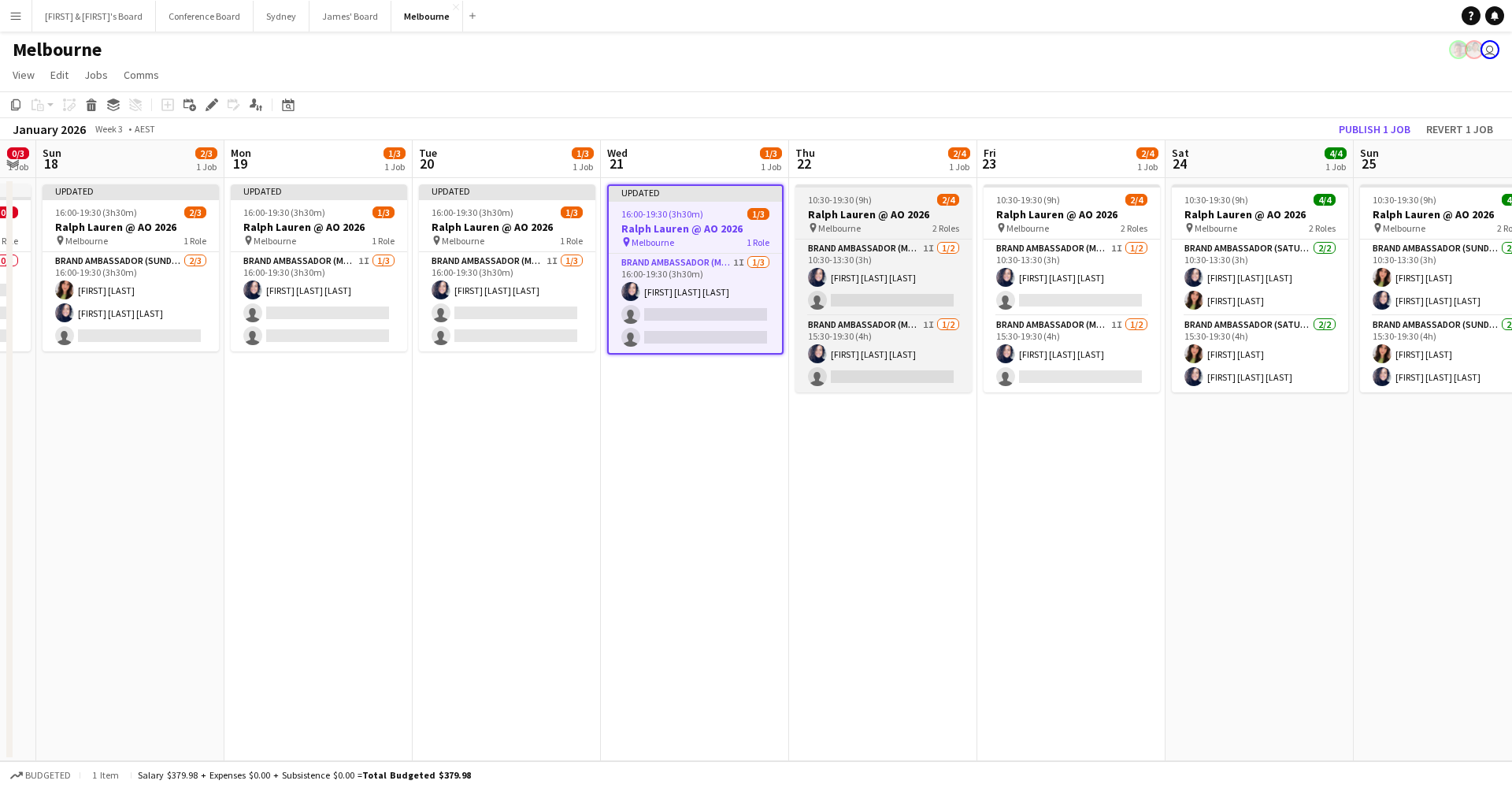 click on "Ralph Lauren @ AO 2026" at bounding box center [884, 214] 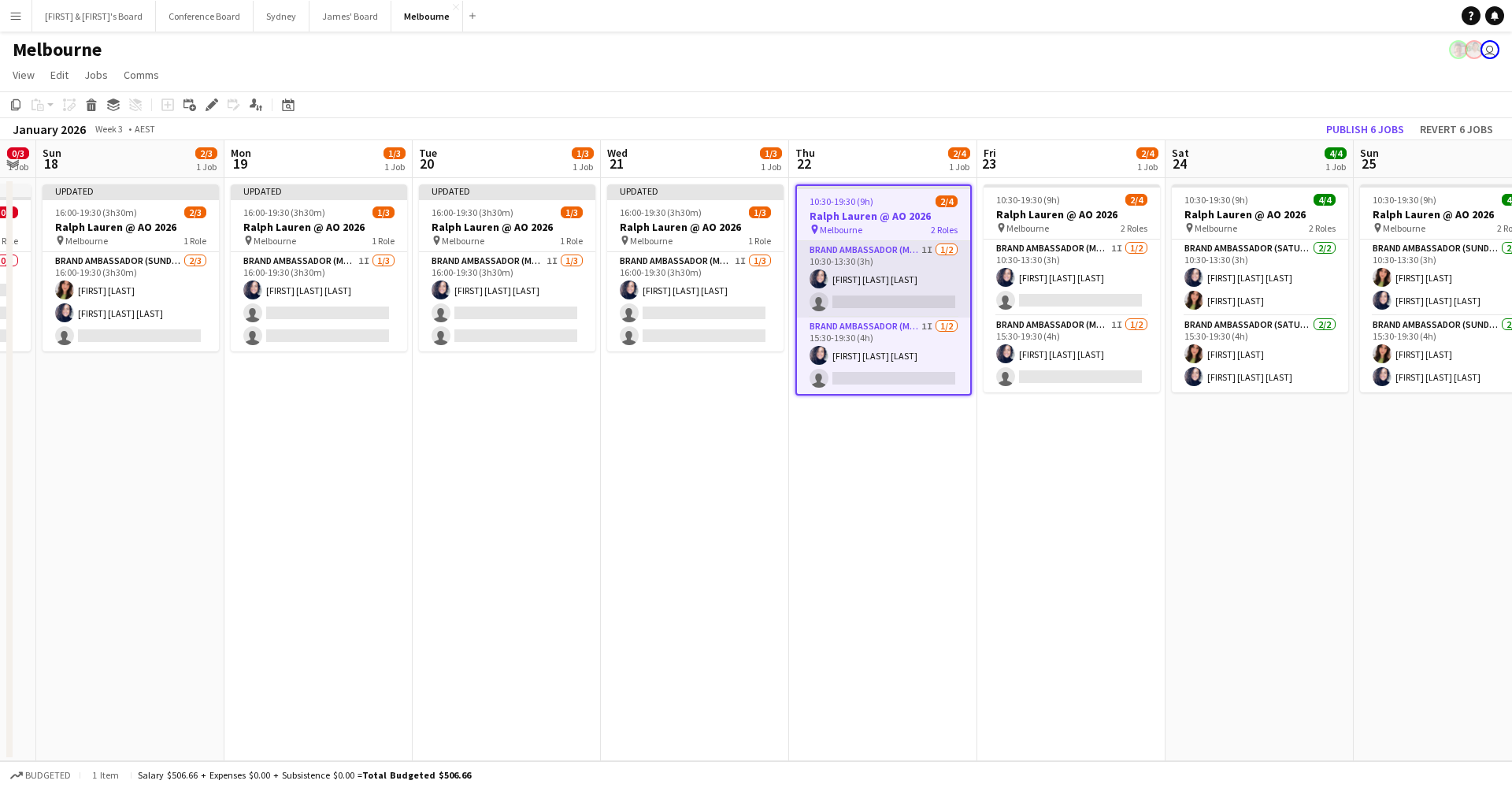 click on "Brand Ambassador (Mon - Fri)   1I   1/2   10:30-13:30 (3h)
[FIRST] [LAST]
single-neutral-actions" at bounding box center (884, 279) 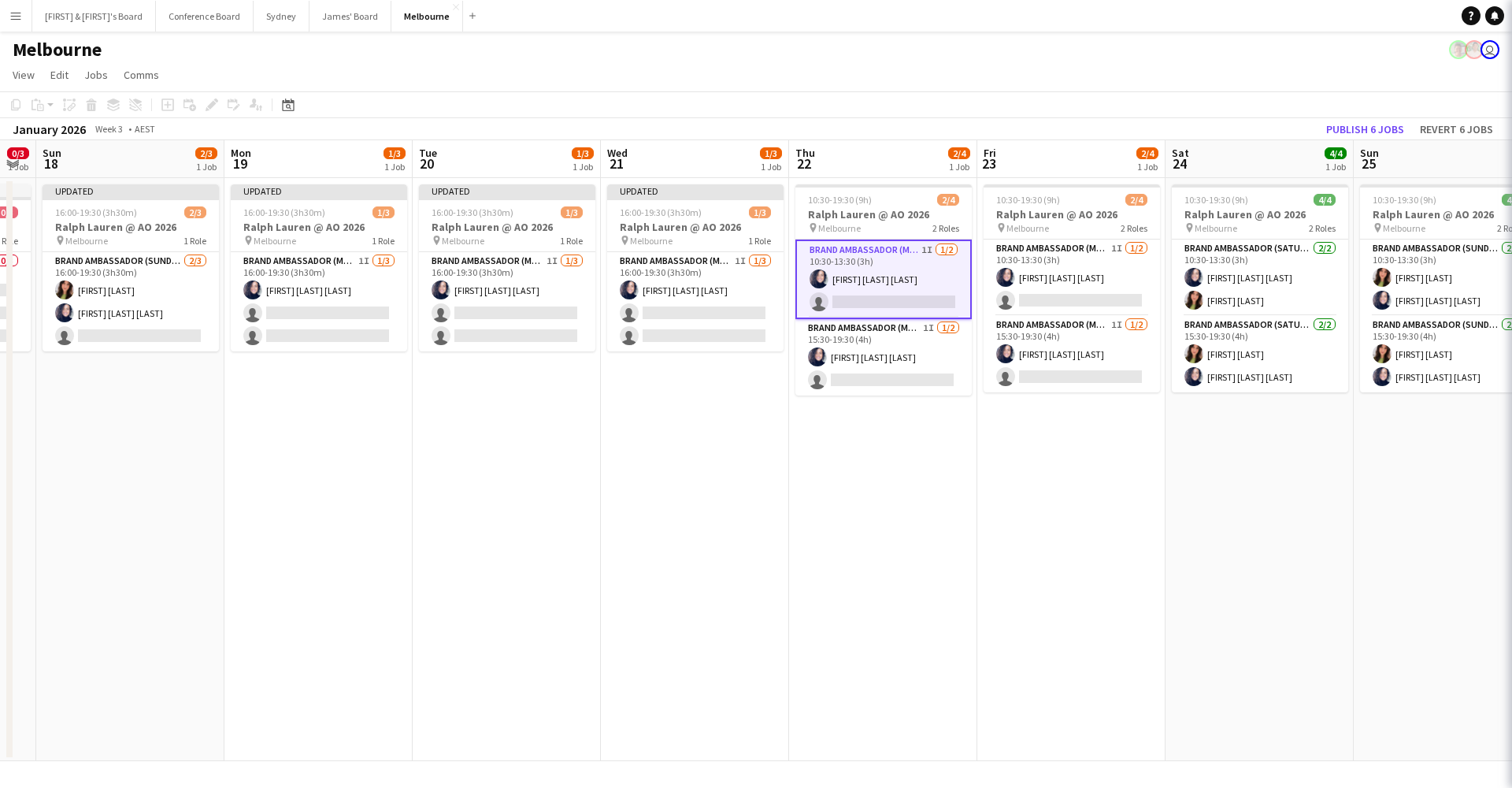 scroll, scrollTop: 0, scrollLeft: 0, axis: both 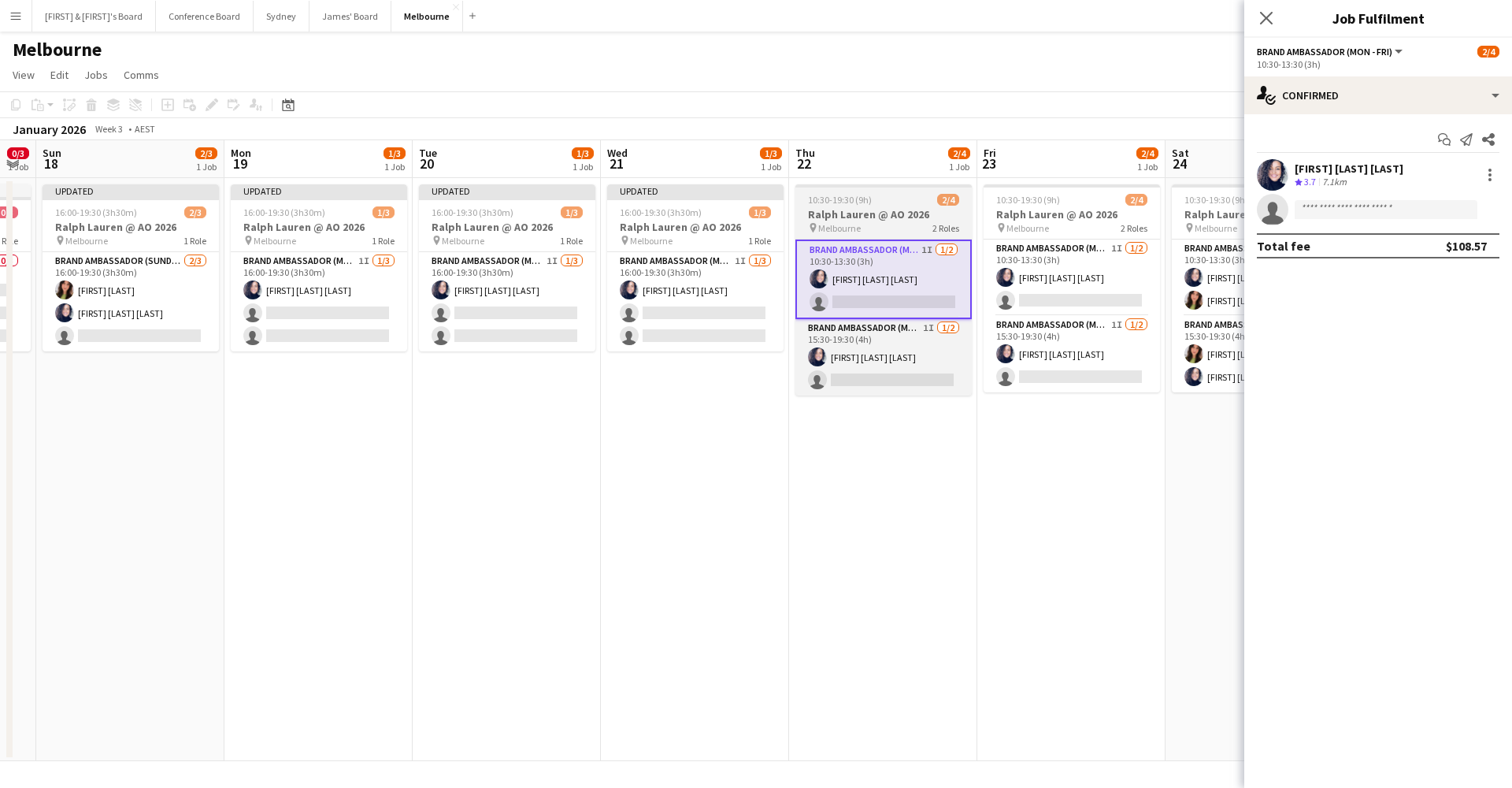 click on "Ralph Lauren @ AO 2026" at bounding box center (884, 214) 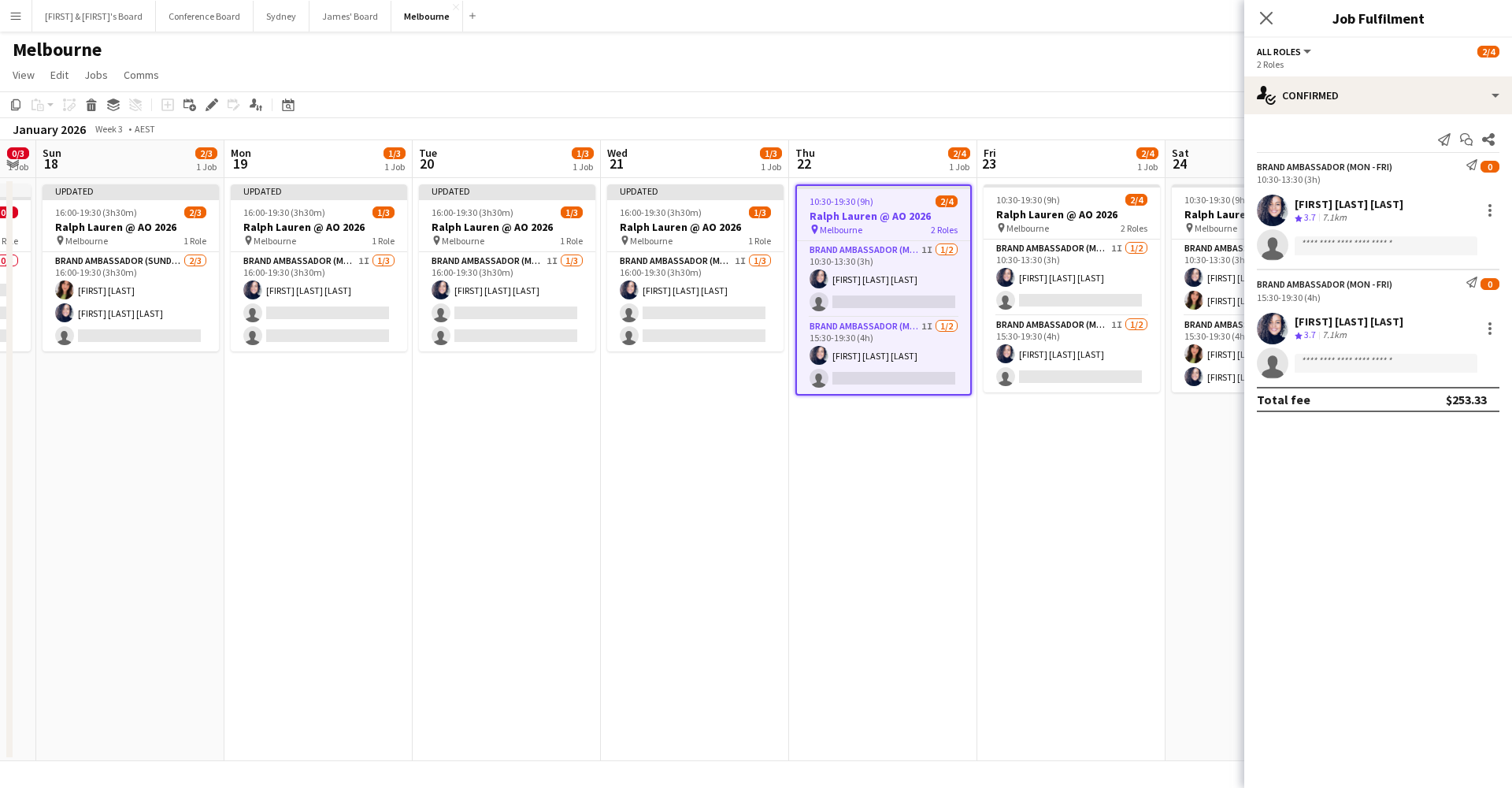 scroll, scrollTop: 0, scrollLeft: 1, axis: horizontal 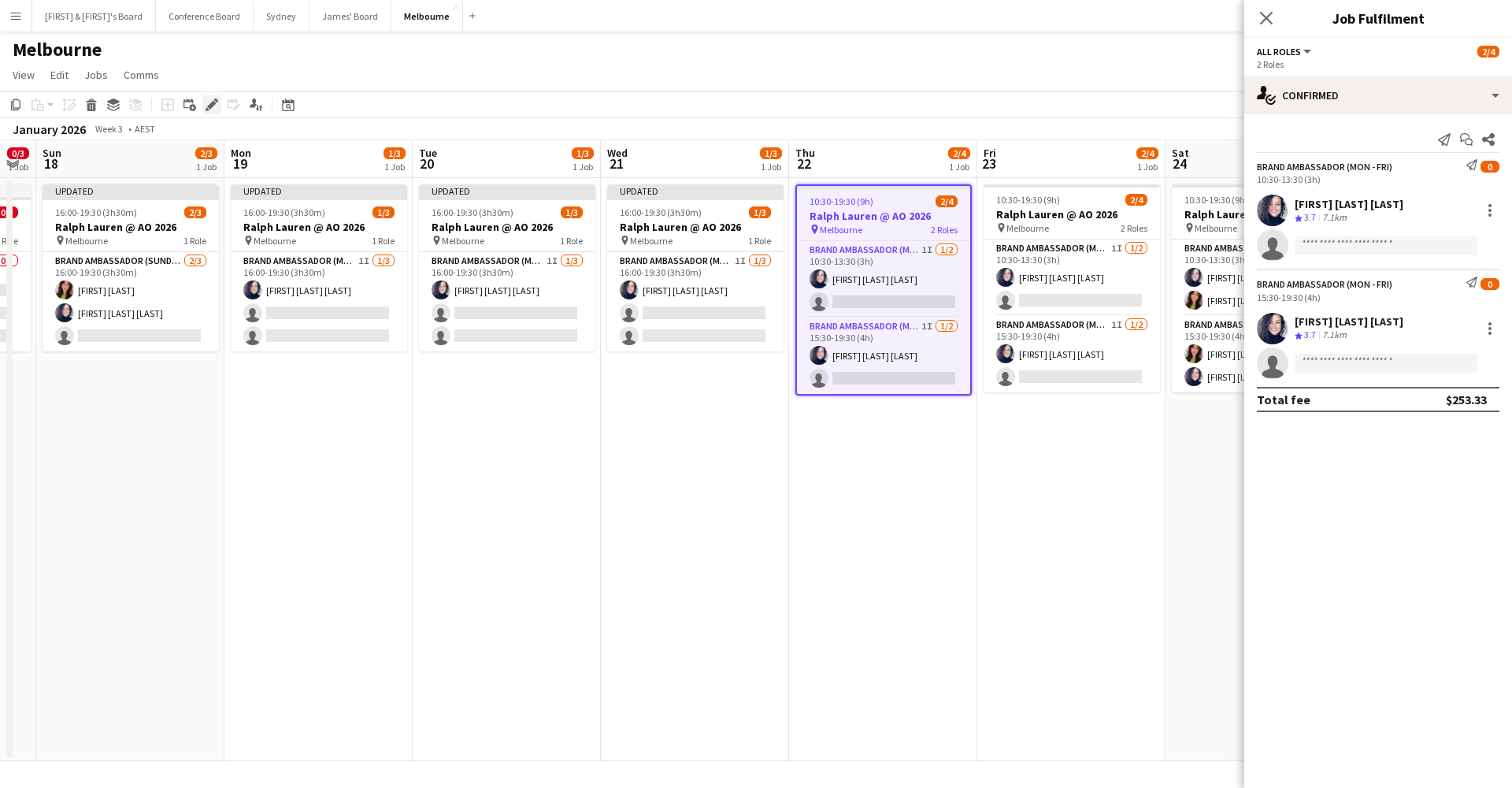click on "Edit" 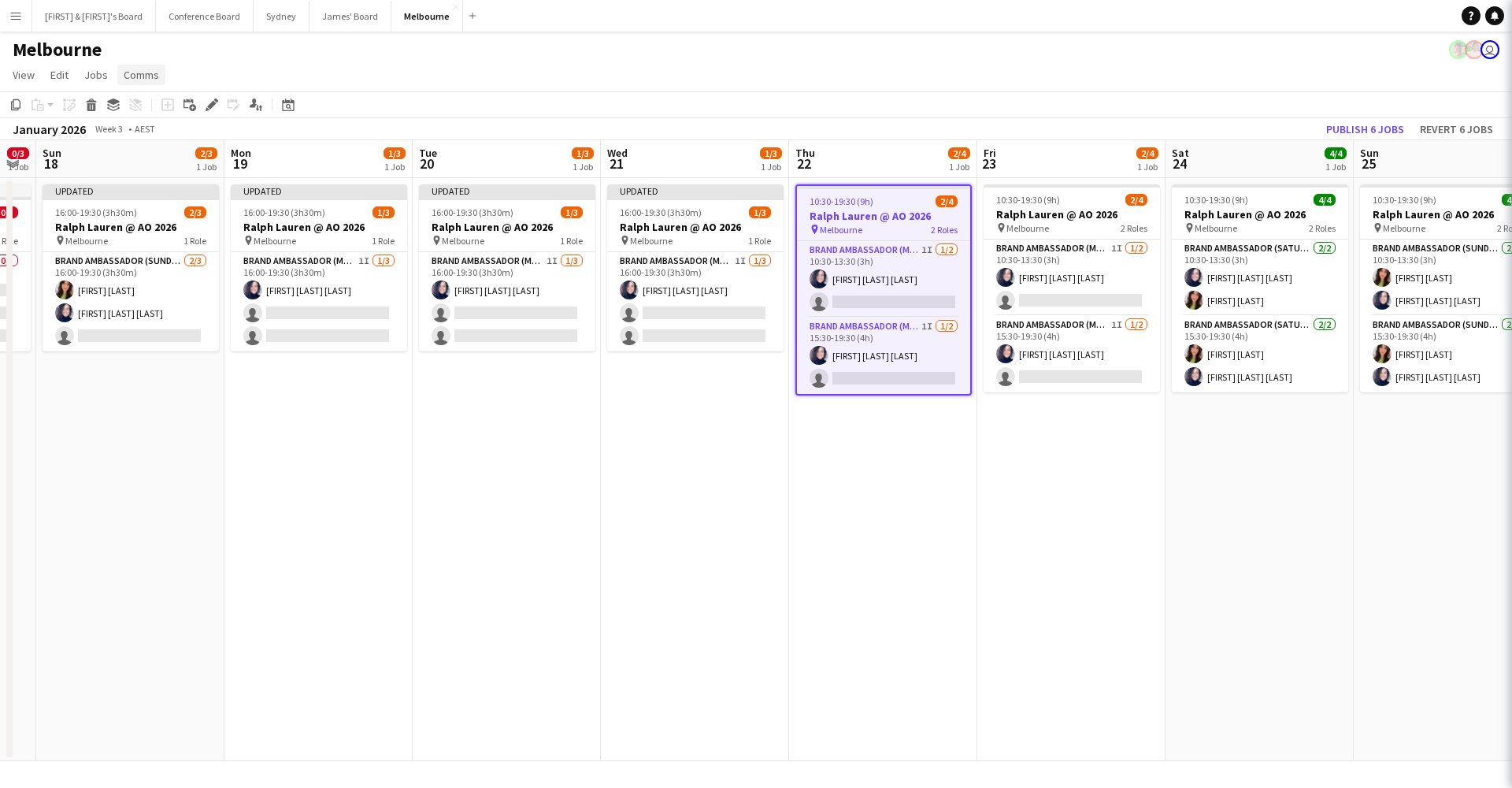 scroll, scrollTop: 0, scrollLeft: 0, axis: both 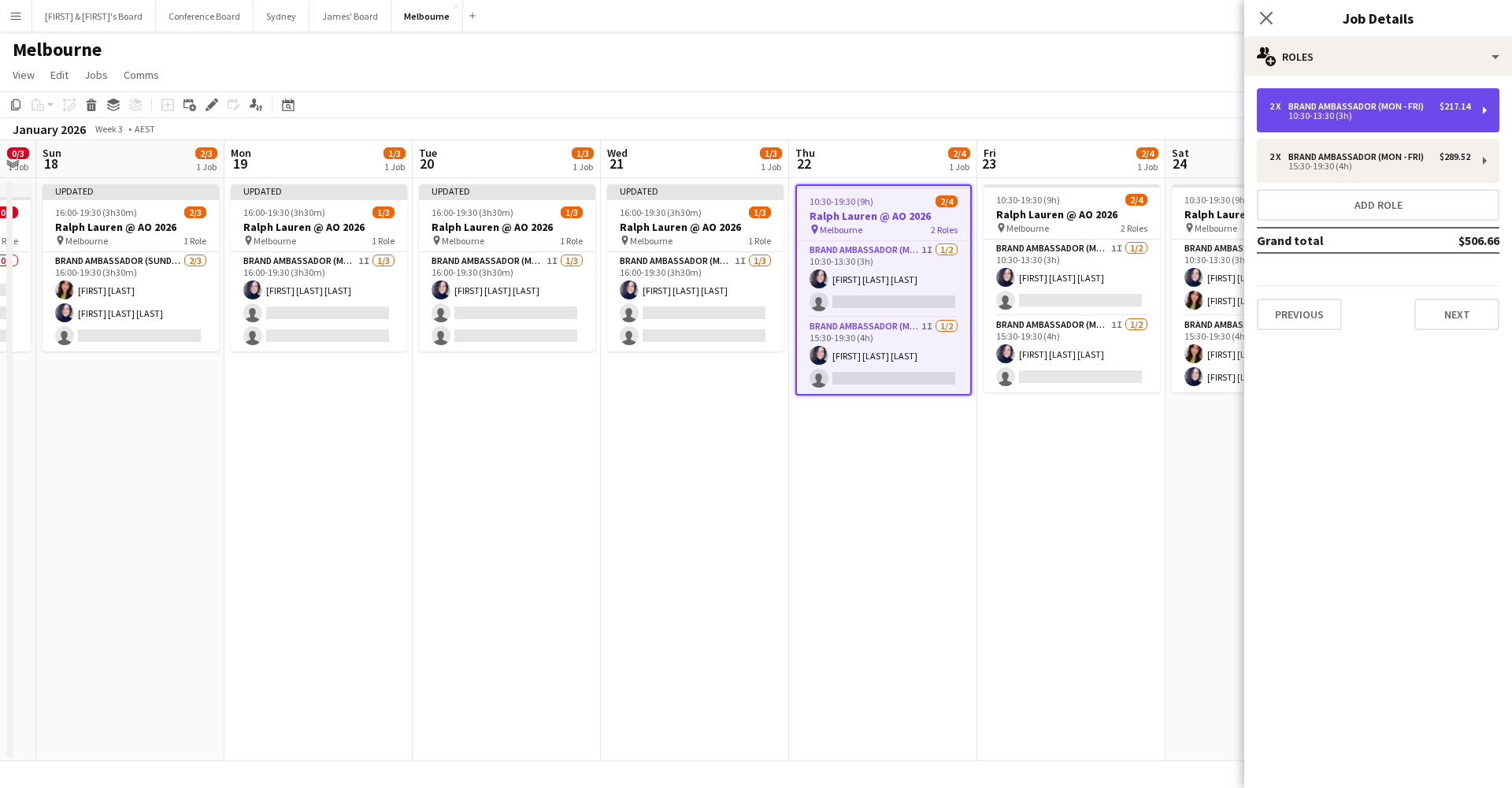 click on "Brand Ambassador (Mon - Fri)" at bounding box center (1359, 106) 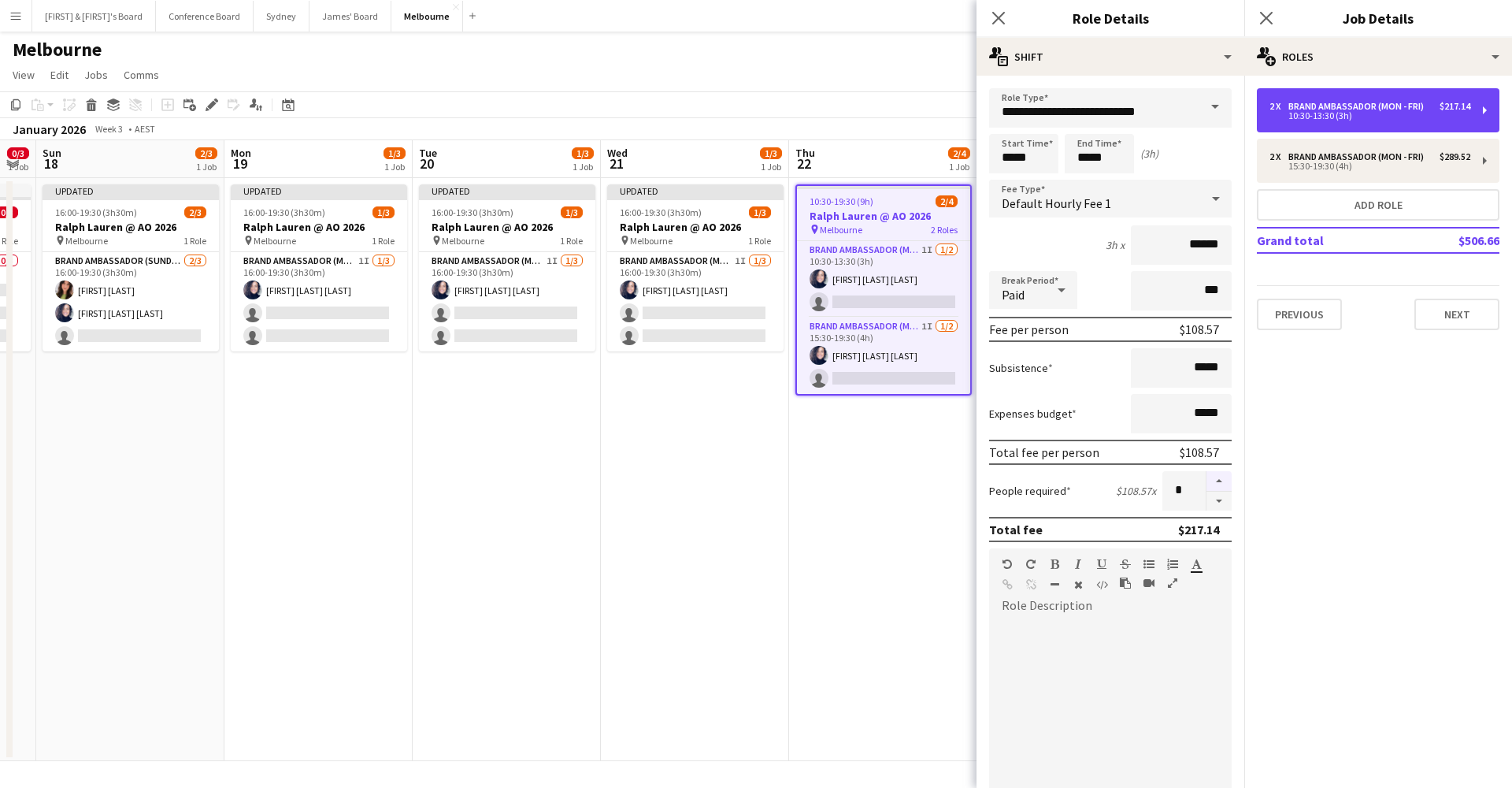 scroll, scrollTop: 0, scrollLeft: 1, axis: horizontal 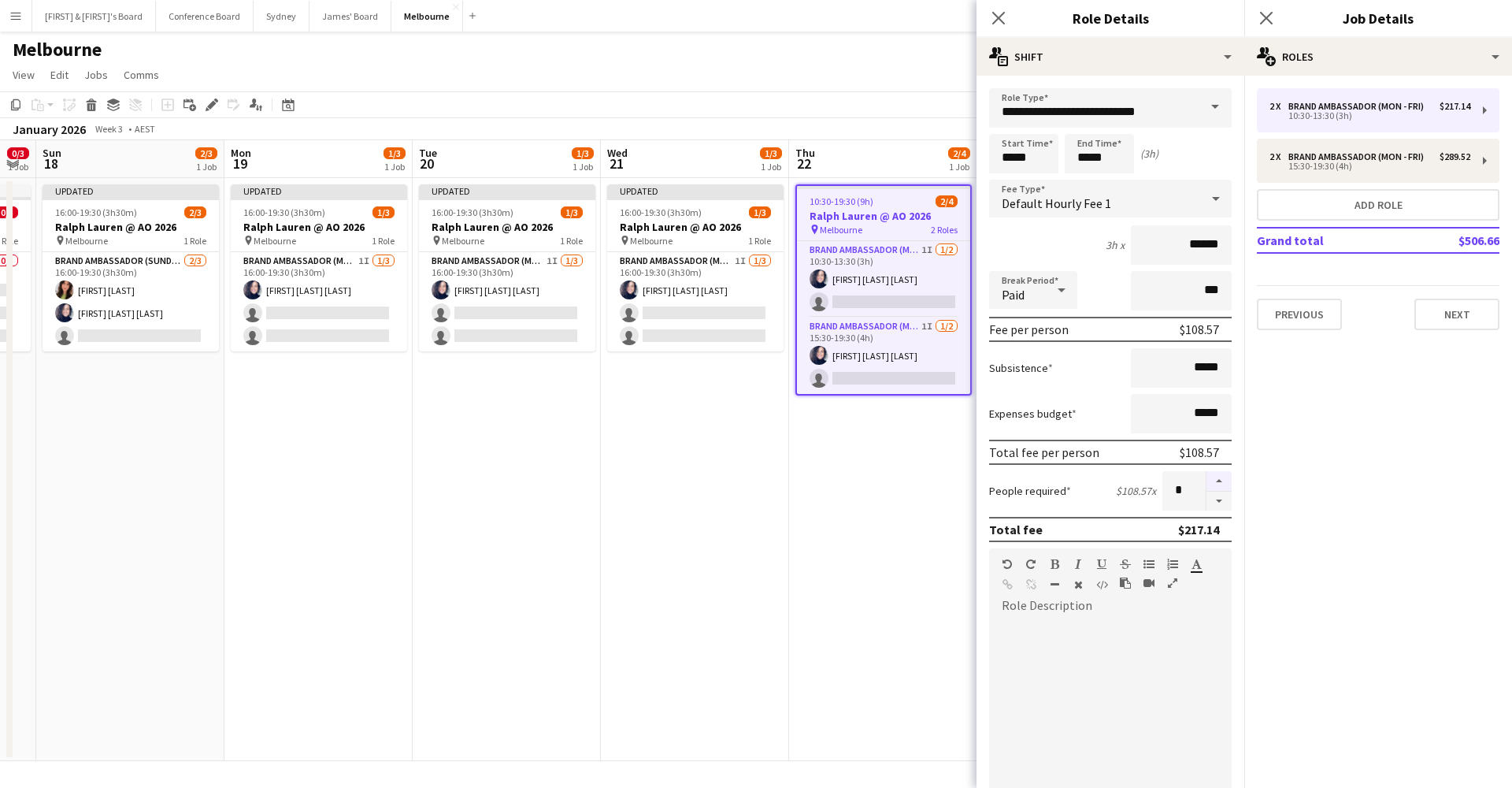 click at bounding box center (1219, 481) 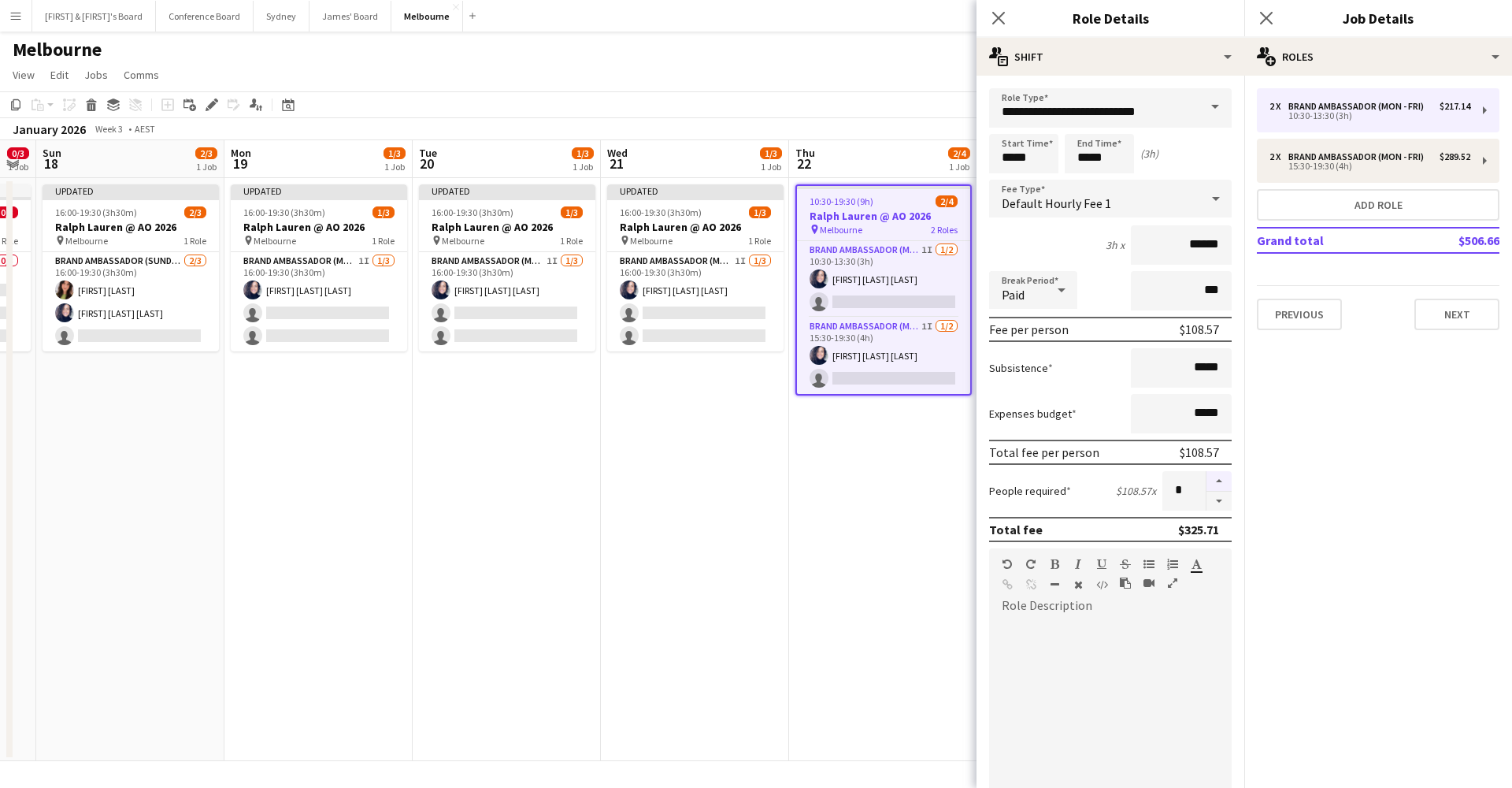 scroll, scrollTop: 0, scrollLeft: 0, axis: both 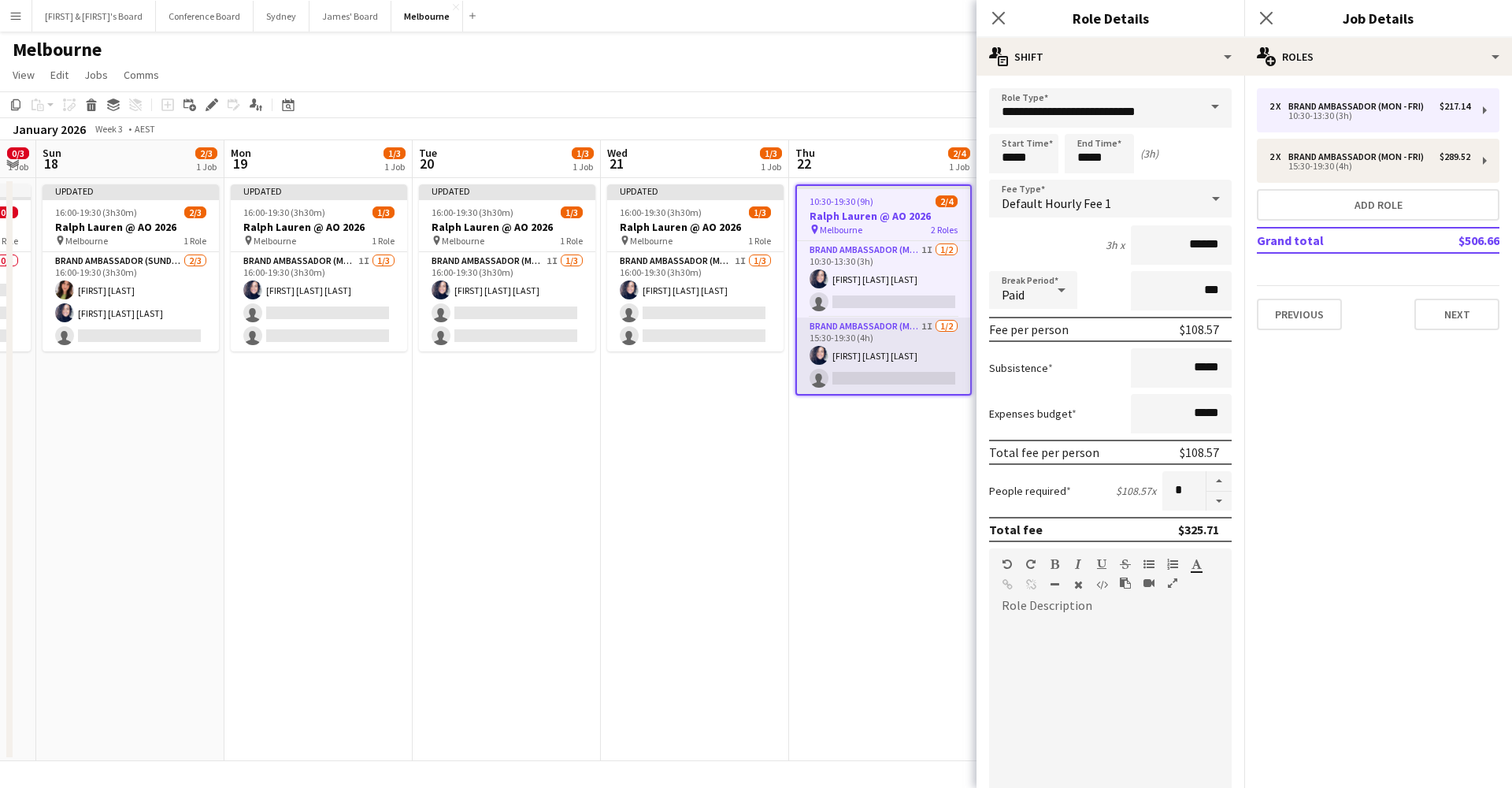 click on "Brand Ambassador (Mon - Fri)   1I   1/2   15:30-19:30 (4h)
[FIRST] [LAST]
single-neutral-actions" at bounding box center [884, 355] 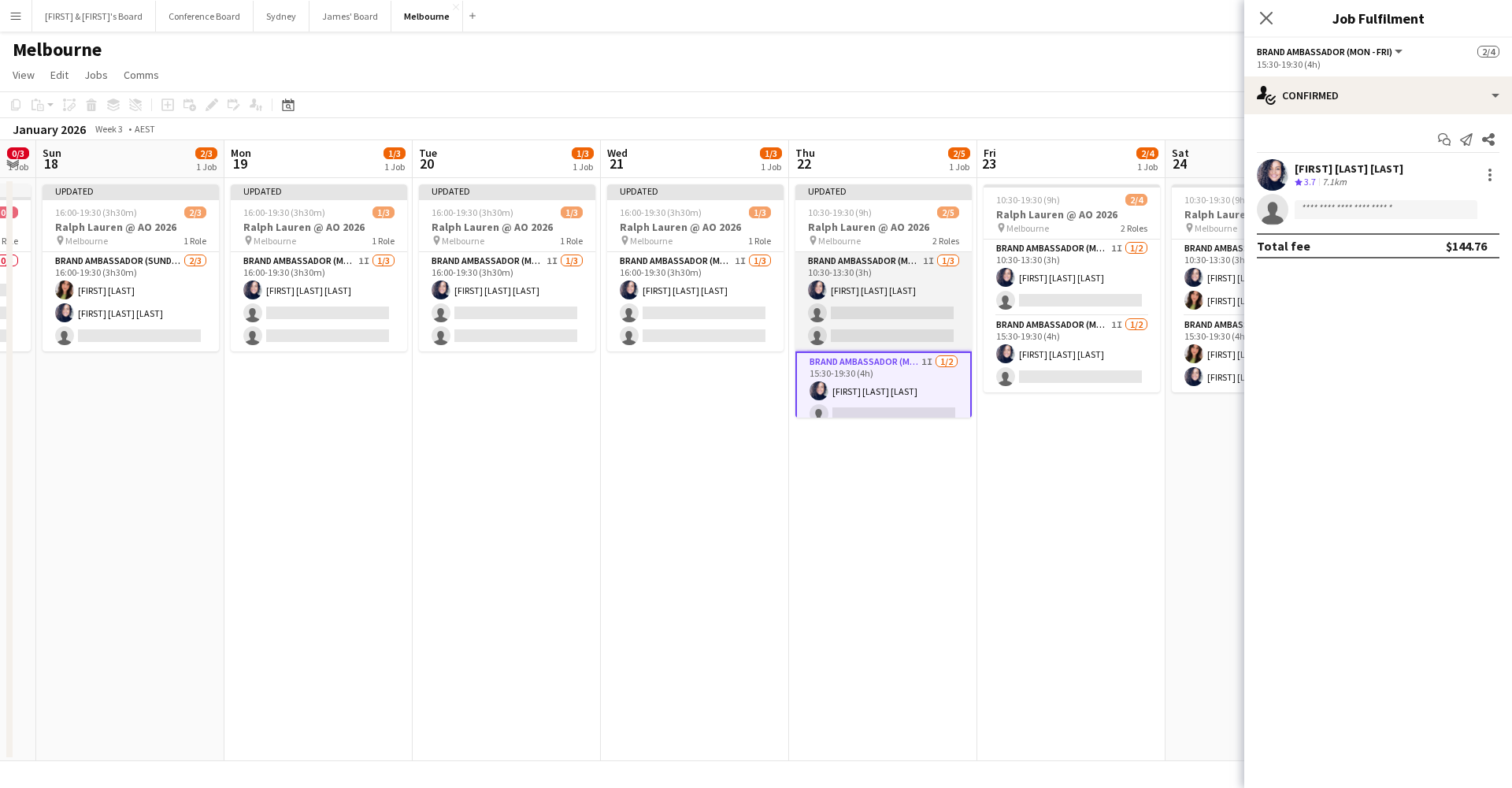 click on "Brand Ambassador (Mon - Fri)   1I   1/3   10:30-13:30 (3h)
Natalia Ramires Almeida Rosa
single-neutral-actions
single-neutral-actions" at bounding box center (884, 302) 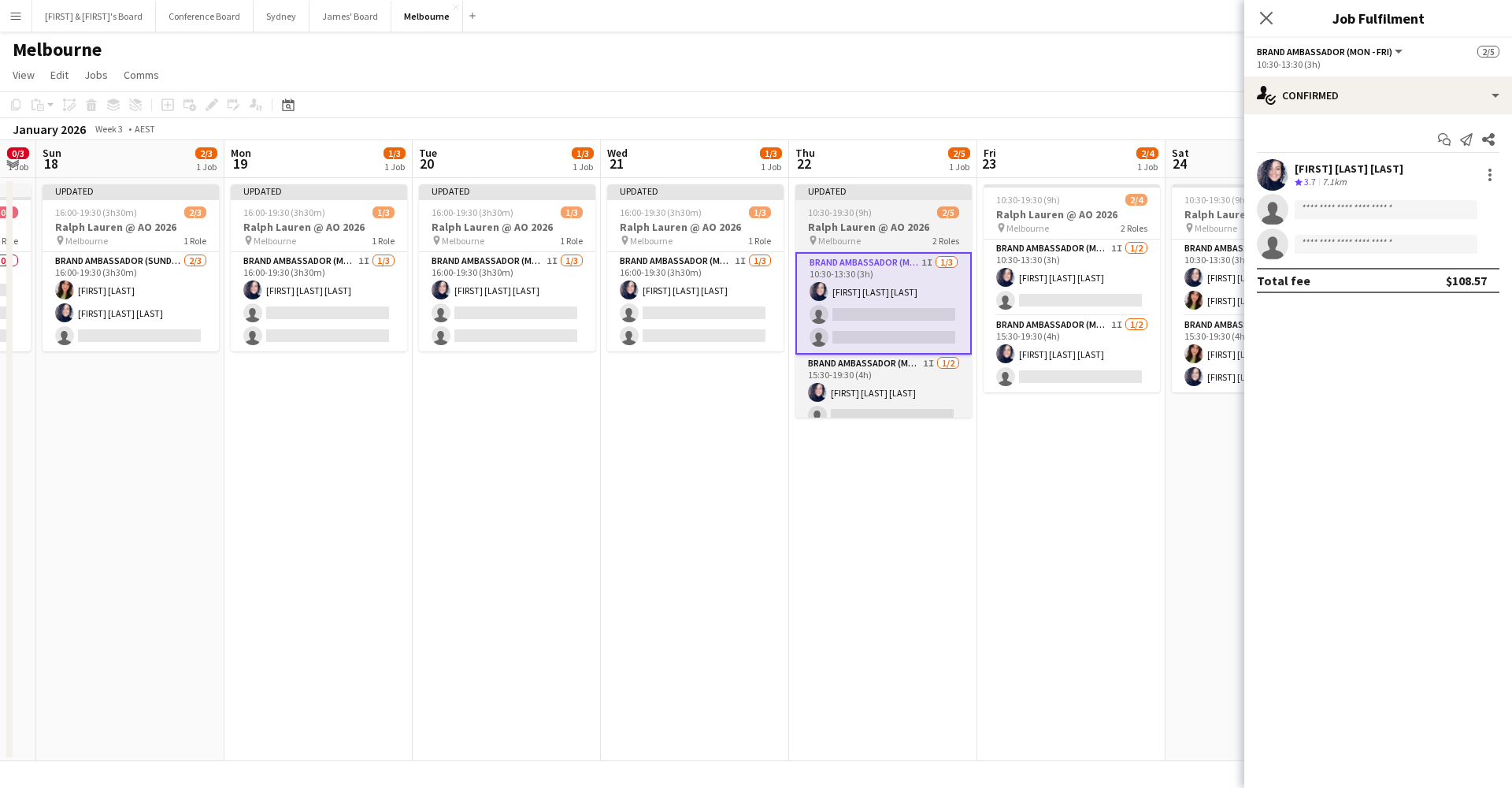 click on "Ralph Lauren @ AO 2026" at bounding box center [884, 227] 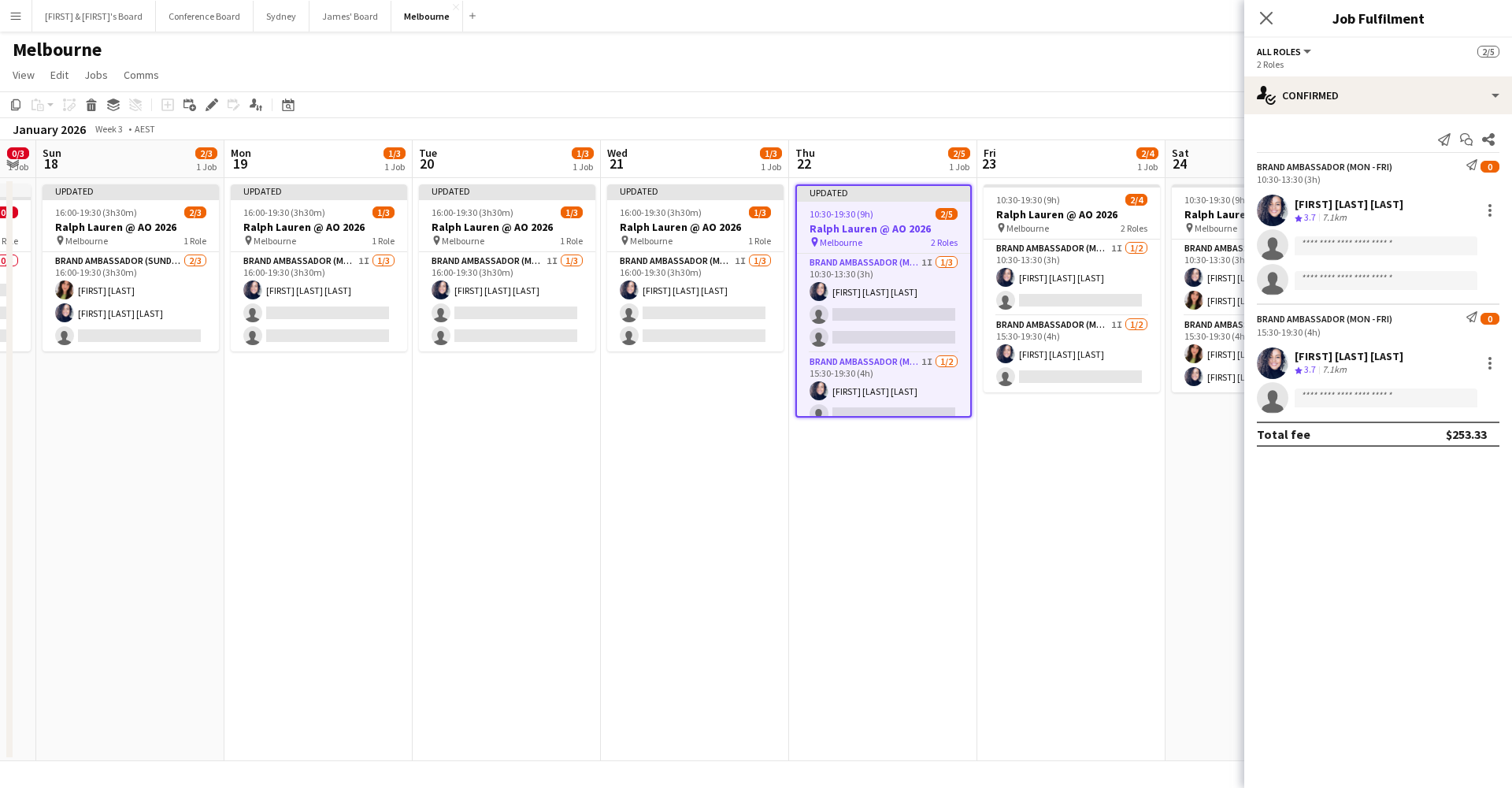 scroll, scrollTop: 0, scrollLeft: 0, axis: both 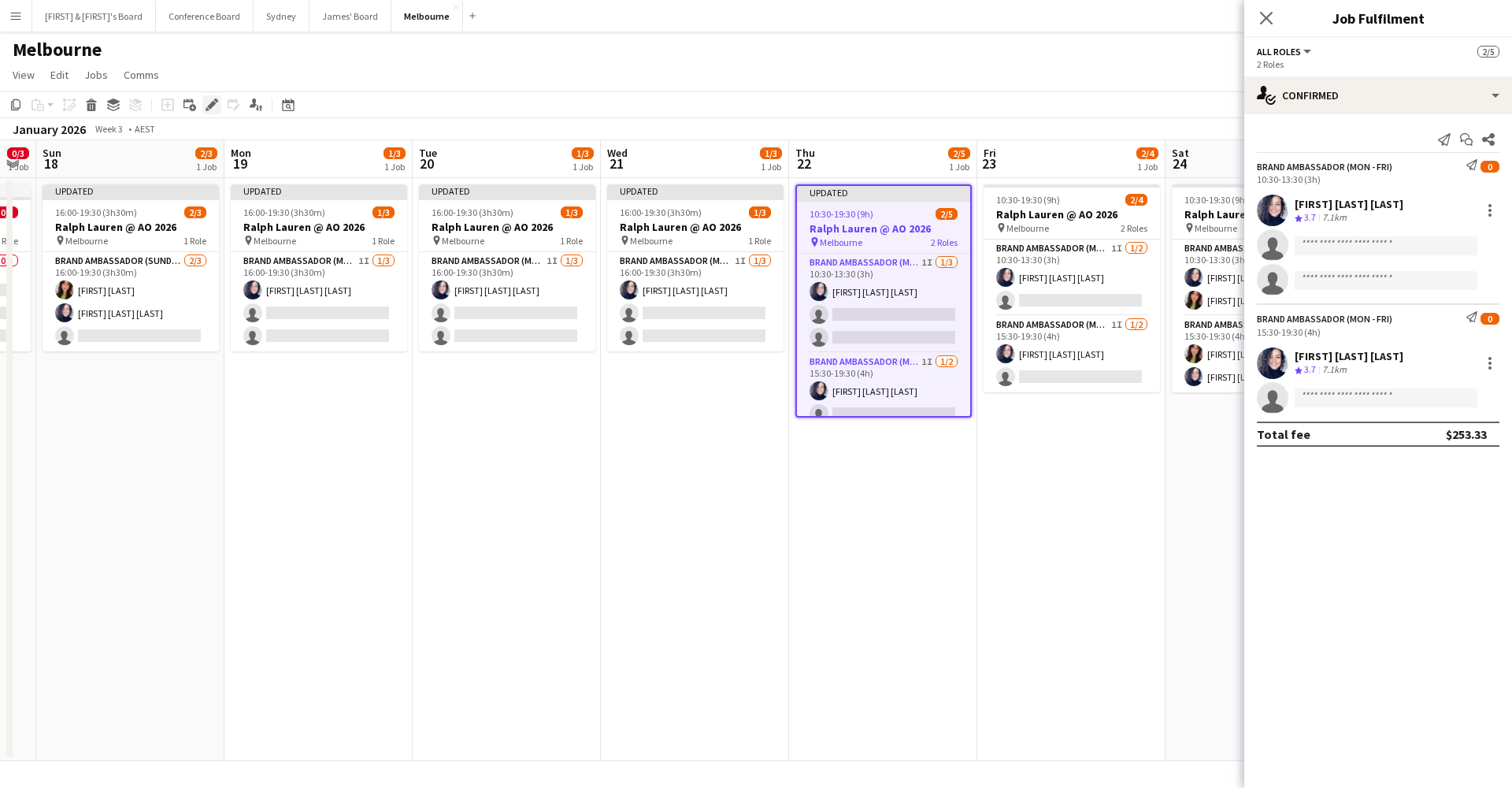 click on "Edit" at bounding box center [212, 105] 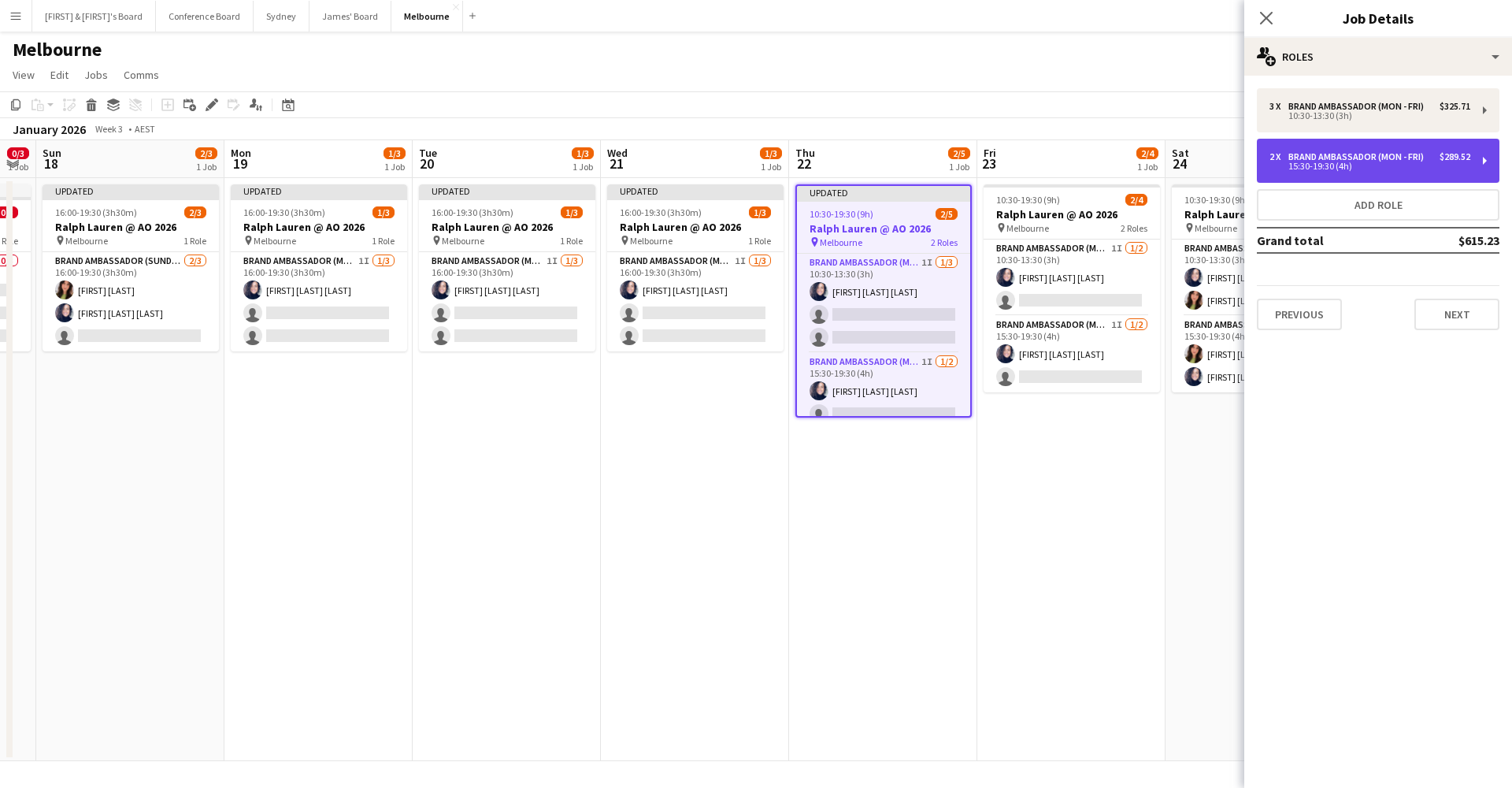 click on "15:30-19:30 (4h)" at bounding box center [1369, 166] 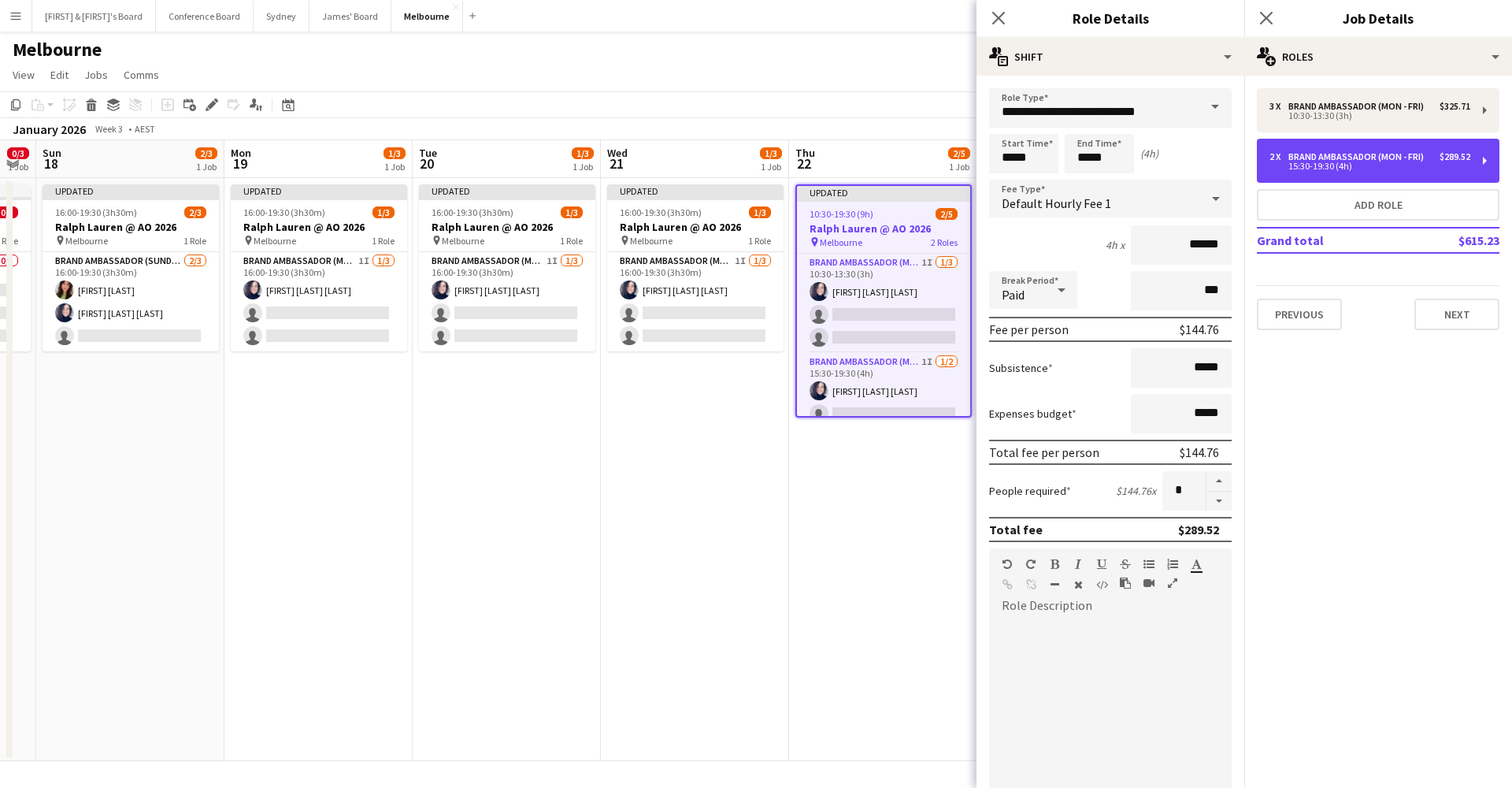 scroll, scrollTop: -1, scrollLeft: 0, axis: vertical 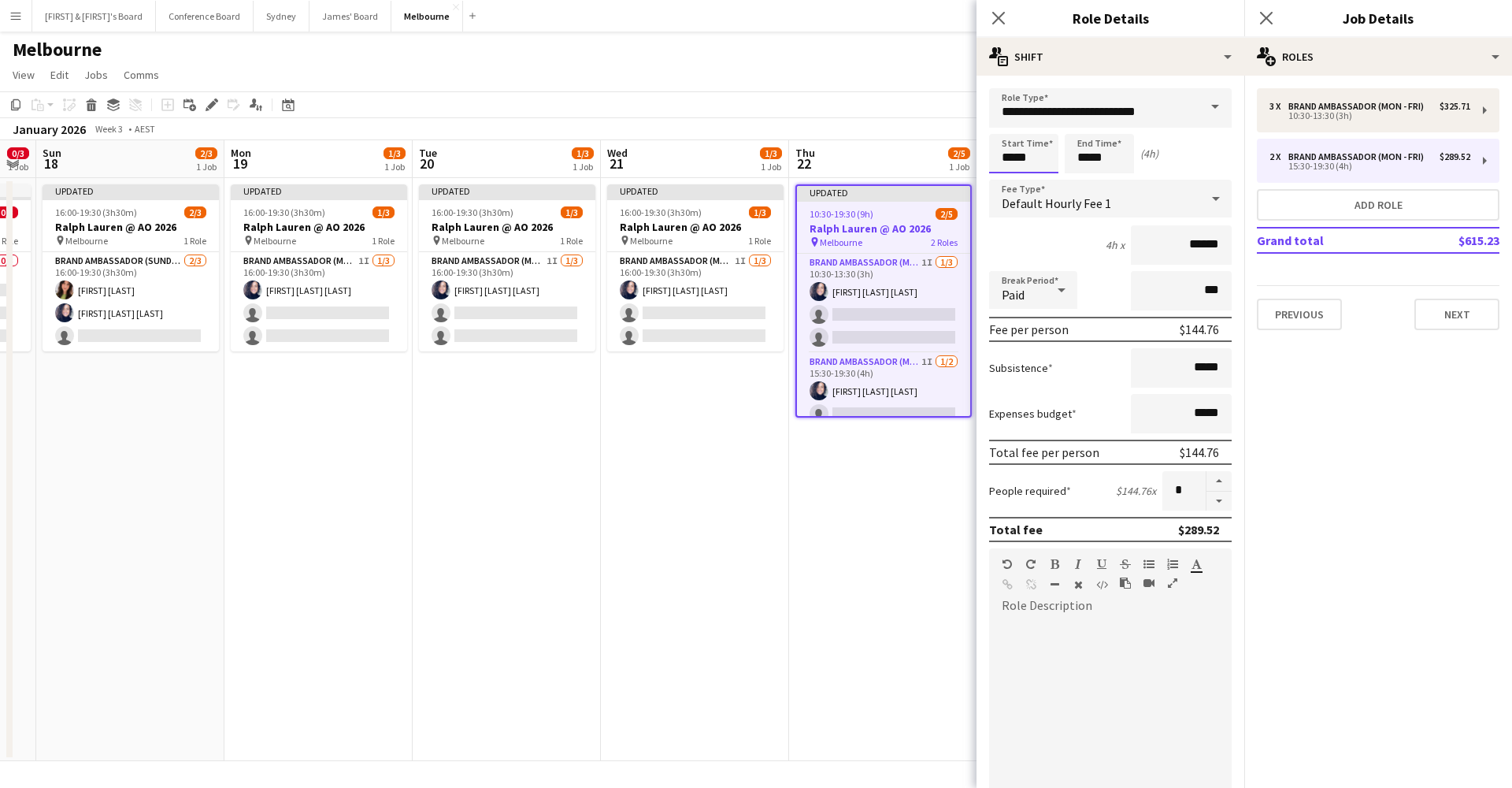 click on "*****" at bounding box center [1024, 154] 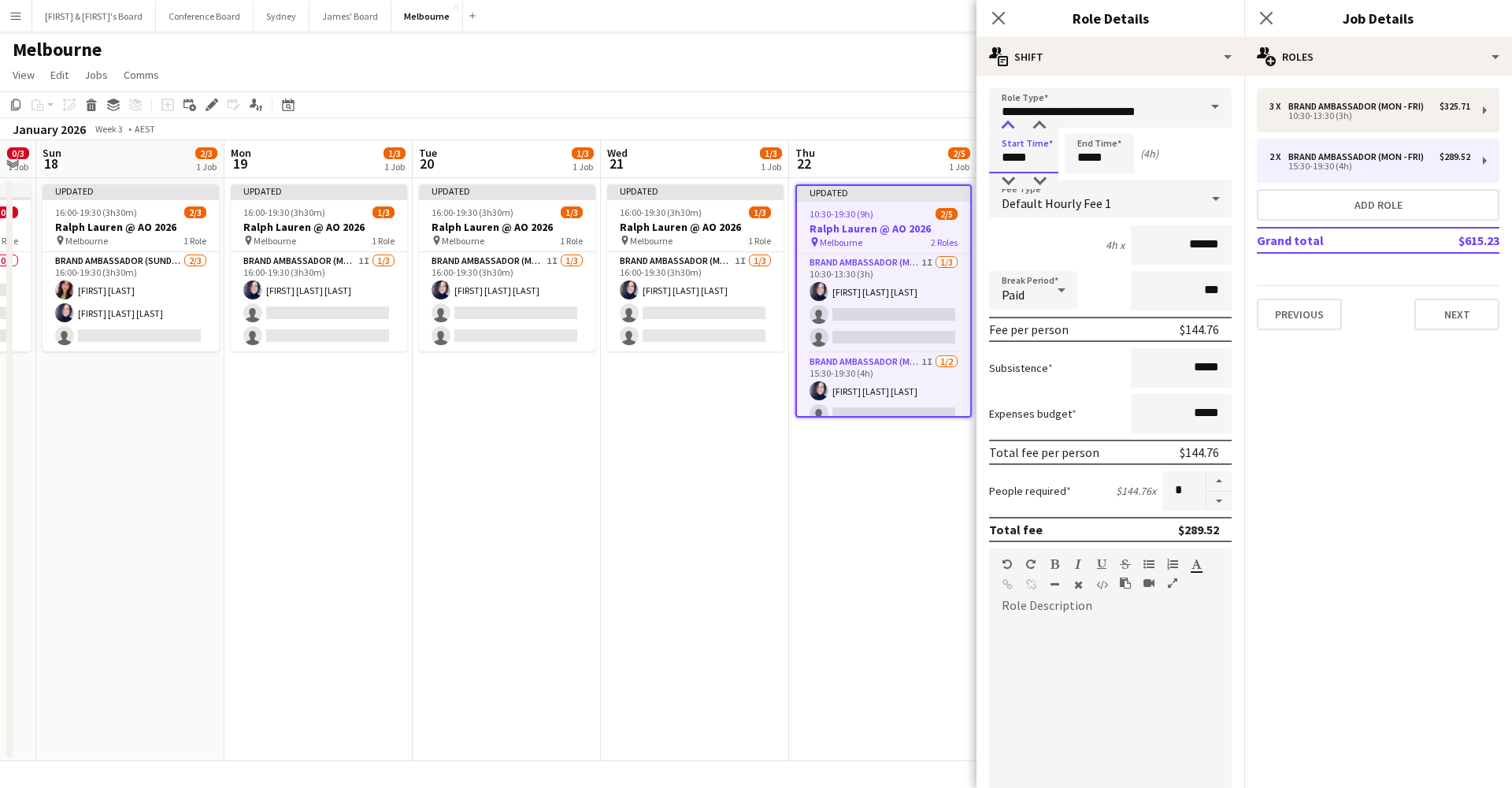 click at bounding box center (1008, 126) 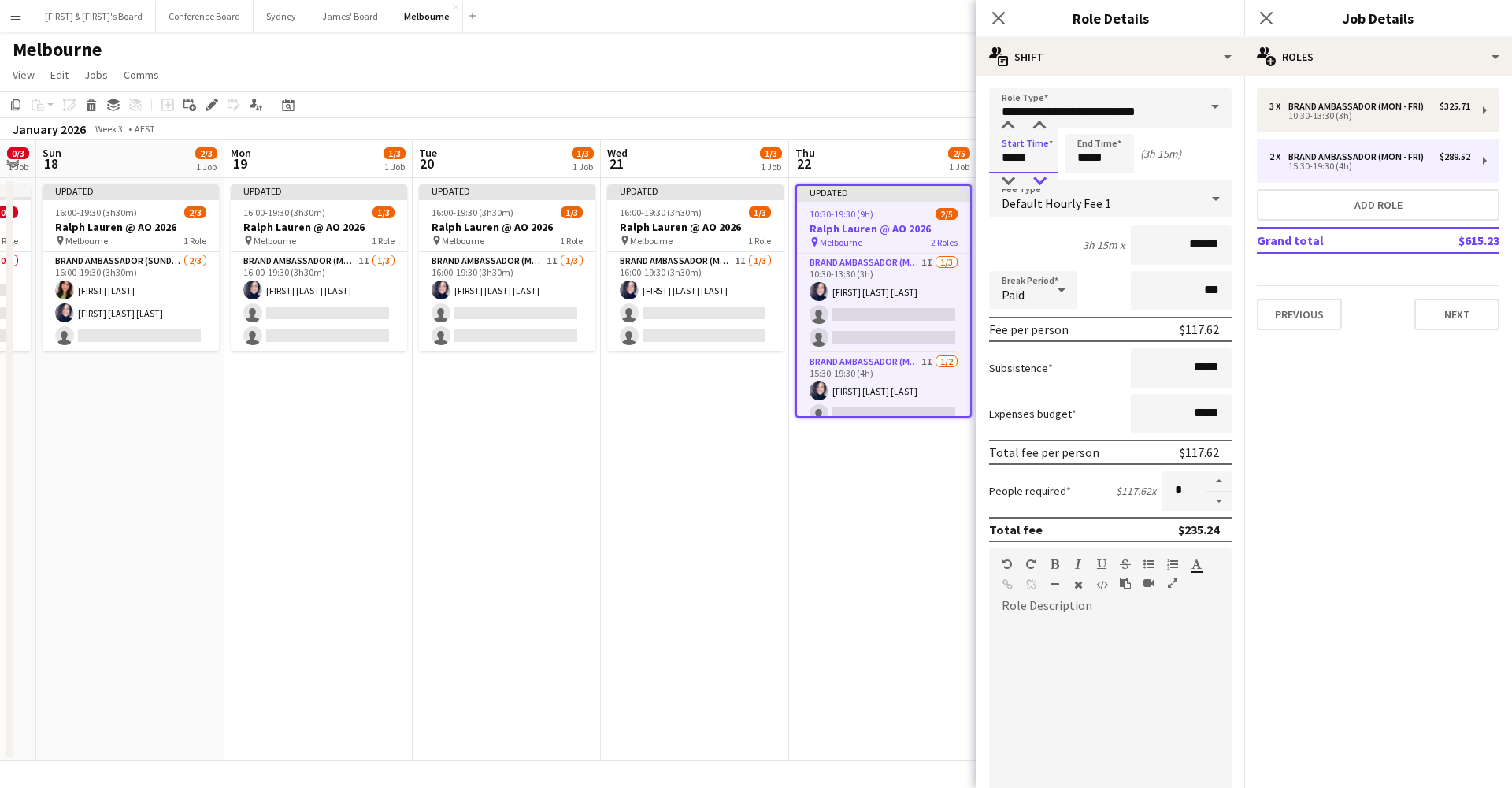click at bounding box center (1040, 181) 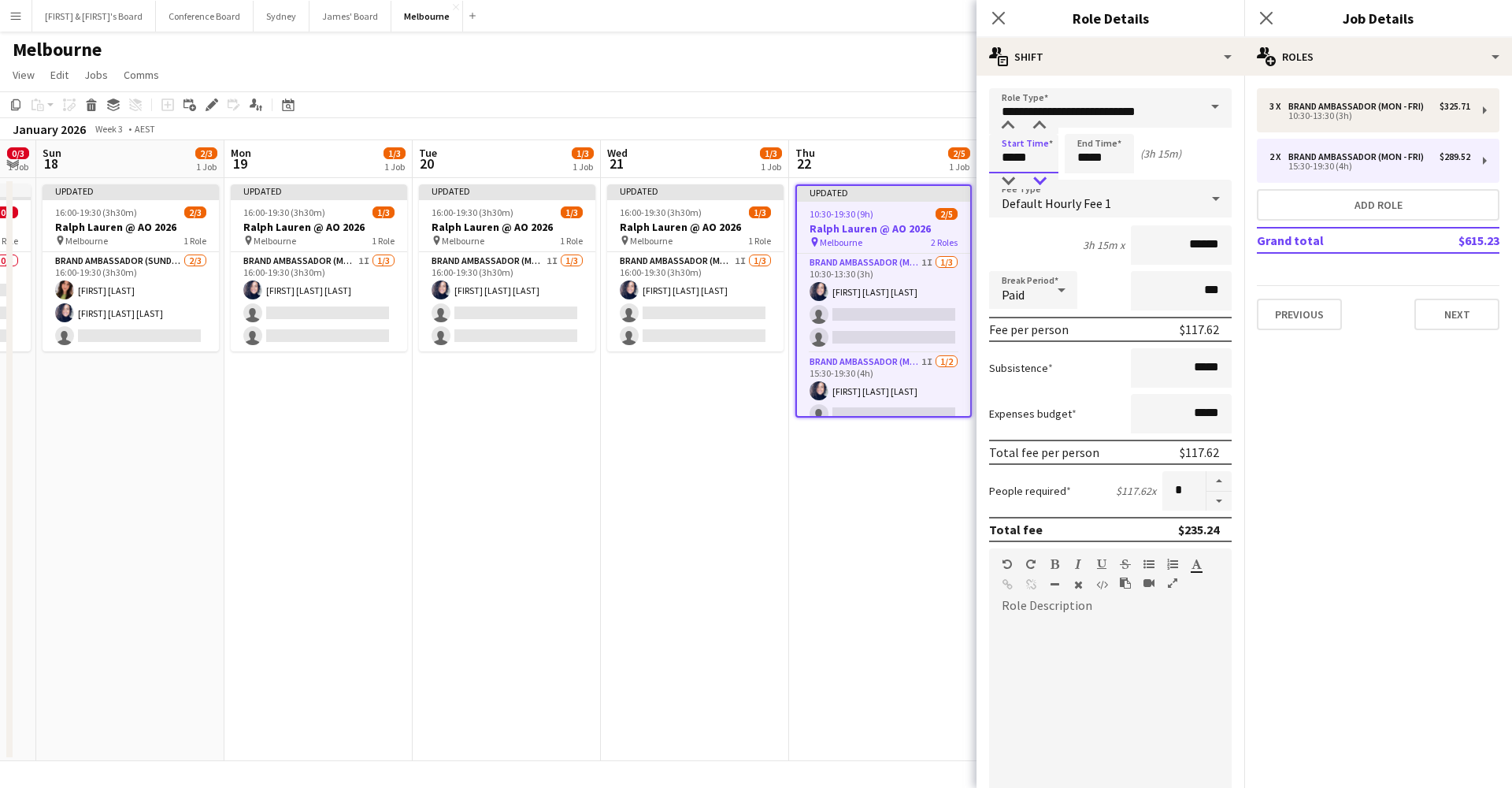 type on "*****" 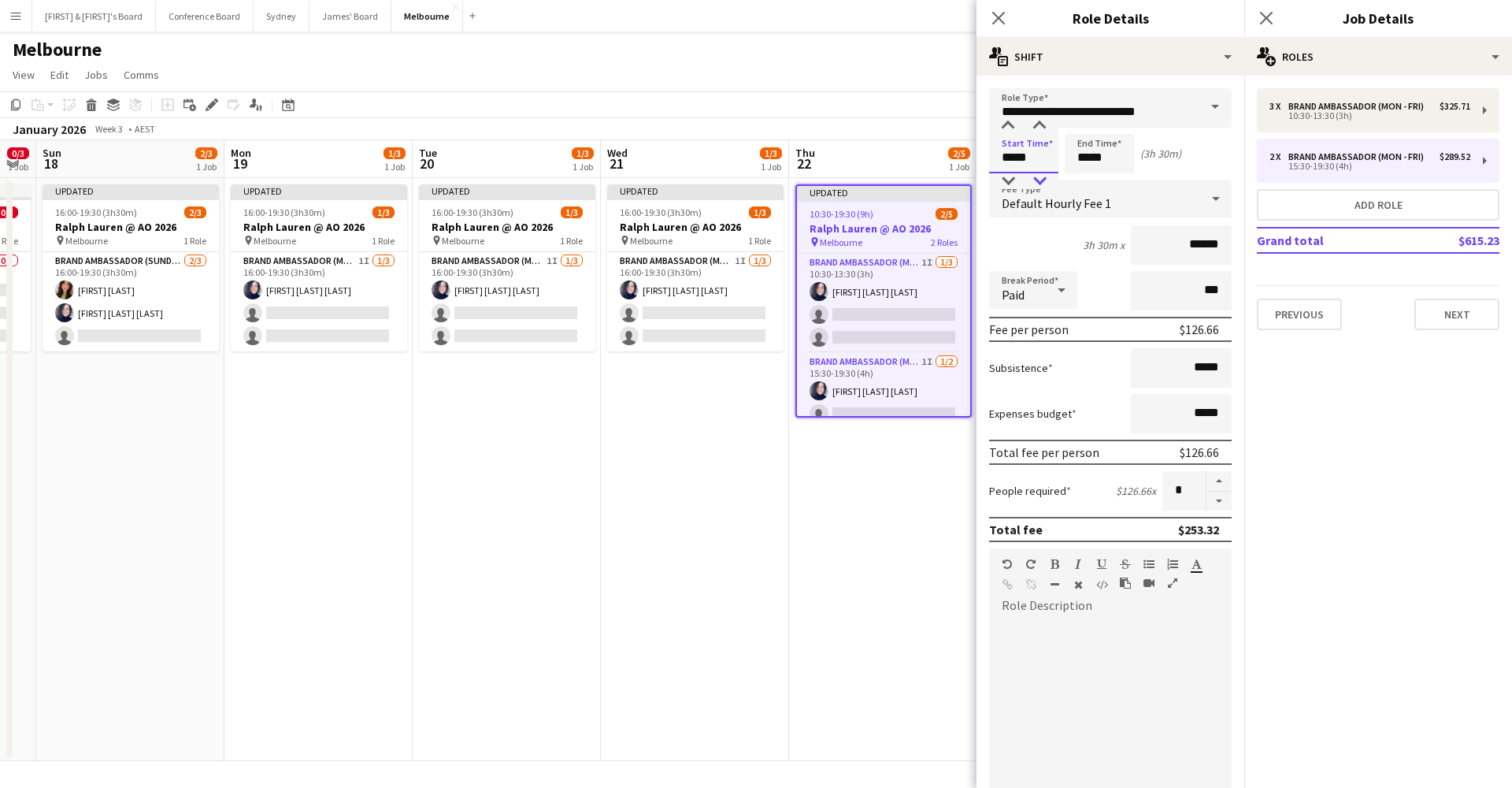 click at bounding box center (1040, 181) 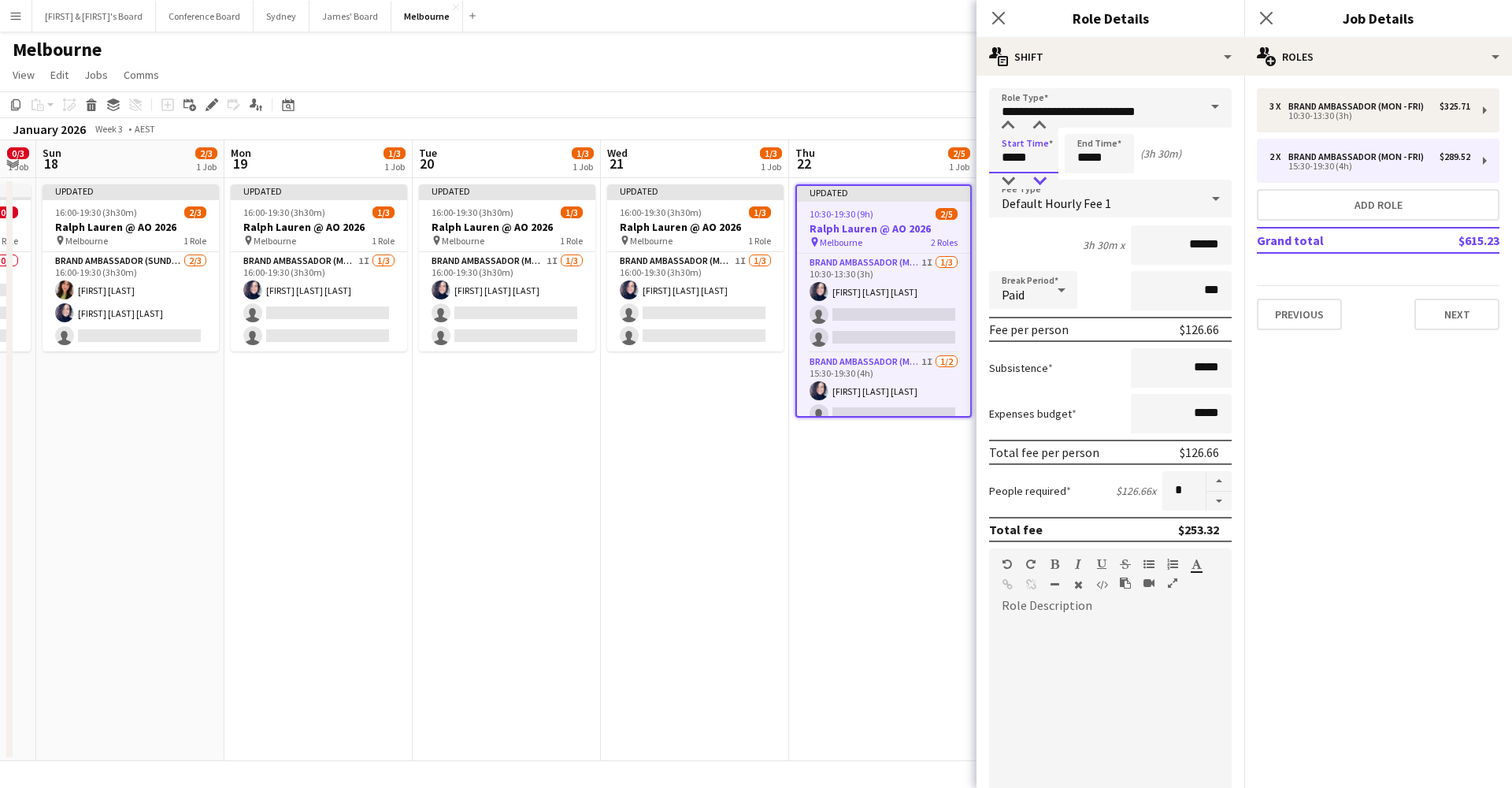 scroll, scrollTop: -2, scrollLeft: 0, axis: vertical 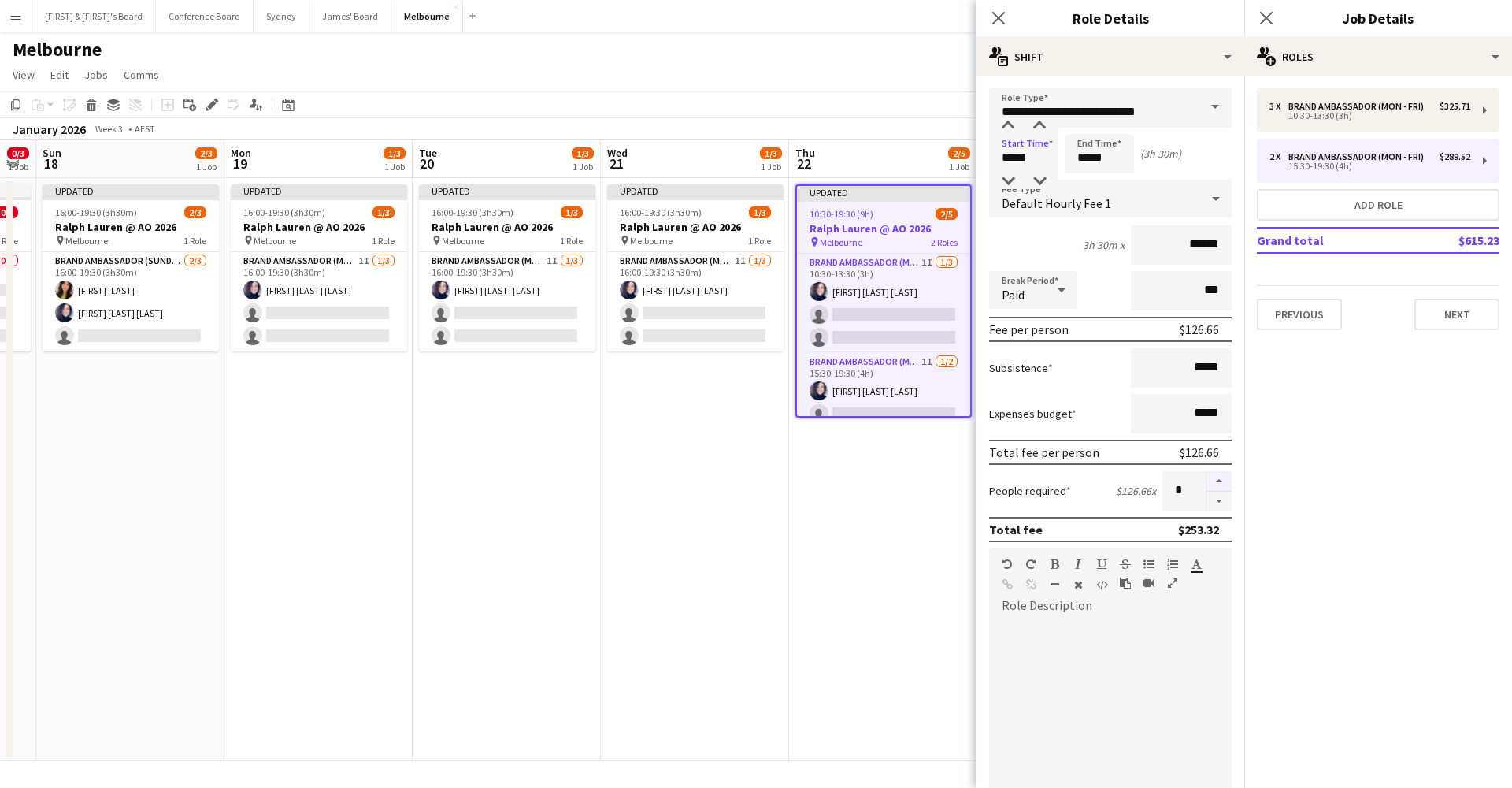 click at bounding box center [1219, 481] 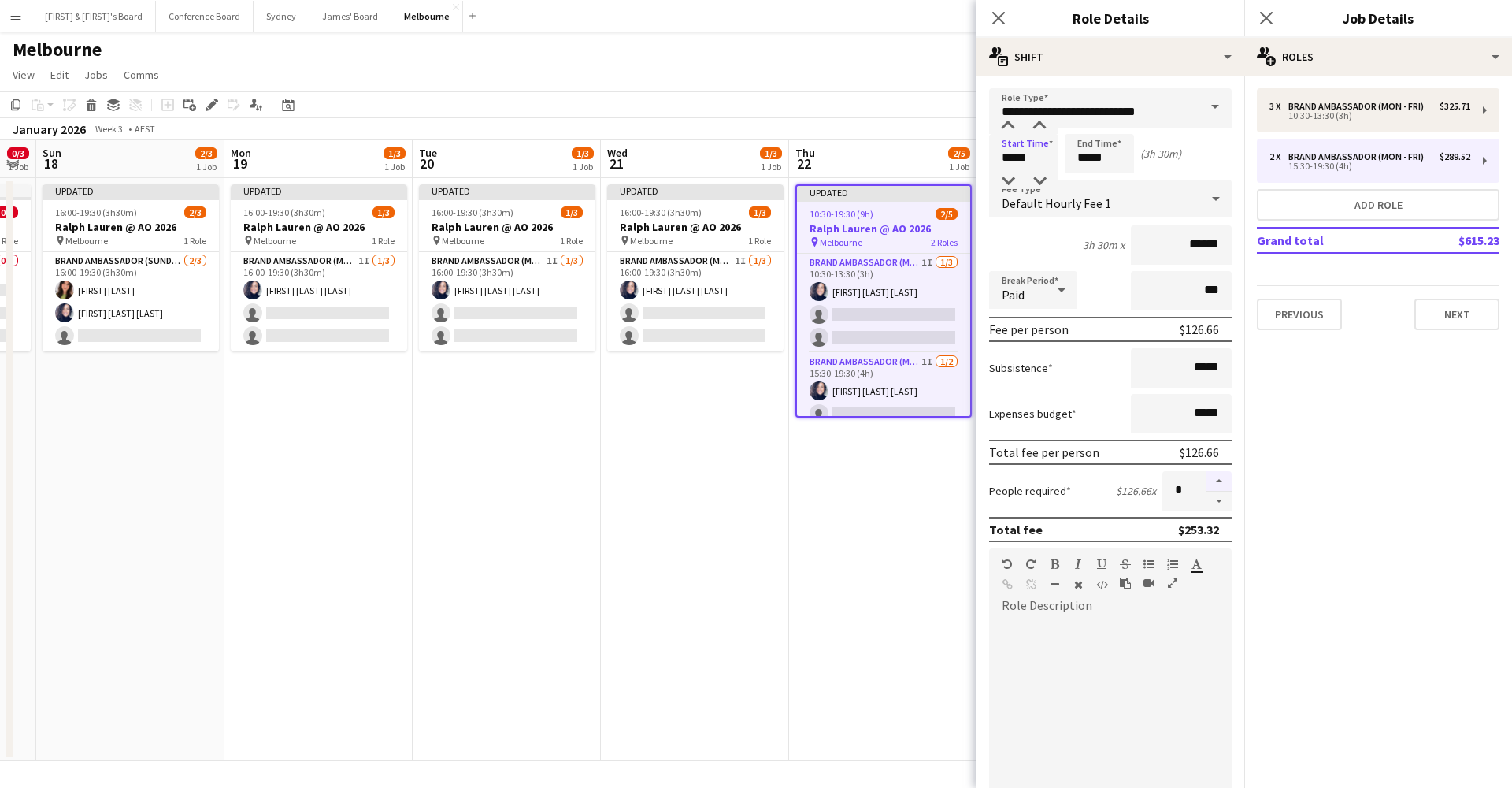 type on "*" 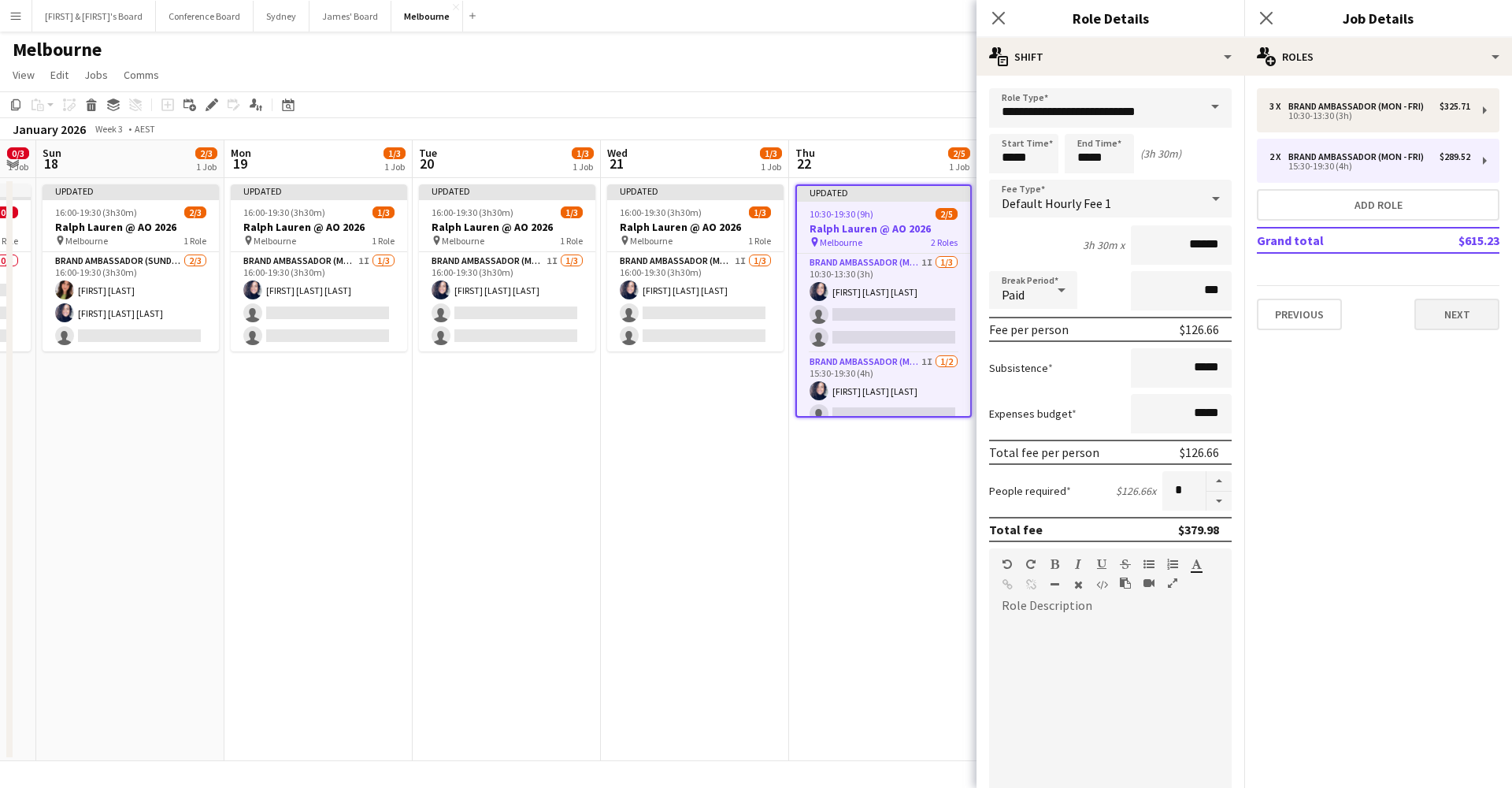 scroll, scrollTop: 0, scrollLeft: 0, axis: both 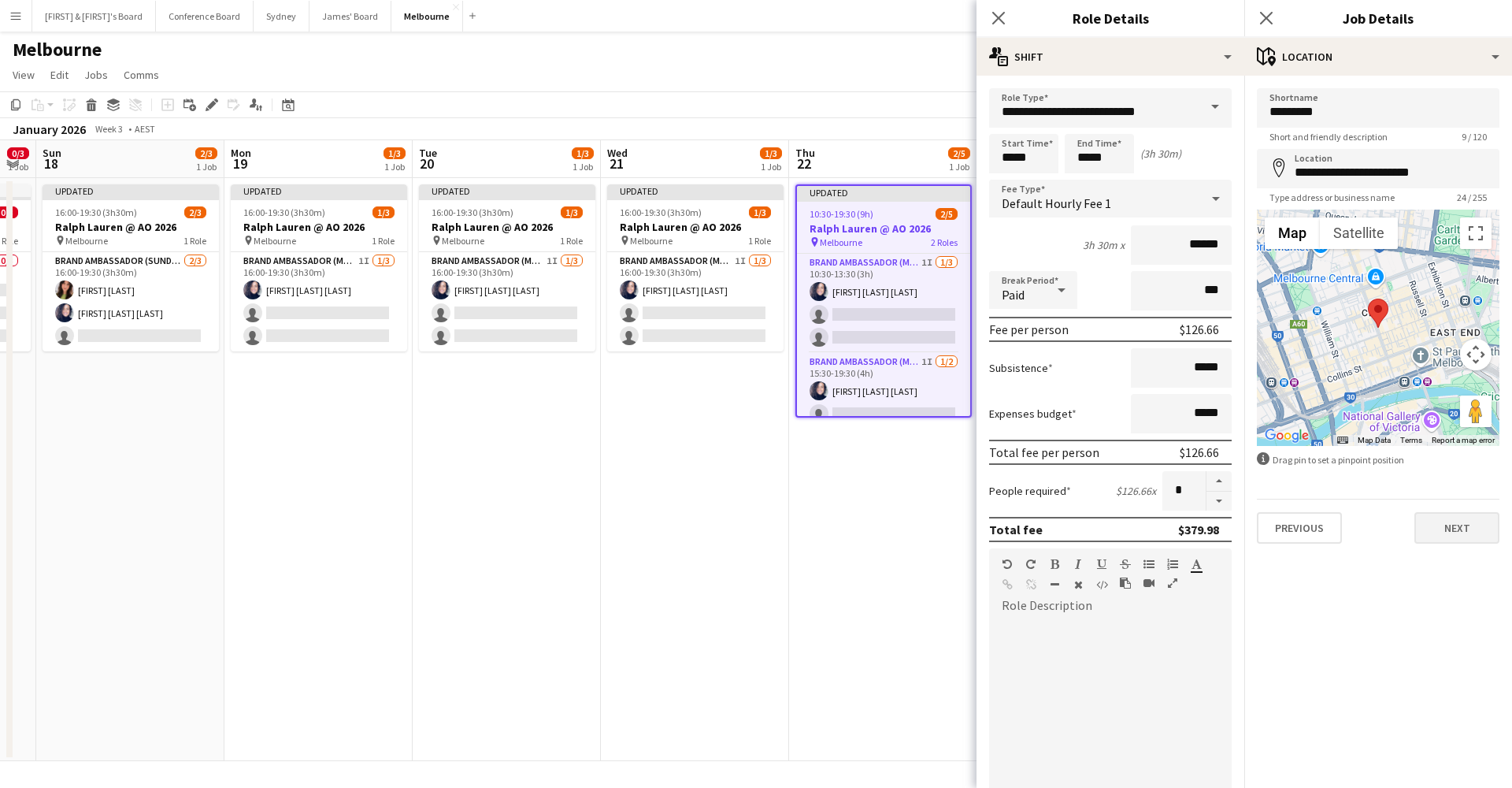 click on "Next" at bounding box center (1457, 528) 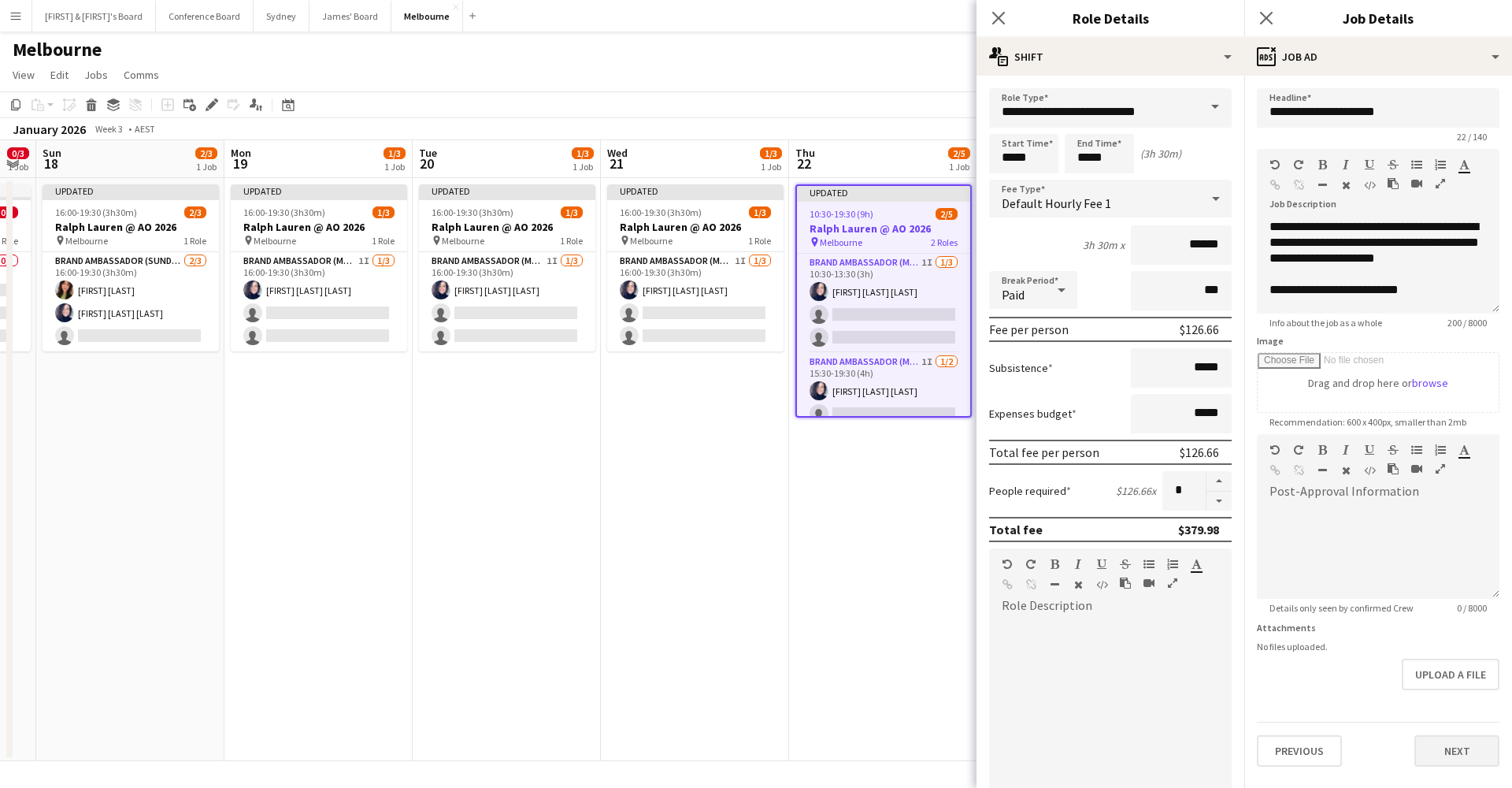 click on "Next" at bounding box center (1457, 751) 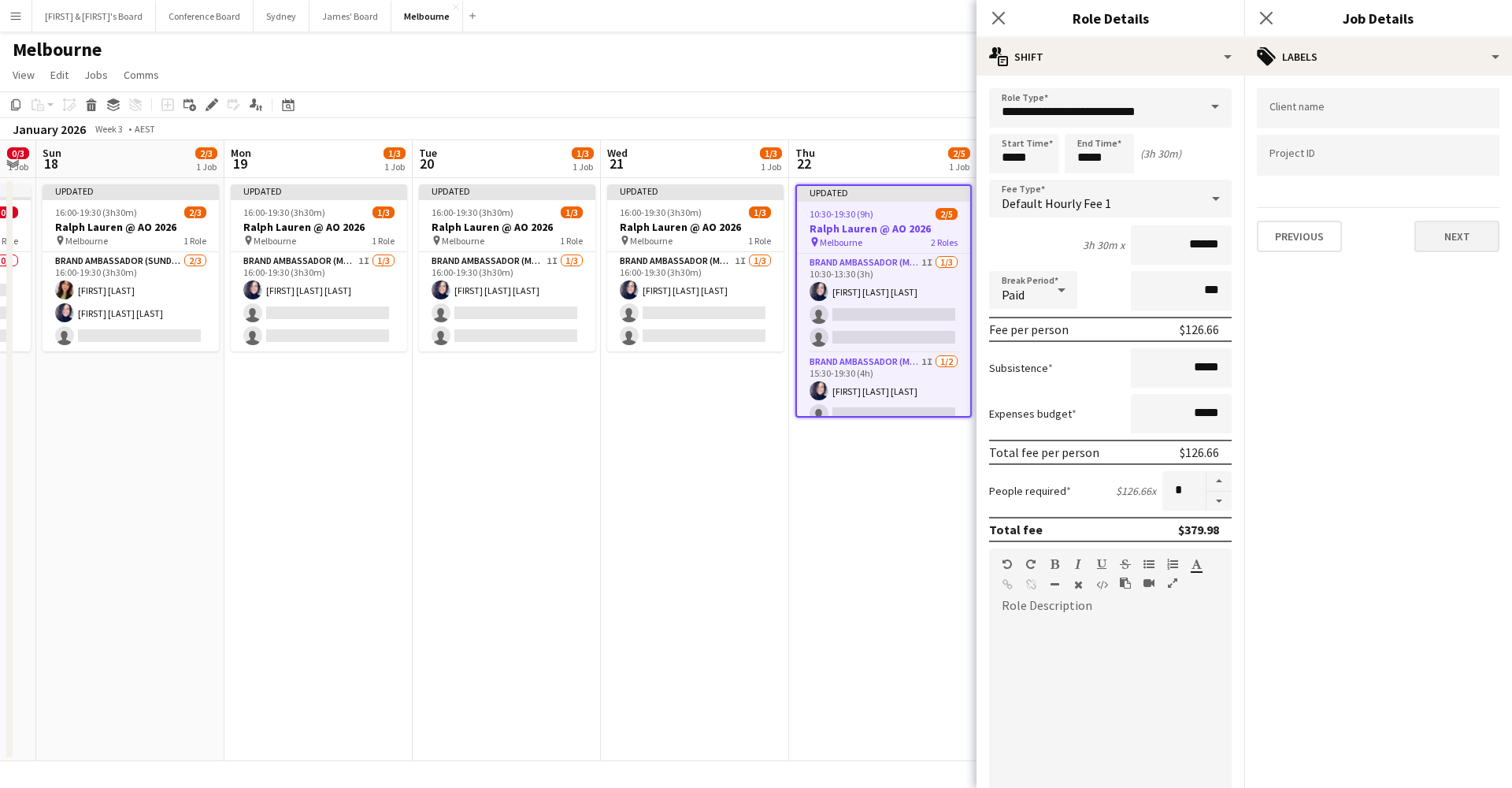 click on "Next" at bounding box center (1457, 236) 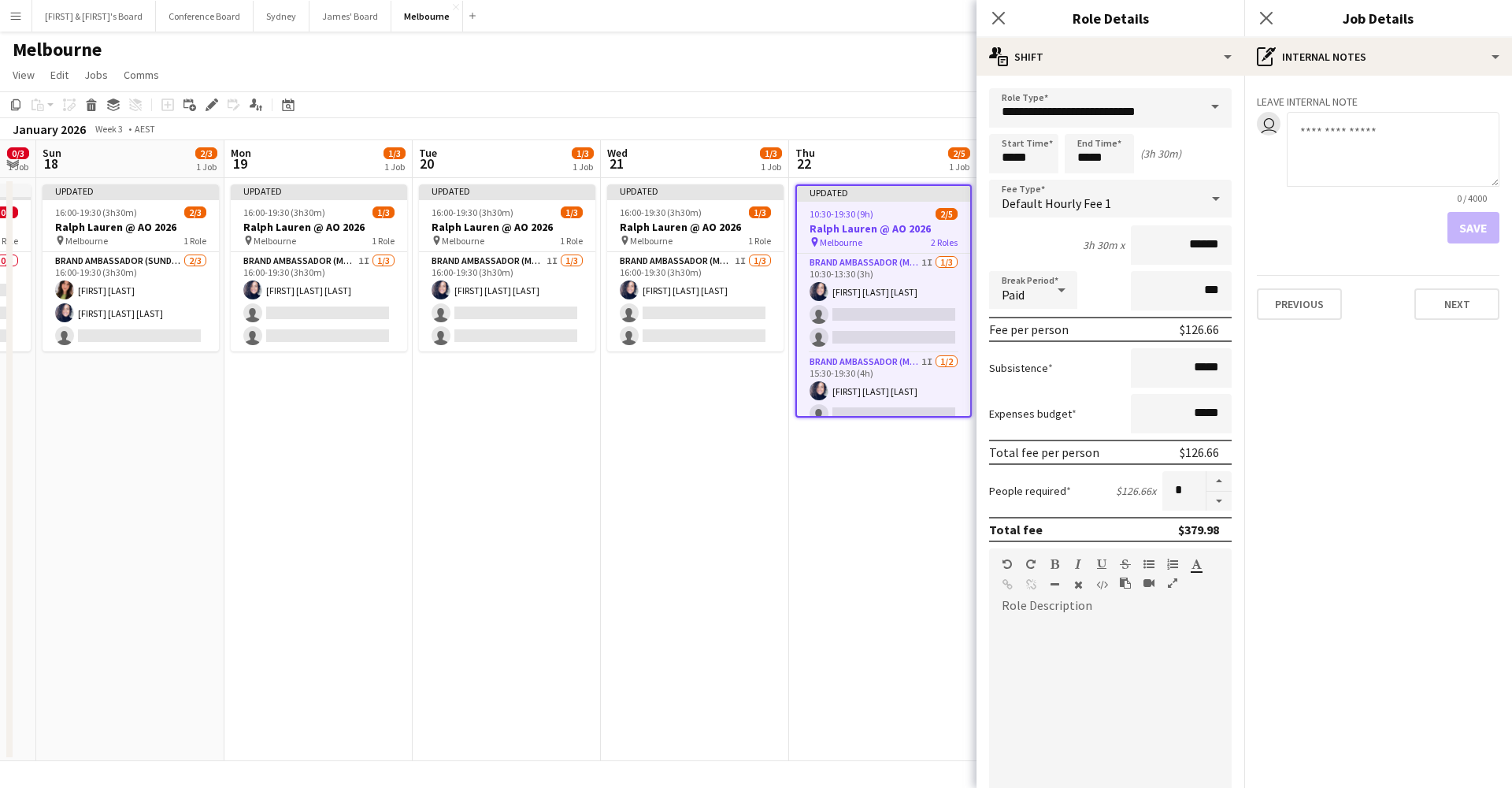 click on "Next" at bounding box center (1457, 304) 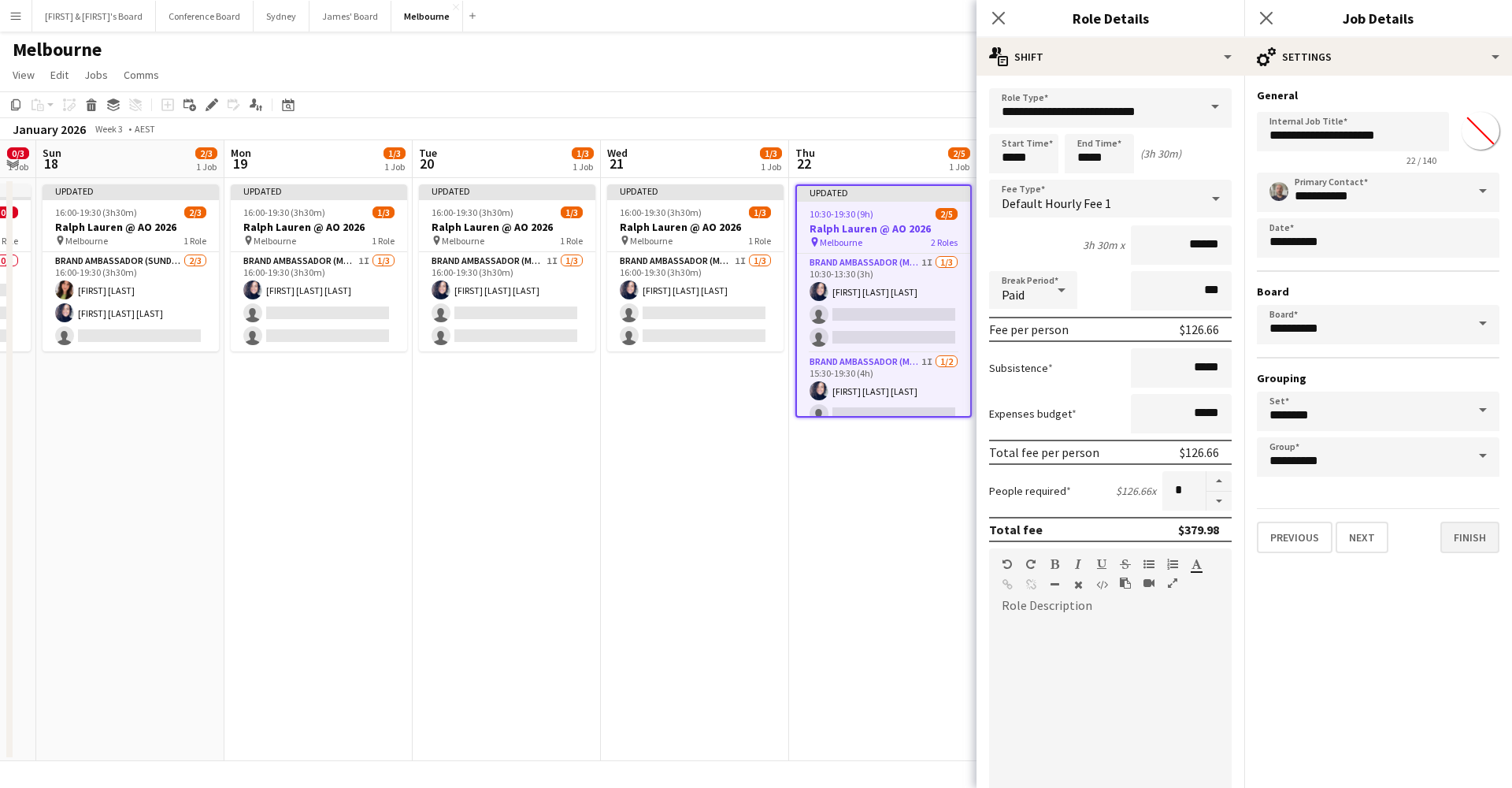 click on "Finish" at bounding box center [1469, 537] 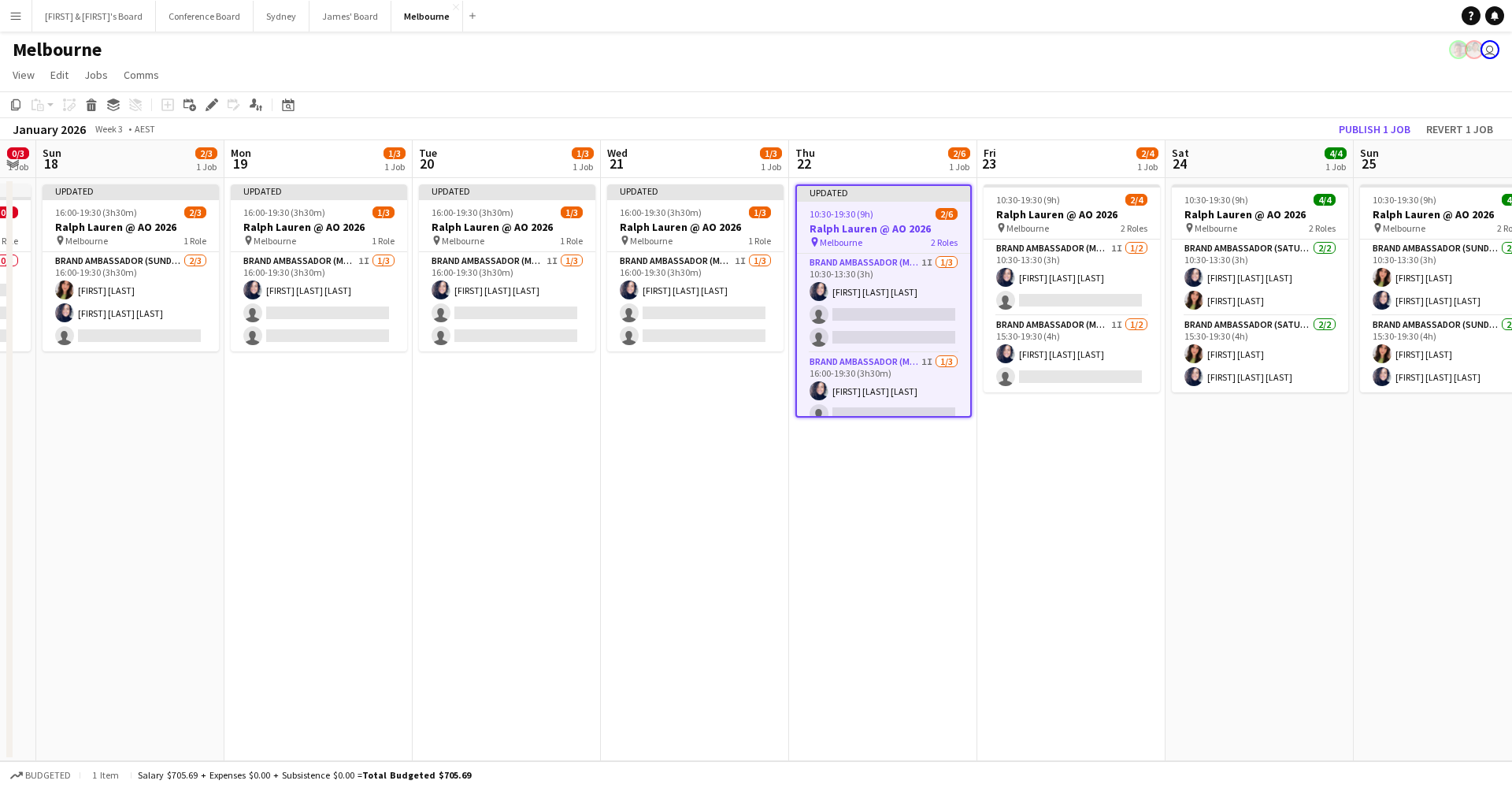 scroll, scrollTop: 0, scrollLeft: 0, axis: both 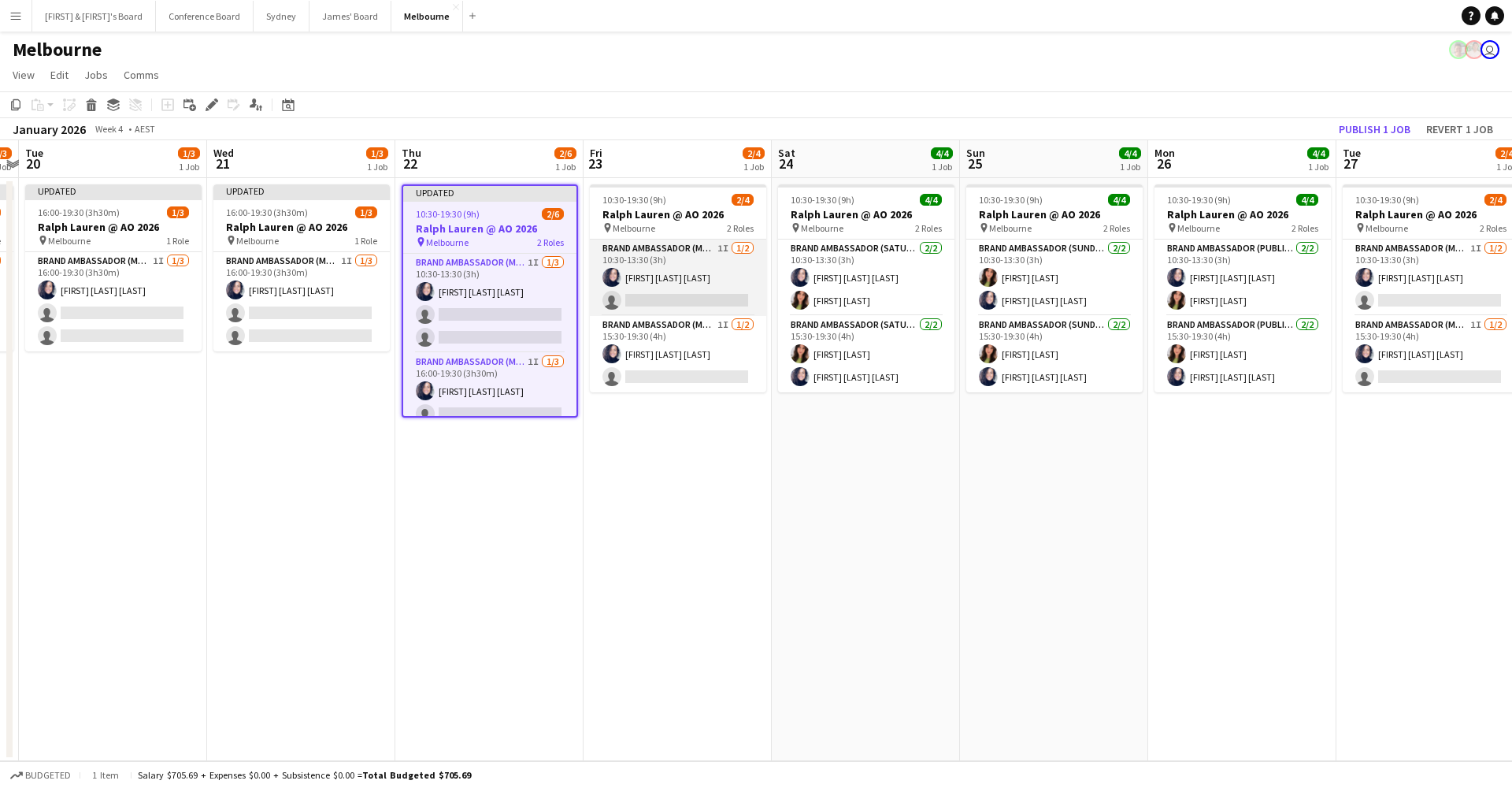 click on "Brand Ambassador (Mon - Fri)   1I   1/2   10:30-13:30 (3h)
[FIRST] [LAST]
single-neutral-actions" at bounding box center [678, 277] 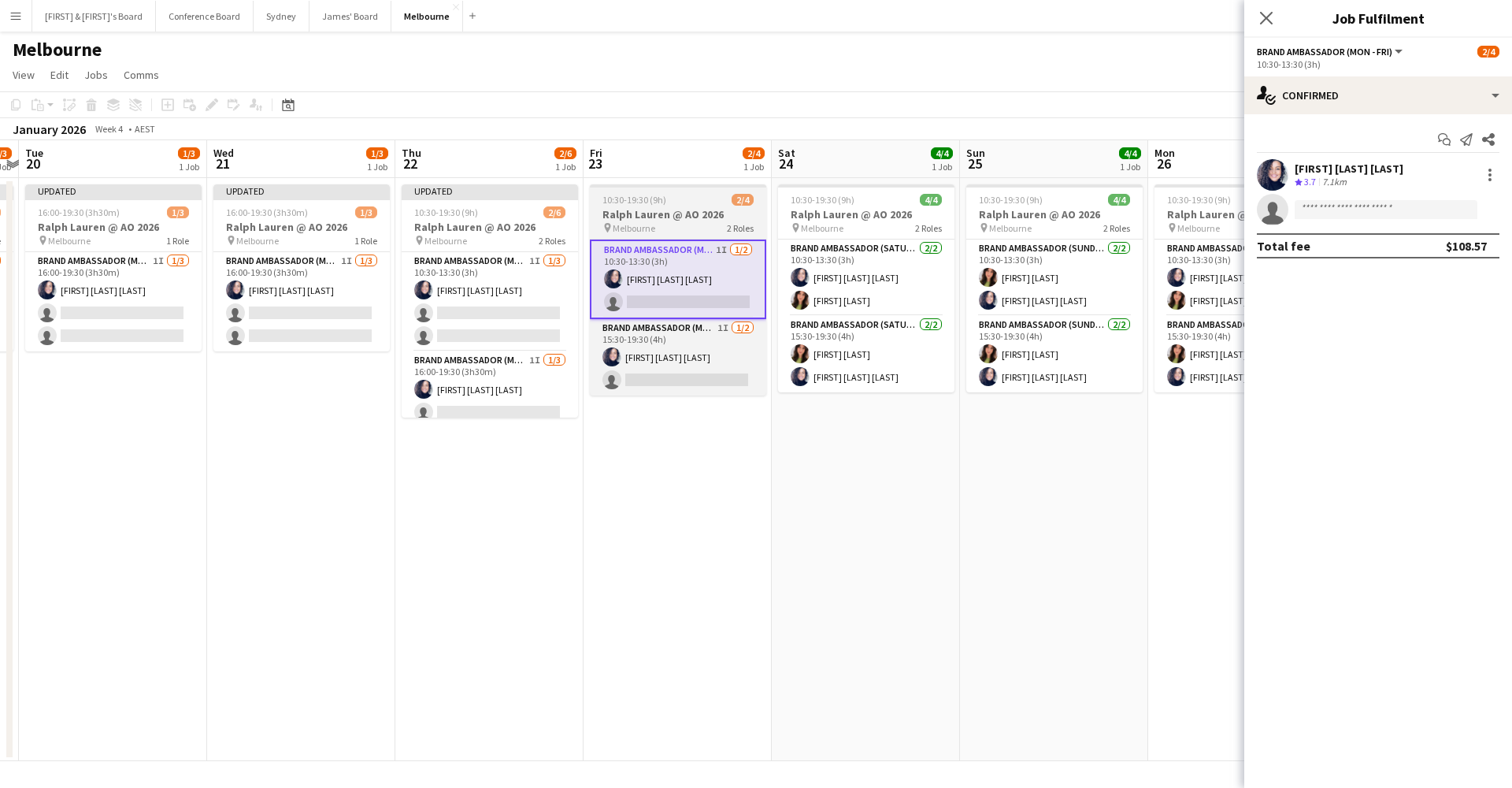 click on "Ralph Lauren @ AO 2026" at bounding box center (678, 214) 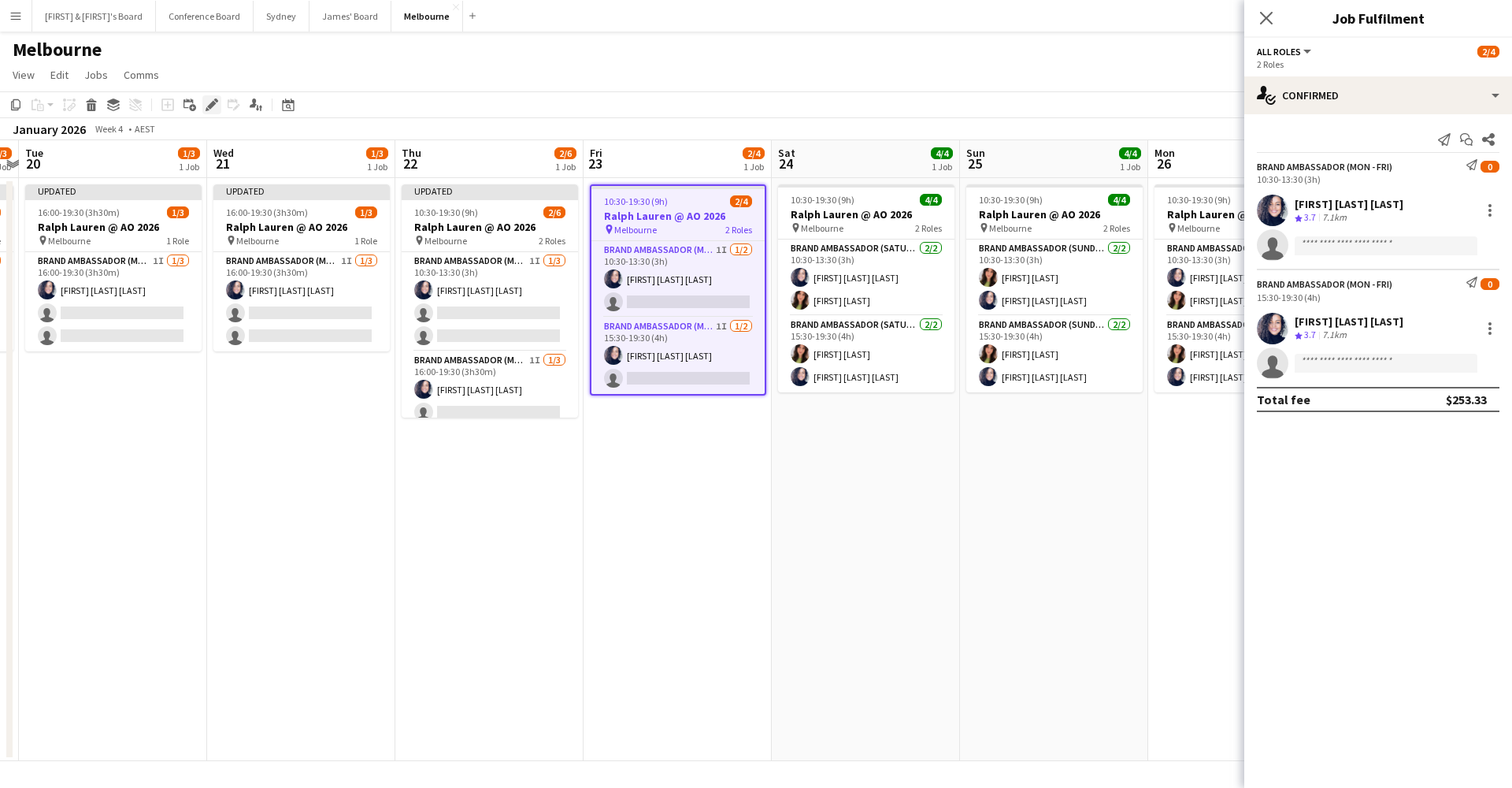 click on "Edit" 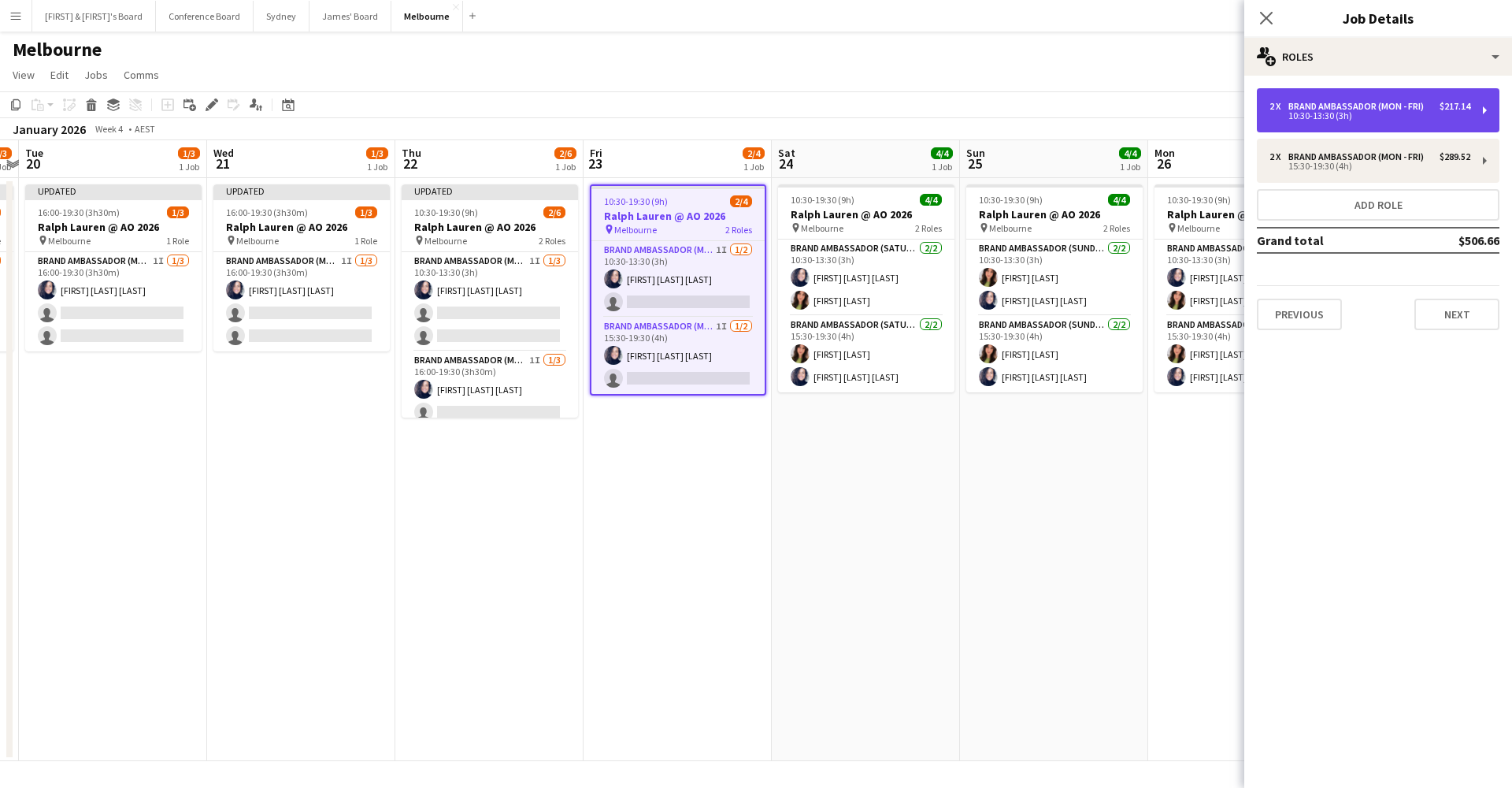 click on "10:30-13:30 (3h)" at bounding box center [1369, 116] 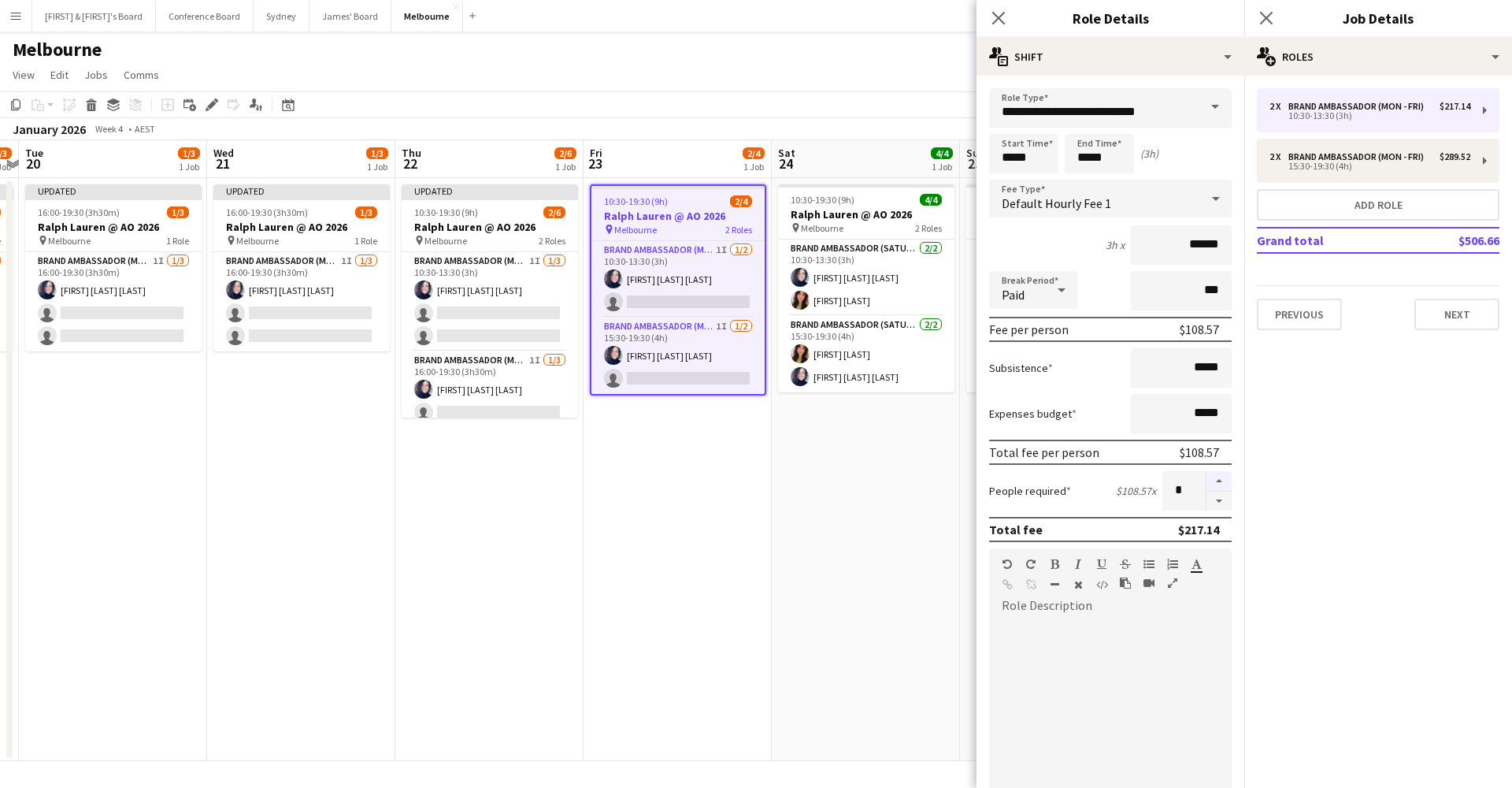 click at bounding box center [1219, 481] 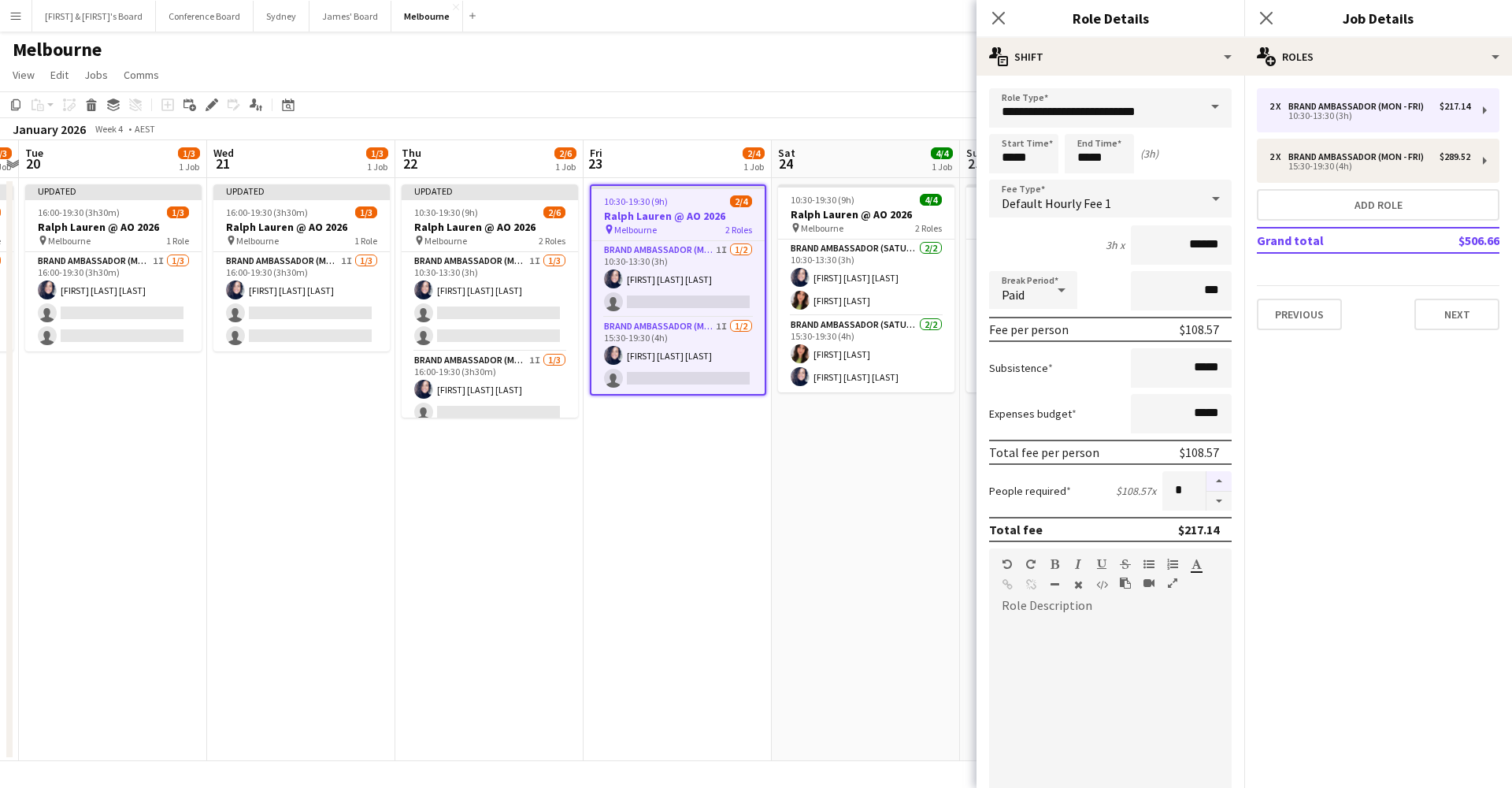 type on "*" 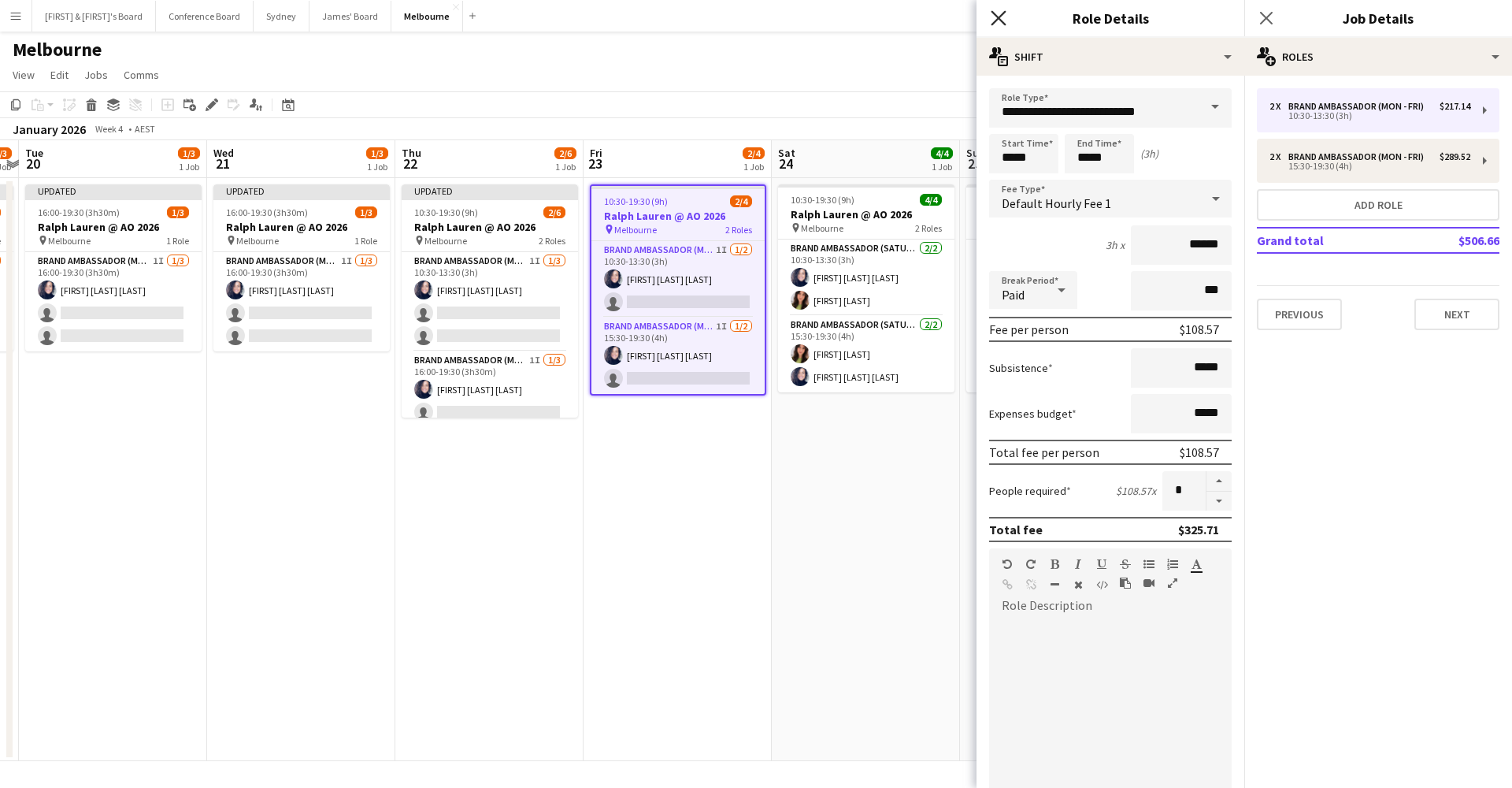 click 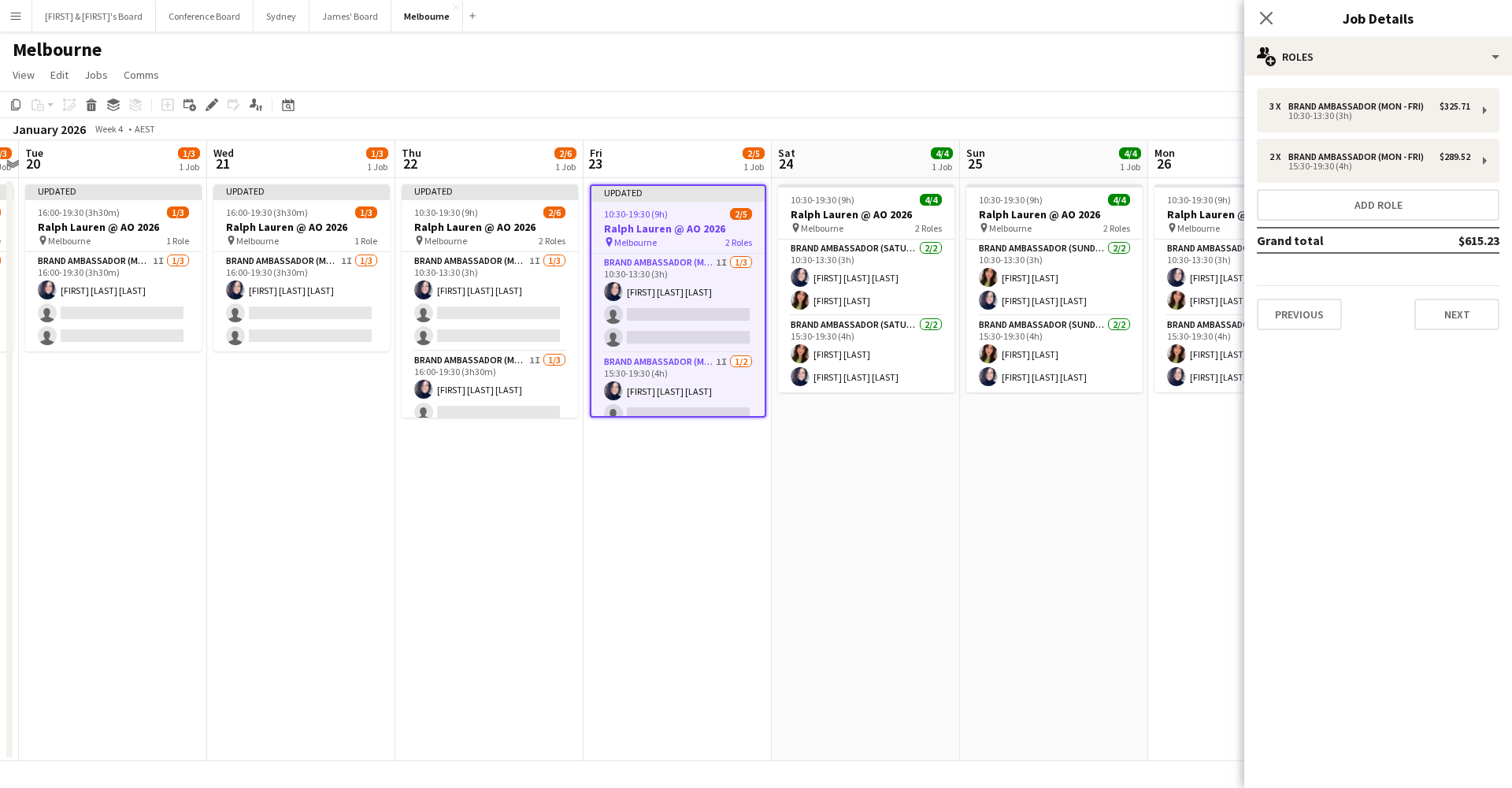 click on "Updated   10:30-19:30 (9h)    2/5   Ralph Lauren @ AO 2026
pin
[CITY]   2 Roles   Brand Ambassador (Mon - Fri)   1I   1/3   10:30-13:30 (3h)
[FIRST] [LAST]
single-neutral-actions
single-neutral-actions
Brand Ambassador (Mon - Fri)   1I   1/2   15:30-19:30 (4h)
[FIRST] [LAST]
single-neutral-actions" at bounding box center (678, 301) 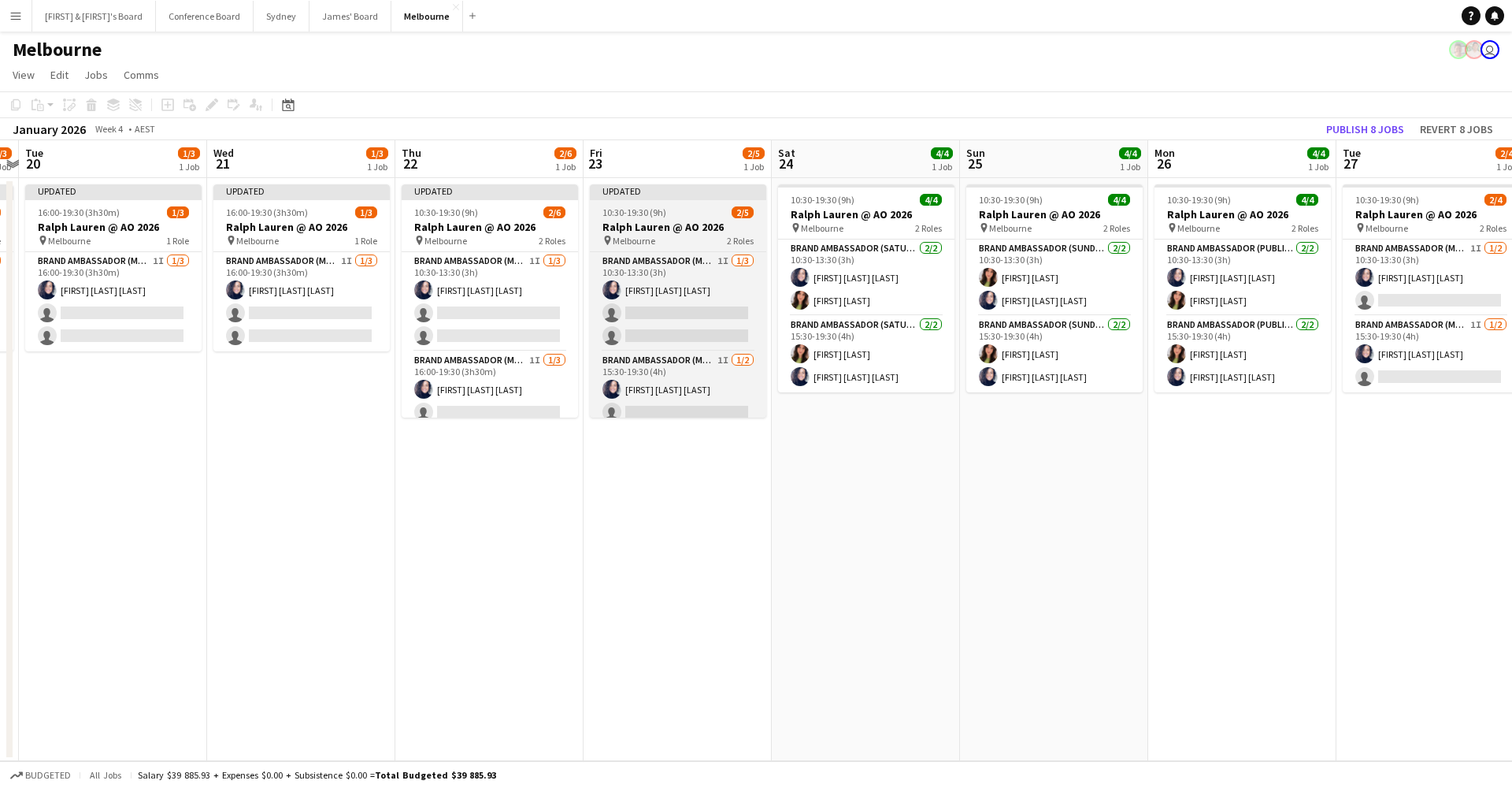 click on "Updated   10:30-19:30 (9h)    2/5   Ralph Lauren @ AO 2026
pin
[CITY]   2 Roles   Brand Ambassador (Mon - Fri)   1I   1/3   10:30-13:30 (3h)
[FIRST] [LAST]
single-neutral-actions
single-neutral-actions
Brand Ambassador (Mon - Fri)   1I   1/2   15:30-19:30 (4h)
[FIRST] [LAST]
single-neutral-actions" at bounding box center (678, 301) 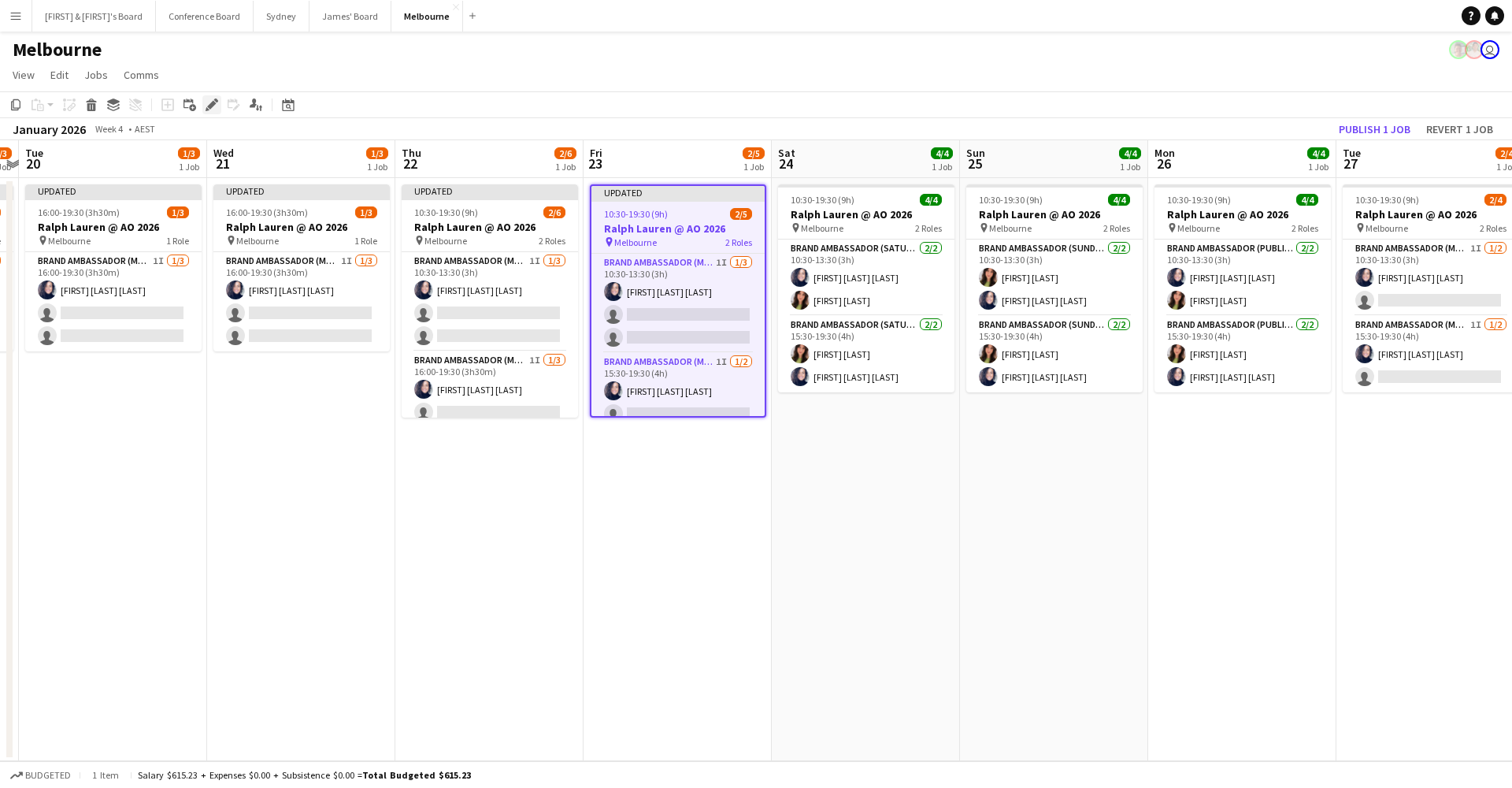 click on "Edit" 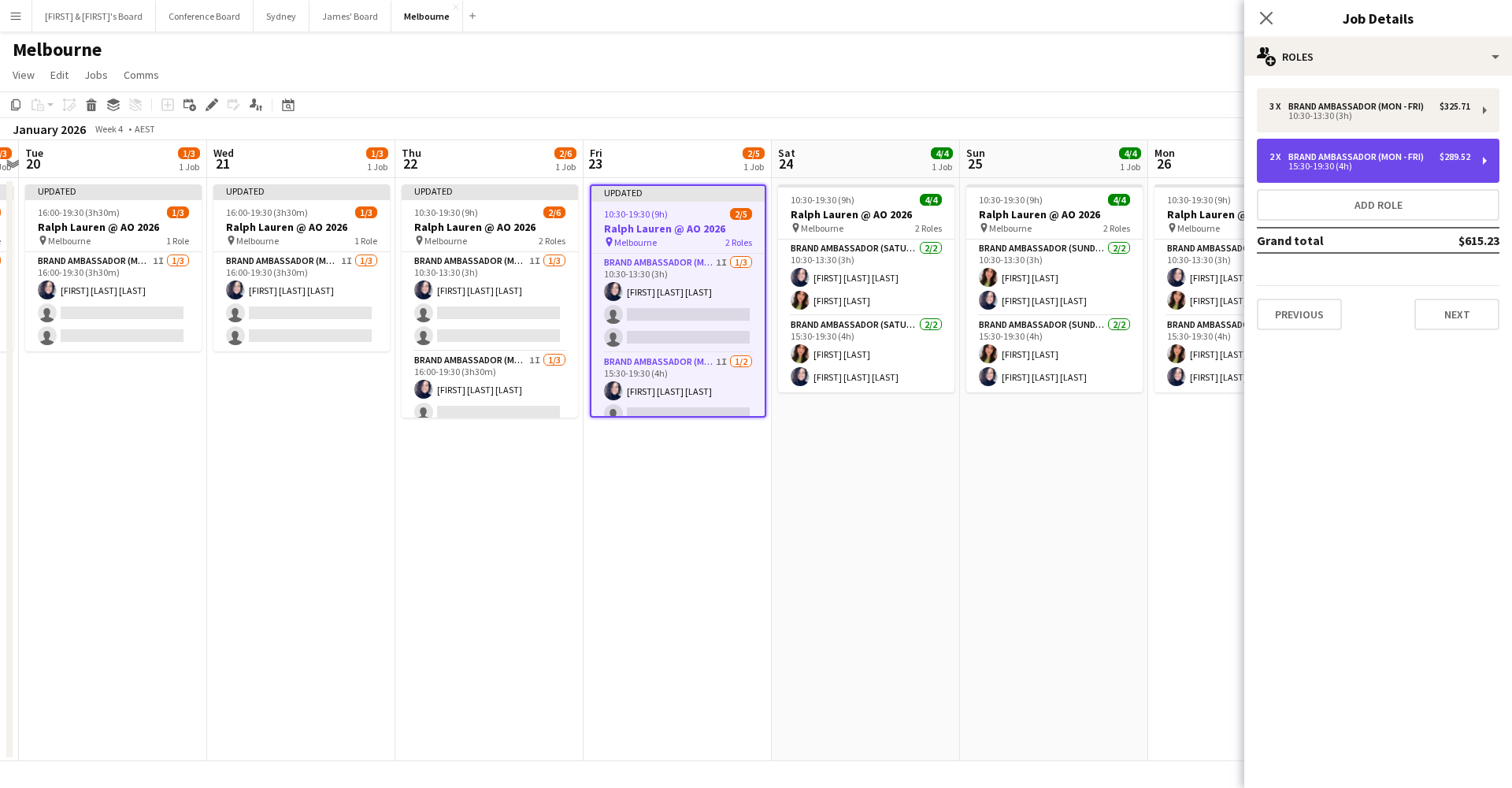 click on "2 x   Brand Ambassador (Mon - Fri)   $289.52   15:30-19:30 (4h)" at bounding box center [1378, 161] 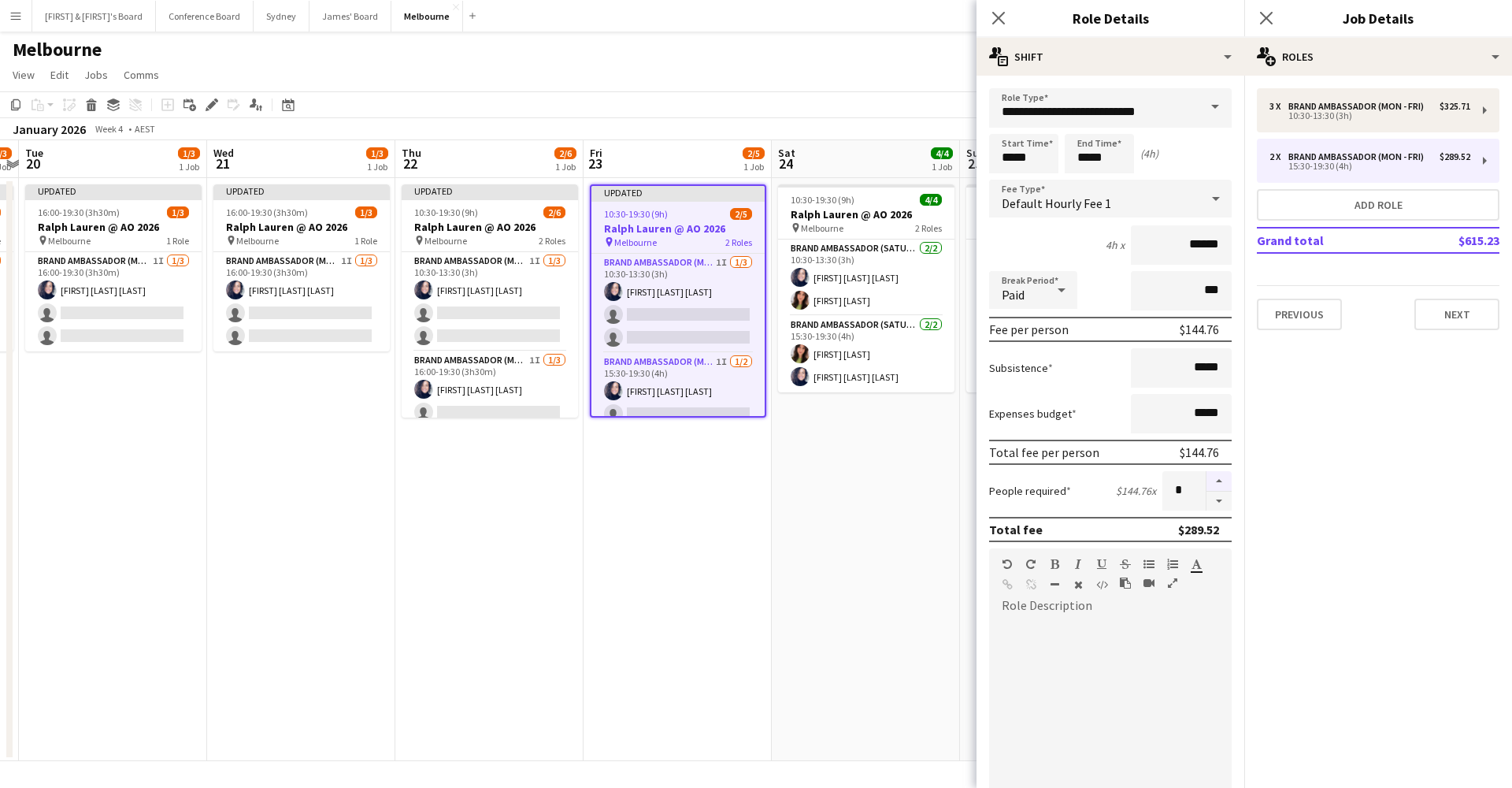 click at bounding box center (1219, 481) 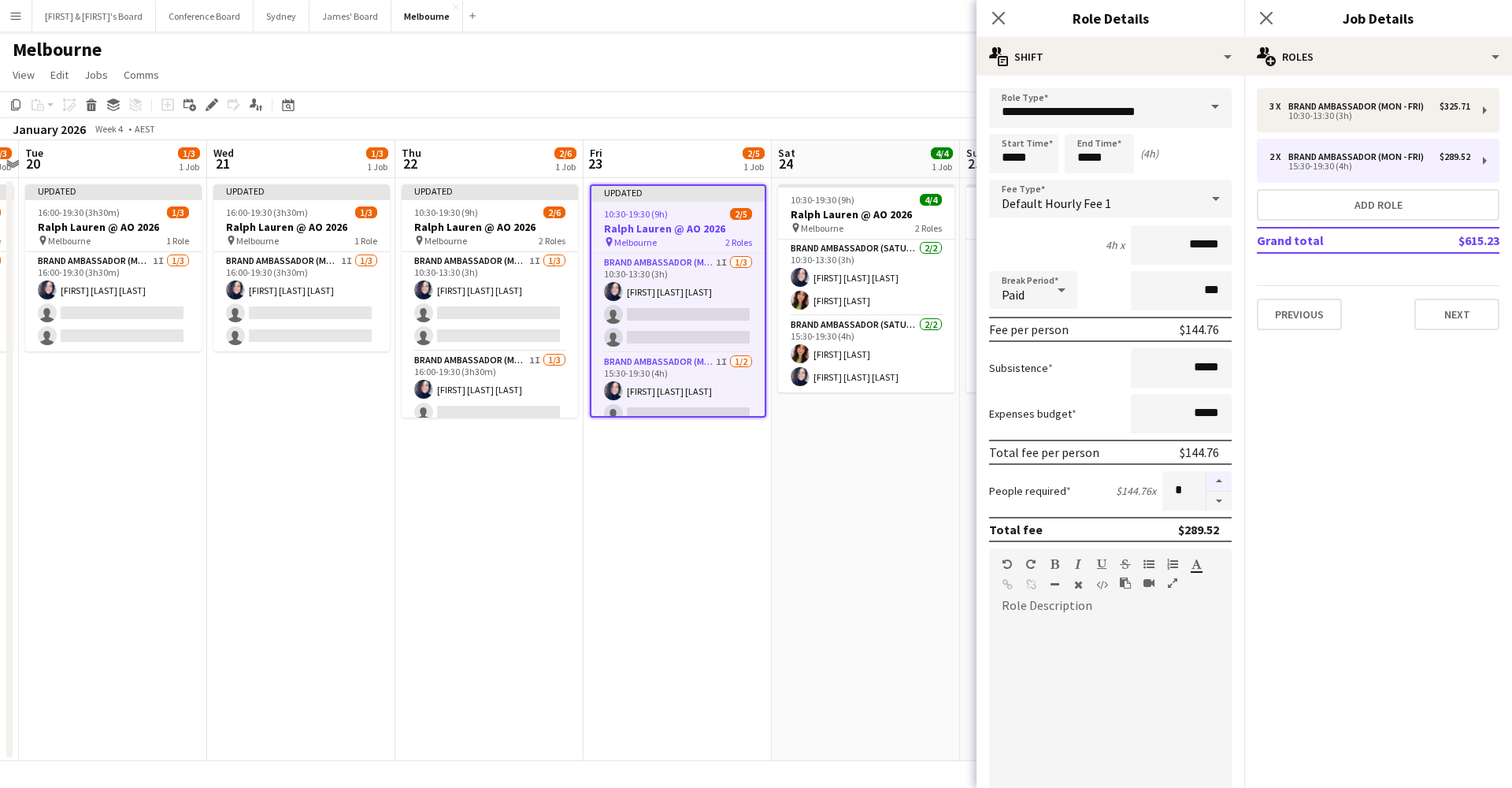 type on "*" 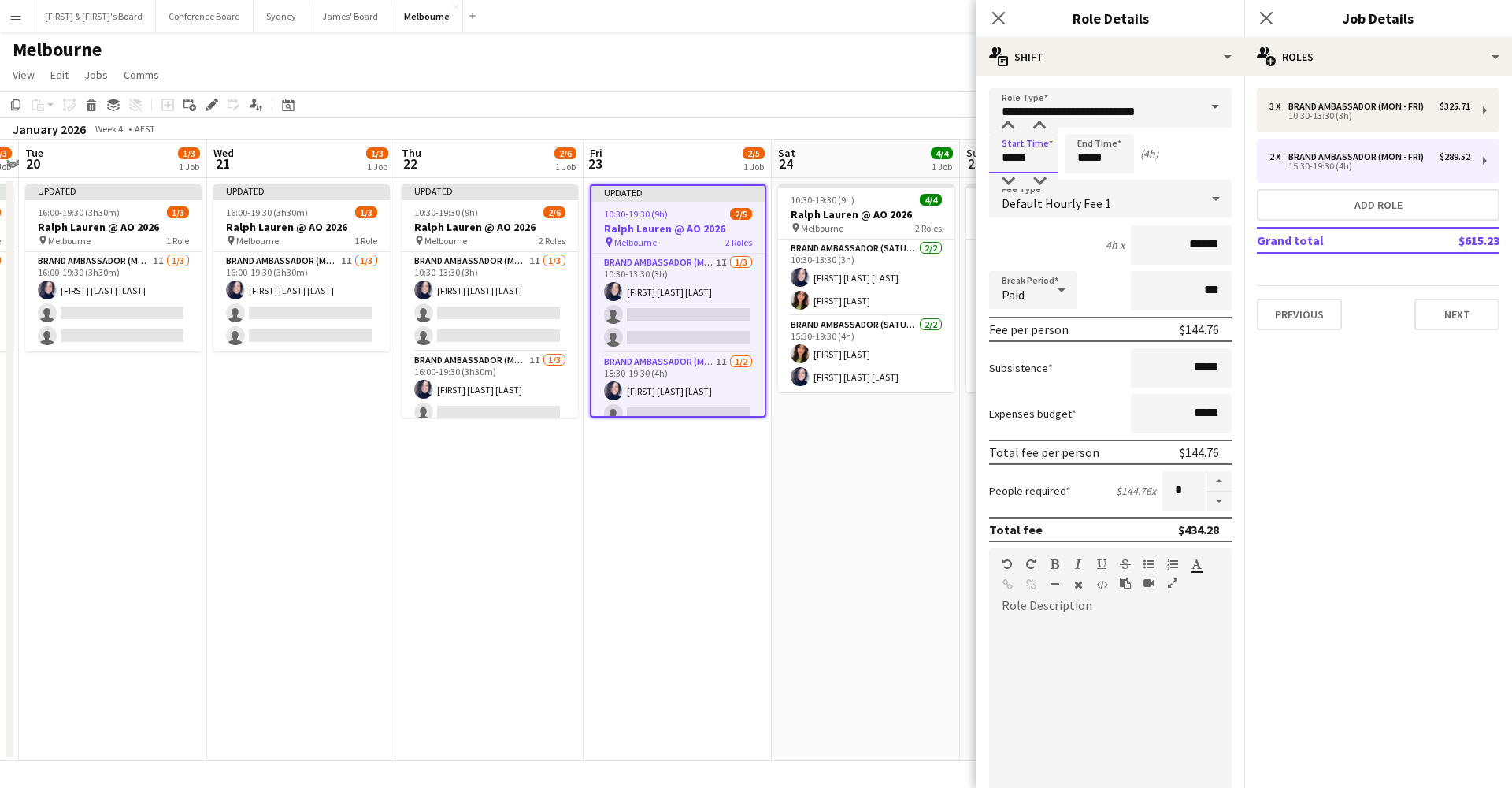 click on "*****" at bounding box center [1024, 154] 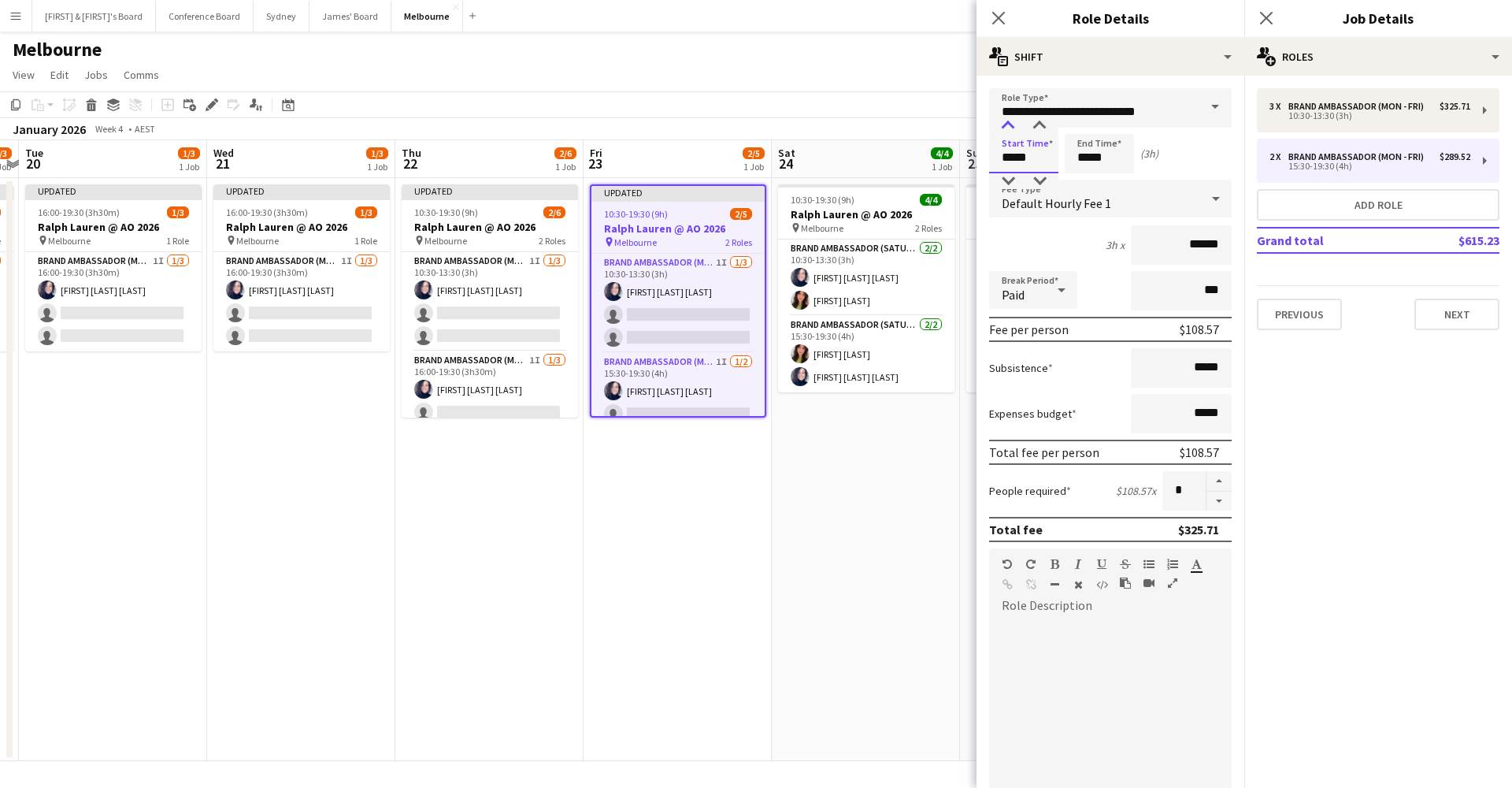 click at bounding box center [1008, 126] 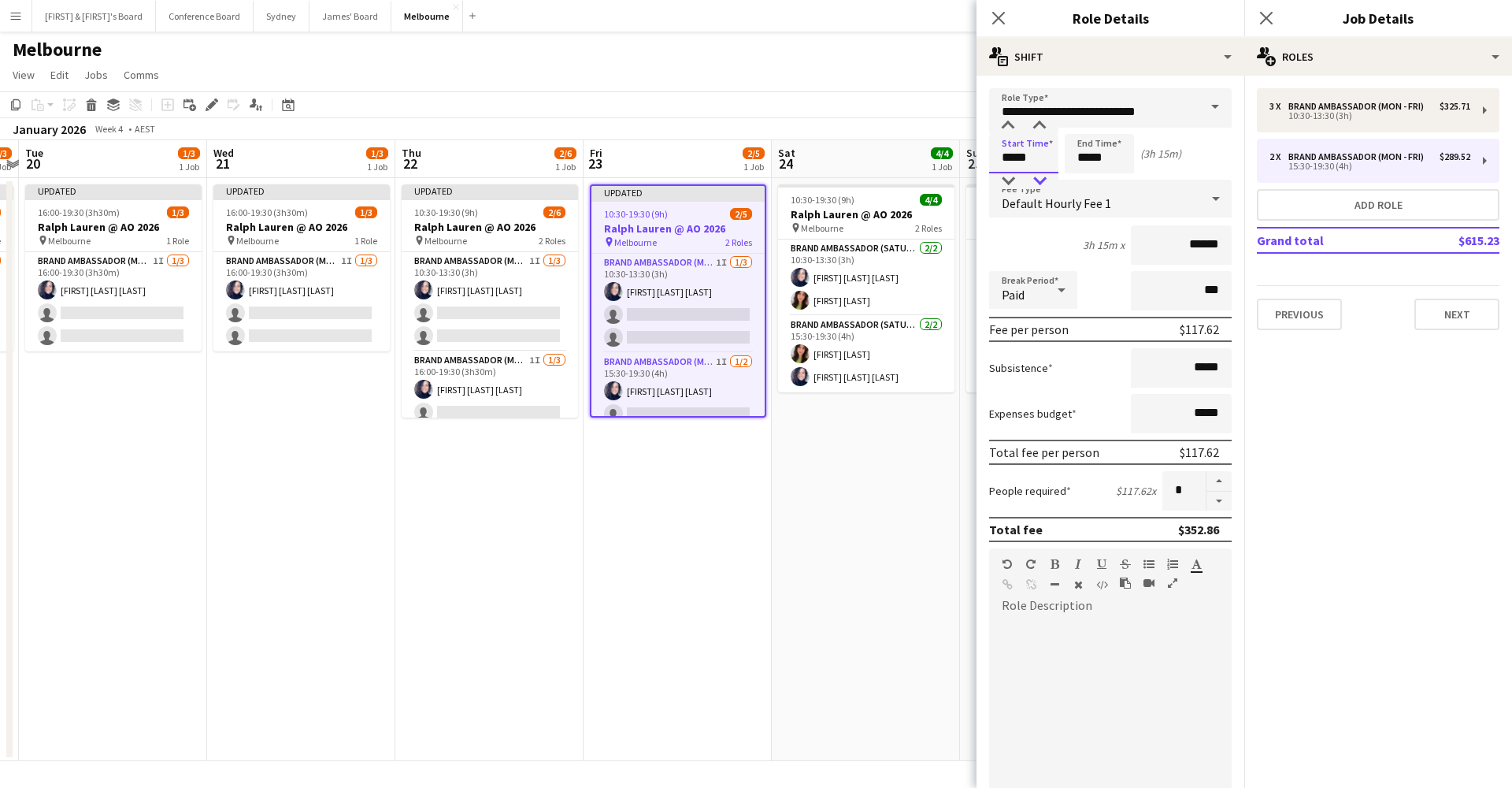 click at bounding box center [1040, 181] 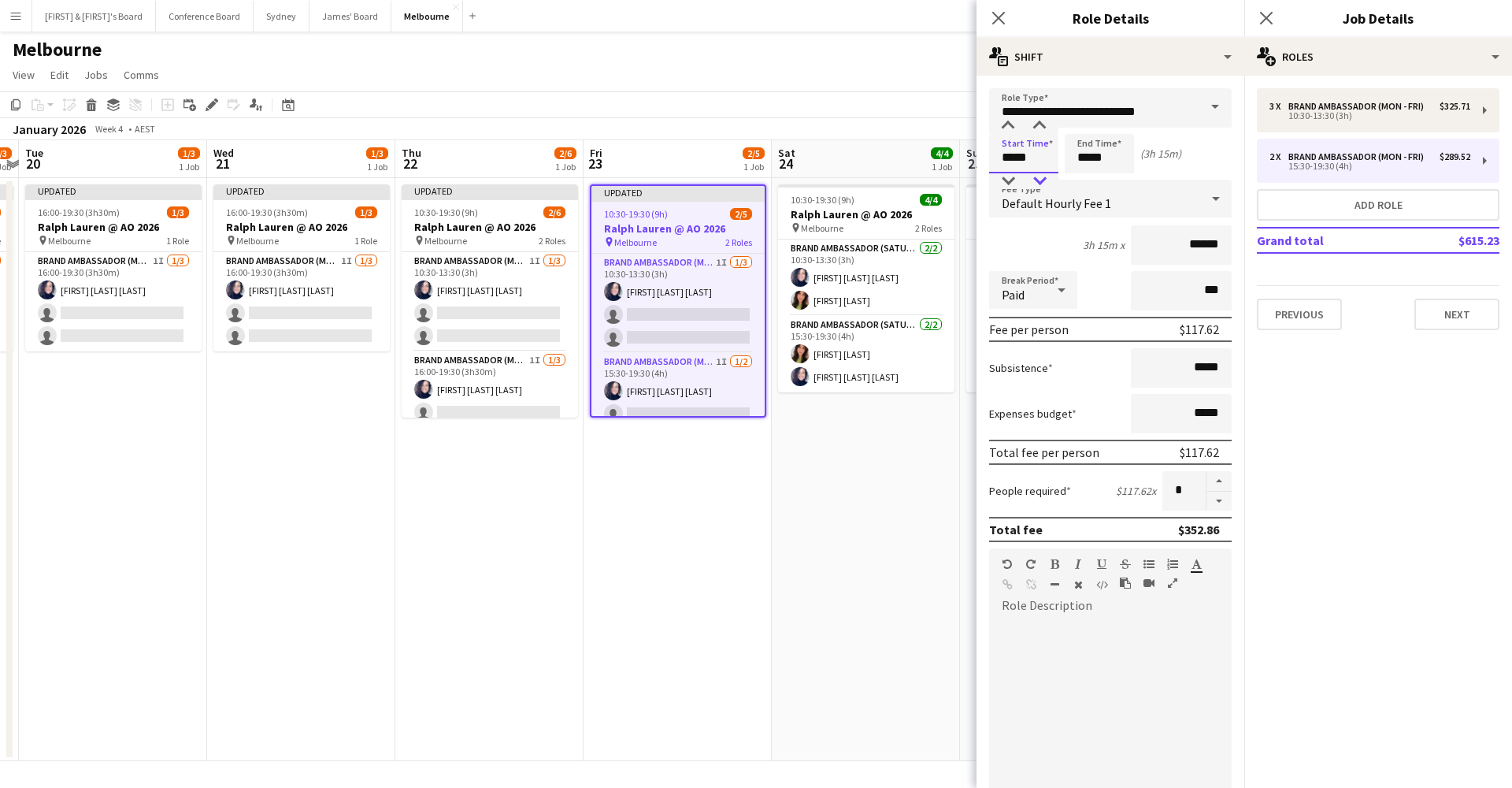type on "*****" 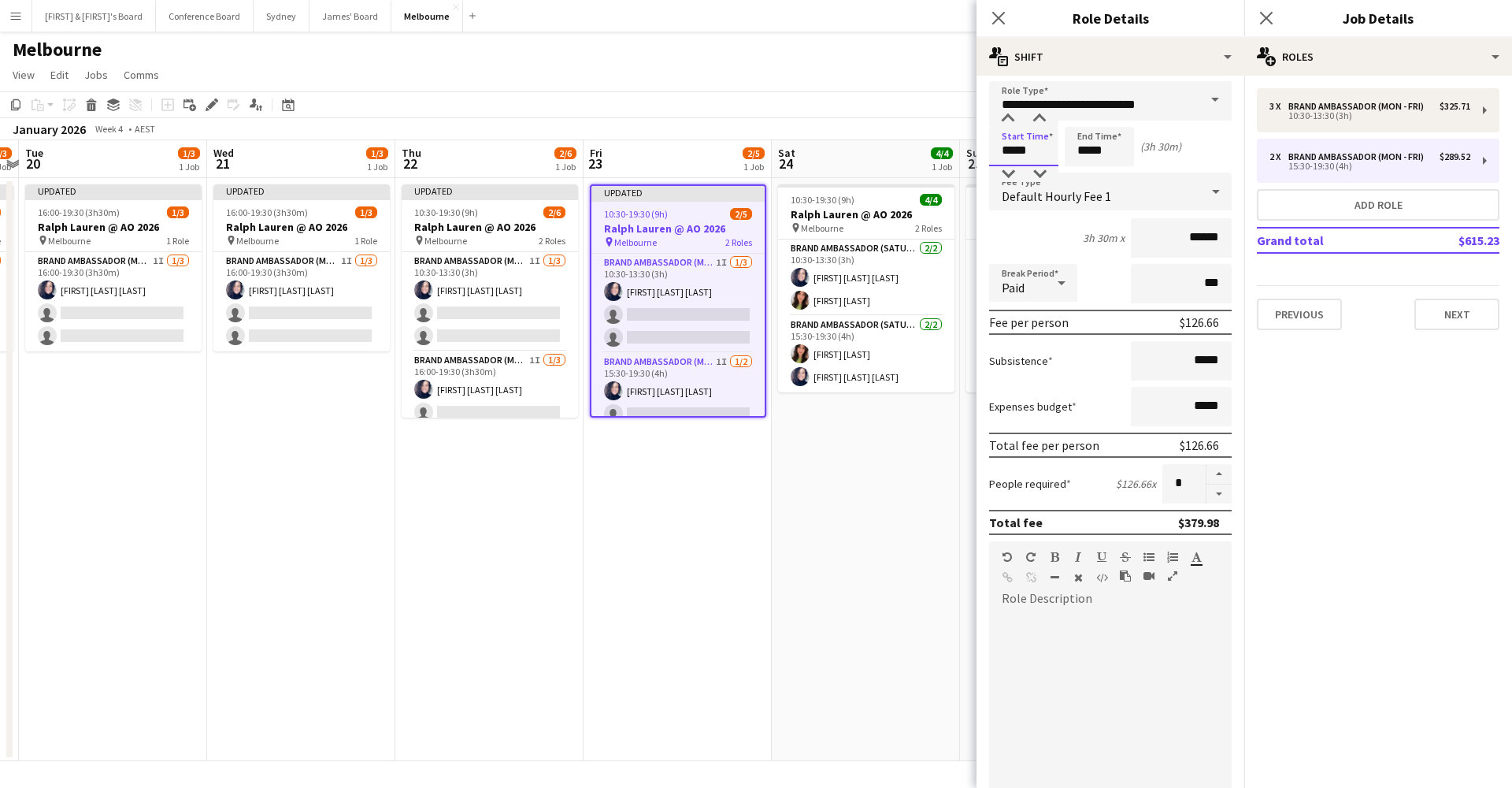 scroll, scrollTop: 9, scrollLeft: 0, axis: vertical 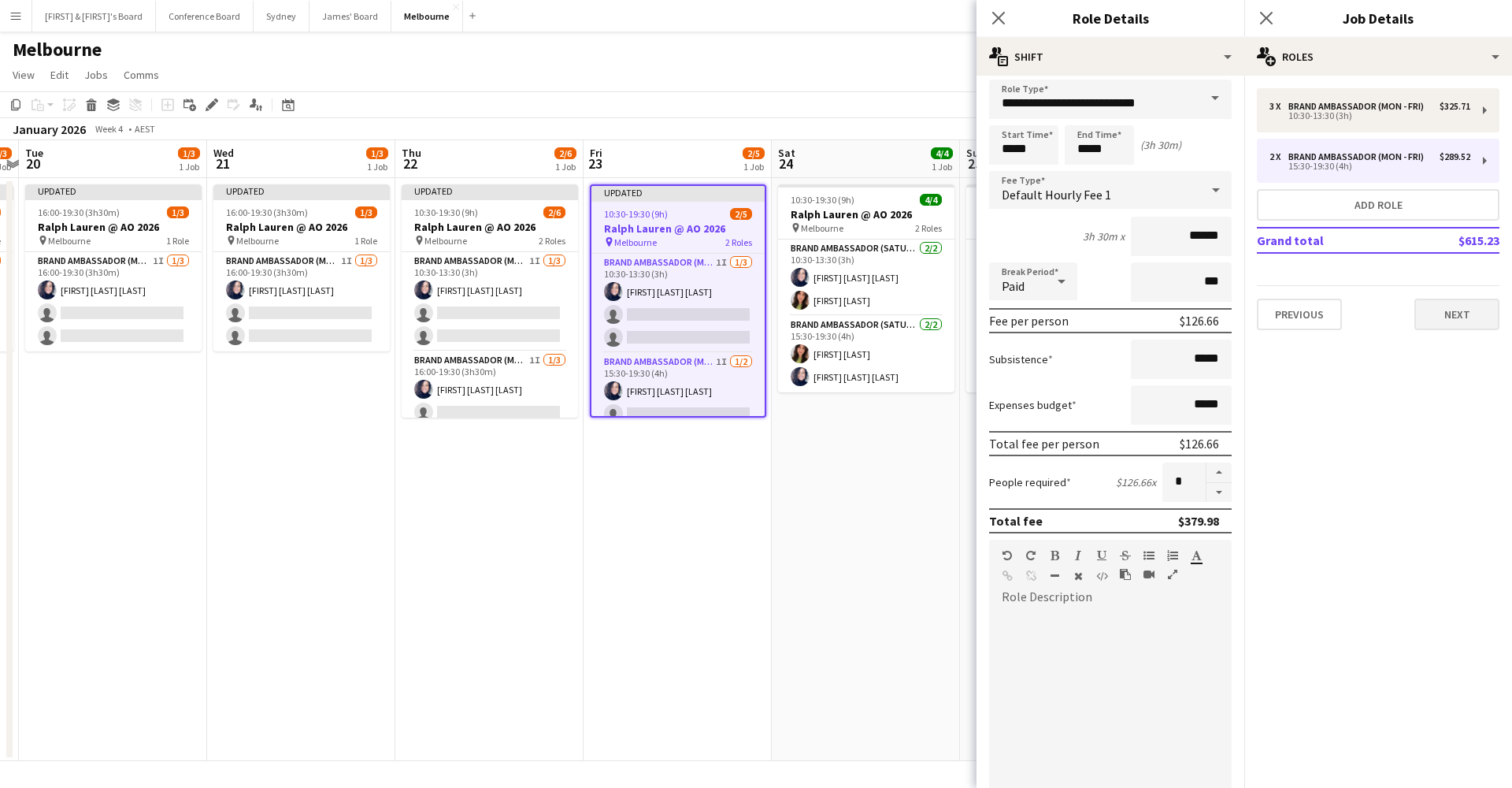 click on "Next" at bounding box center (1457, 314) 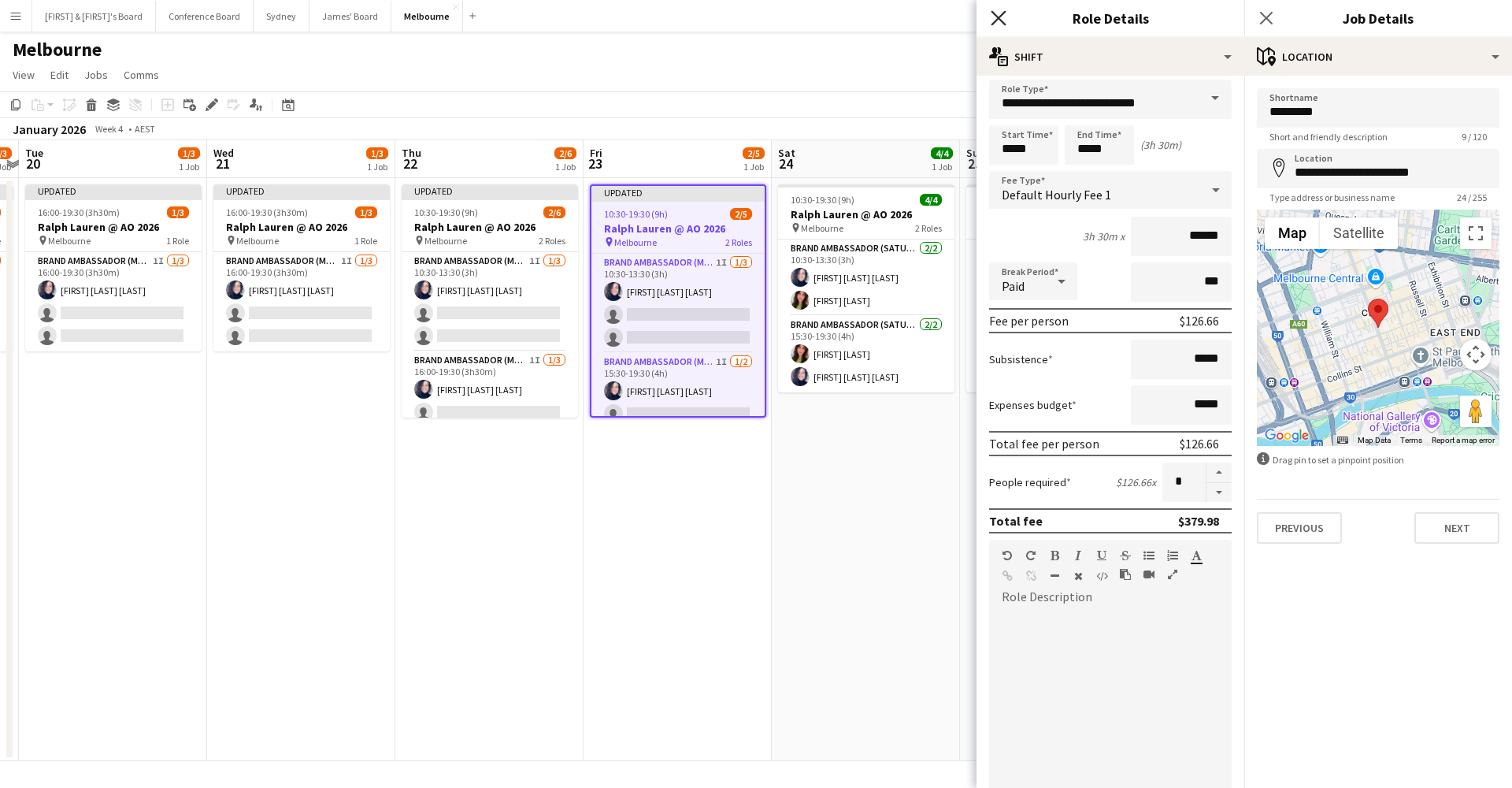 click on "Close pop-in" 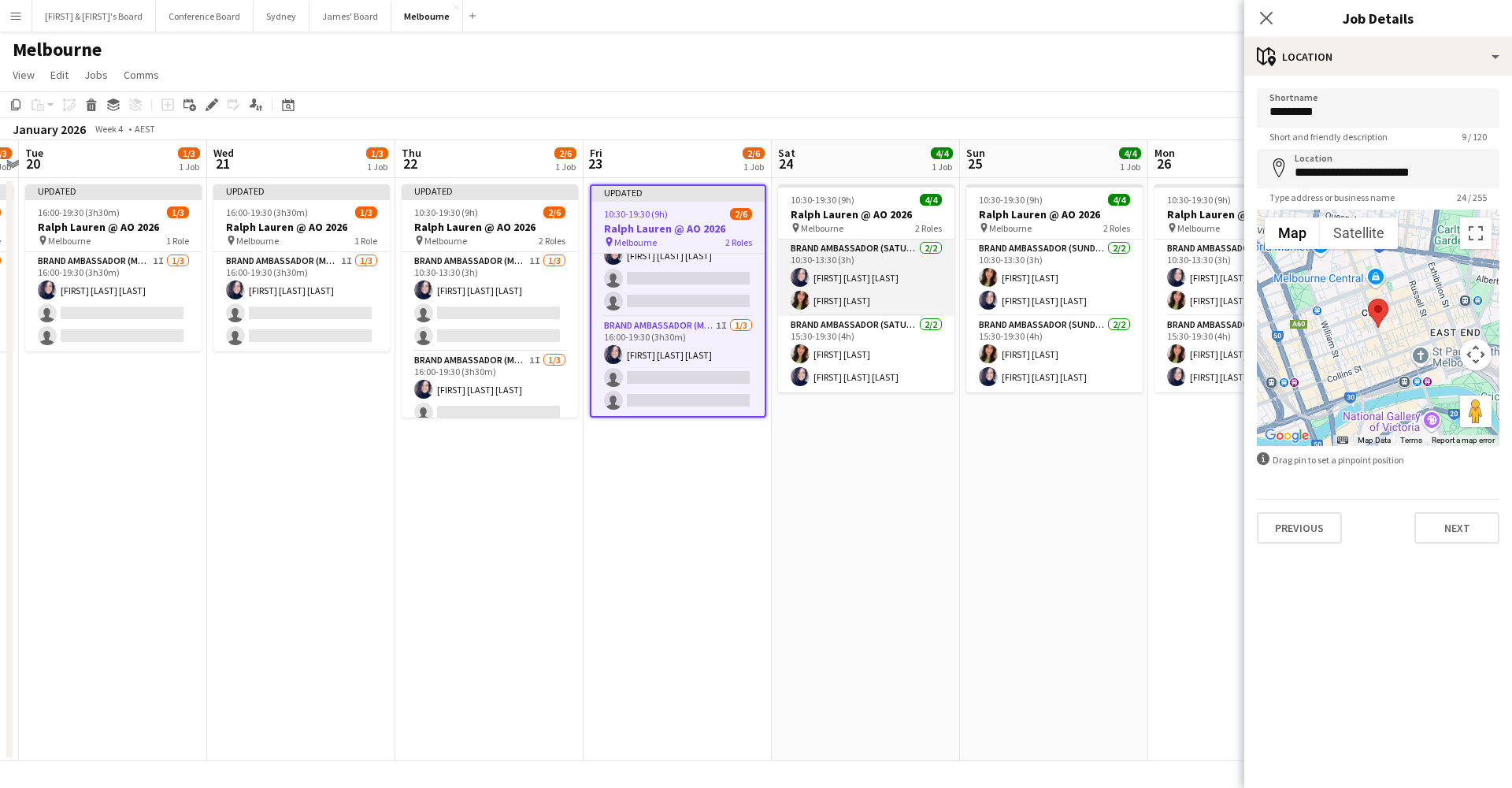 scroll, scrollTop: 36, scrollLeft: 0, axis: vertical 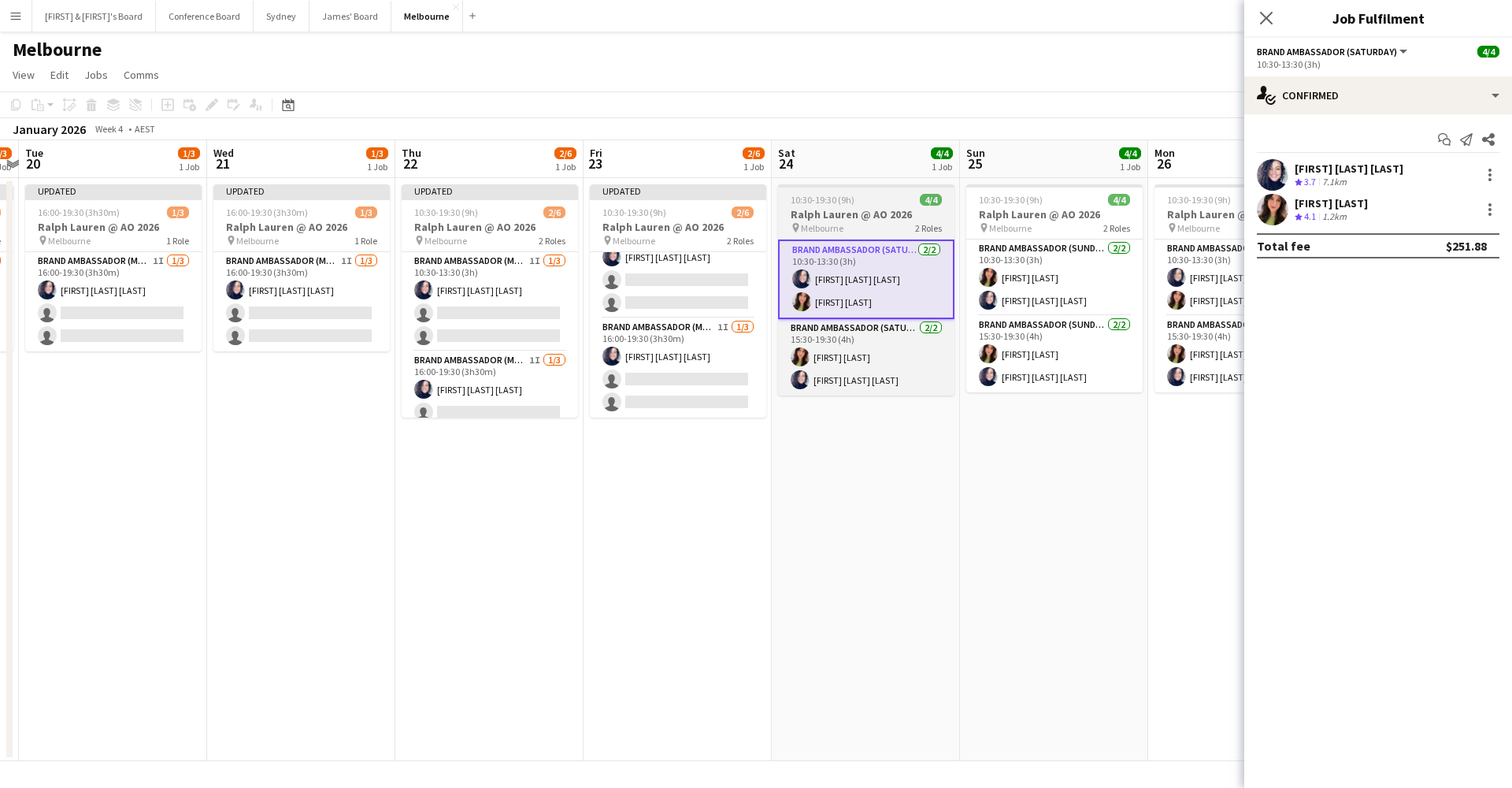 click on "Ralph Lauren @ AO 2026" at bounding box center [866, 214] 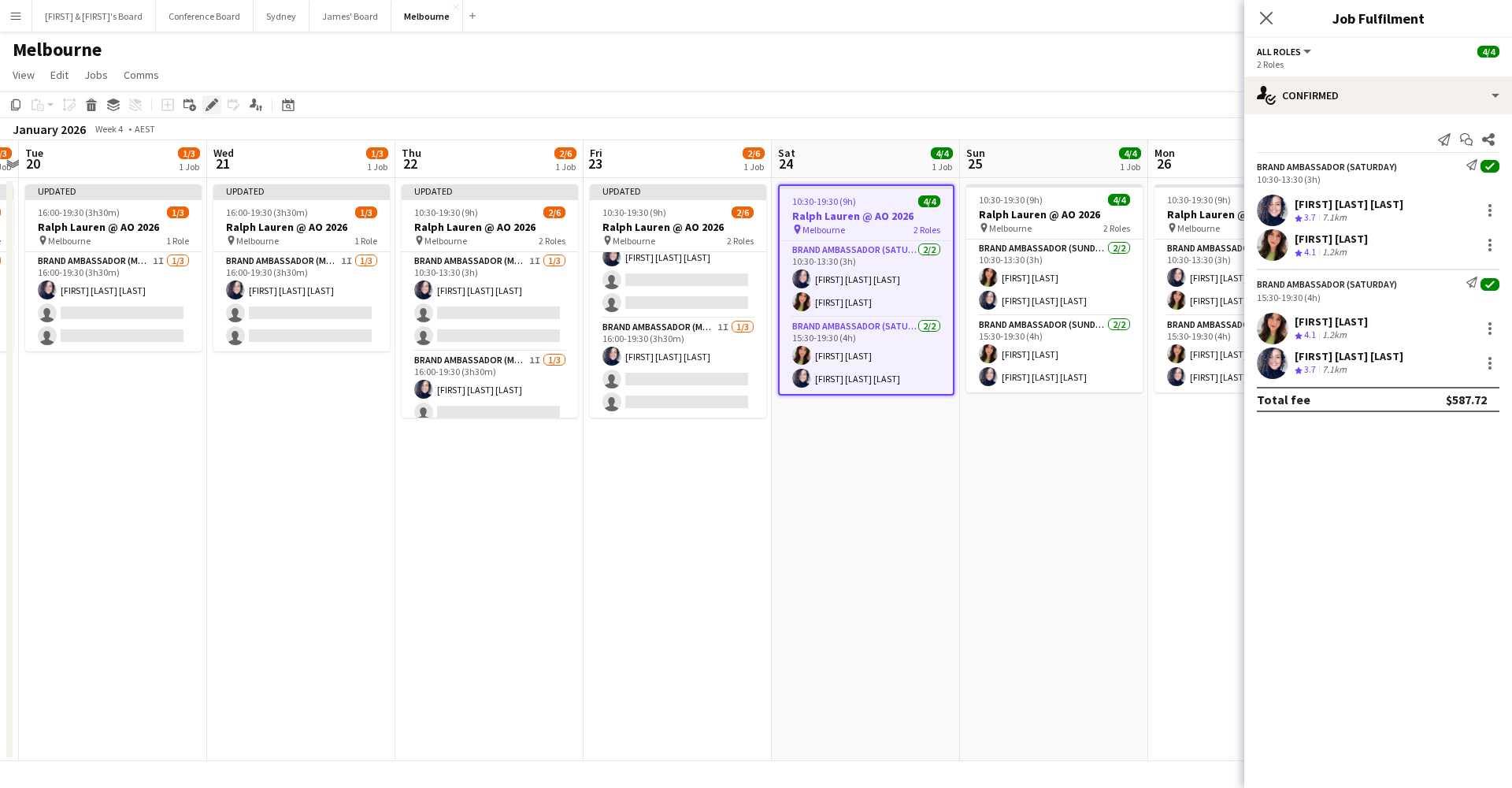 click on "Edit" 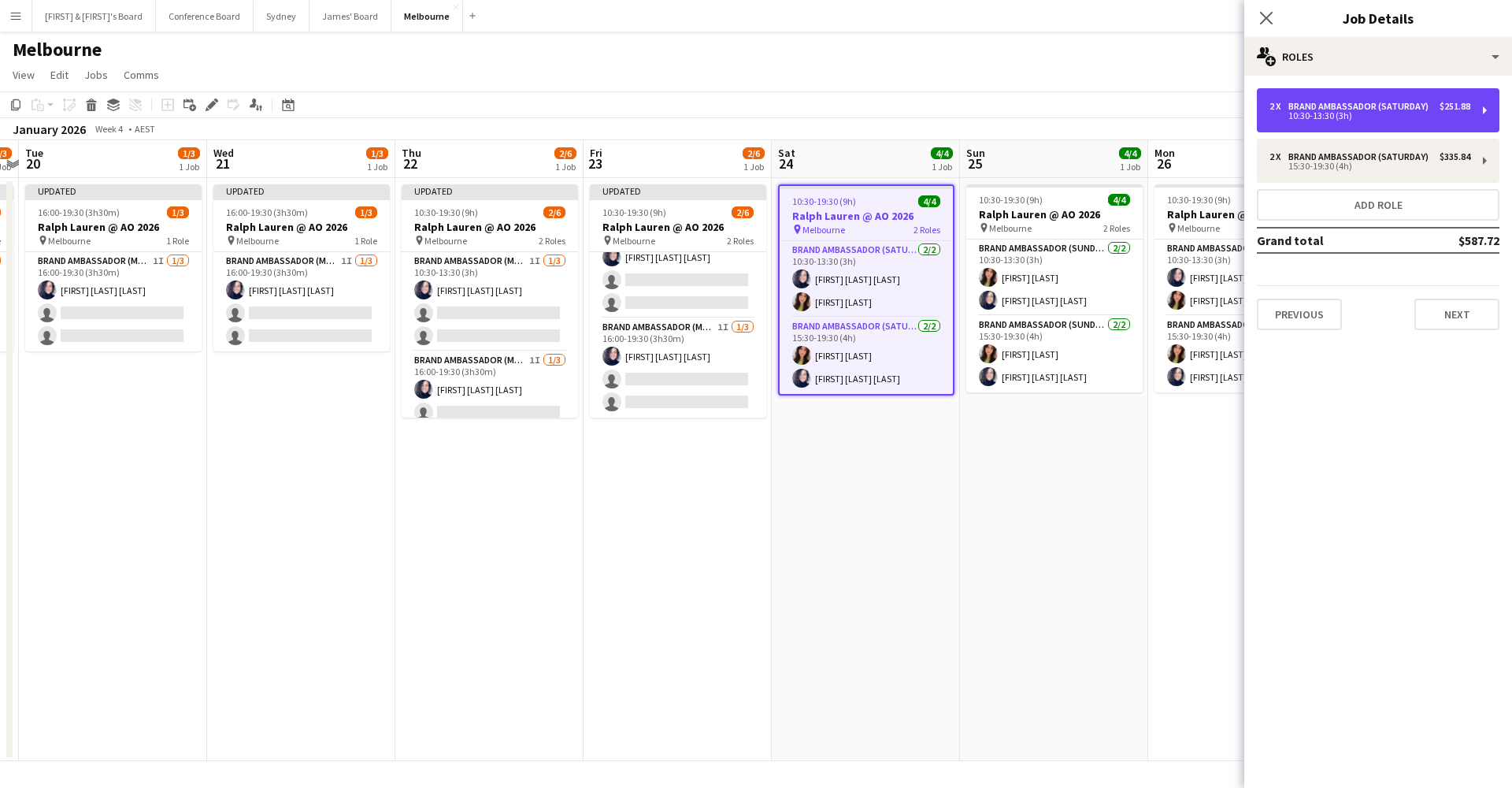 drag, startPoint x: 1362, startPoint y: 116, endPoint x: 1362, endPoint y: 135, distance: 19 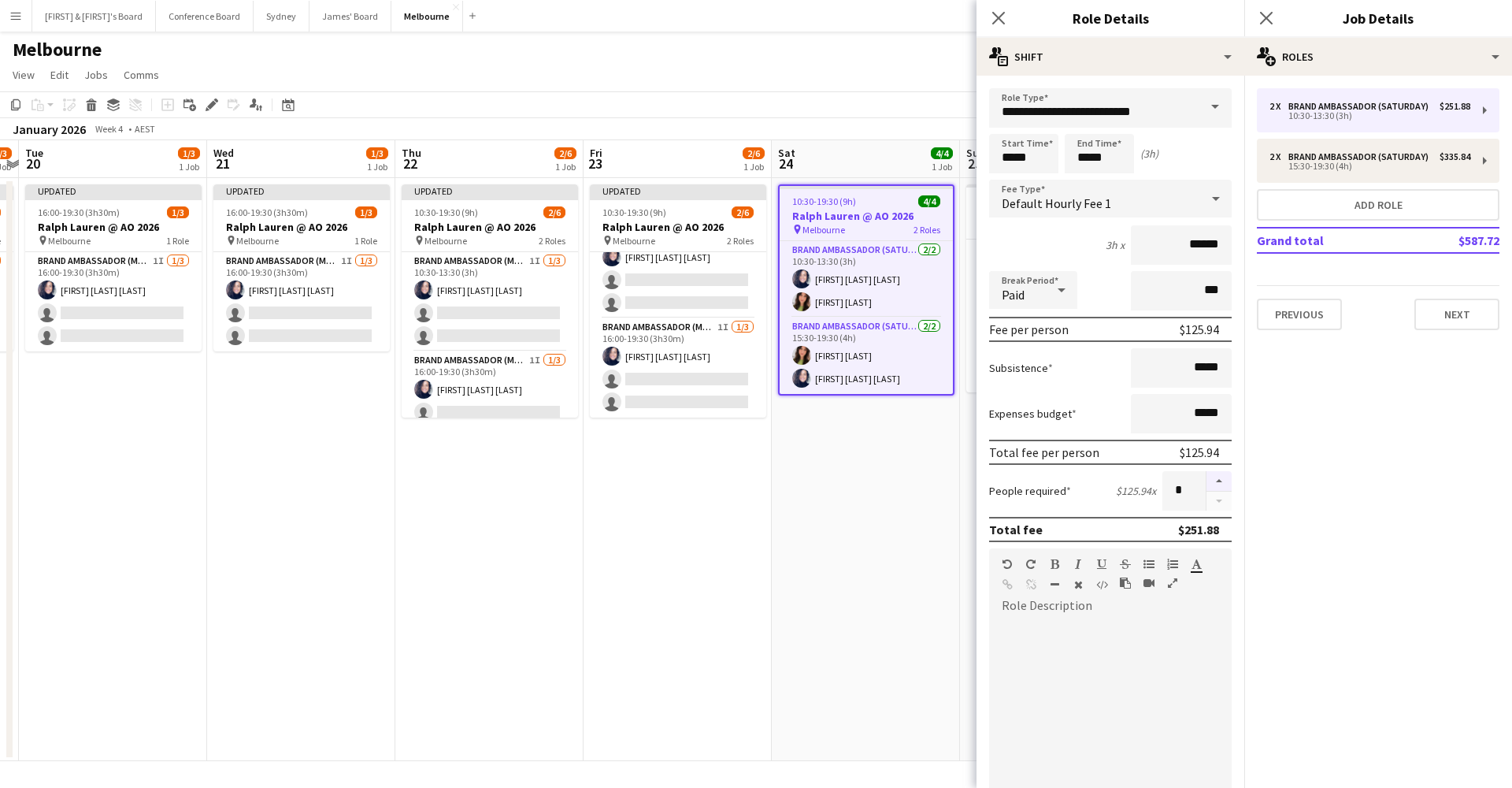 scroll, scrollTop: -1, scrollLeft: 0, axis: vertical 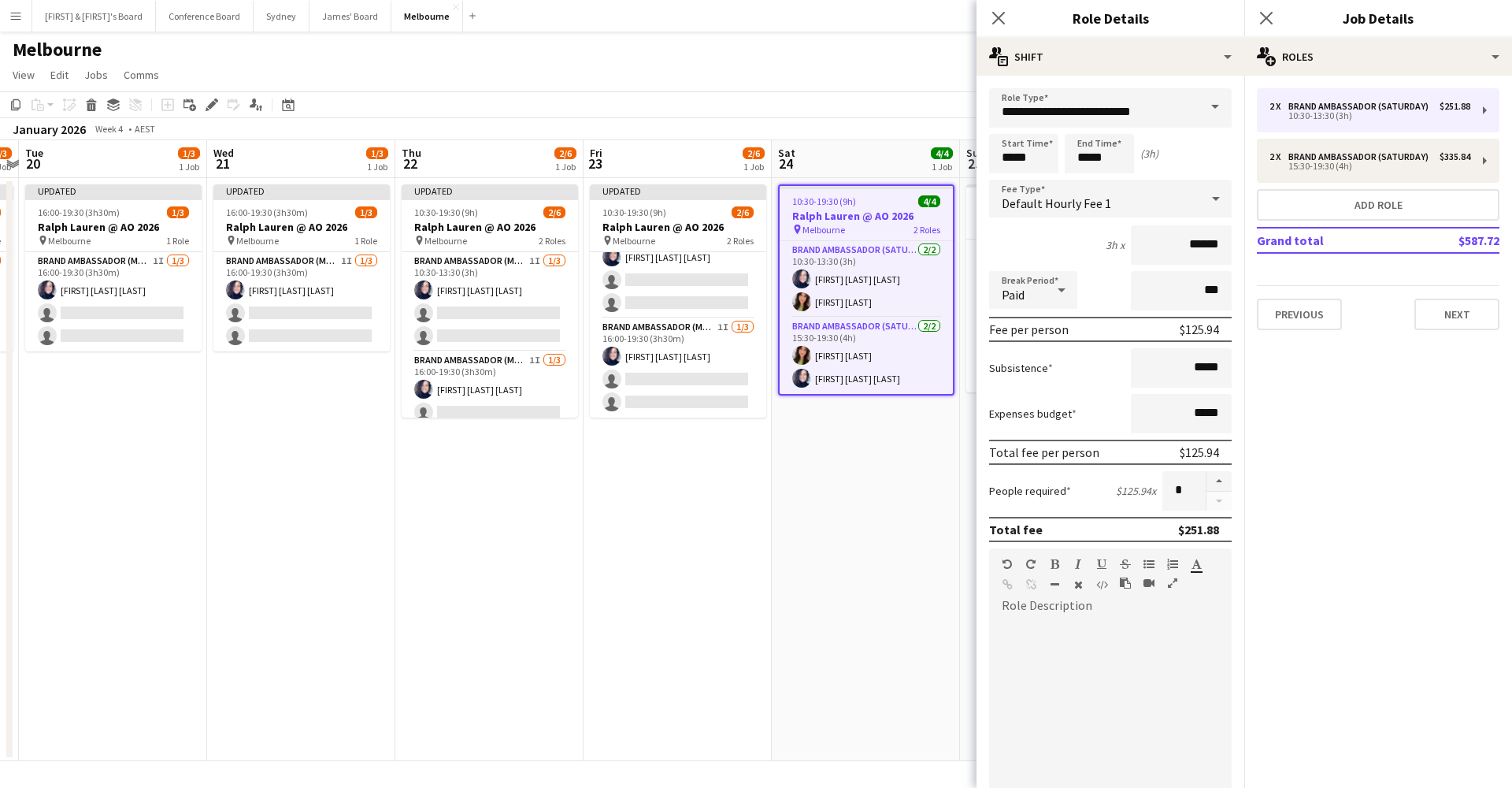 click at bounding box center (1219, 481) 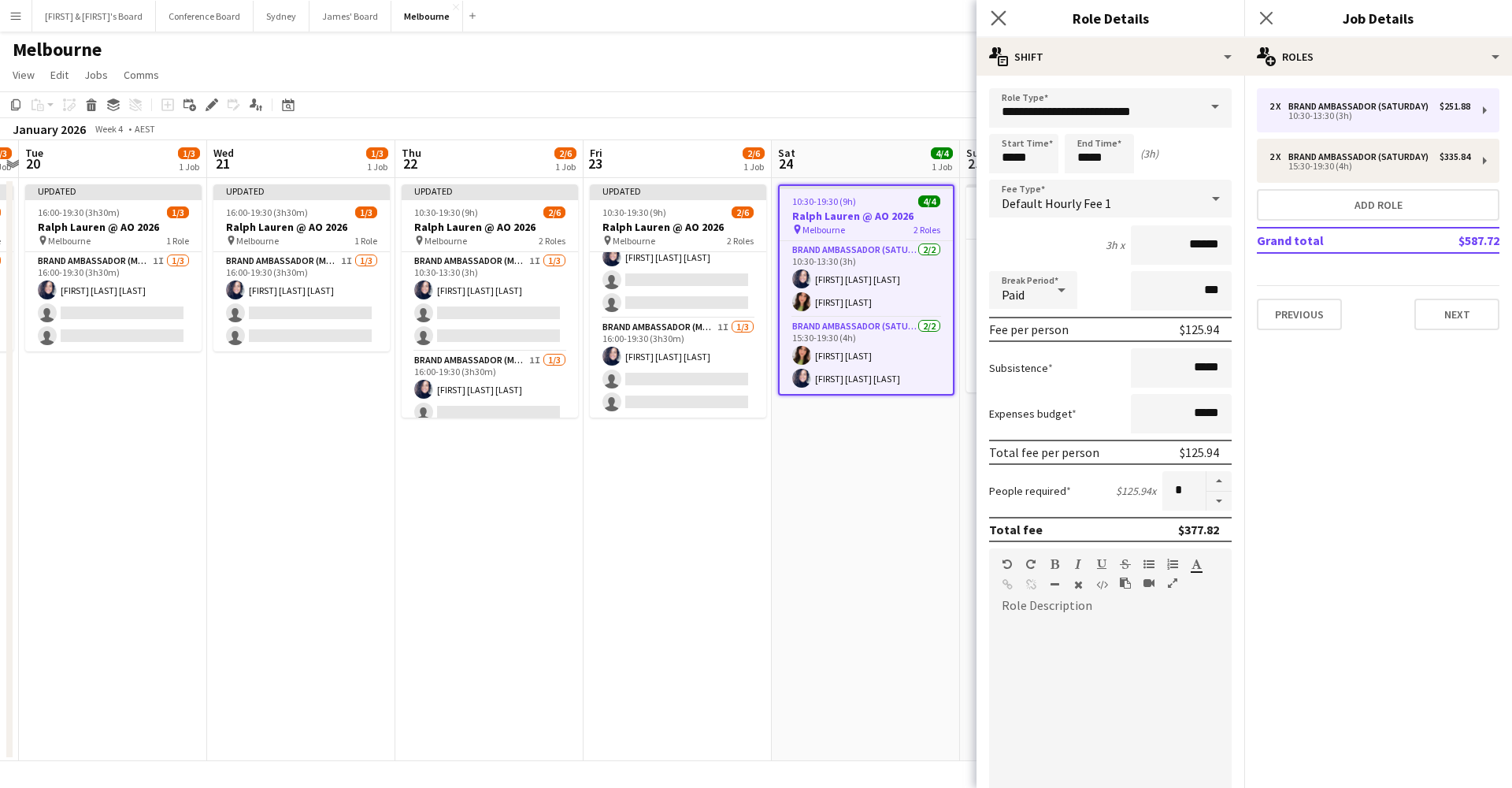 click on "Close pop-in" 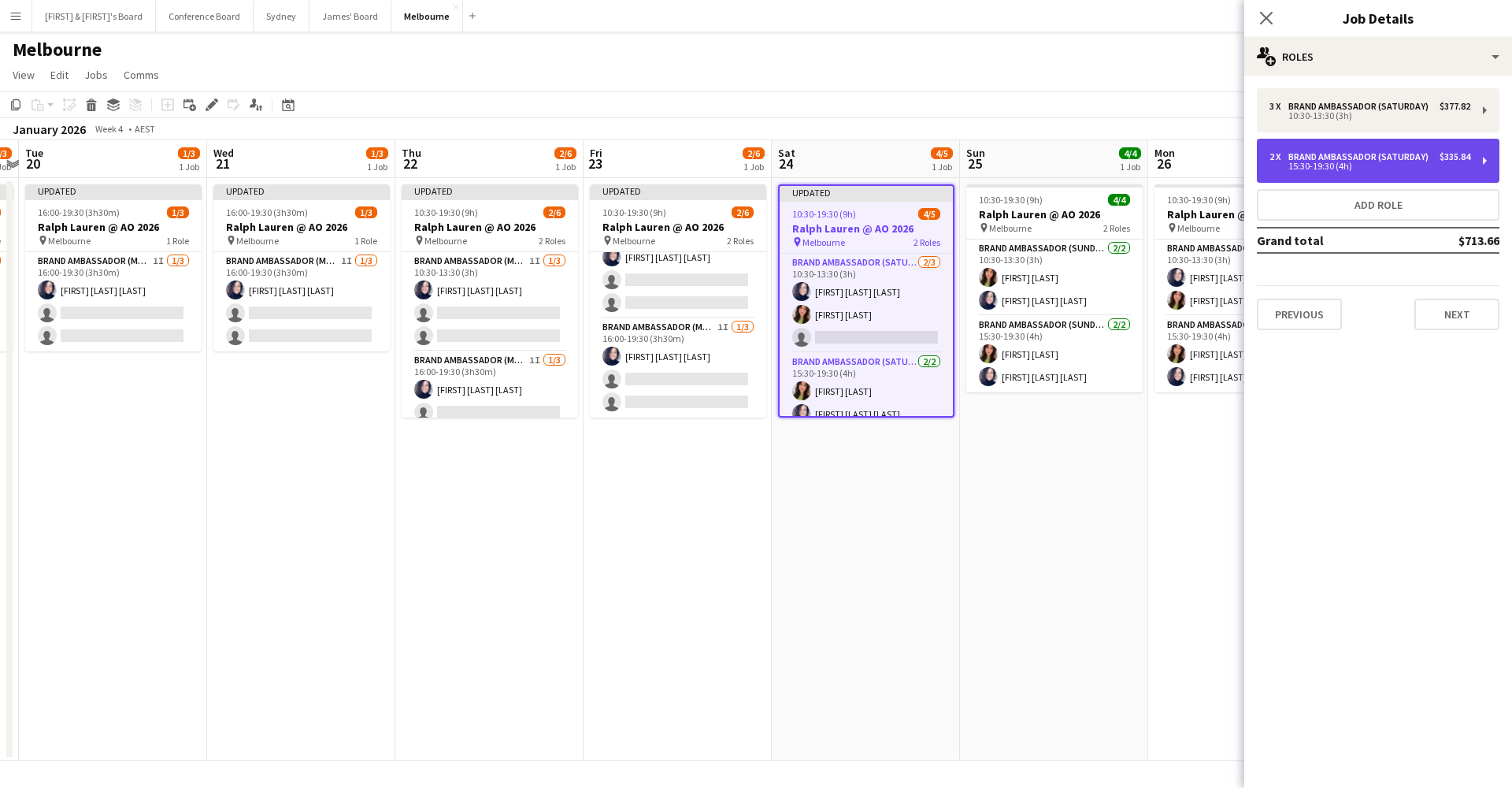 click on "Brand Ambassador (Saturday)" at bounding box center (1362, 157) 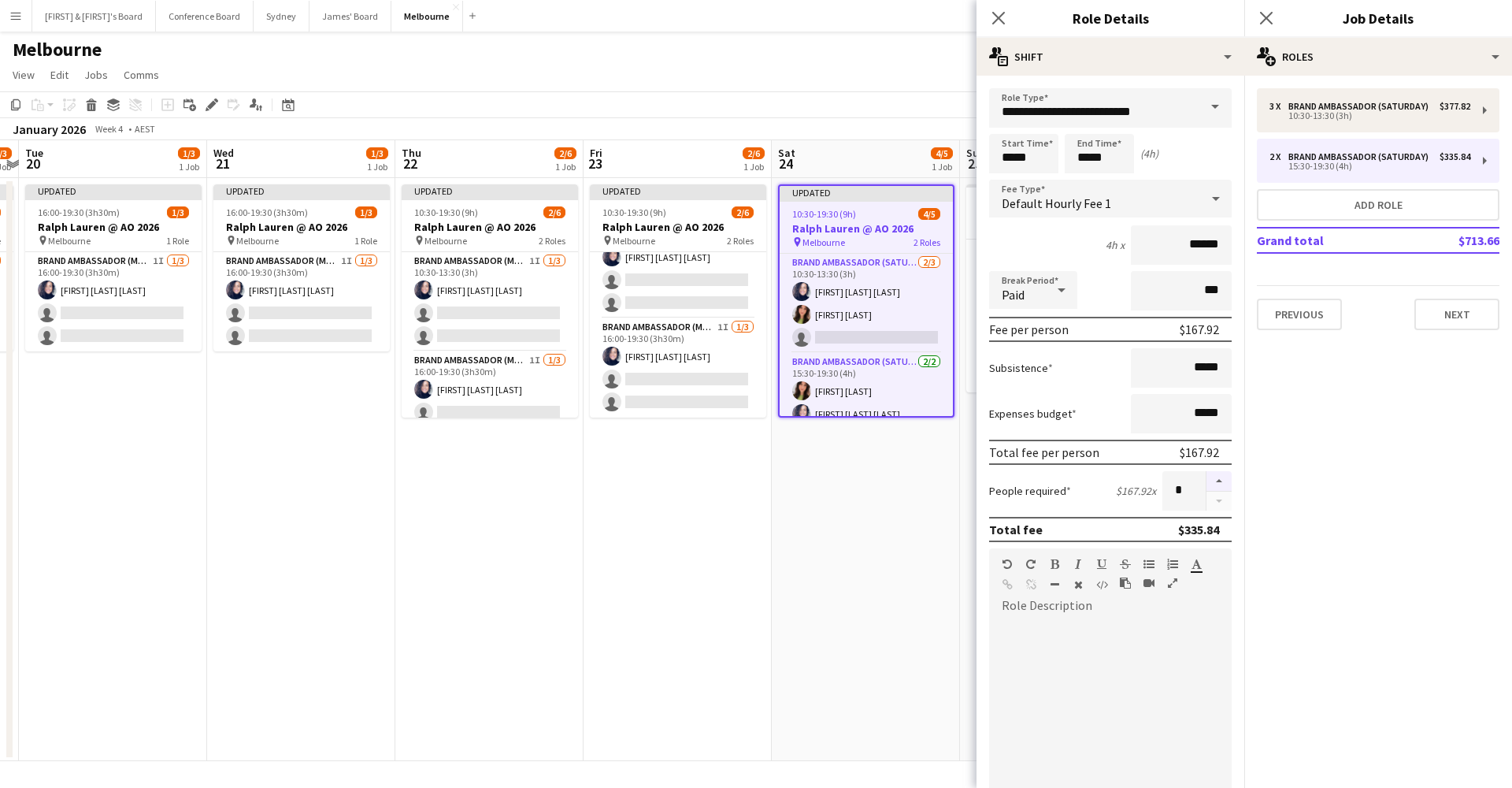 click at bounding box center (1219, 481) 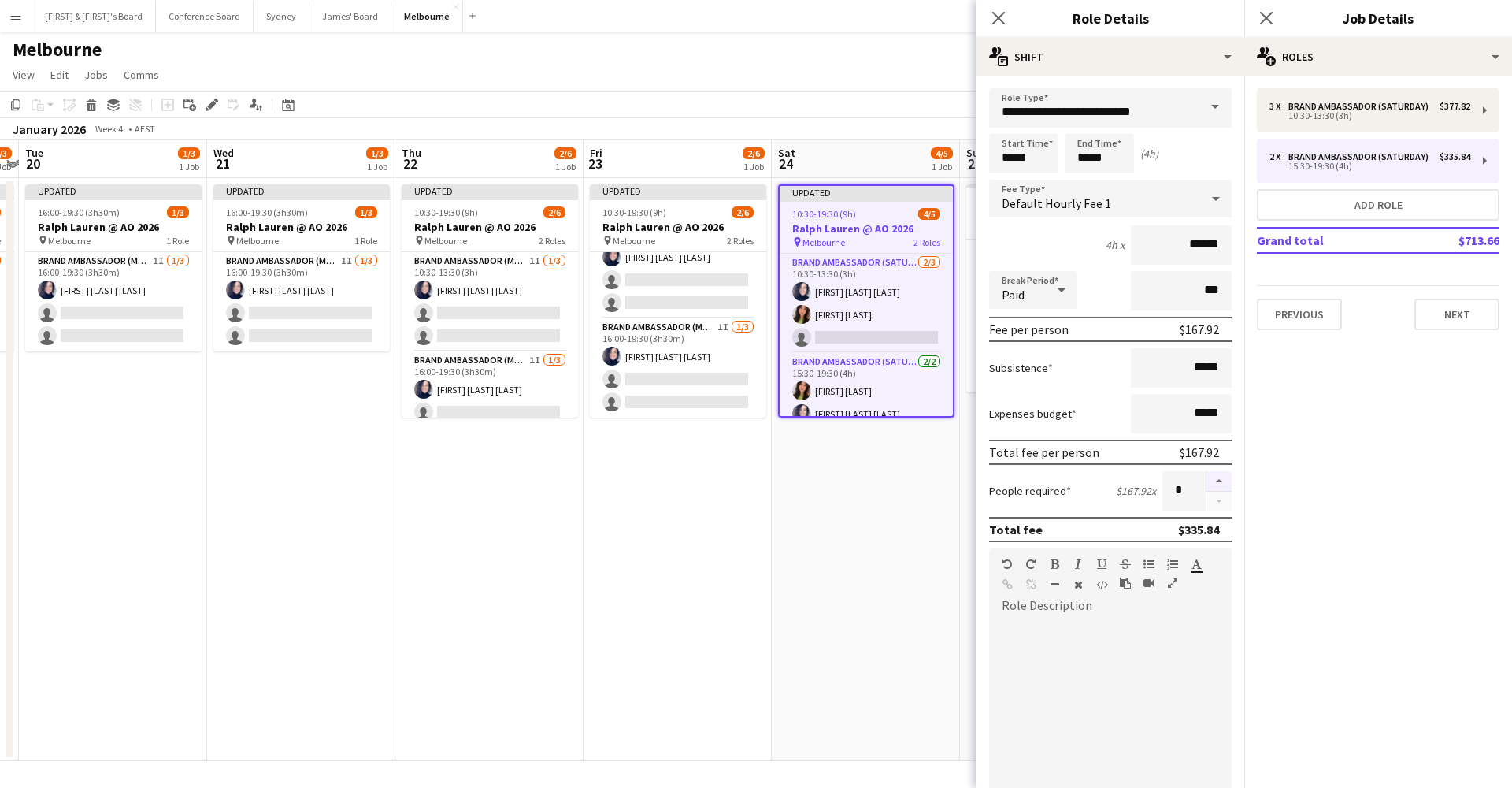 type on "*" 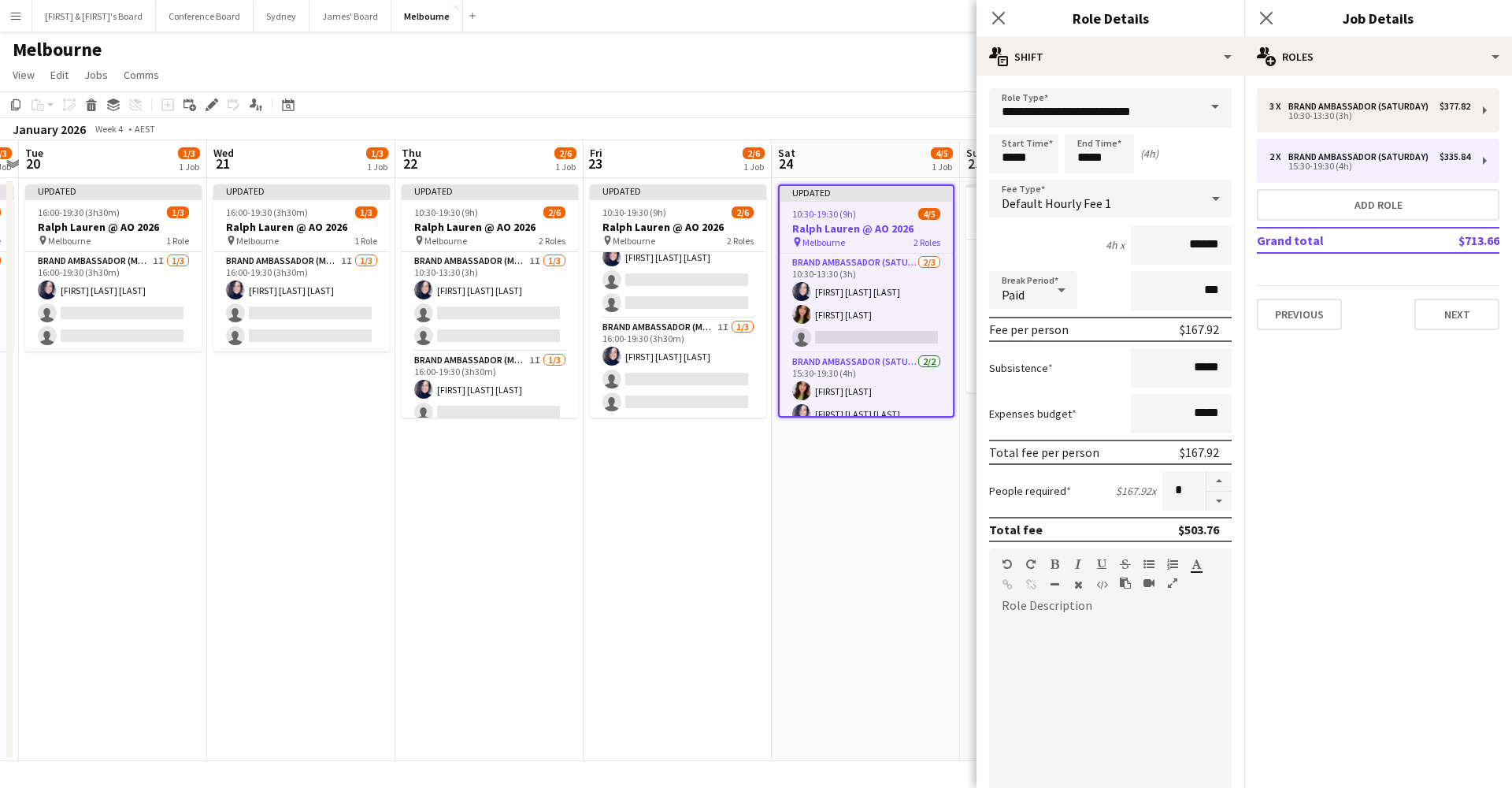 click on "**********" at bounding box center [1110, 537] 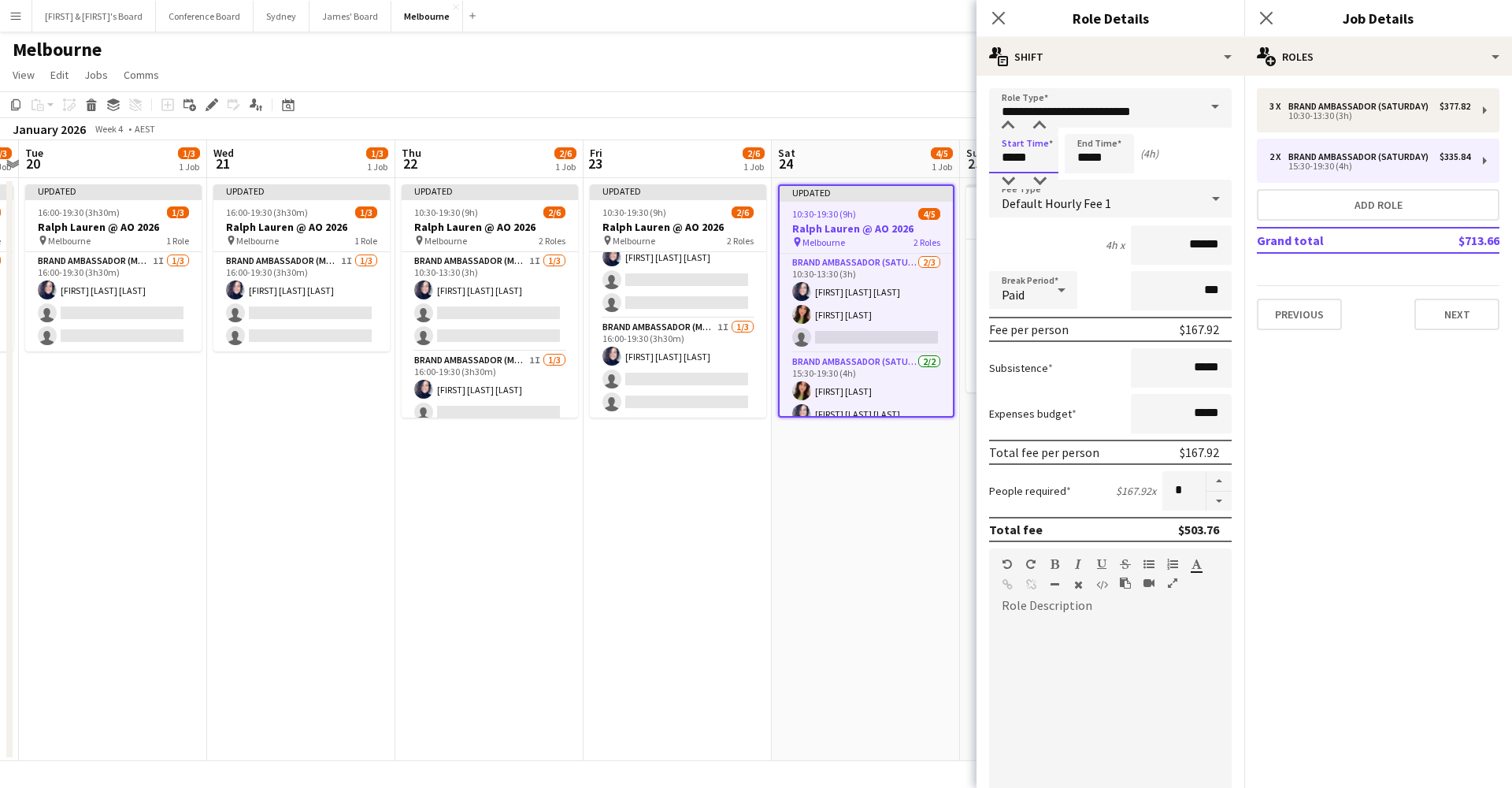 click on "*****" at bounding box center (1024, 154) 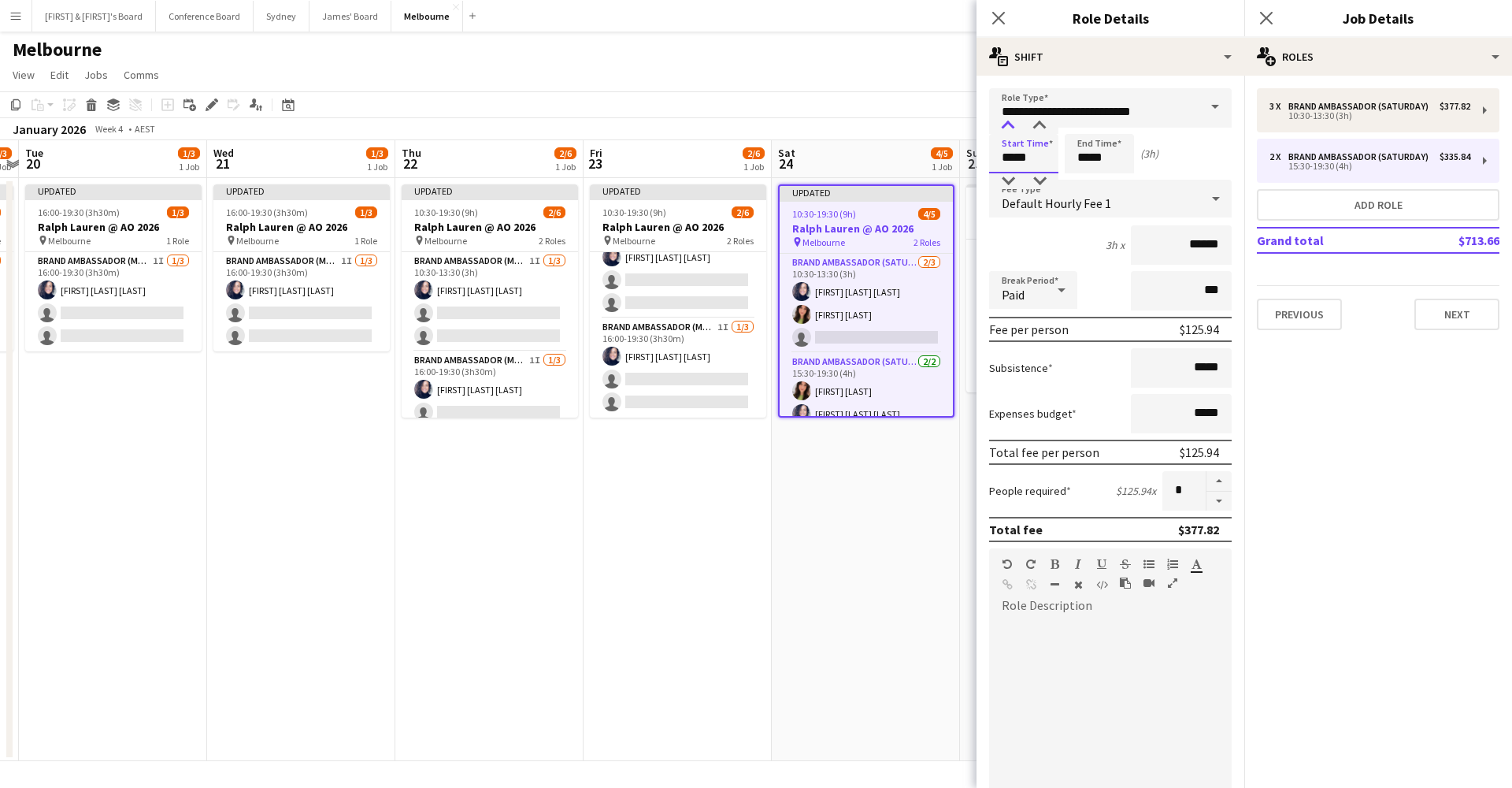 click at bounding box center (1008, 126) 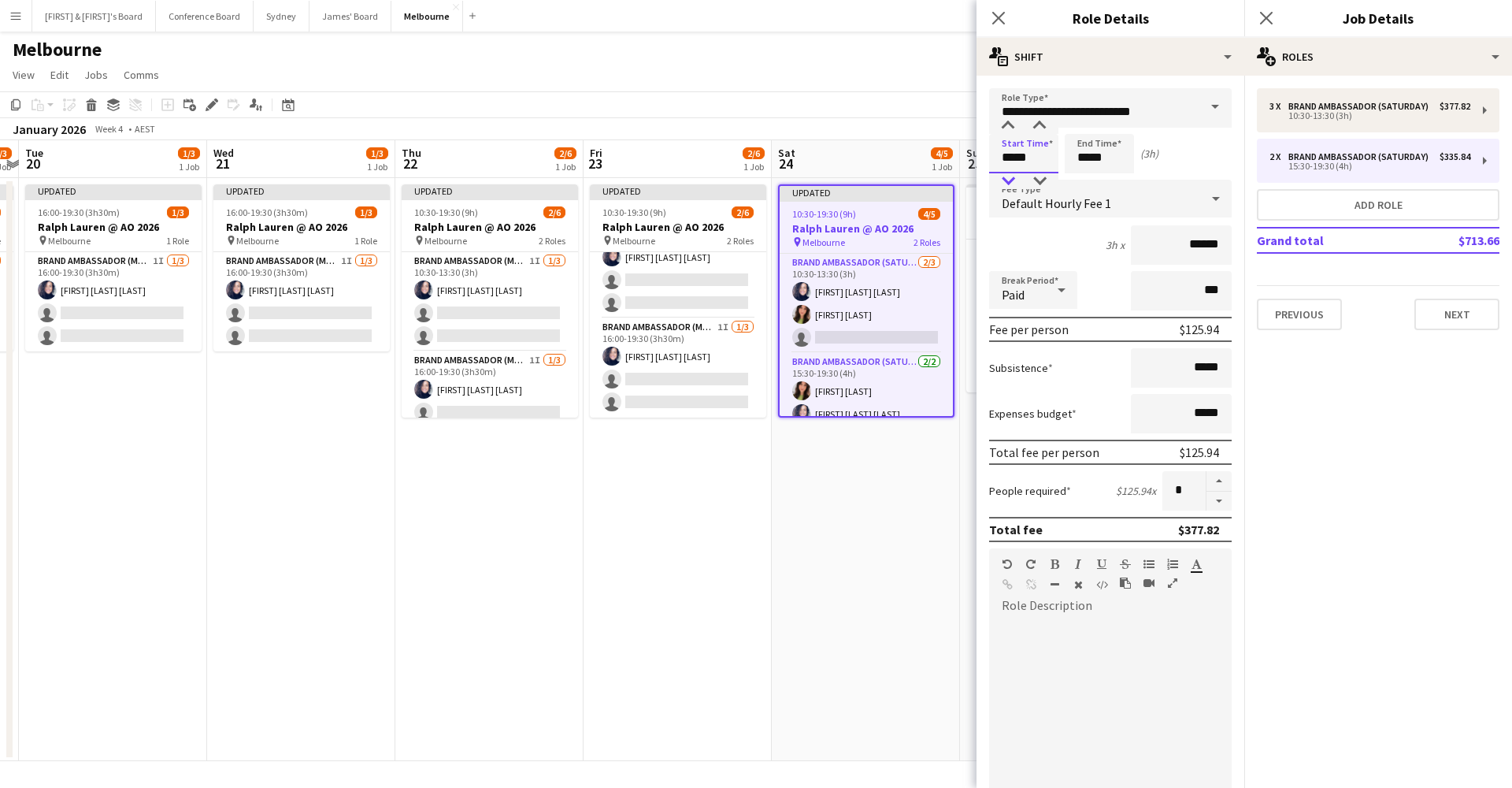 click at bounding box center (1008, 181) 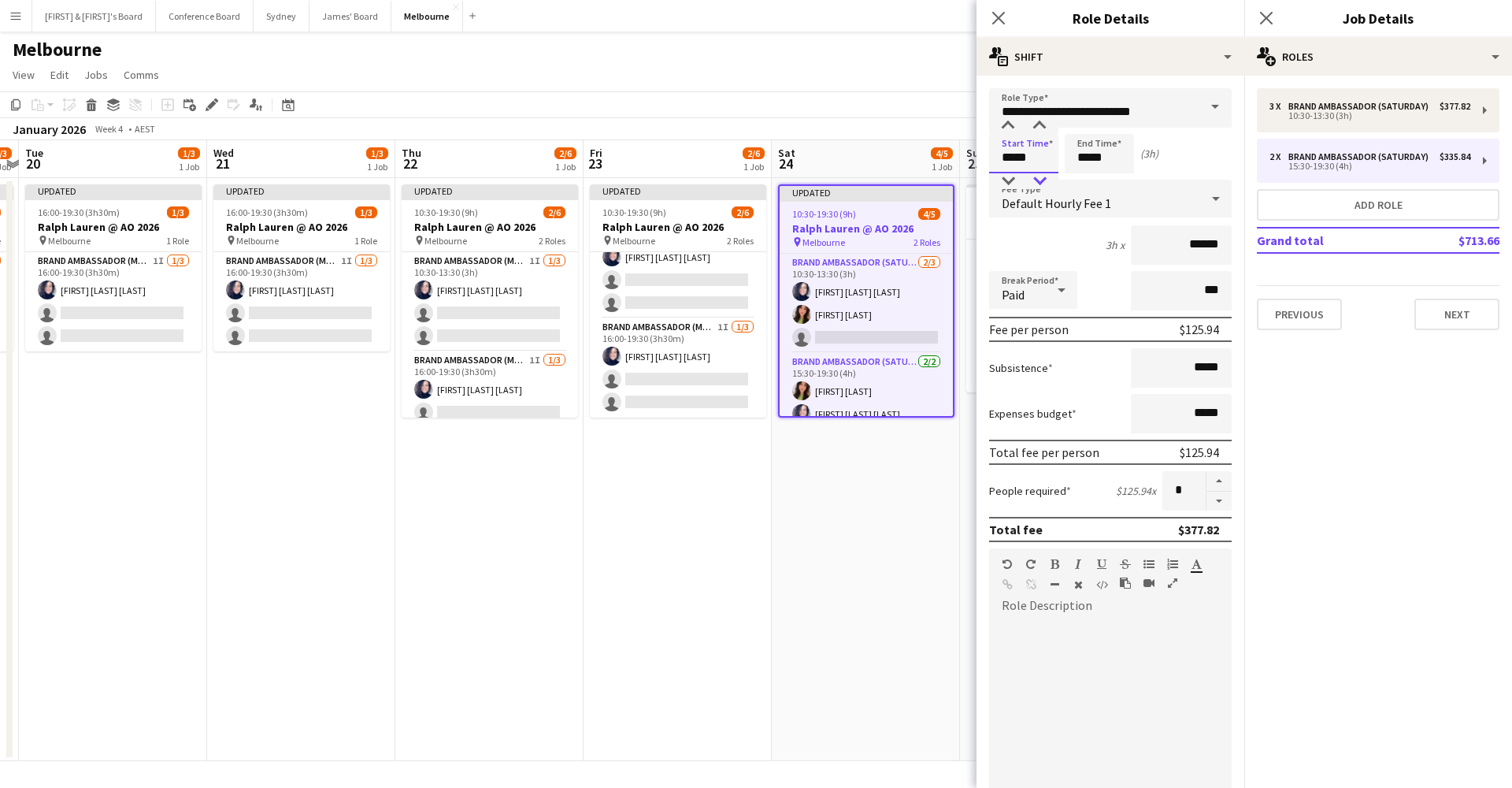 click at bounding box center (1040, 181) 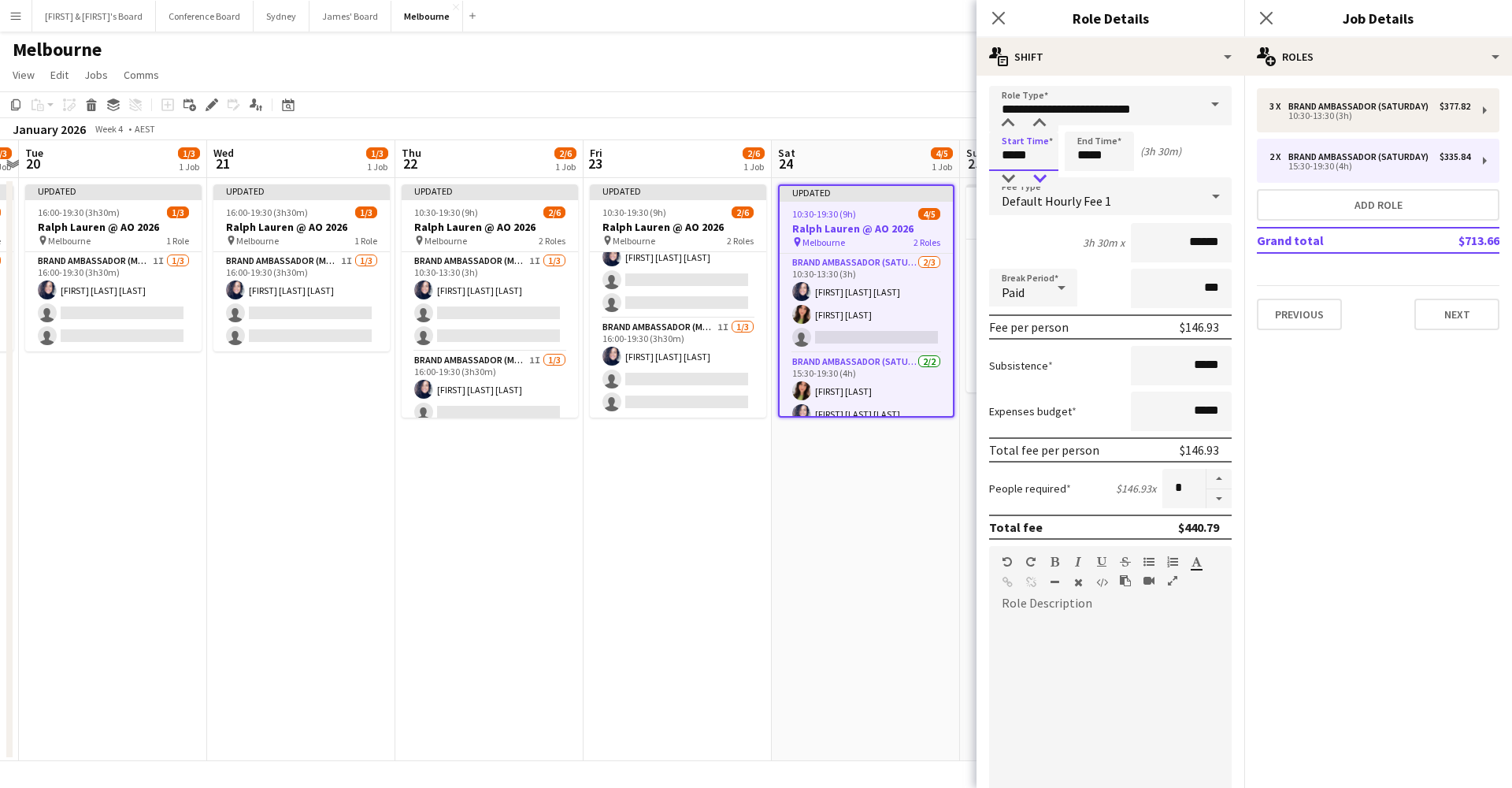 click at bounding box center (1040, 179) 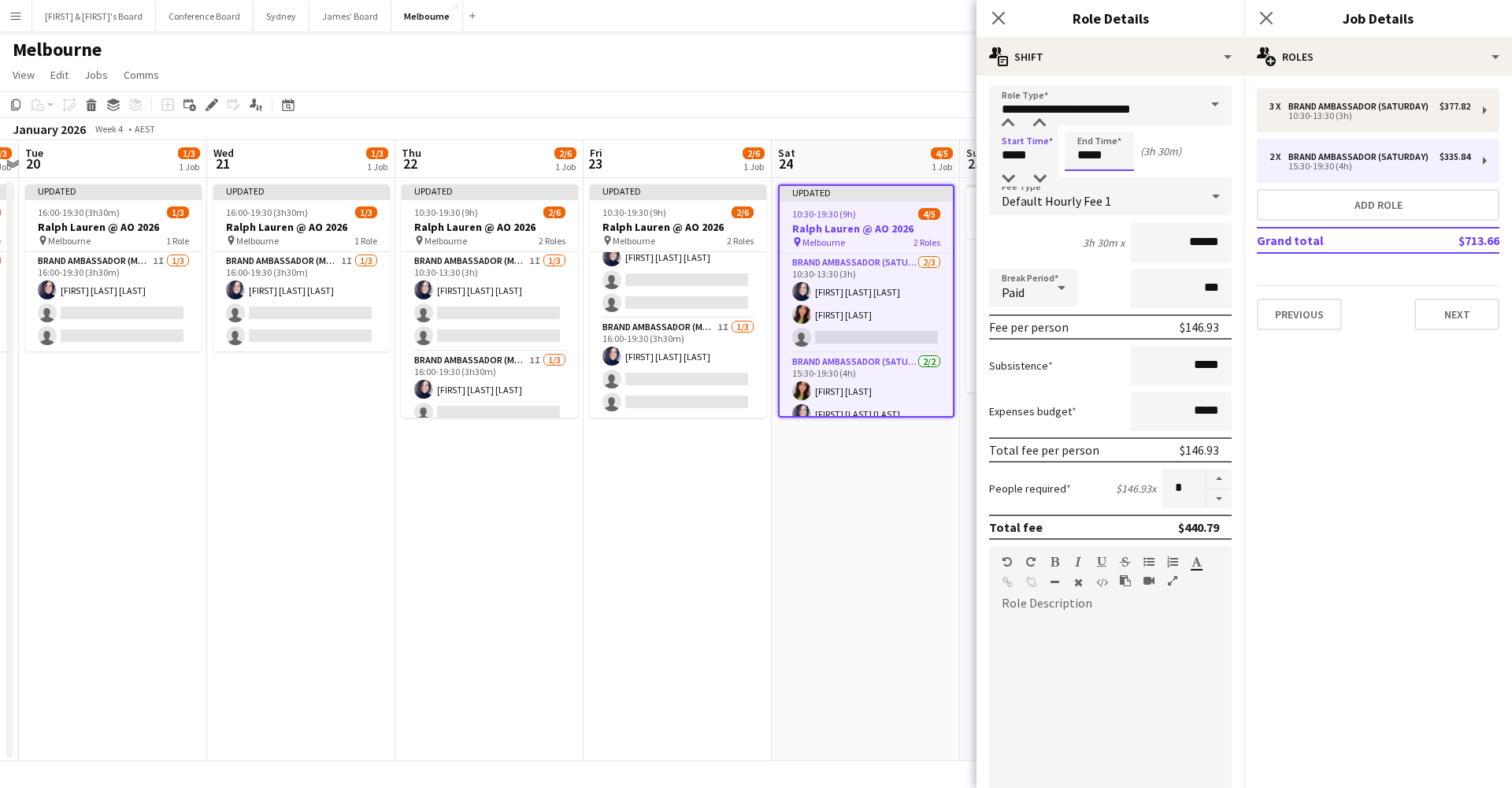 scroll, scrollTop: 0, scrollLeft: 0, axis: both 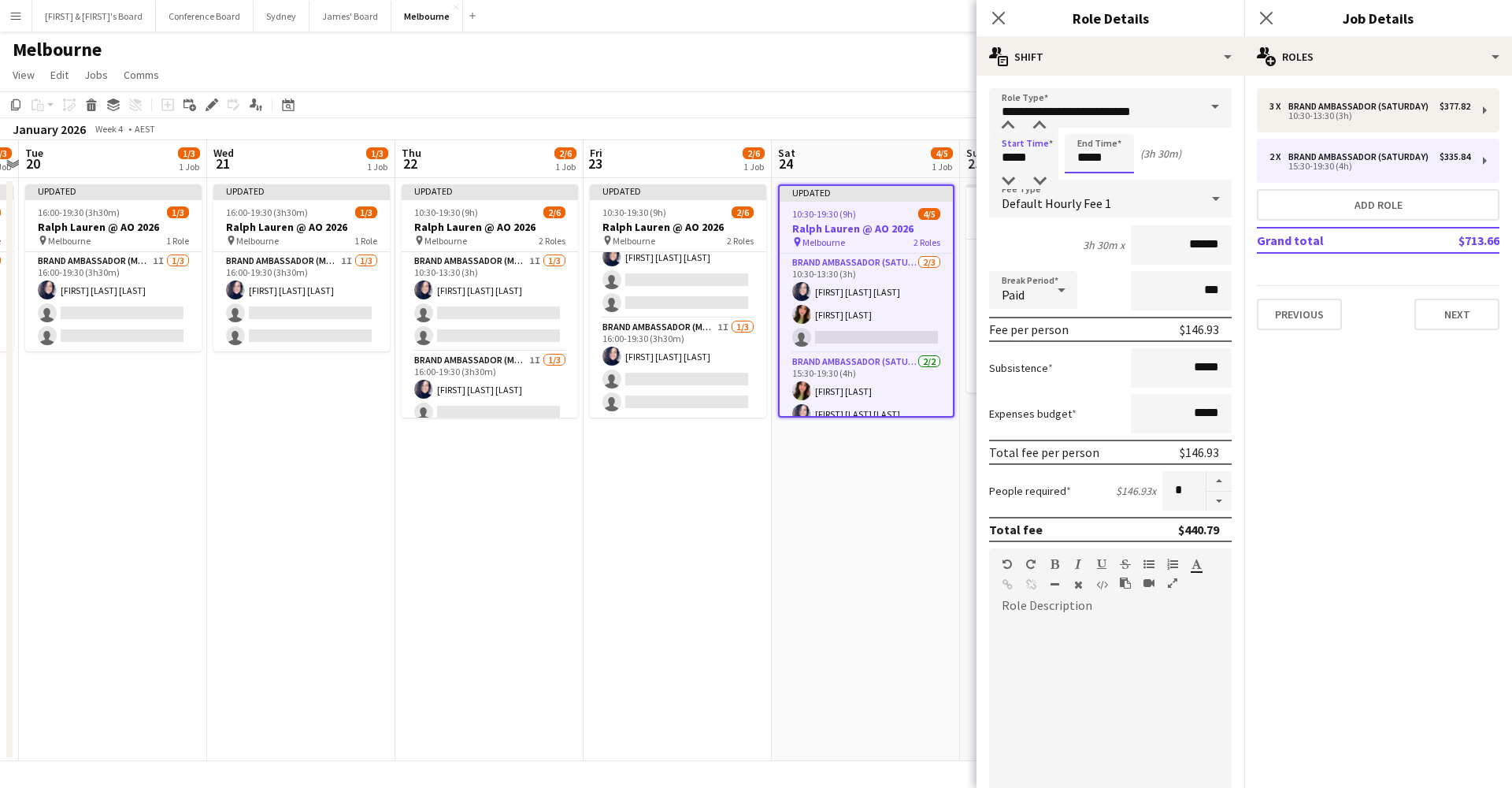 click on "*****" at bounding box center (1099, 154) 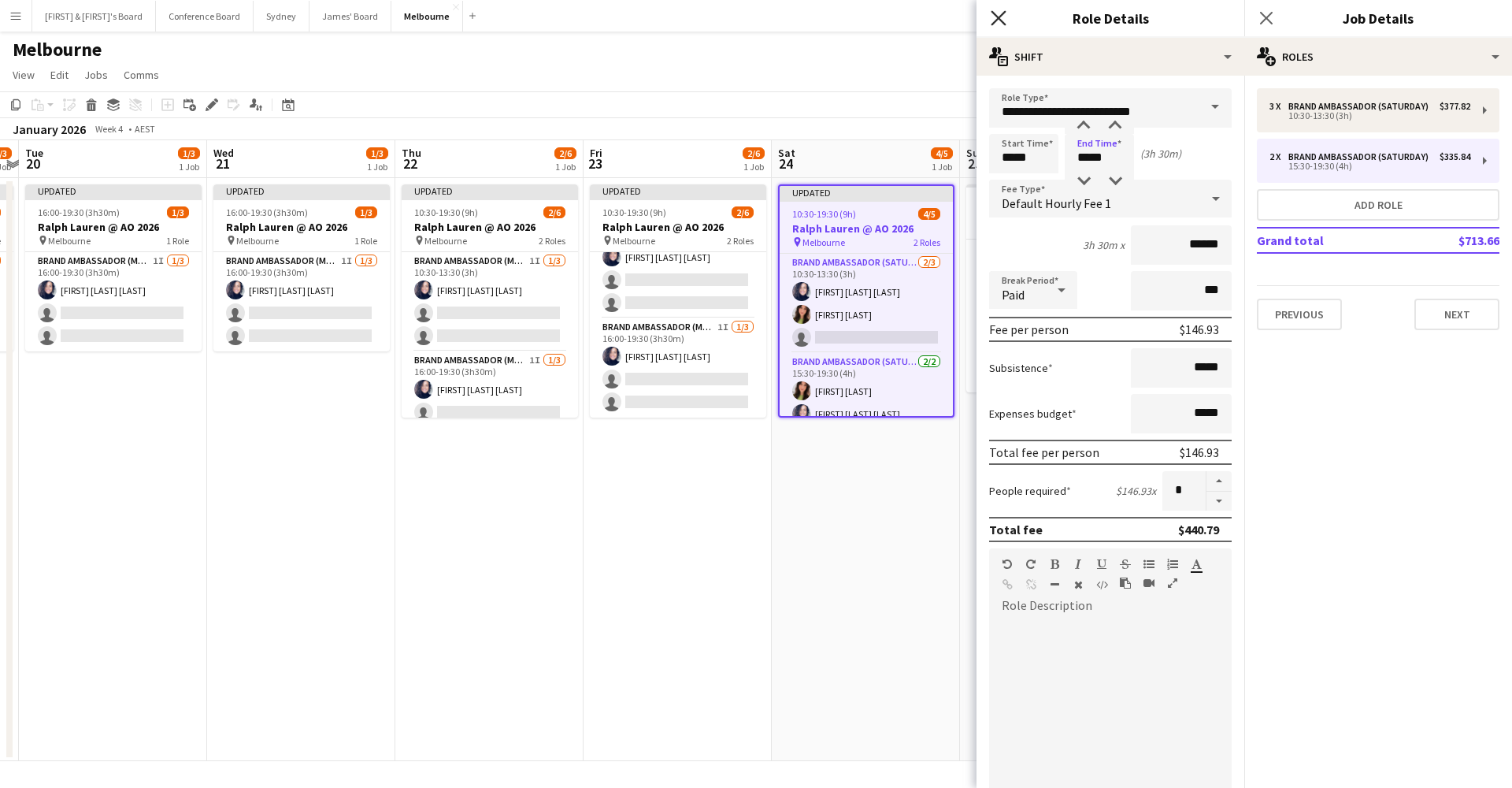 click 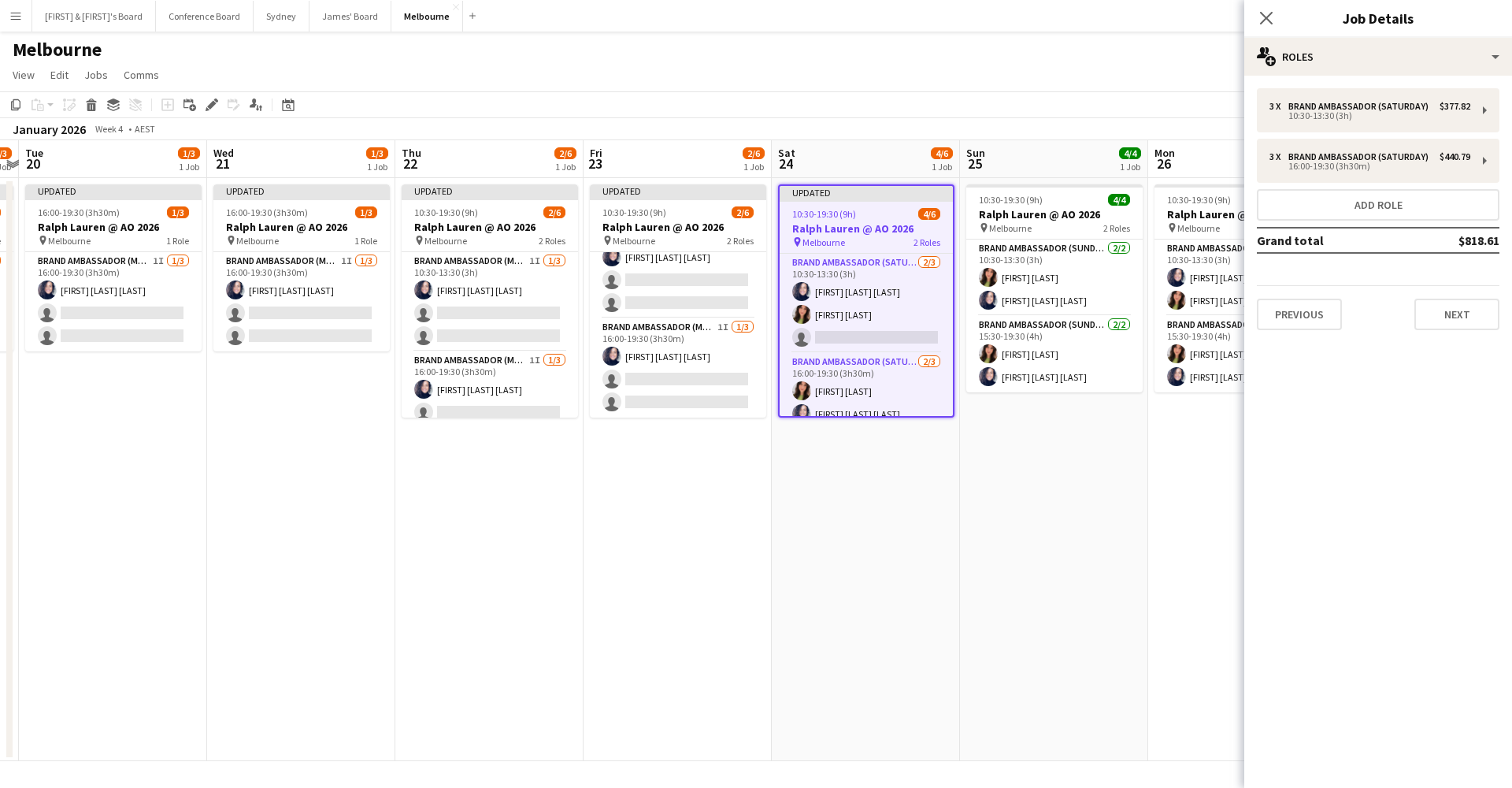 scroll, scrollTop: 0, scrollLeft: 0, axis: both 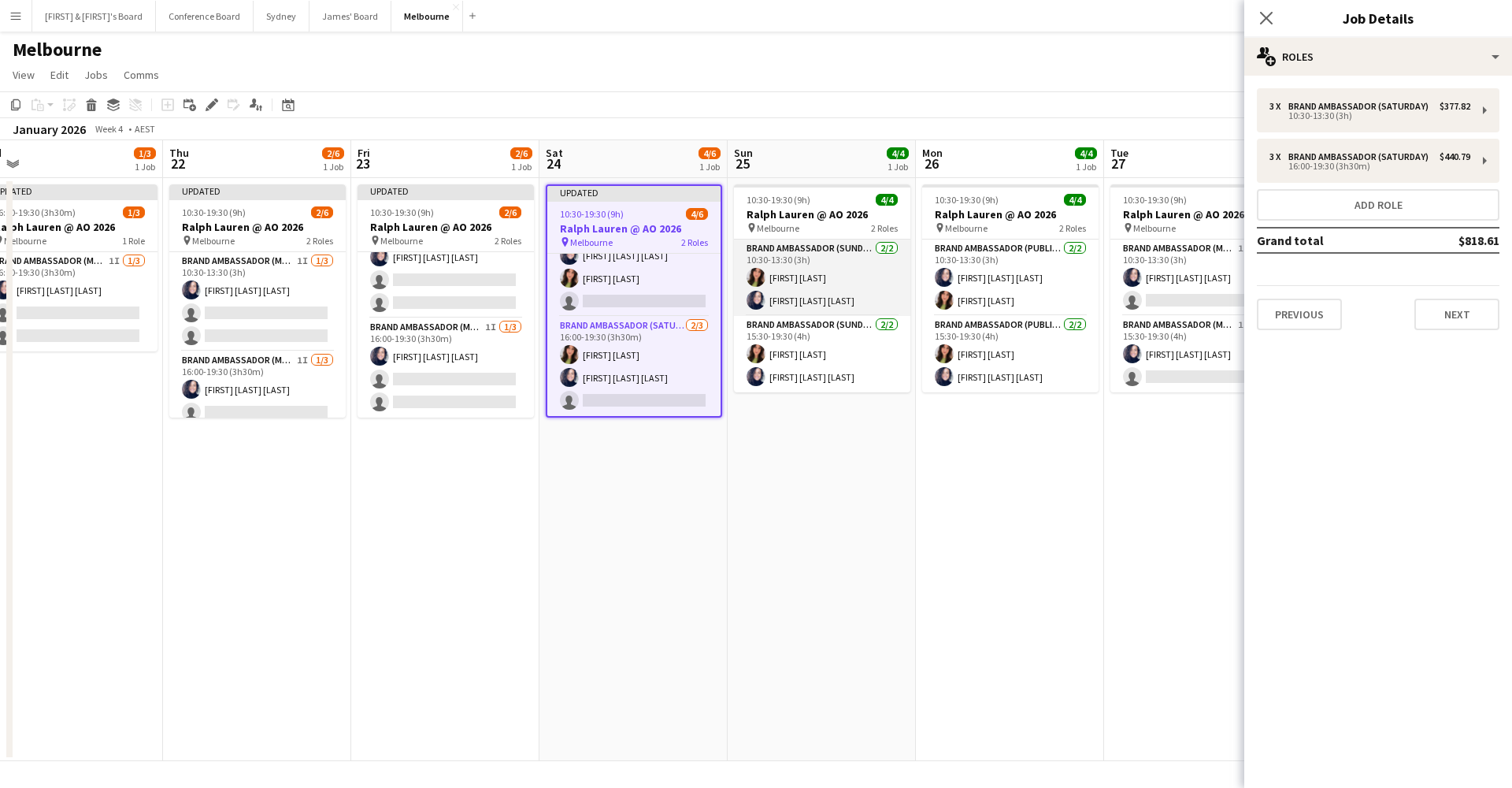 click on "Brand Ambassador (Sunday)   2/2   10:30-13:30 (3h)
[FIRST] [LAST] [FIRST] [LAST]" at bounding box center (822, 277) 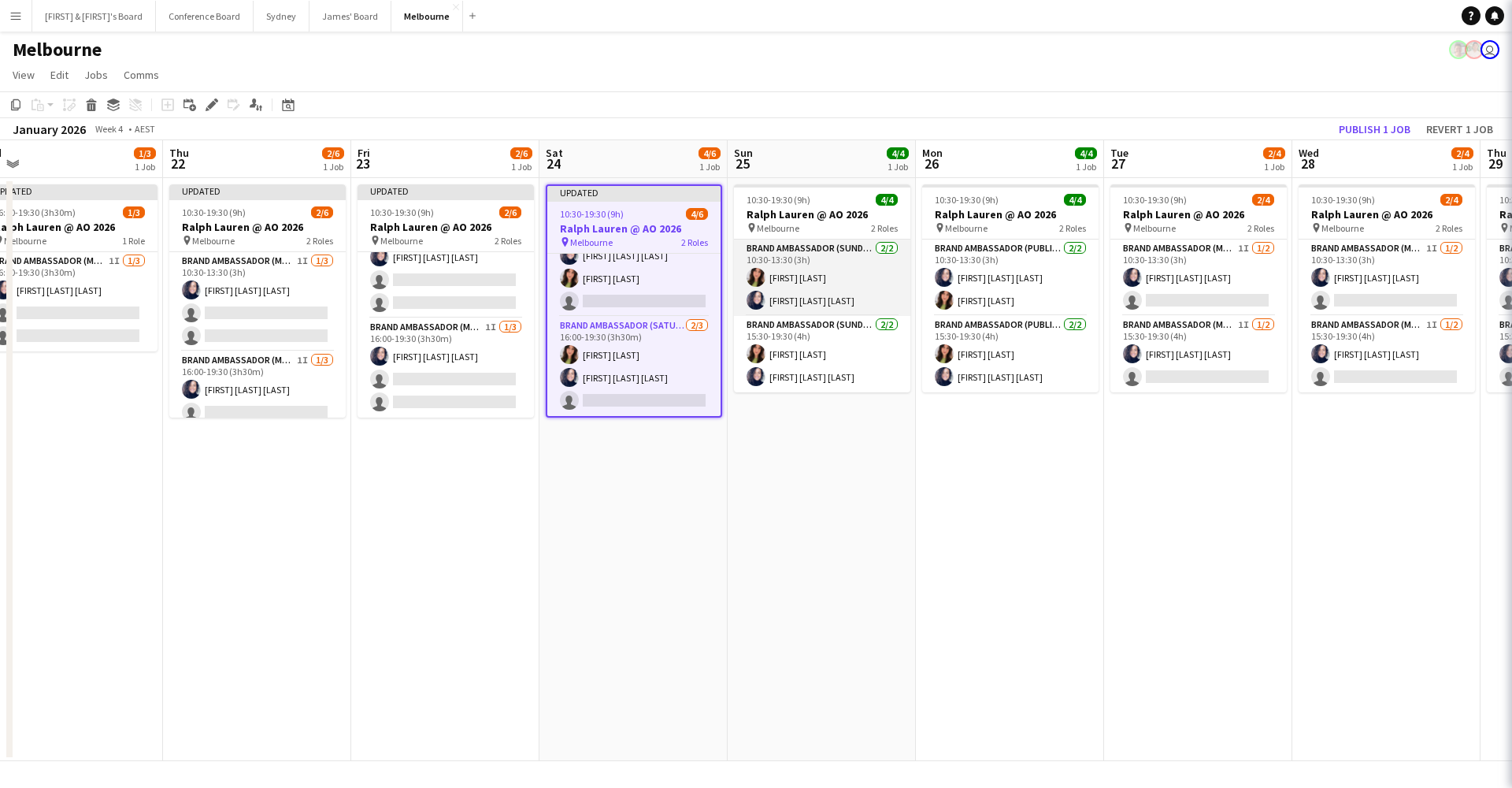 scroll, scrollTop: 33, scrollLeft: 0, axis: vertical 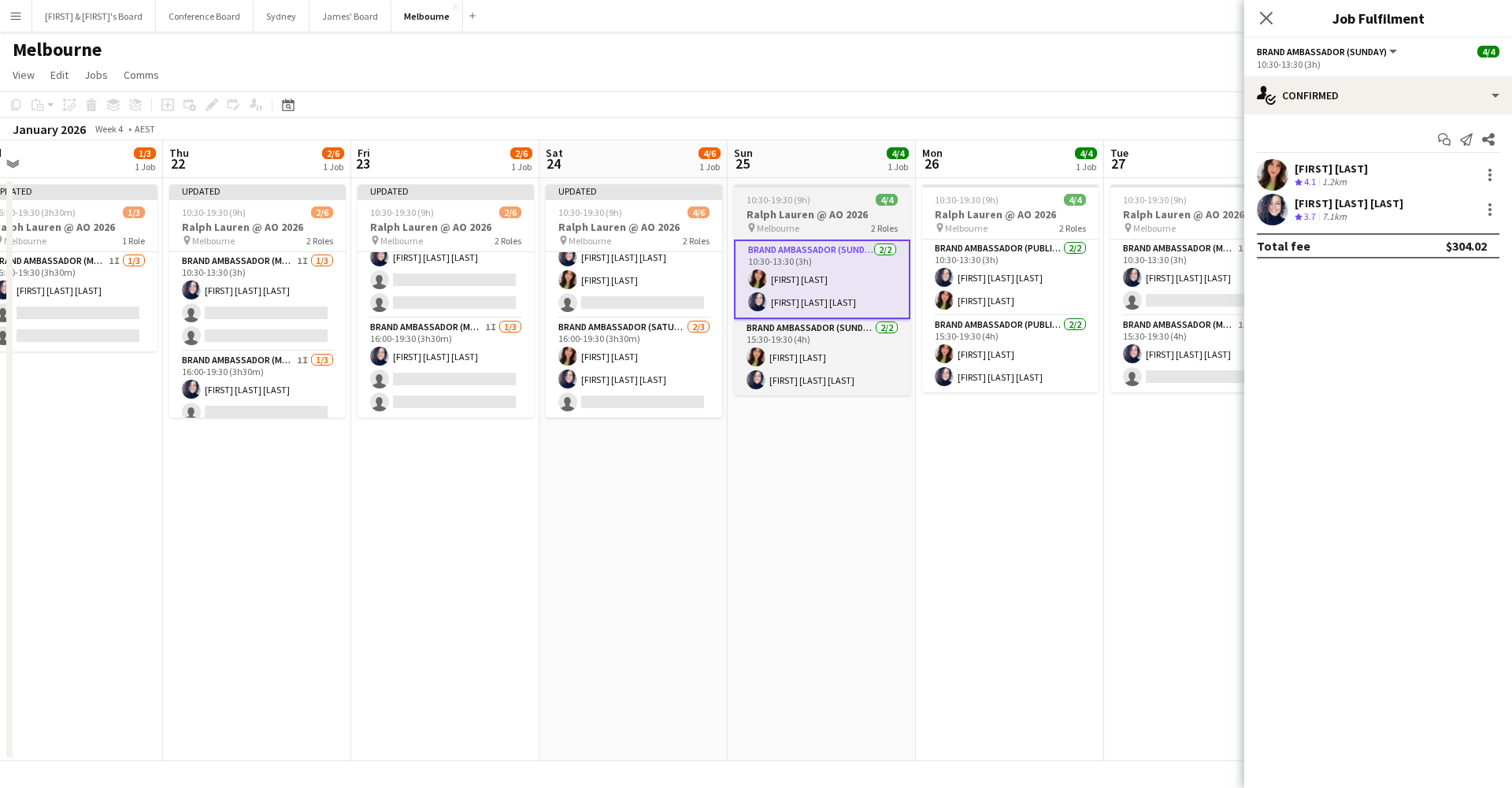 click on "Ralph Lauren @ AO 2026" at bounding box center [822, 214] 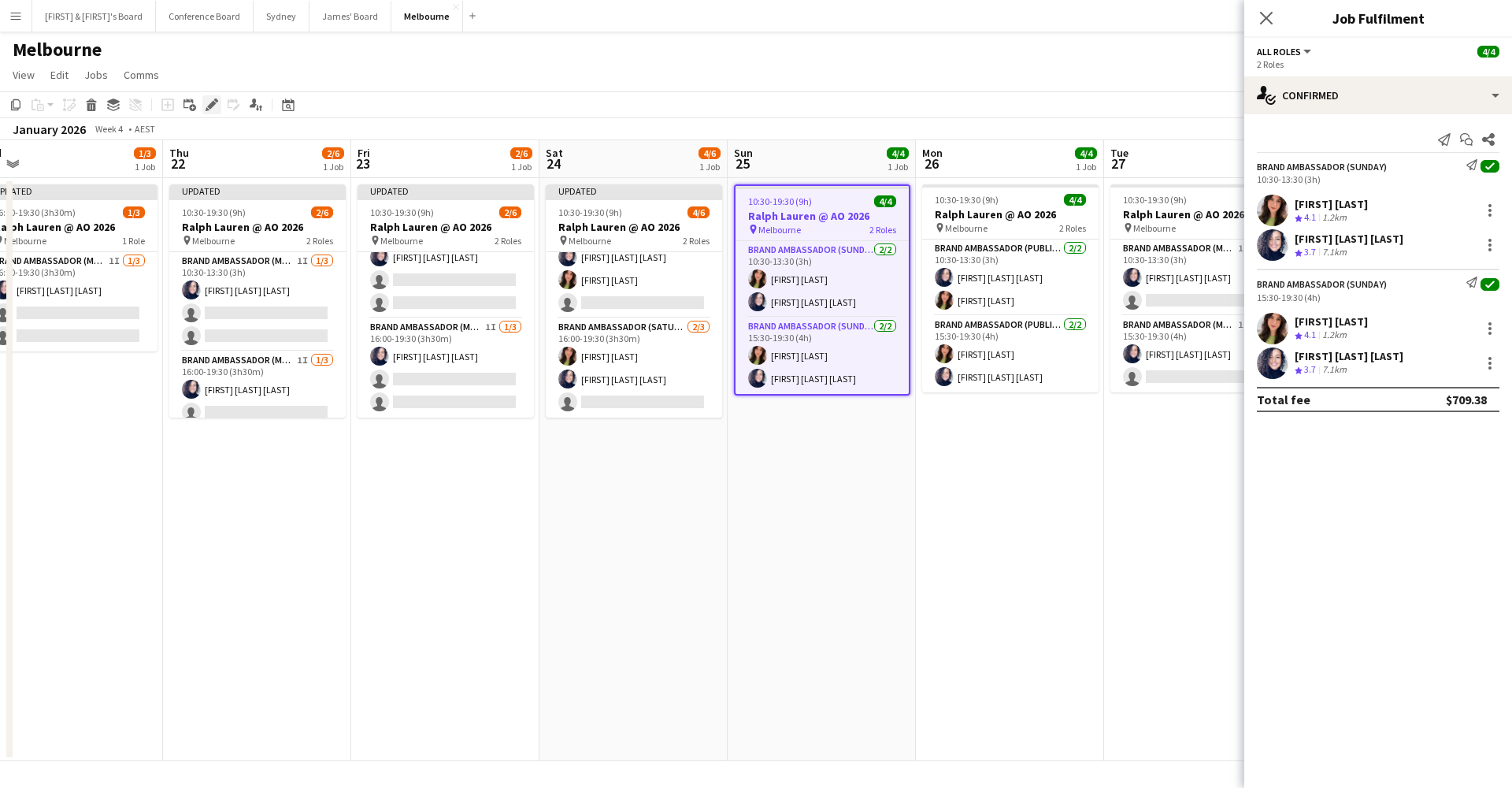 click 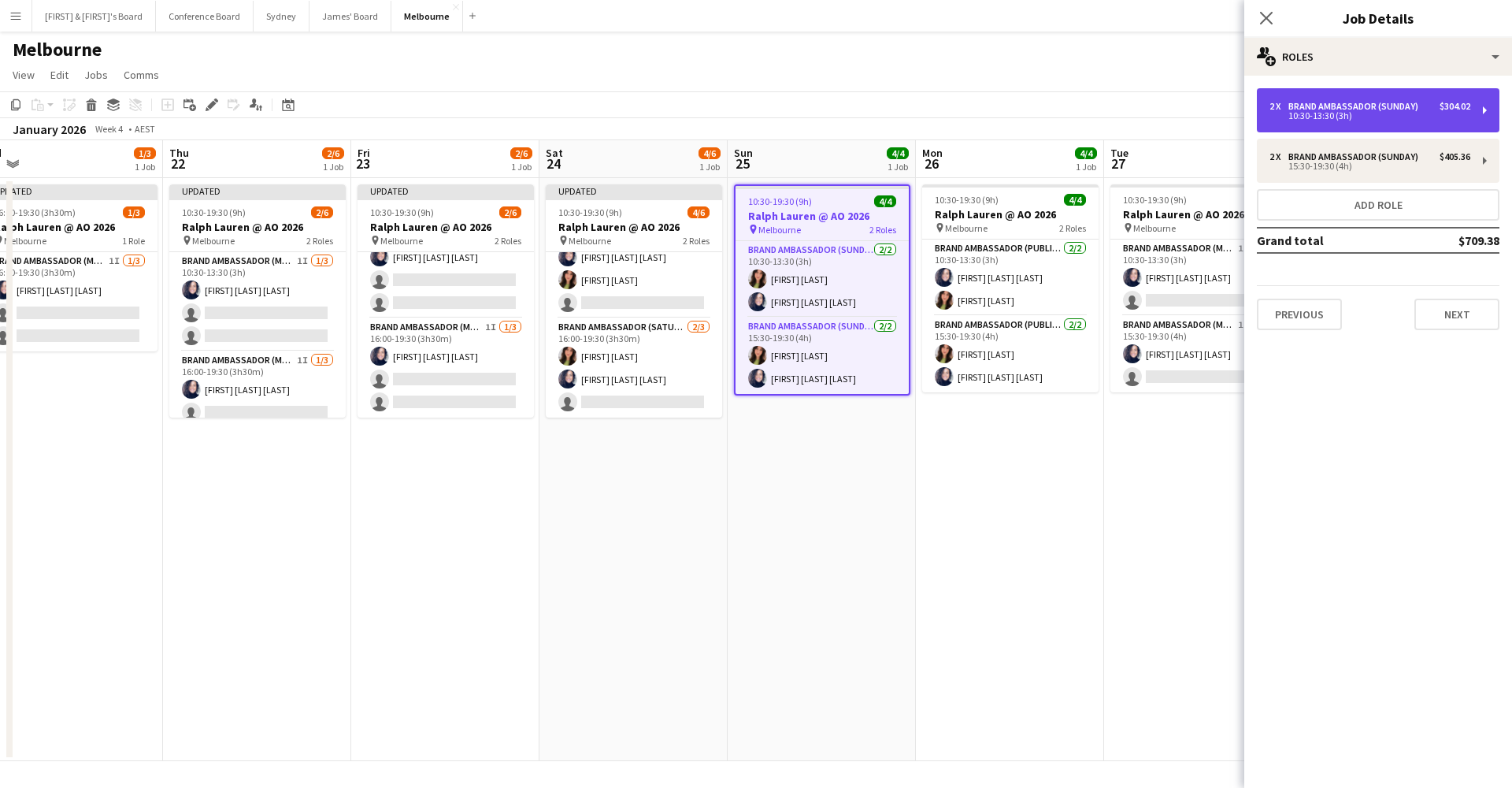 click on "10:30-13:30 (3h)" at bounding box center (1369, 116) 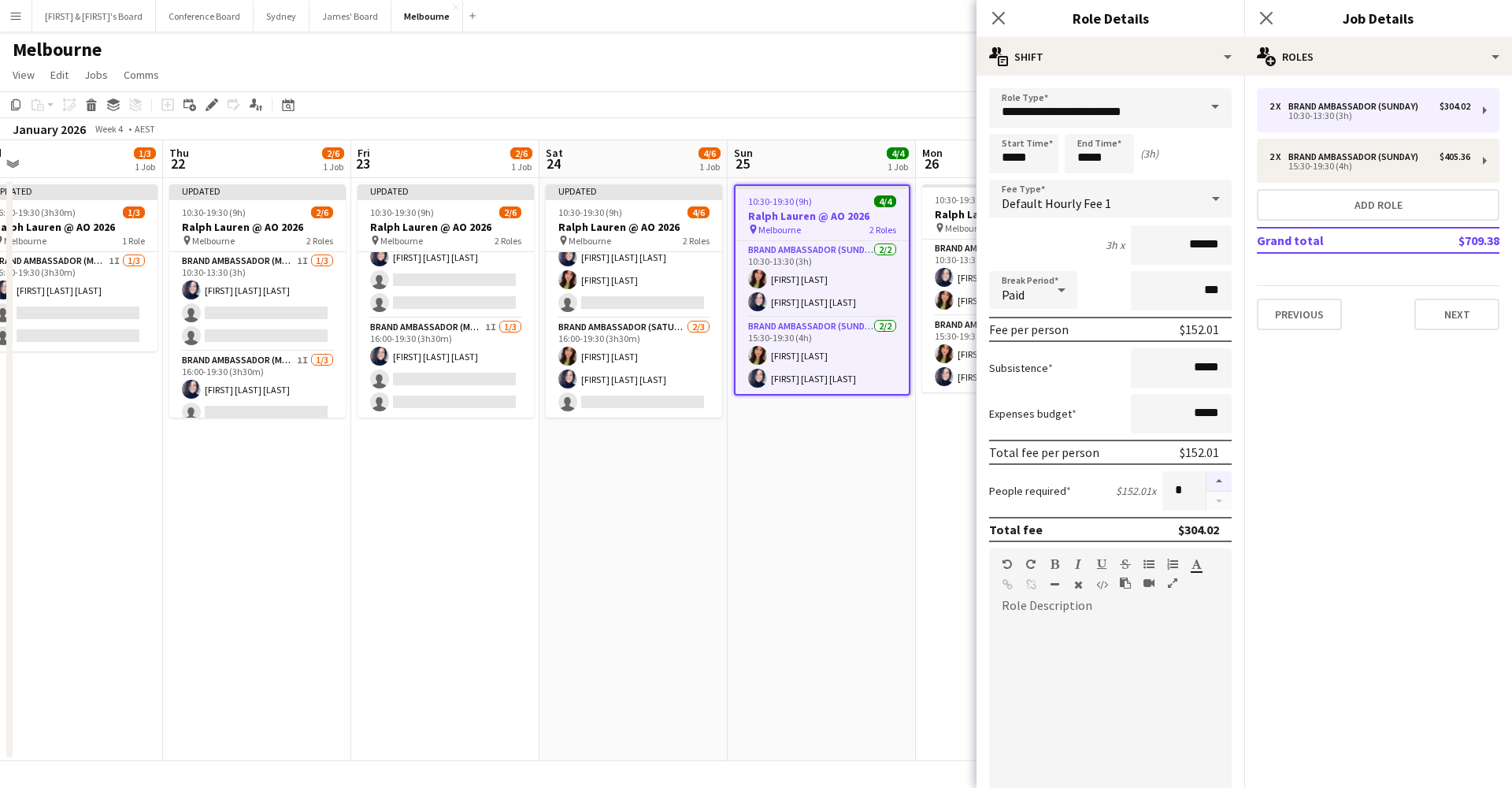 click at bounding box center (1219, 481) 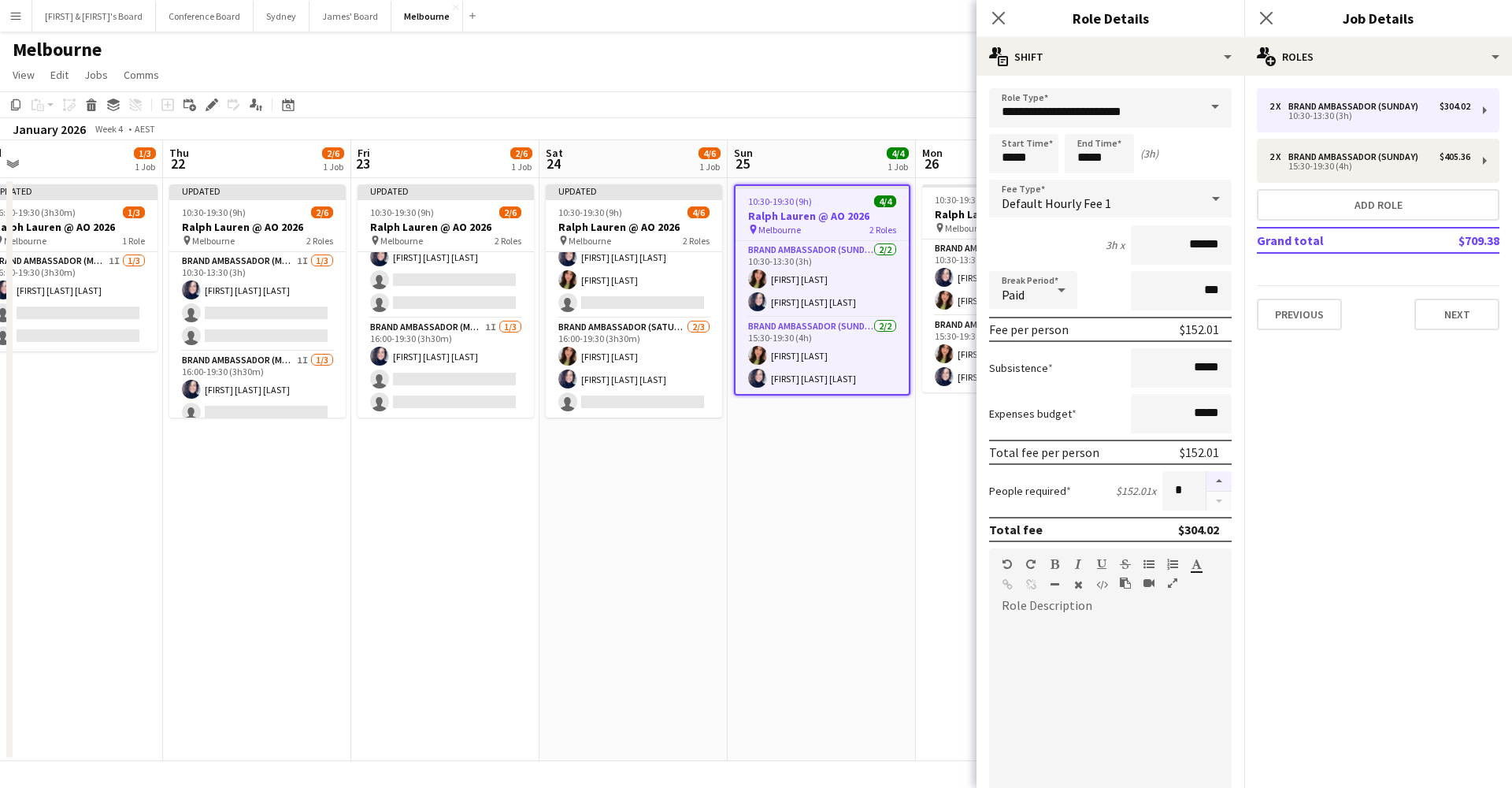 type on "*" 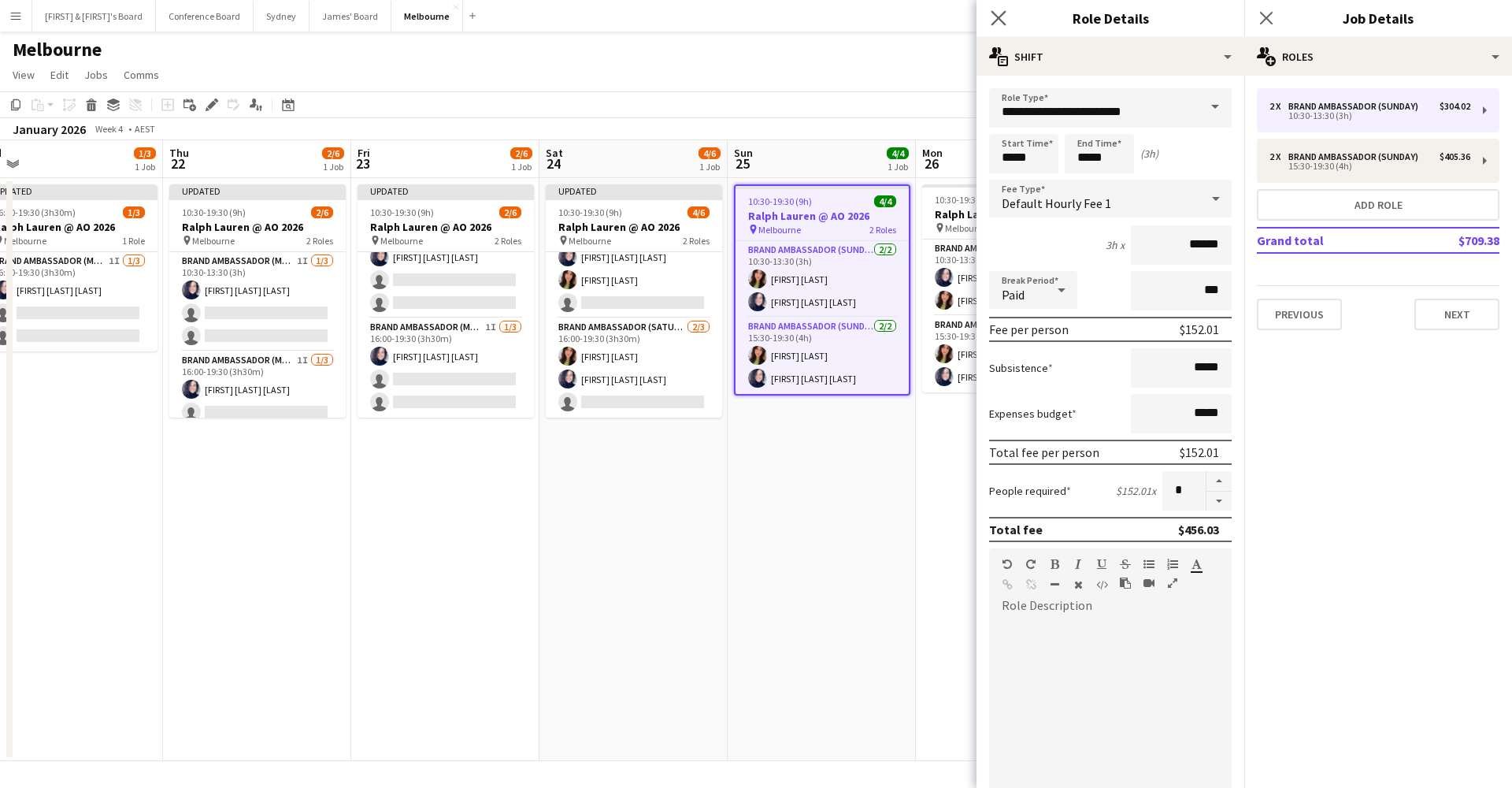 click on "Close pop-in" 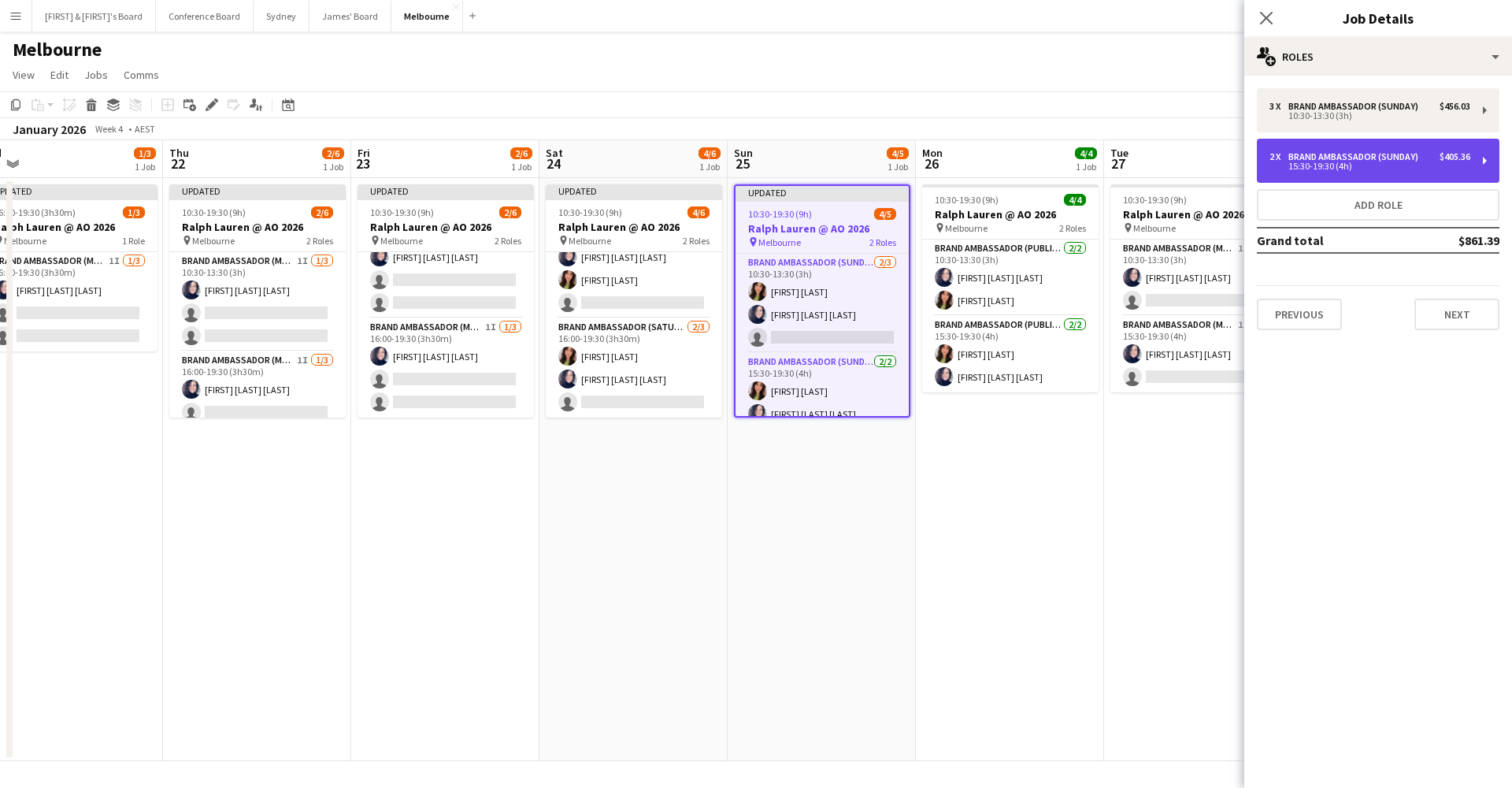 click on "15:30-19:30 (4h)" at bounding box center [1369, 166] 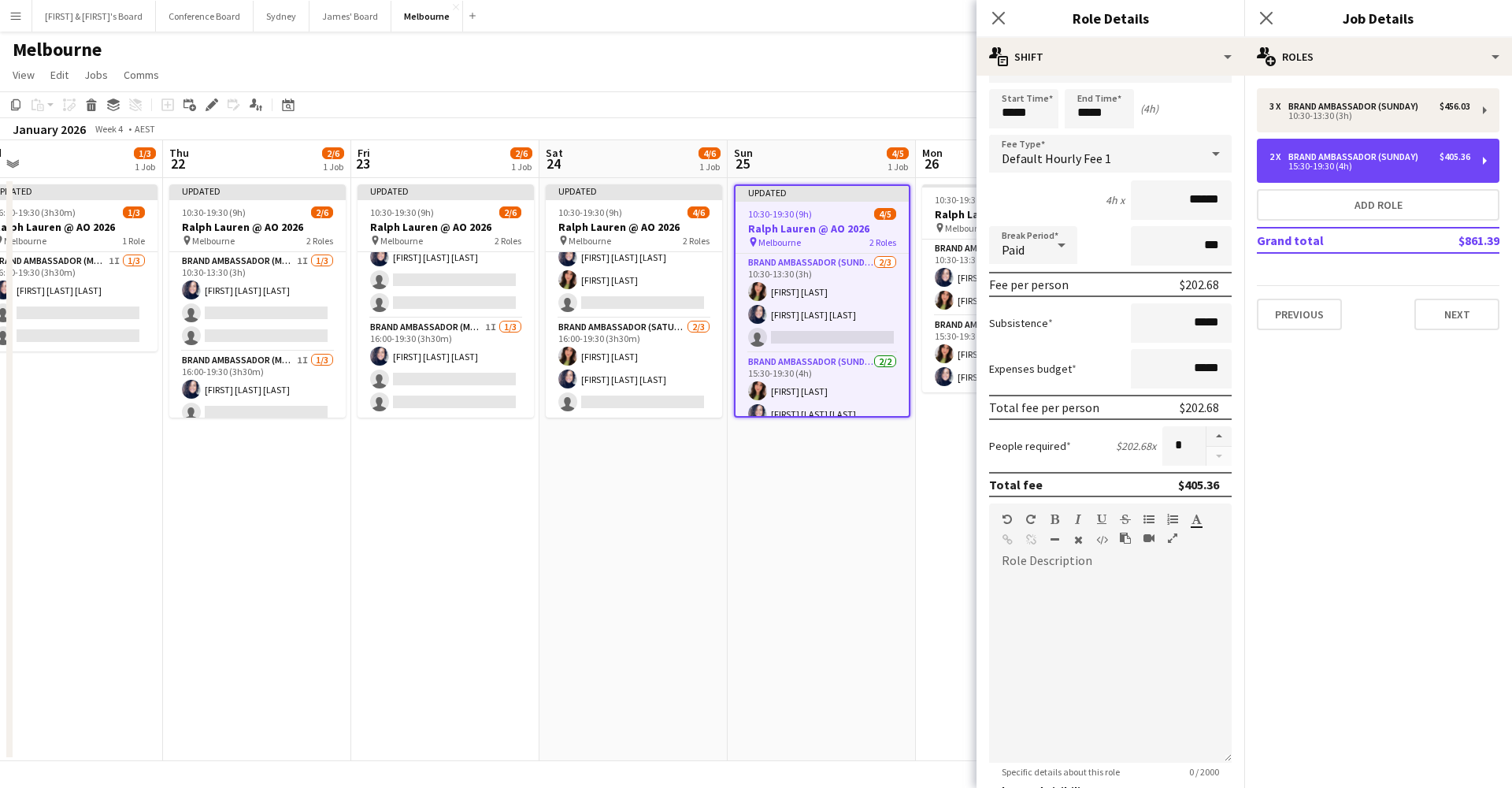 scroll, scrollTop: 39, scrollLeft: 0, axis: vertical 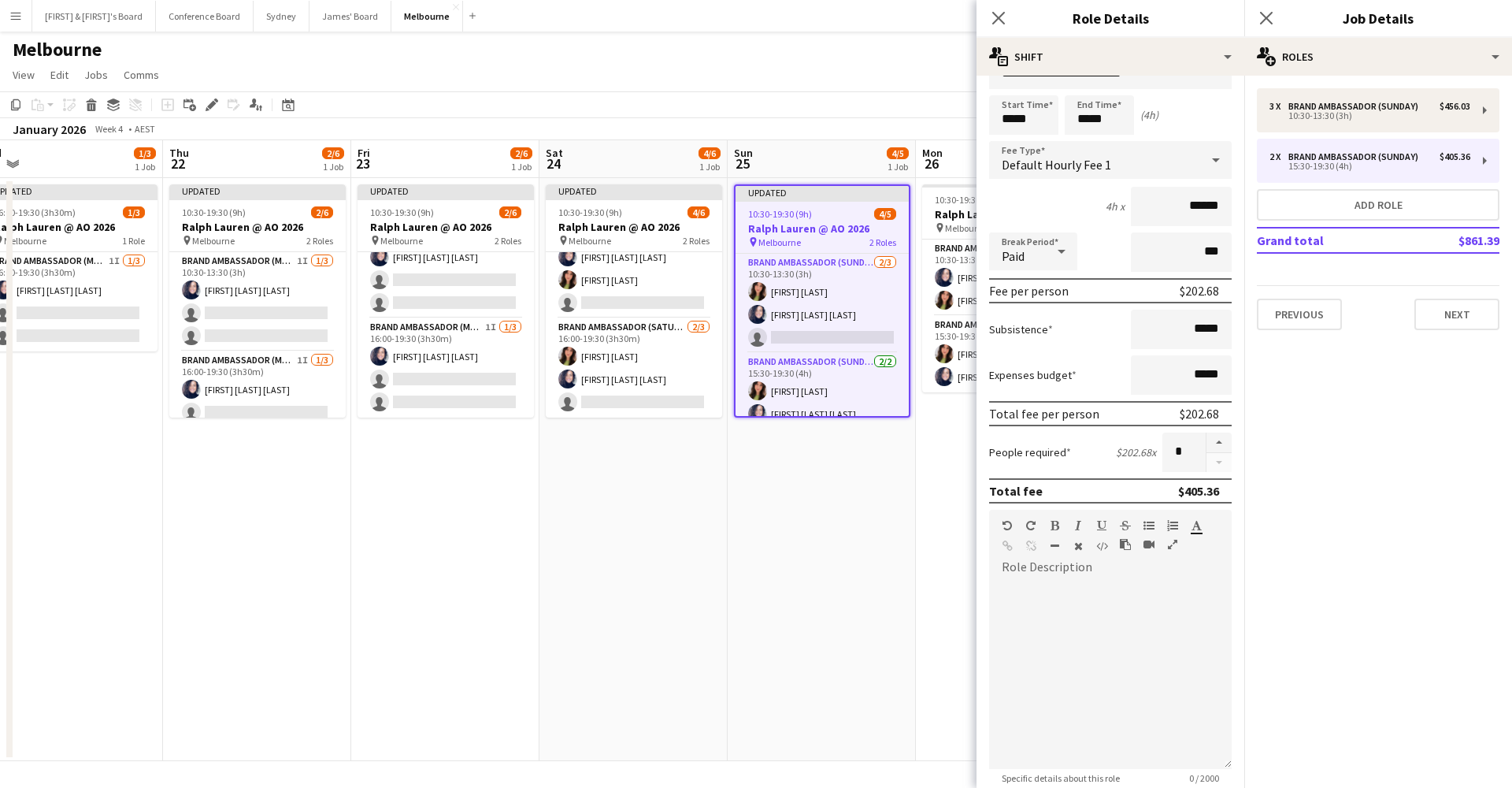 drag, startPoint x: 1217, startPoint y: 444, endPoint x: 1169, endPoint y: 434, distance: 49.0306 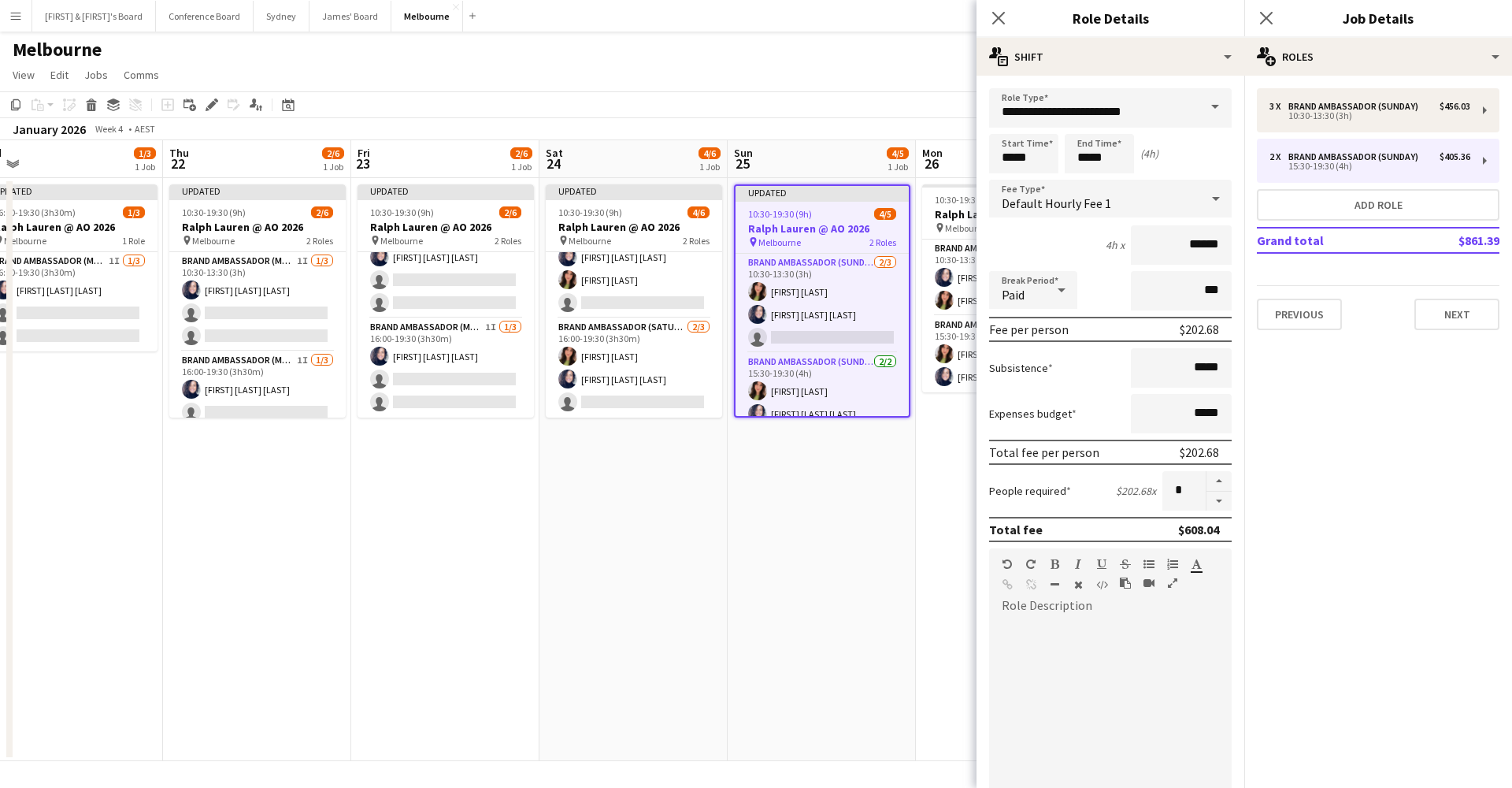 scroll, scrollTop: 0, scrollLeft: 0, axis: both 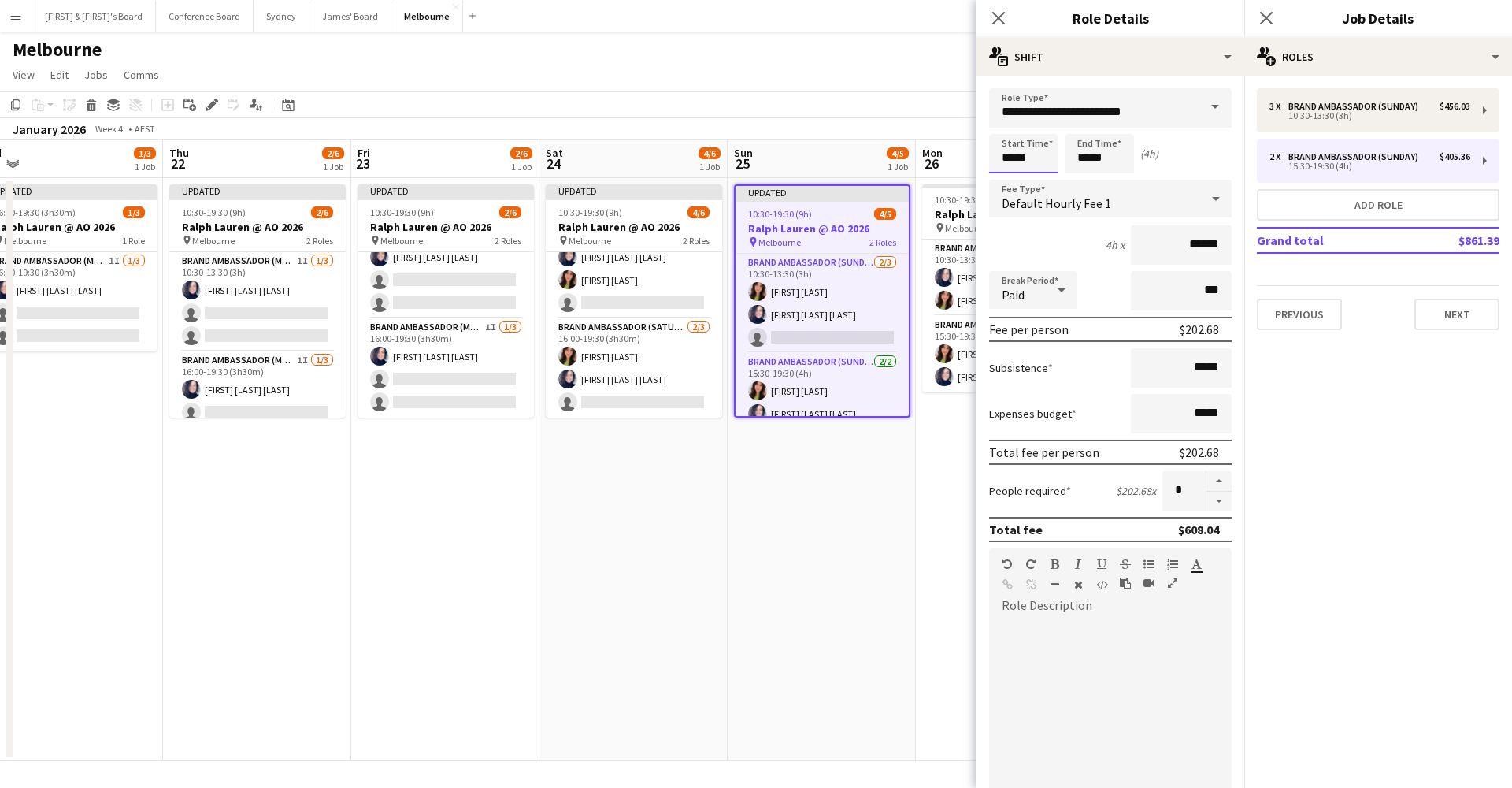 drag, startPoint x: 1036, startPoint y: 157, endPoint x: 1023, endPoint y: 145, distance: 17.691806 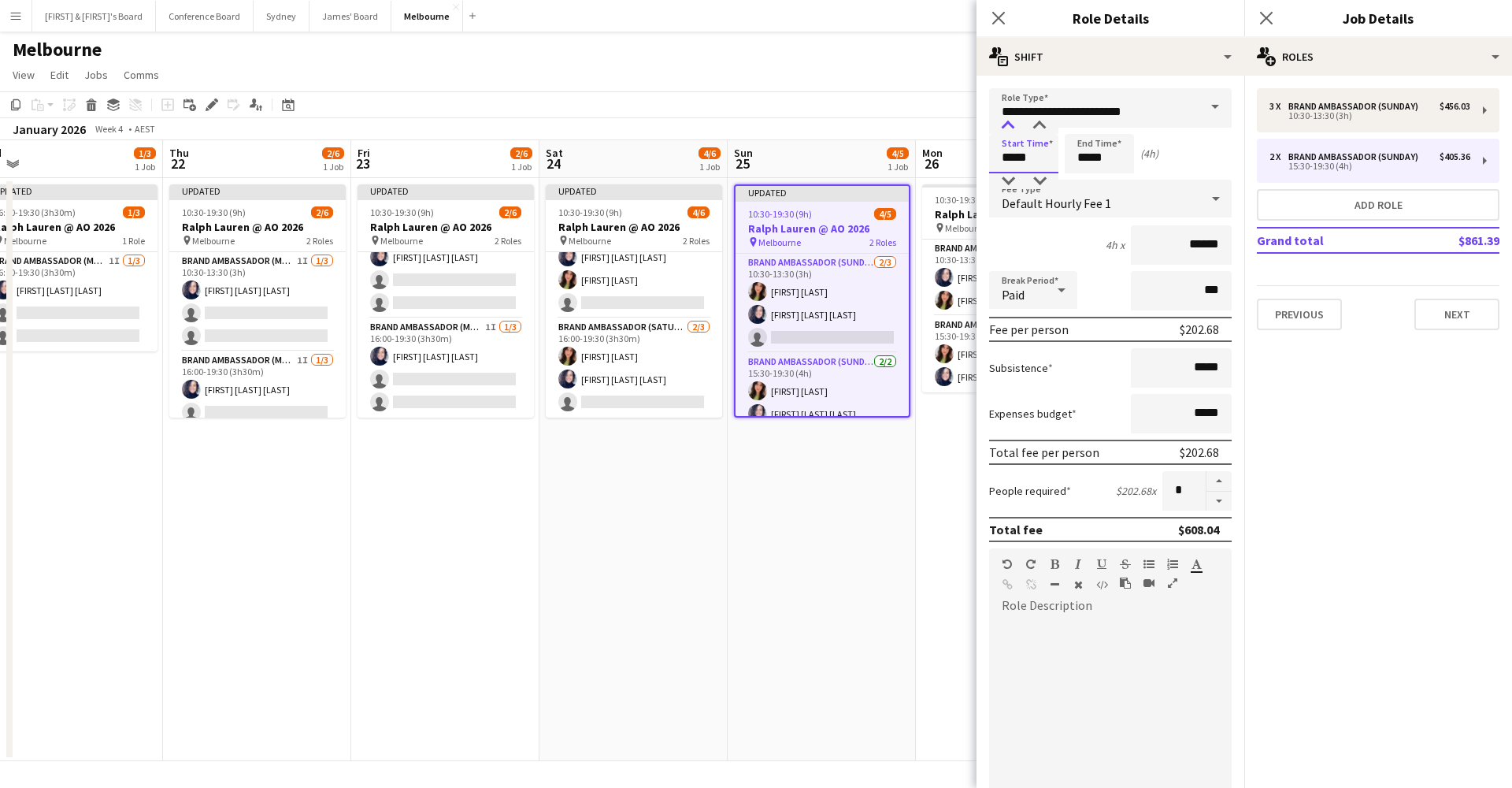 click at bounding box center [1008, 126] 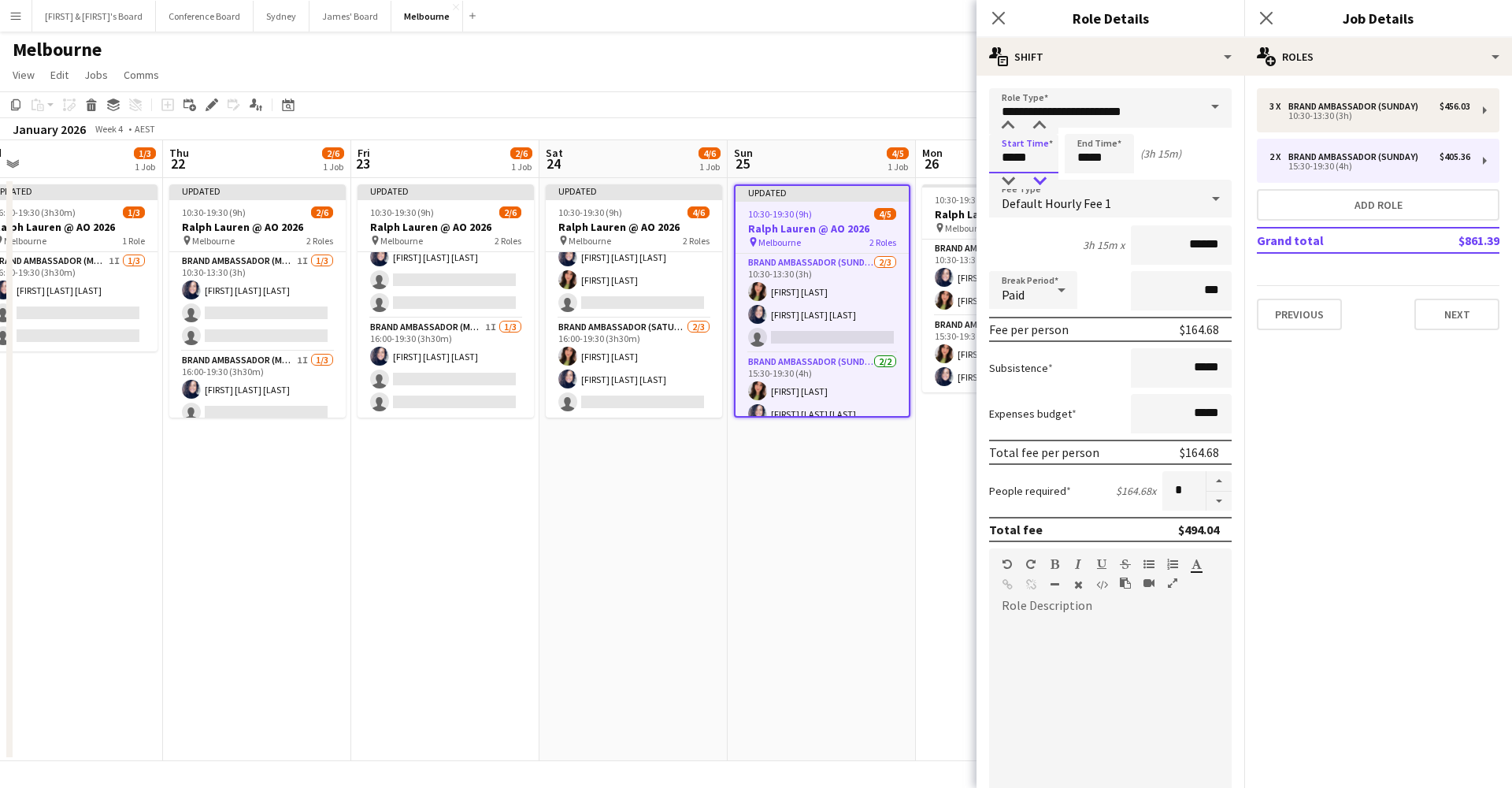click at bounding box center [1040, 181] 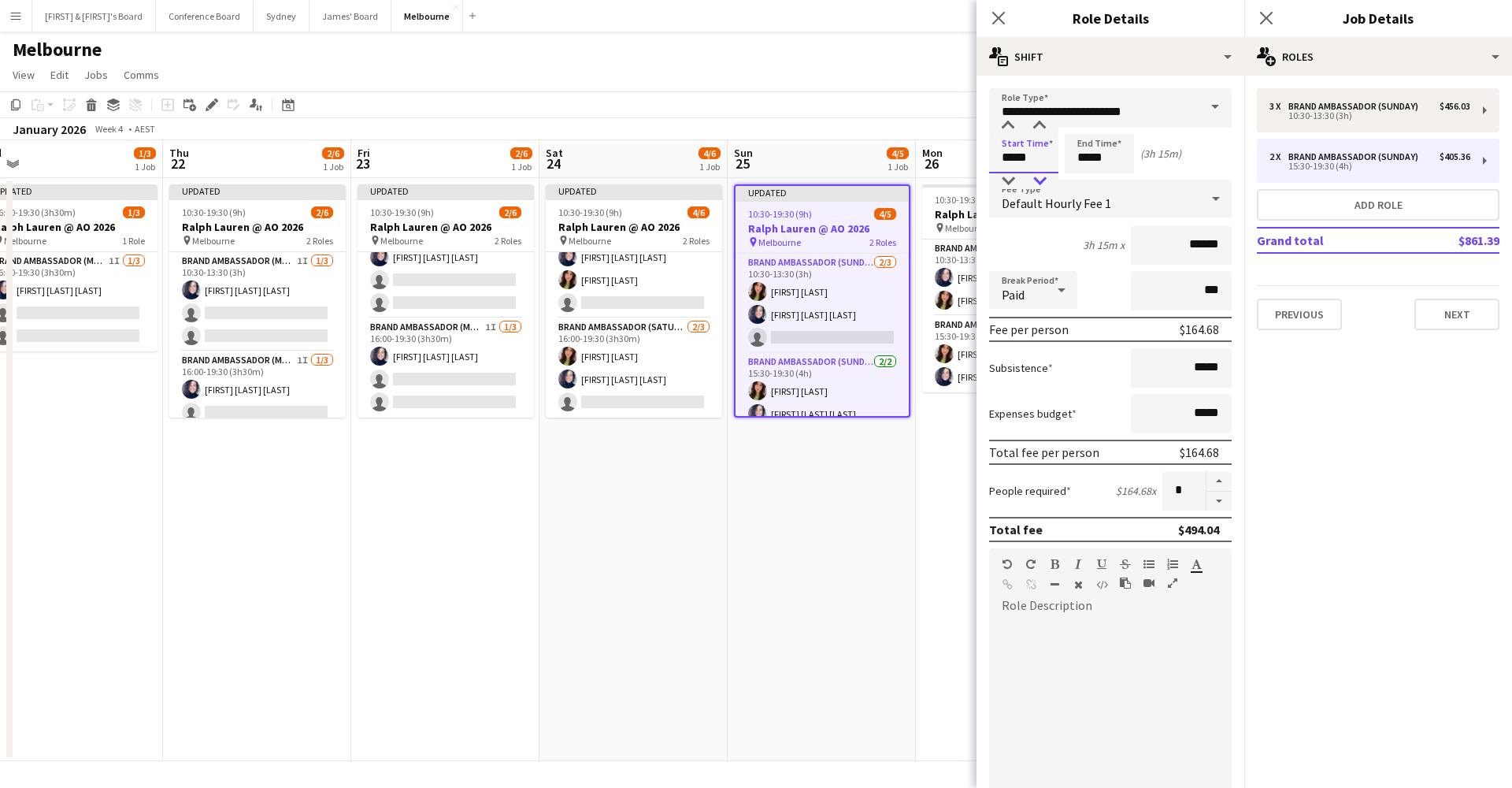 type on "*****" 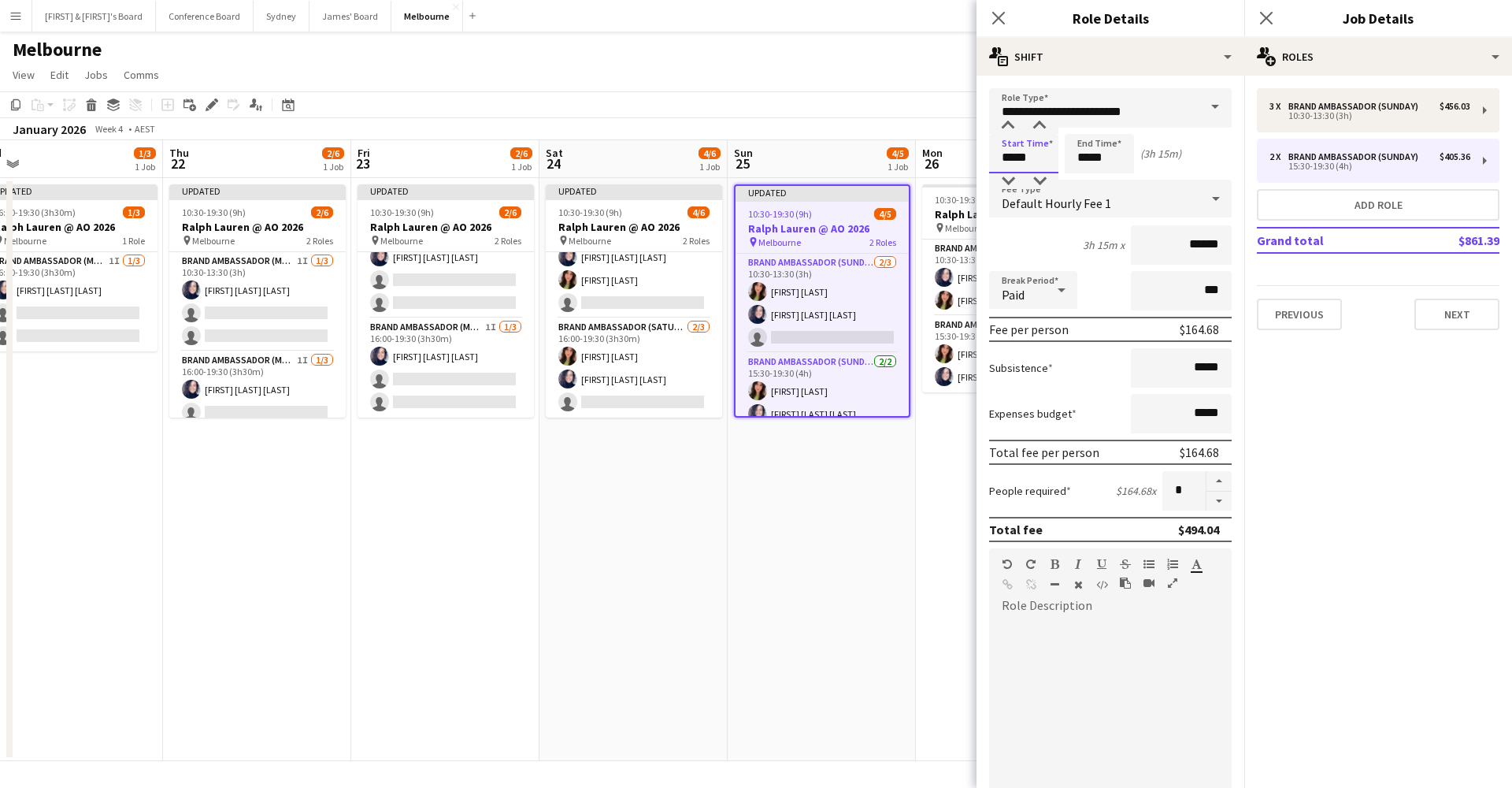 drag, startPoint x: 1034, startPoint y: 180, endPoint x: 1091, endPoint y: 156, distance: 61.84658 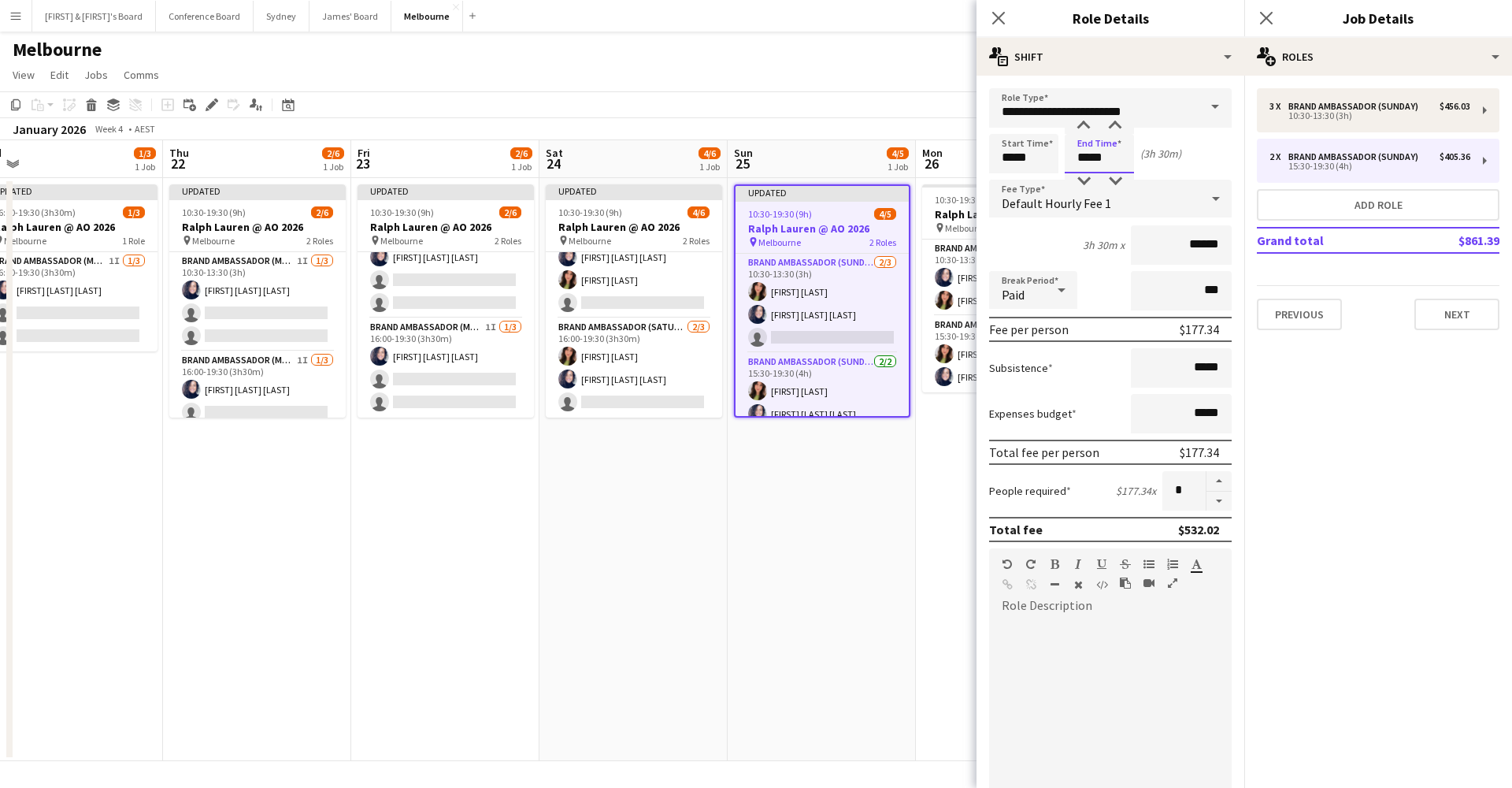 click on "*****" at bounding box center [1099, 154] 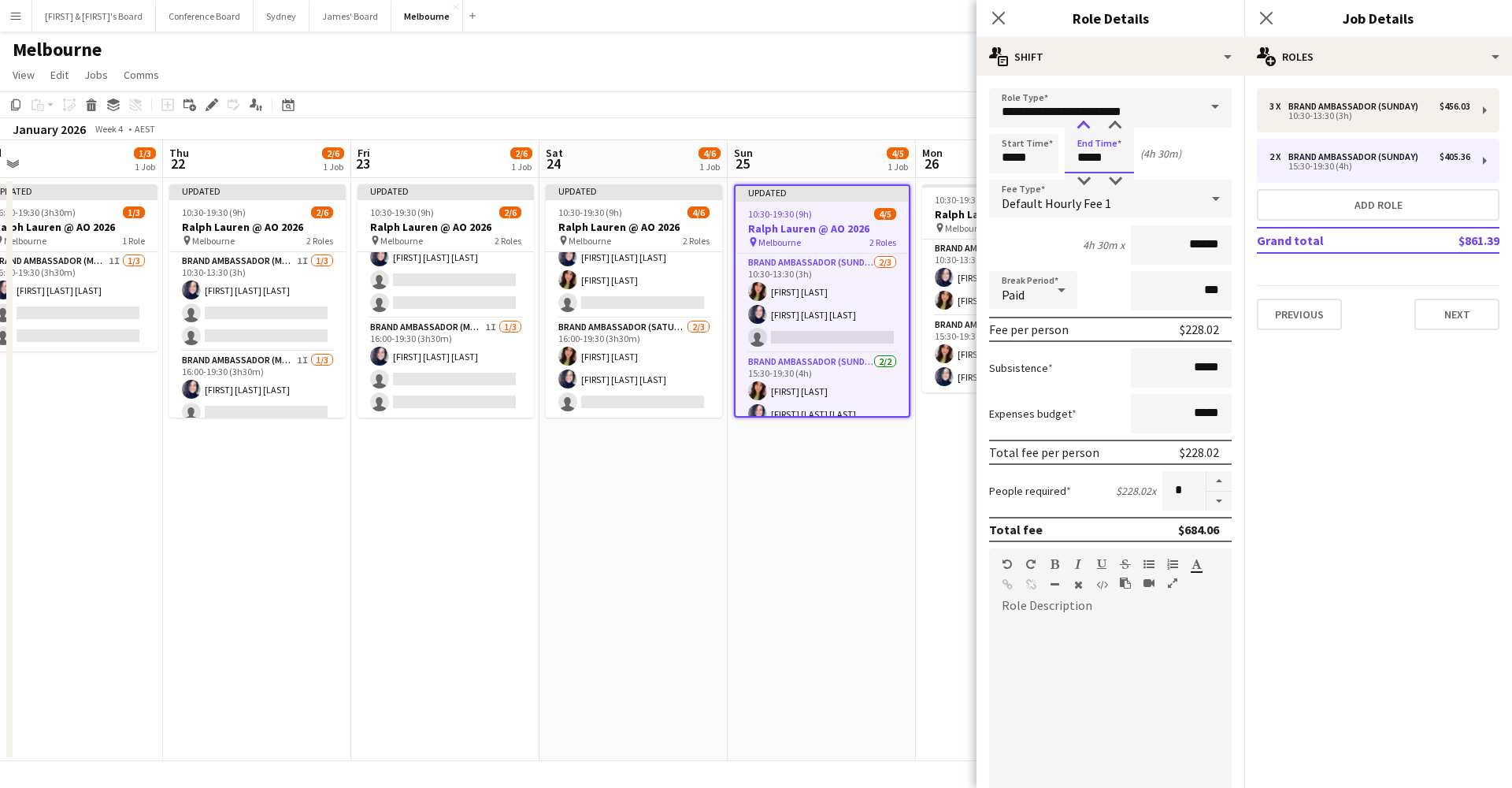 click at bounding box center (1084, 126) 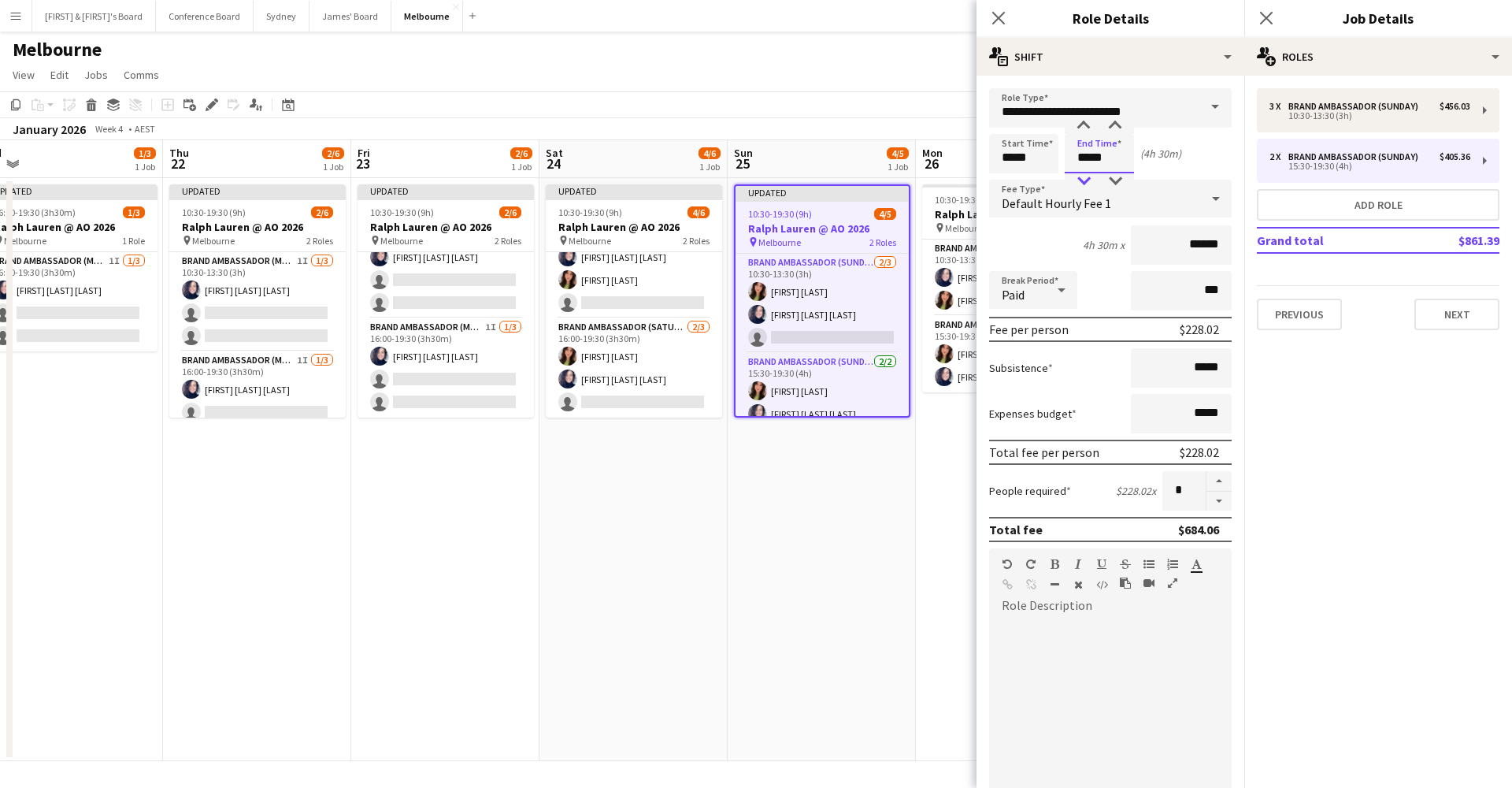 type on "*****" 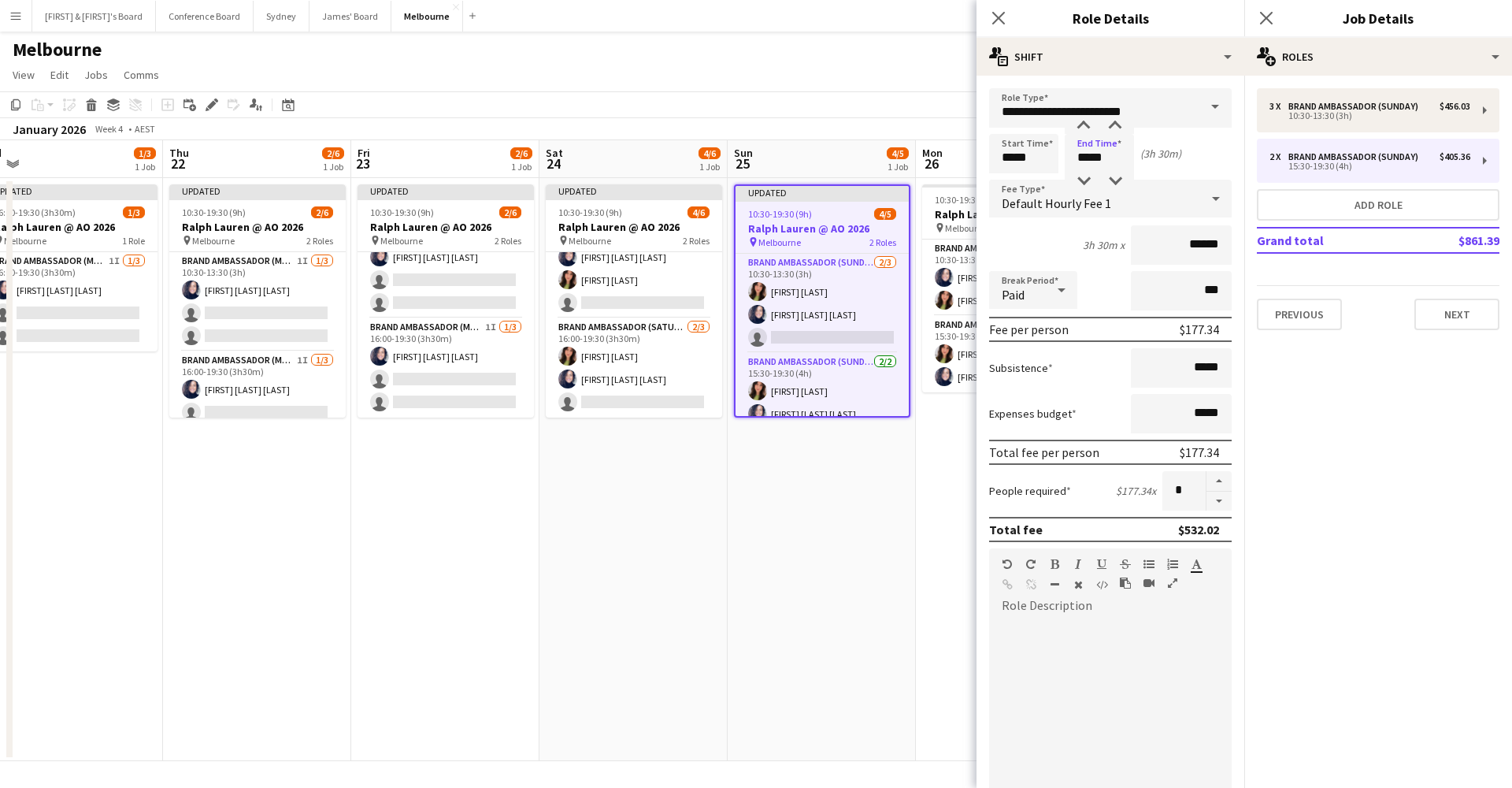 click on "Close pop-in" 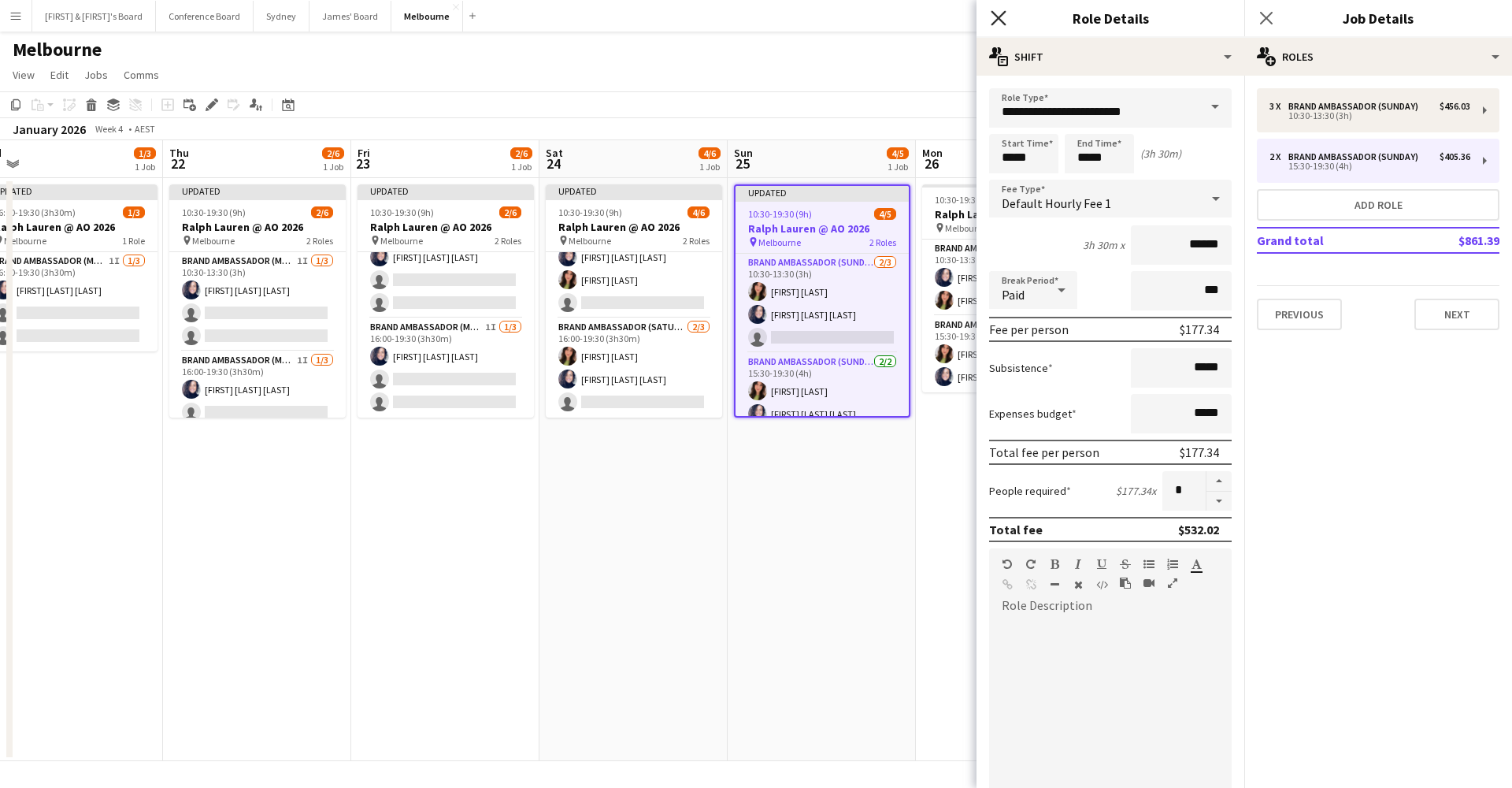click on "Close pop-in" 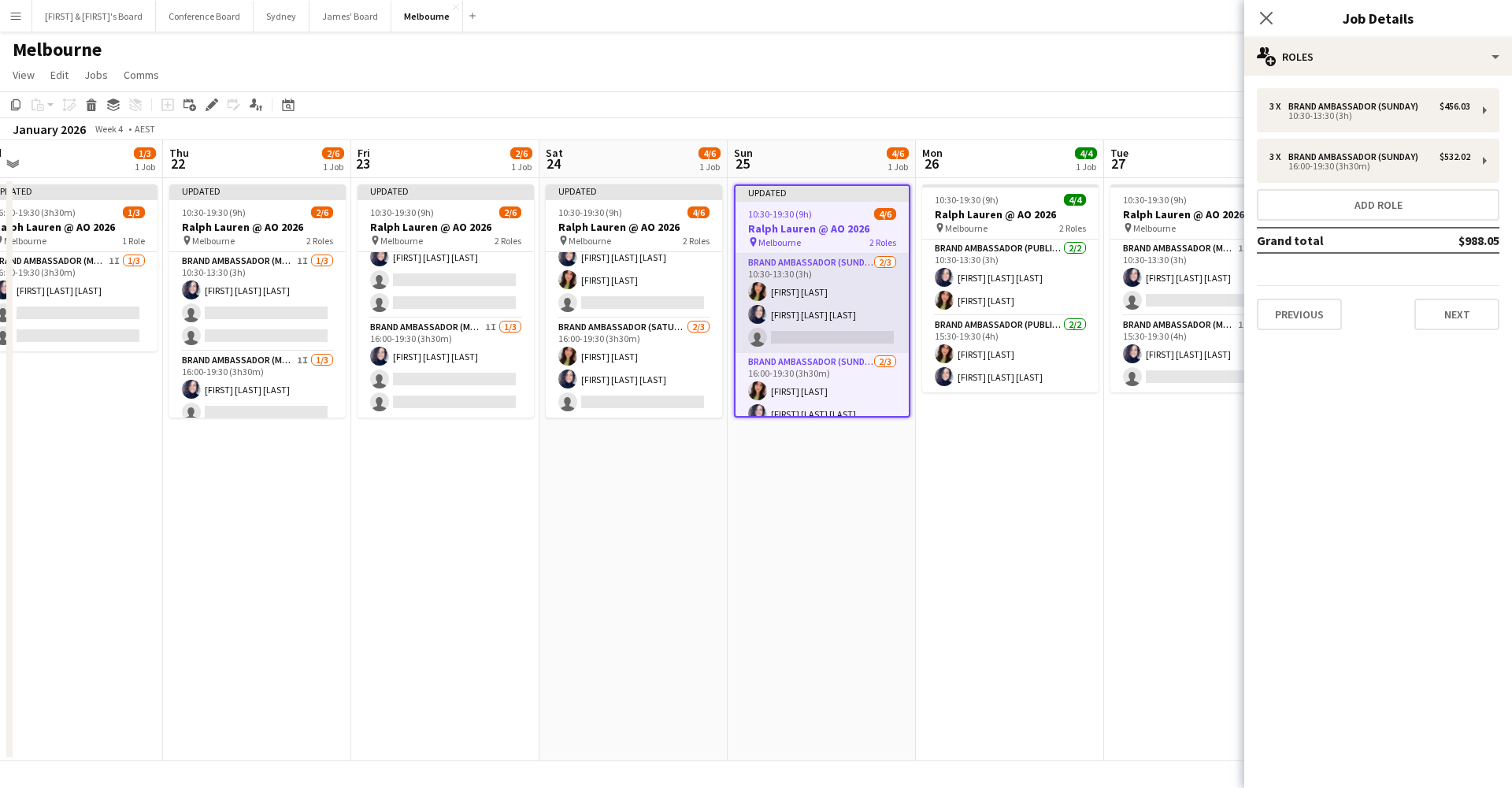 scroll, scrollTop: 0, scrollLeft: 0, axis: both 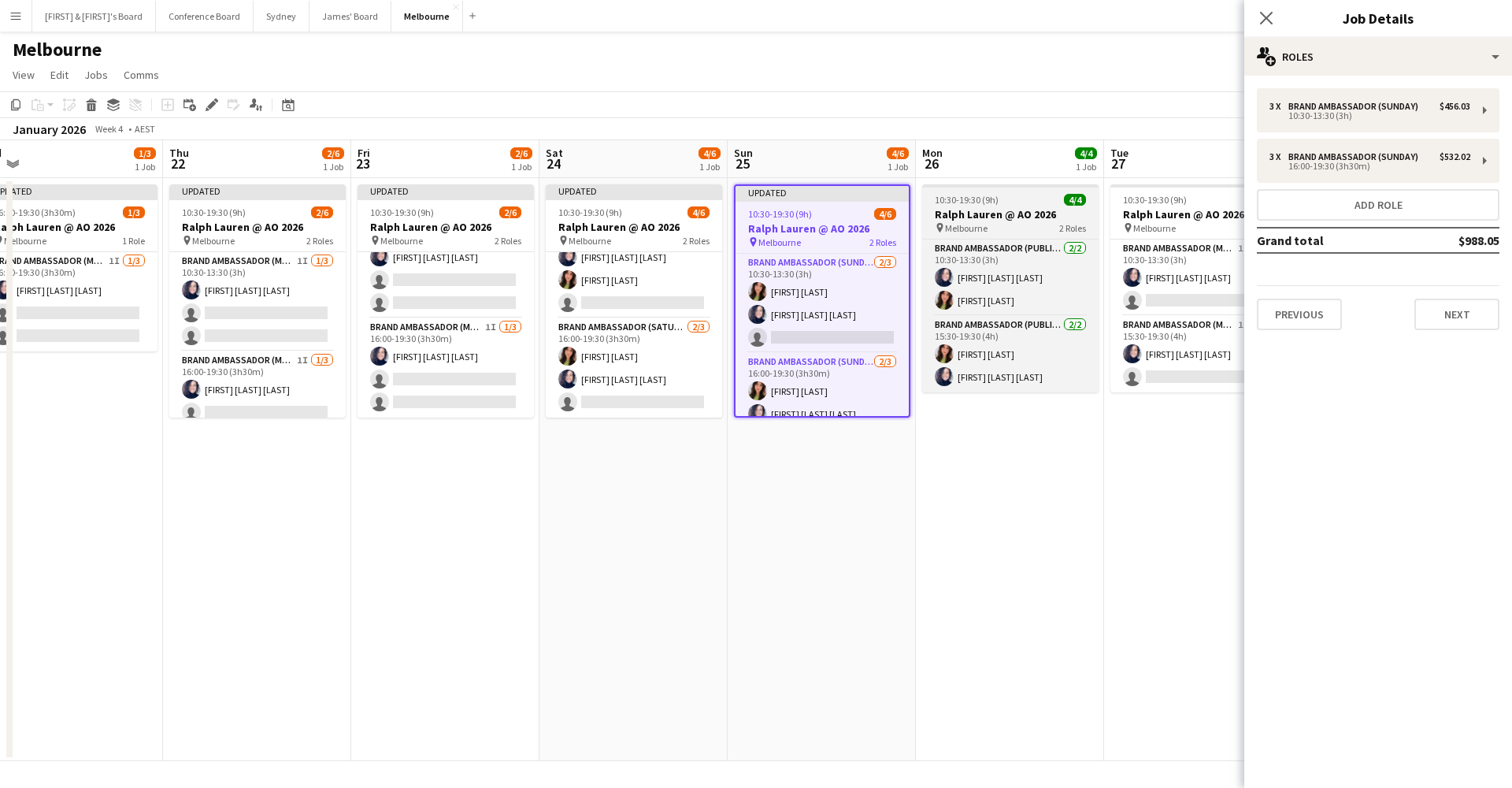 click on "Ralph Lauren @ AO 2026" at bounding box center (1010, 214) 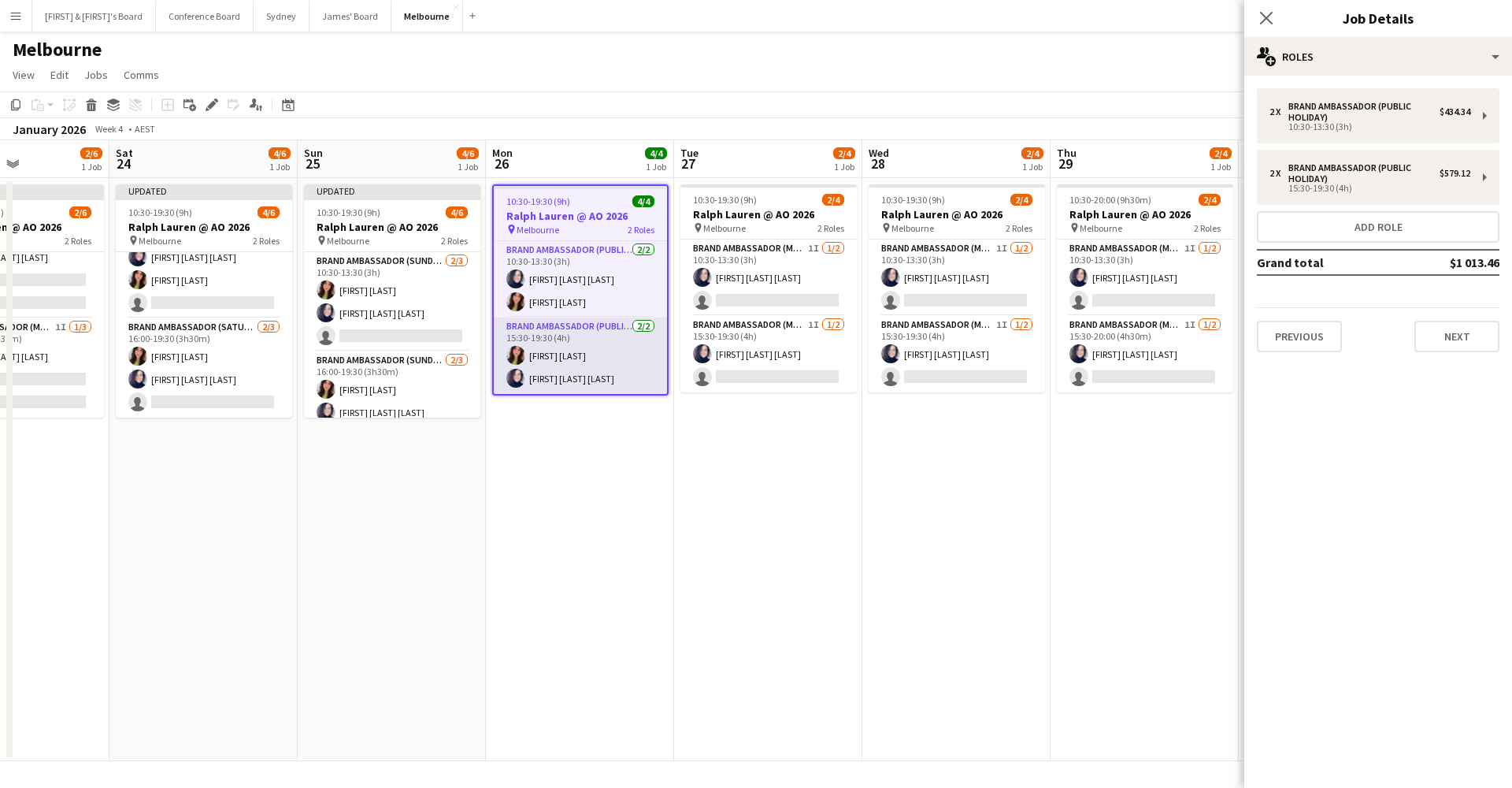 scroll, scrollTop: 0, scrollLeft: 480, axis: horizontal 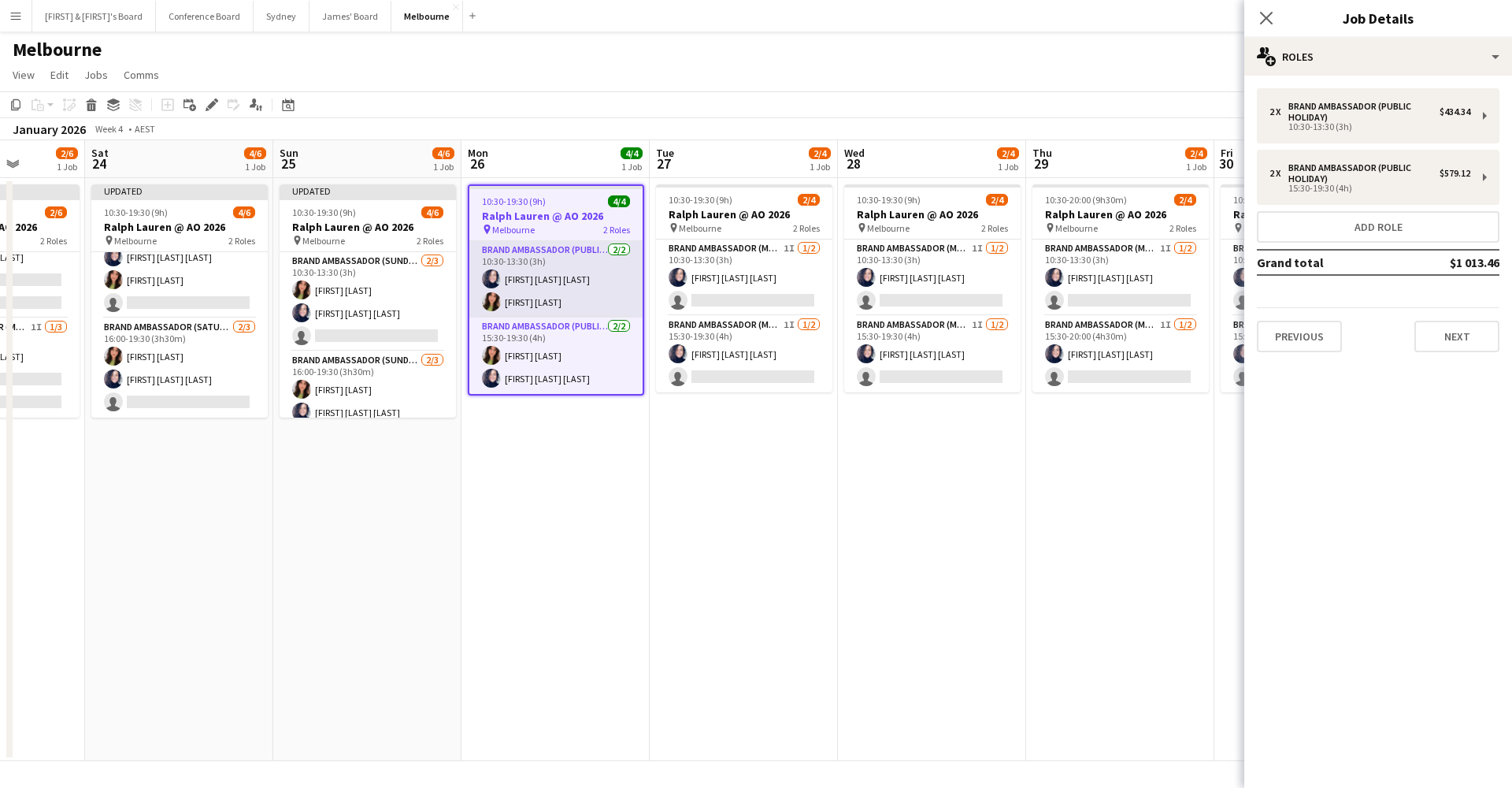 click on "Brand Ambassador (Public Holiday)   2/2   10:30-13:30 (3h)
[FIRST] [LAST] [LAST]" at bounding box center [556, 279] 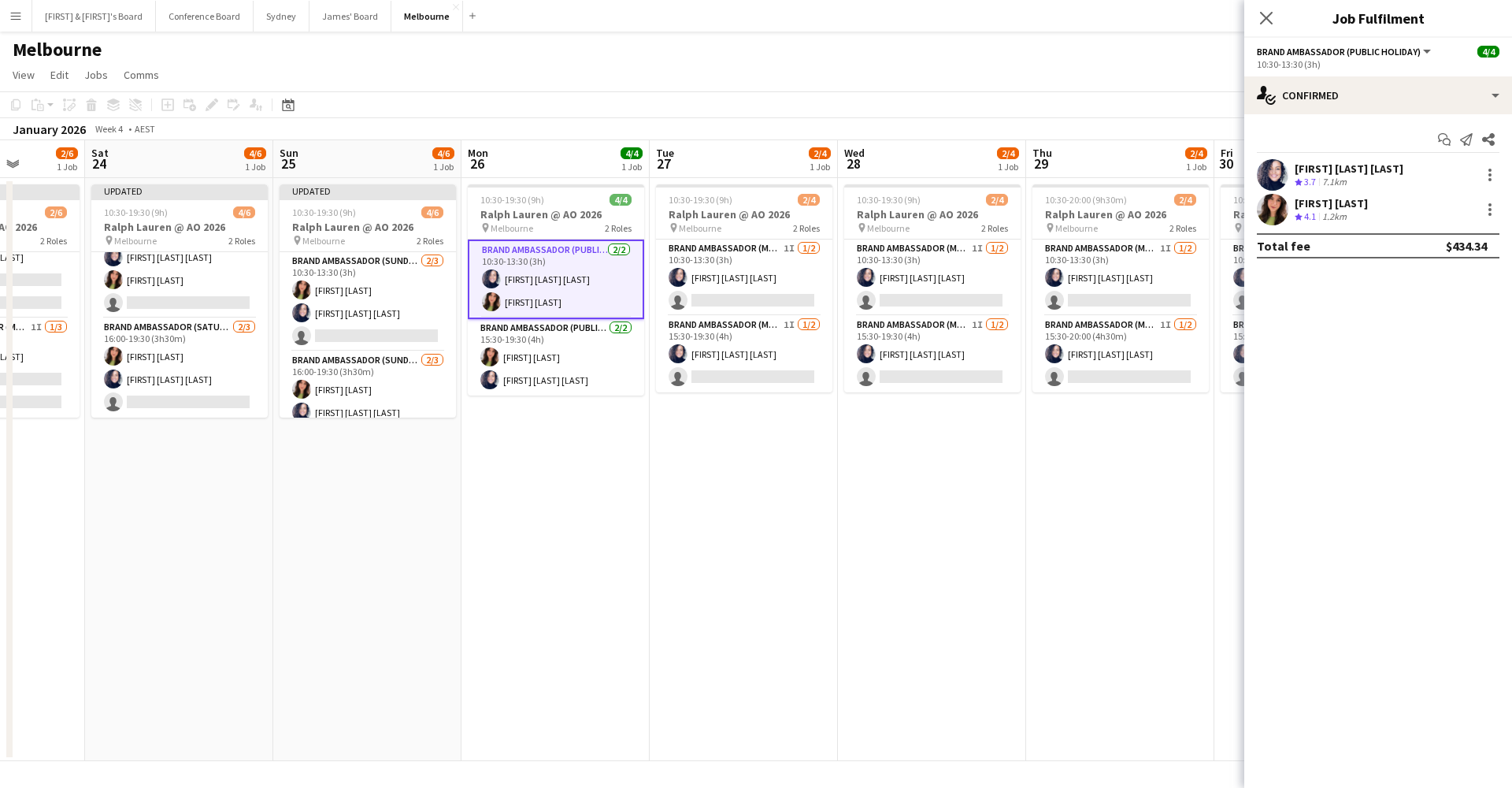 click on "Ralph Lauren @ AO 2026" at bounding box center [556, 214] 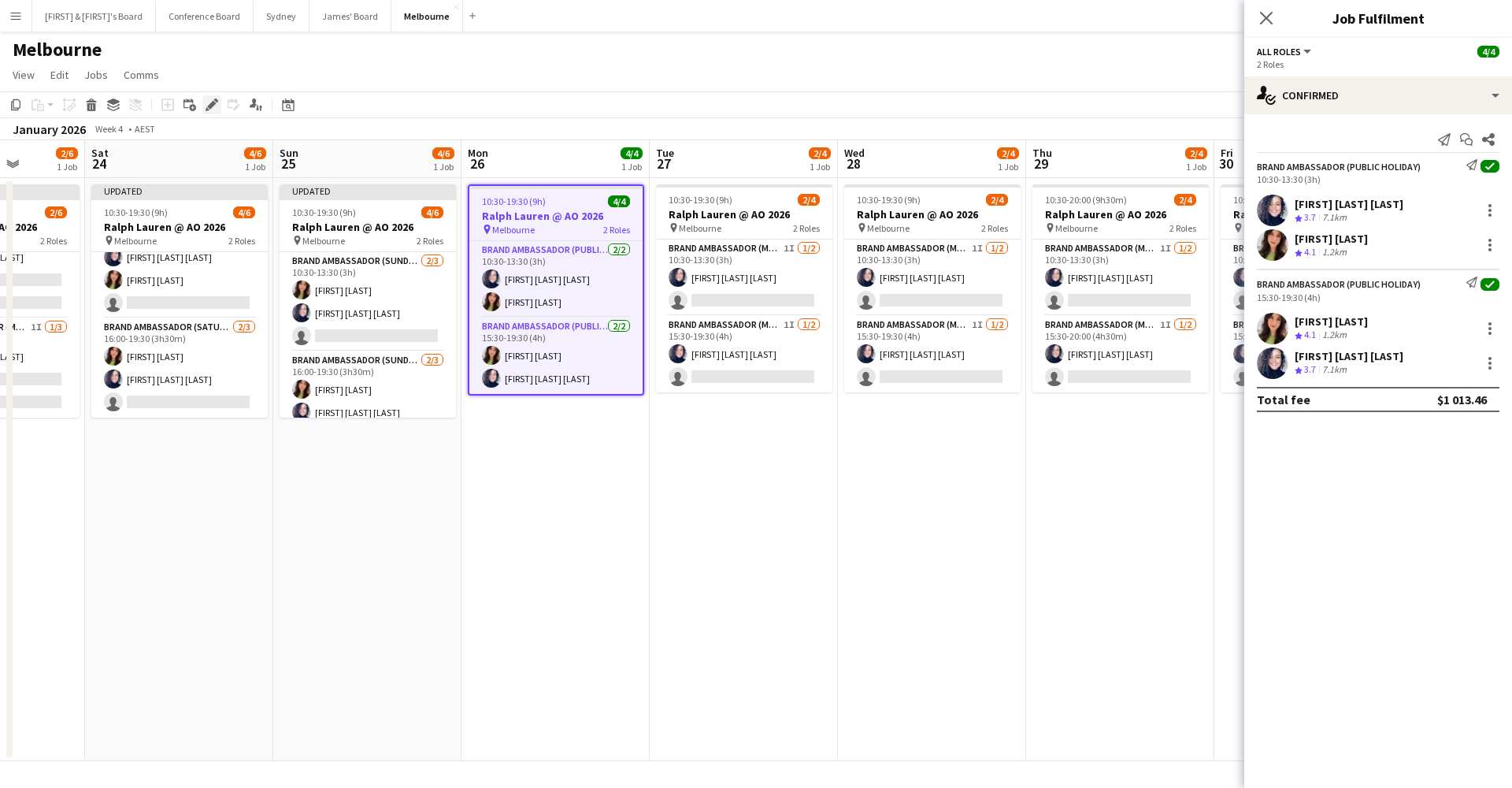 click on "Edit" at bounding box center [212, 105] 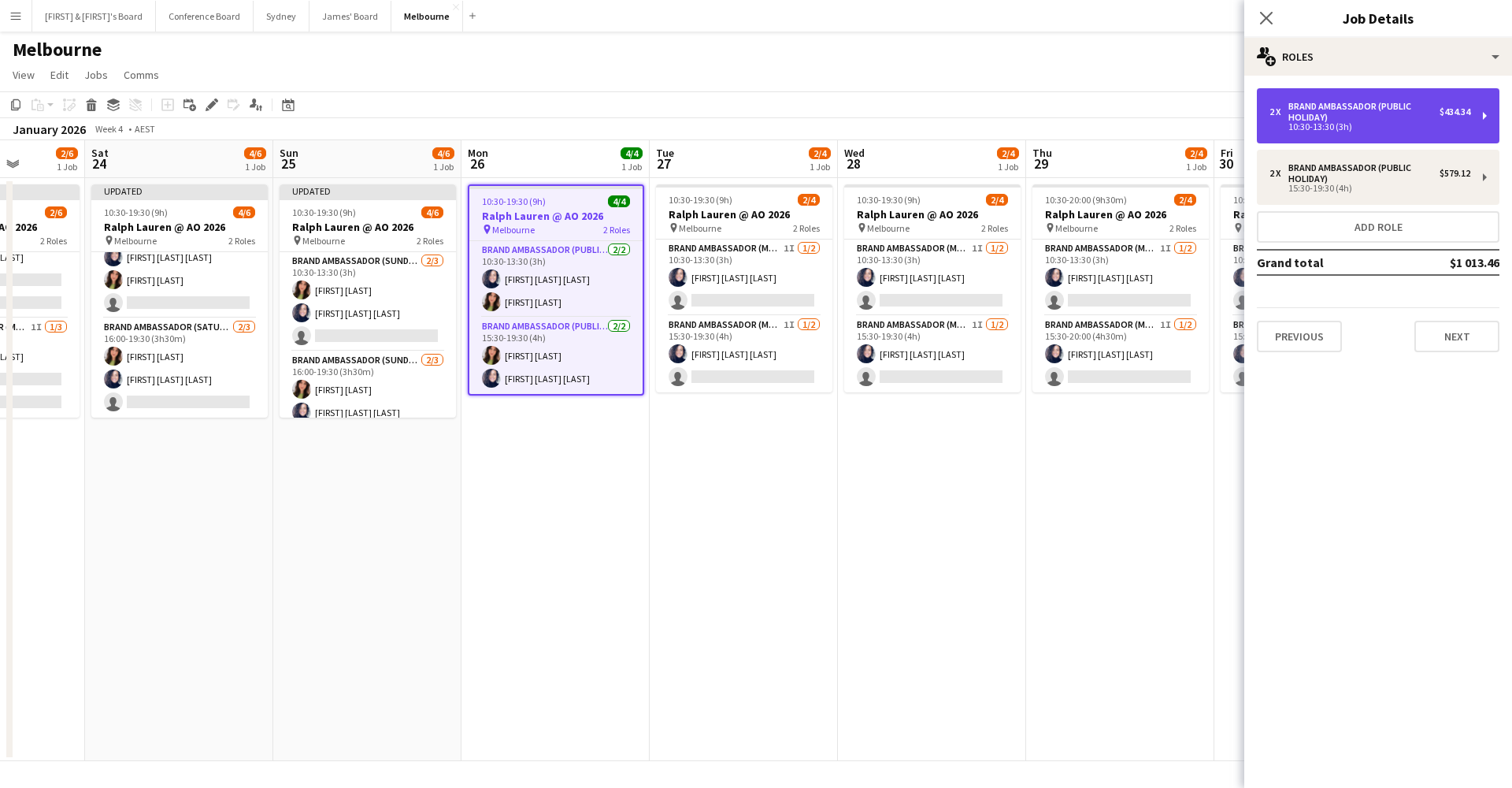 click on "Brand Ambassador (Public Holiday)" at bounding box center [1364, 112] 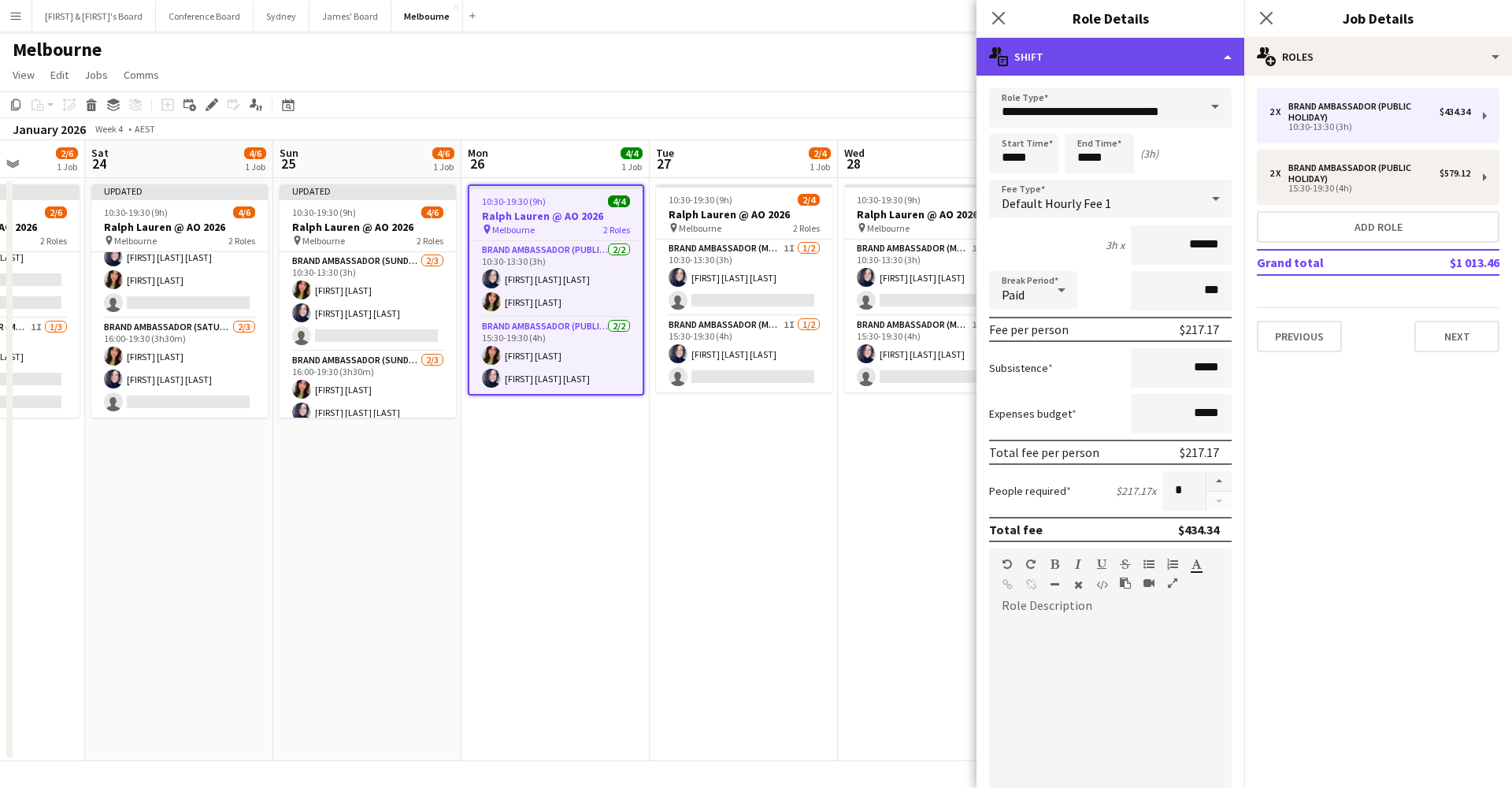 click on "multiple-actions-text
Shift" 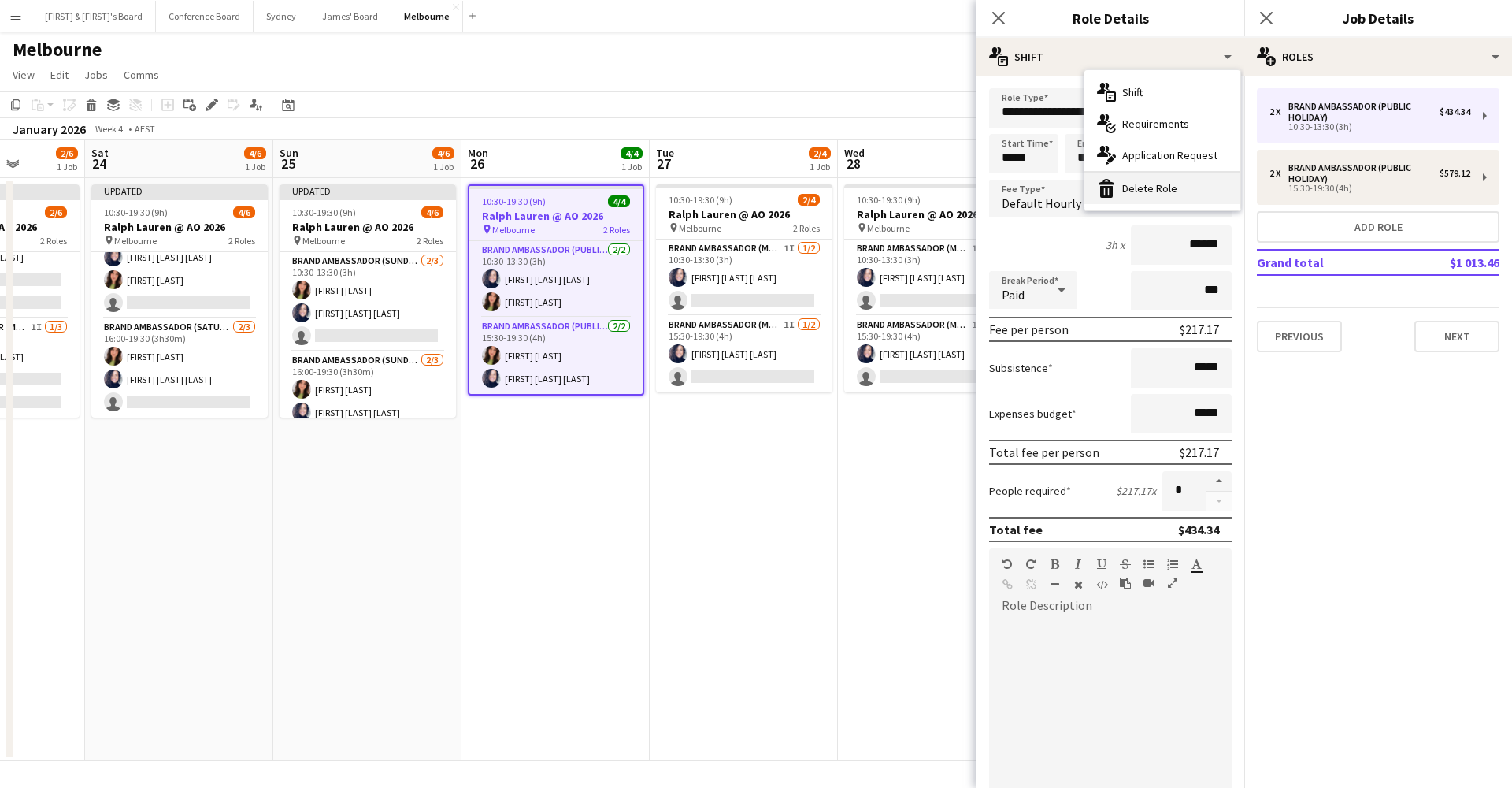 click on "bin-2
Delete Role" at bounding box center (1162, 188) 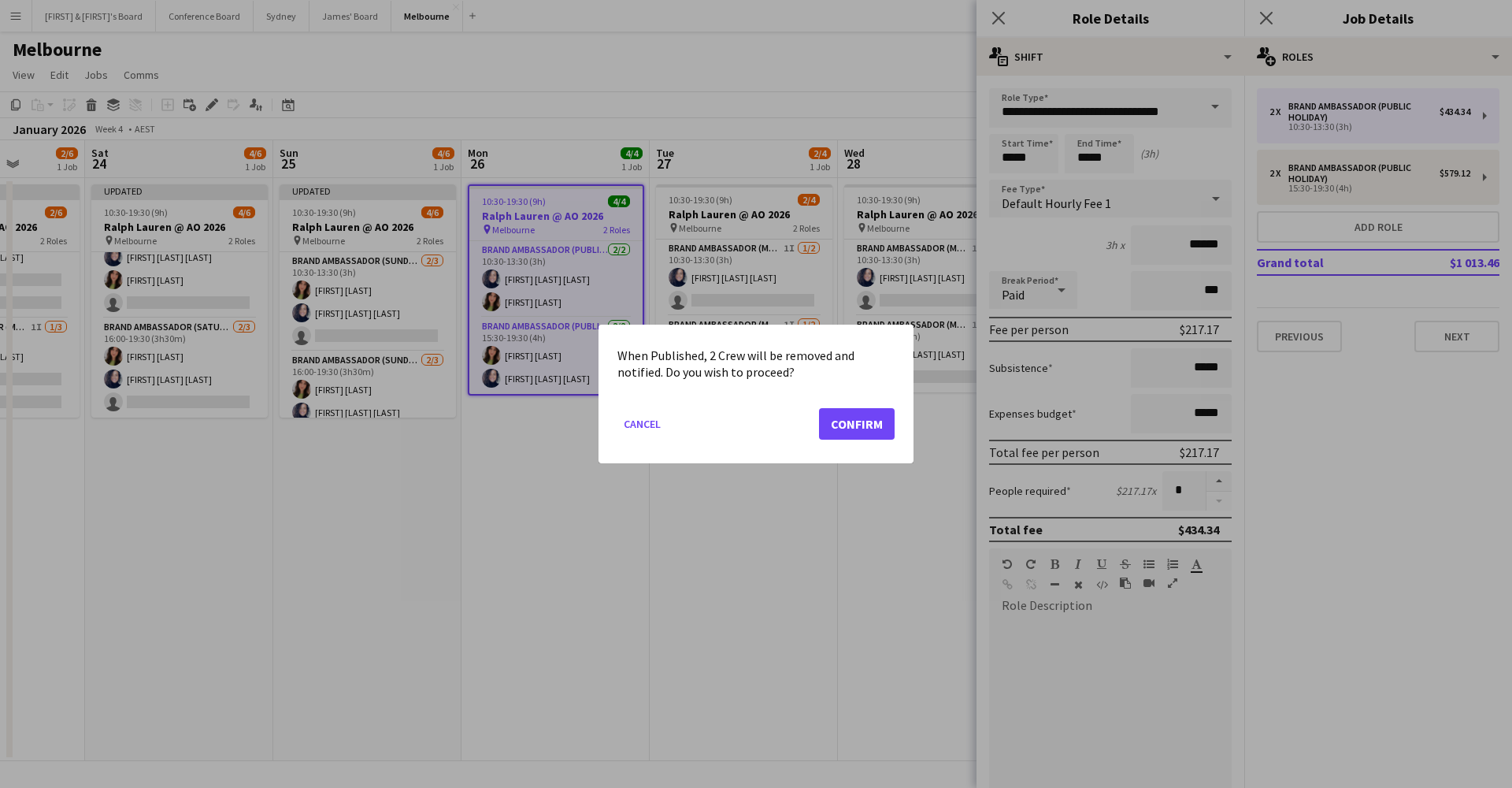 click on "Confirm" 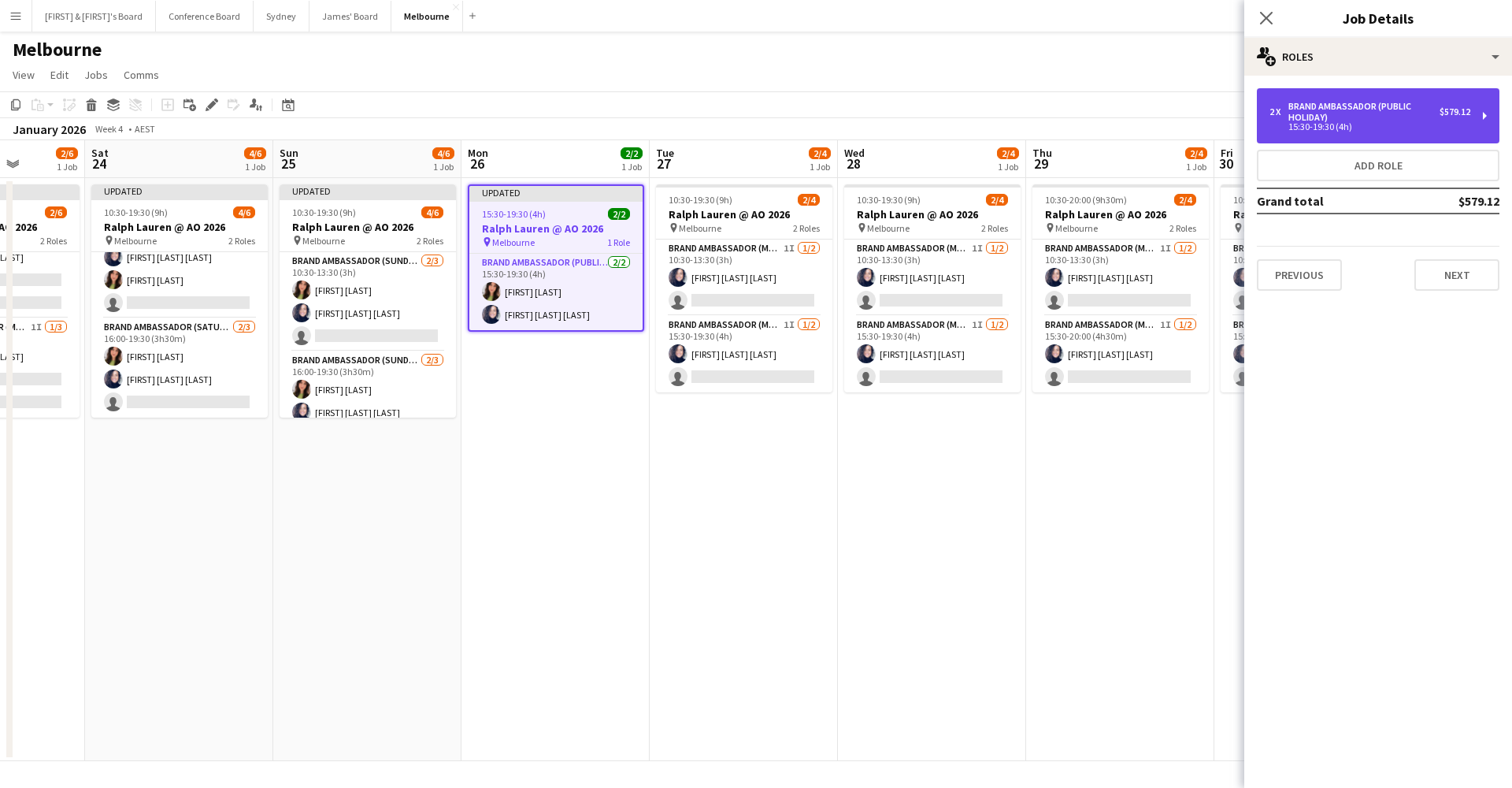 click on "15:30-19:30 (4h)" at bounding box center [1369, 127] 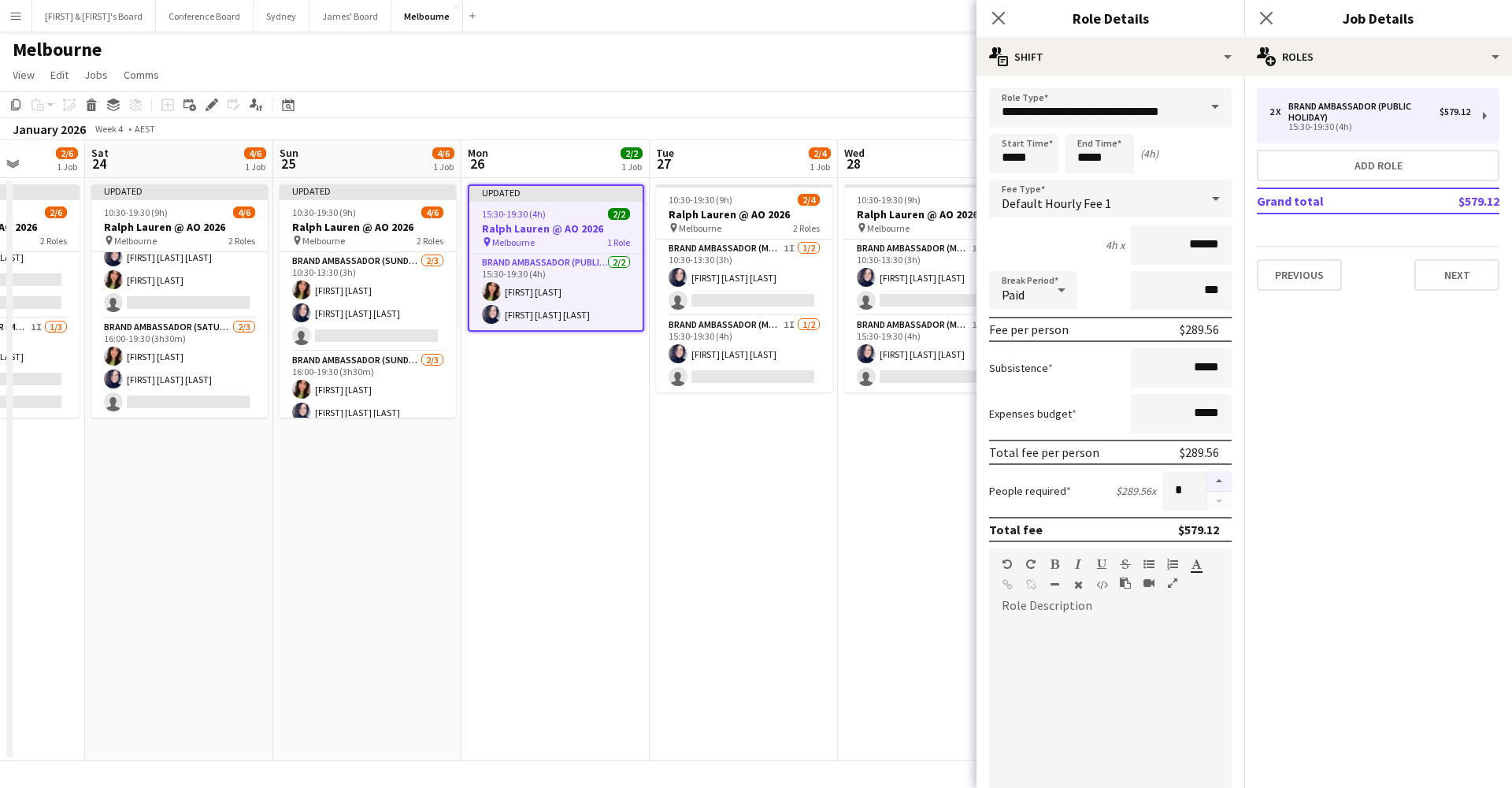 click at bounding box center [1219, 481] 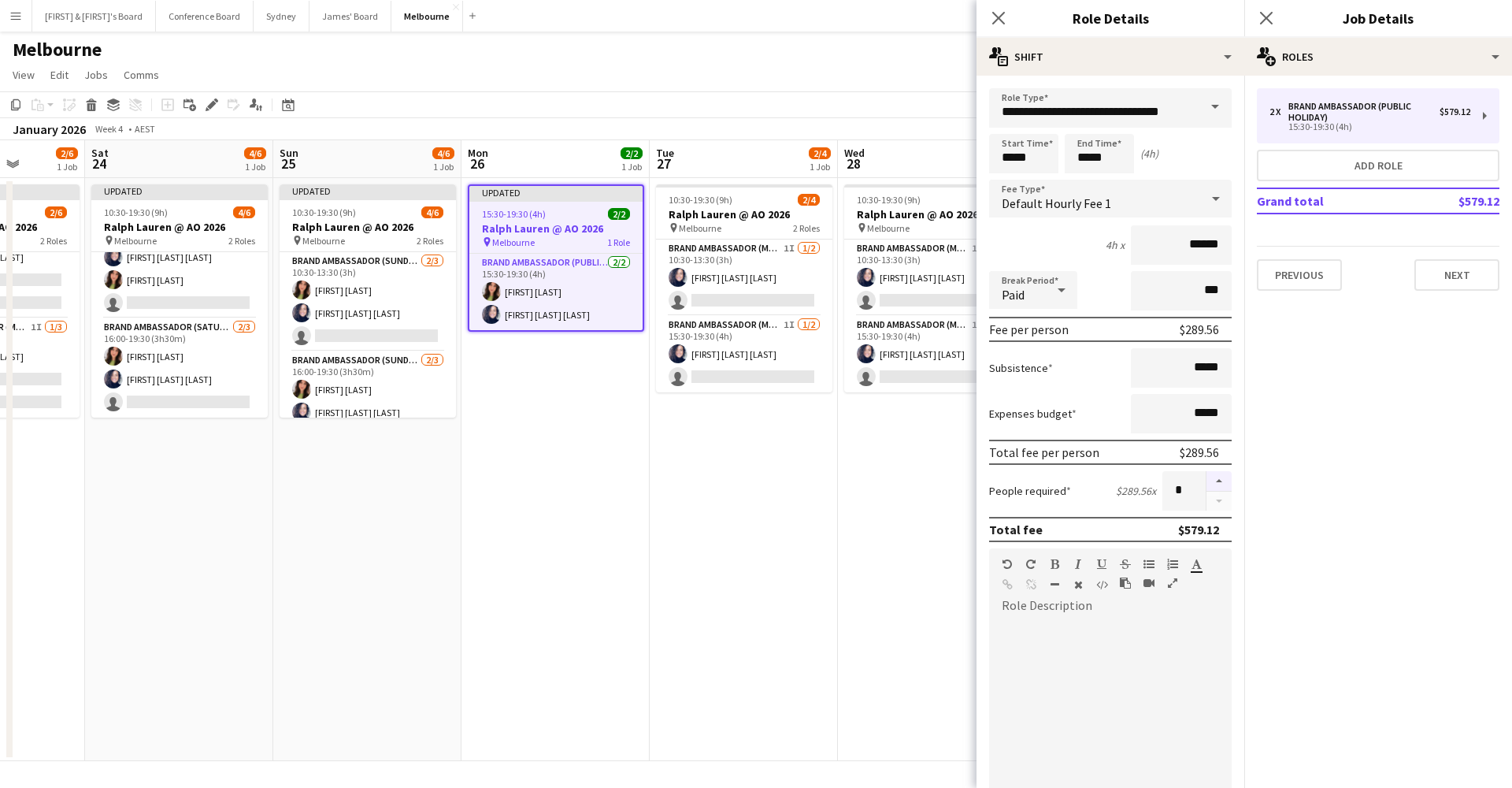 type on "*" 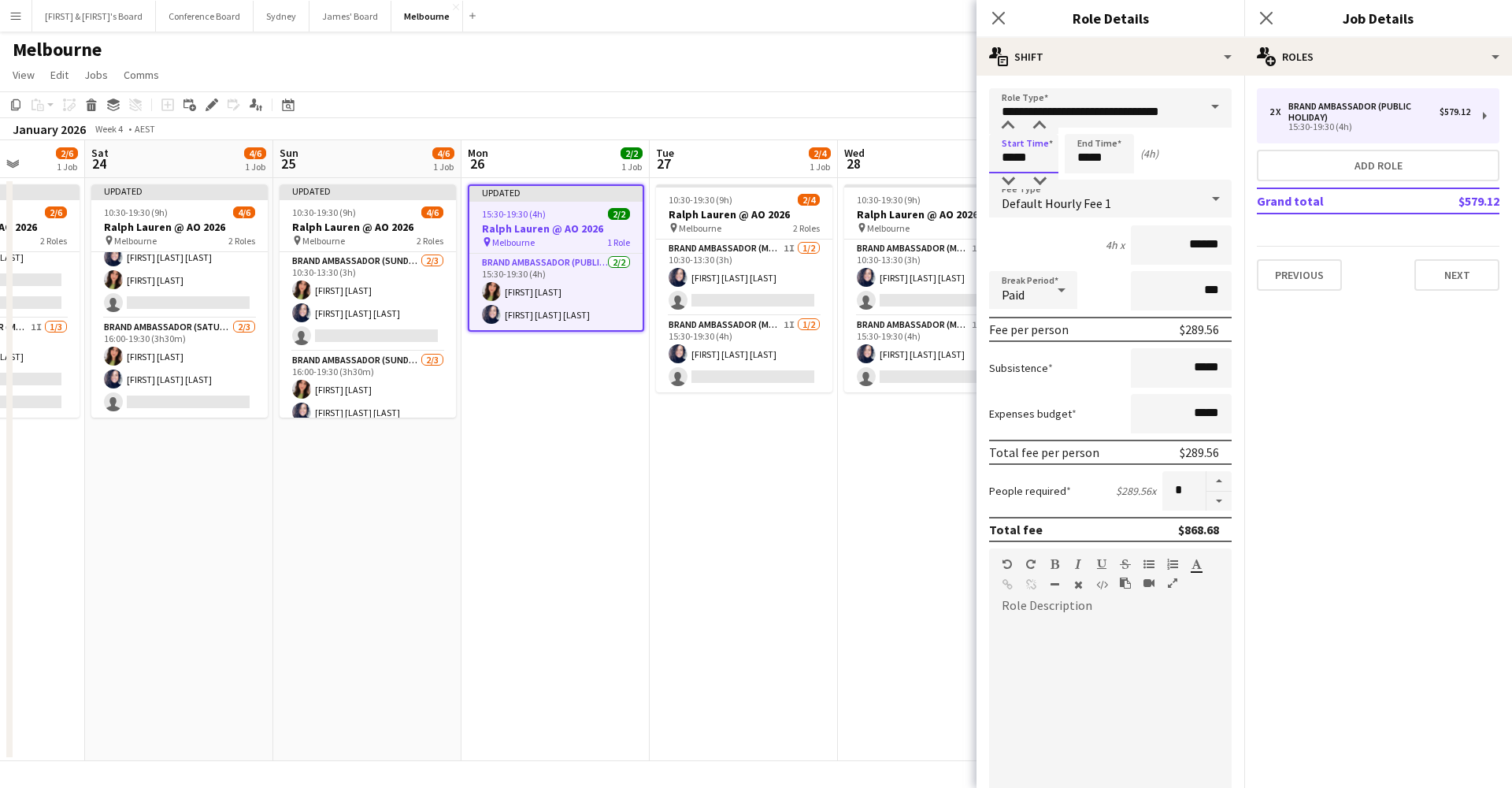 drag, startPoint x: 1025, startPoint y: 163, endPoint x: 1022, endPoint y: 155, distance: 8.544004 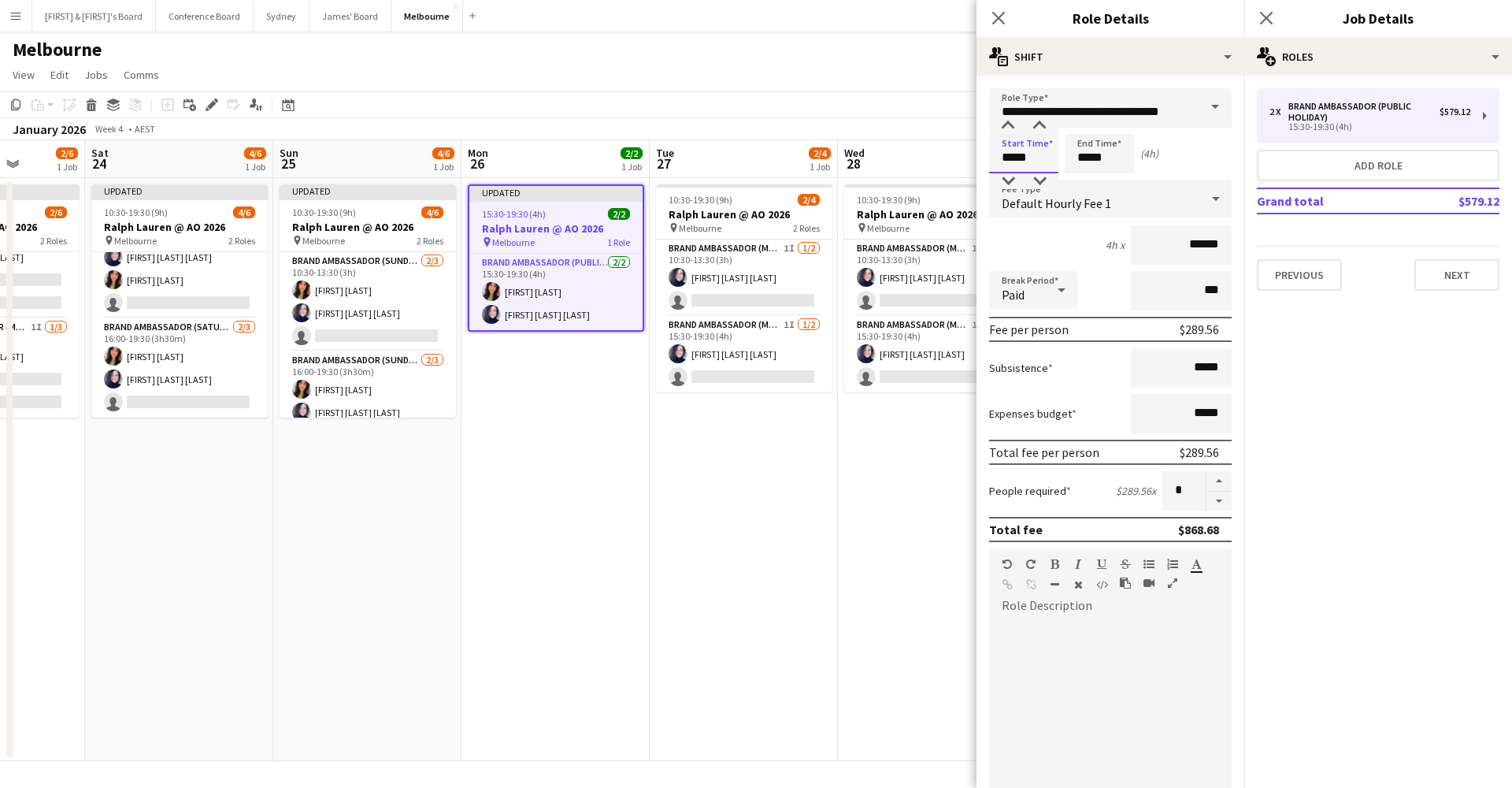 click on "*****" at bounding box center [1024, 154] 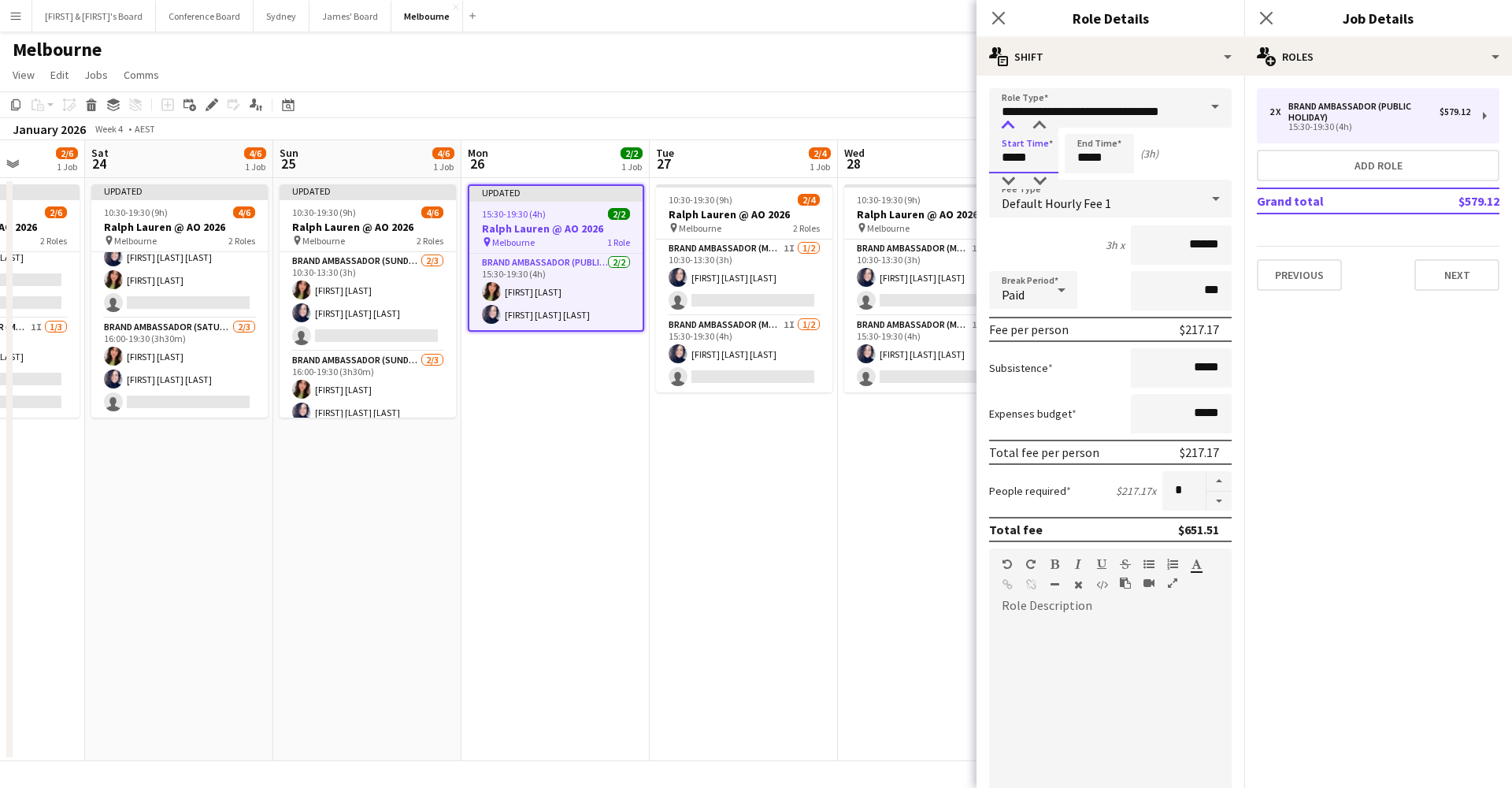 click at bounding box center (1008, 126) 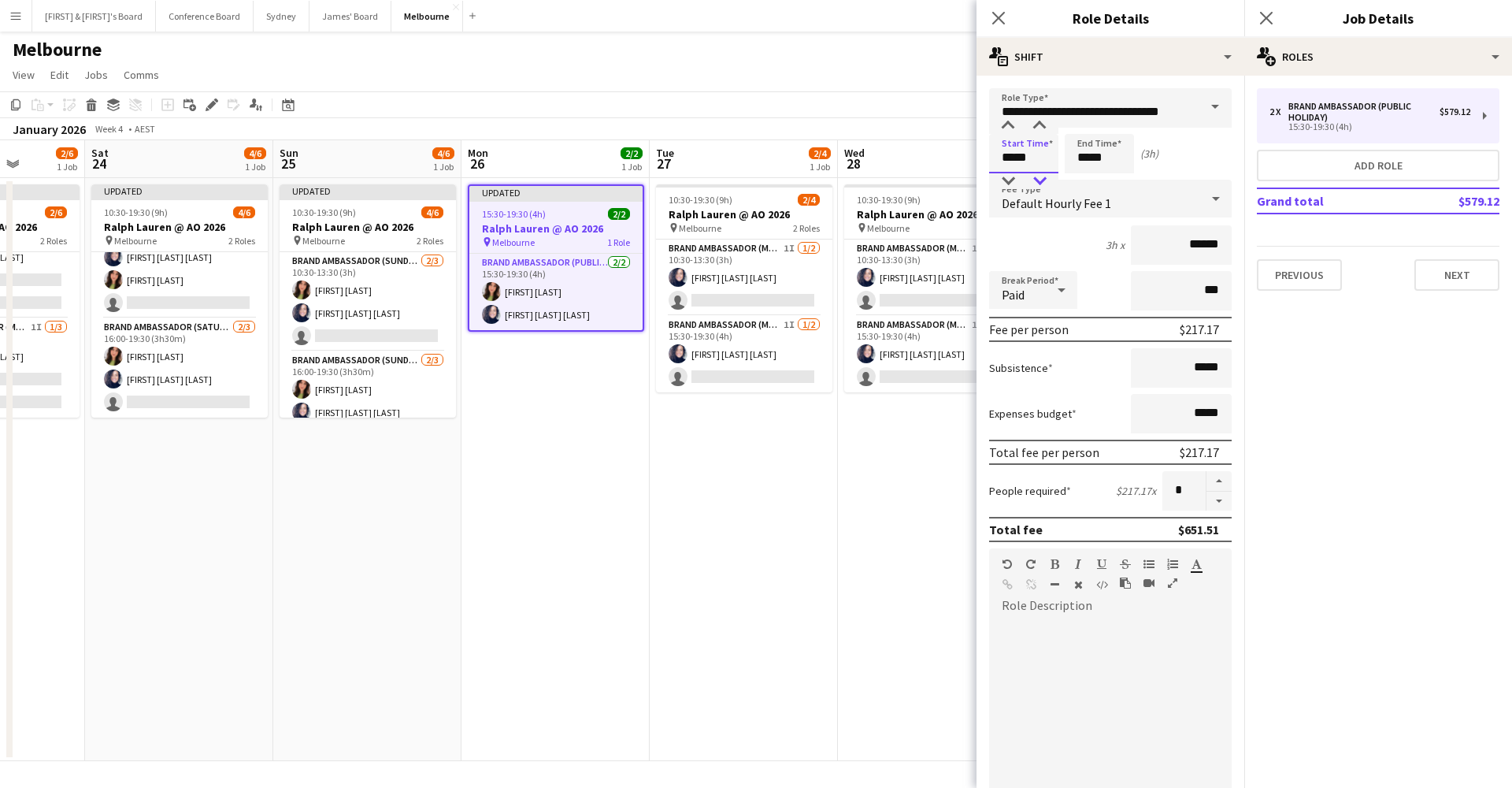 click at bounding box center (1040, 181) 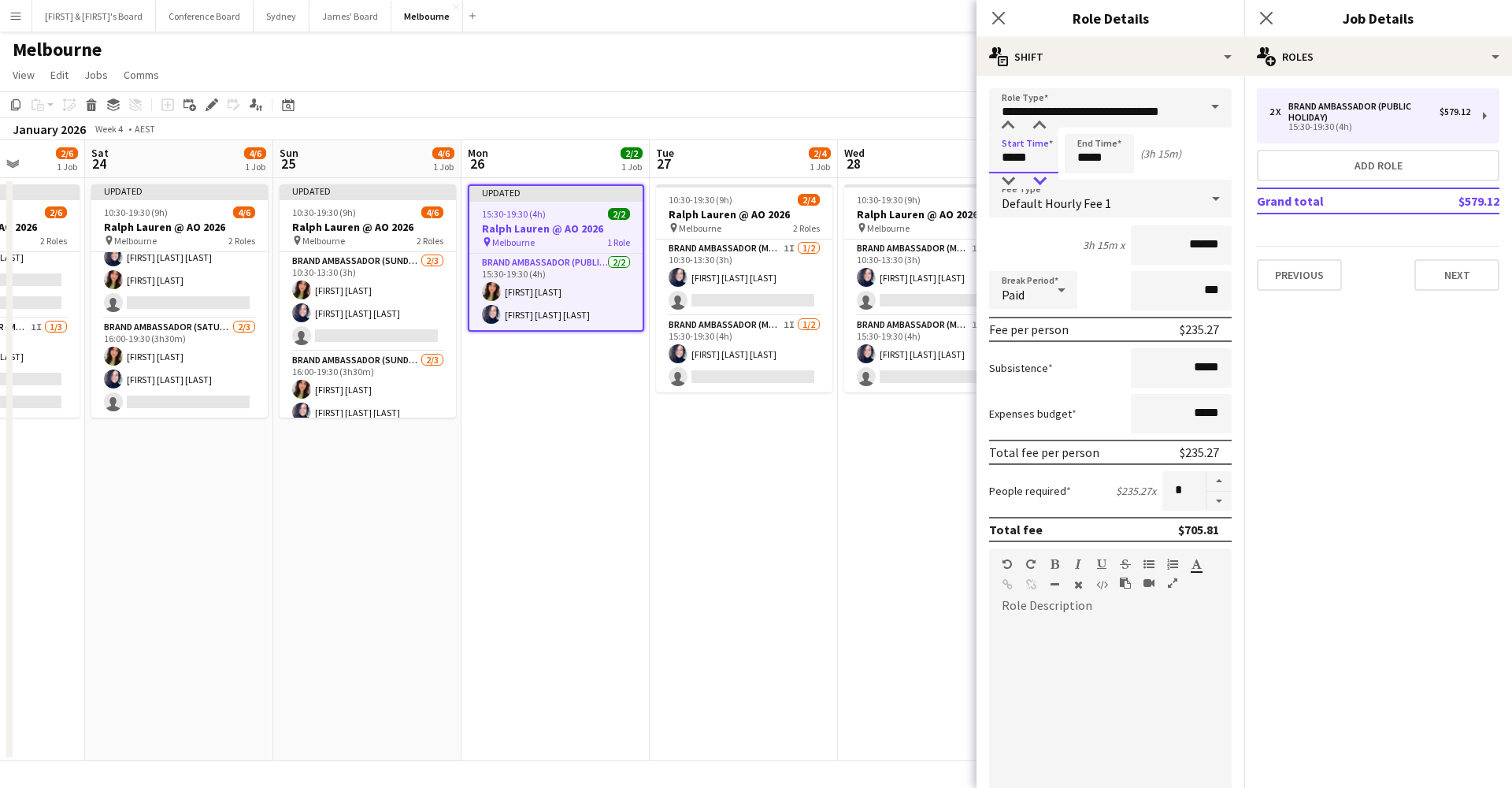 type on "*****" 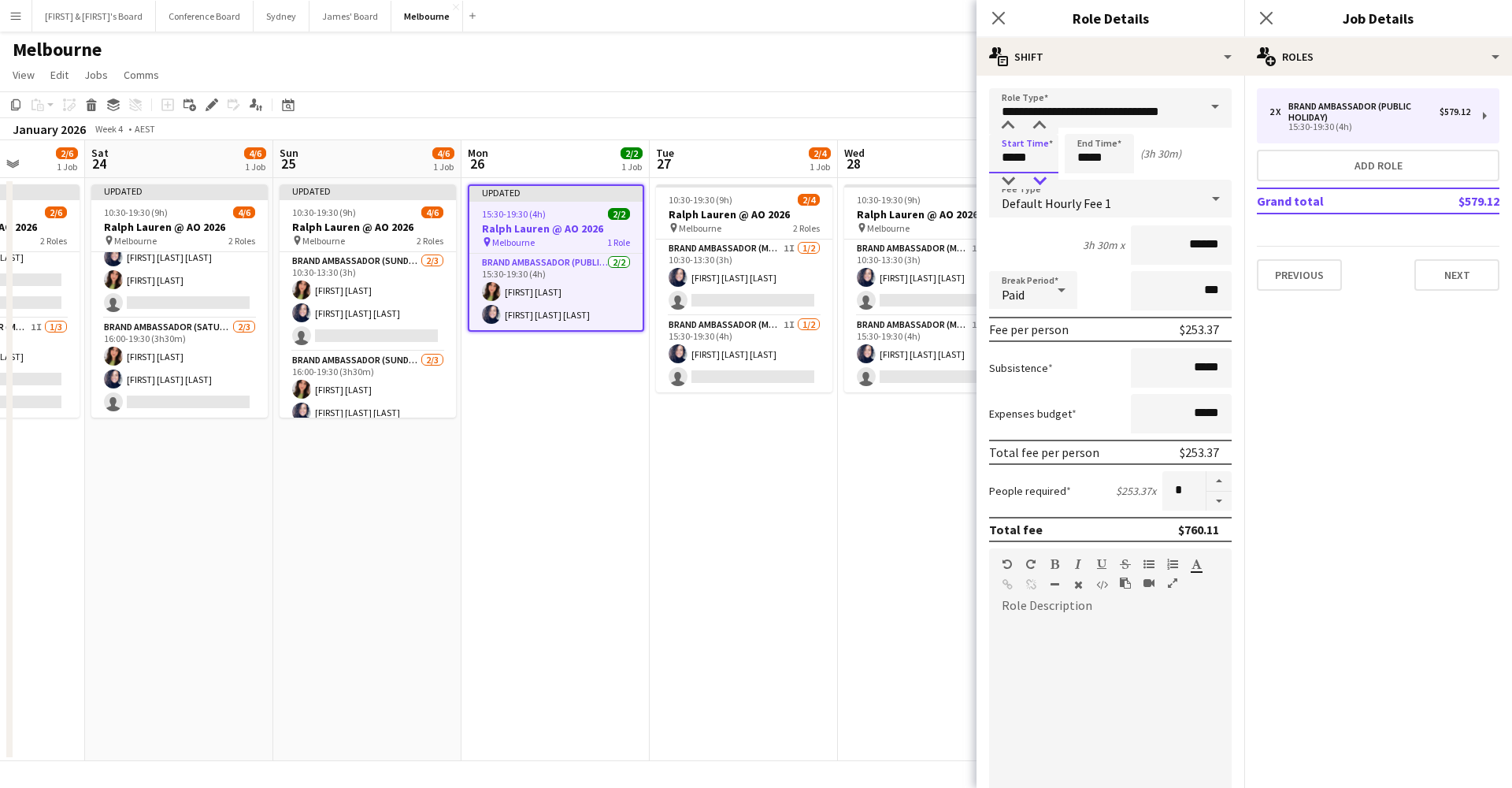 click at bounding box center (1040, 181) 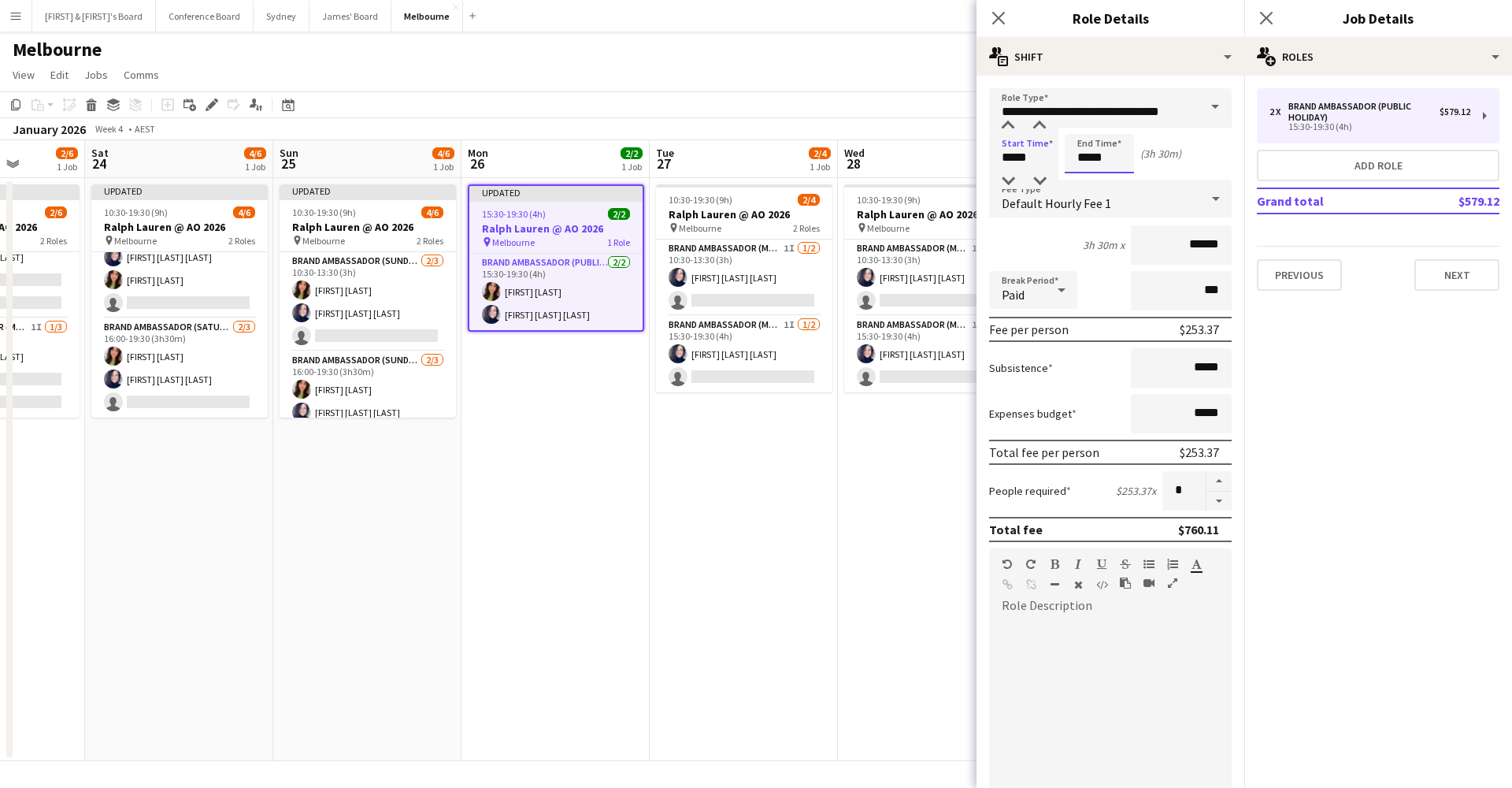 click on "*****" at bounding box center [1099, 154] 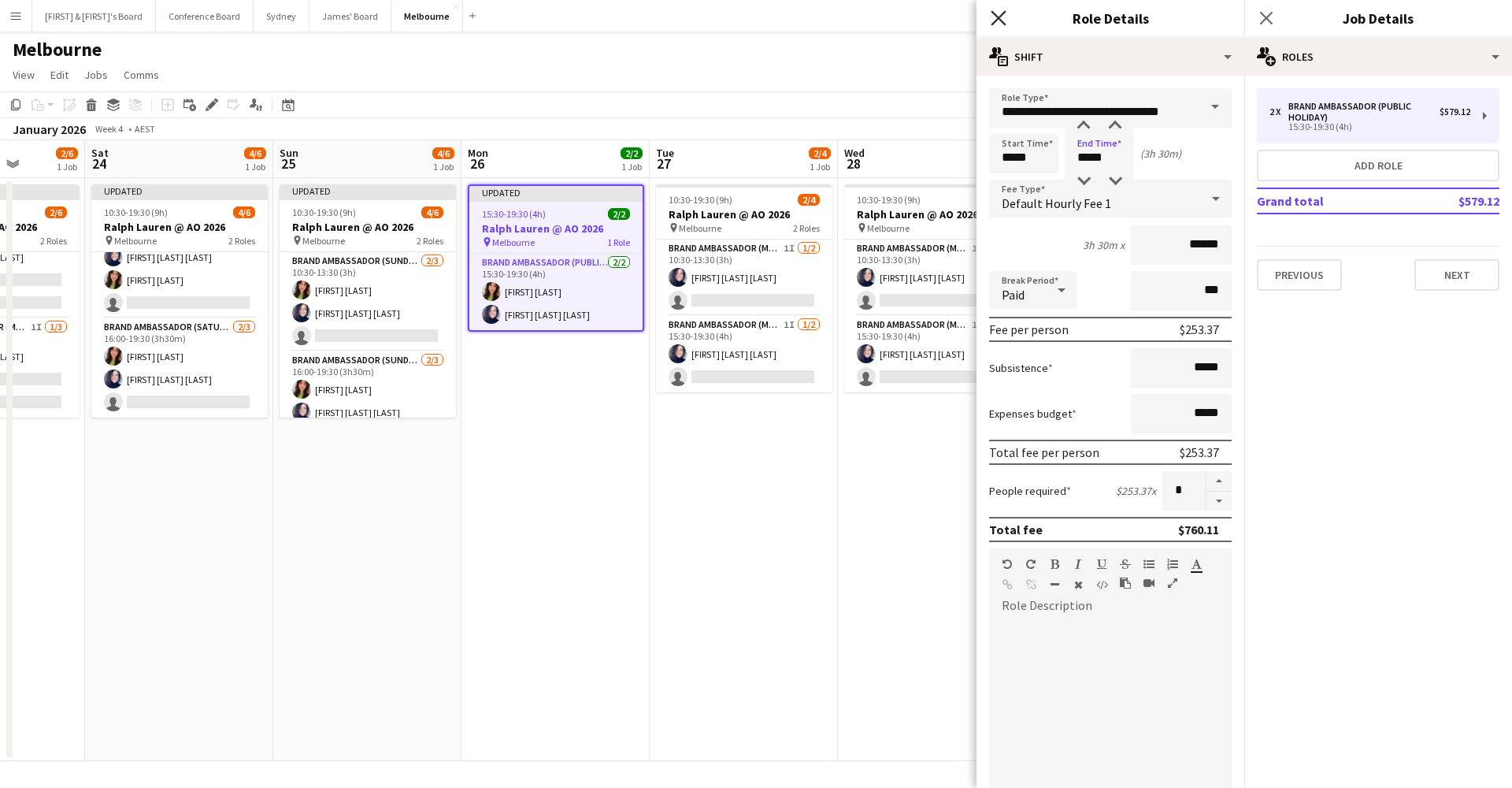 click 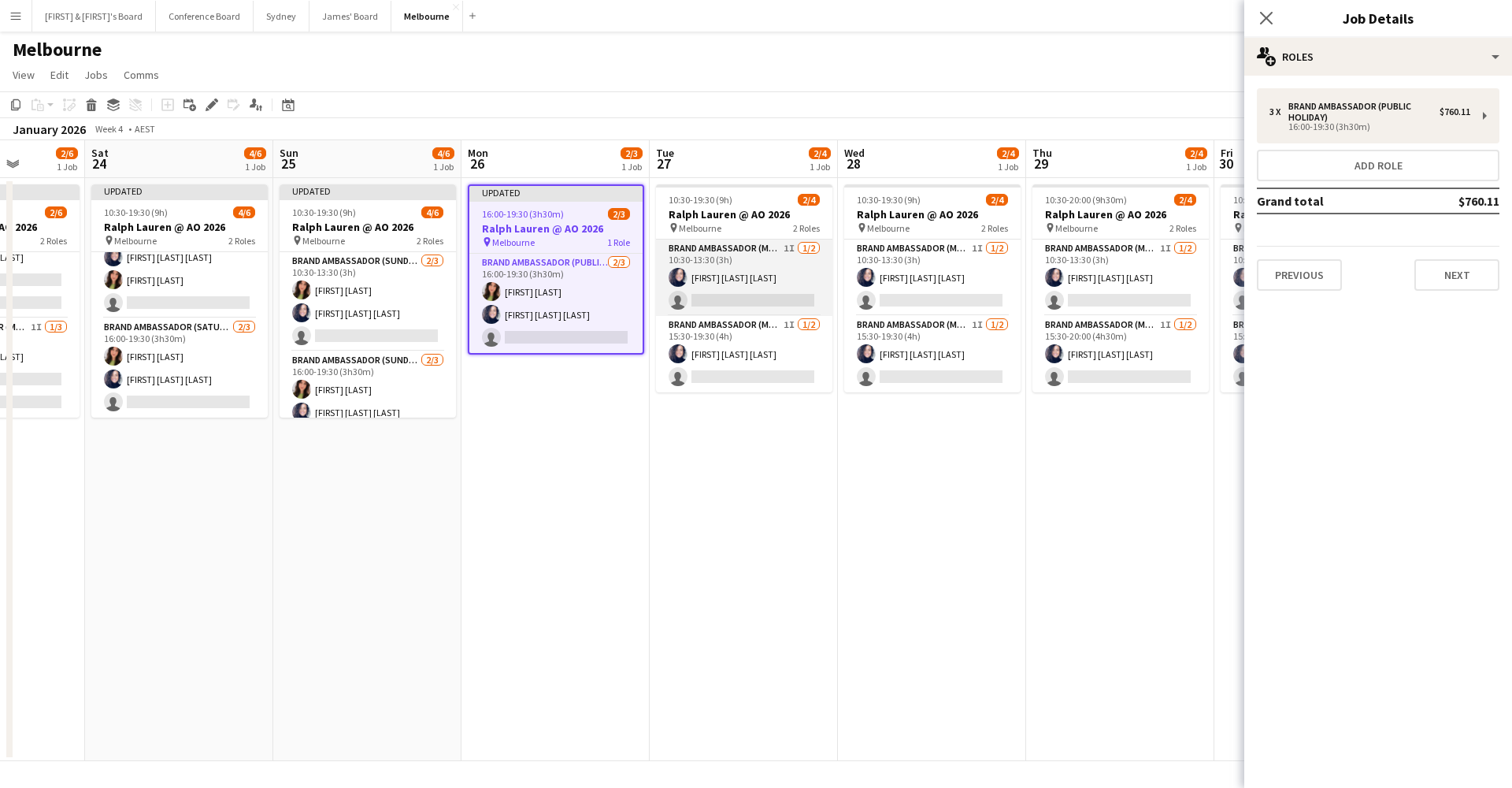 click on "Brand Ambassador (Mon - Fri)   1I   1/2   10:30-13:30 (3h)
[FIRST] [LAST]
single-neutral-actions" at bounding box center [744, 277] 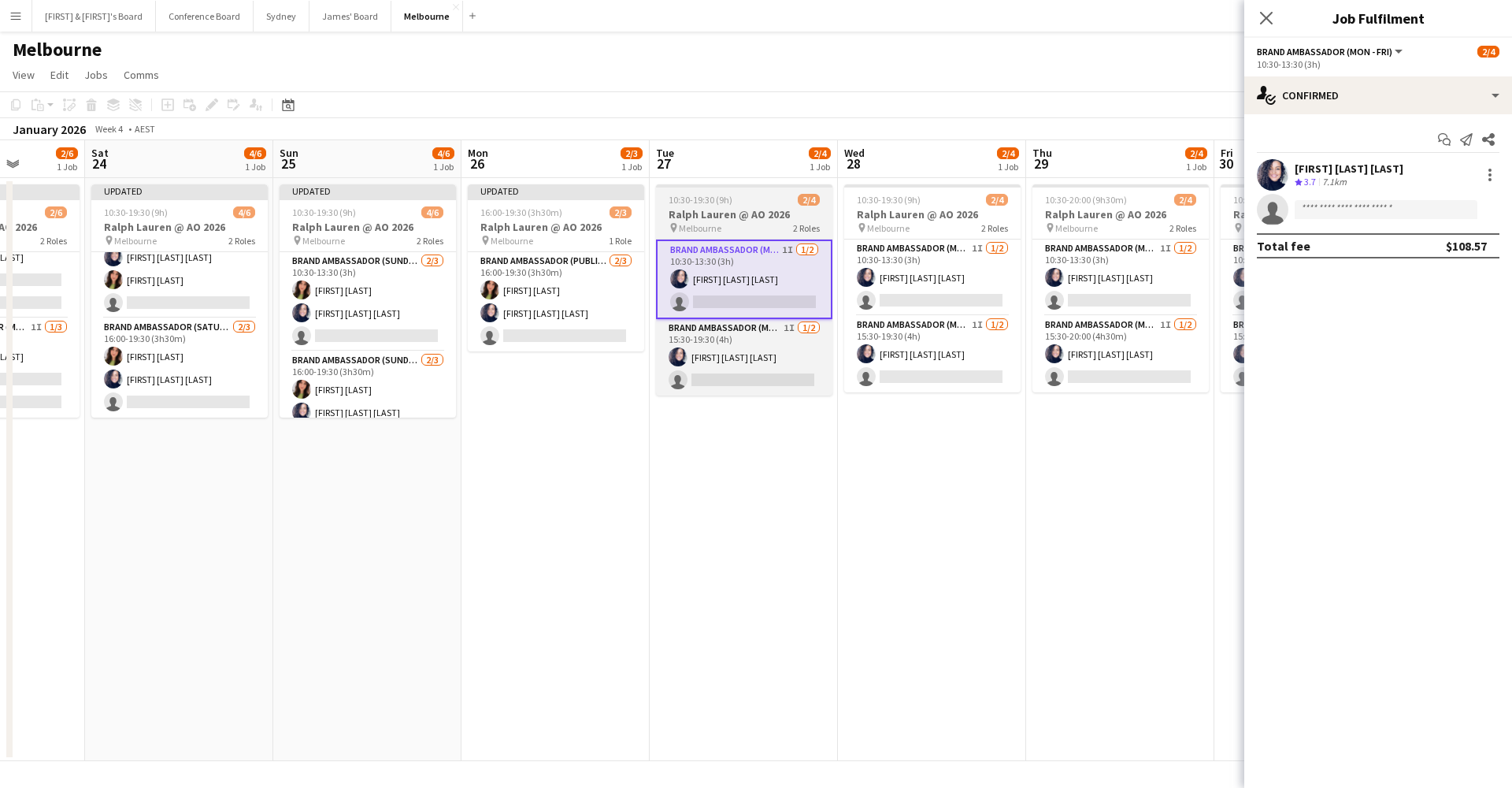 click on "Ralph Lauren @ AO 2026" at bounding box center [744, 214] 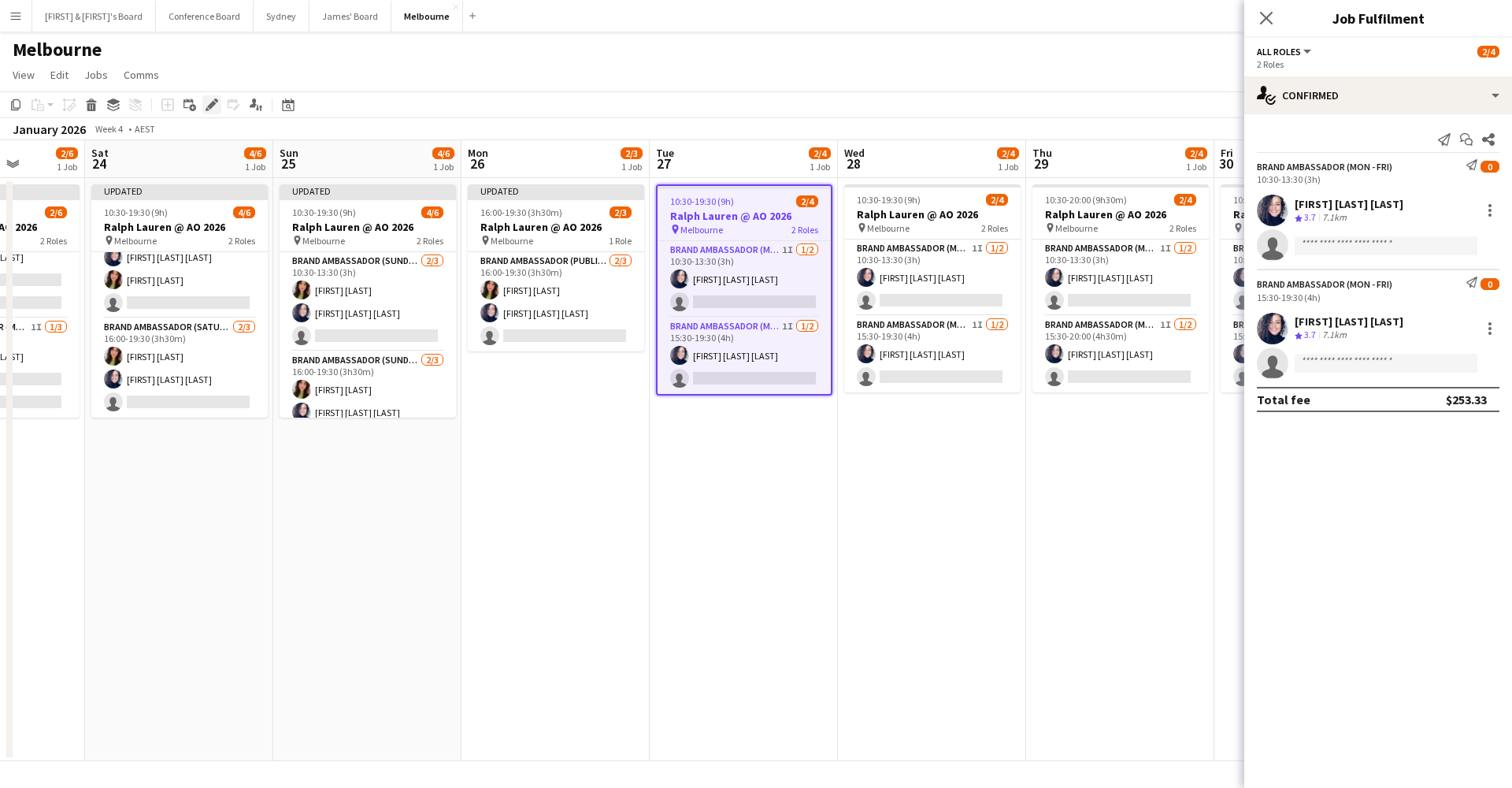 click 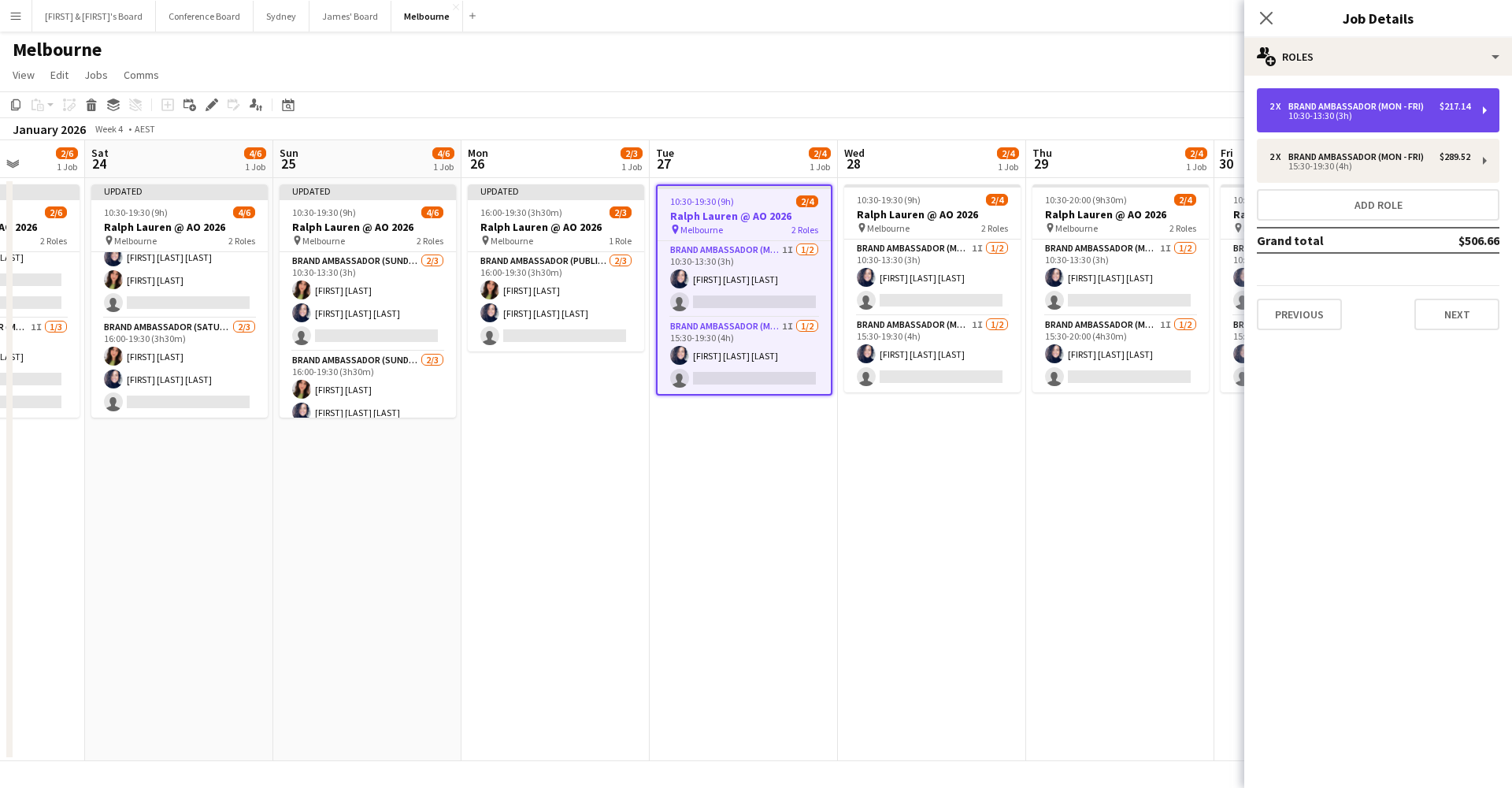 click on "Brand Ambassador (Mon - Fri)" at bounding box center (1359, 106) 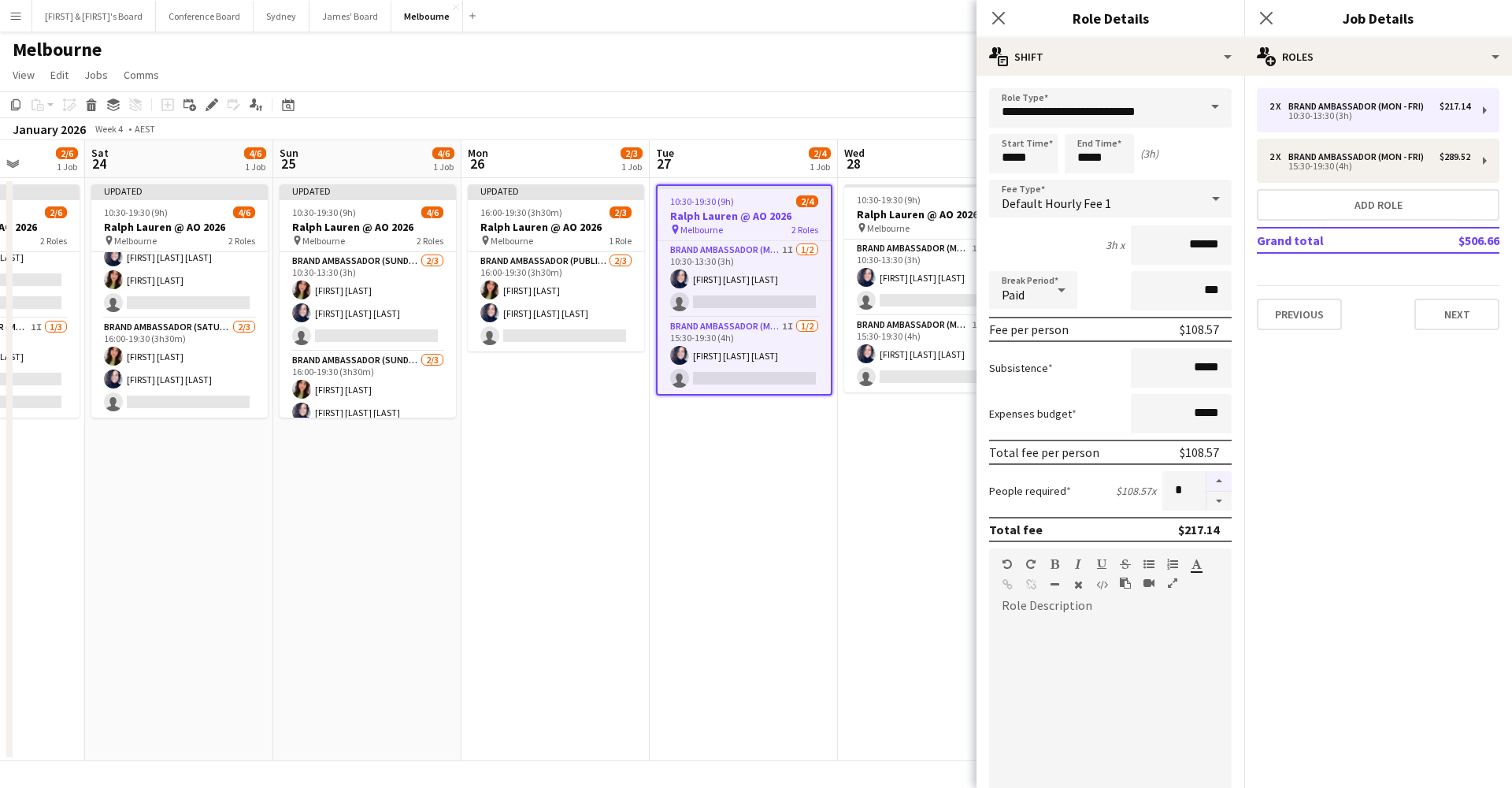 click at bounding box center [1219, 481] 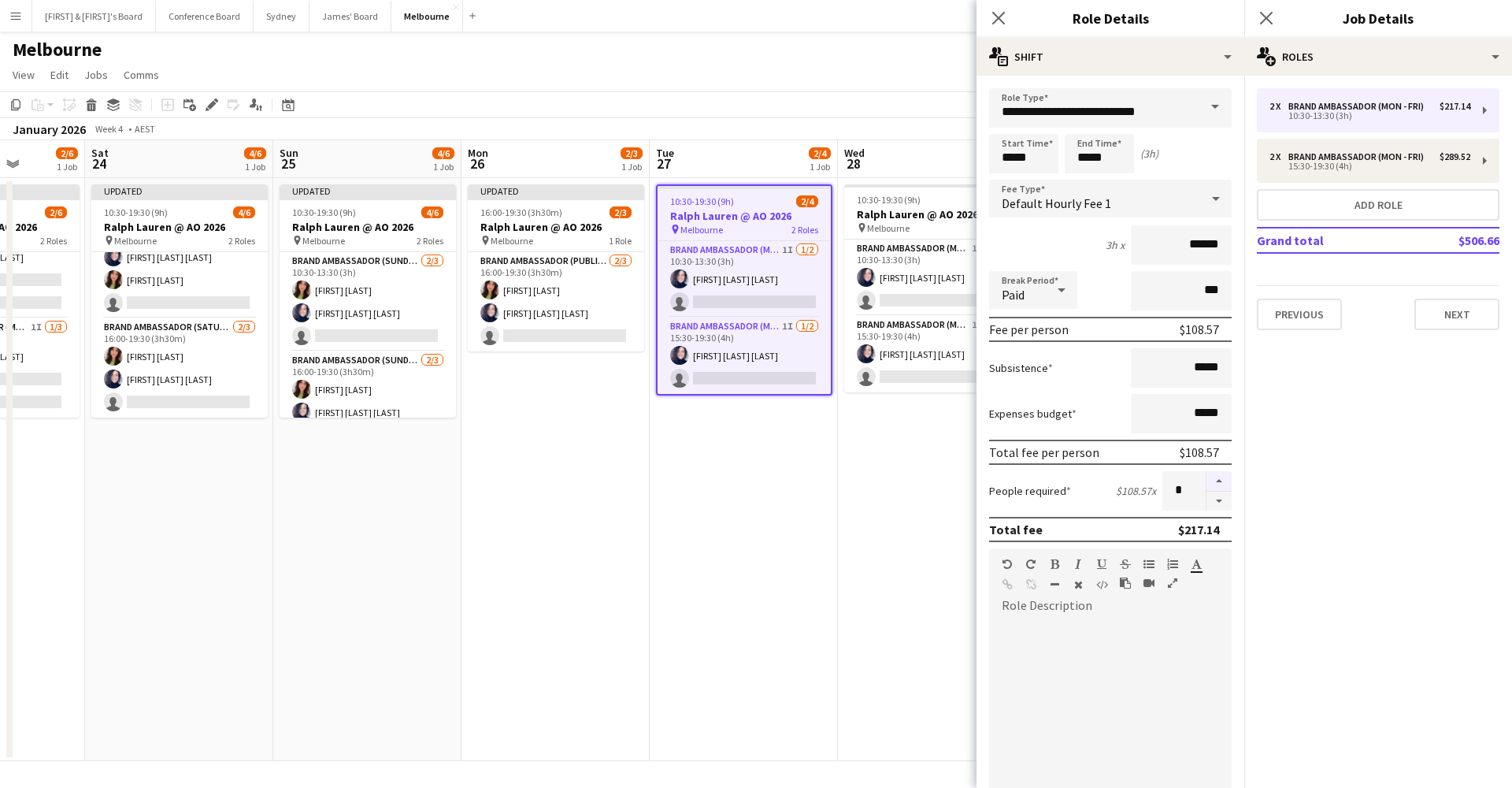 type on "*" 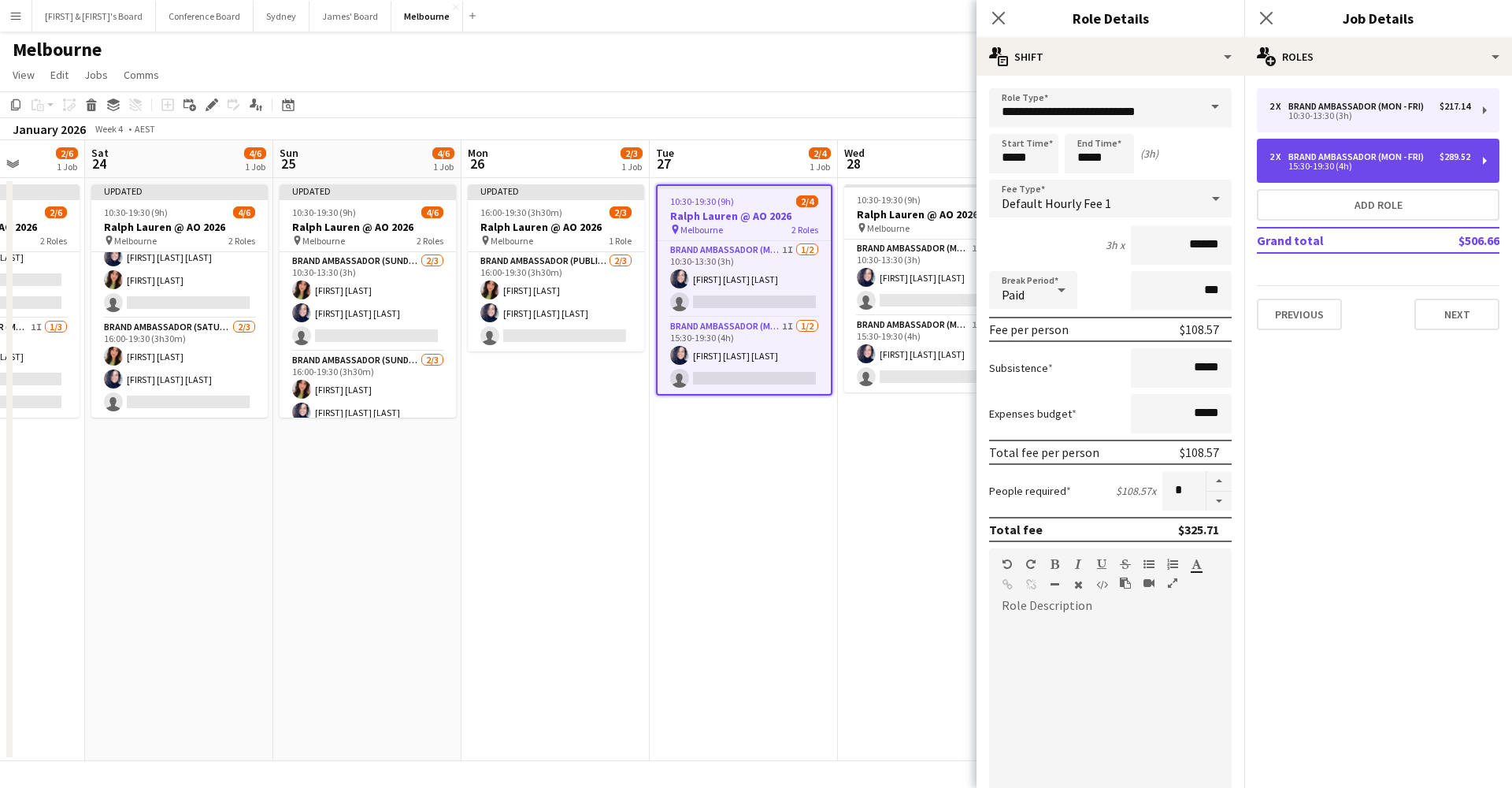 click on "15:30-19:30 (4h)" at bounding box center (1369, 166) 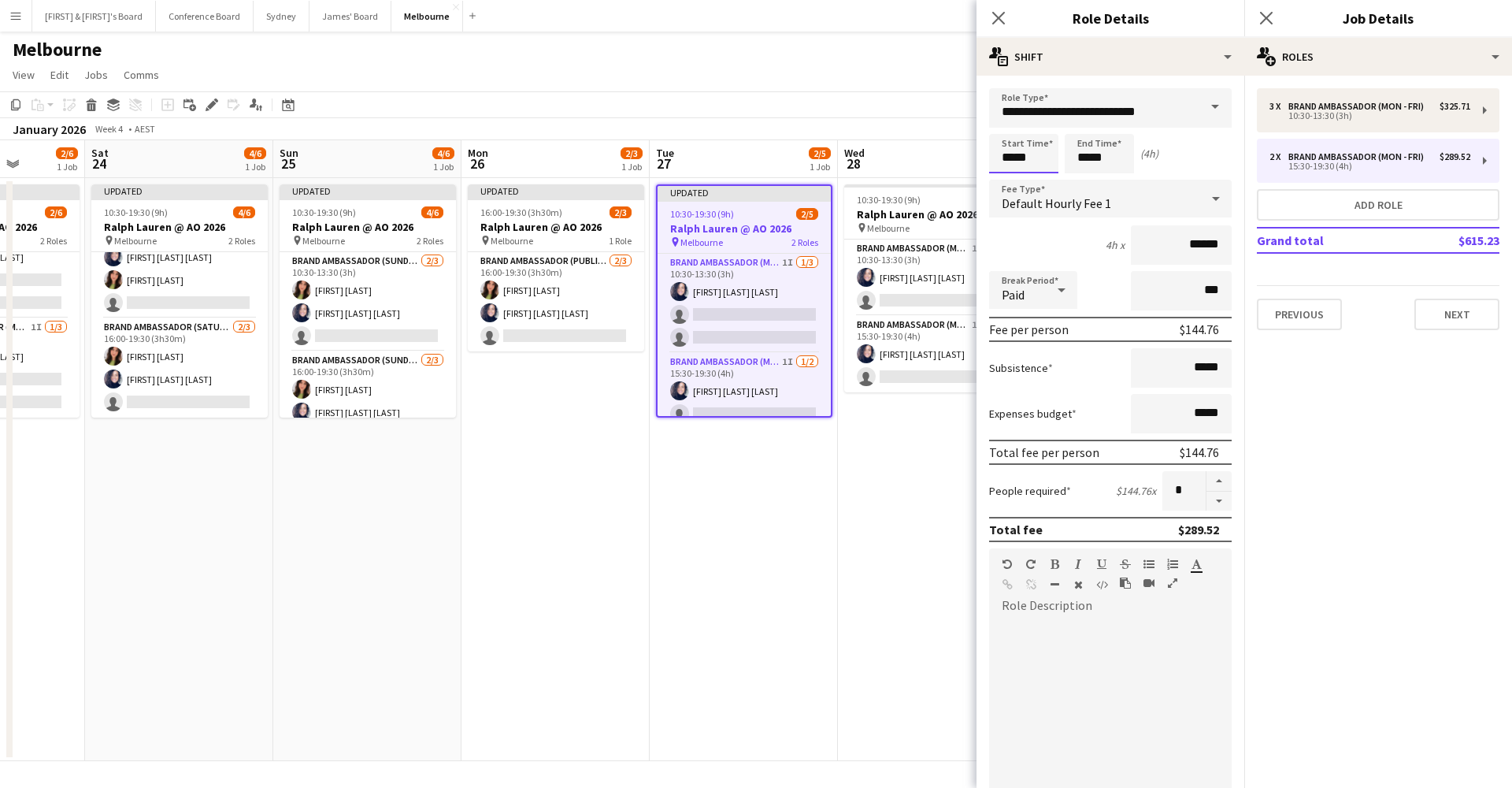 drag, startPoint x: 997, startPoint y: 141, endPoint x: 1014, endPoint y: 146, distance: 17.720045 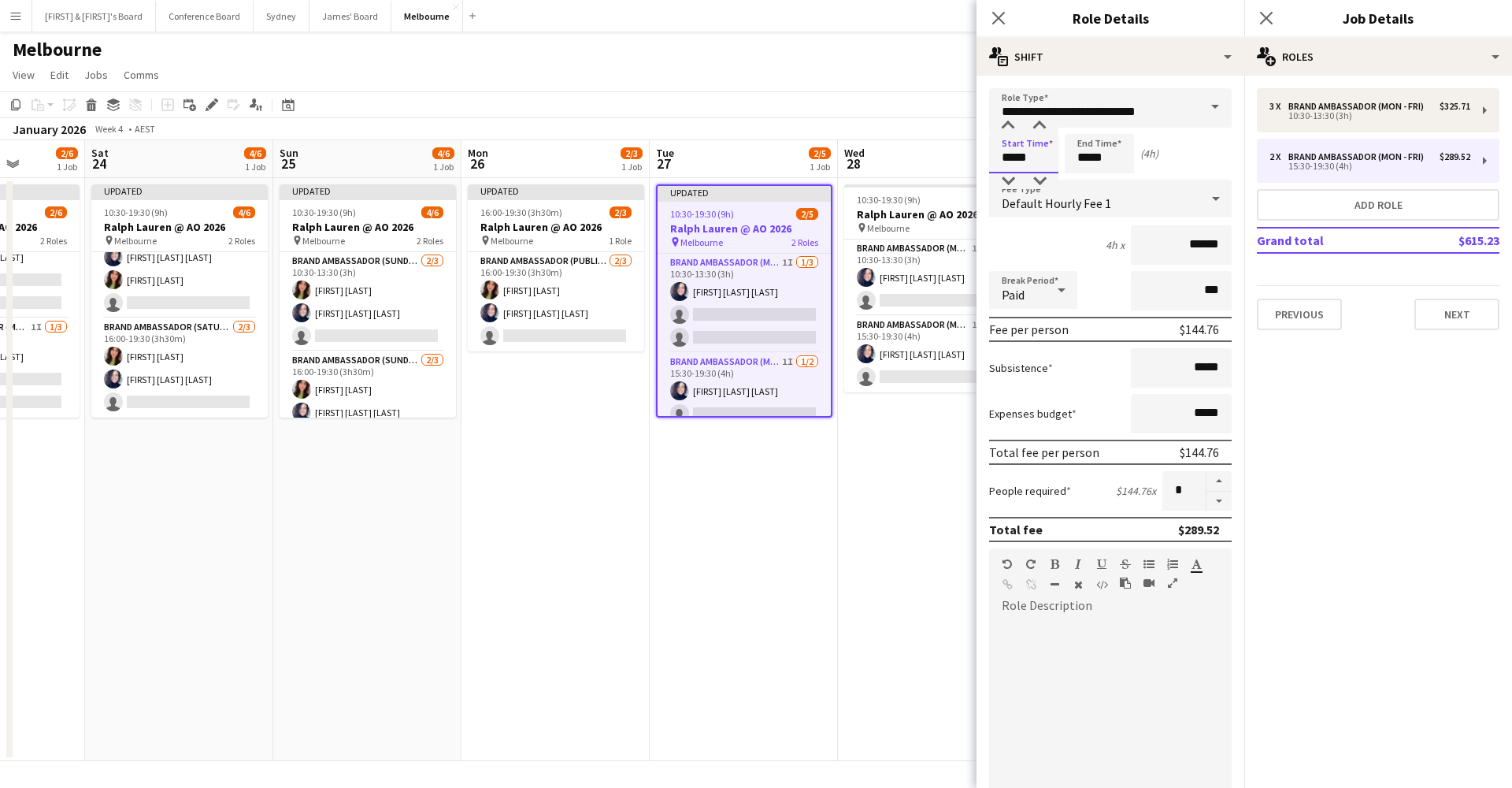 drag, startPoint x: 1017, startPoint y: 122, endPoint x: 1054, endPoint y: 155, distance: 49.578221 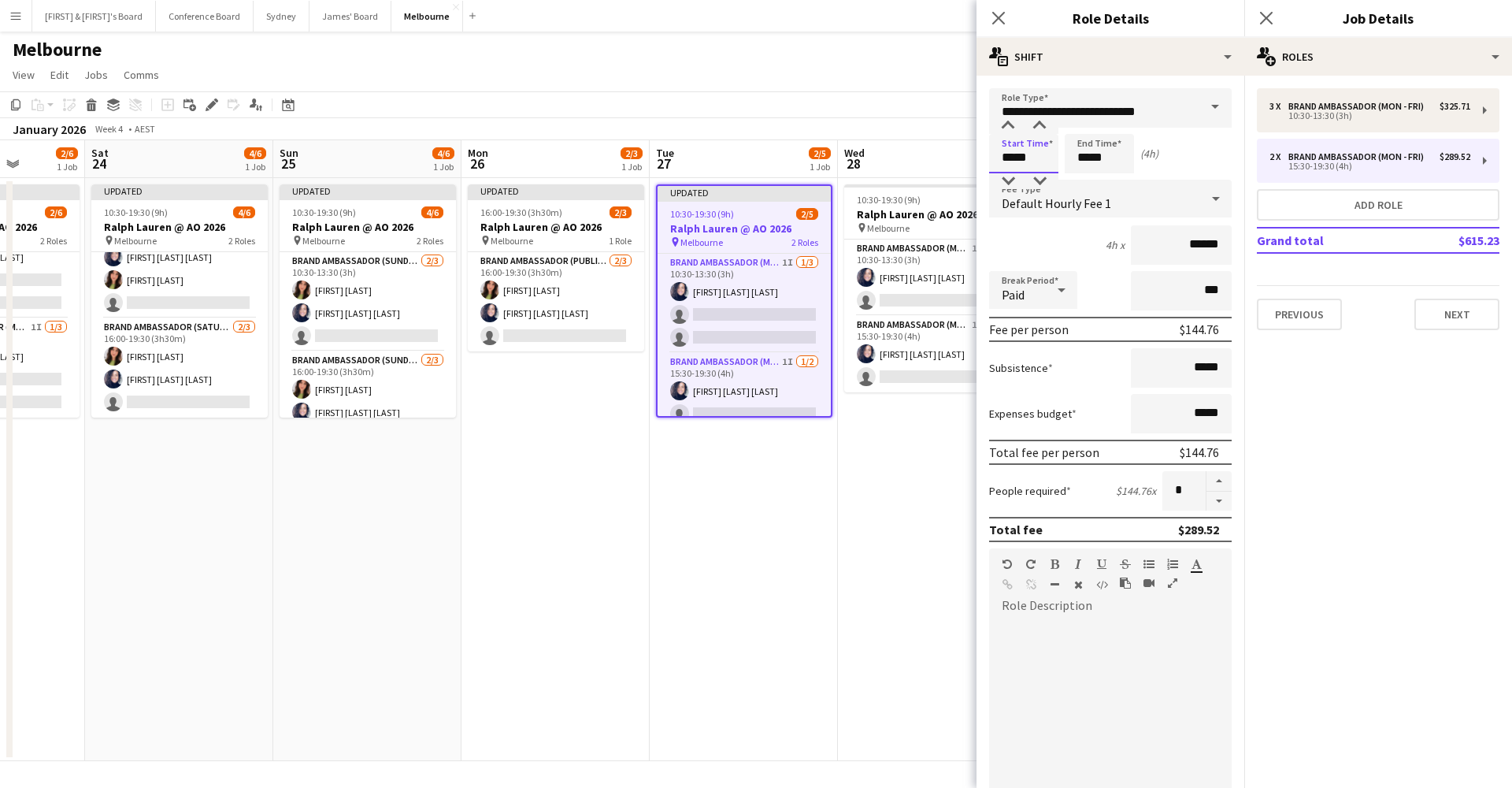 click at bounding box center (1008, 126) 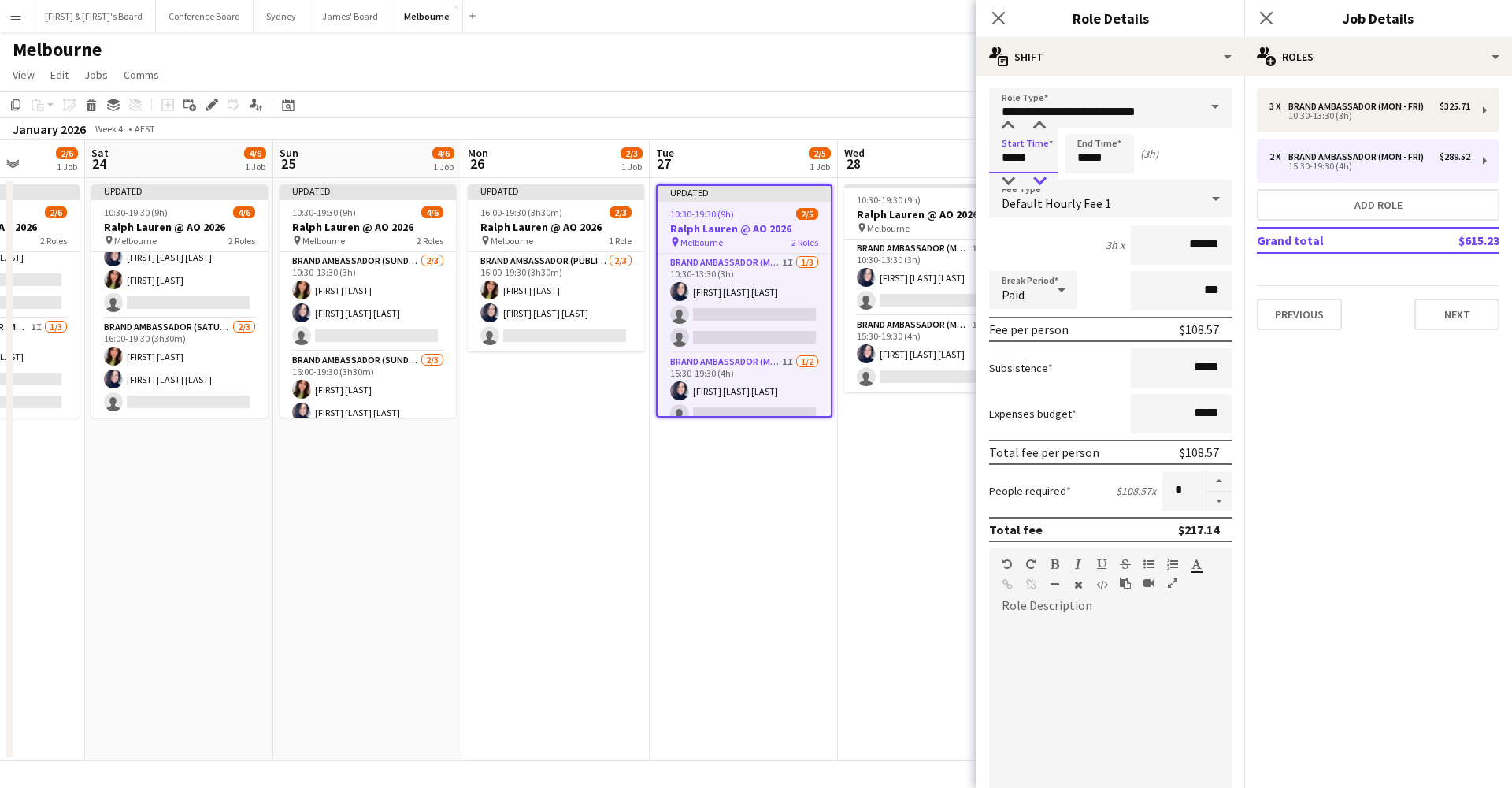 click at bounding box center [1040, 181] 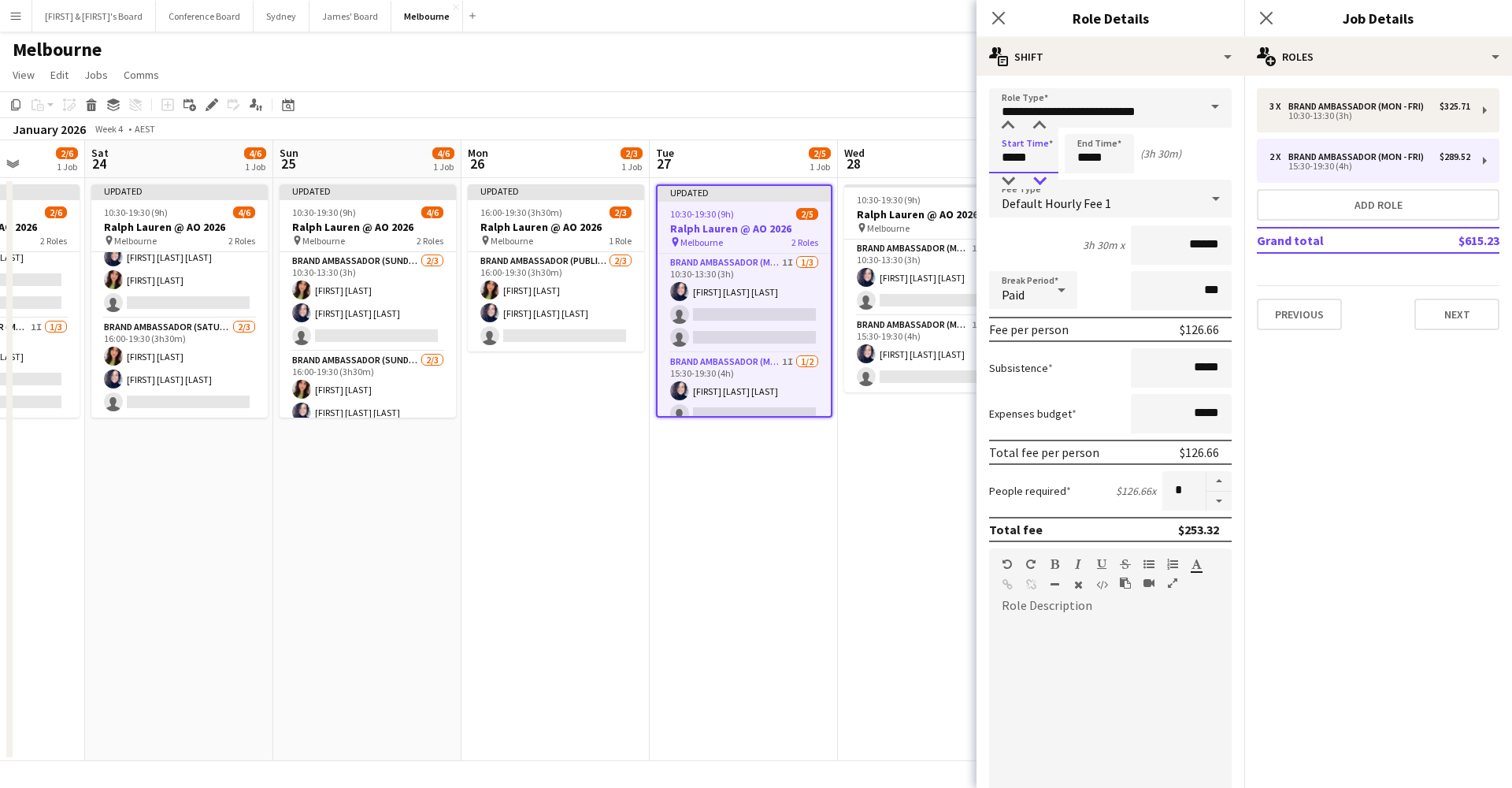 click at bounding box center (1040, 181) 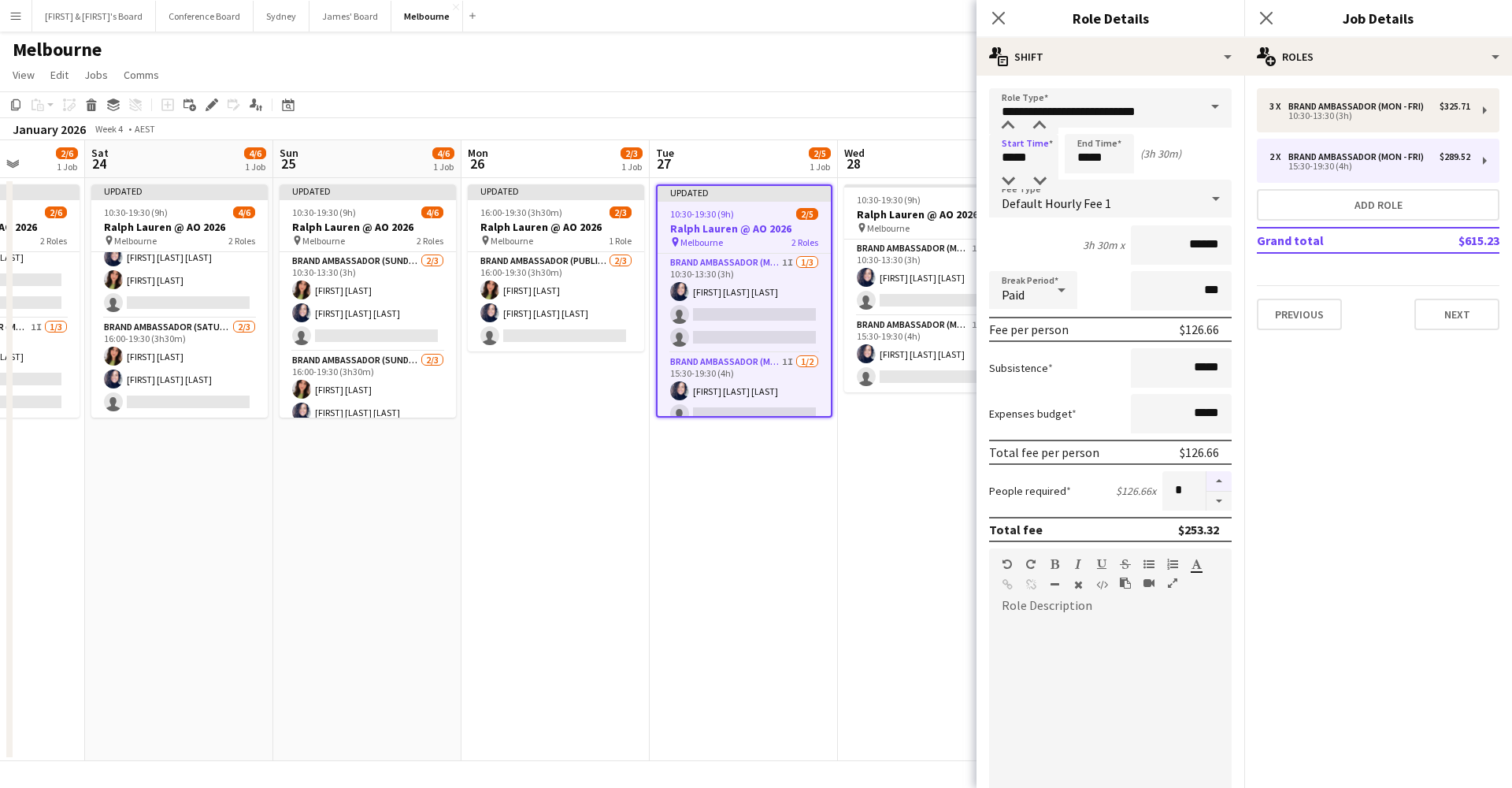 click at bounding box center (1219, 481) 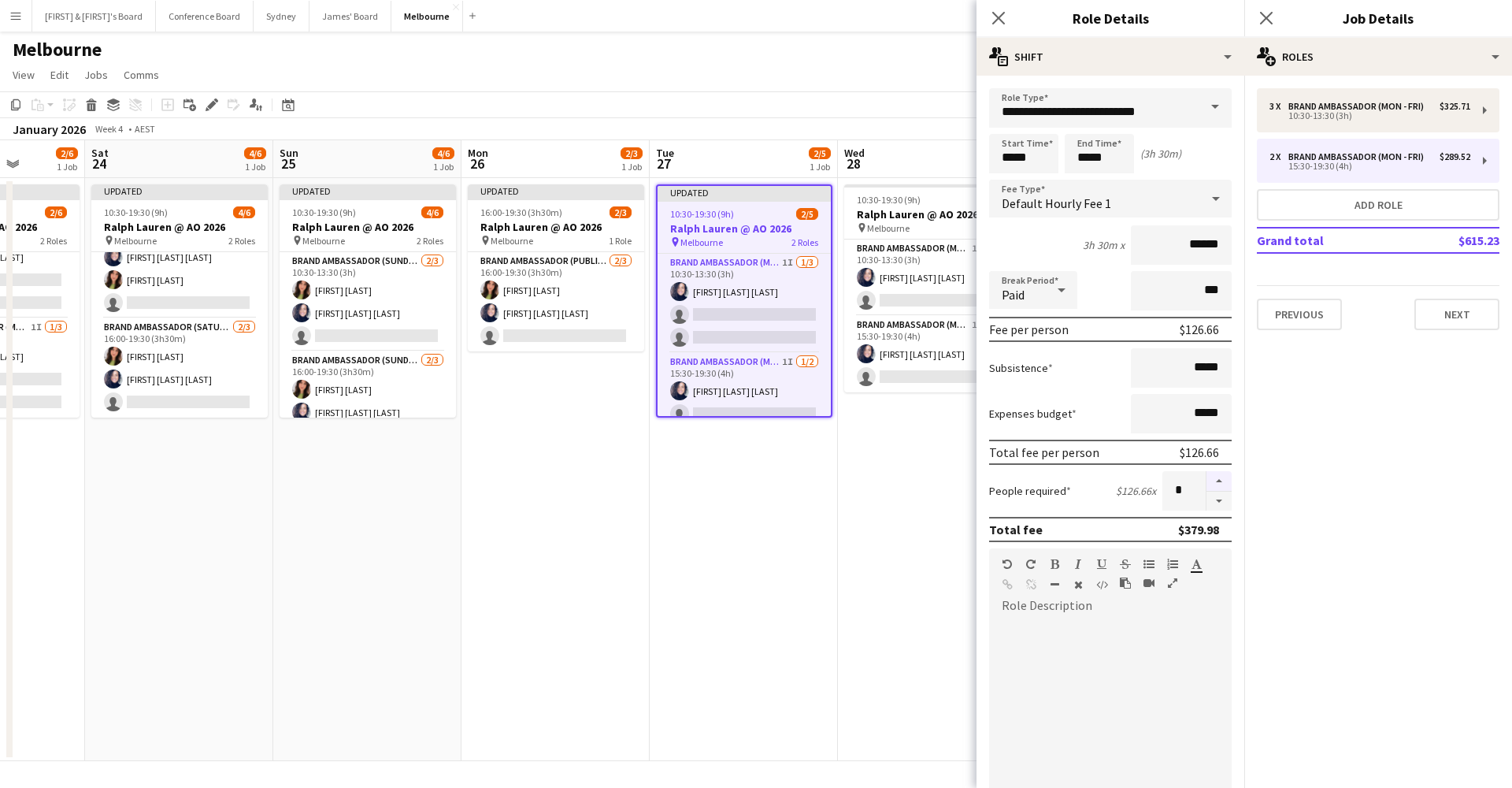 click at bounding box center (1219, 481) 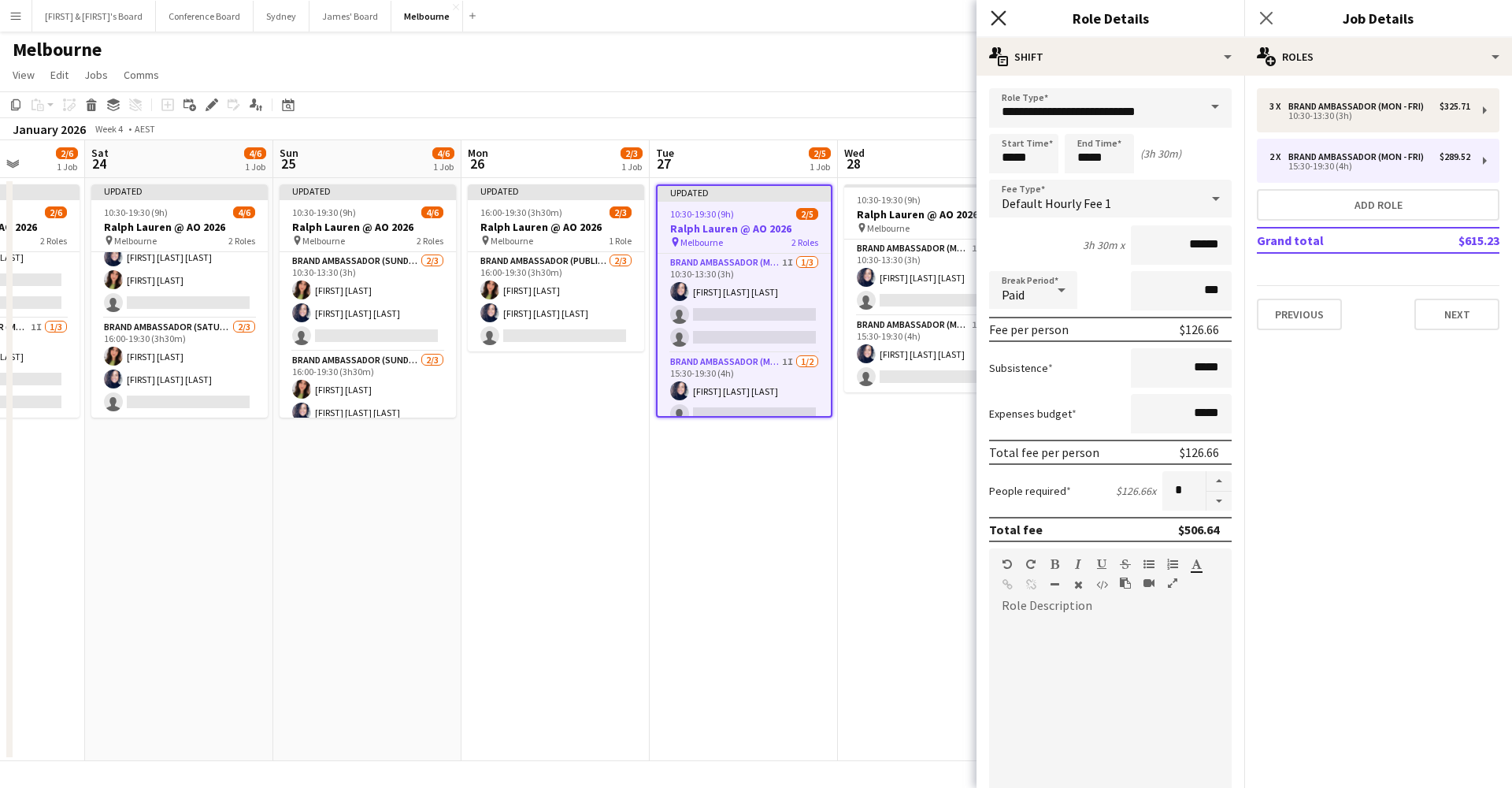 click 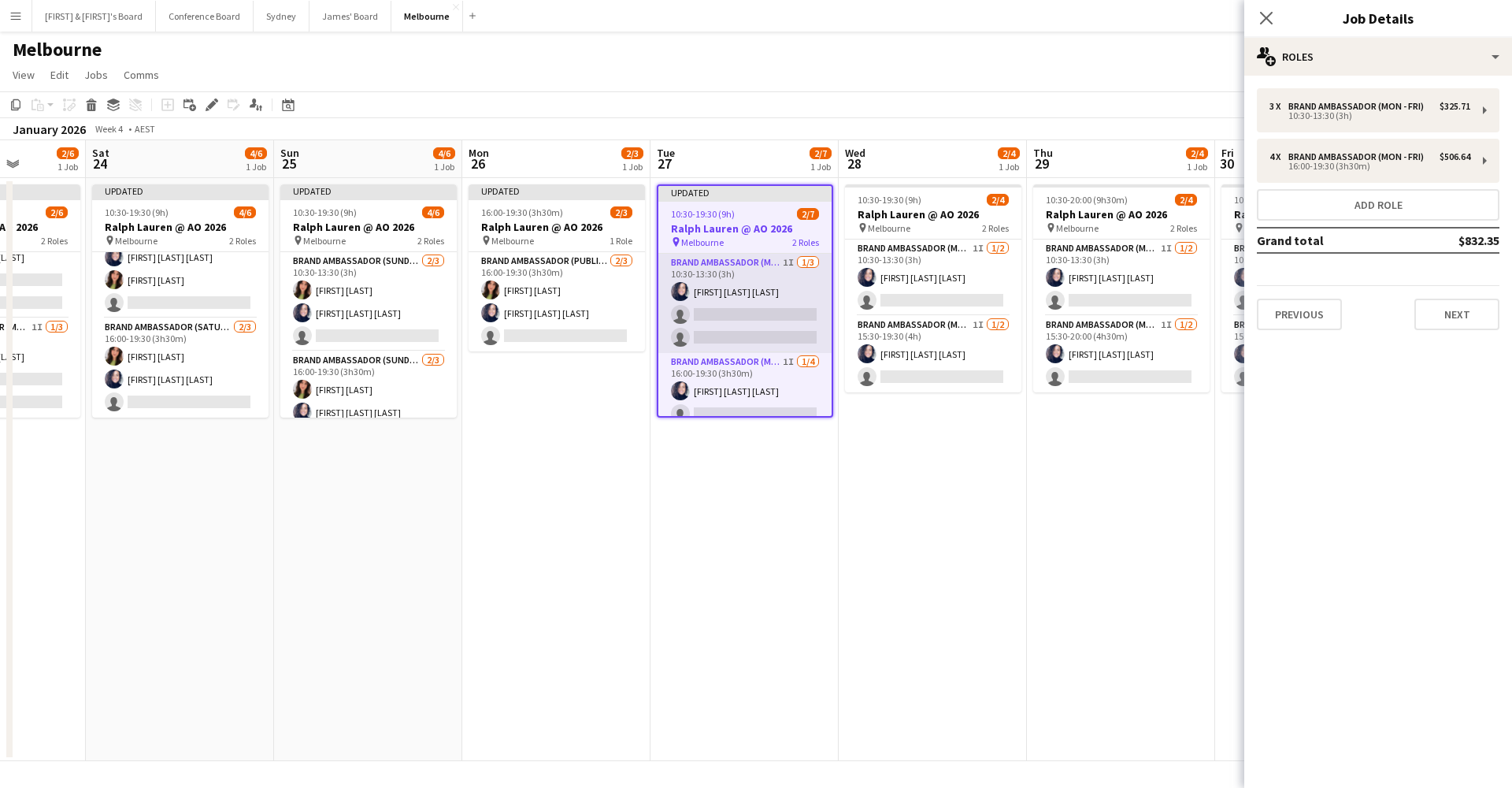 scroll, scrollTop: 0, scrollLeft: 480, axis: horizontal 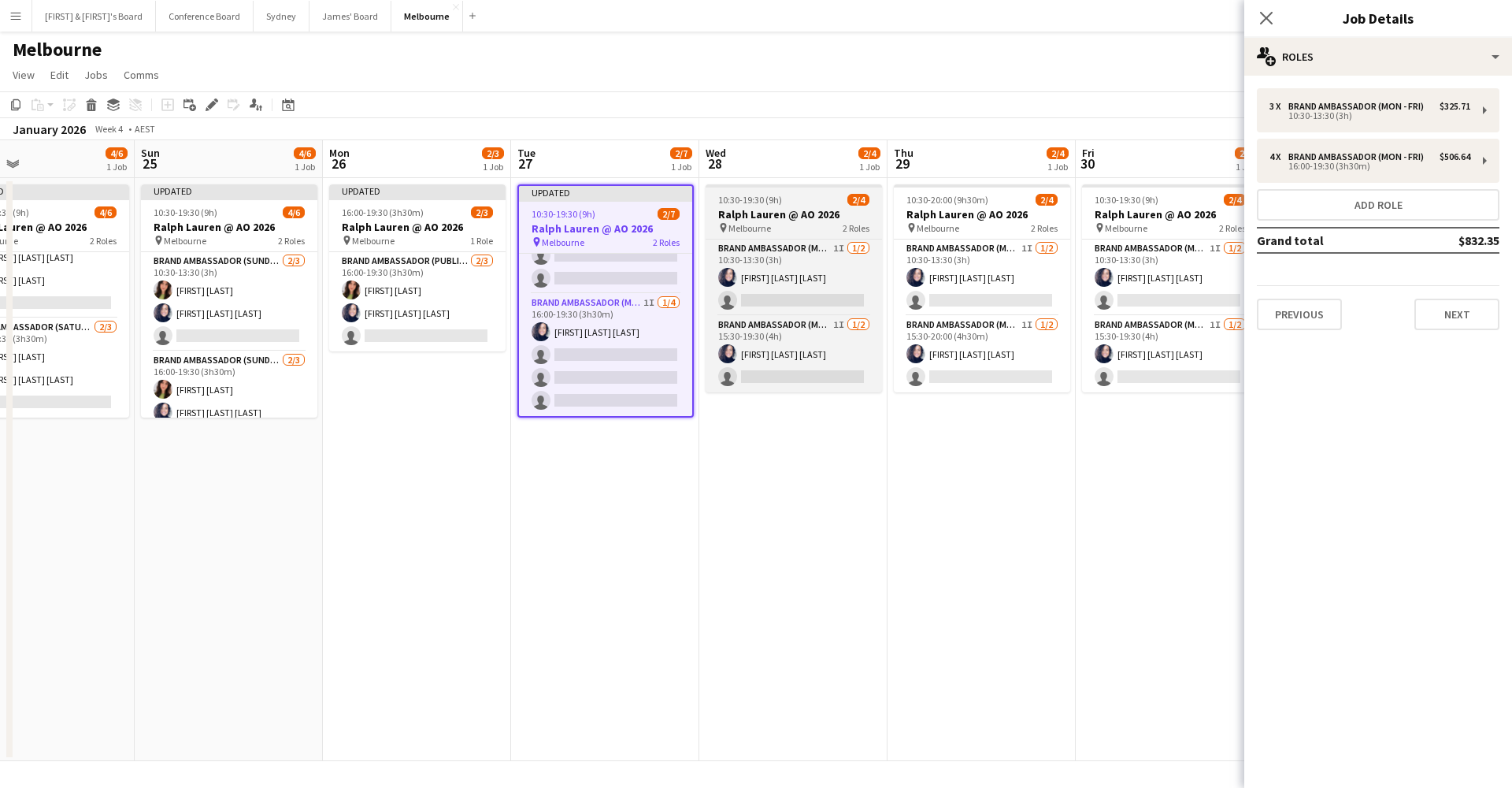 click on "pin
Melbourne   2 Roles" at bounding box center [794, 228] 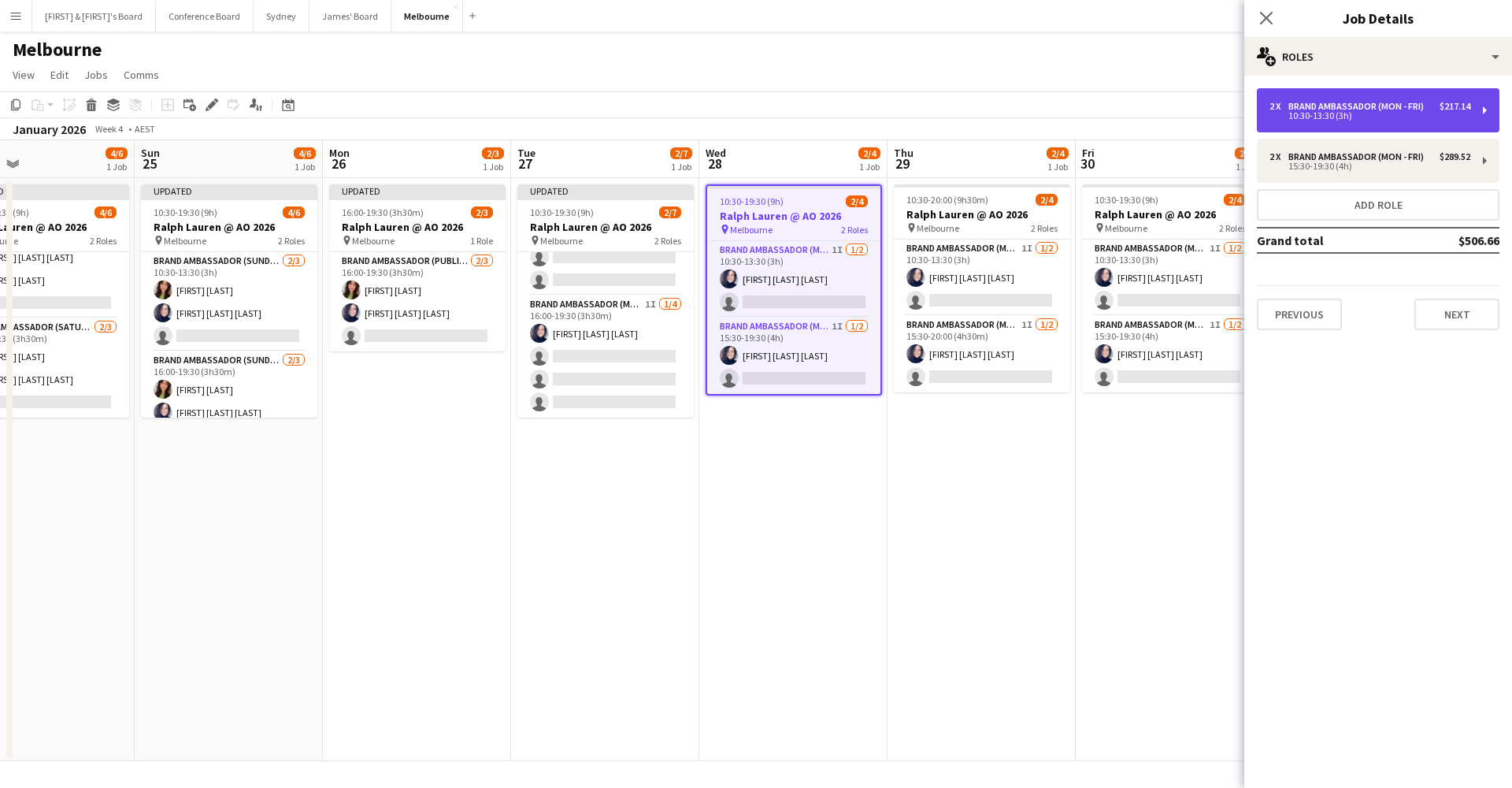 click on "10:30-13:30 (3h)" at bounding box center (1369, 116) 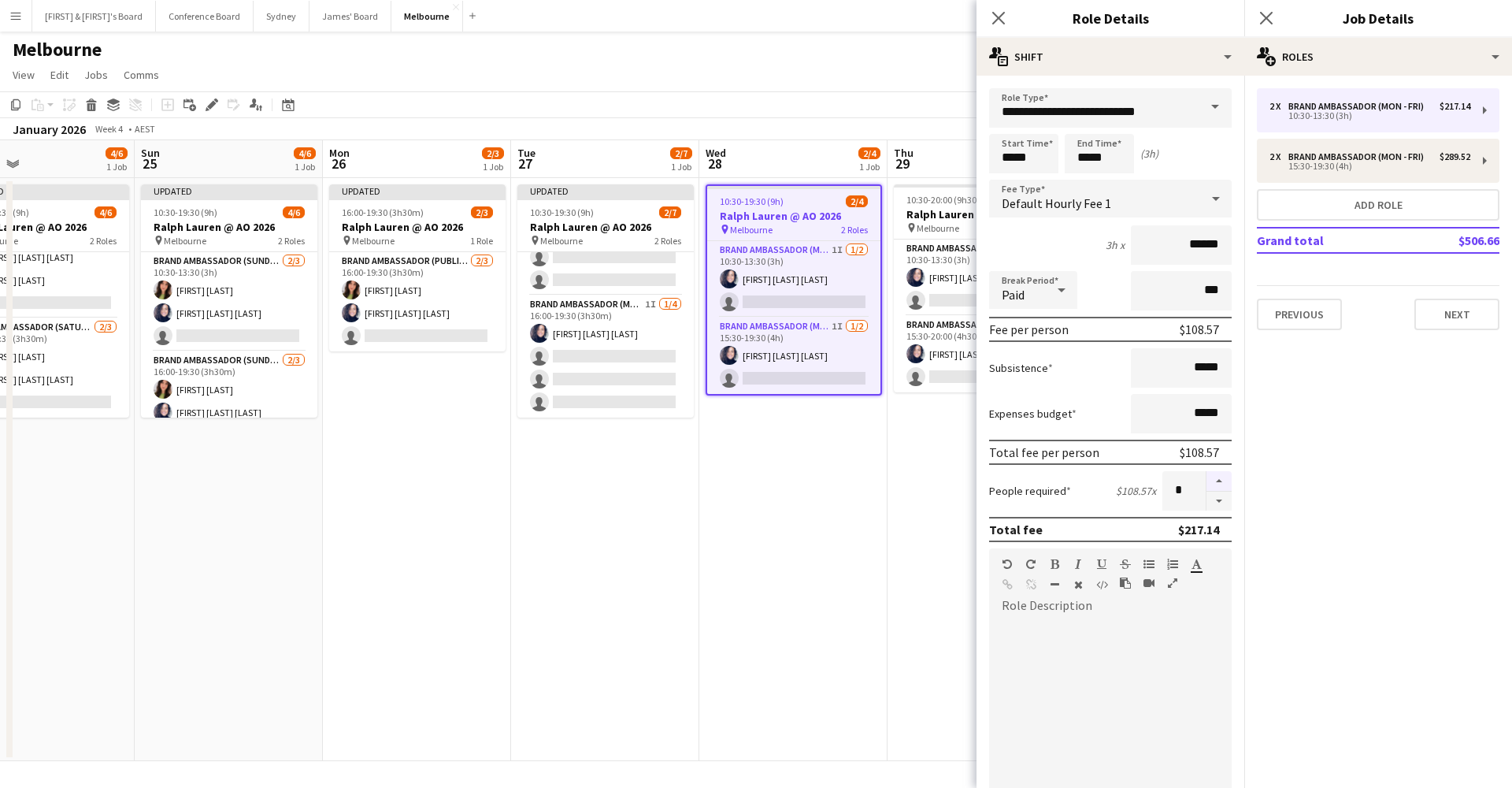 click at bounding box center (1219, 481) 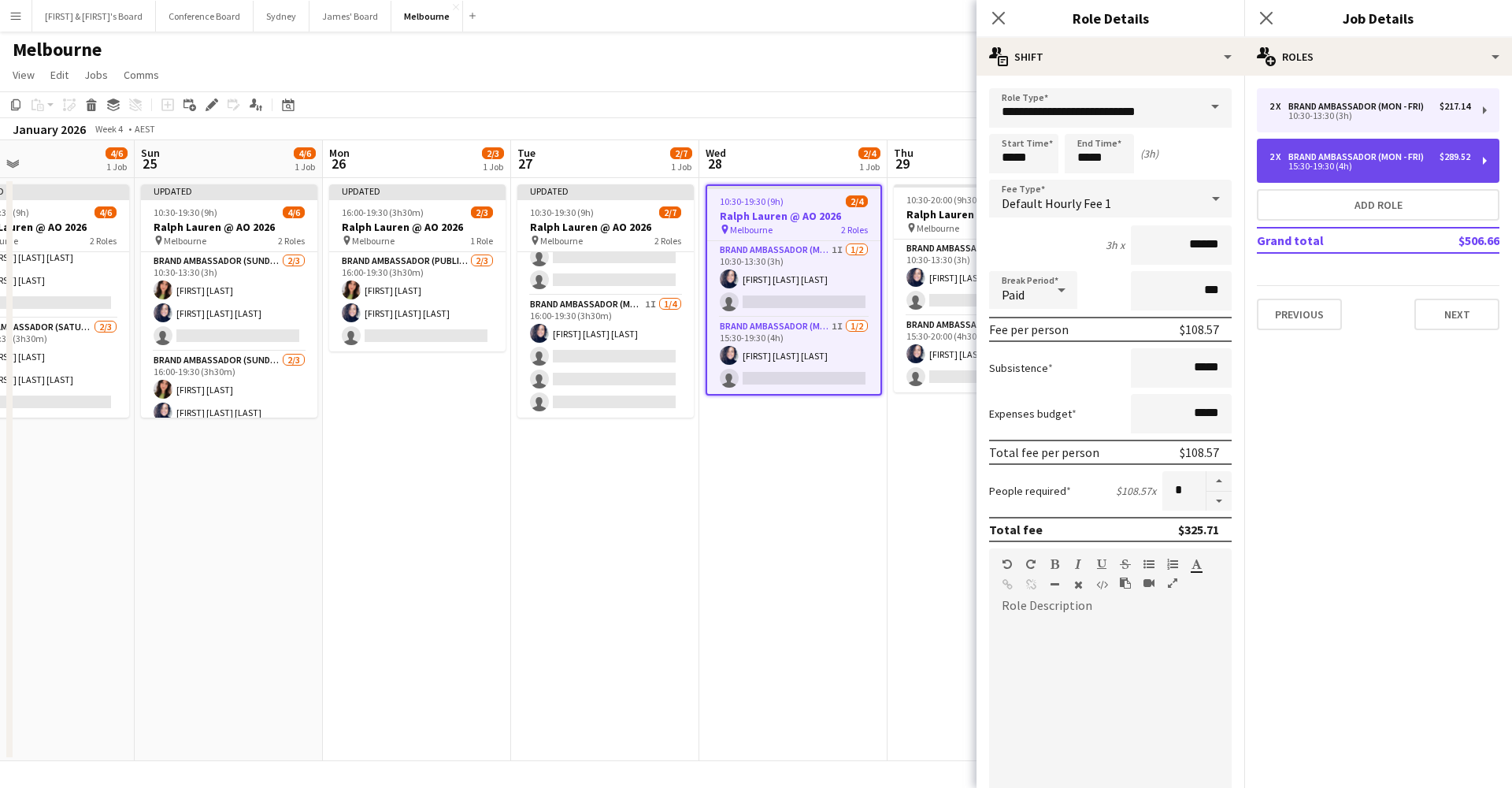 click on "15:30-19:30 (4h)" at bounding box center (1369, 166) 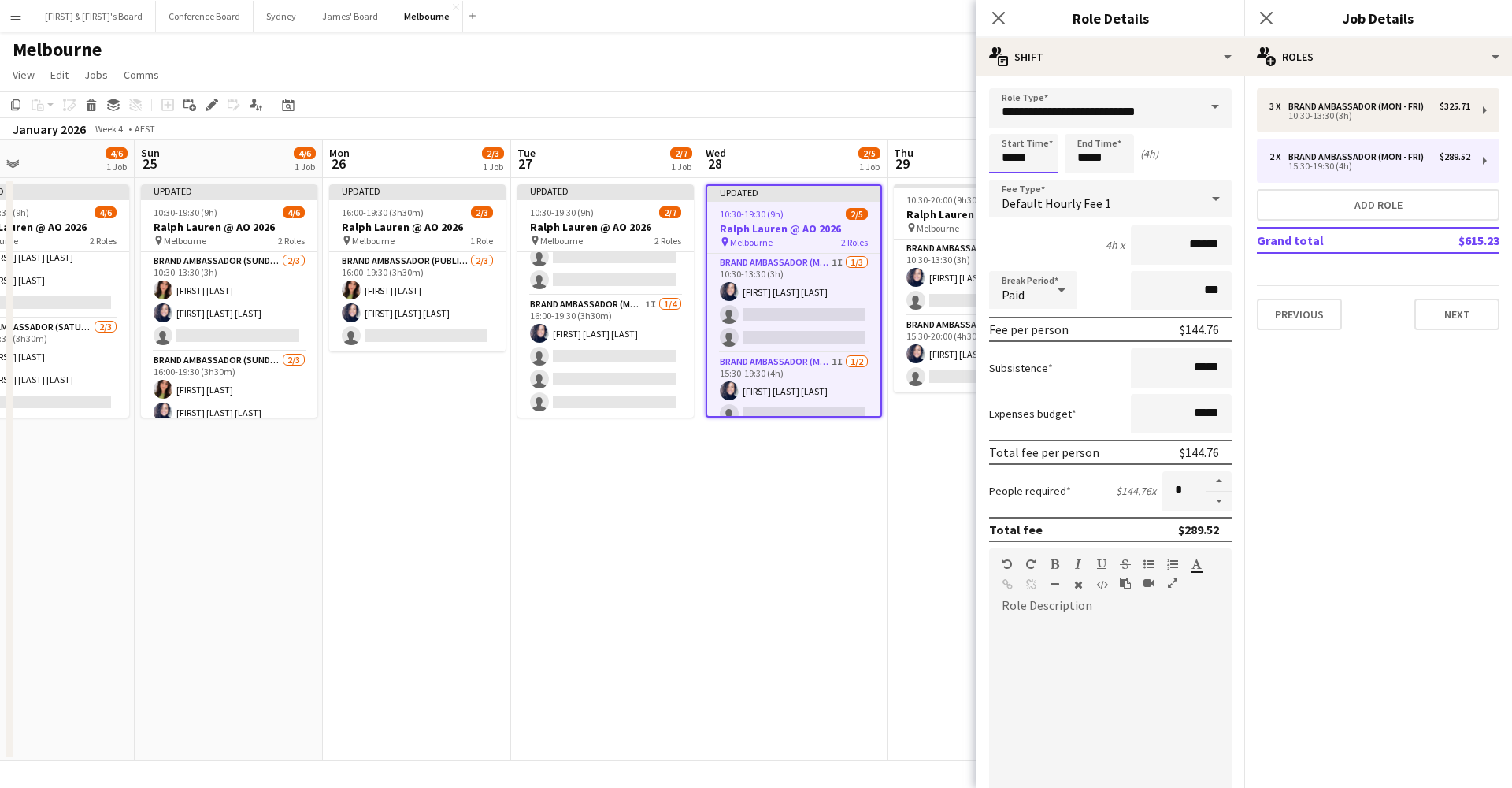 click on "*****" at bounding box center (1024, 154) 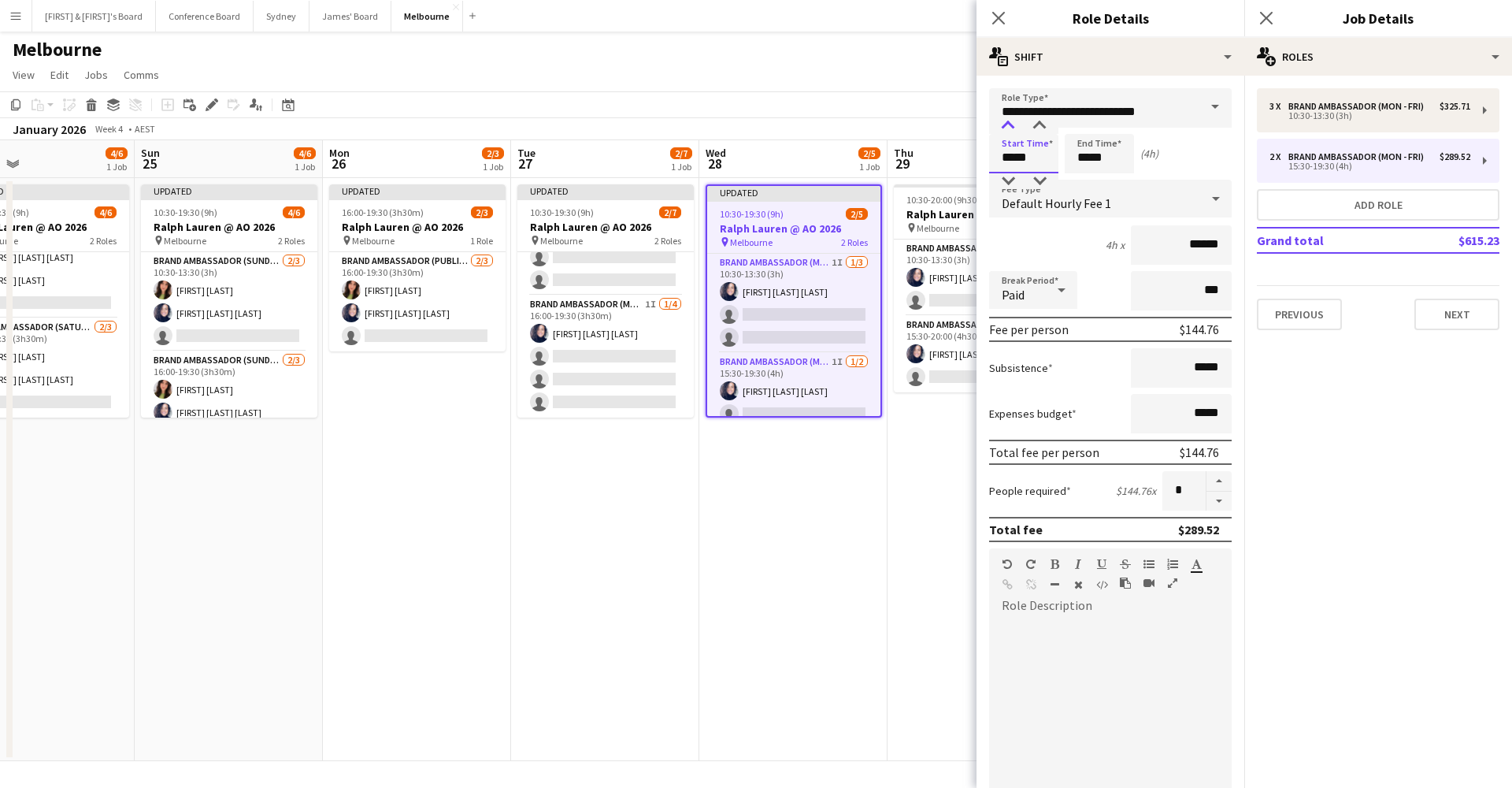 click at bounding box center [1008, 126] 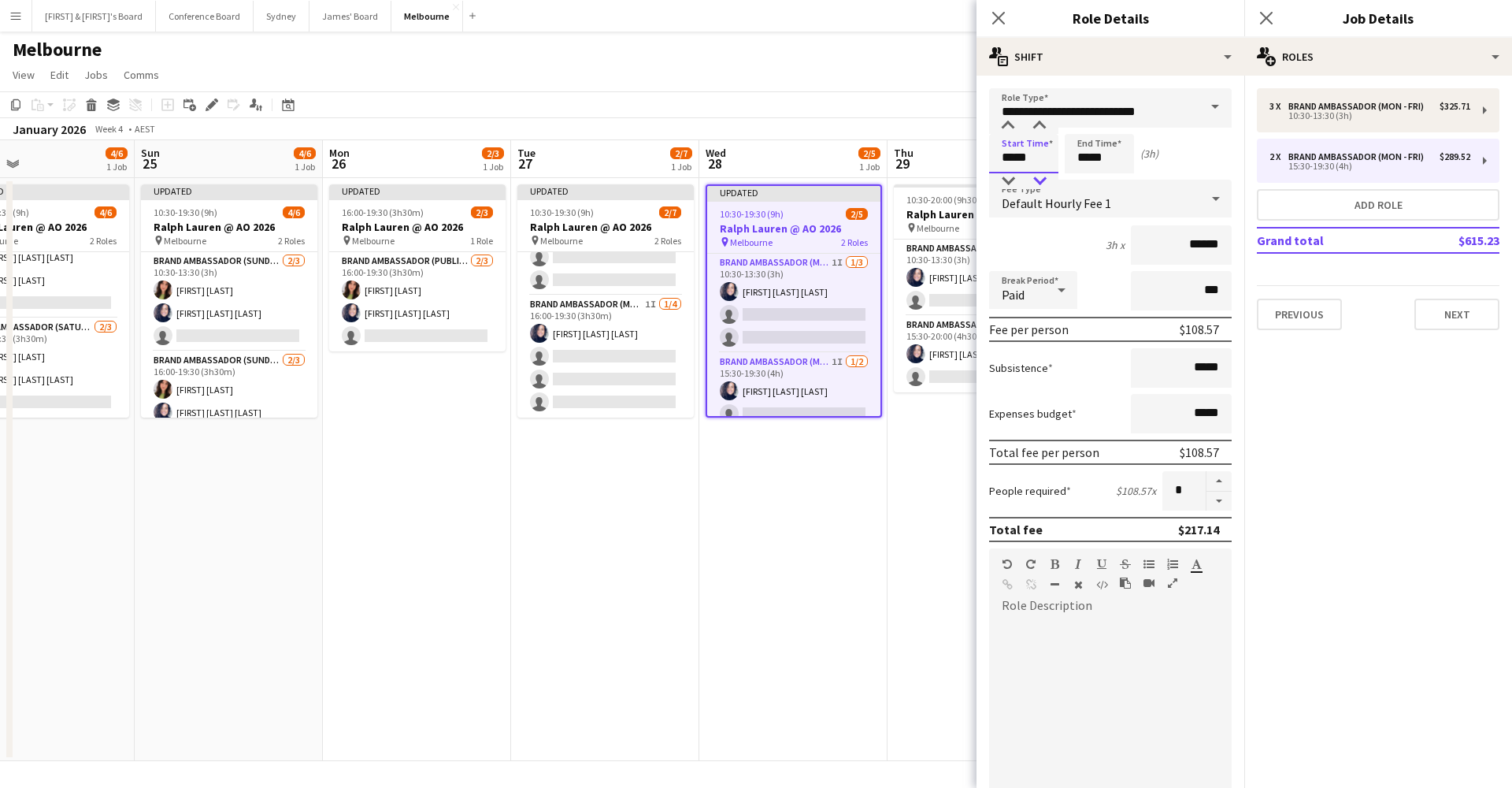 click at bounding box center [1040, 181] 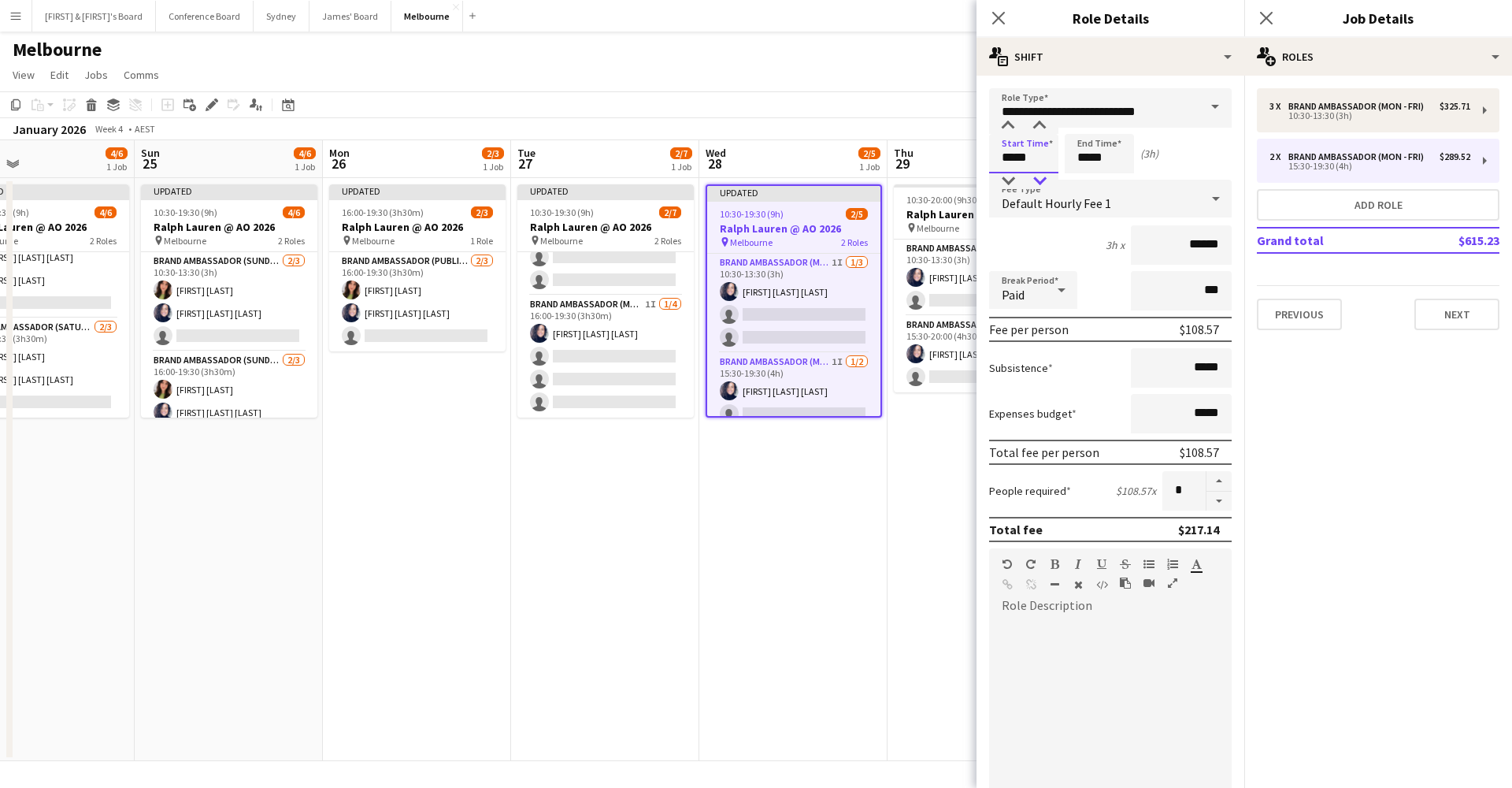 type on "*****" 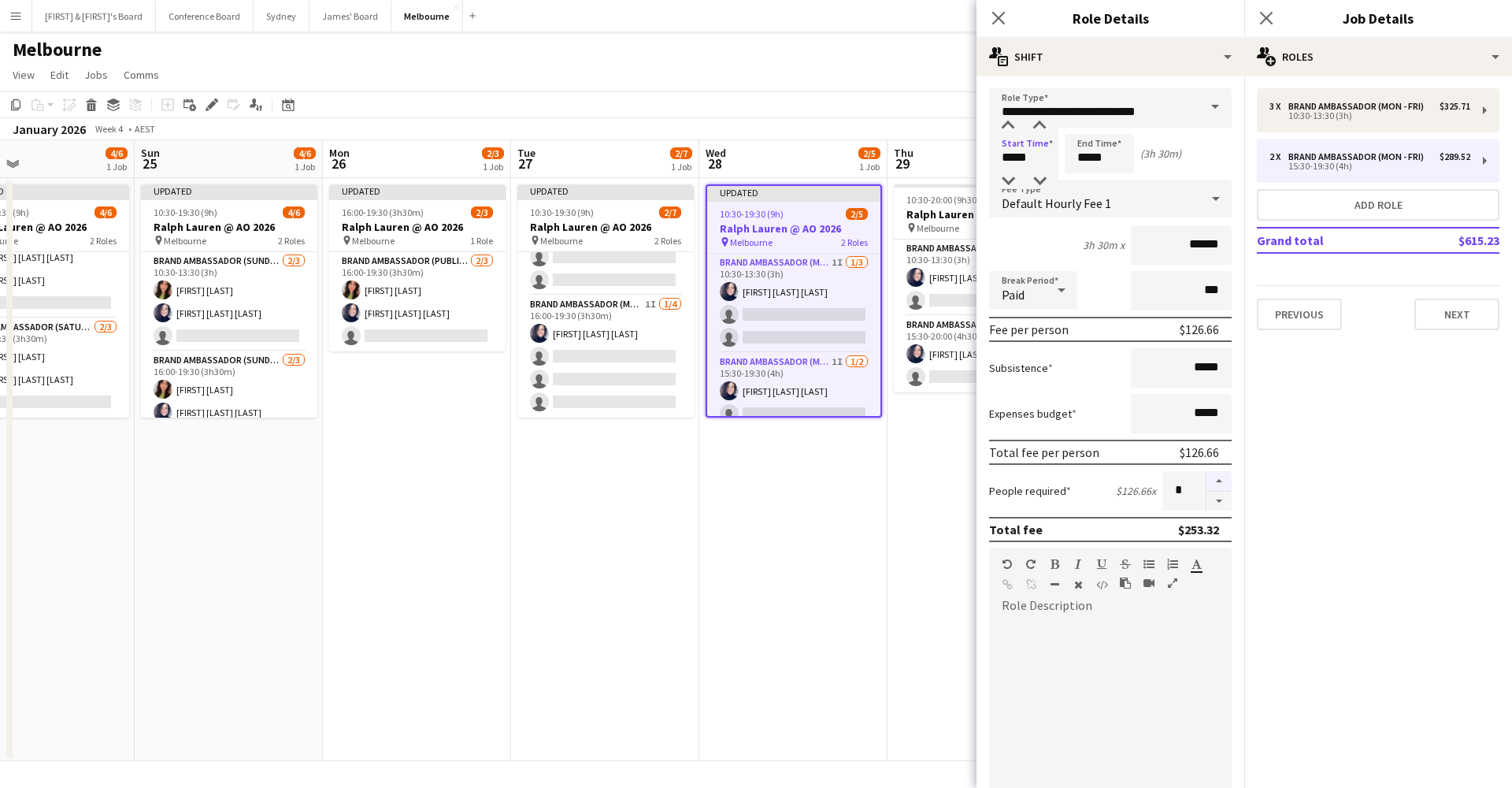 click at bounding box center [1219, 481] 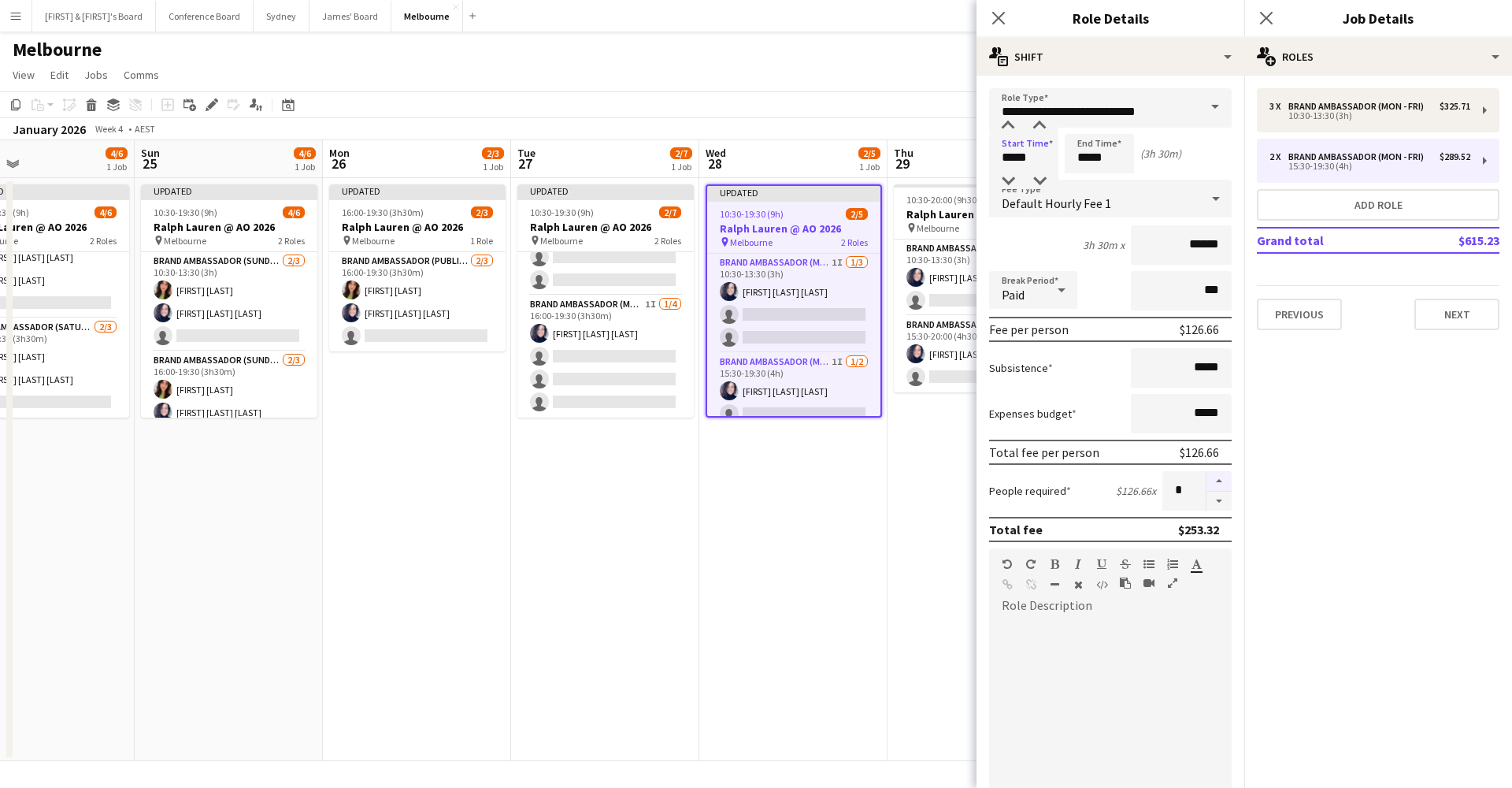 type on "*" 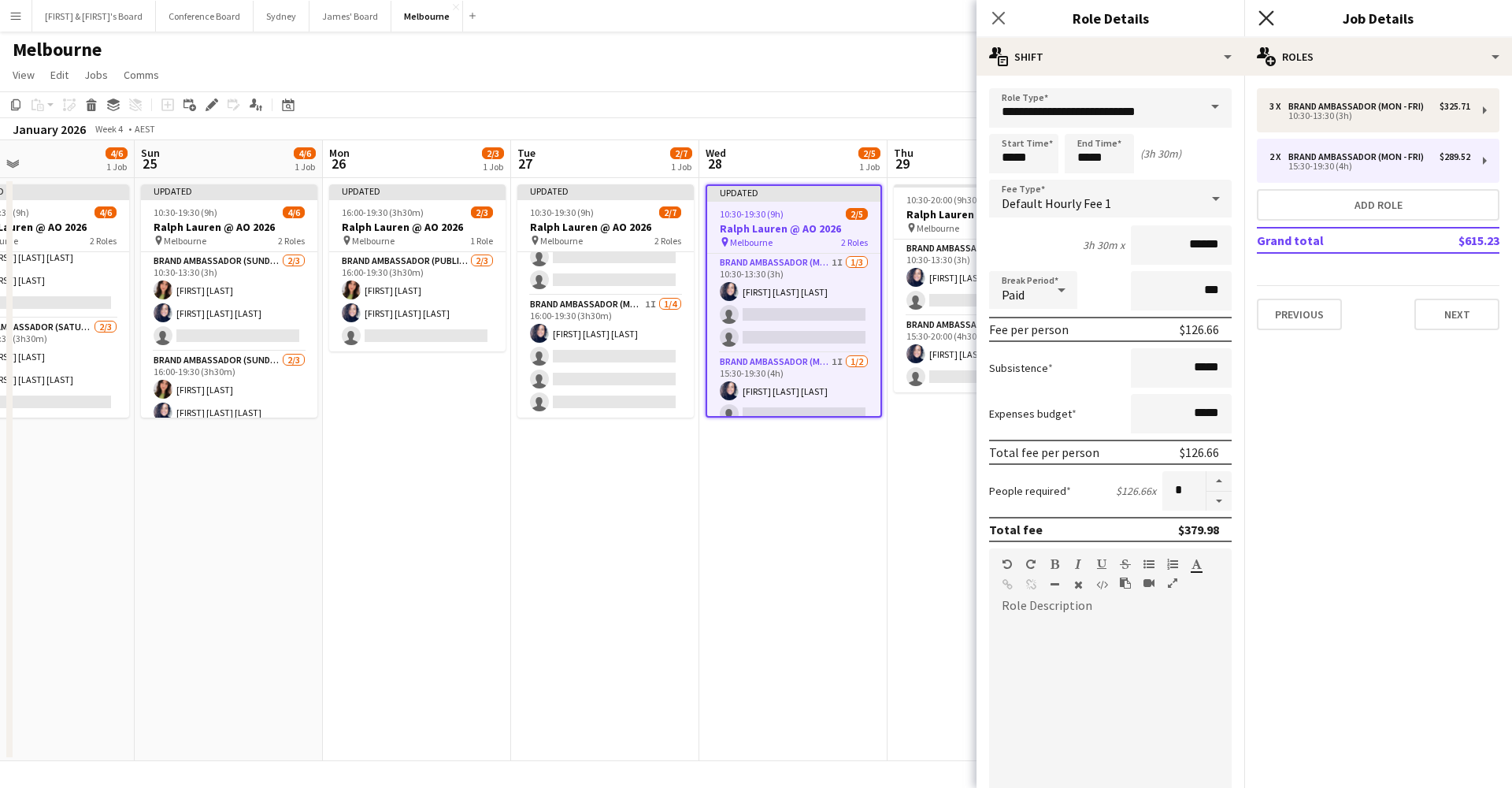 click 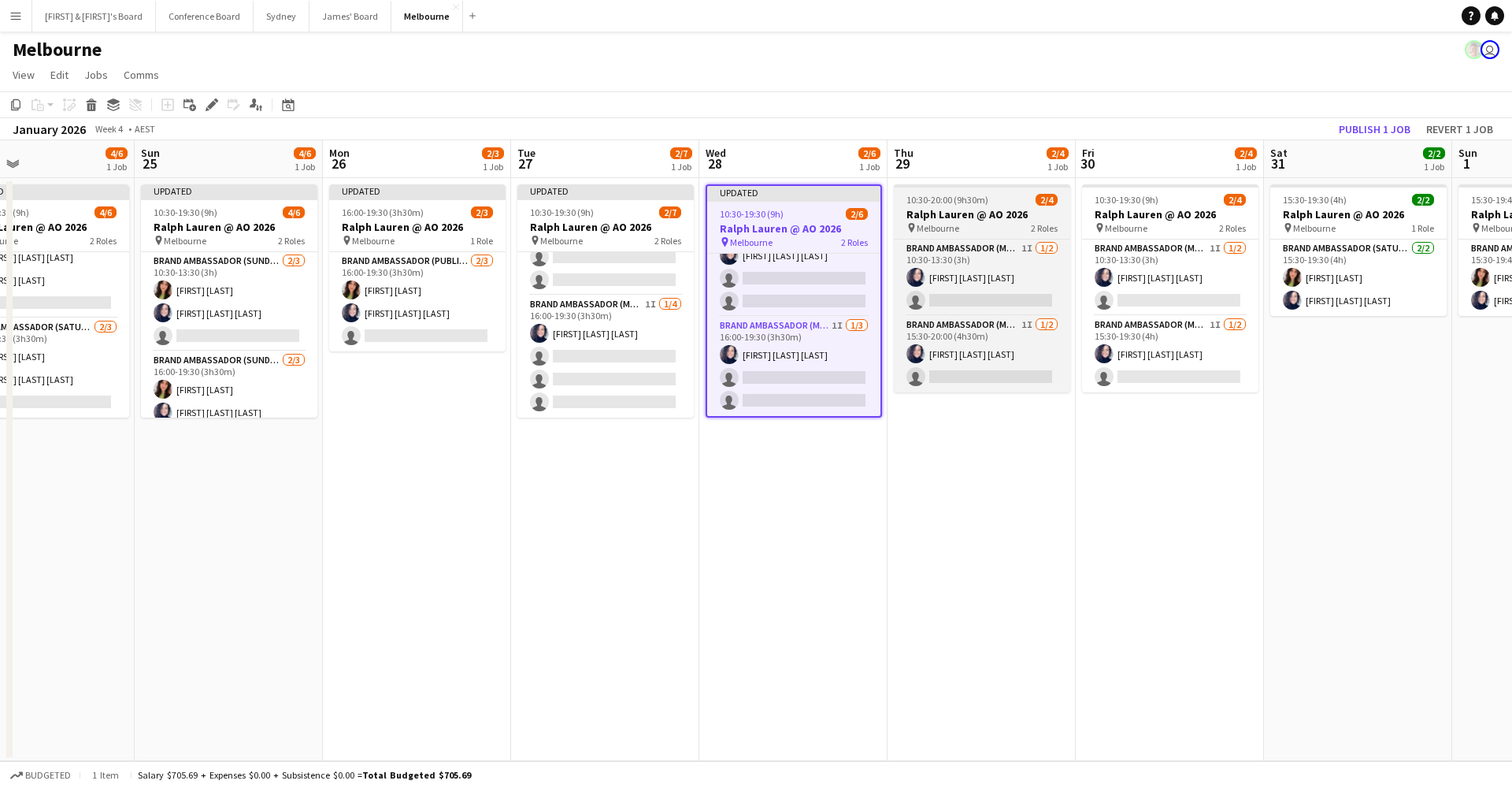 click on "10:30-20:00 (9h30m)    2/4   Ralph Lauren @ AO 2026
pin
Melbourne   2 Roles   Brand Ambassador (Mon - Fri)   1I   1/2   10:30-13:30 (3h)
[FIRST] [LAST]
single-neutral-actions
Brand Ambassador (Mon - Fri)   1I   1/2   15:30-20:00 (4h30m)
[FIRST] [LAST]
single-neutral-actions" at bounding box center (982, 288) 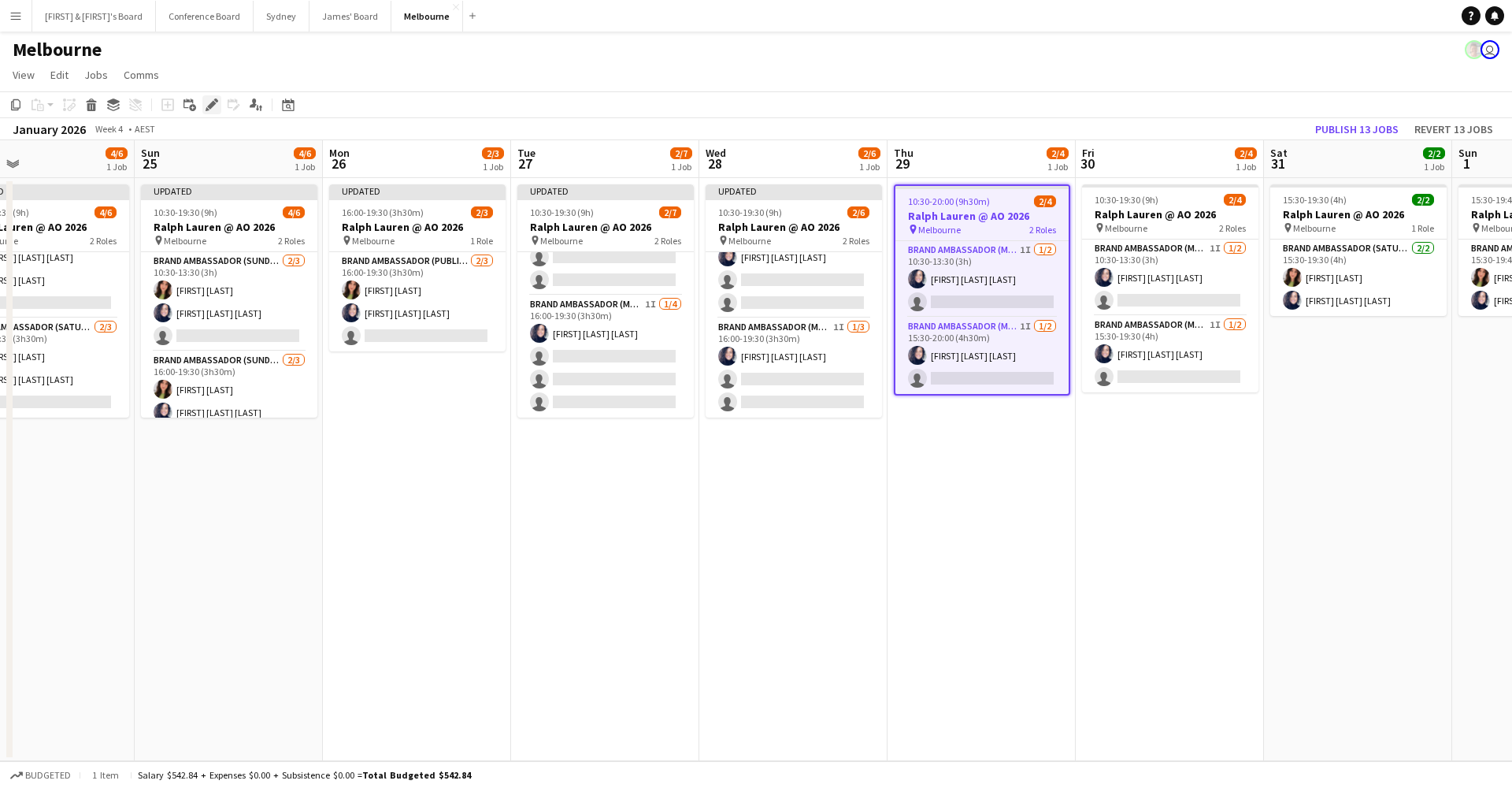 click 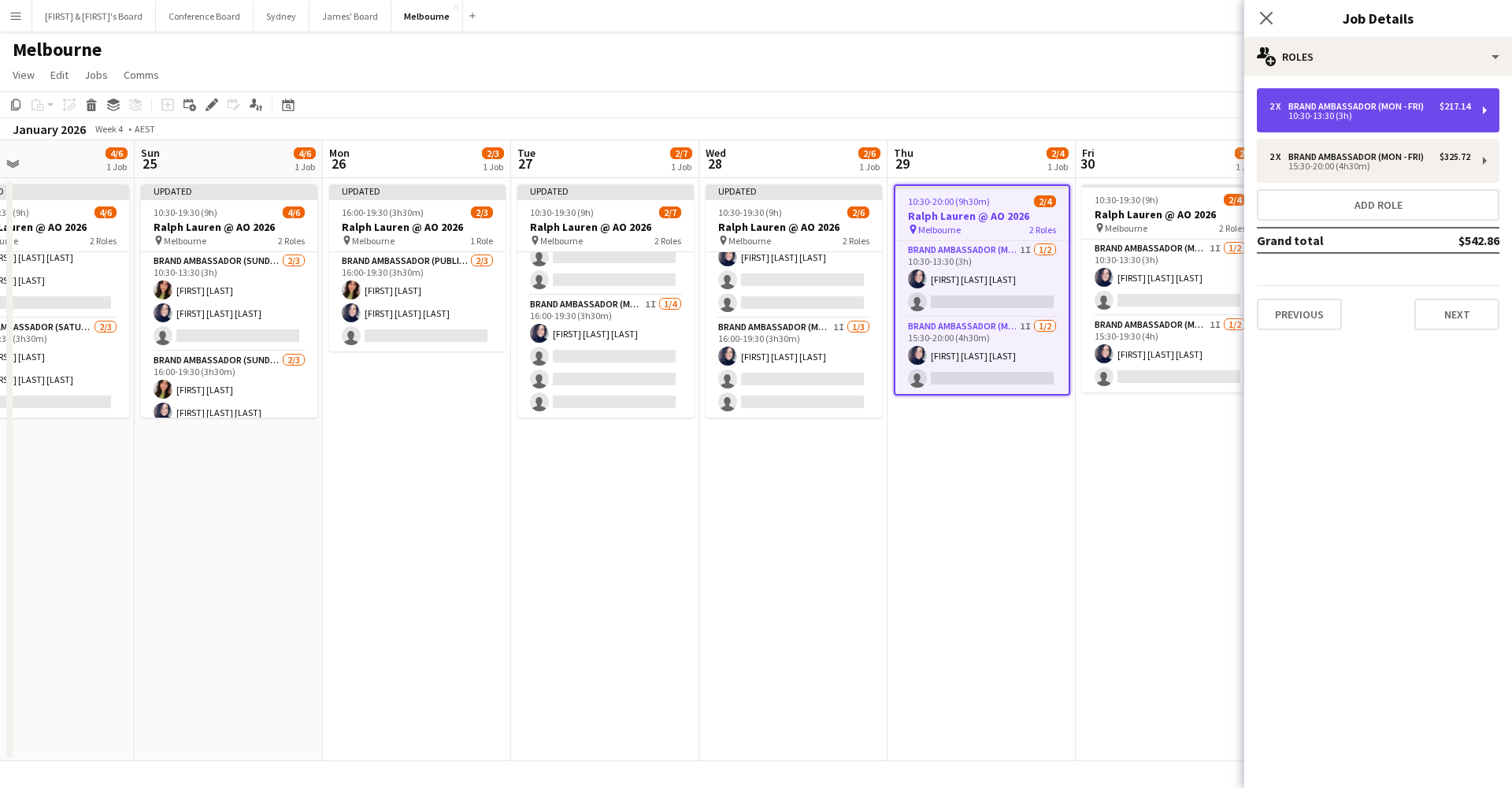 click on "Brand Ambassador (Mon - Fri)" at bounding box center [1359, 106] 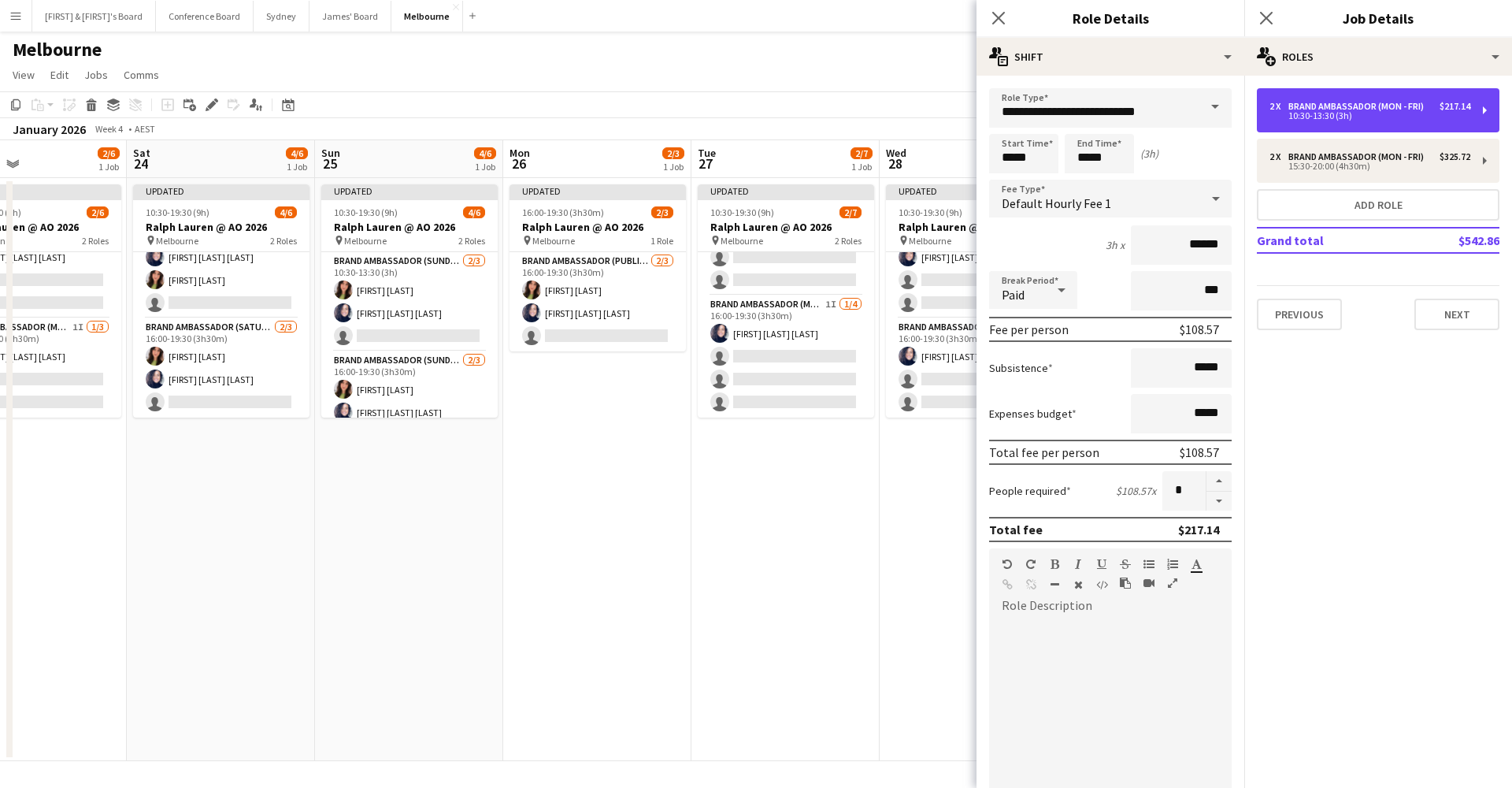 scroll, scrollTop: 0, scrollLeft: 439, axis: horizontal 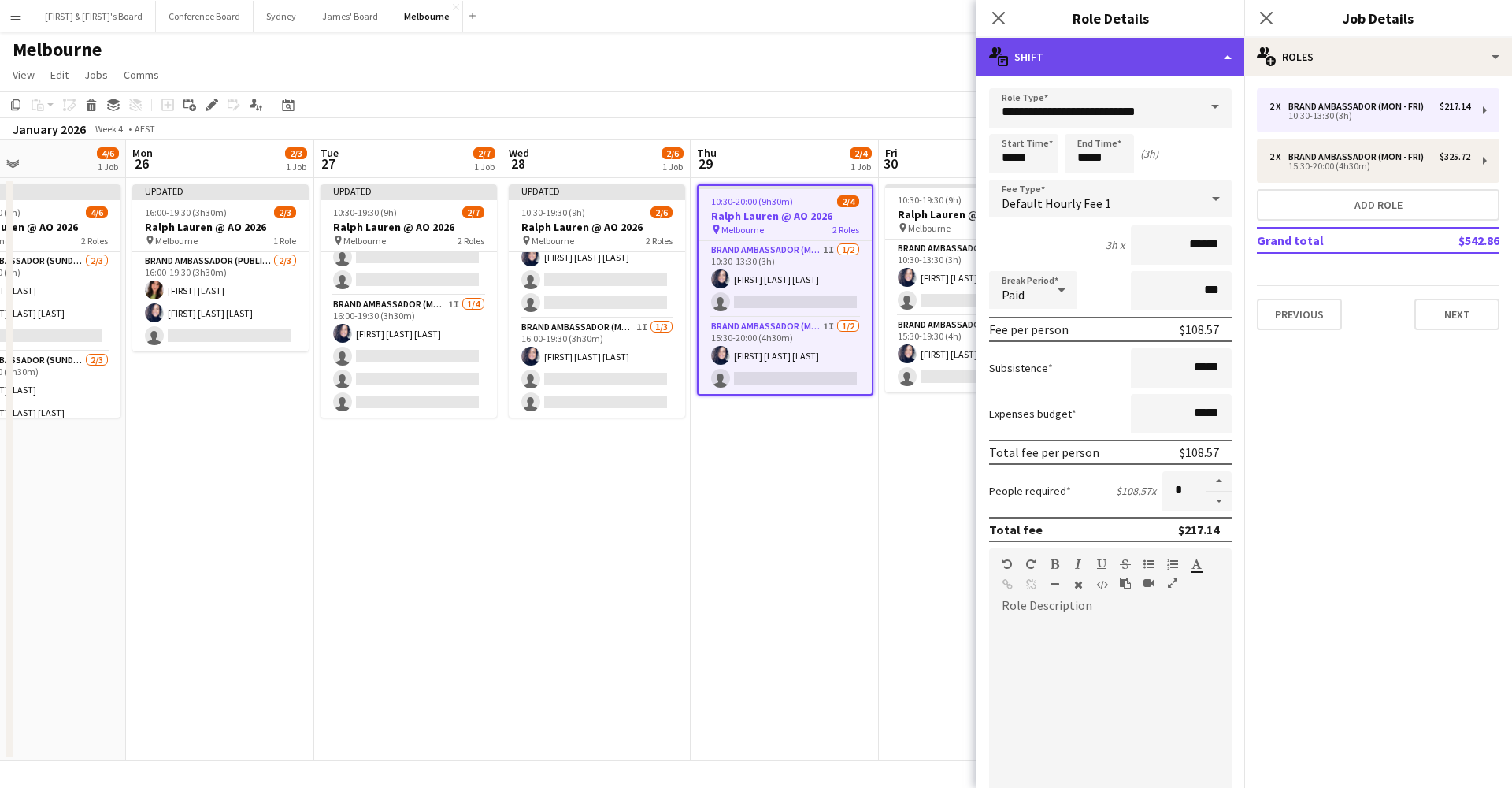 click on "multiple-actions-text
Shift" 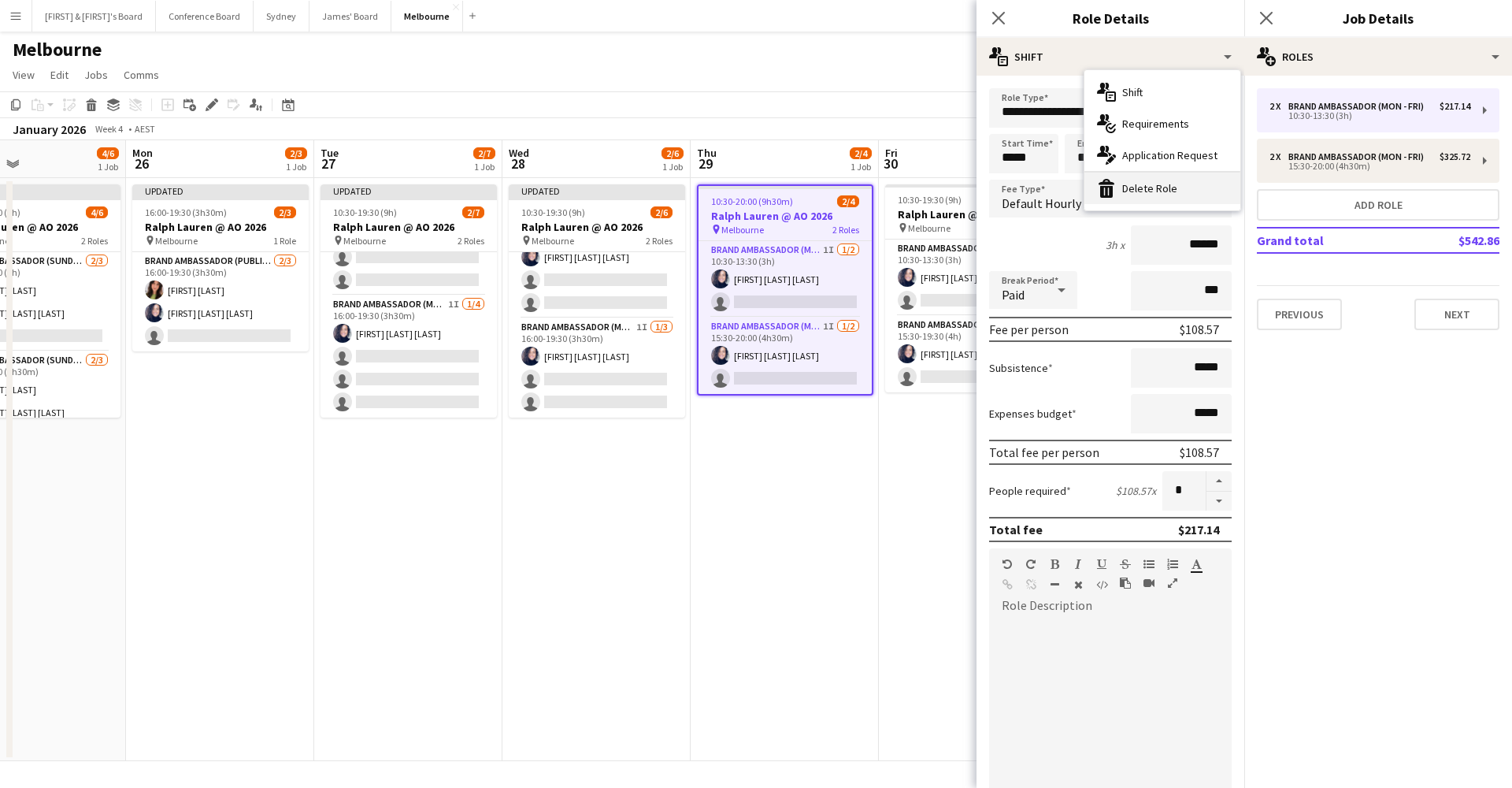 click on "bin-2
Delete Role" at bounding box center (1162, 188) 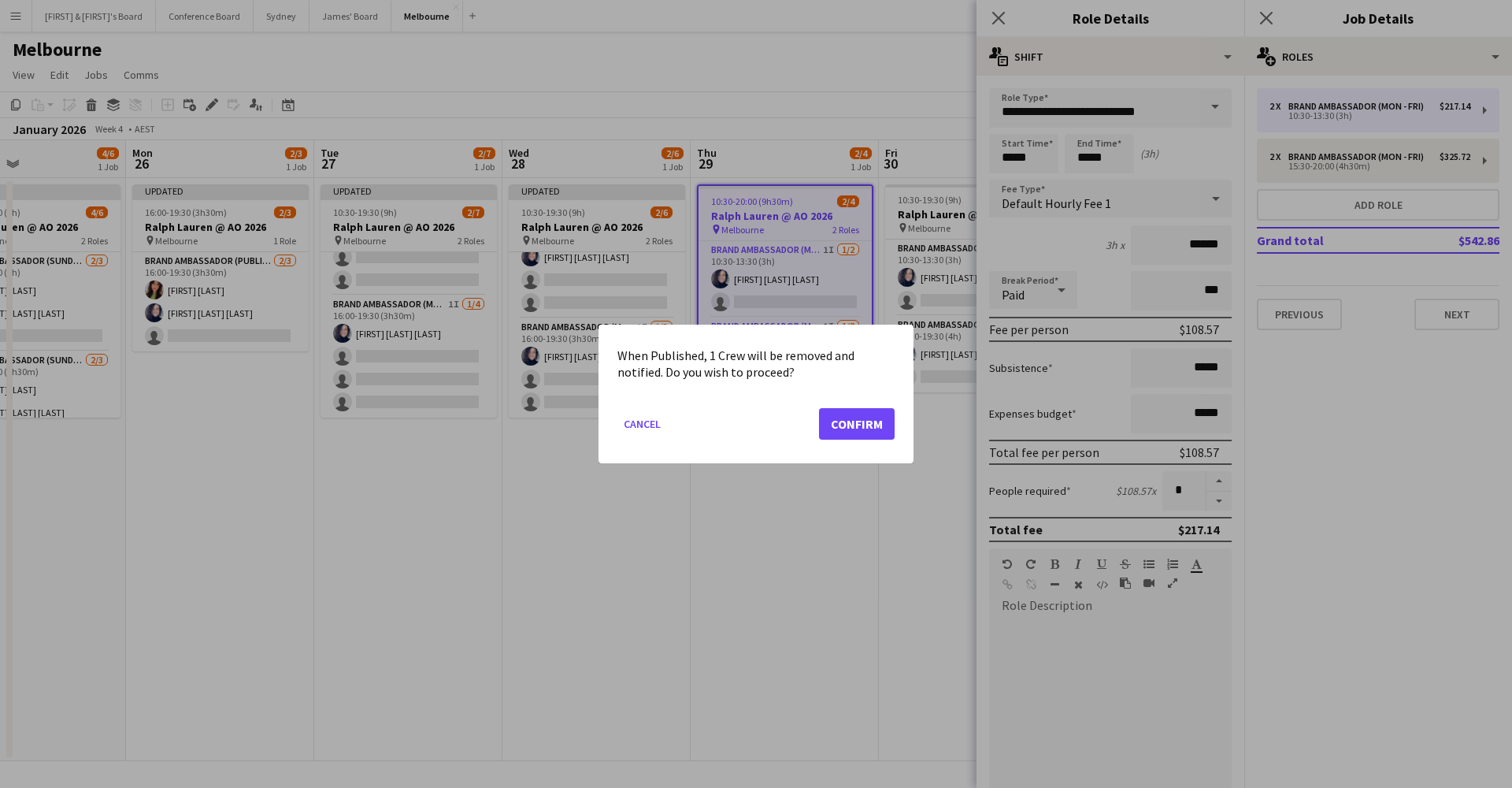 drag, startPoint x: 873, startPoint y: 424, endPoint x: 886, endPoint y: 411, distance: 18.384776 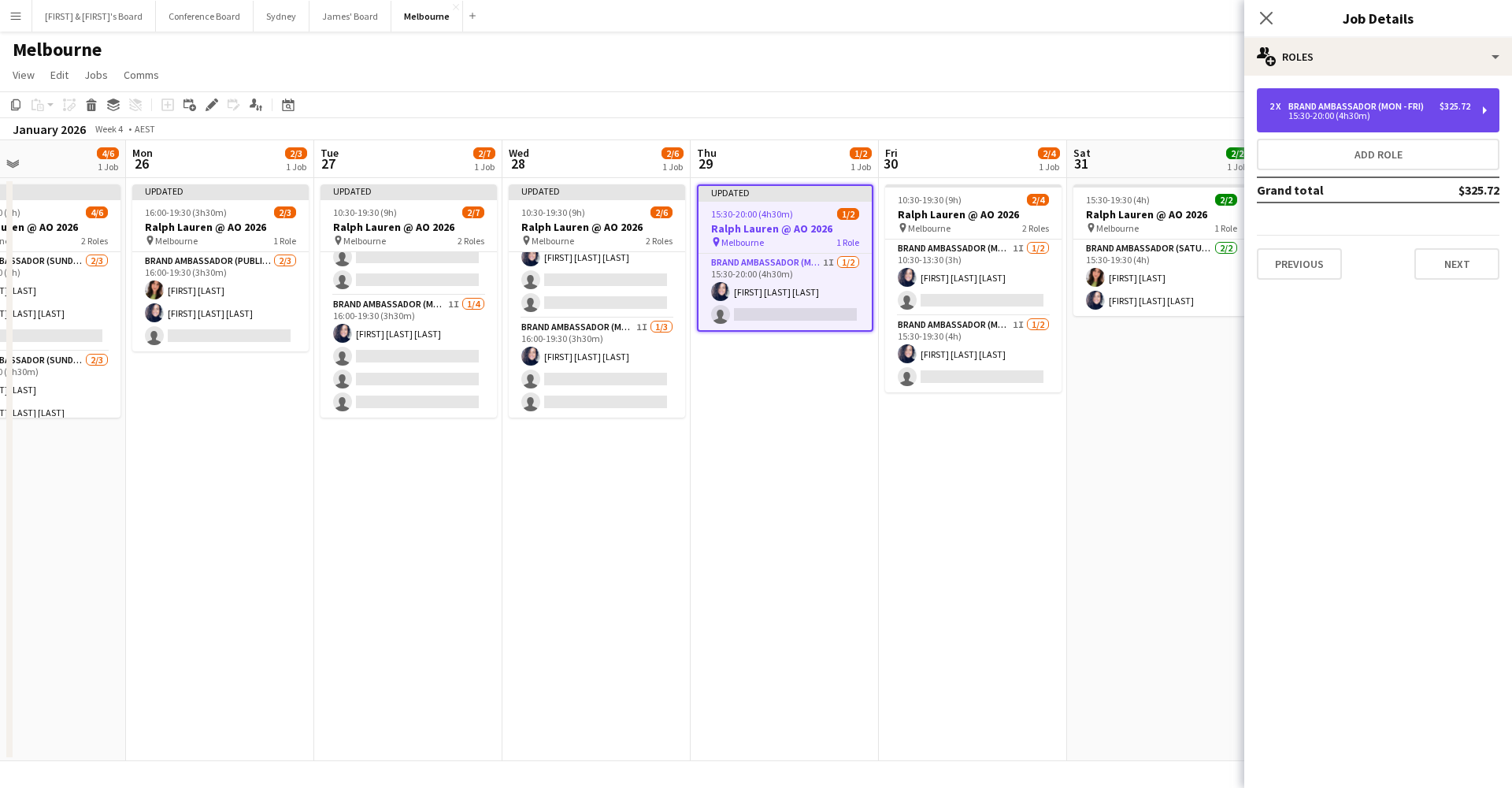 click on "15:30-20:00 (4h30m)" at bounding box center [1369, 116] 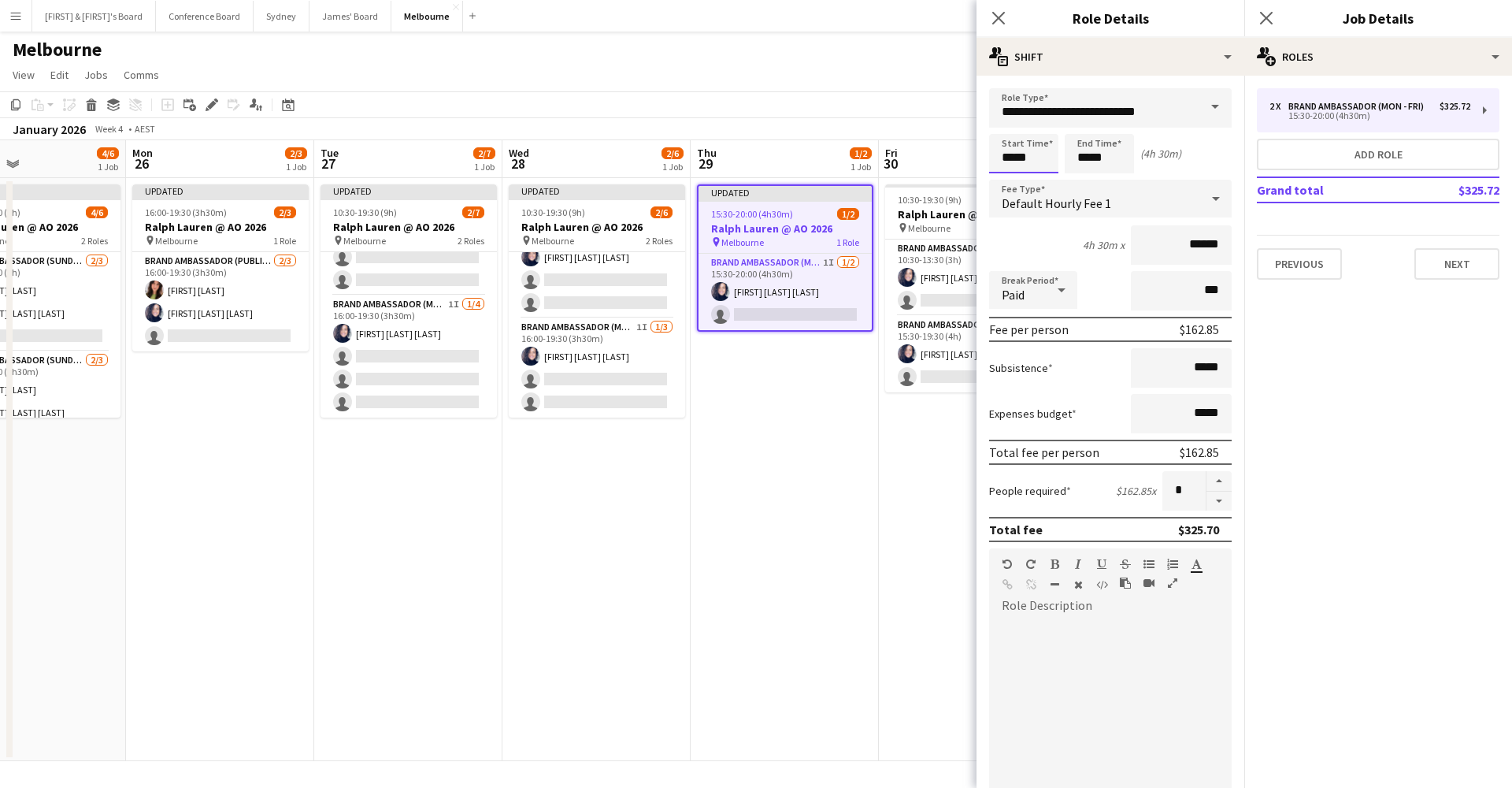 click on "*****" at bounding box center [1024, 154] 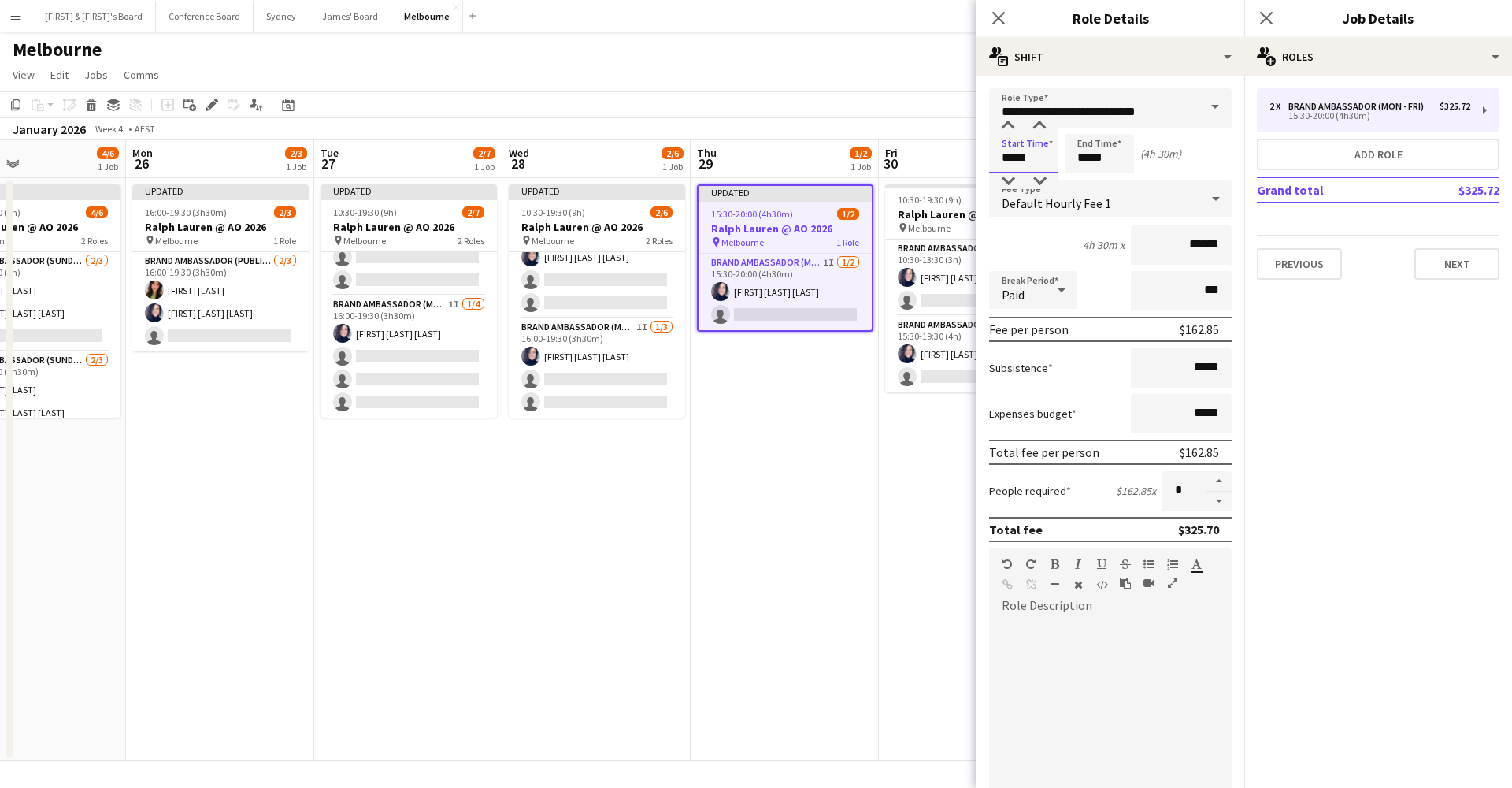 click on "*****" at bounding box center (1024, 154) 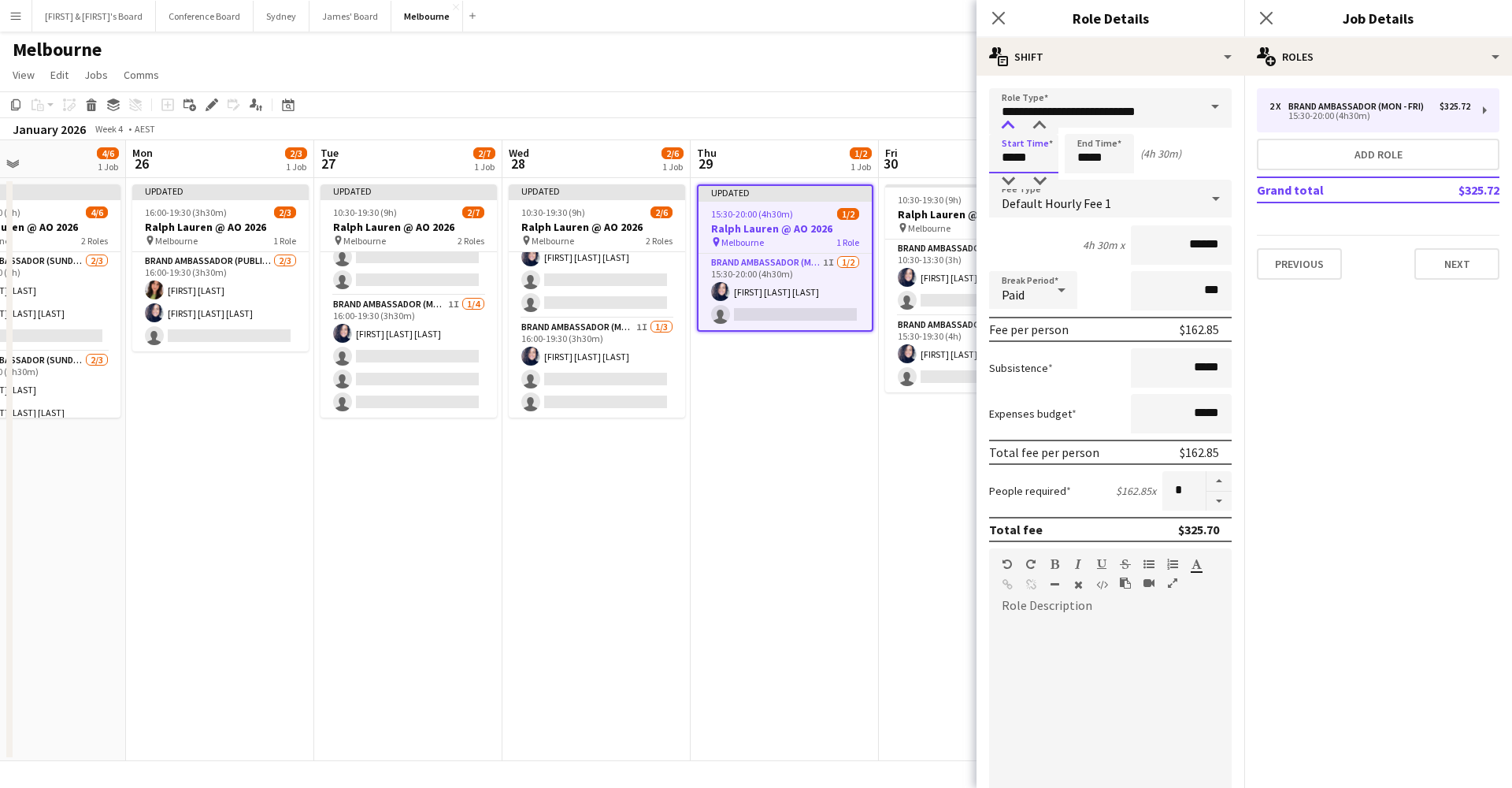 click at bounding box center [1008, 126] 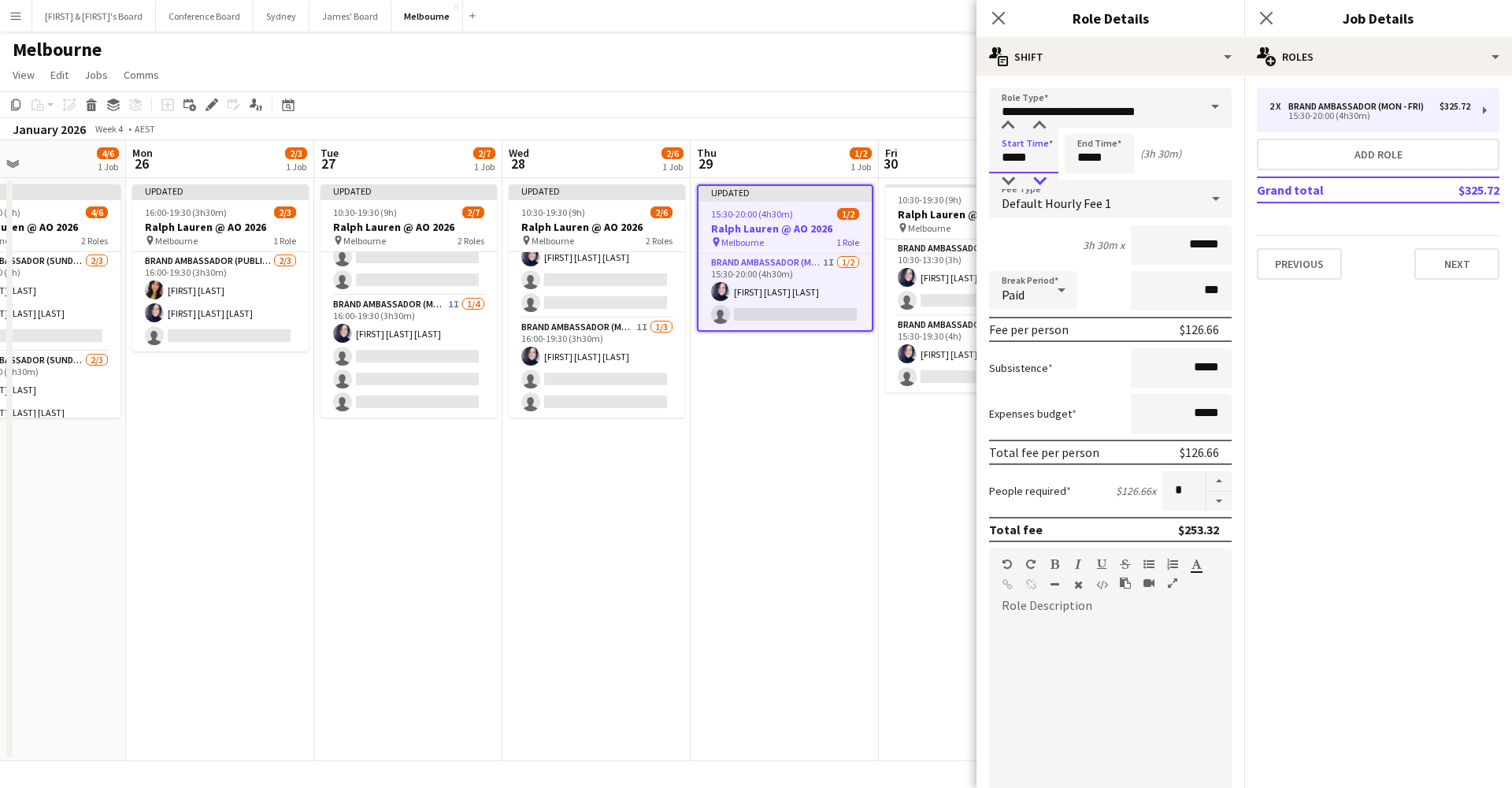click at bounding box center [1040, 181] 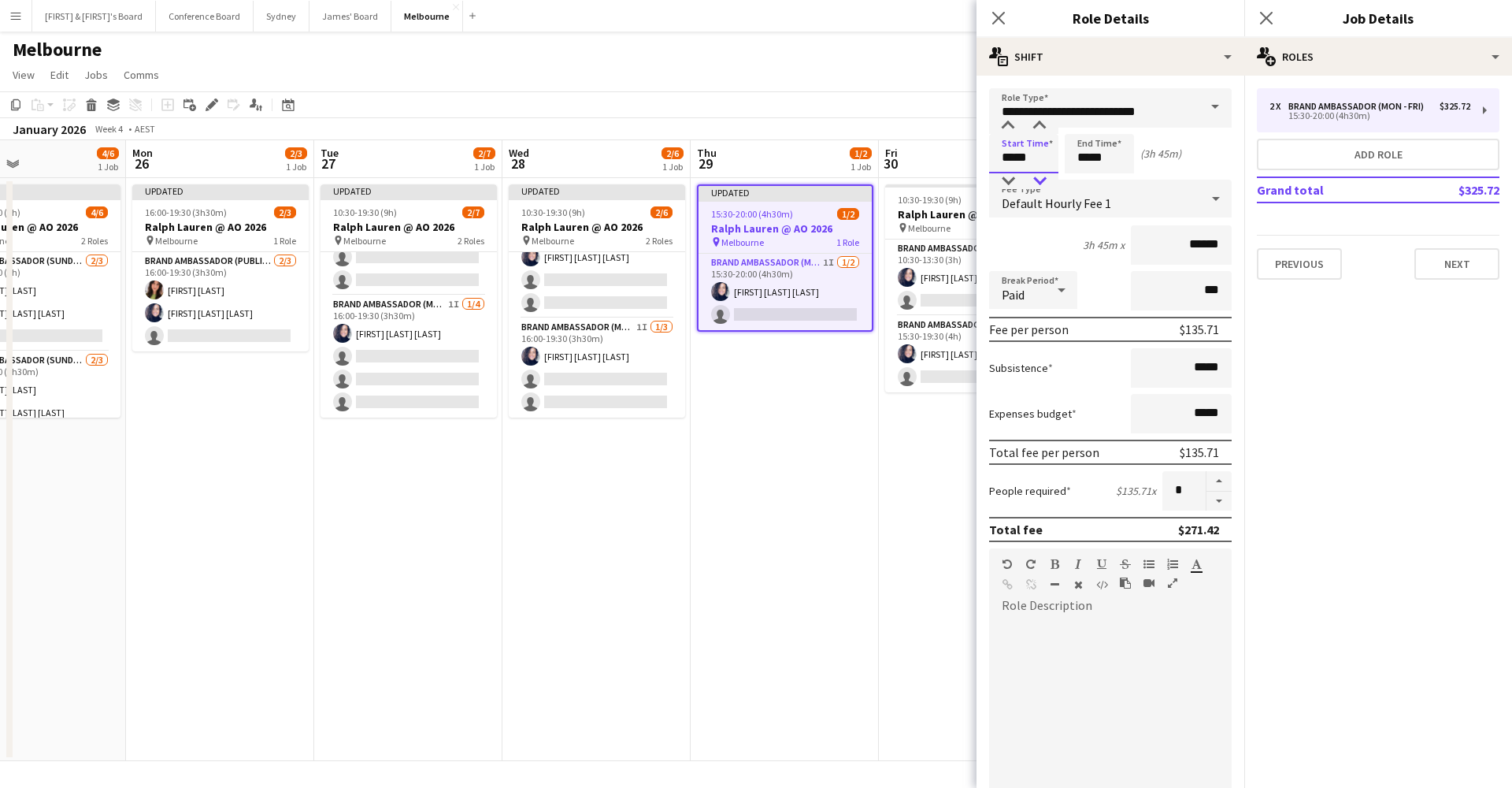type on "*****" 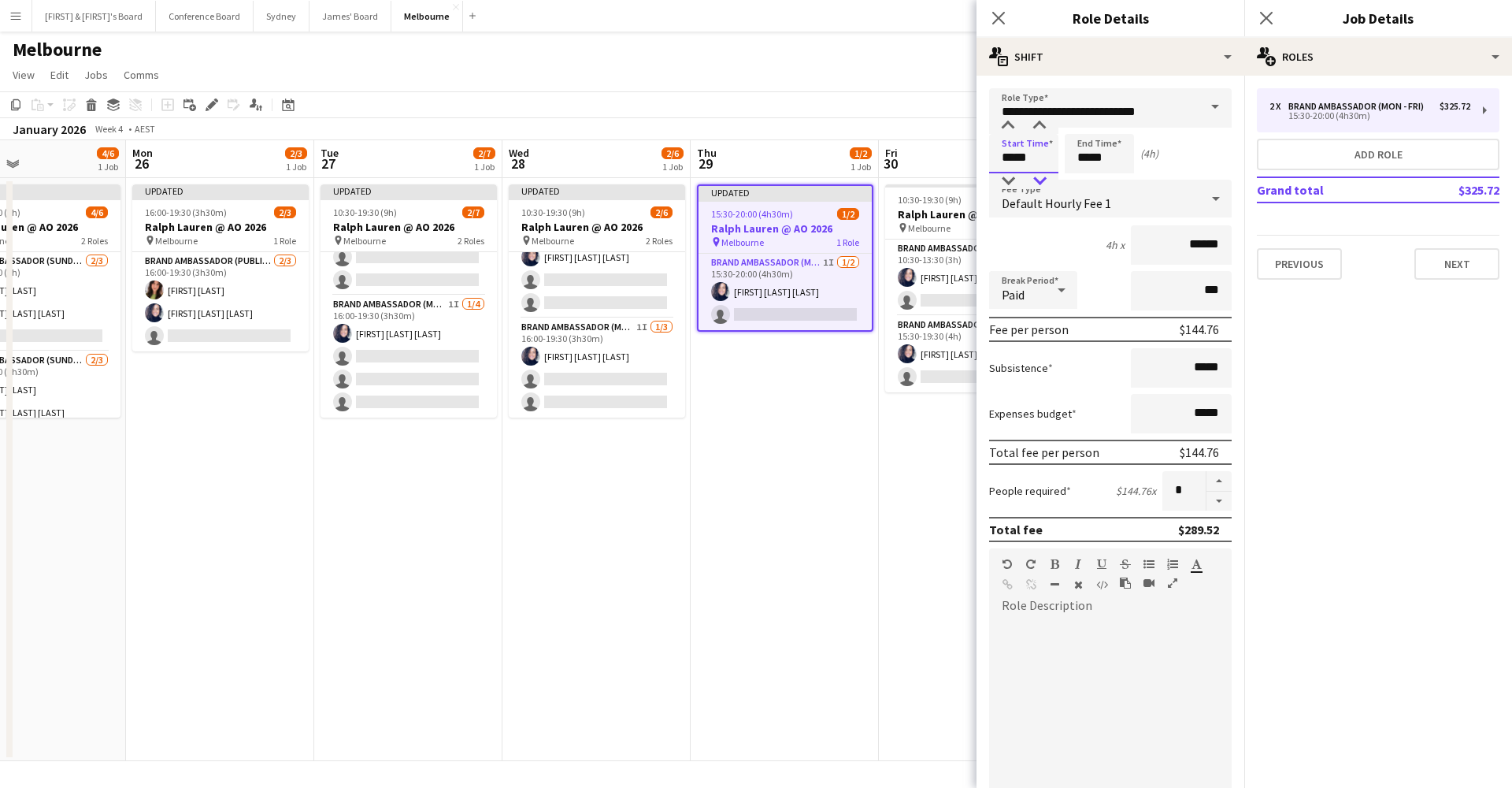 click at bounding box center [1040, 181] 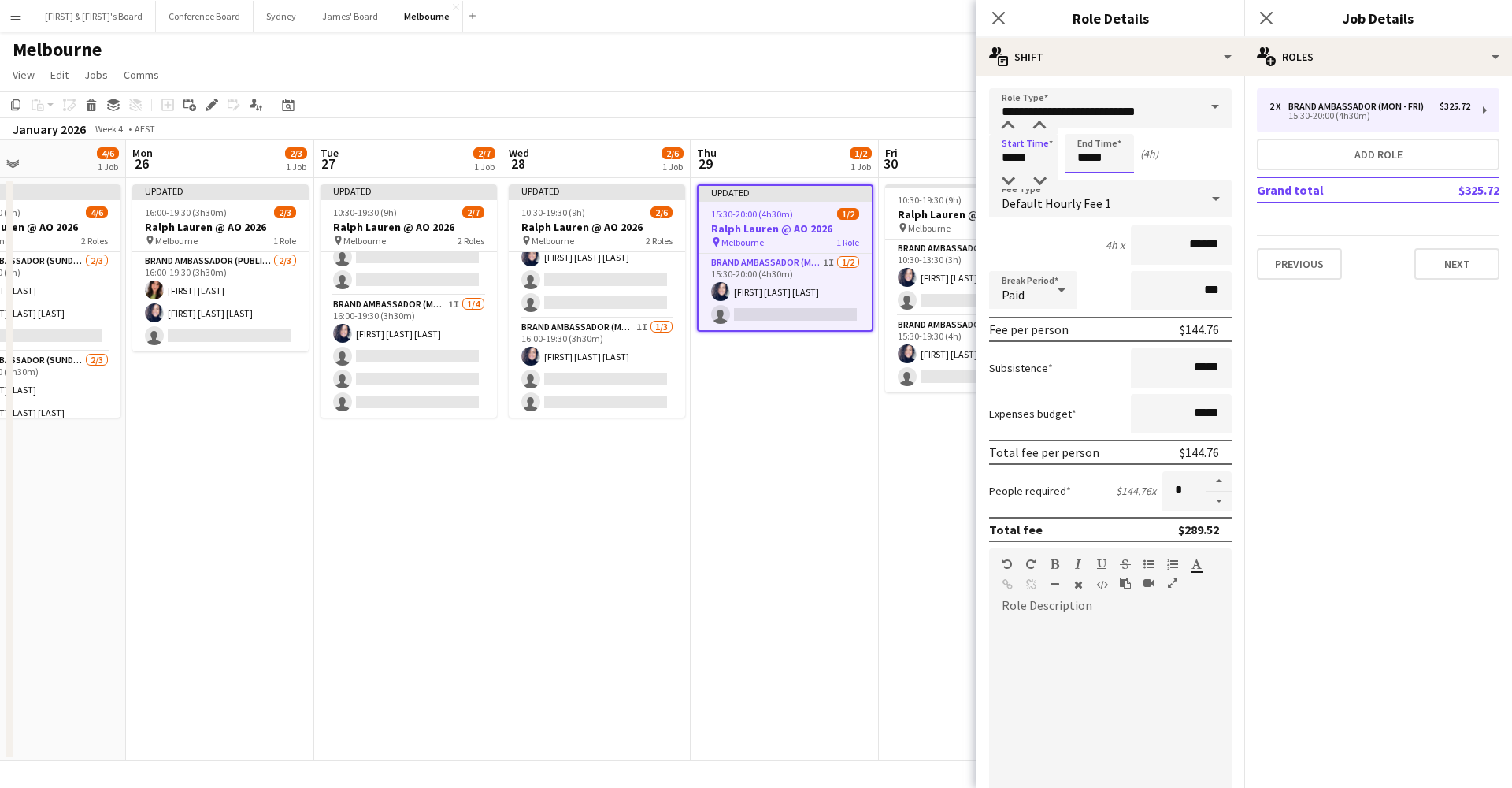 click on "*****" at bounding box center [1099, 154] 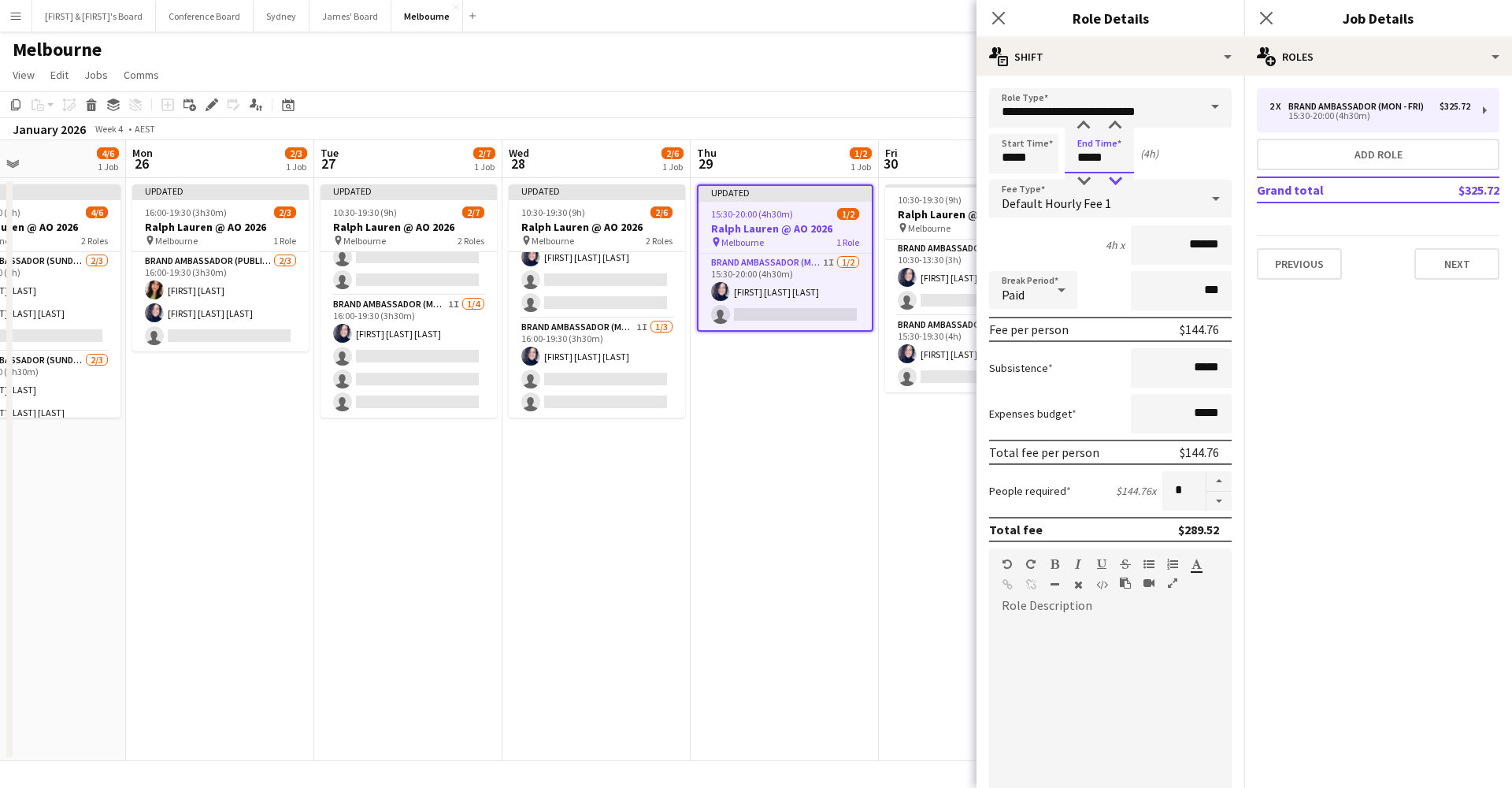 click at bounding box center [1115, 181] 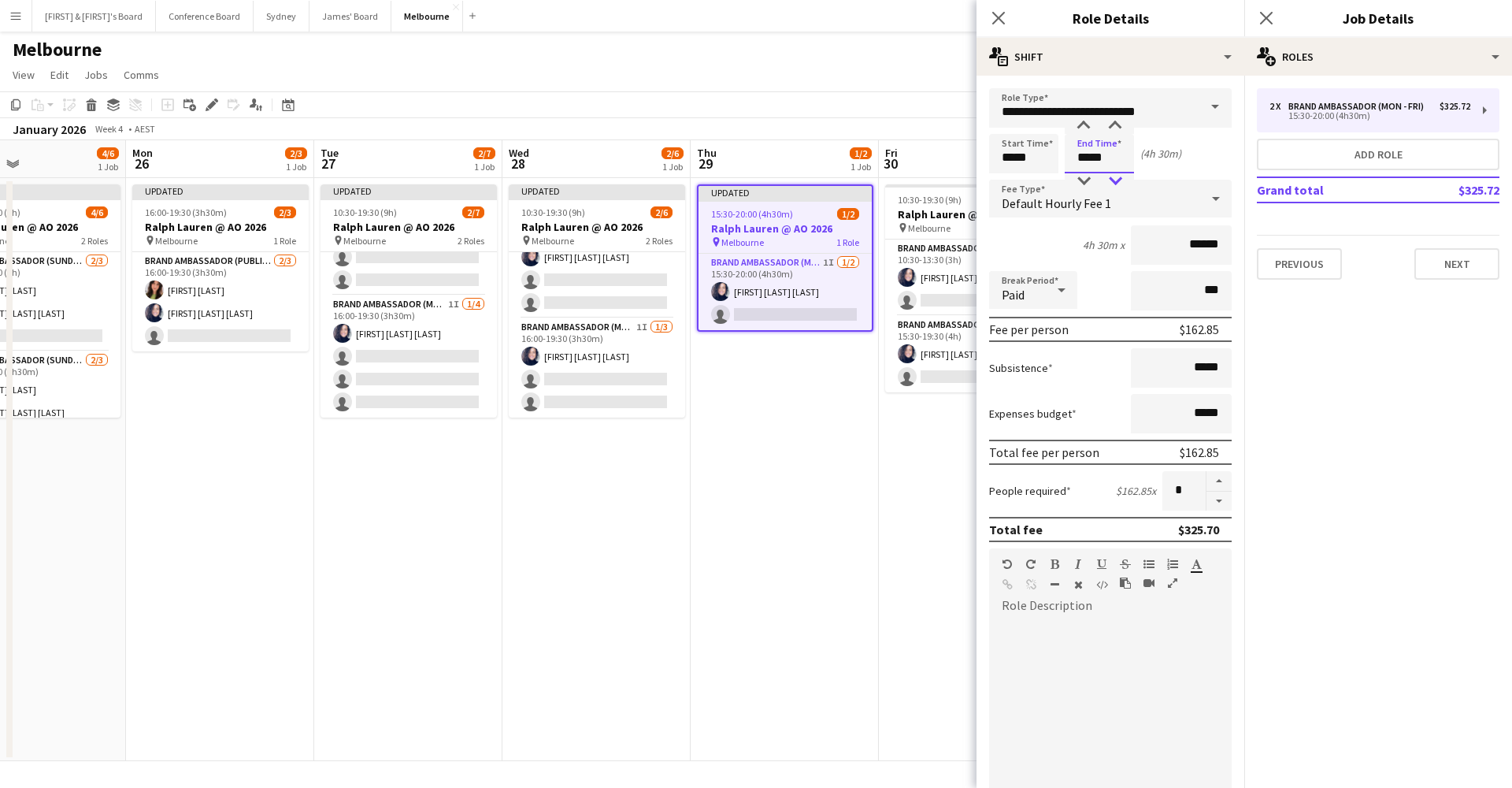 click at bounding box center (1115, 181) 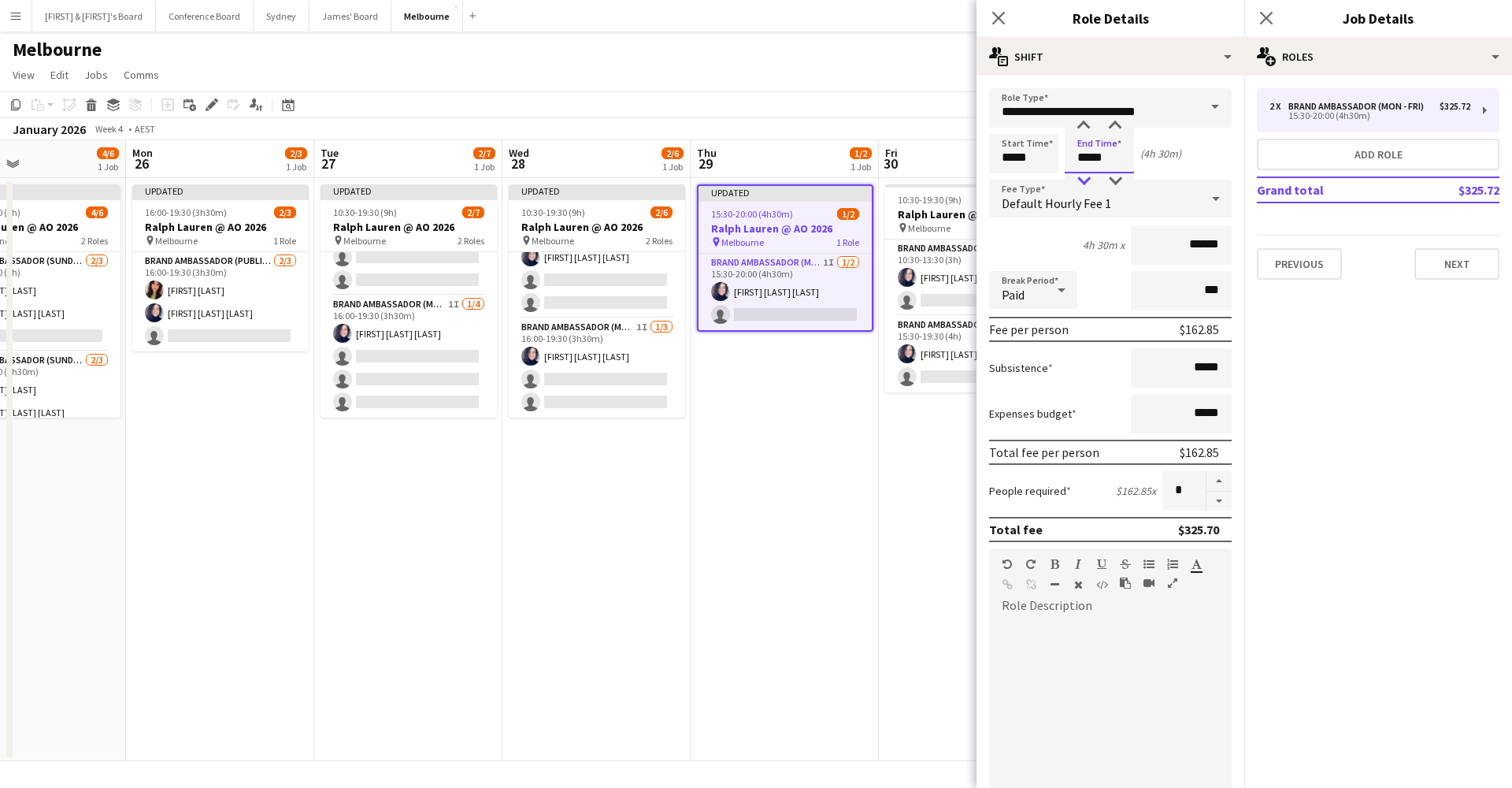 type on "*****" 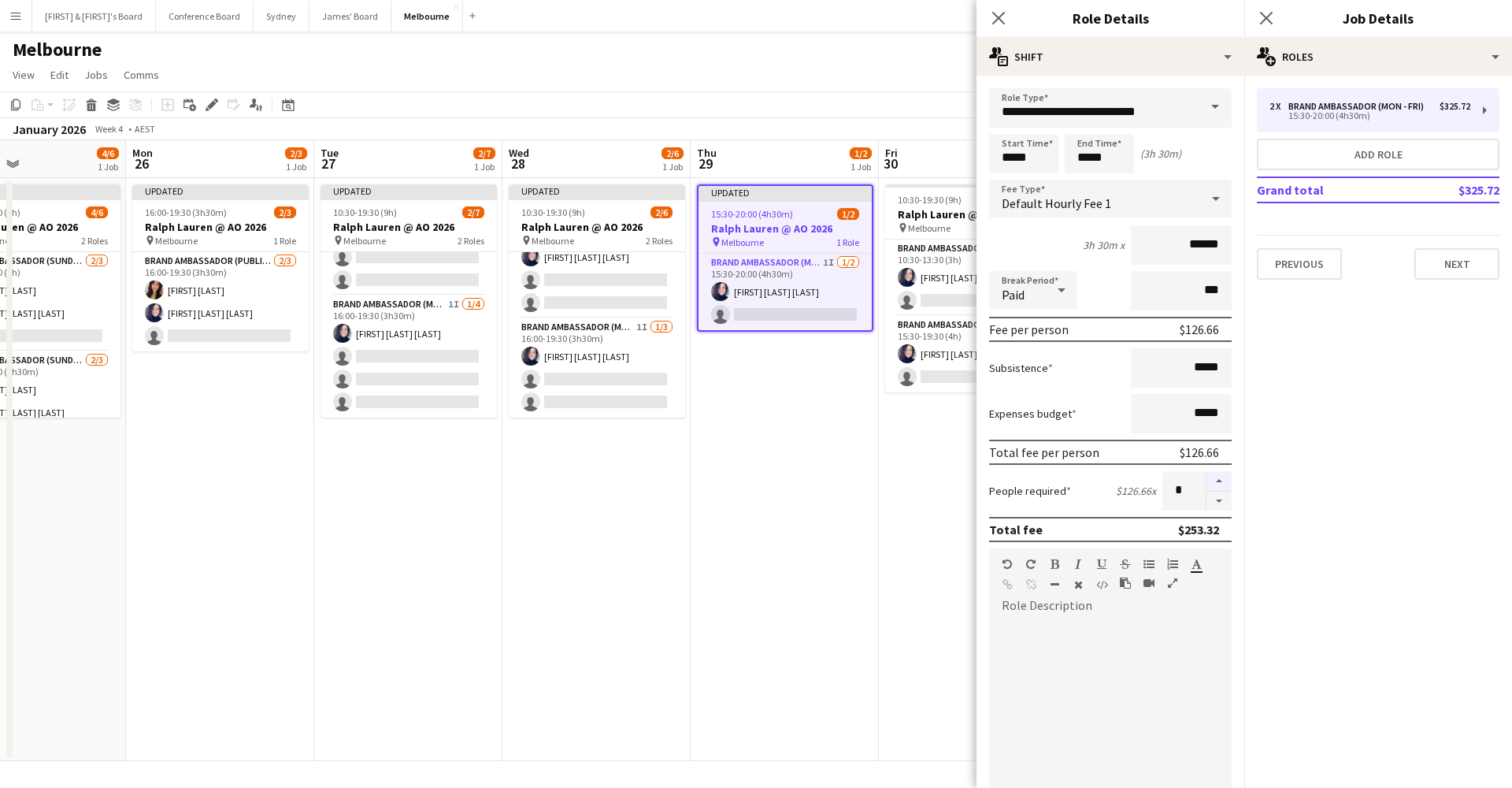 click at bounding box center [1219, 481] 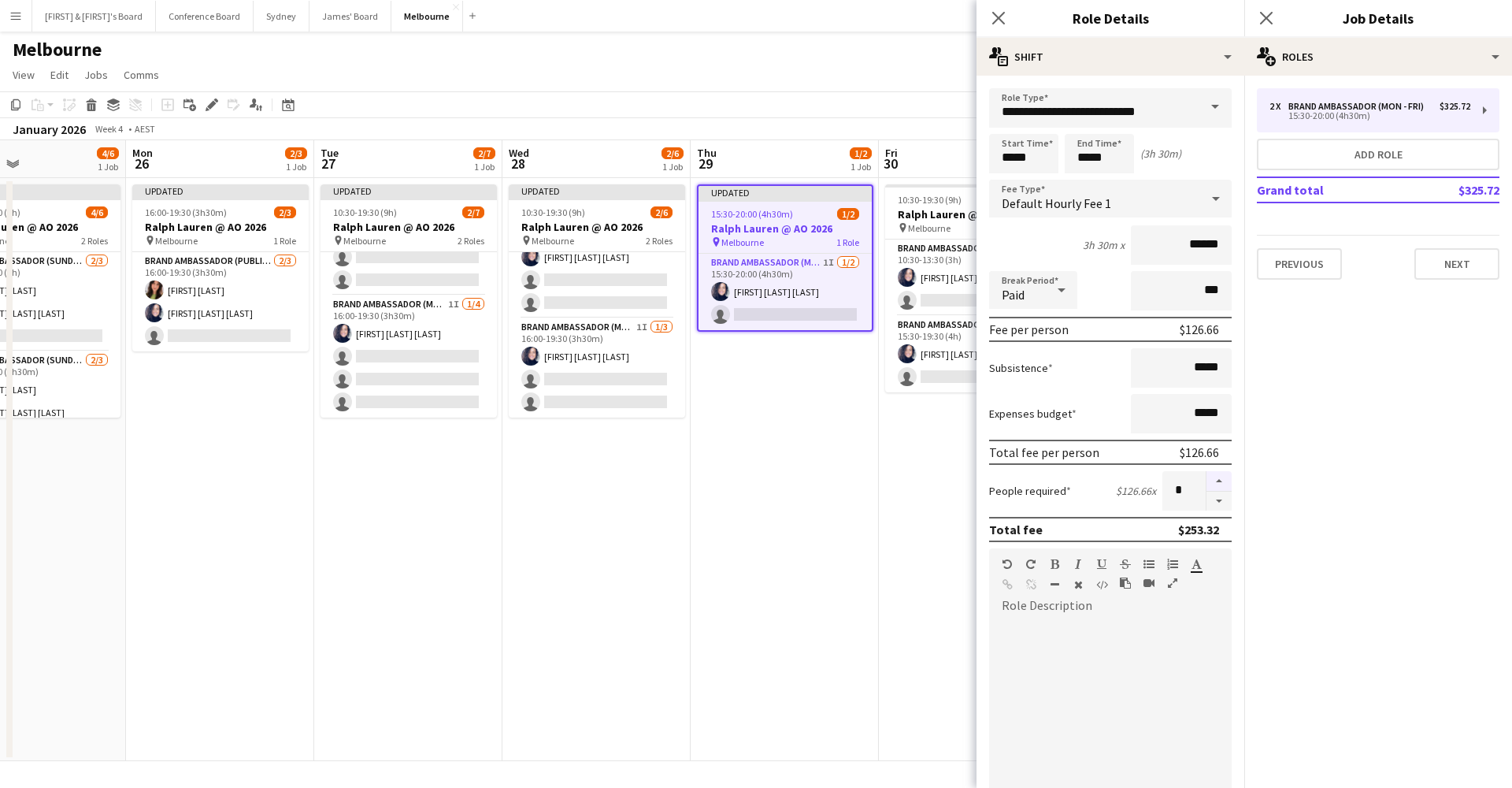 type on "*" 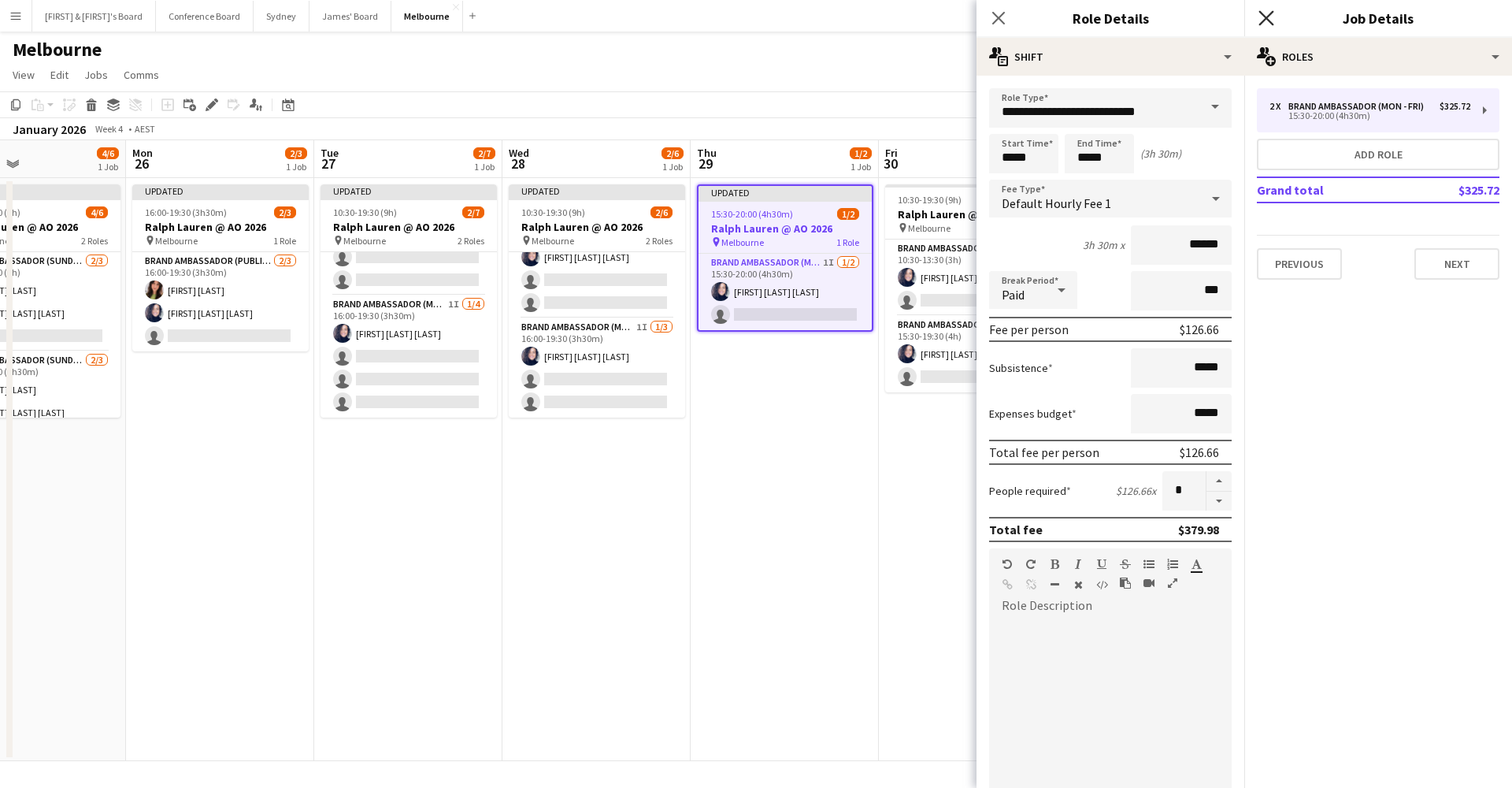 click on "Close pop-in" 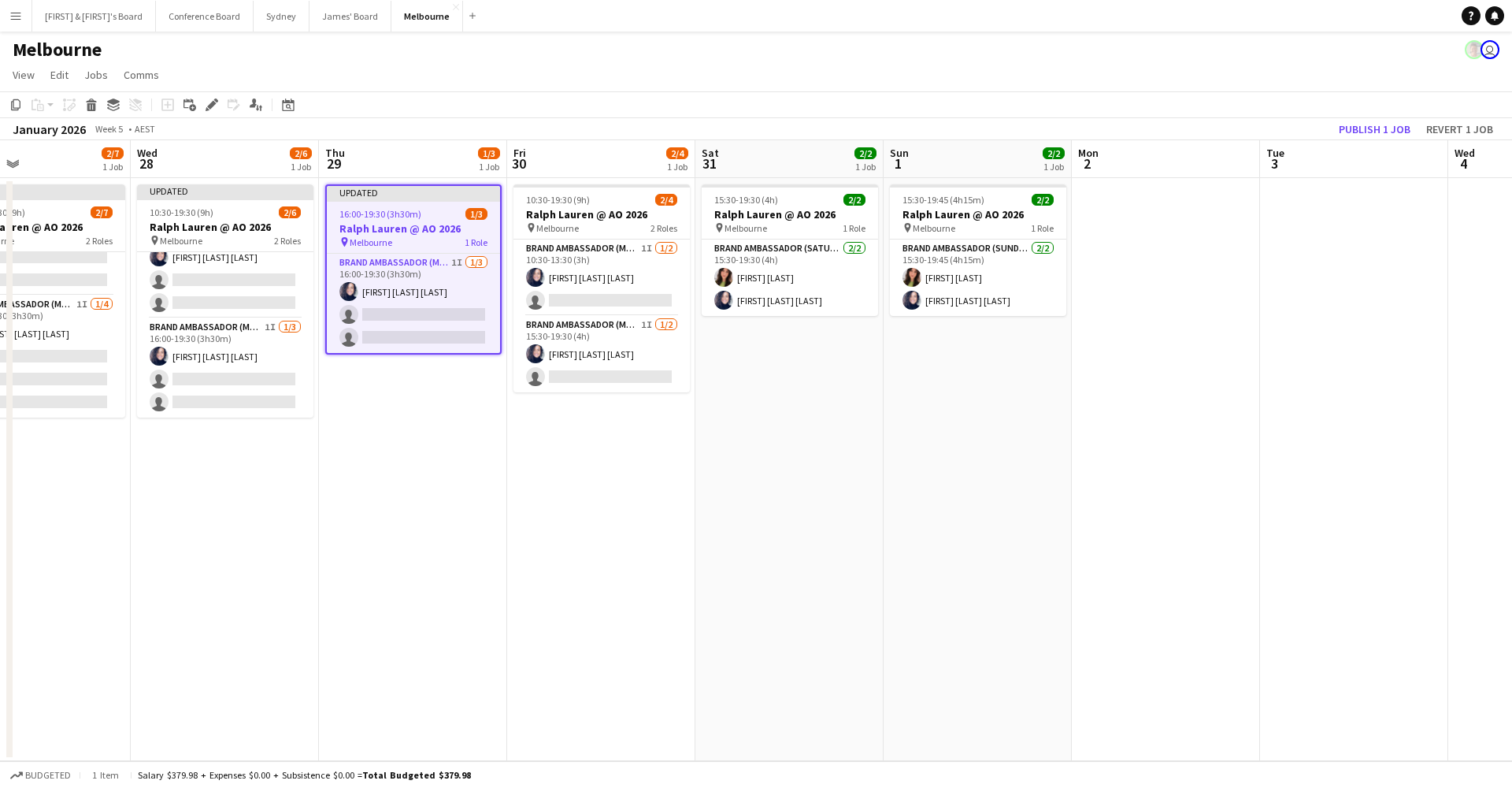 scroll, scrollTop: 0, scrollLeft: 435, axis: horizontal 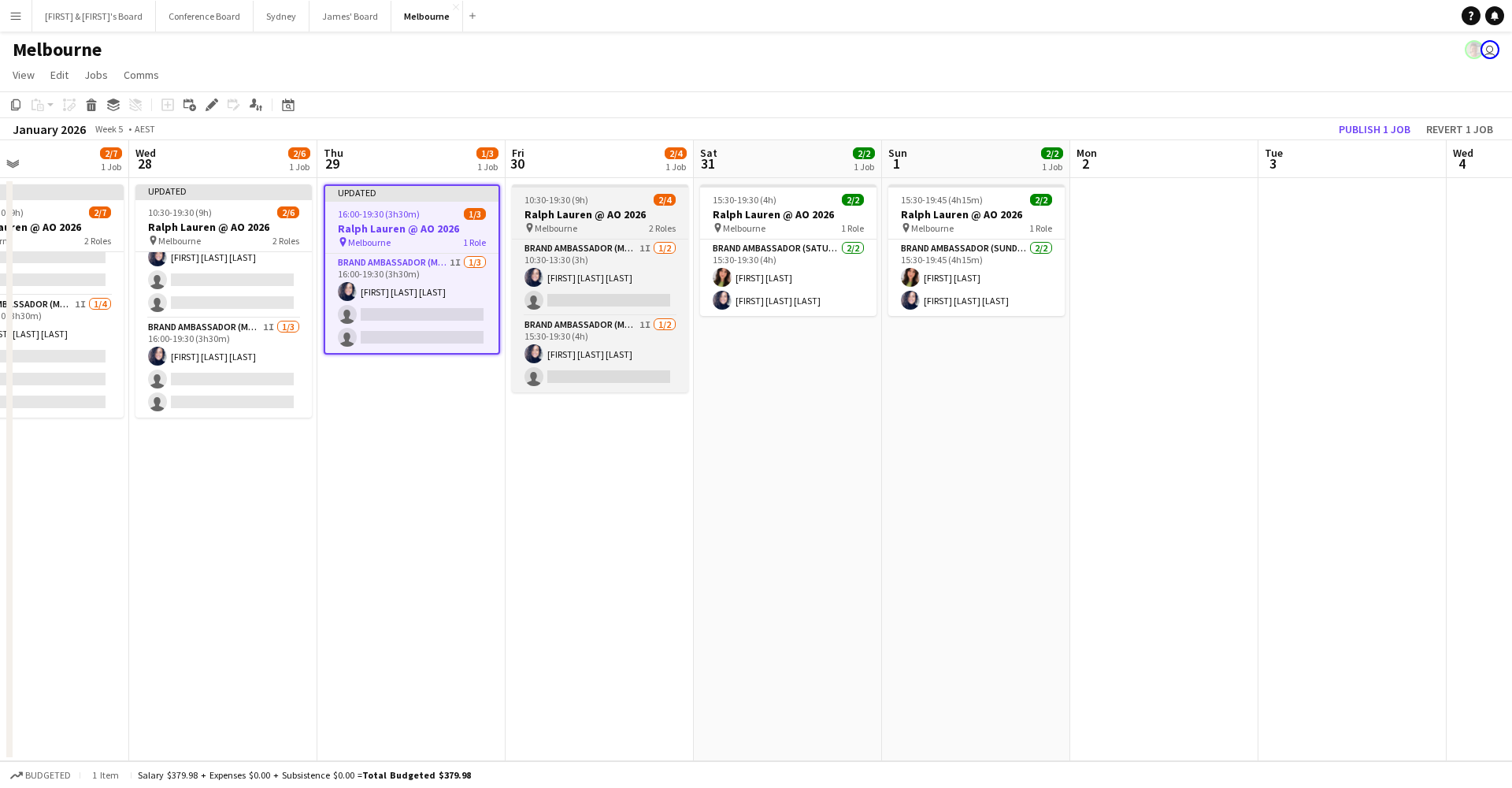 click on "10:30-19:30 (9h)    2/4" at bounding box center (600, 199) 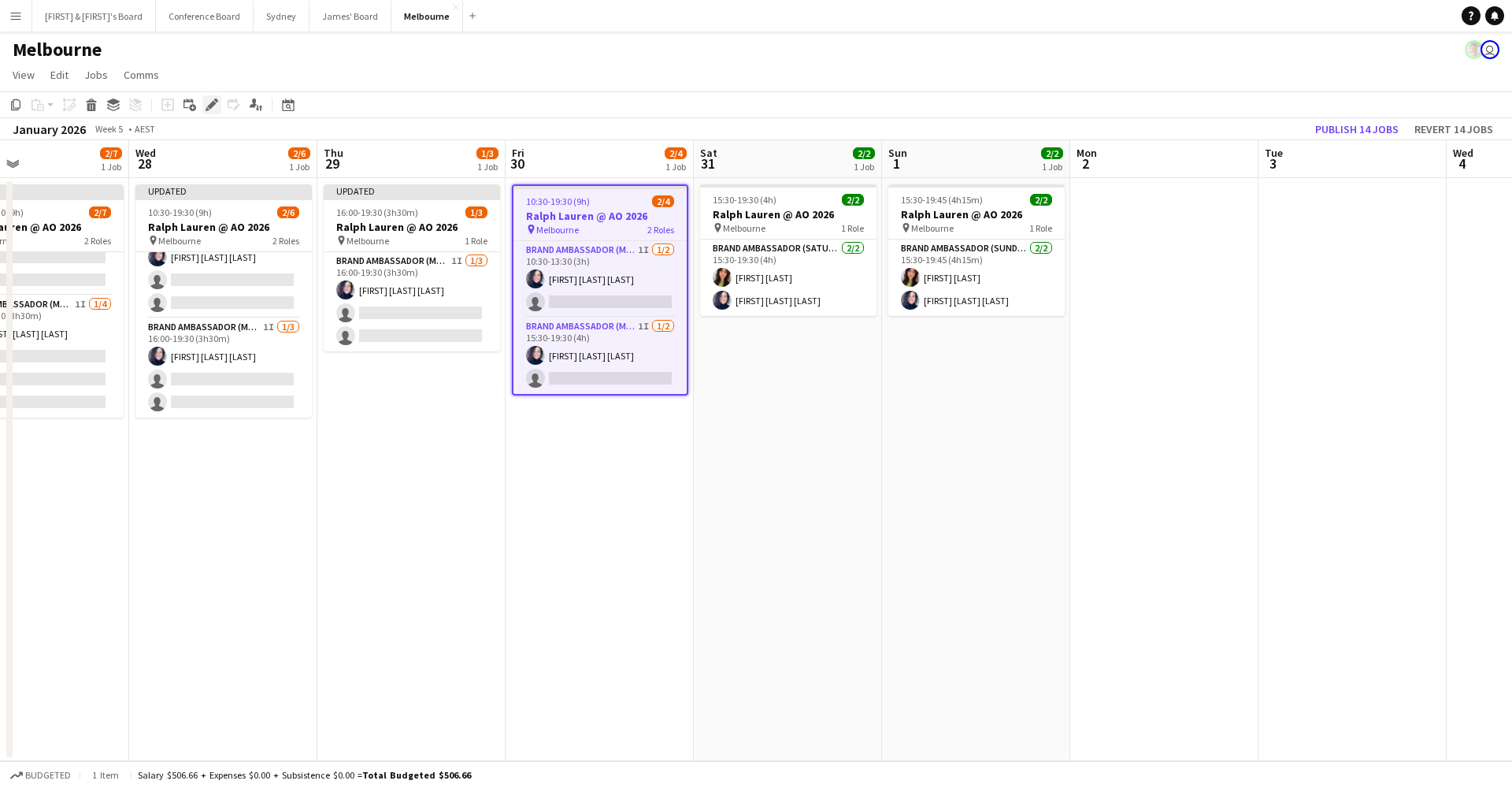 click 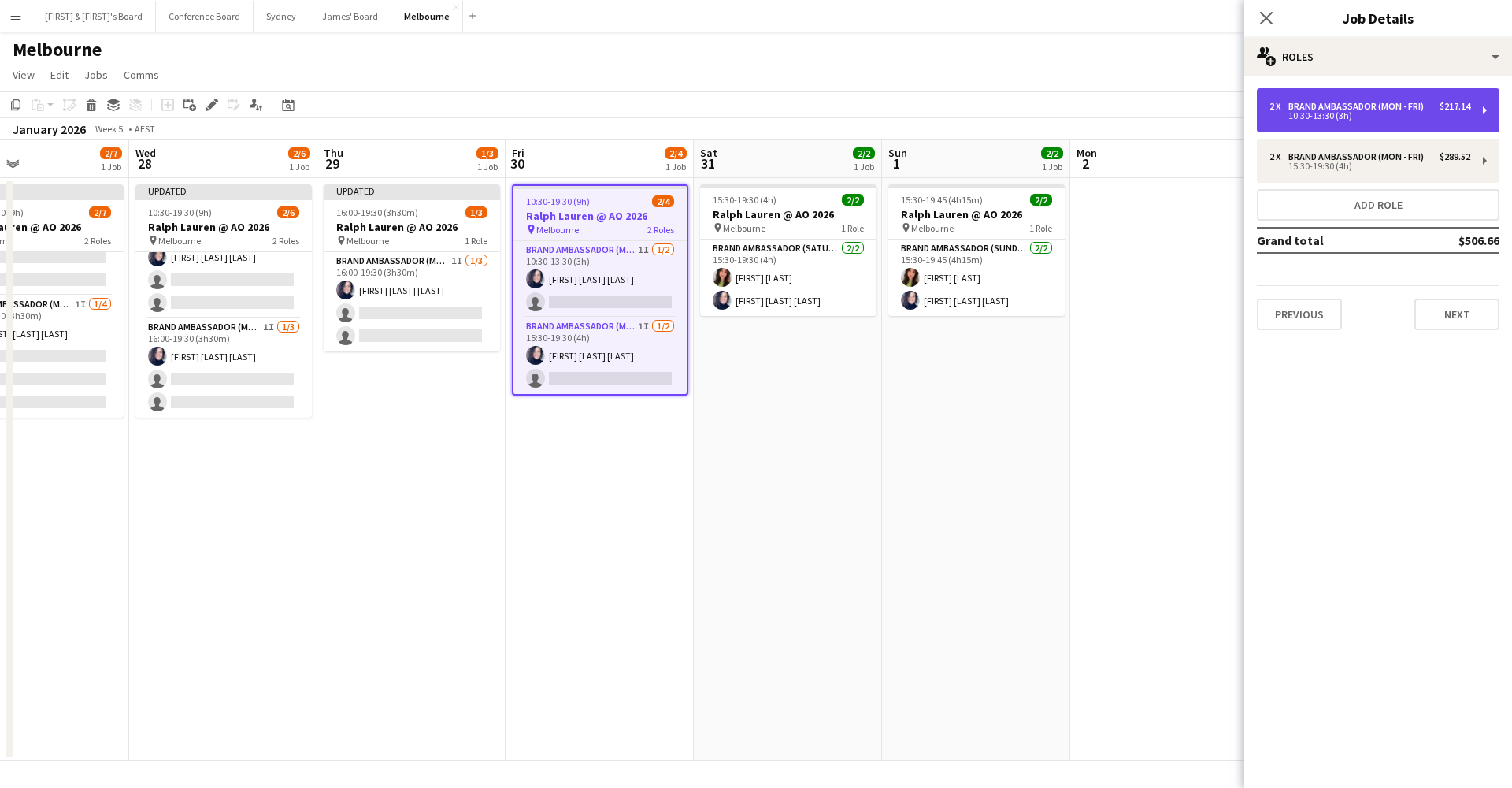 click on "Brand Ambassador (Mon - Fri)" at bounding box center (1359, 106) 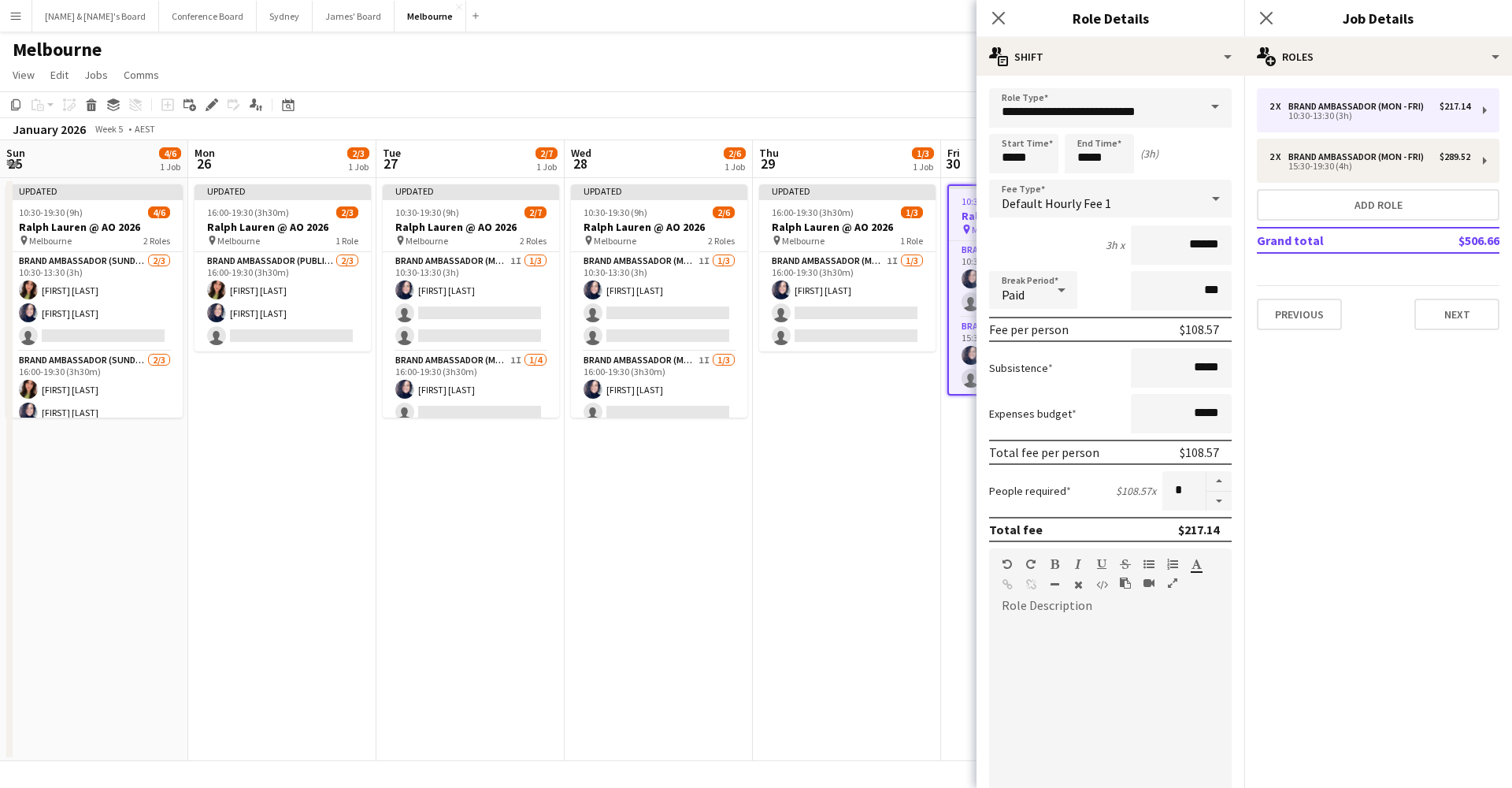 scroll, scrollTop: 0, scrollLeft: 0, axis: both 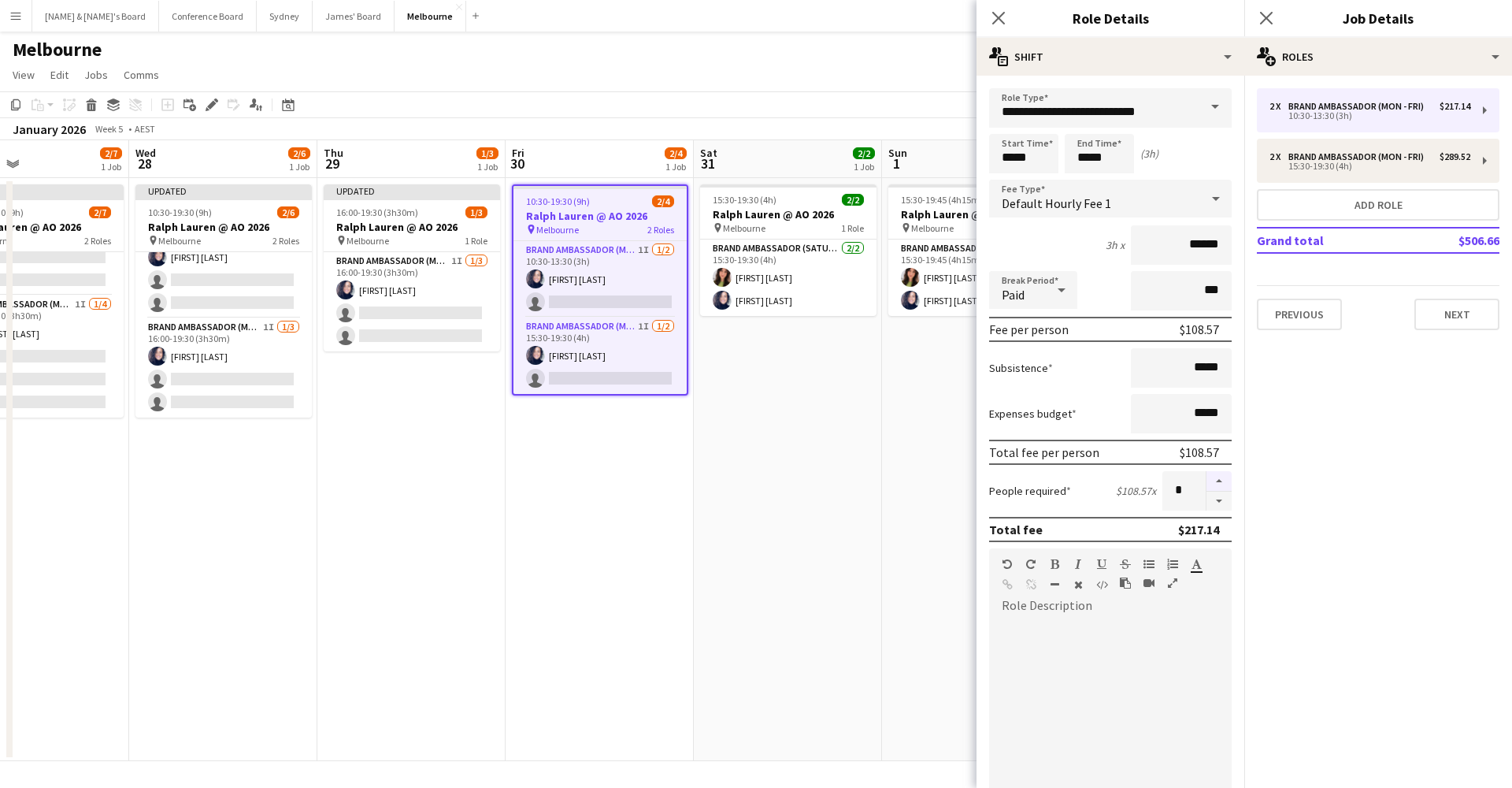 click at bounding box center (1219, 481) 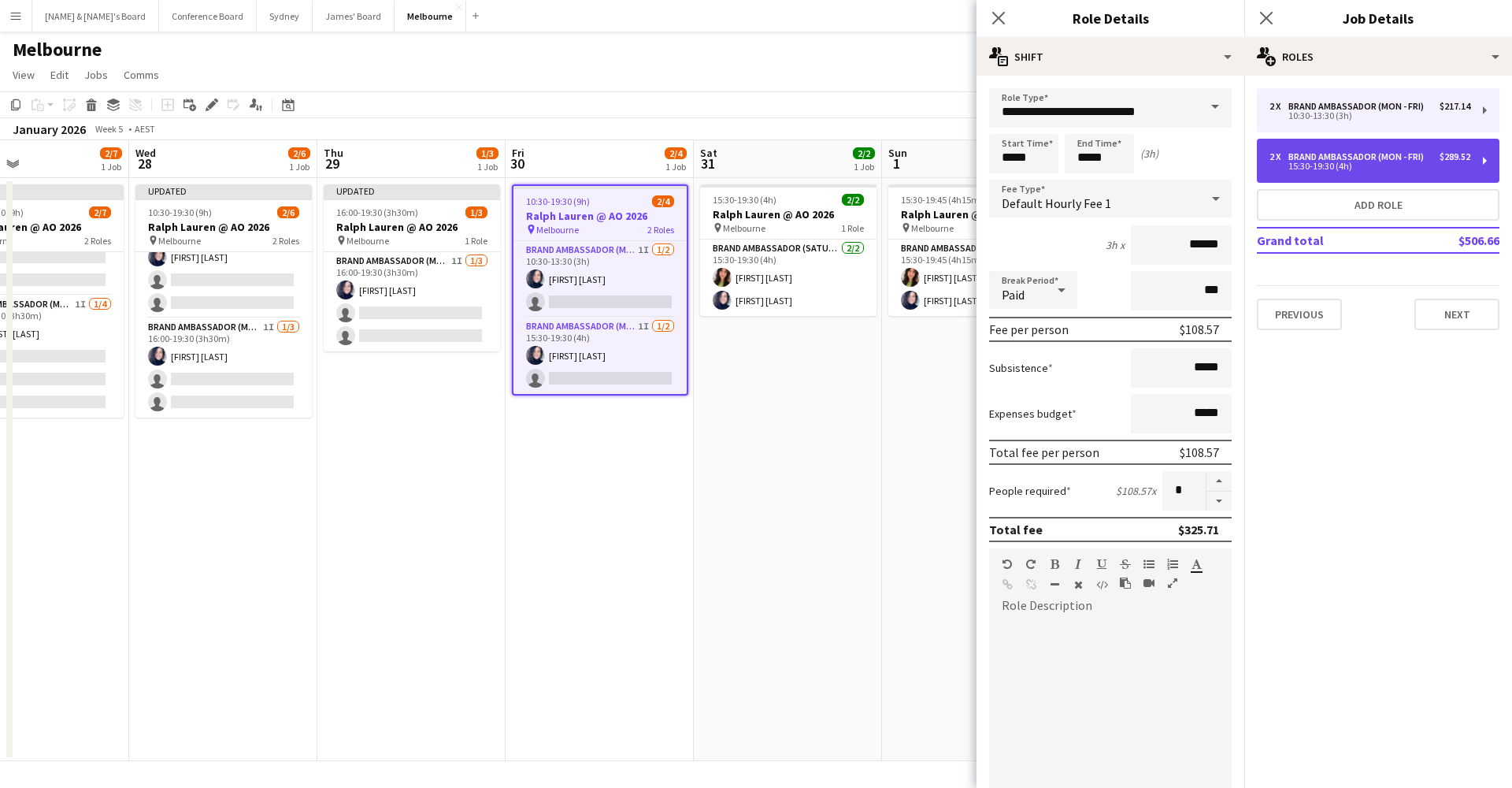 click on "15:30-19:30 (4h)" at bounding box center [1369, 166] 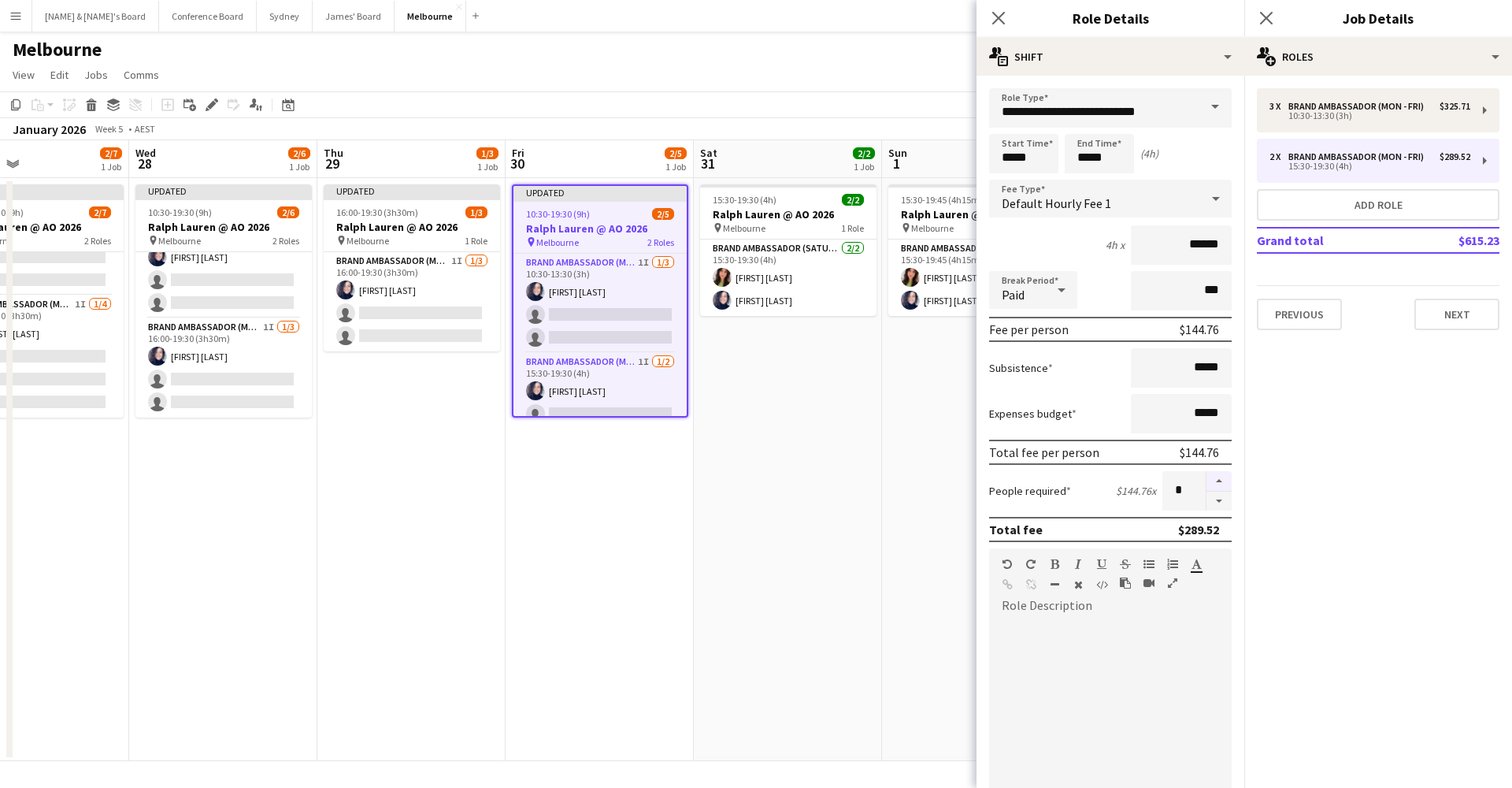 click at bounding box center [1219, 481] 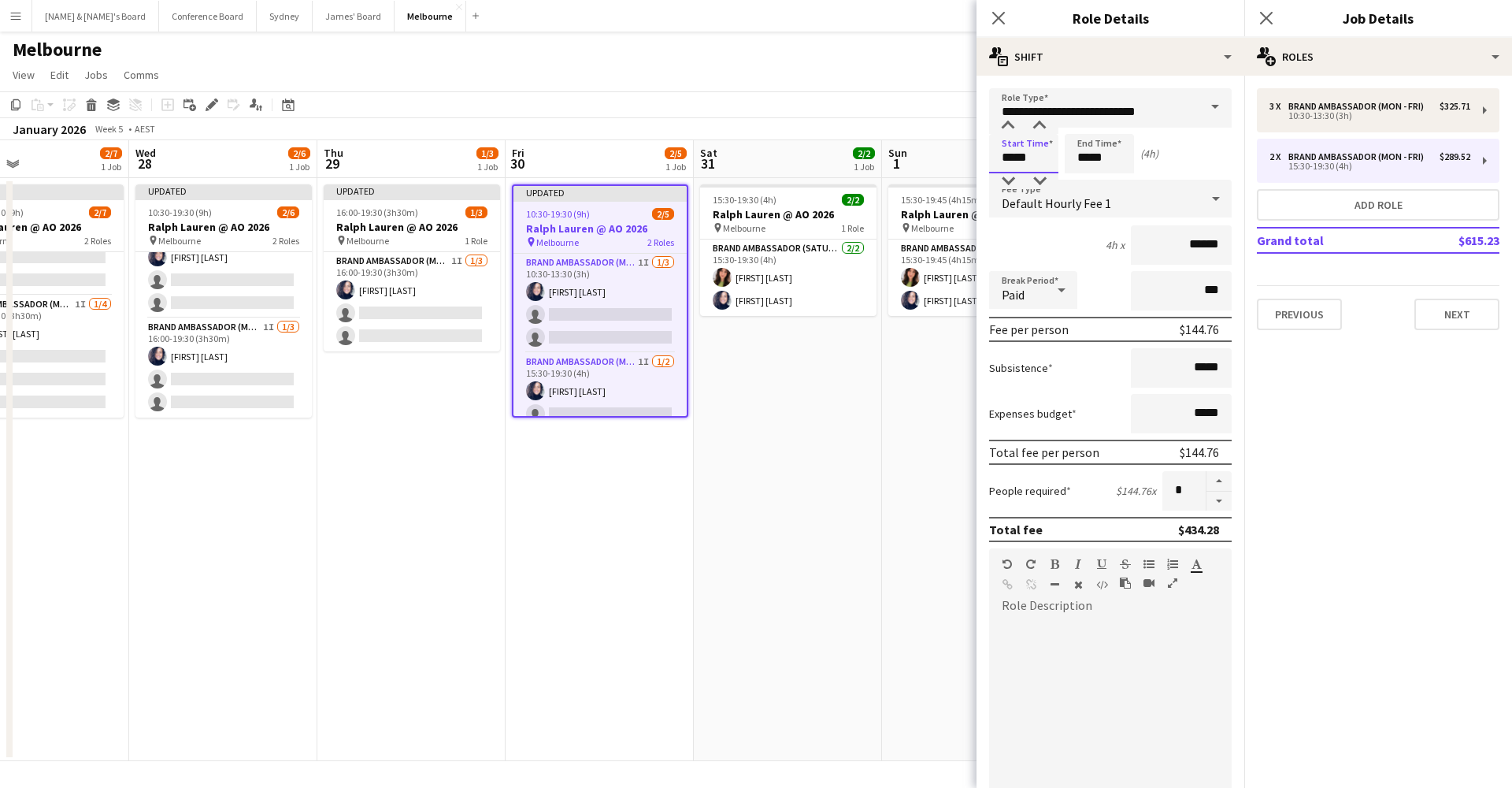 click on "*****" at bounding box center [1024, 154] 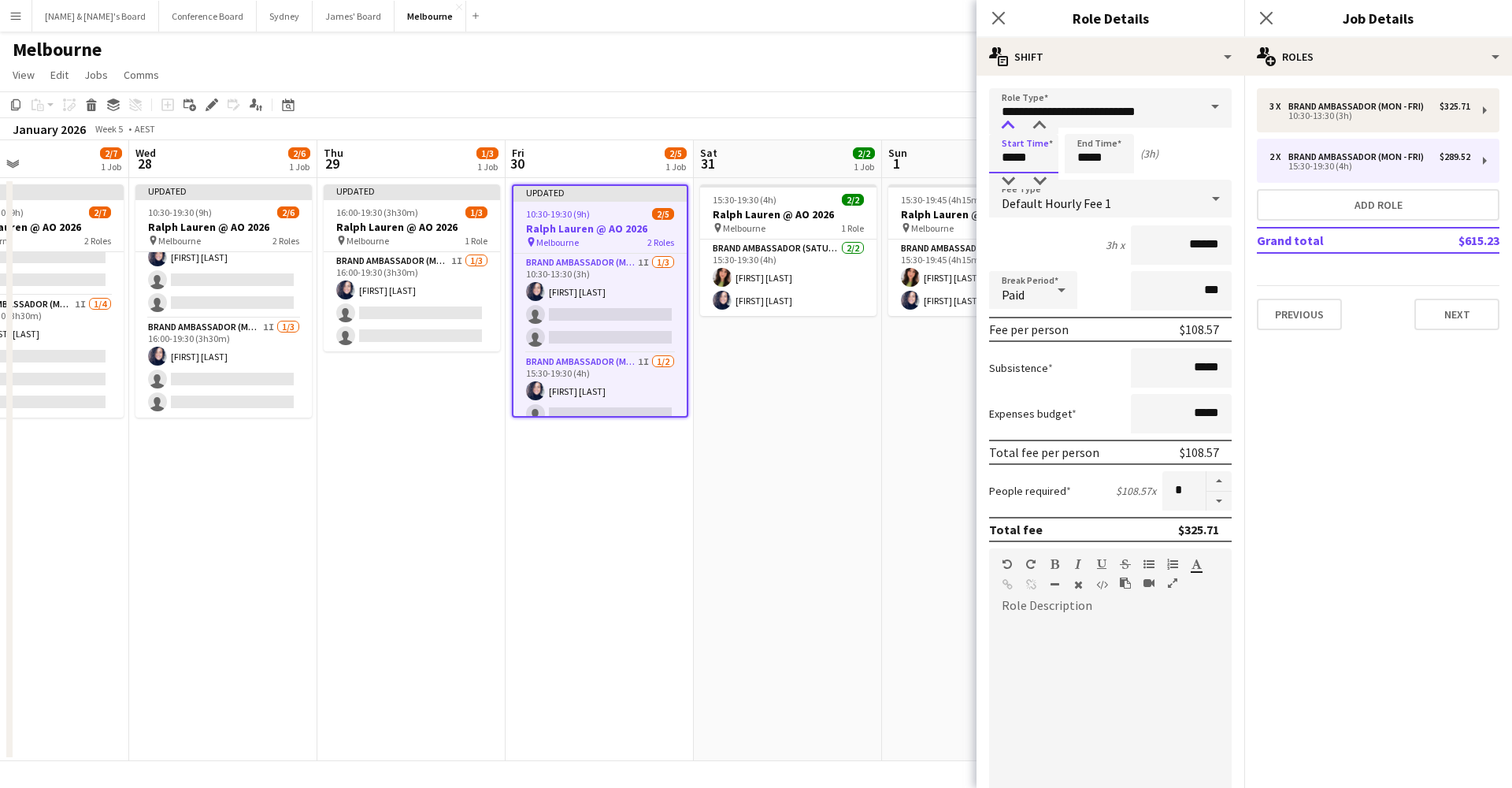 click at bounding box center (1008, 126) 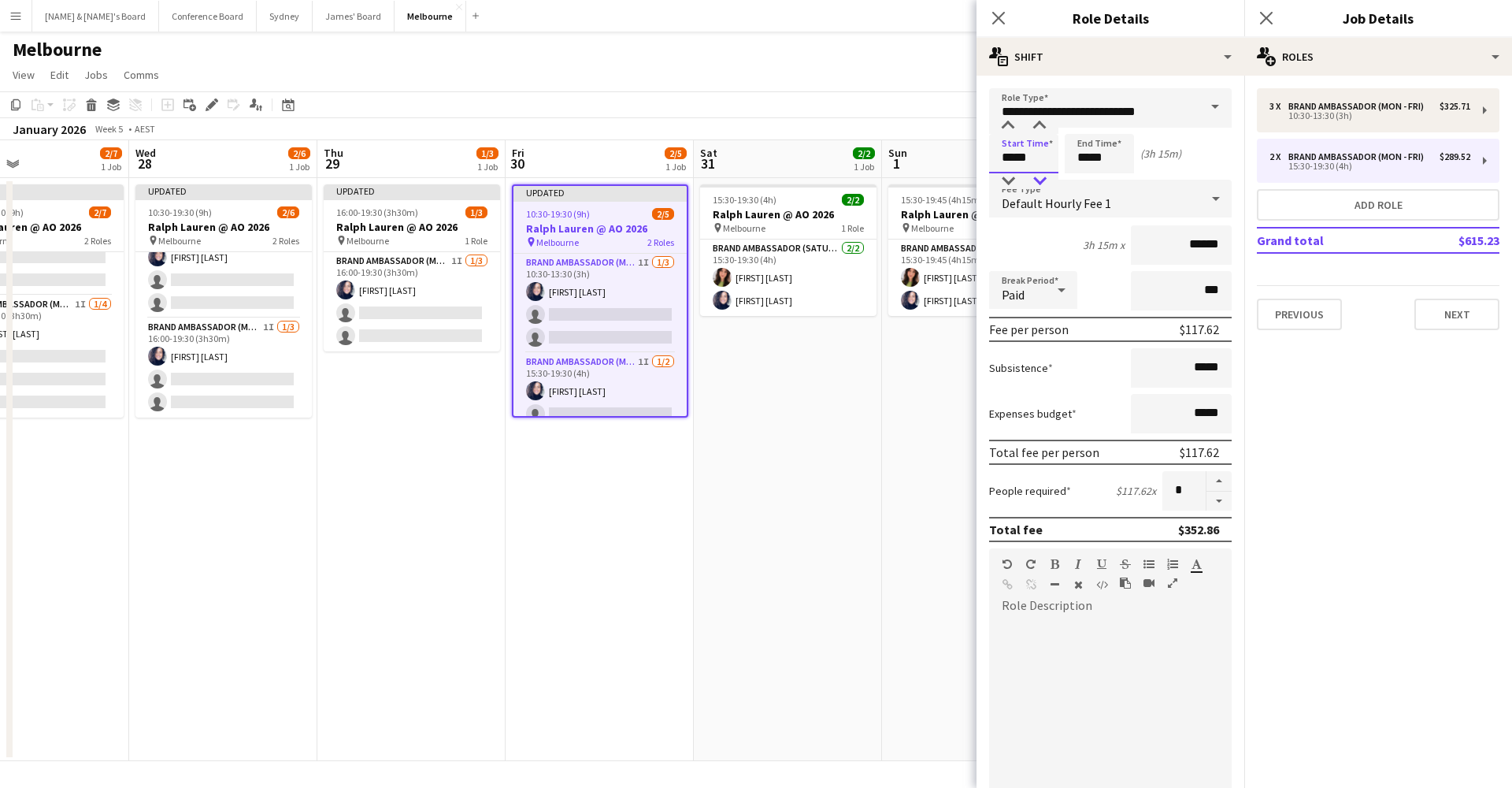 click at bounding box center [1040, 181] 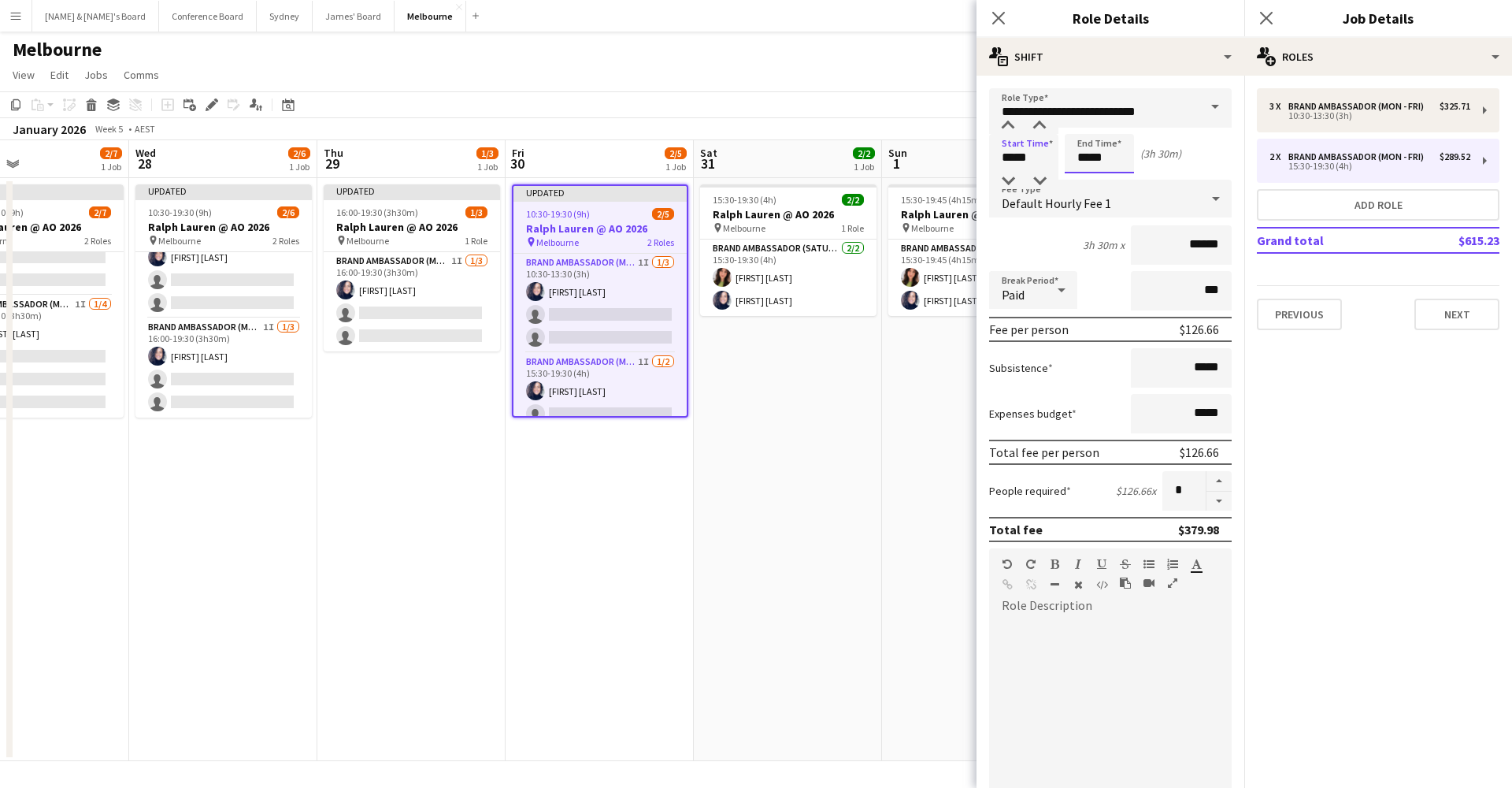 click on "*****" at bounding box center [1099, 154] 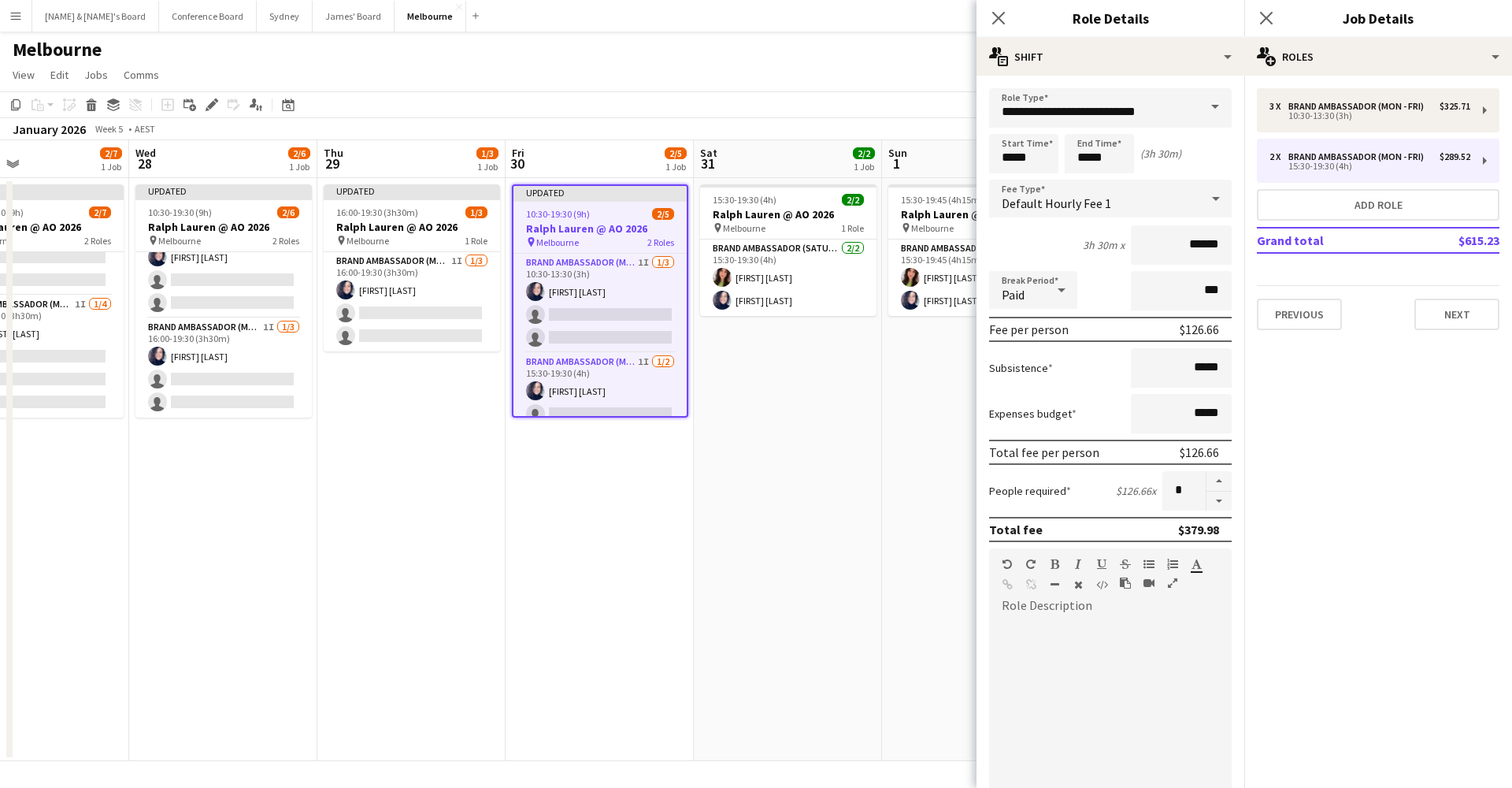 drag, startPoint x: 1269, startPoint y: 17, endPoint x: 1254, endPoint y: 15, distance: 15.132746 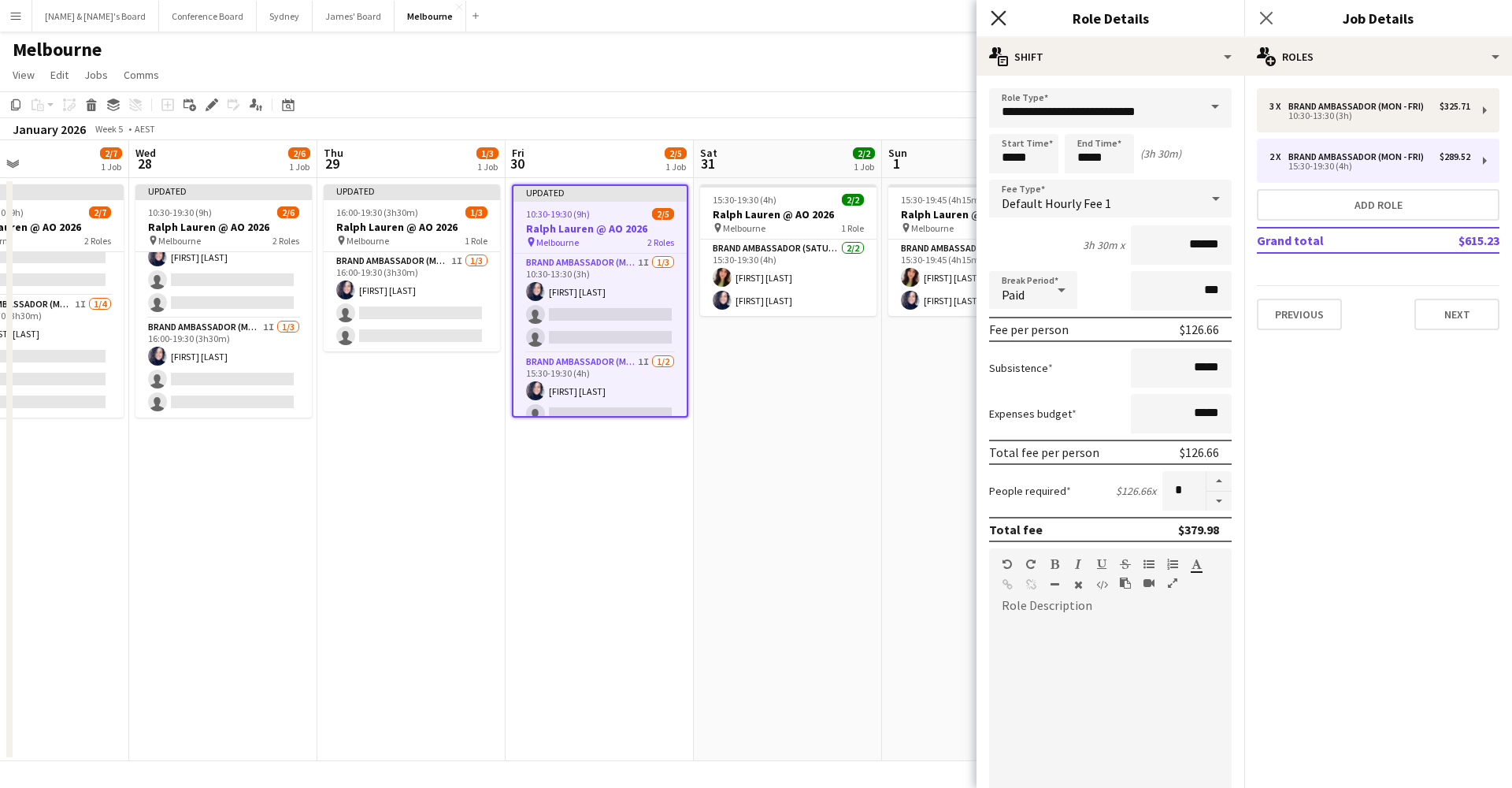click 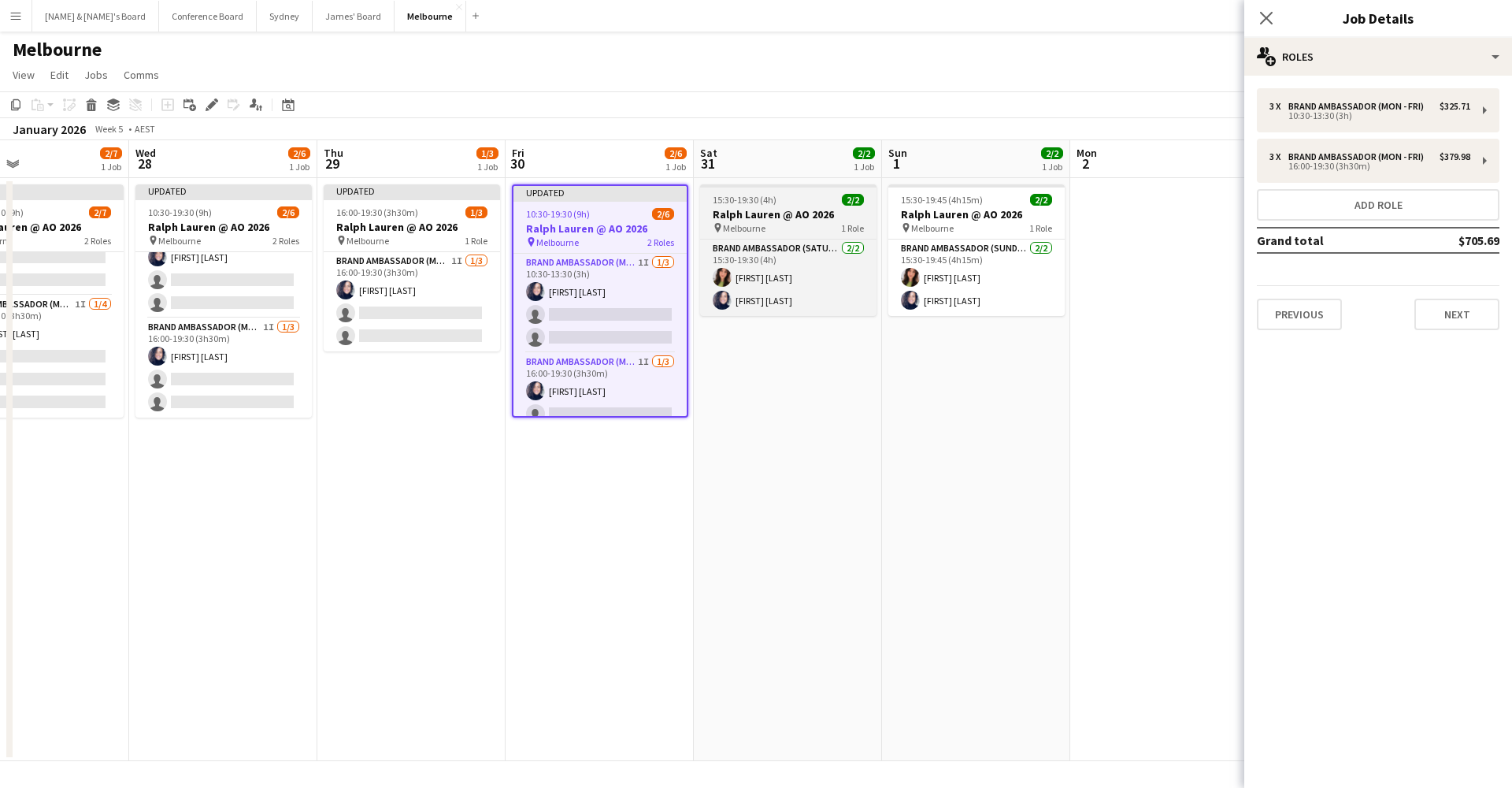 scroll, scrollTop: -1, scrollLeft: 0, axis: vertical 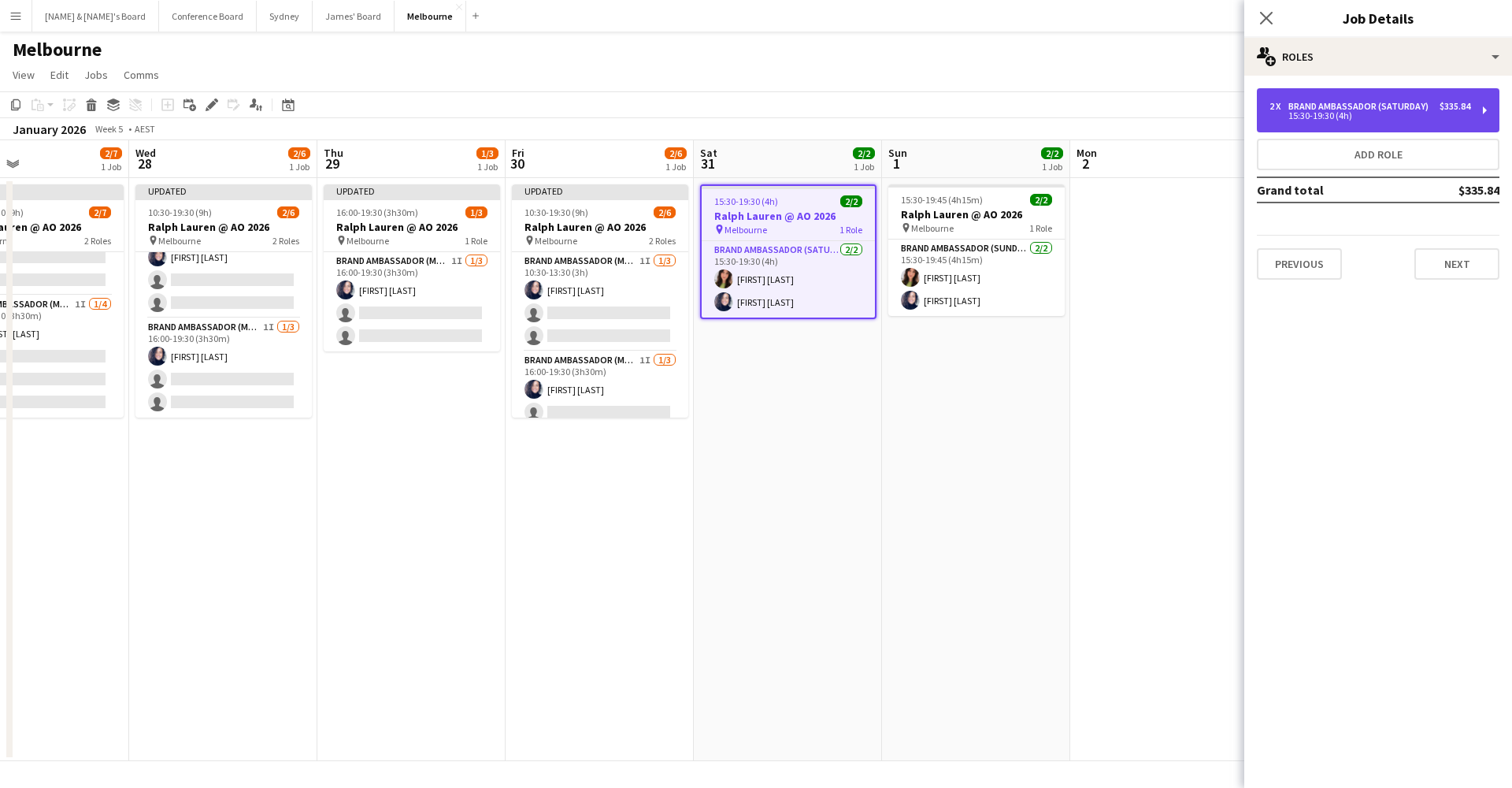 click on "15:30-19:30 (4h)" at bounding box center [1369, 116] 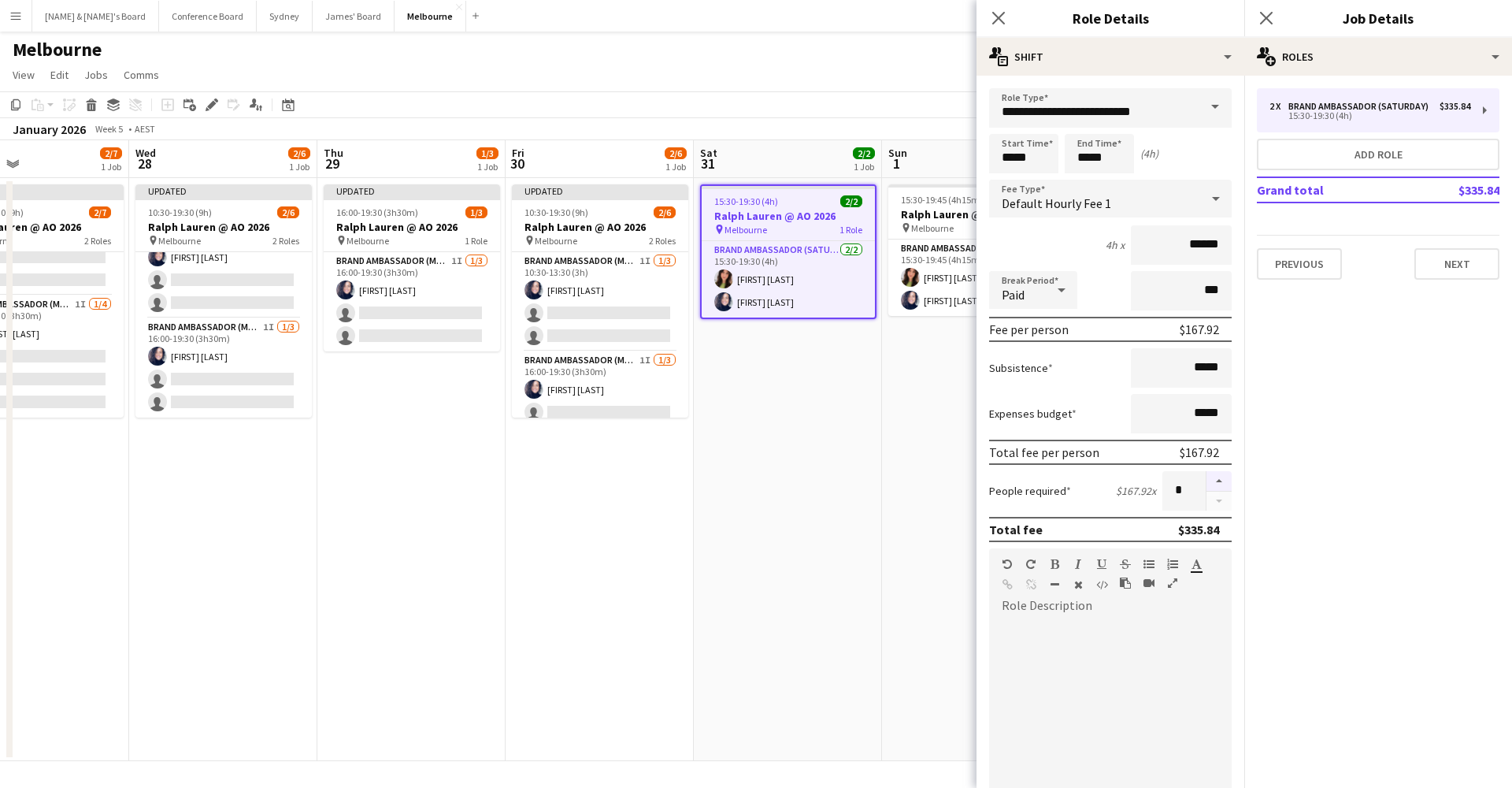 click at bounding box center (1219, 481) 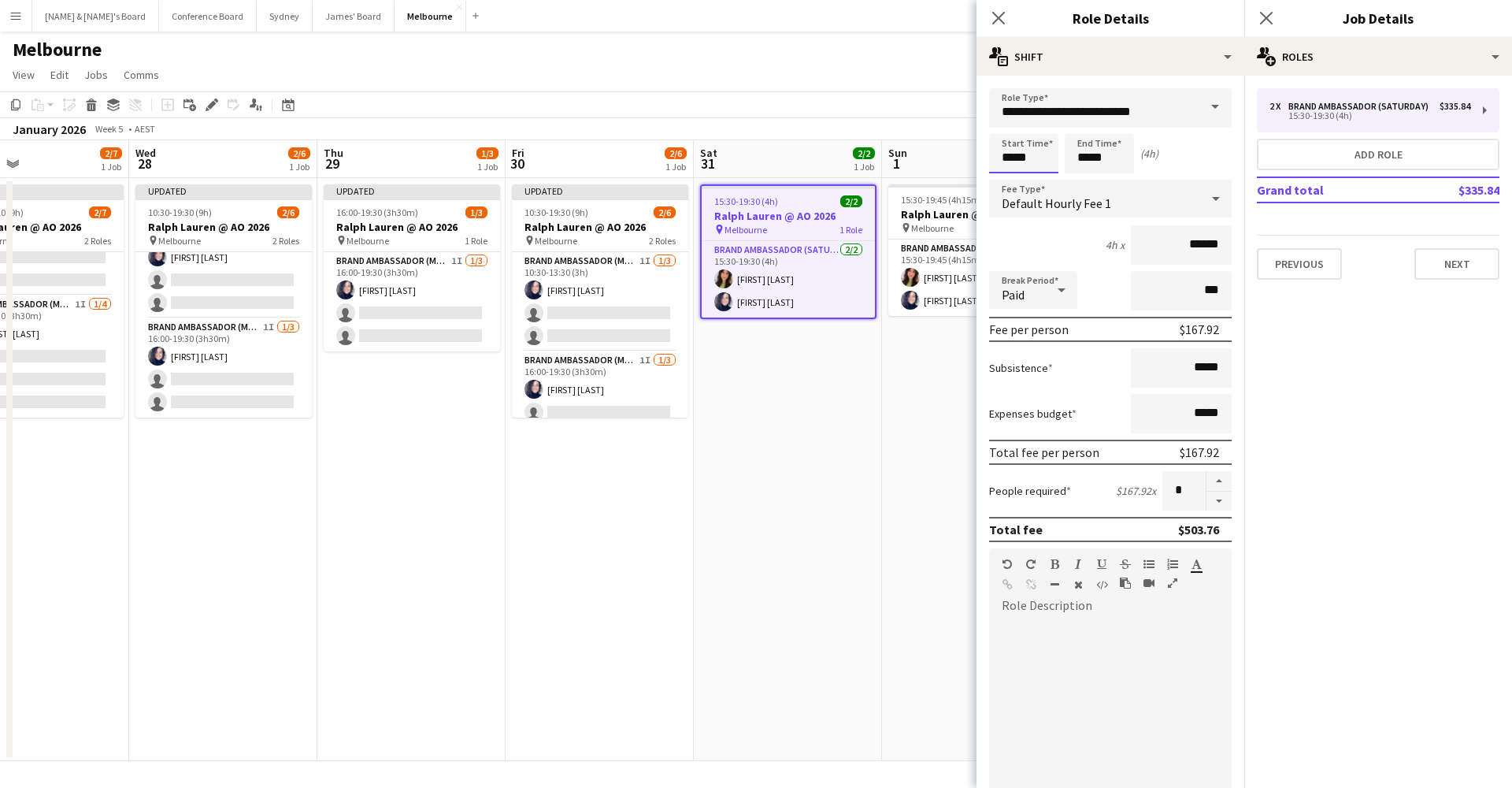 click on "*****" at bounding box center [1024, 154] 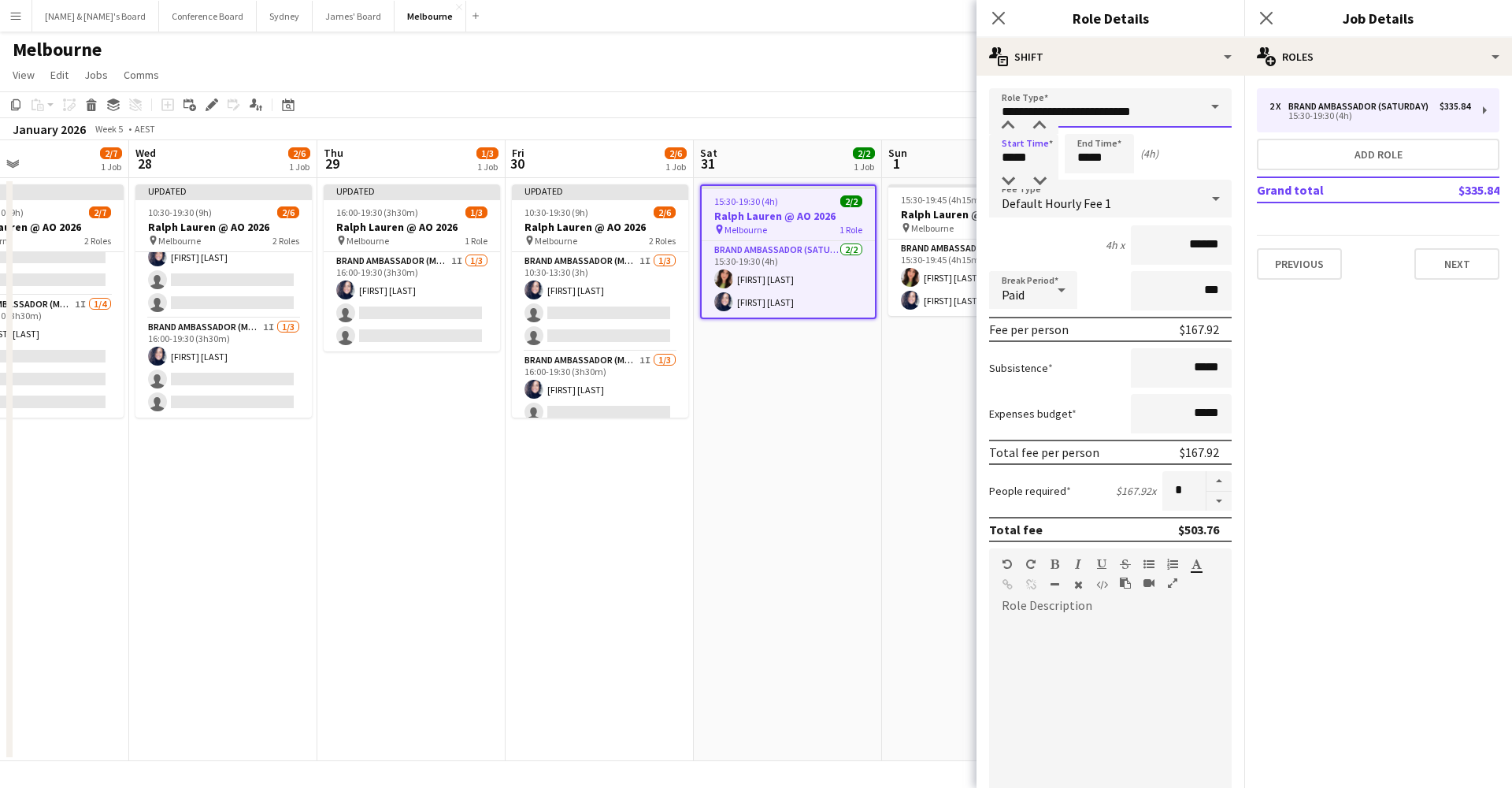 drag, startPoint x: 1016, startPoint y: 117, endPoint x: 1028, endPoint y: 126, distance: 15 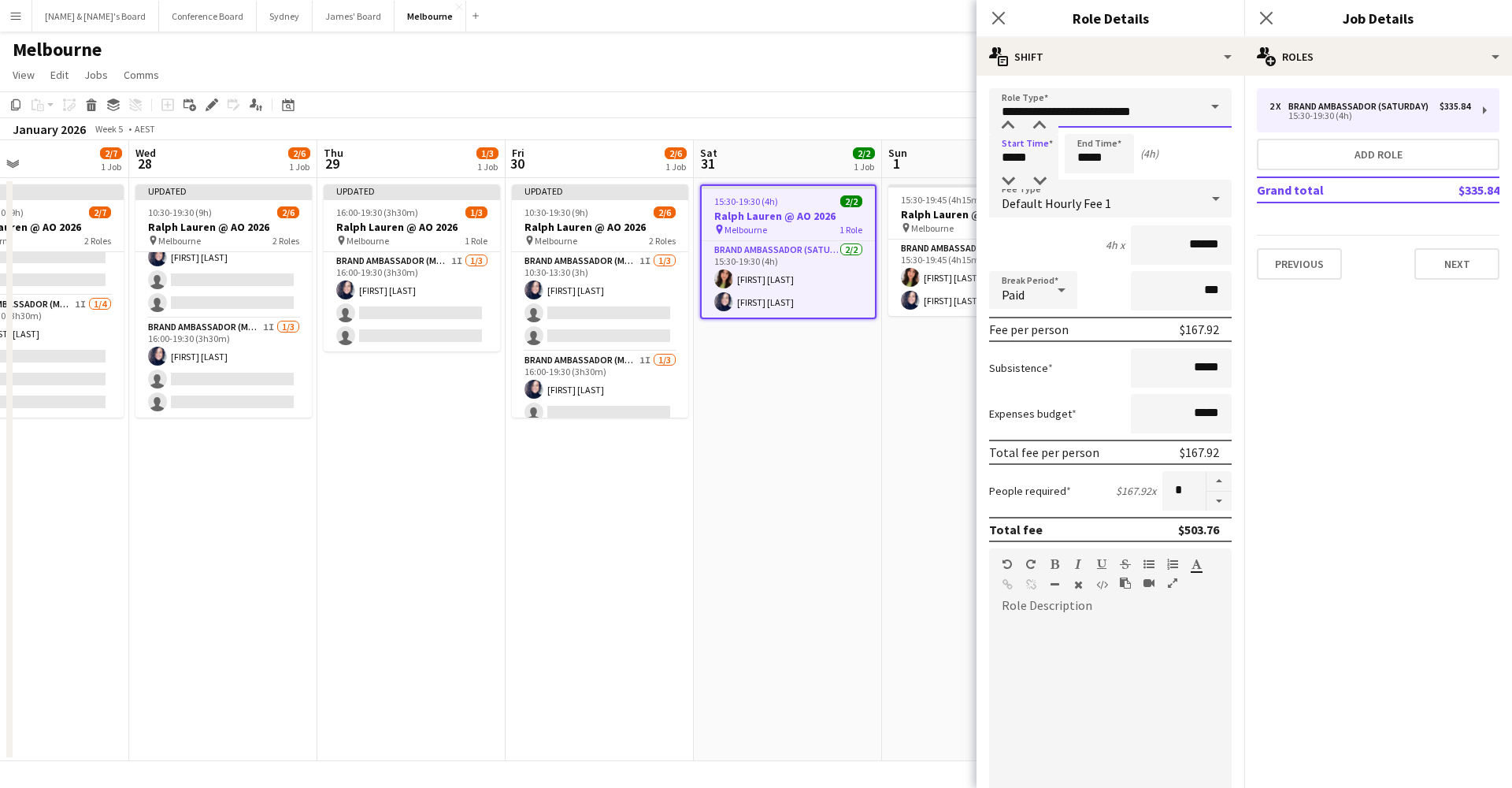 click on "**********" at bounding box center [1110, 108] 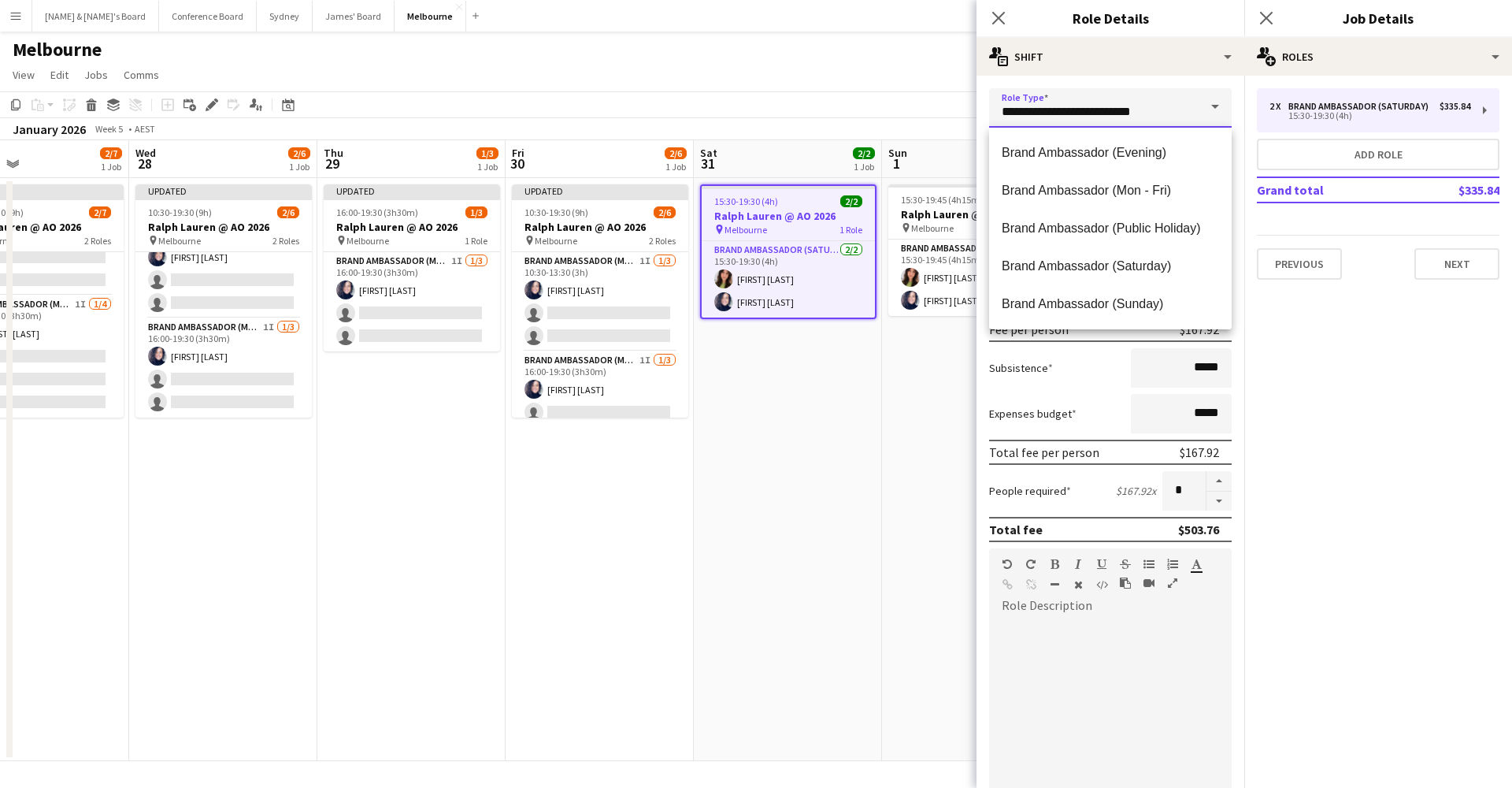 click on "**********" at bounding box center [1110, 108] 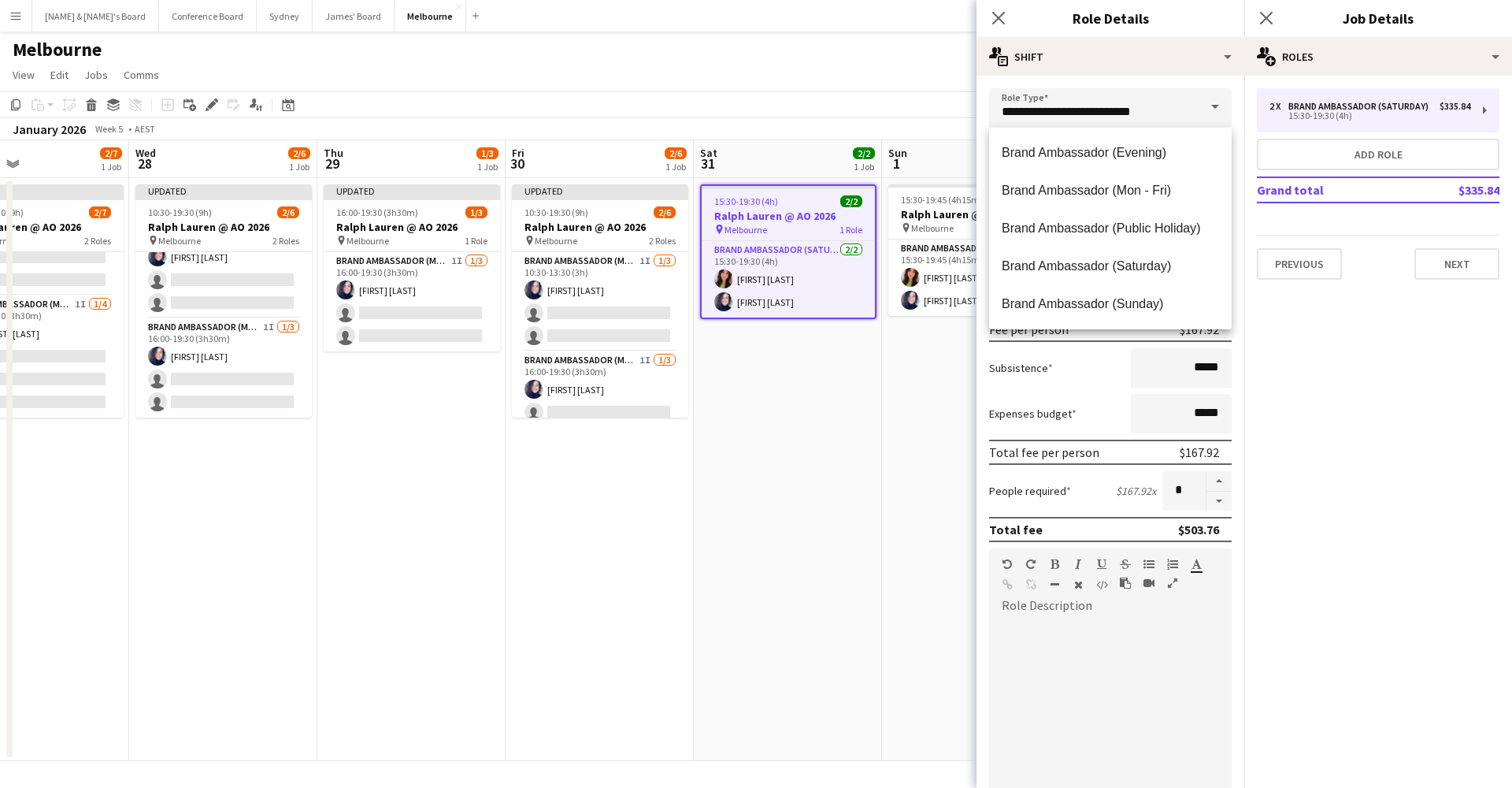 click on "**********" at bounding box center (1110, 531) 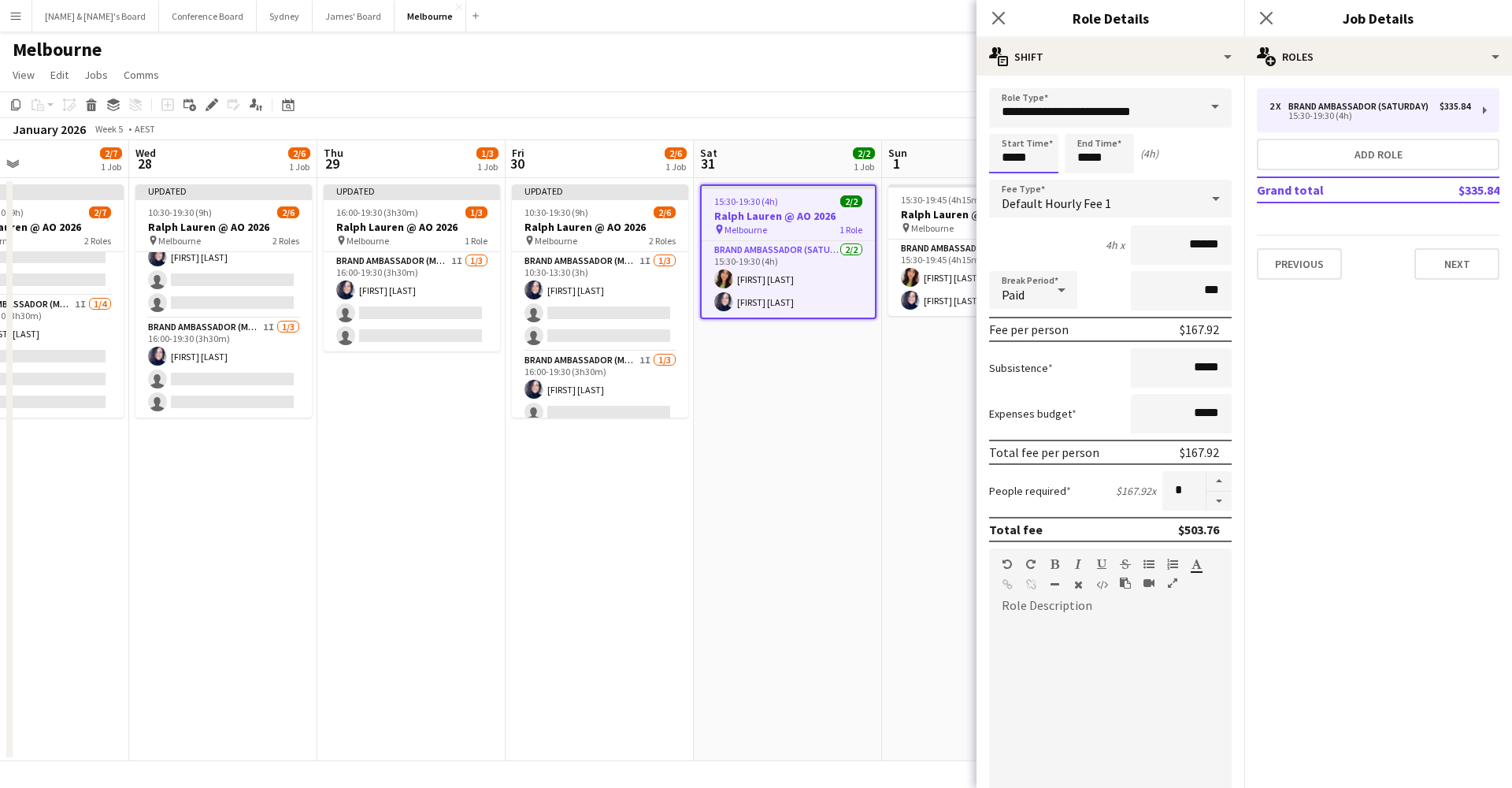 click on "*****" at bounding box center [1024, 154] 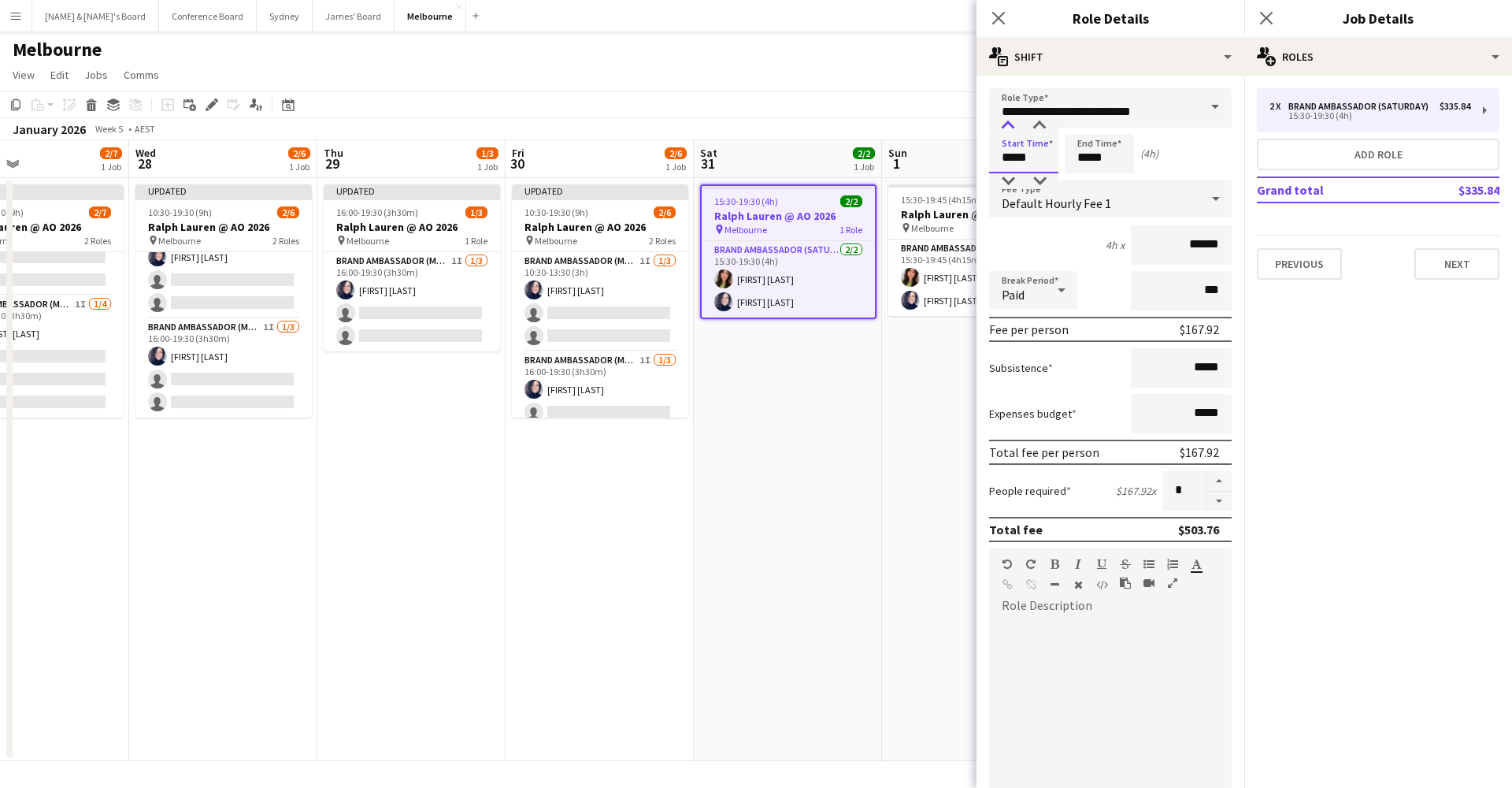 click at bounding box center [1008, 126] 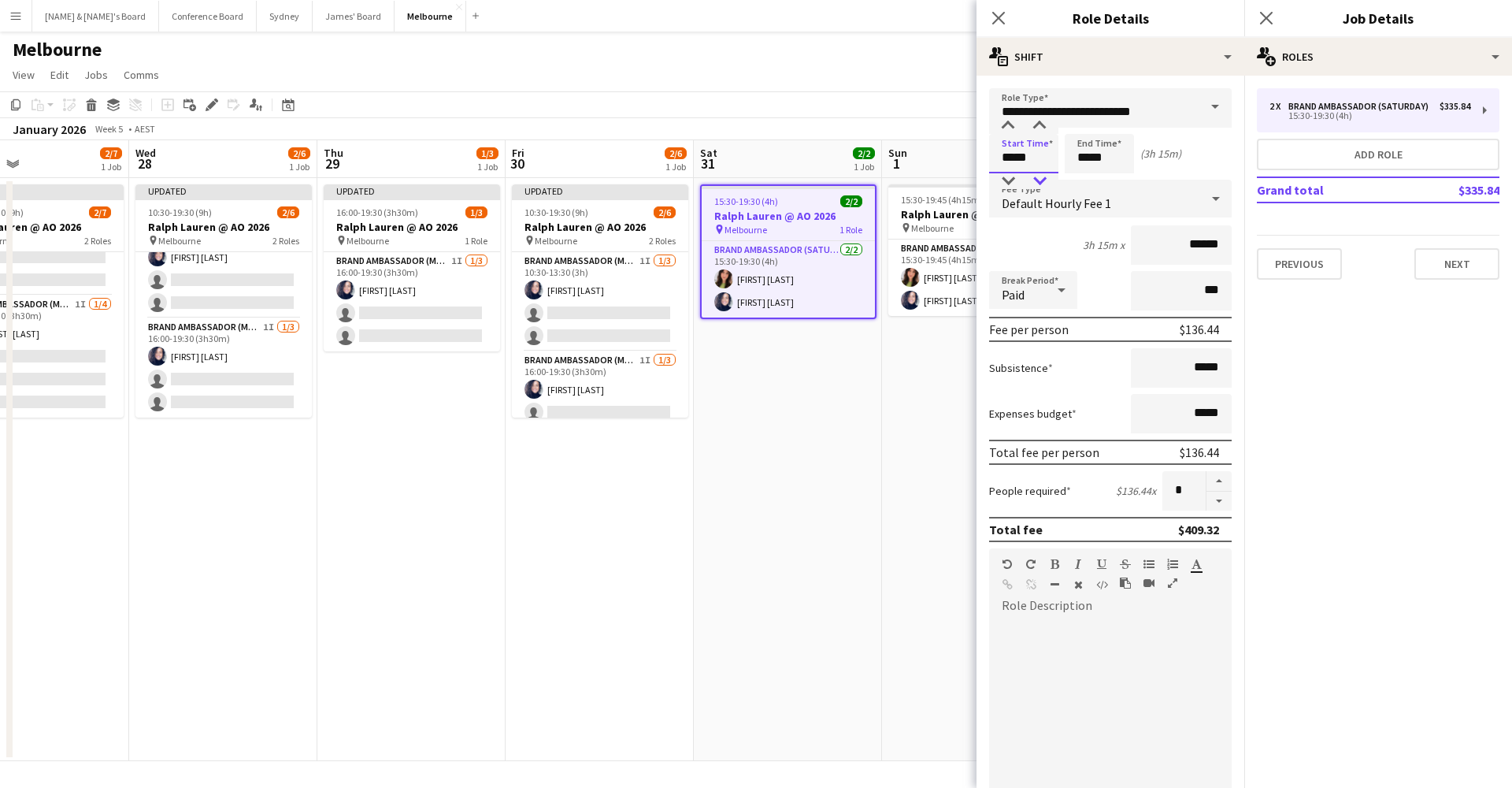 click at bounding box center (1040, 181) 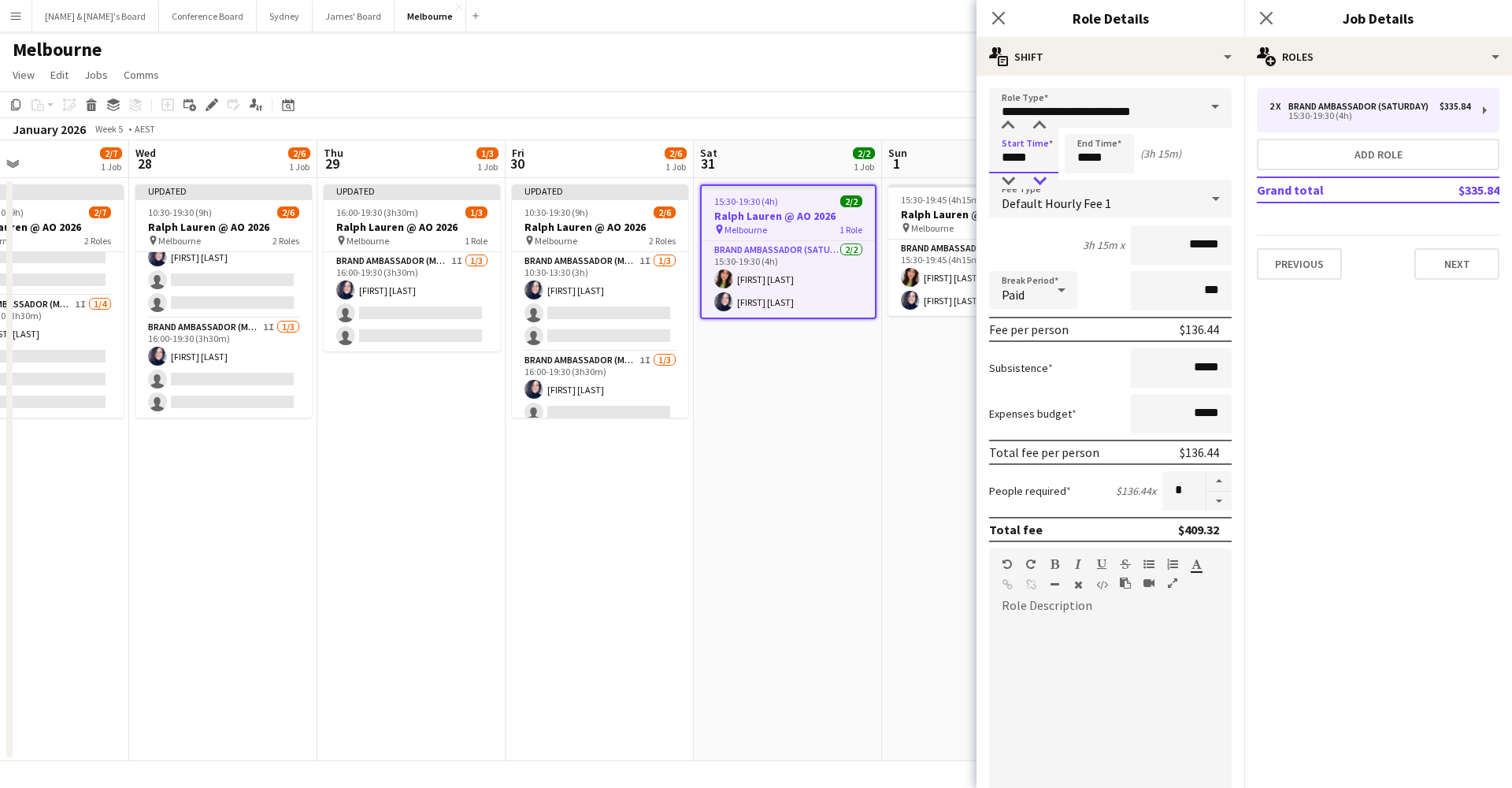type on "*****" 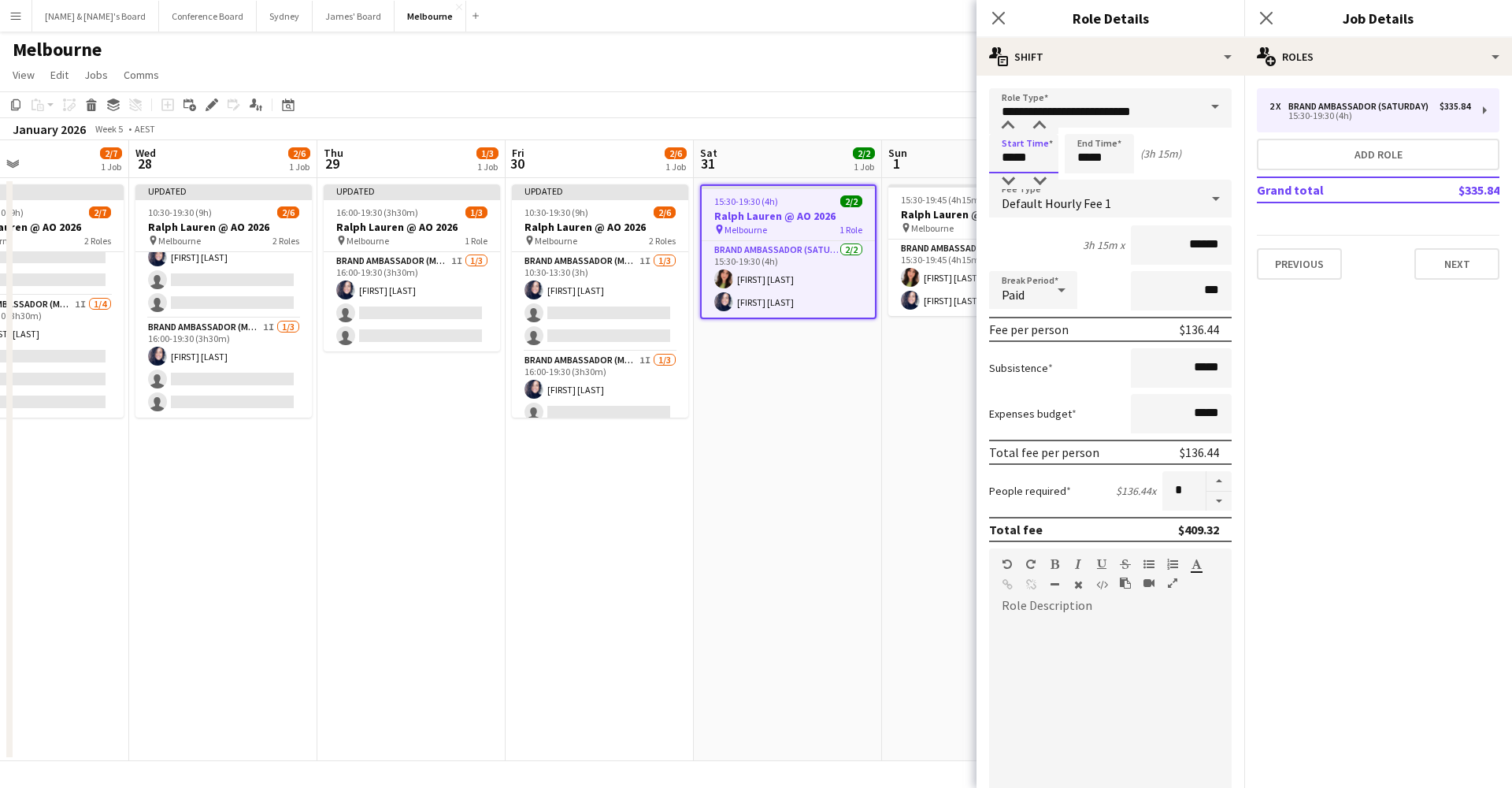 drag, startPoint x: 1043, startPoint y: 182, endPoint x: 1064, endPoint y: 165, distance: 27.018512 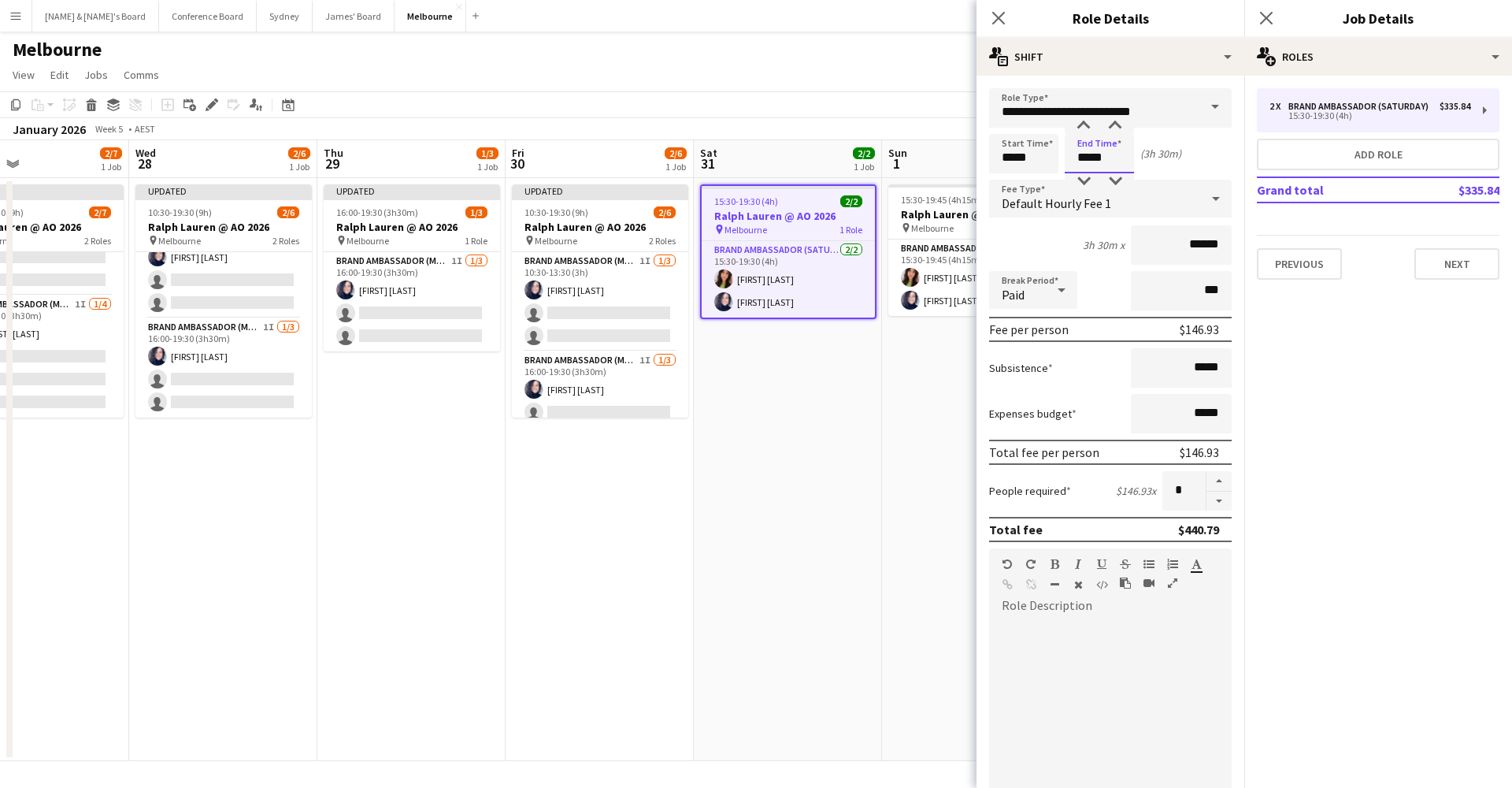 click on "*****" at bounding box center (1099, 154) 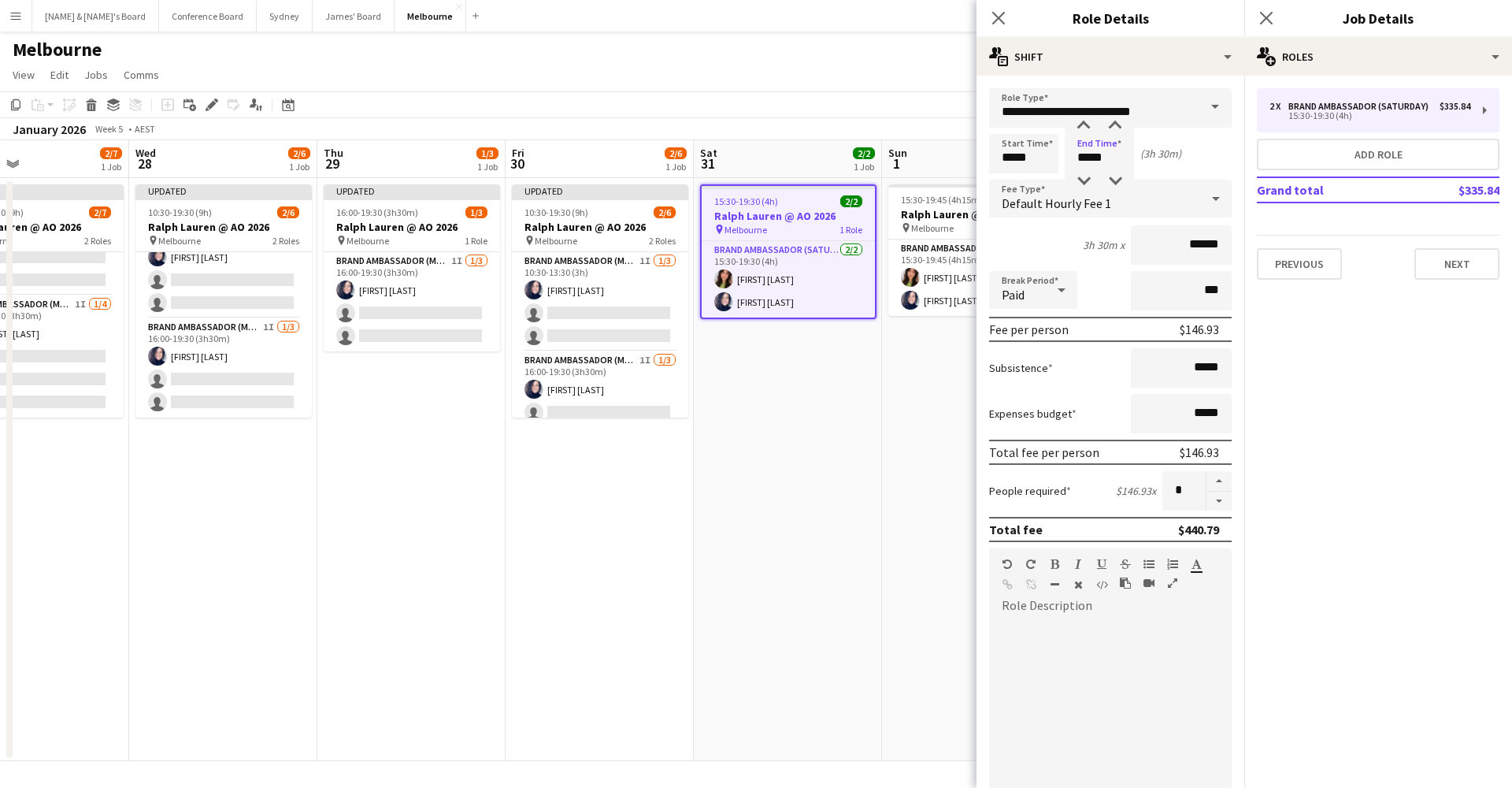 click on "Close pop-in" 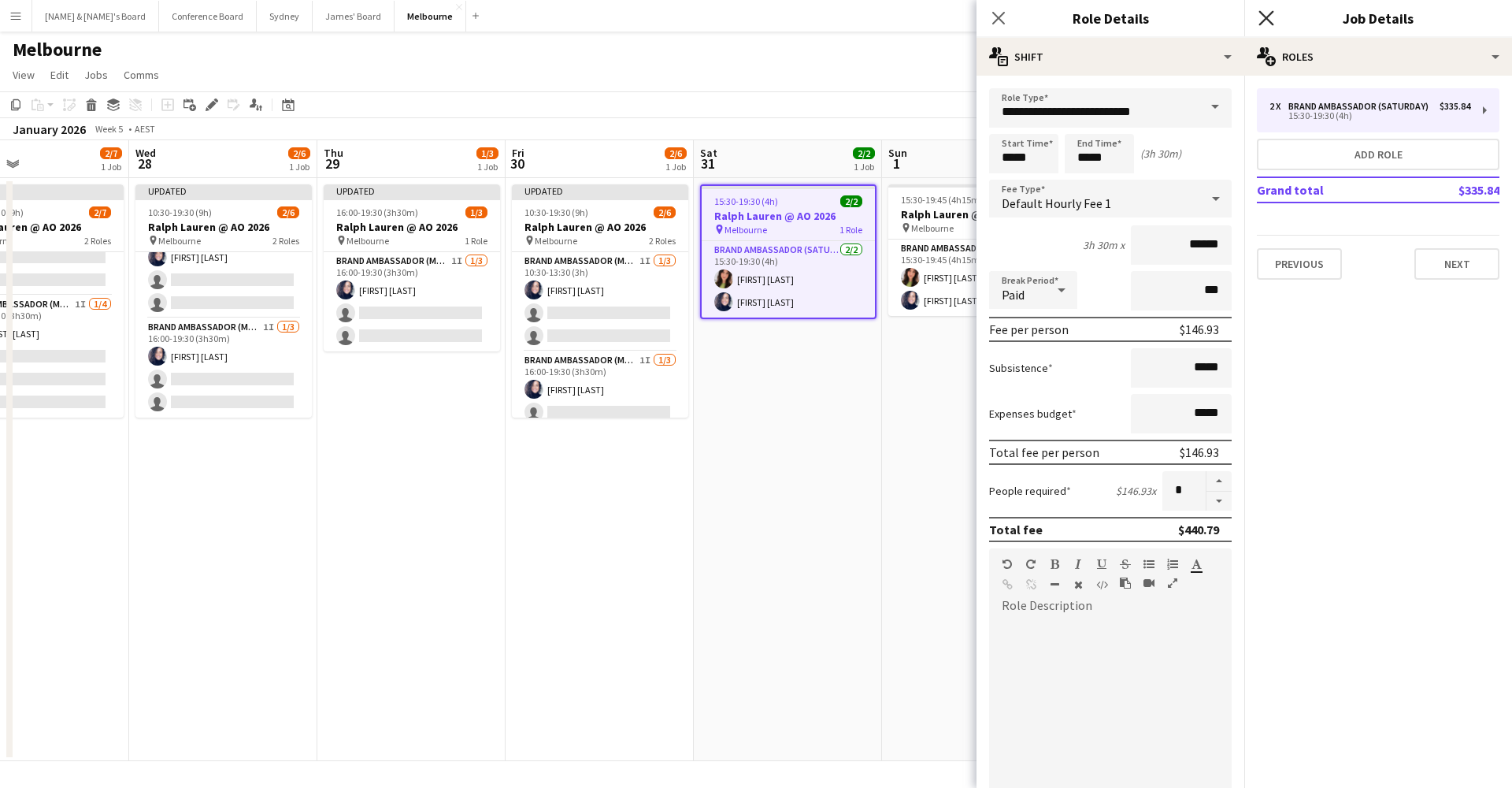 click on "Close pop-in" 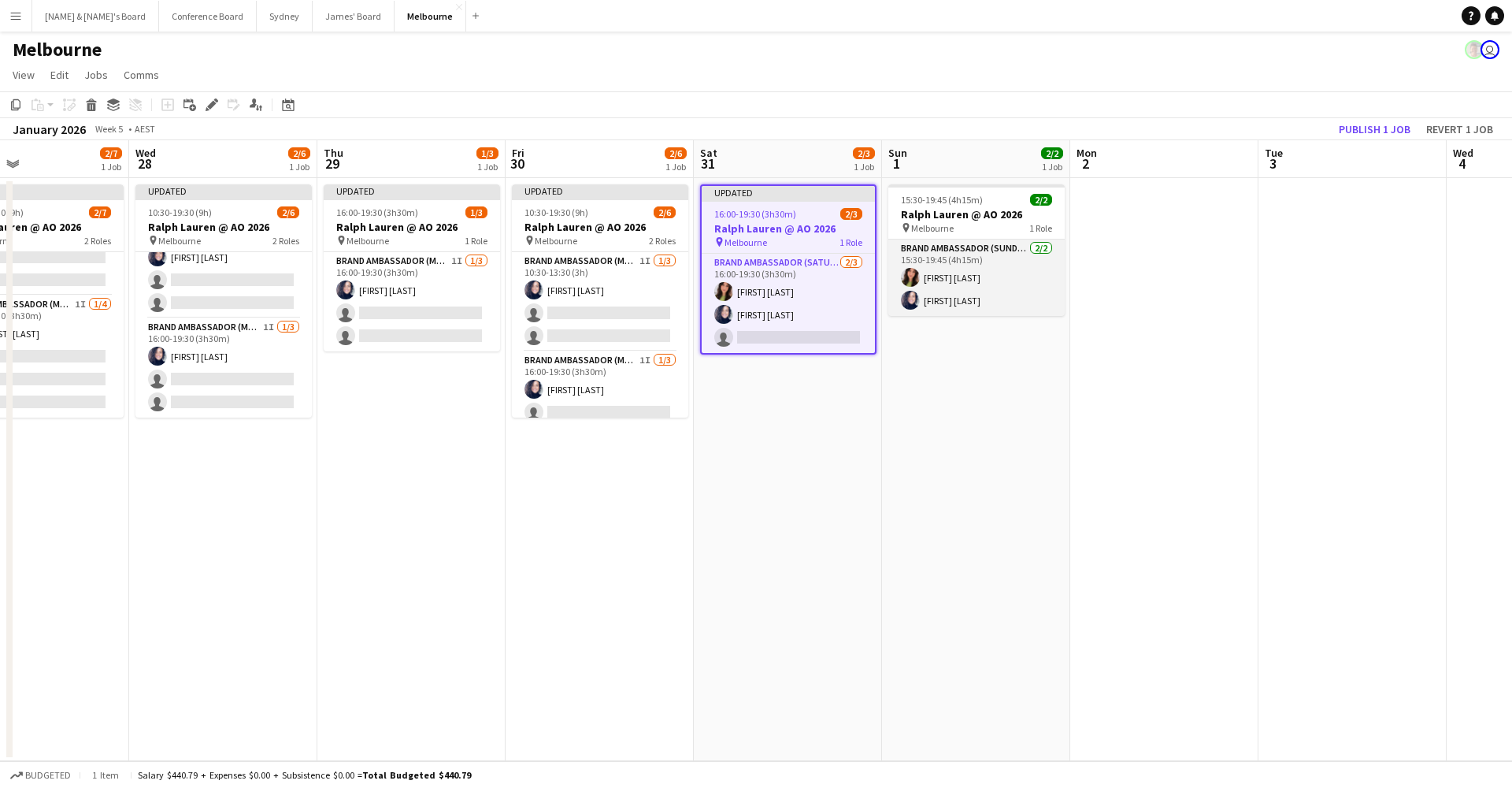 click on "Brand Ambassador (Sunday)   2/2   15:30-19:45 (4h15m)
Emily Pearson Natalia Ramires Almeida Rosa" at bounding box center [976, 277] 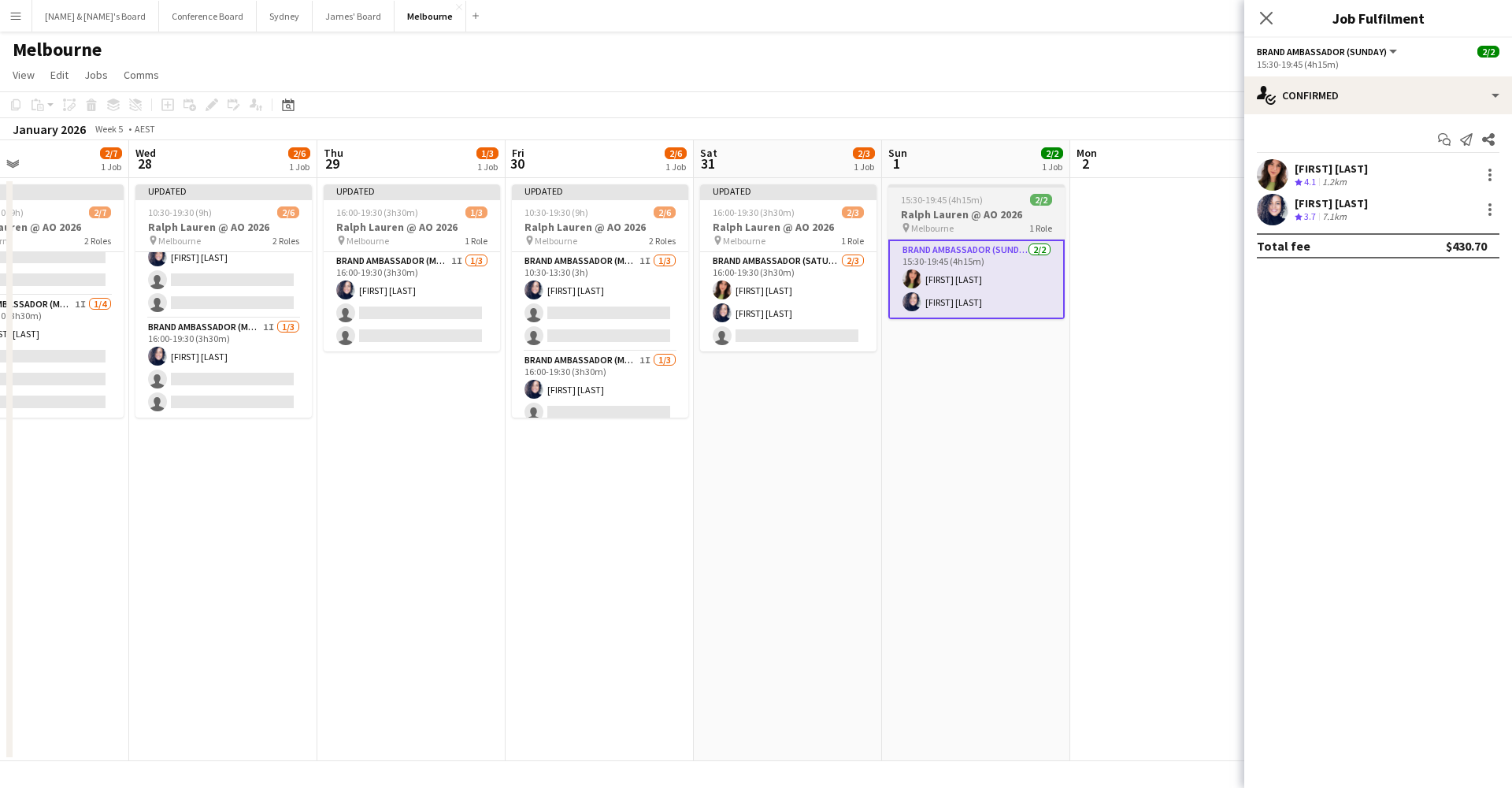 drag, startPoint x: 913, startPoint y: 216, endPoint x: 902, endPoint y: 208, distance: 13.60147 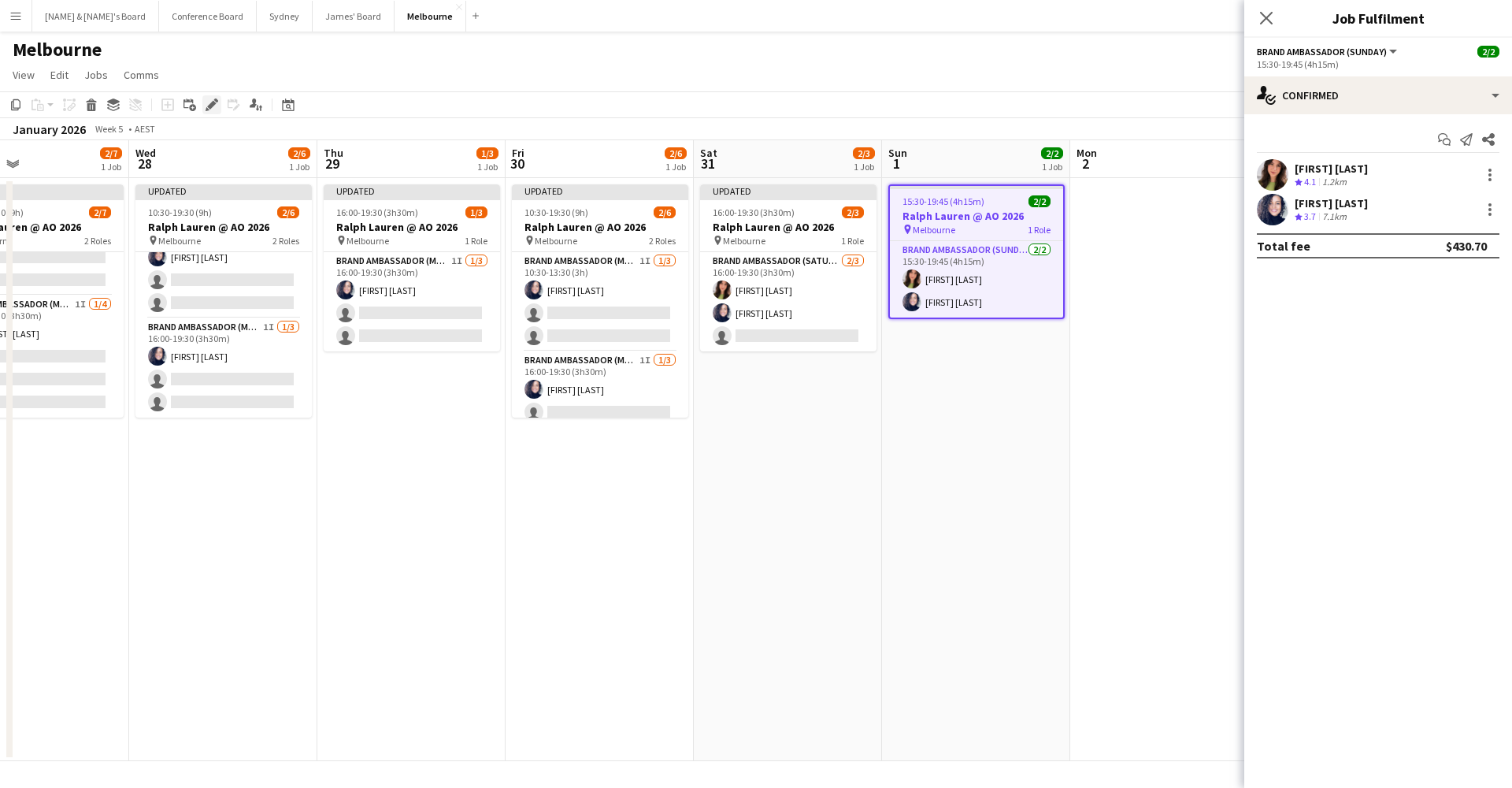 click on "Edit" 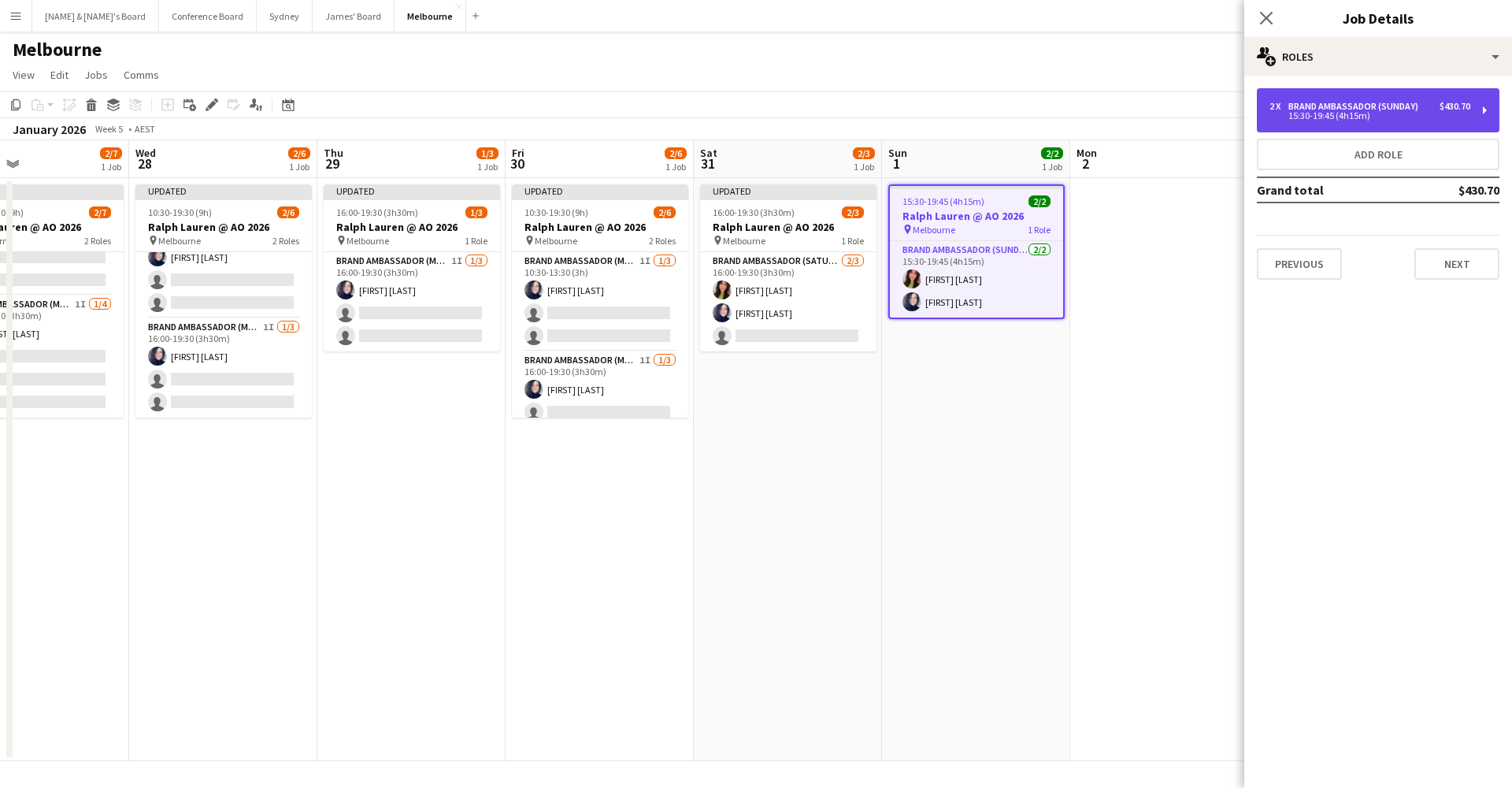 click on "15:30-19:45 (4h15m)" at bounding box center [1369, 116] 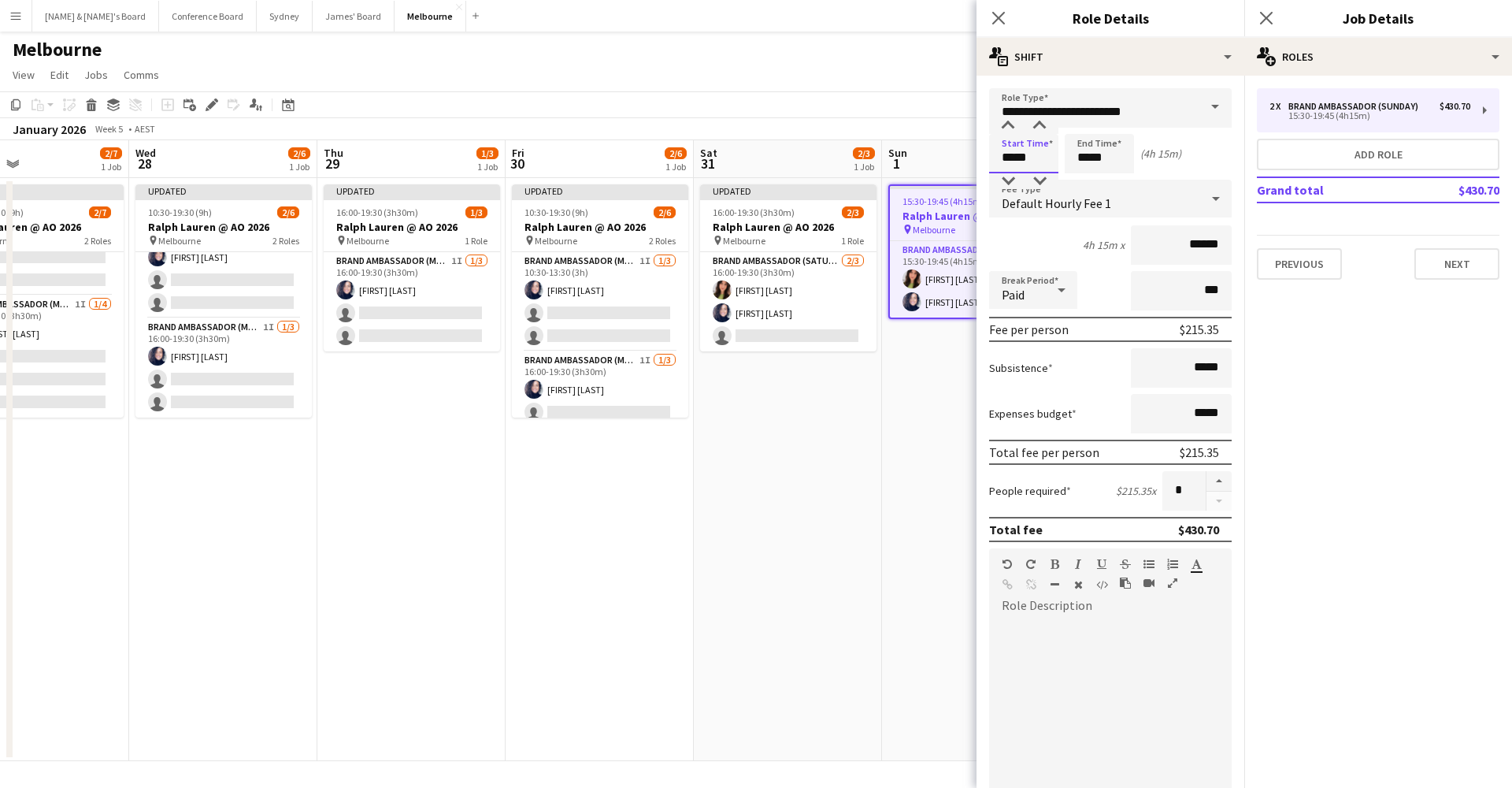 click on "*****" at bounding box center [1024, 154] 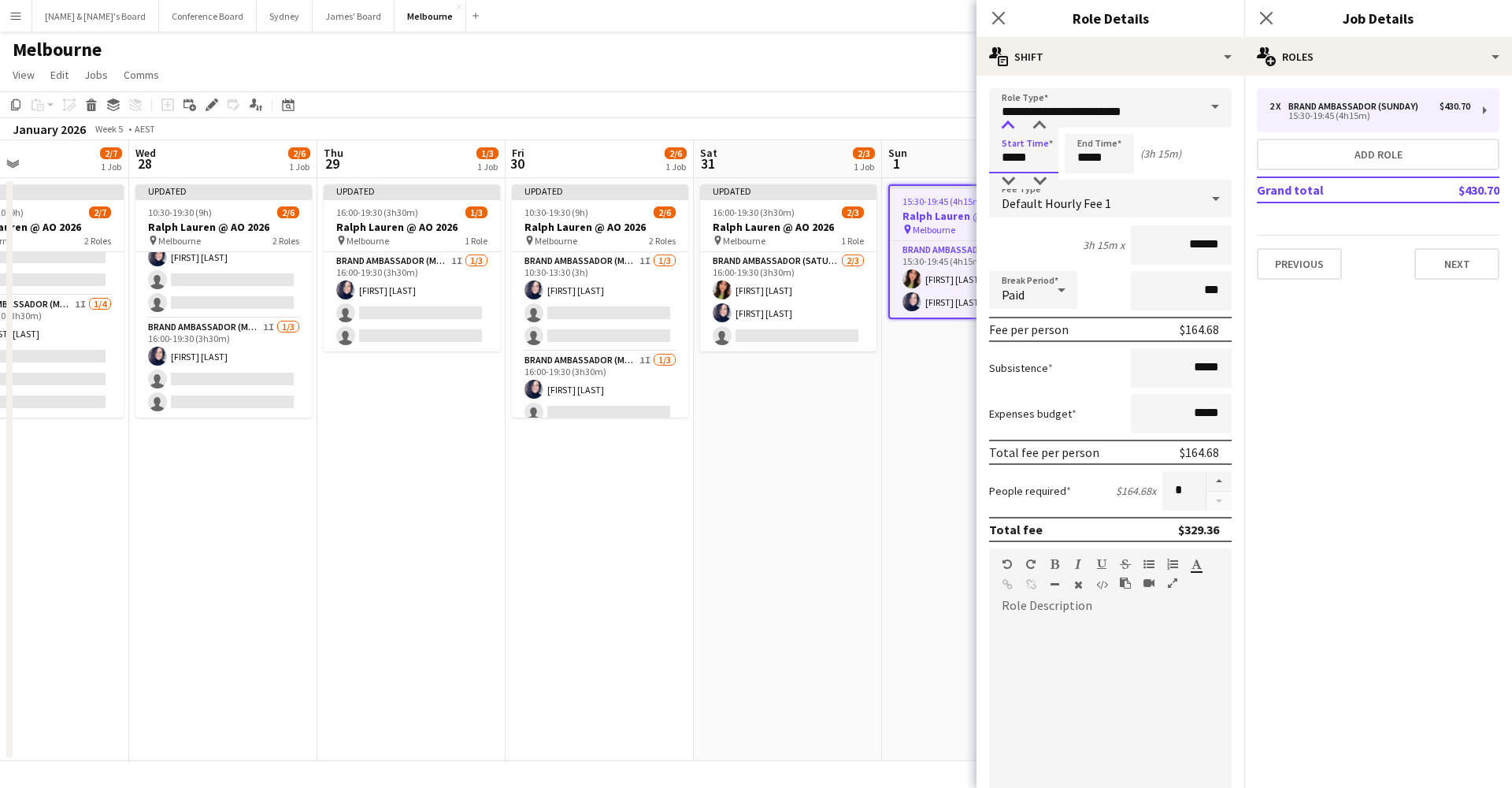 click at bounding box center (1008, 126) 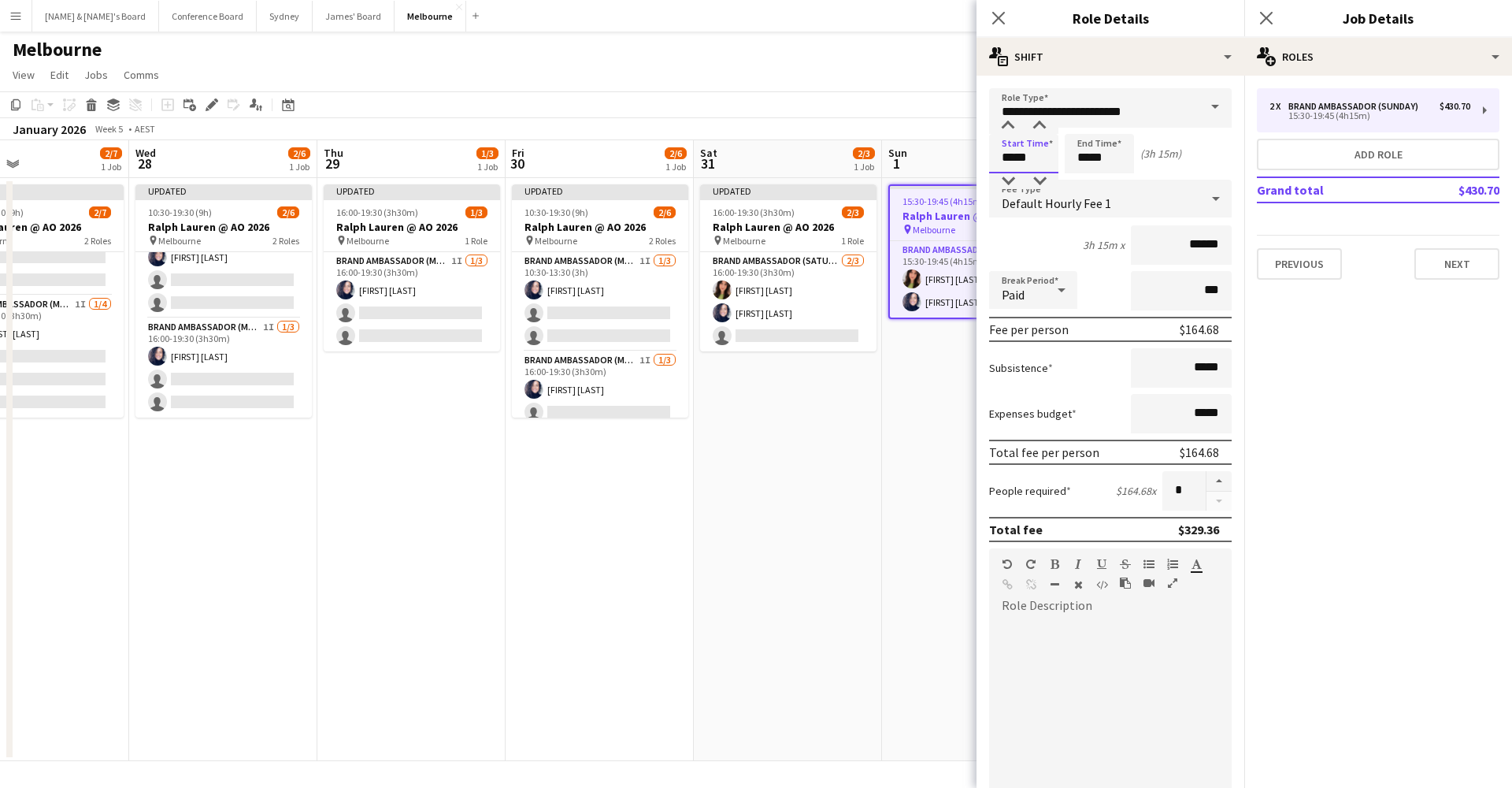 click on "*****" at bounding box center [1024, 154] 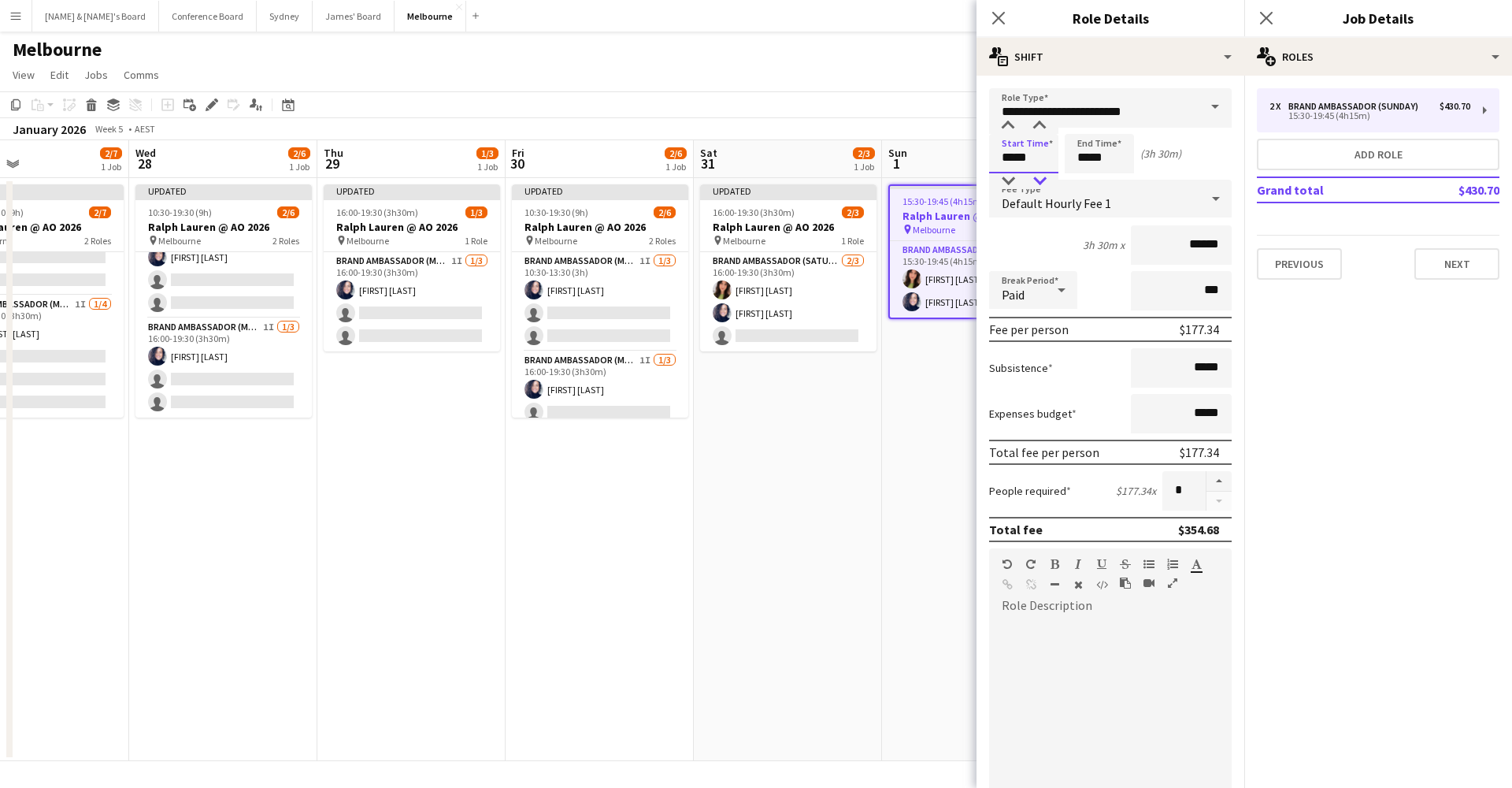 click at bounding box center [1040, 181] 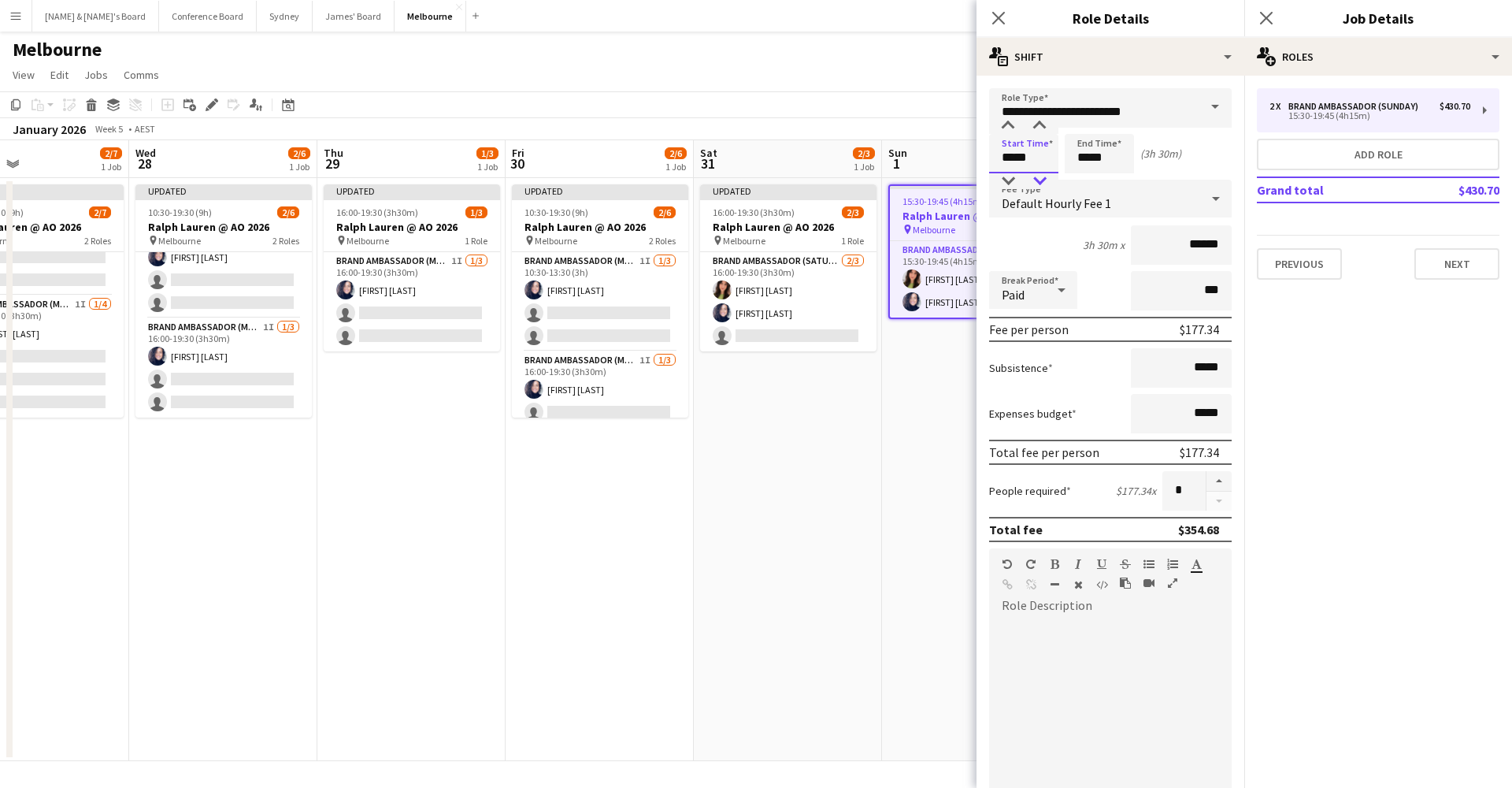 type on "*****" 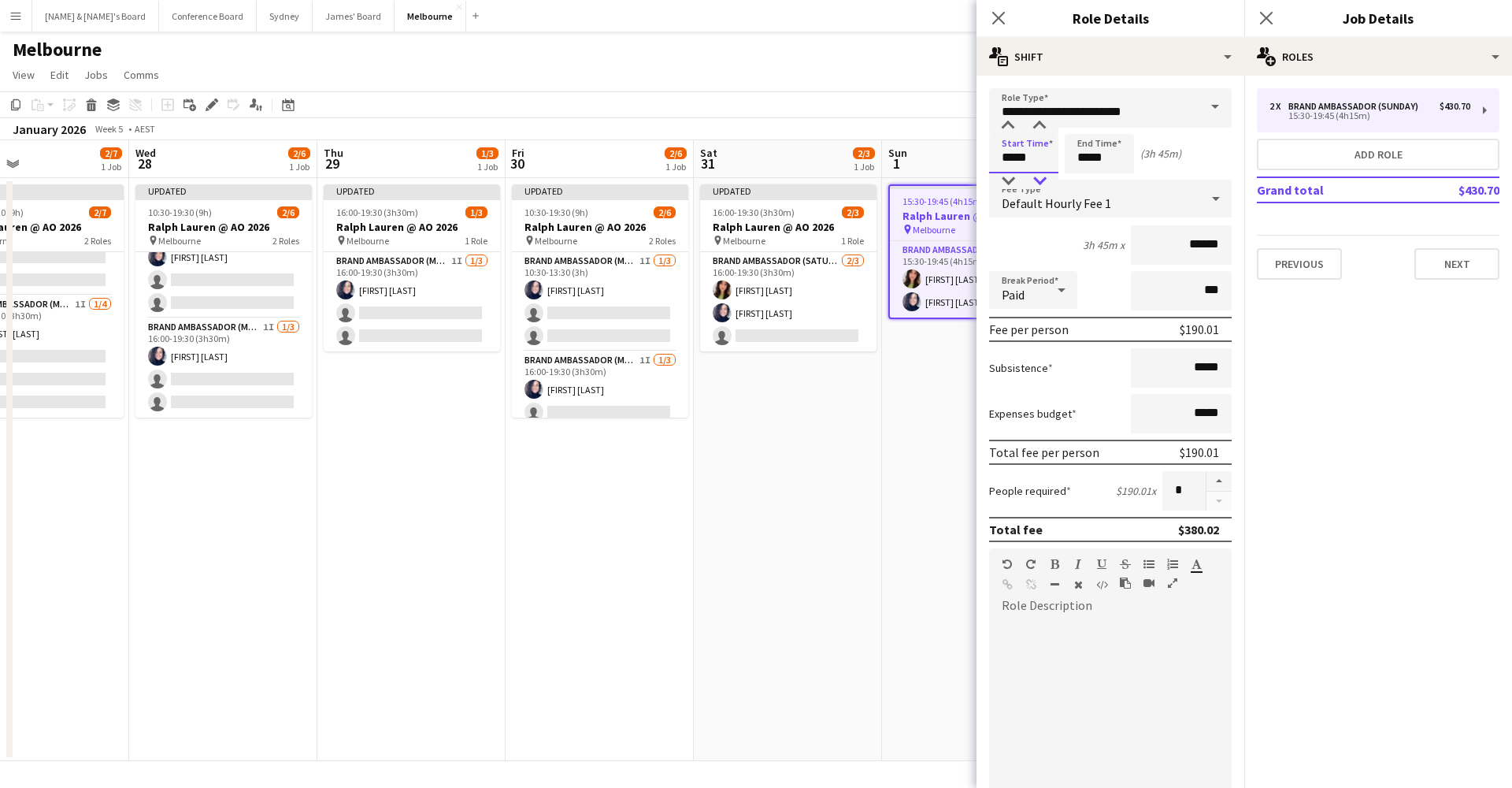 click at bounding box center (1040, 181) 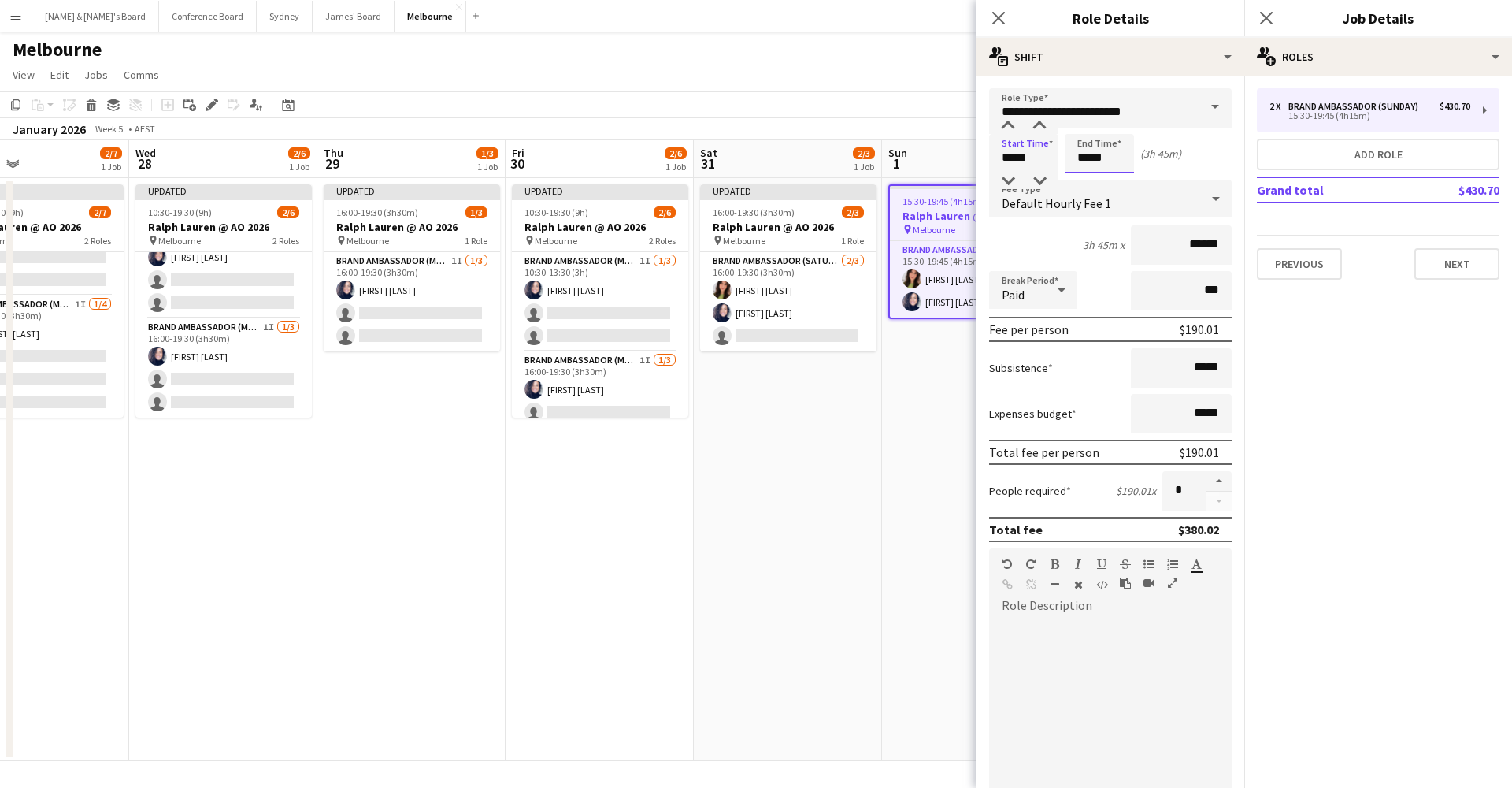 click on "*****" at bounding box center [1099, 154] 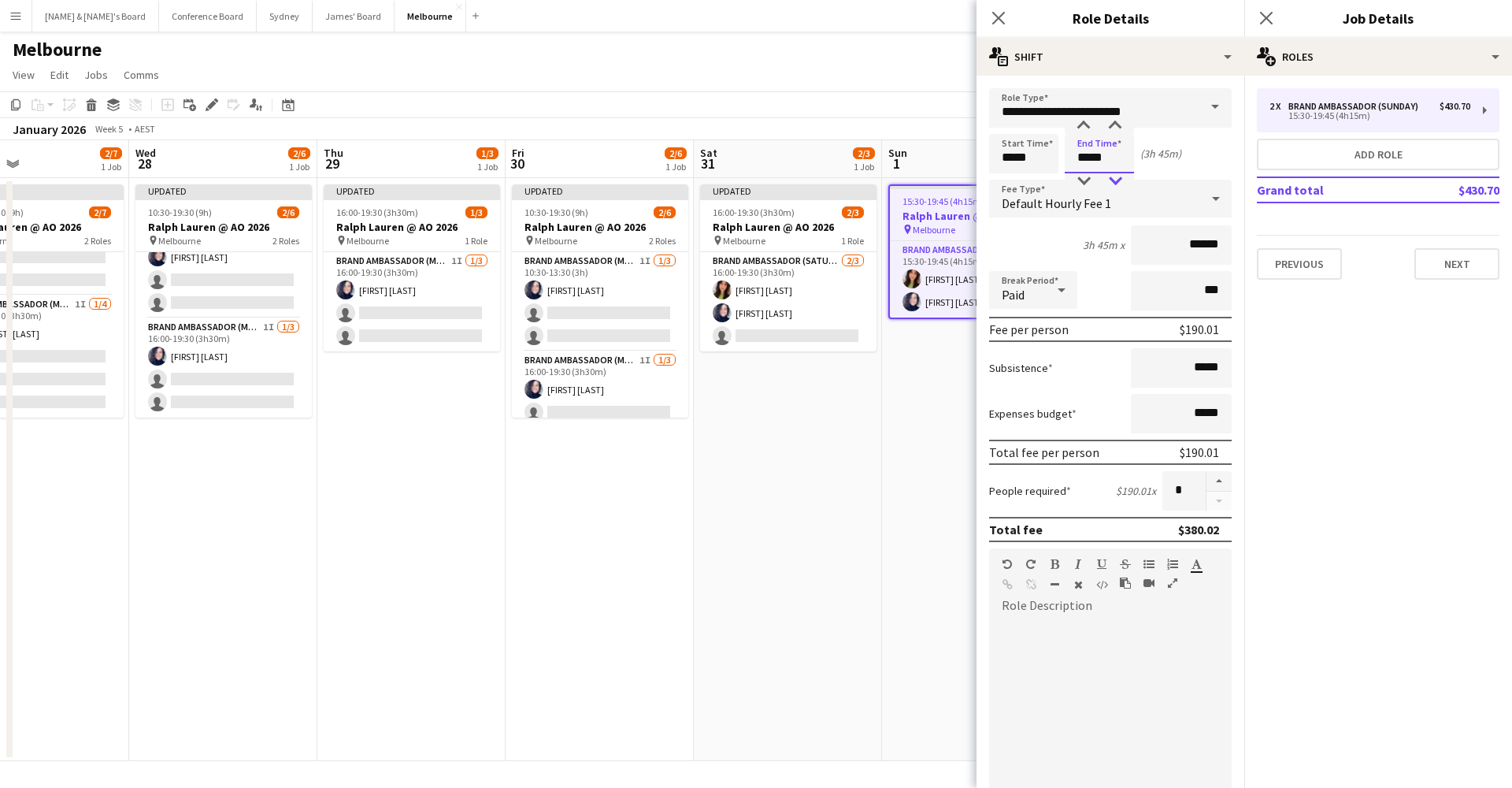 type on "*****" 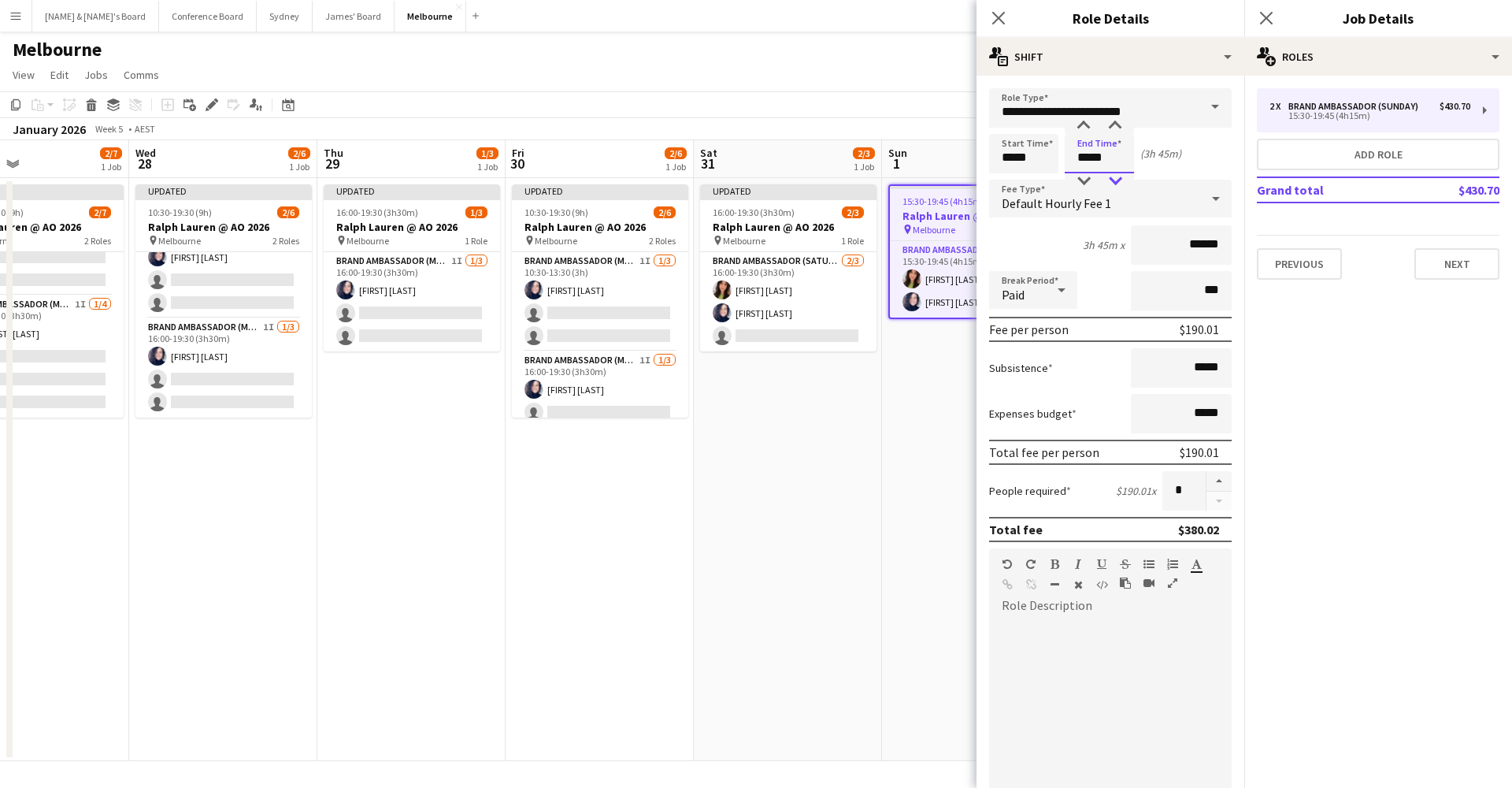 click at bounding box center (1115, 181) 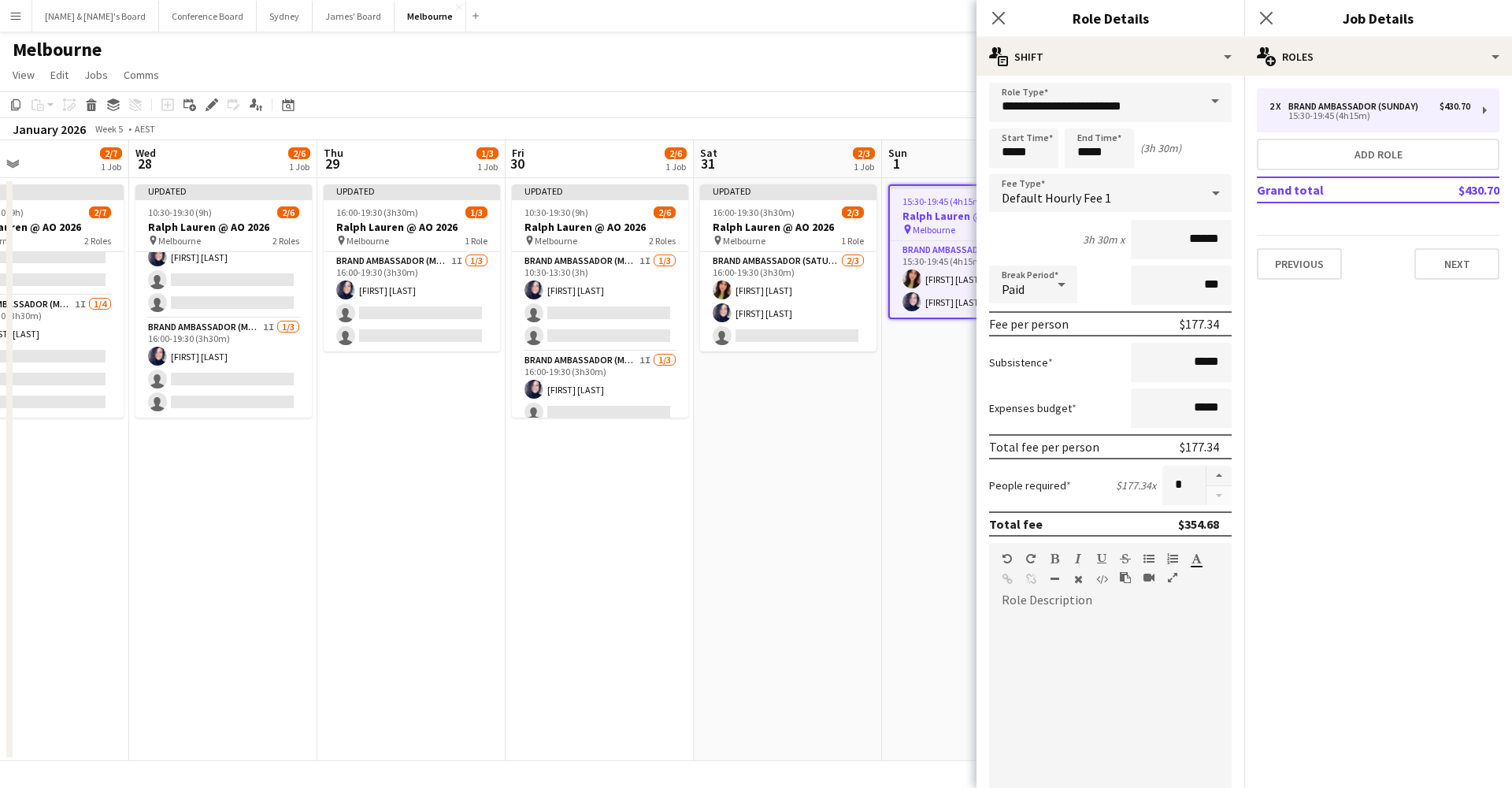 drag, startPoint x: 1220, startPoint y: 474, endPoint x: 1225, endPoint y: 444, distance: 30.41381 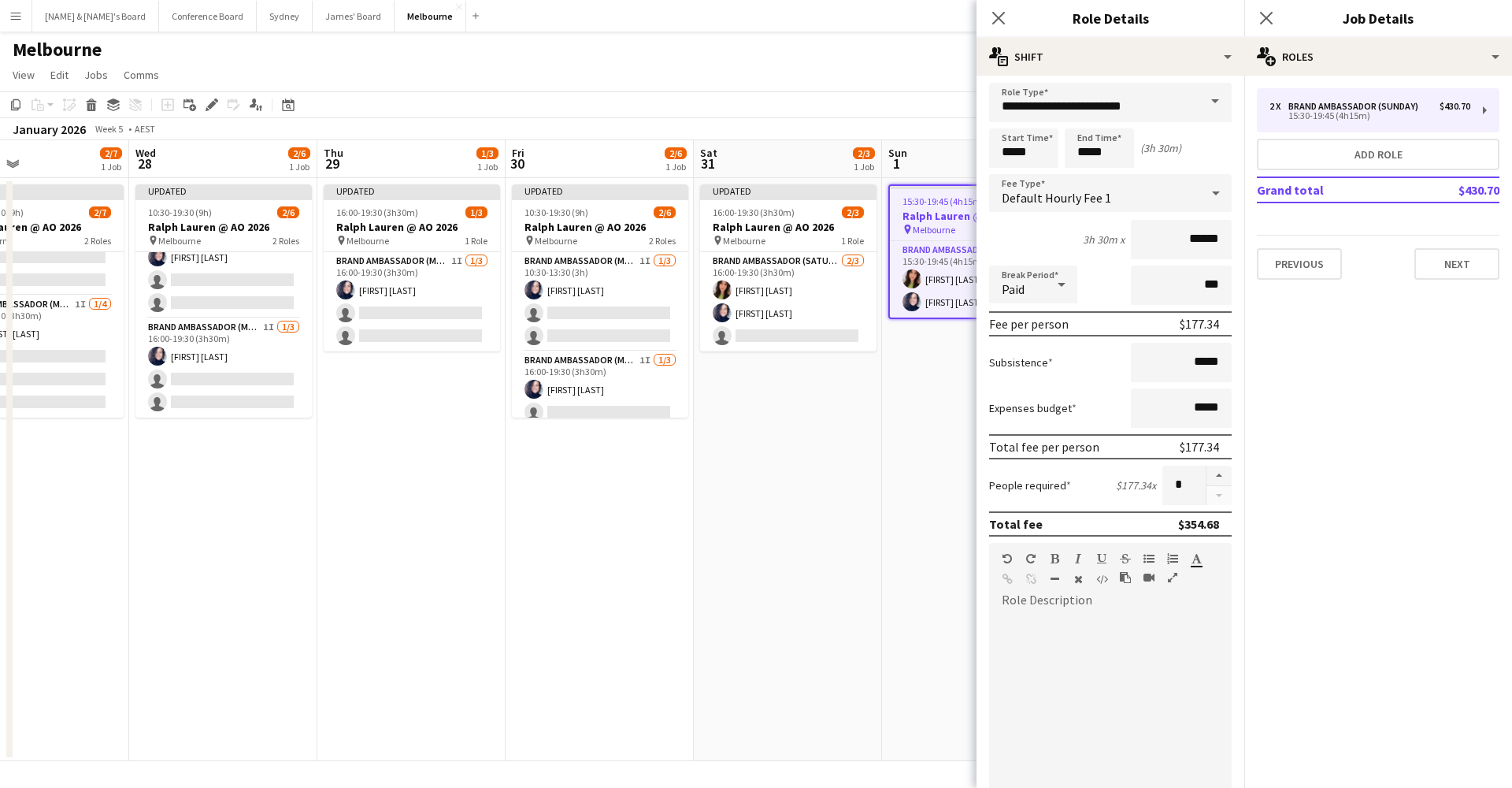 click at bounding box center (1219, 476) 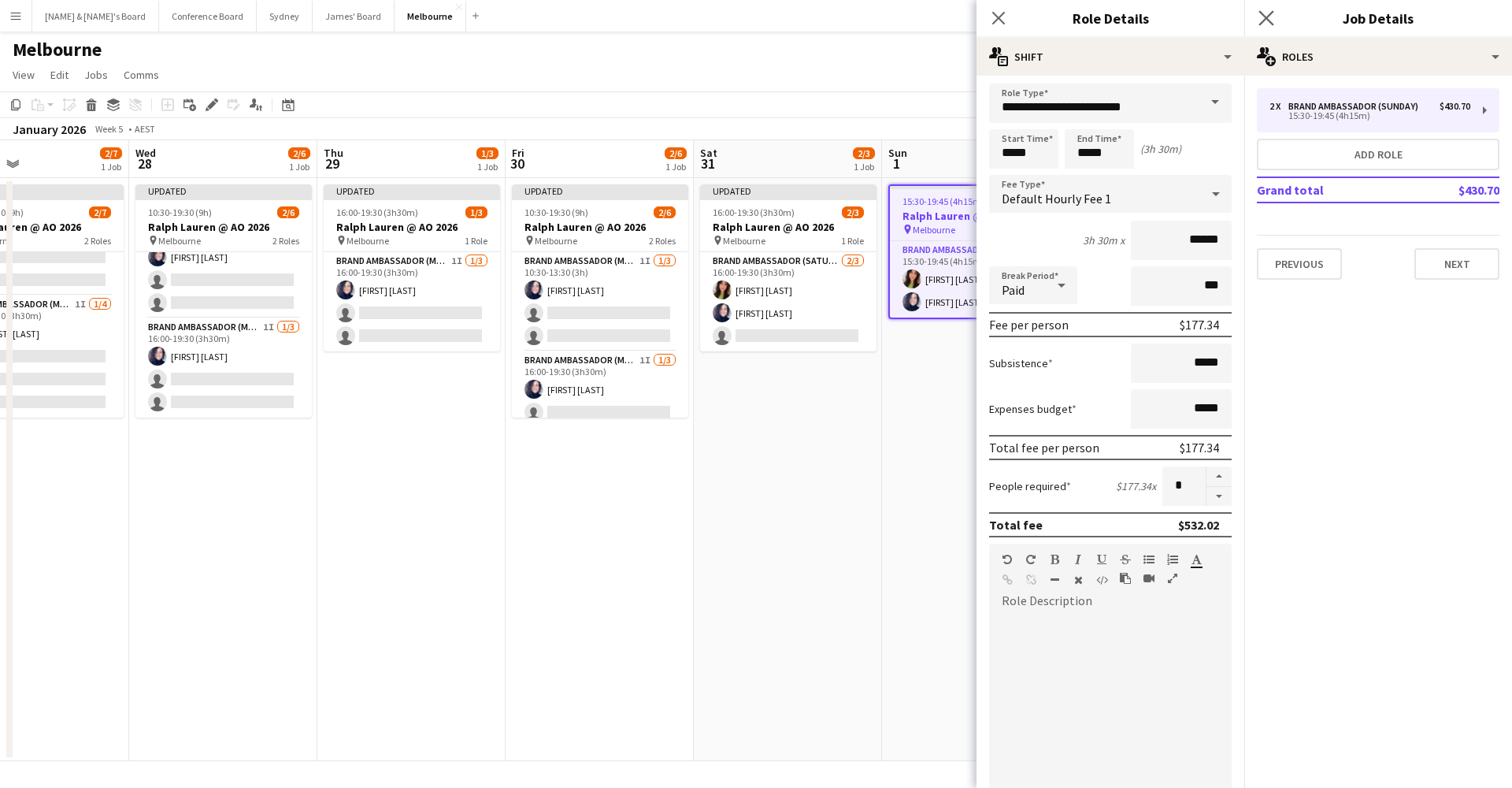 click on "Close pop-in" 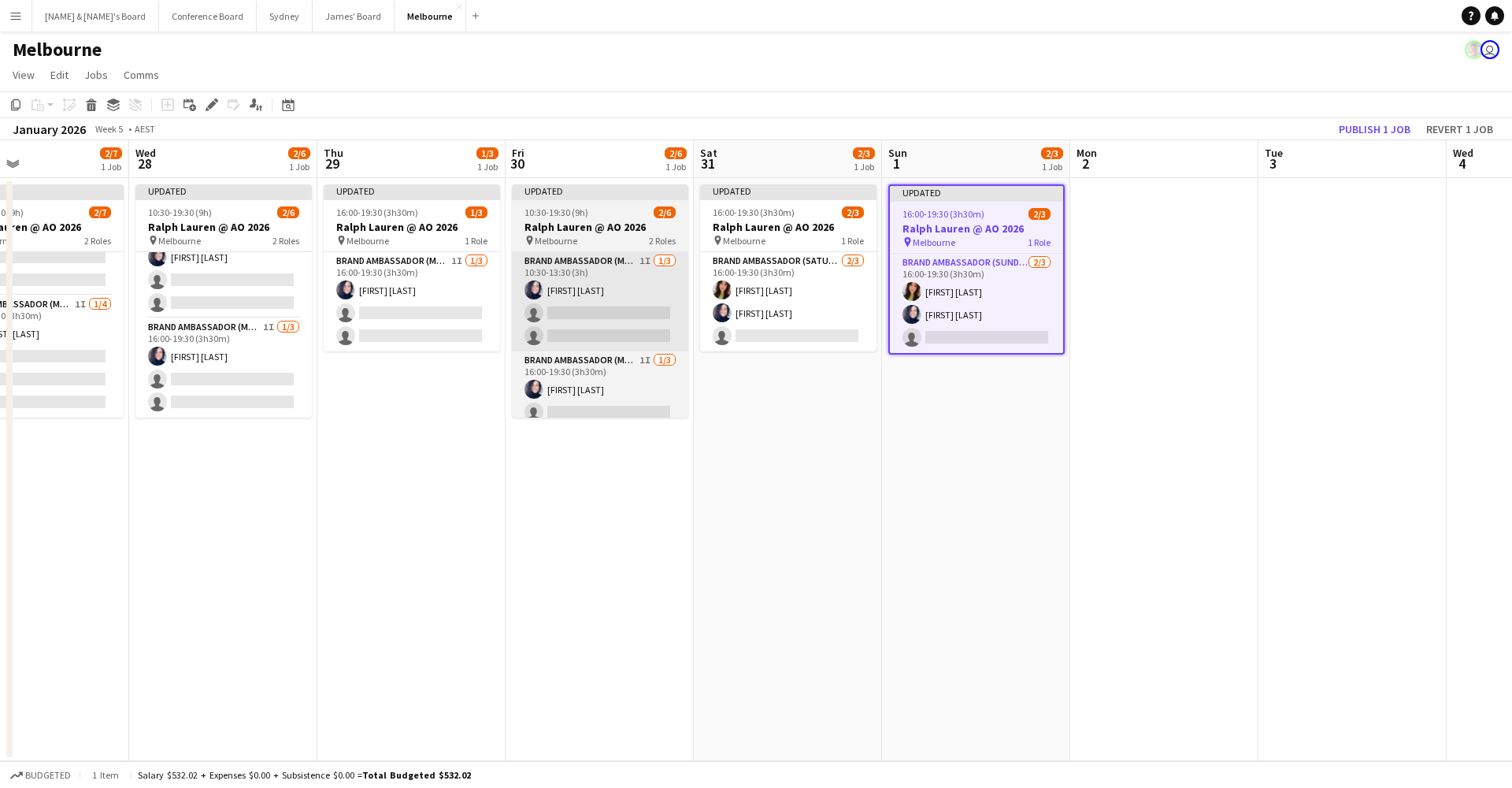 scroll, scrollTop: 0, scrollLeft: 0, axis: both 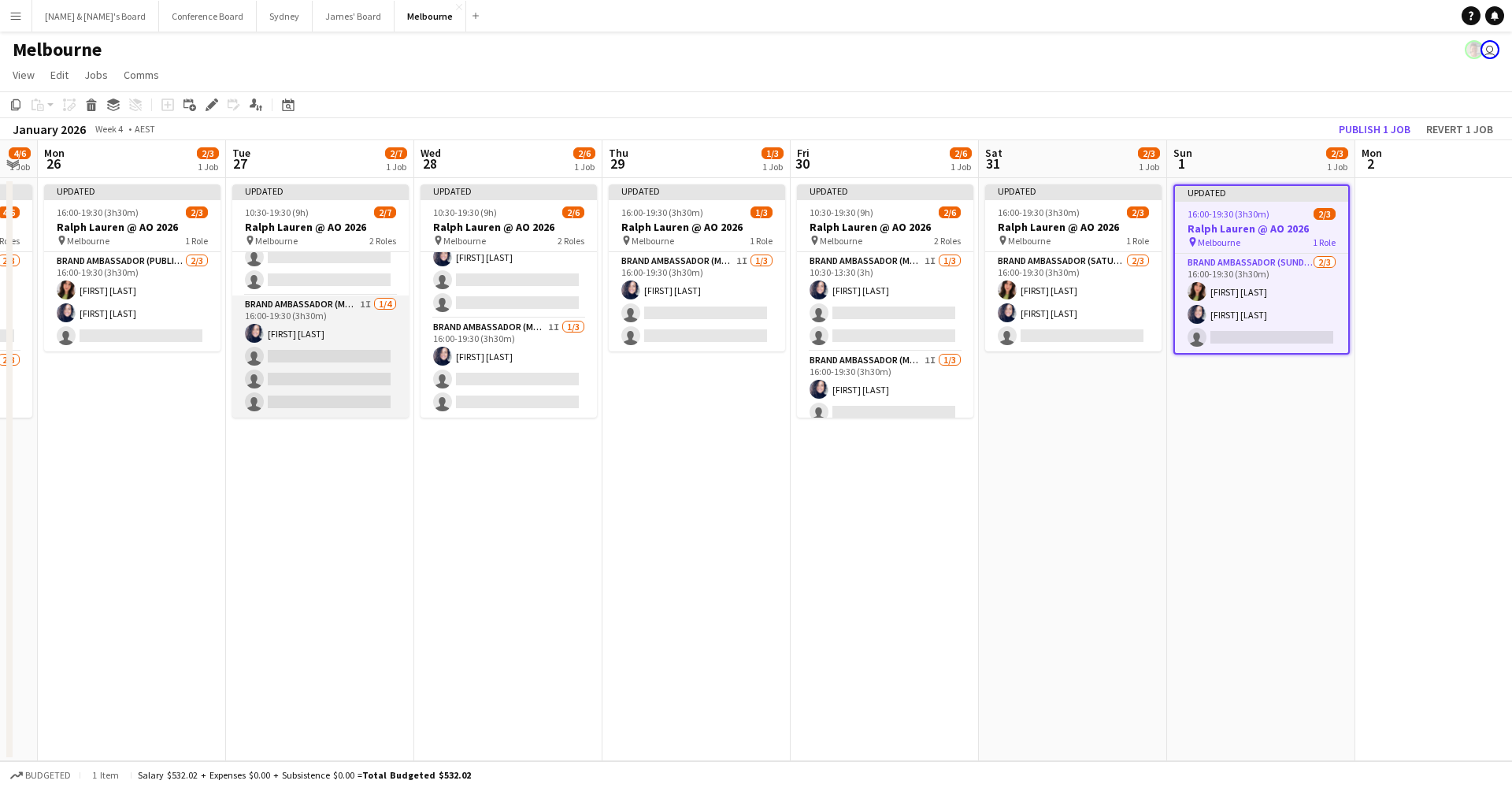 click on "Brand Ambassador (Mon - Fri)   1I   1/4   16:00-19:30 (3h30m)
Natalia Ramires Almeida Rosa
single-neutral-actions
single-neutral-actions
single-neutral-actions" at bounding box center [321, 356] 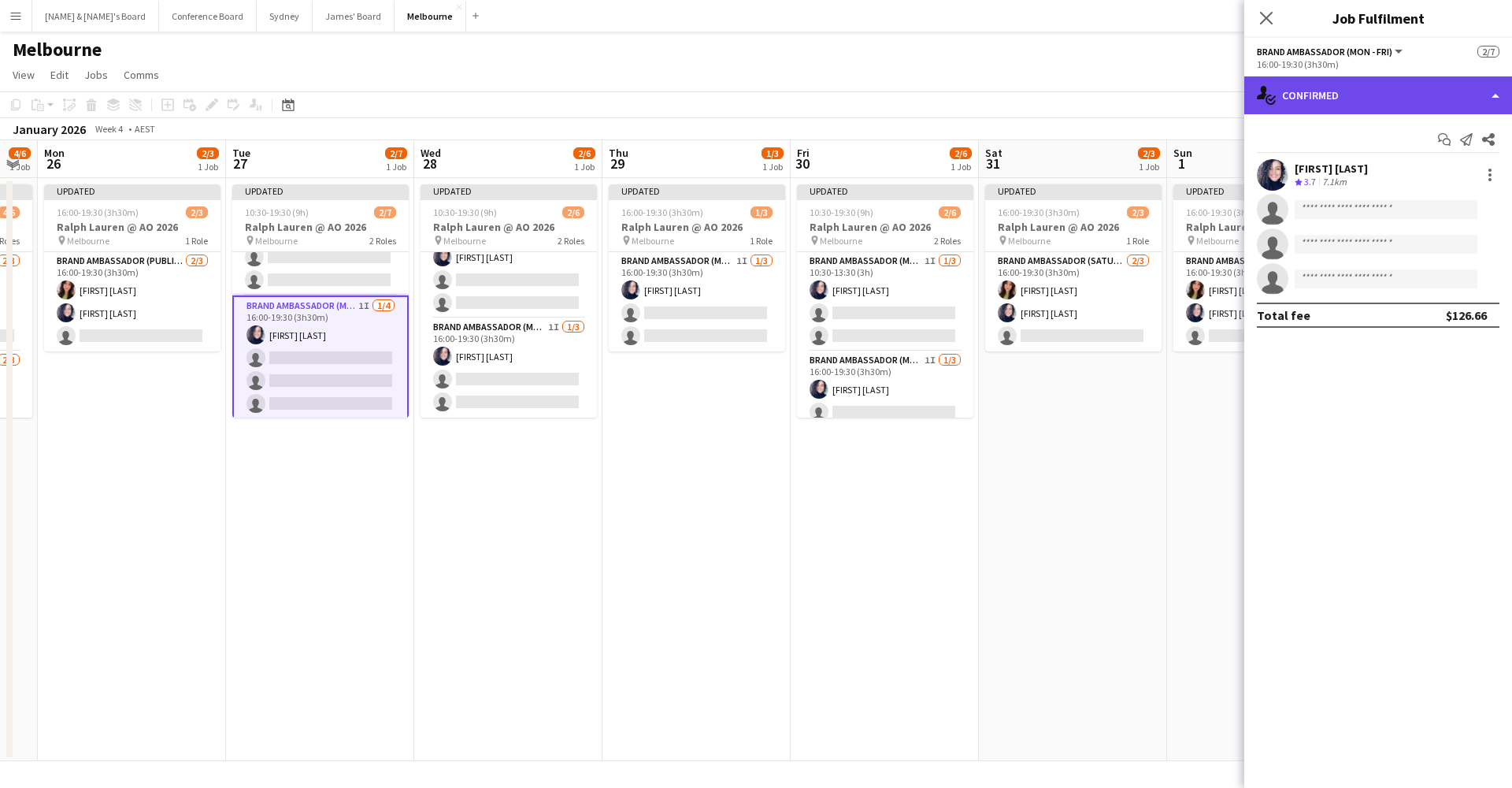 click on "single-neutral-actions-check-2
Confirmed" 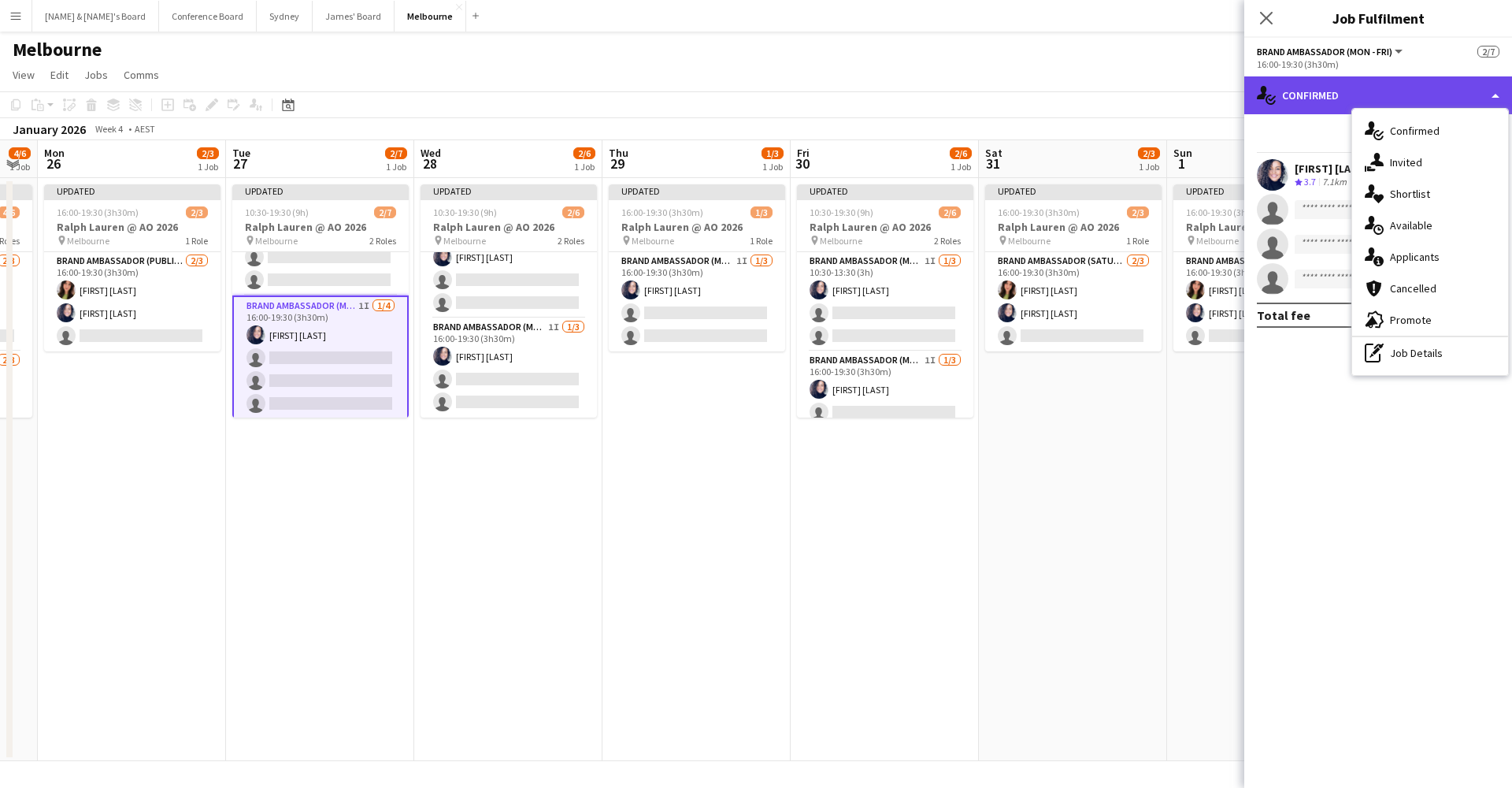 click on "single-neutral-actions-check-2
Confirmed" 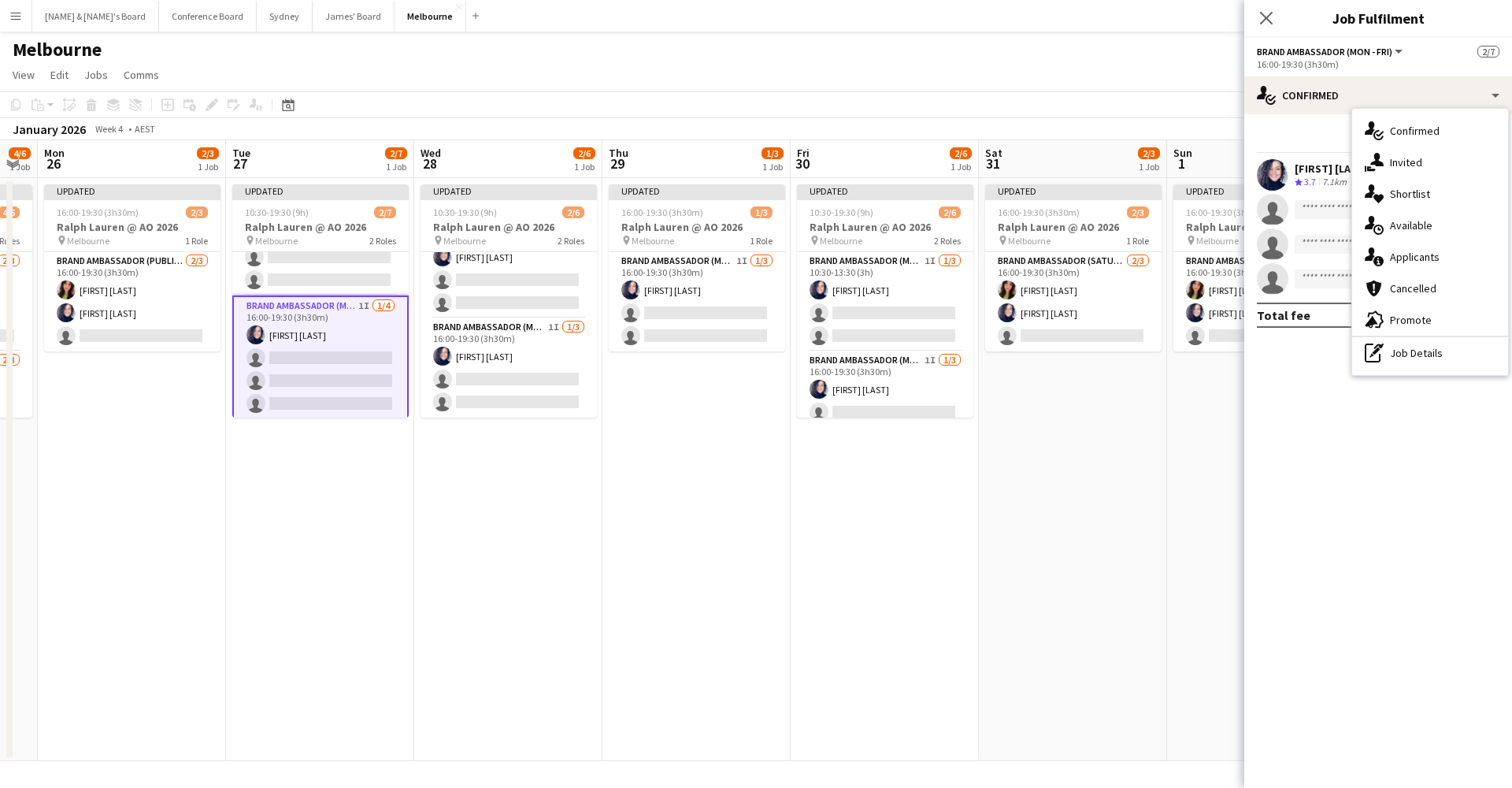 click on "16:00-19:30 (3h30m)" 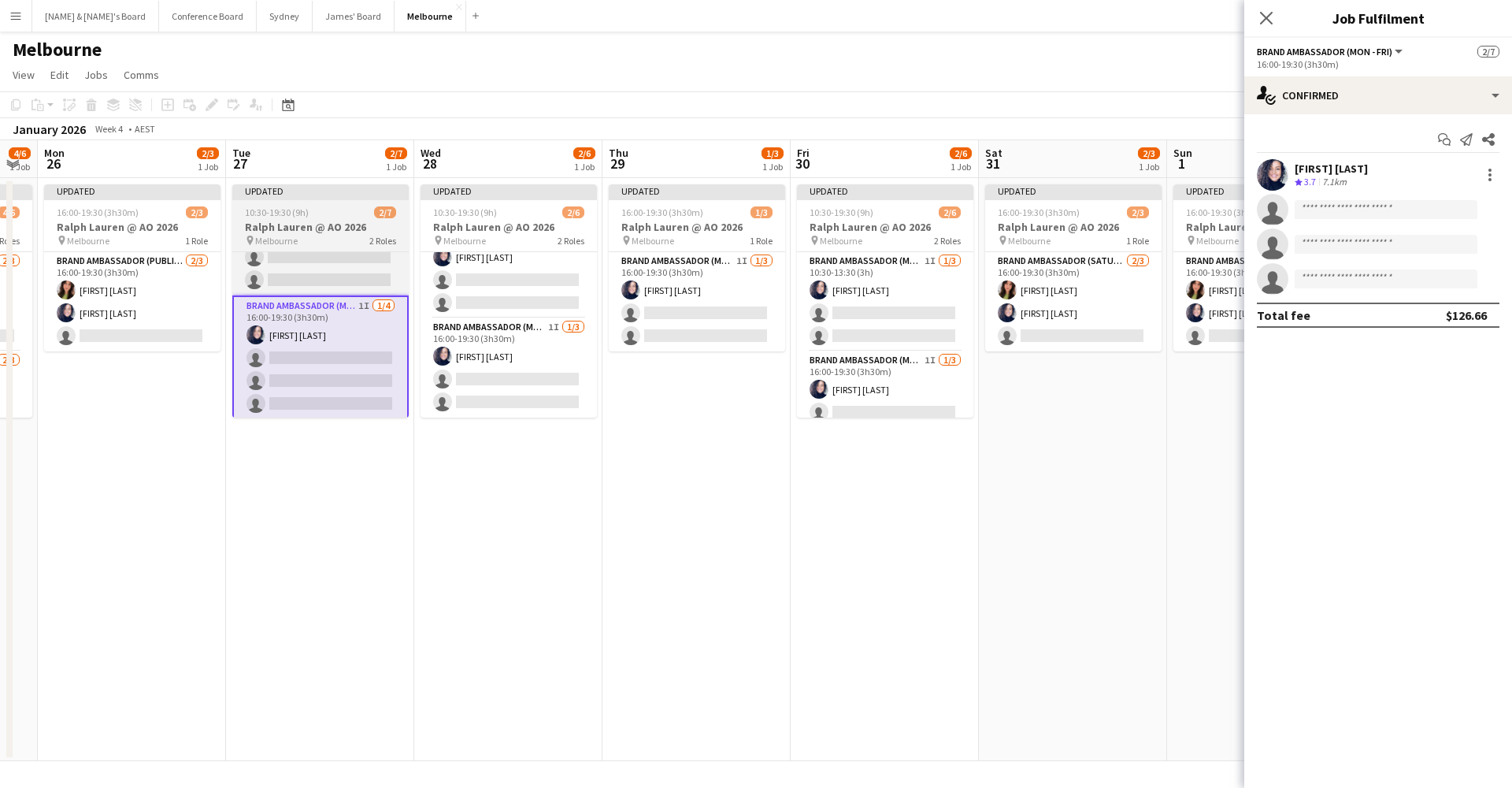 click on "pin
Melbourne   2 Roles" at bounding box center [321, 240] 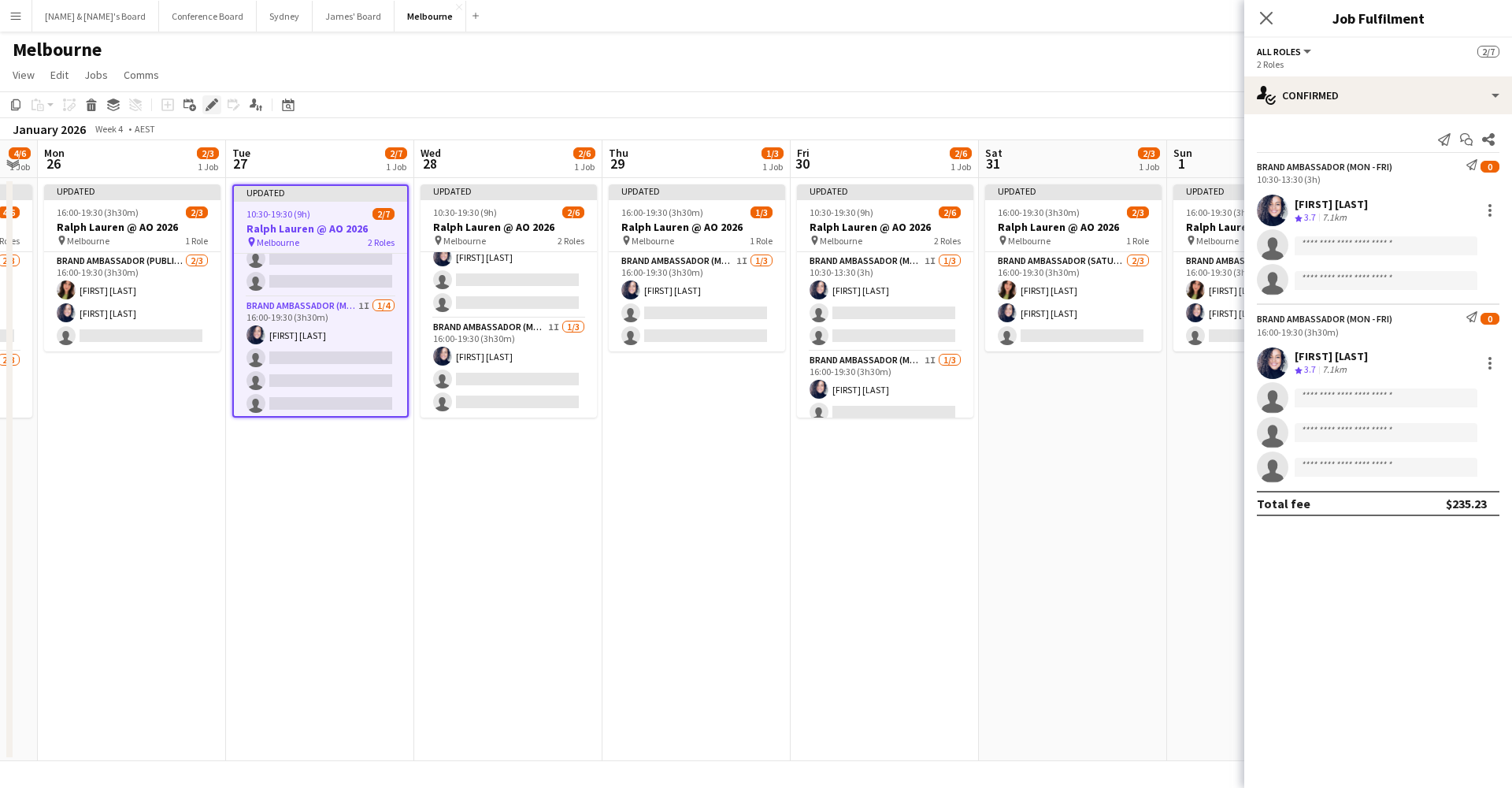 click 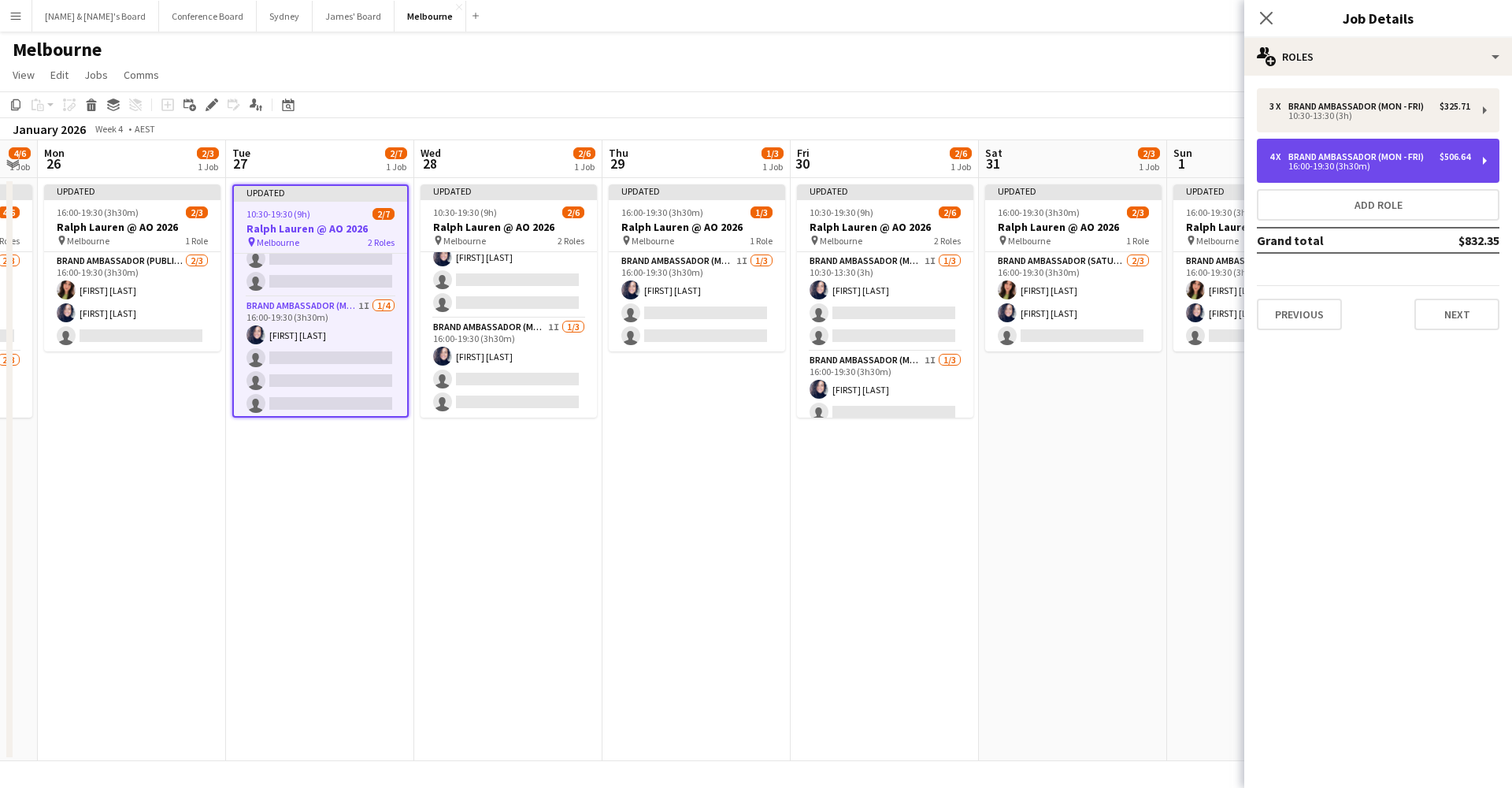 click on "Brand Ambassador (Mon - Fri)" at bounding box center (1359, 157) 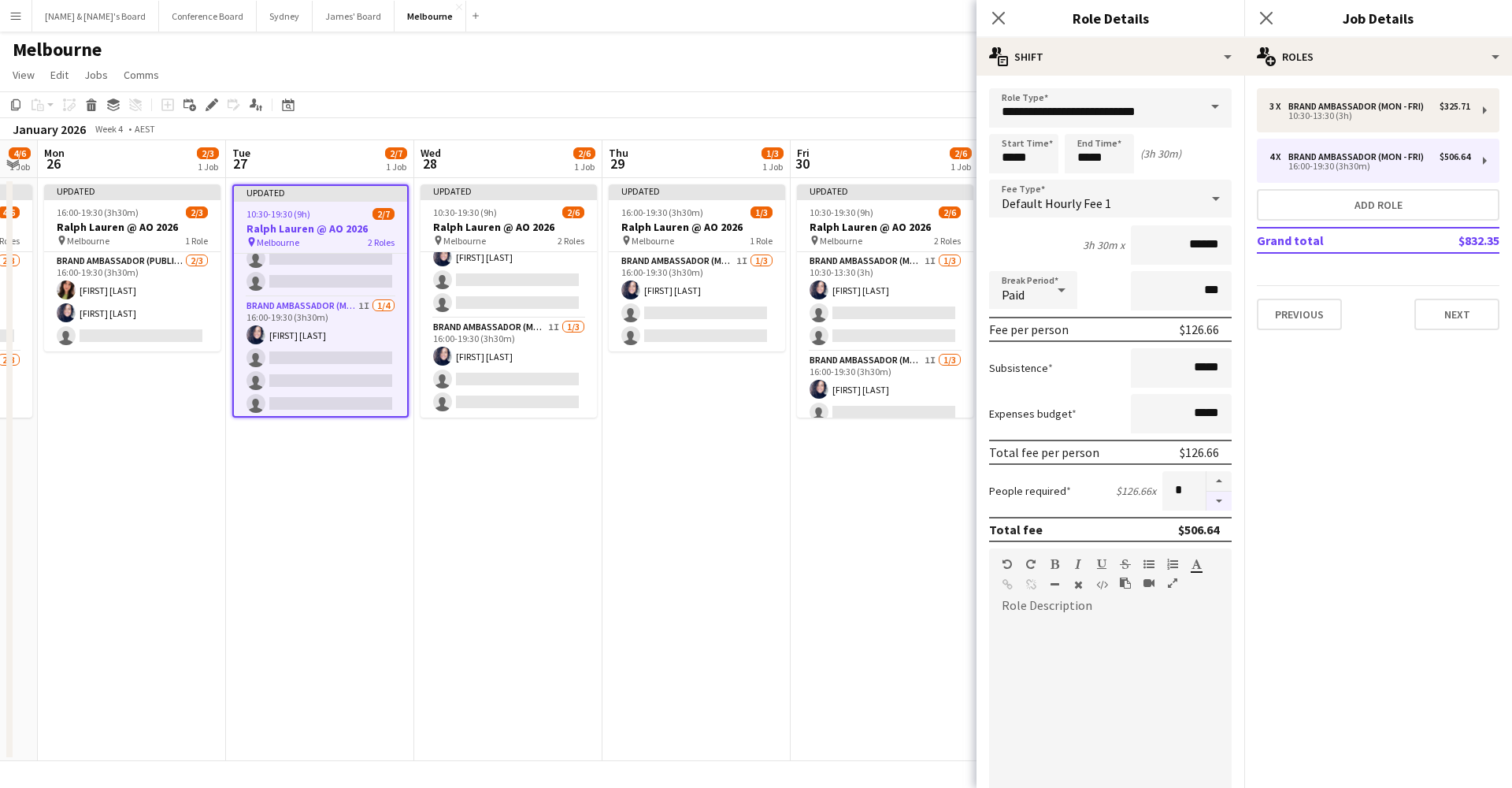 click at bounding box center [1219, 501] 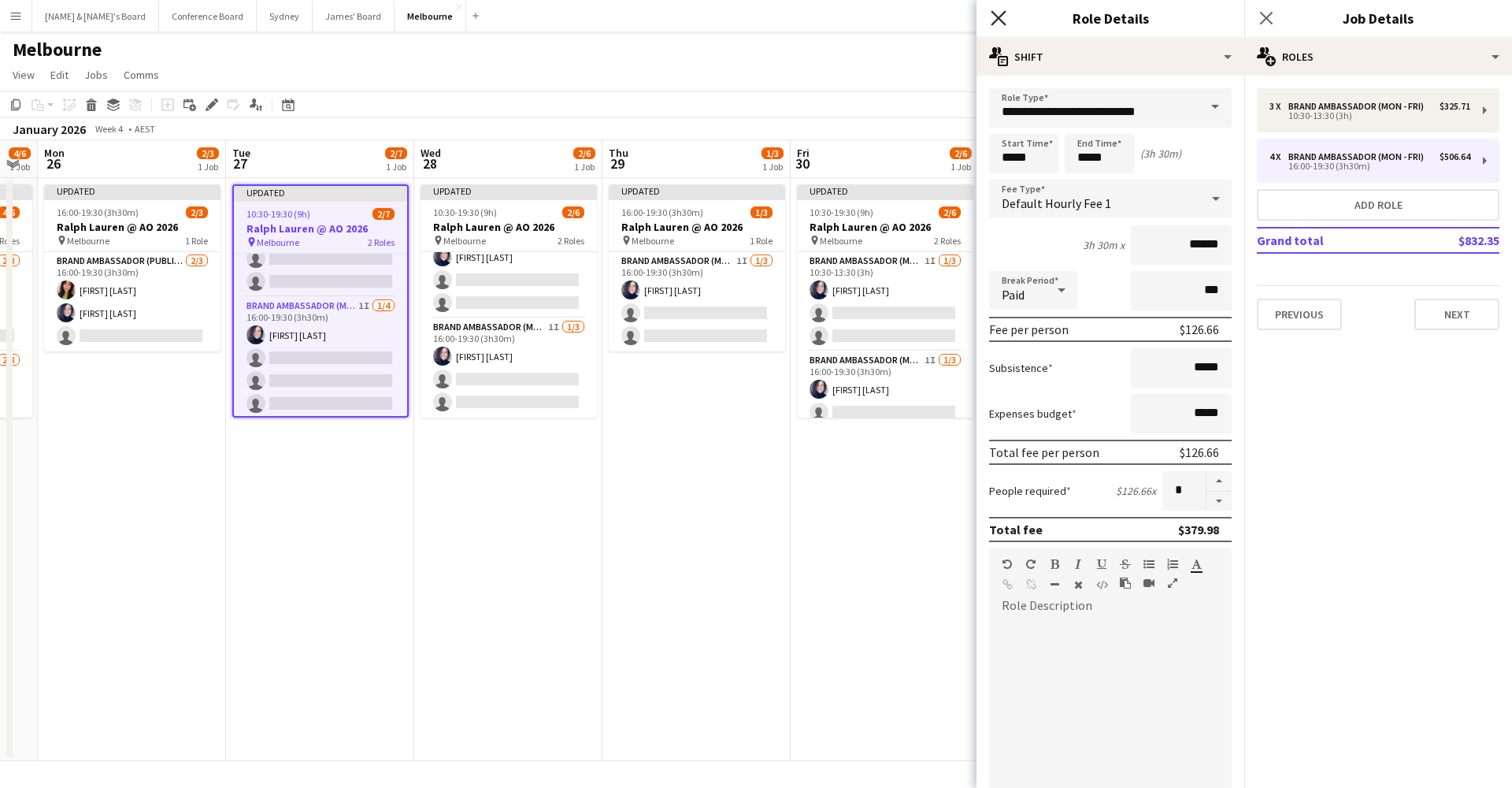 click on "Close pop-in" 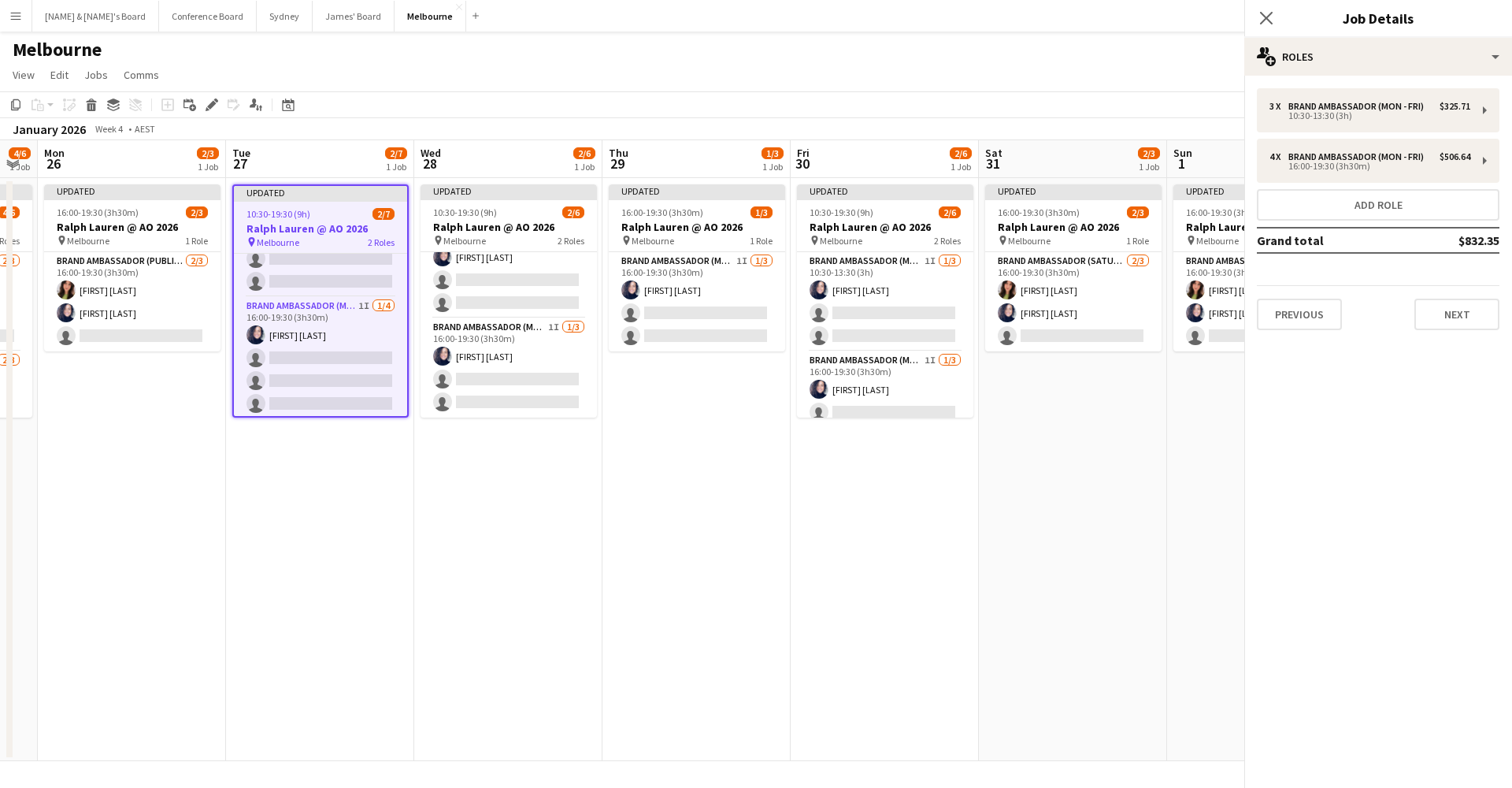 scroll, scrollTop: 36, scrollLeft: 0, axis: vertical 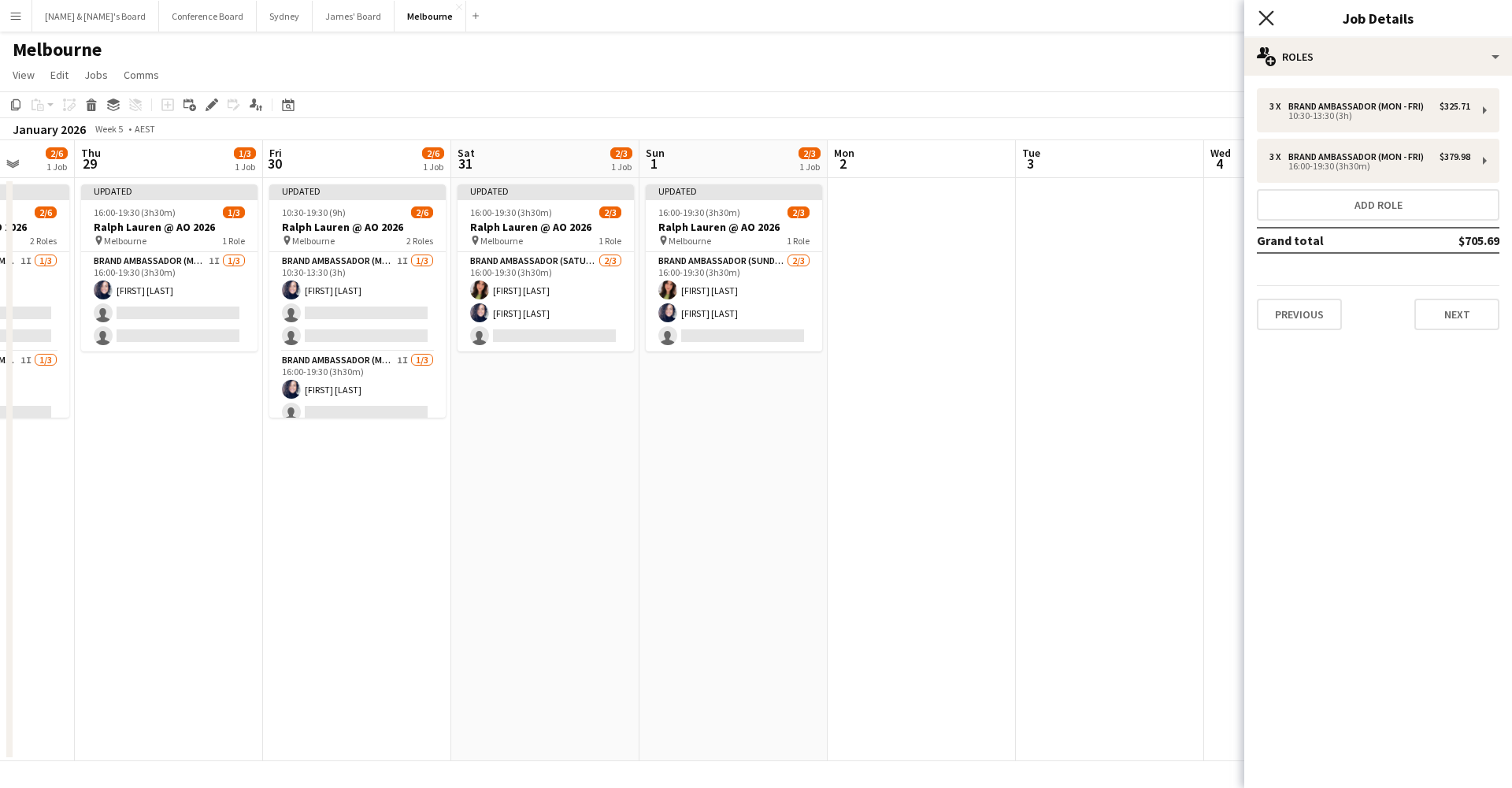 click on "Close pop-in" 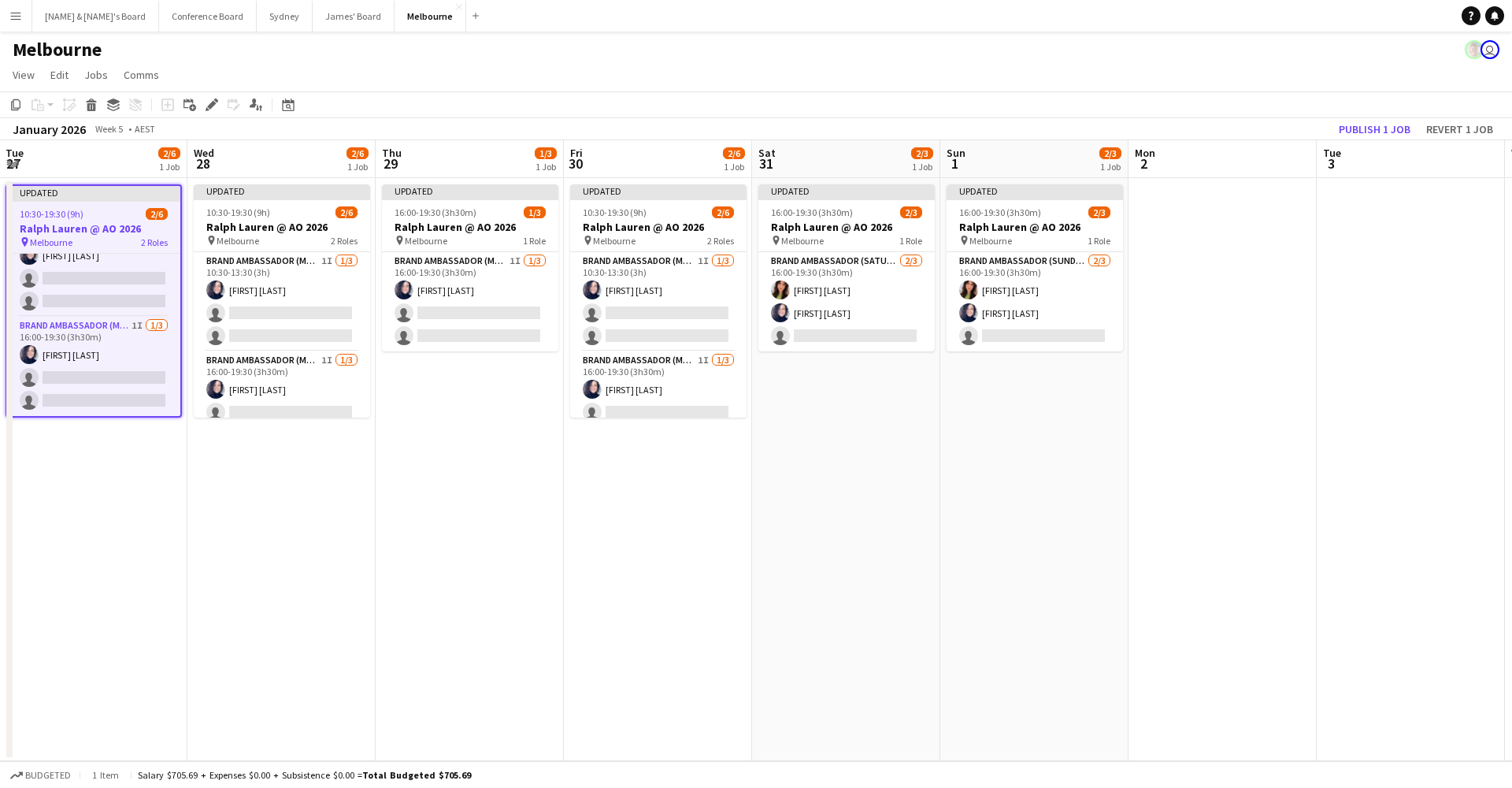 click on "Thu   29   1/3   1 Job" at bounding box center (469, 159) 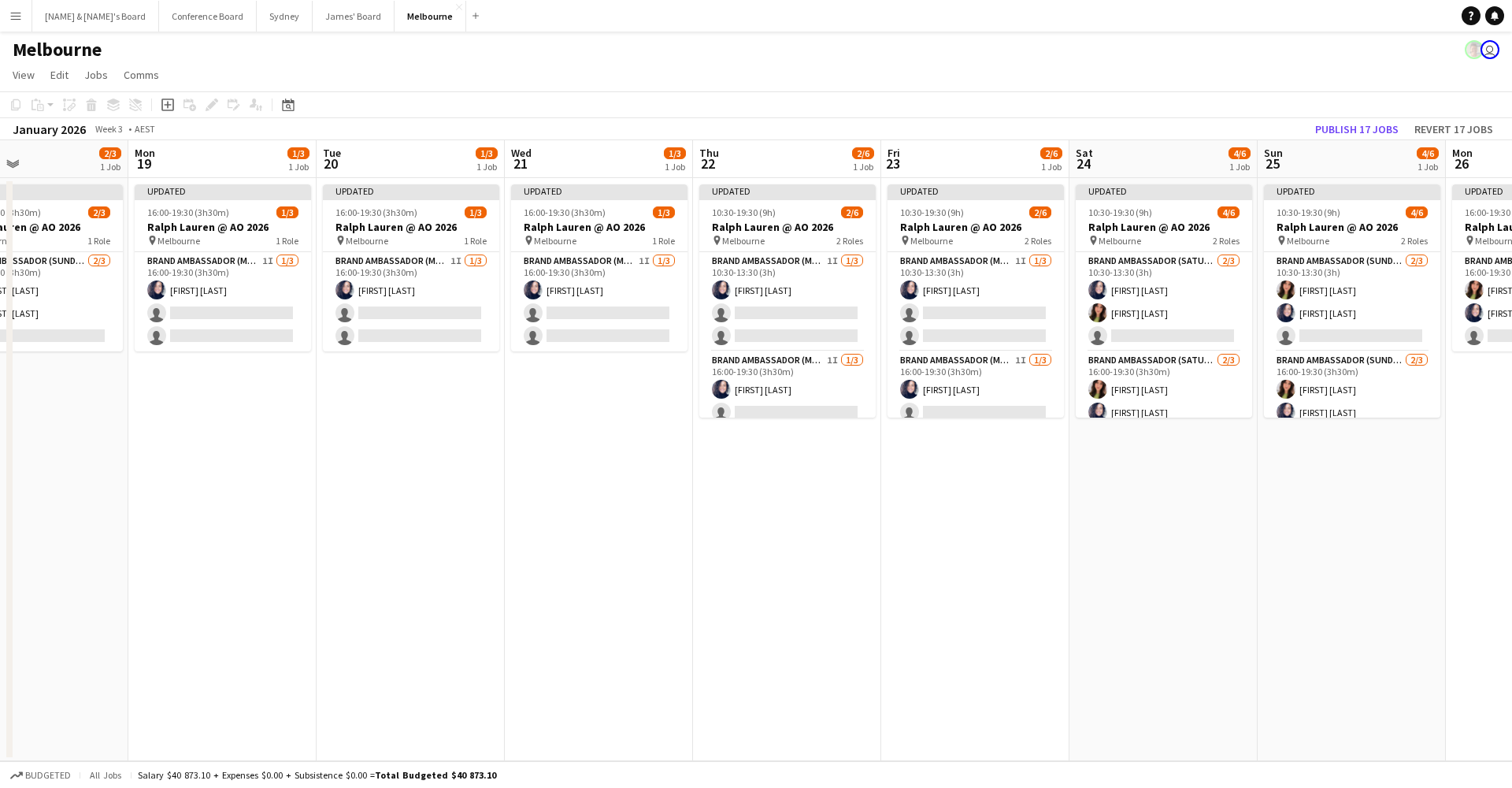 scroll, scrollTop: 0, scrollLeft: 446, axis: horizontal 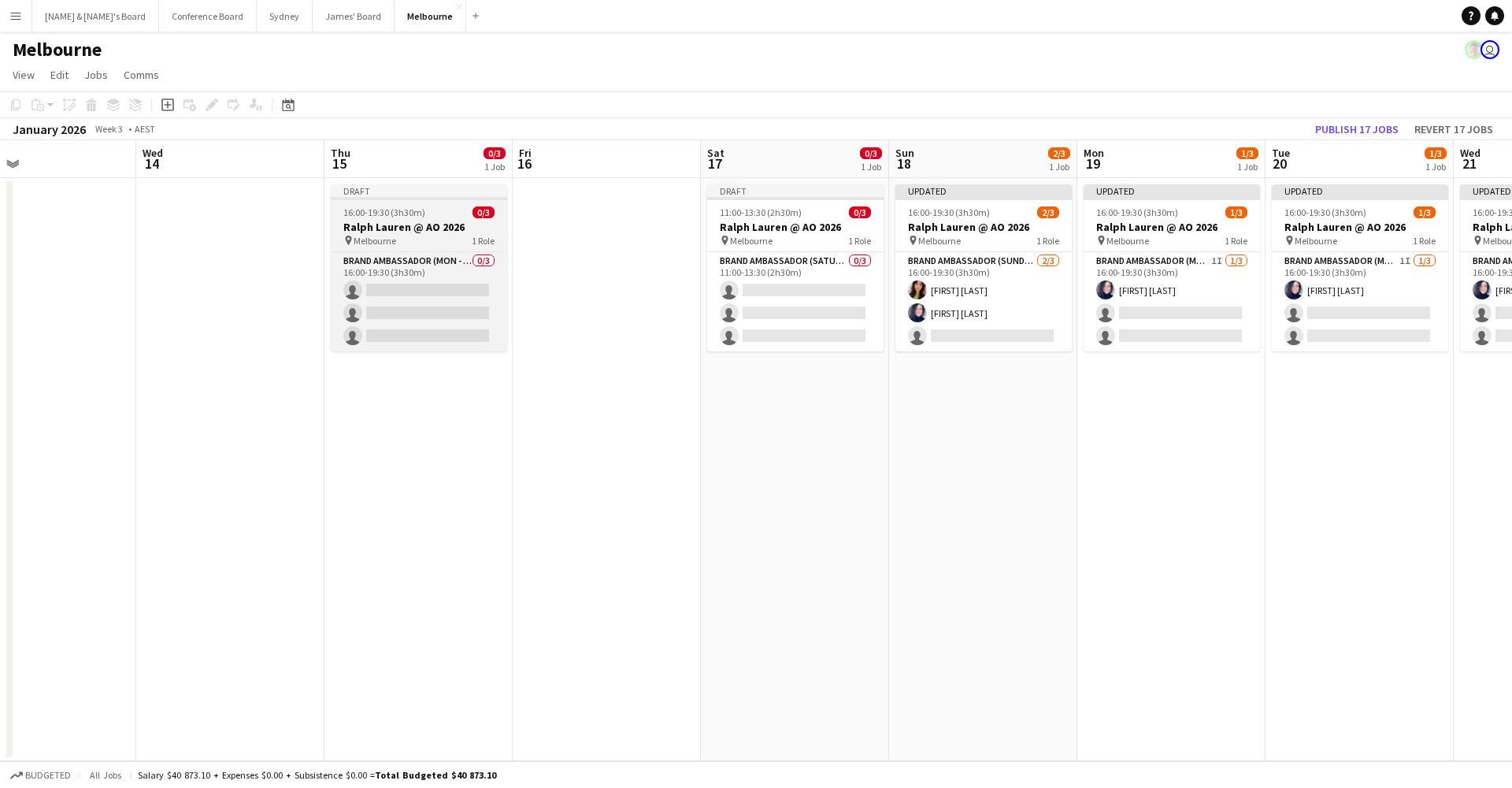 click on "pin
Melbourne   1 Role" at bounding box center [419, 240] 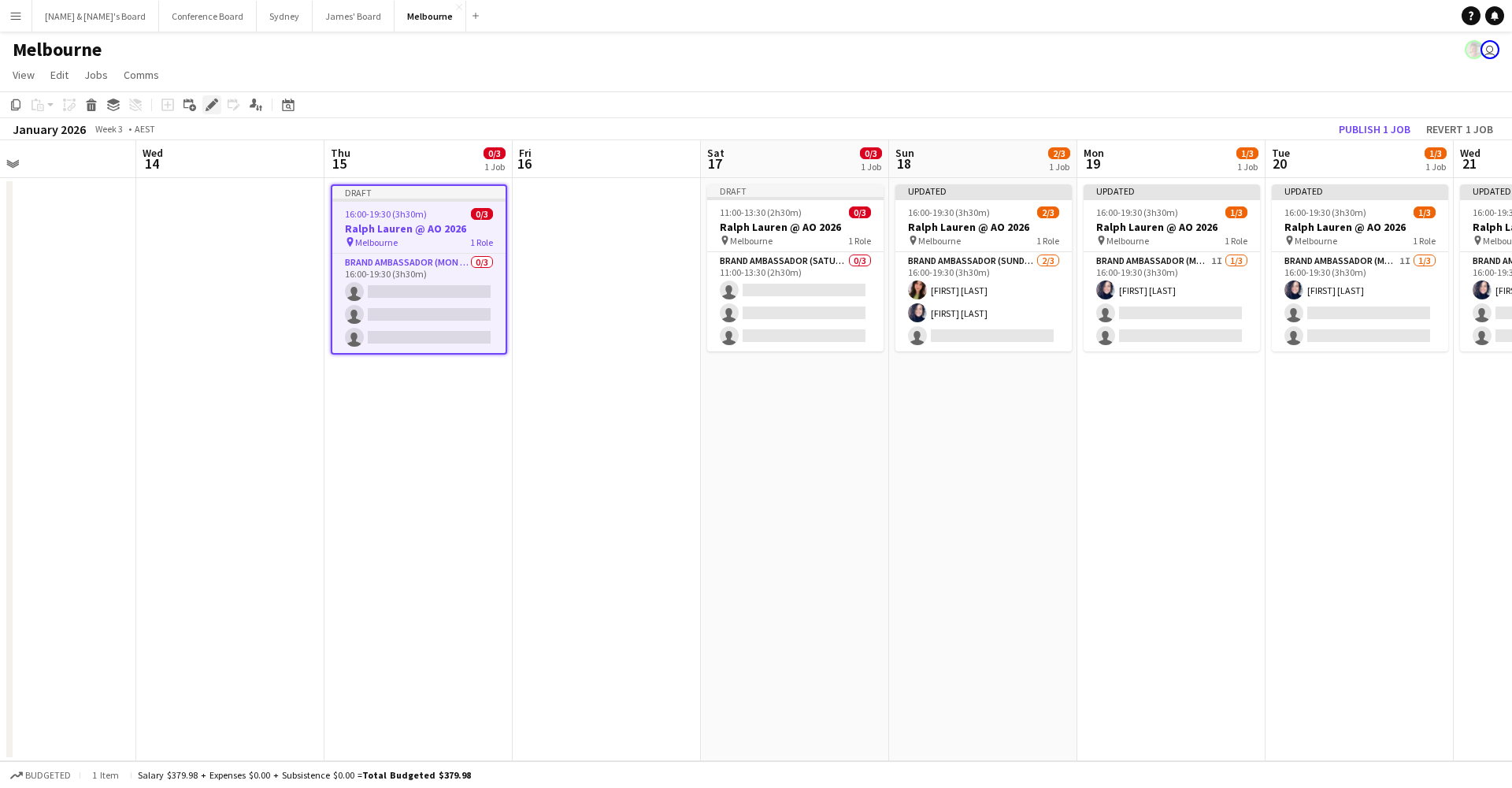 click on "Edit" at bounding box center [212, 105] 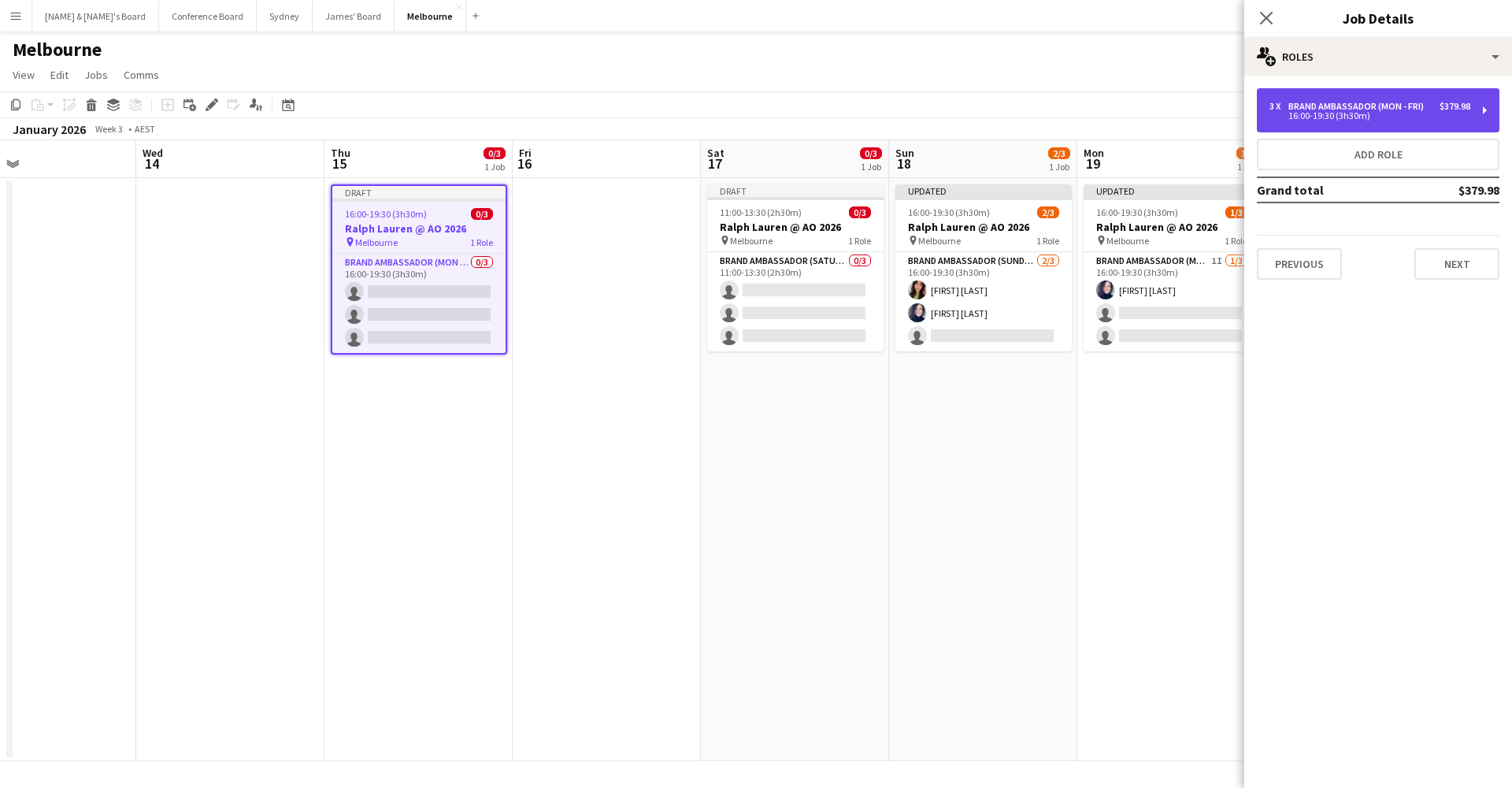 click on "16:00-19:30 (3h30m)" at bounding box center (1369, 116) 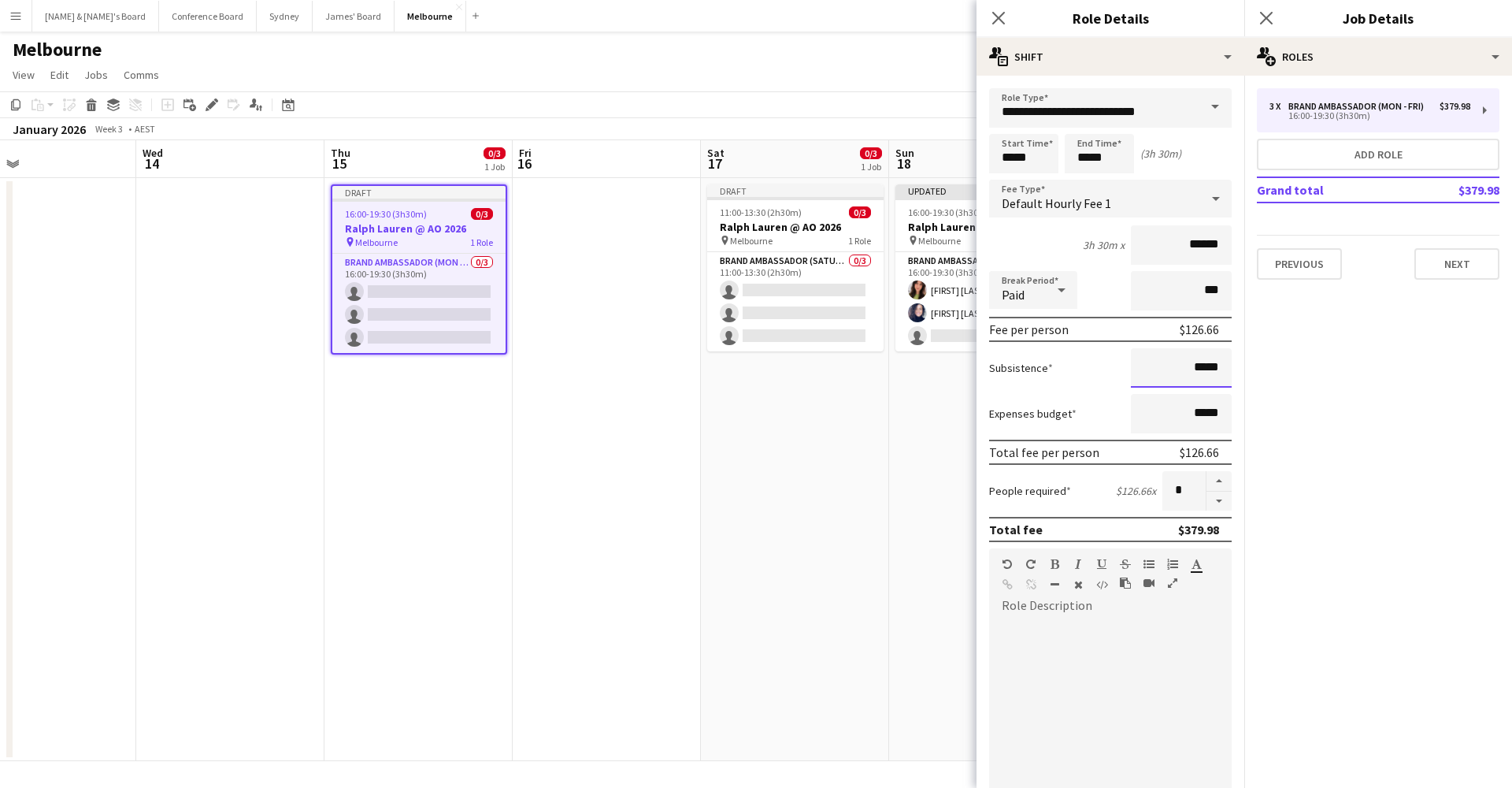 click on "*****" at bounding box center (1181, 368) 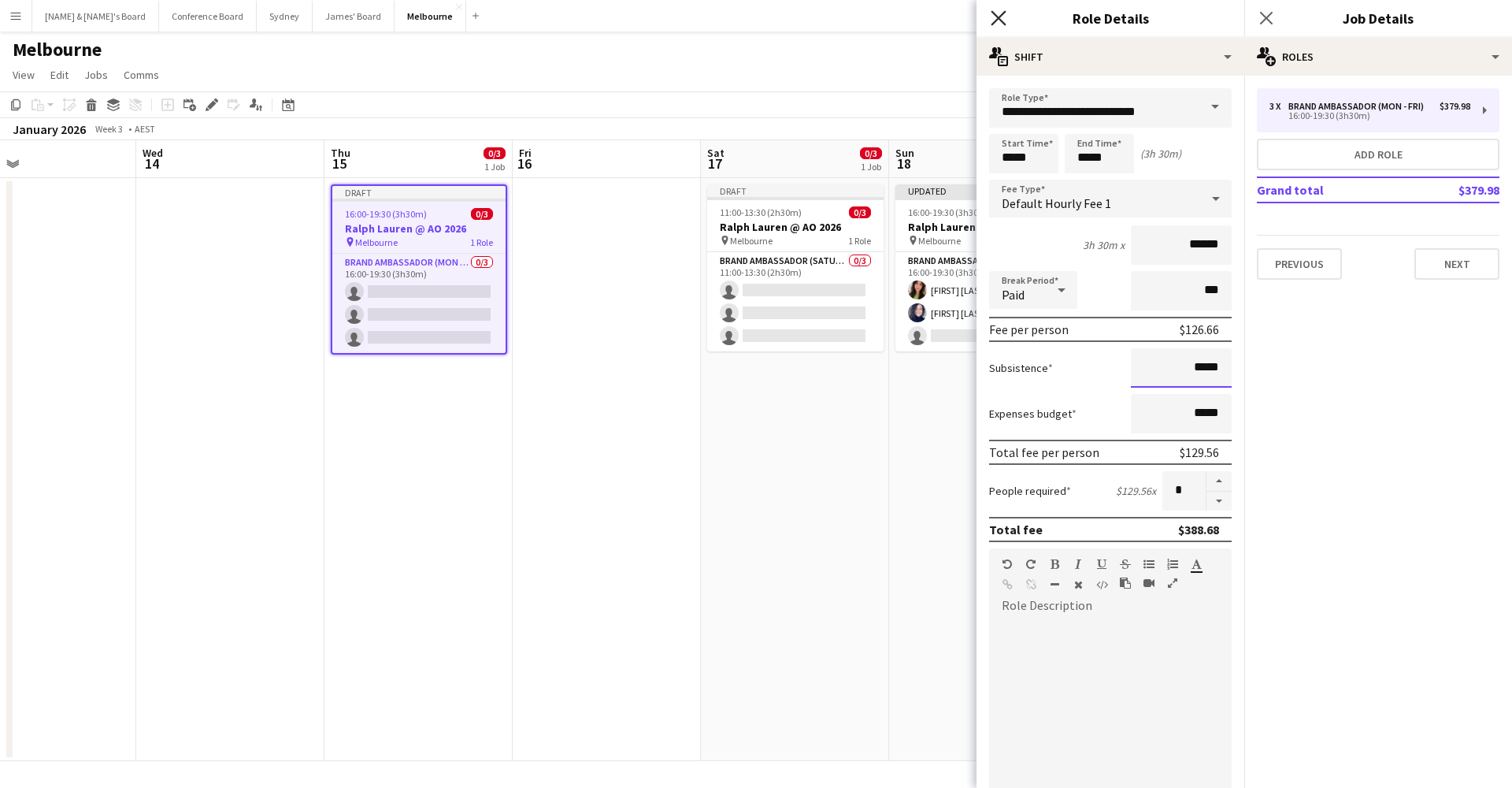 type on "*****" 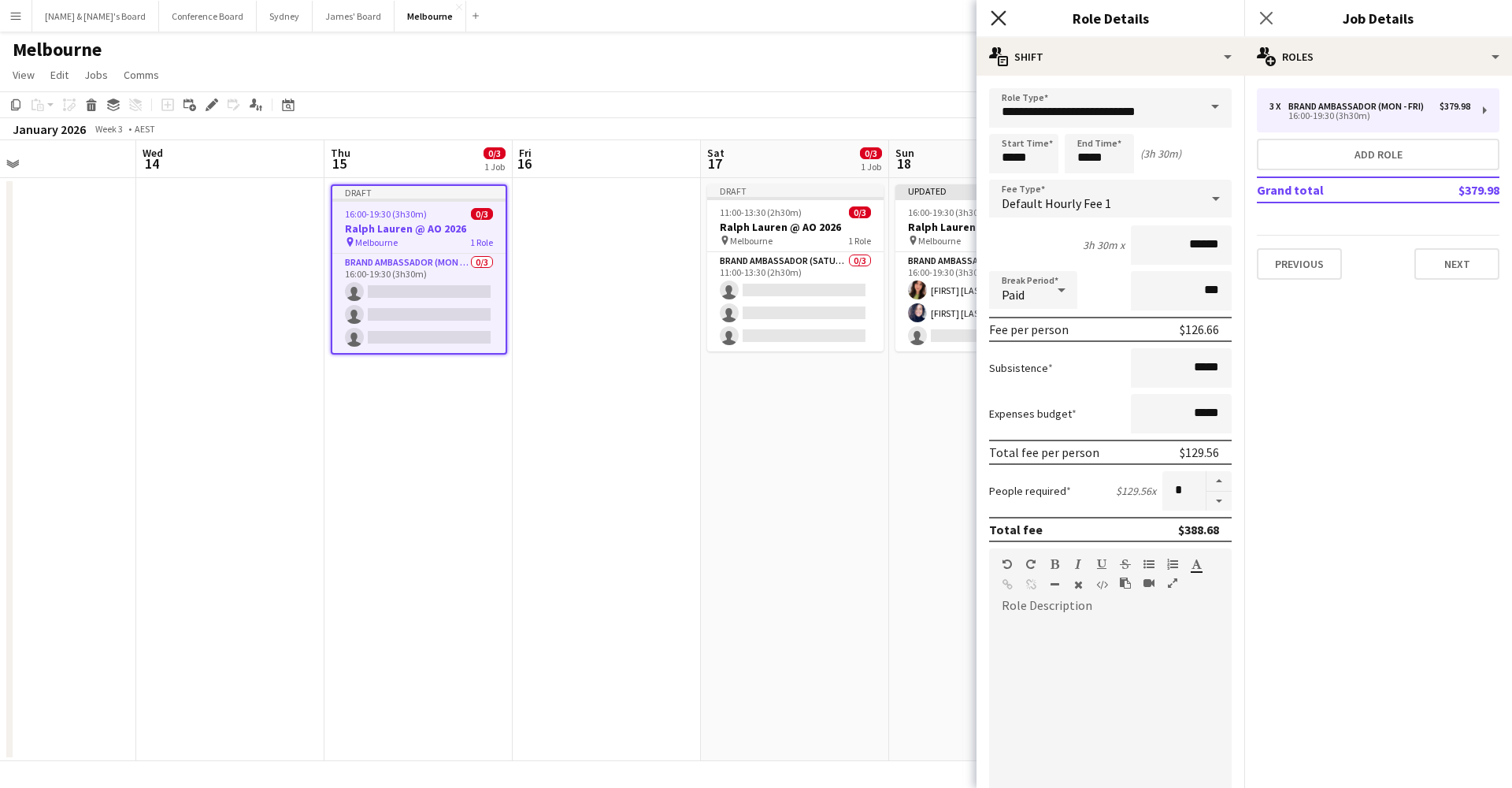 click on "Close pop-in" 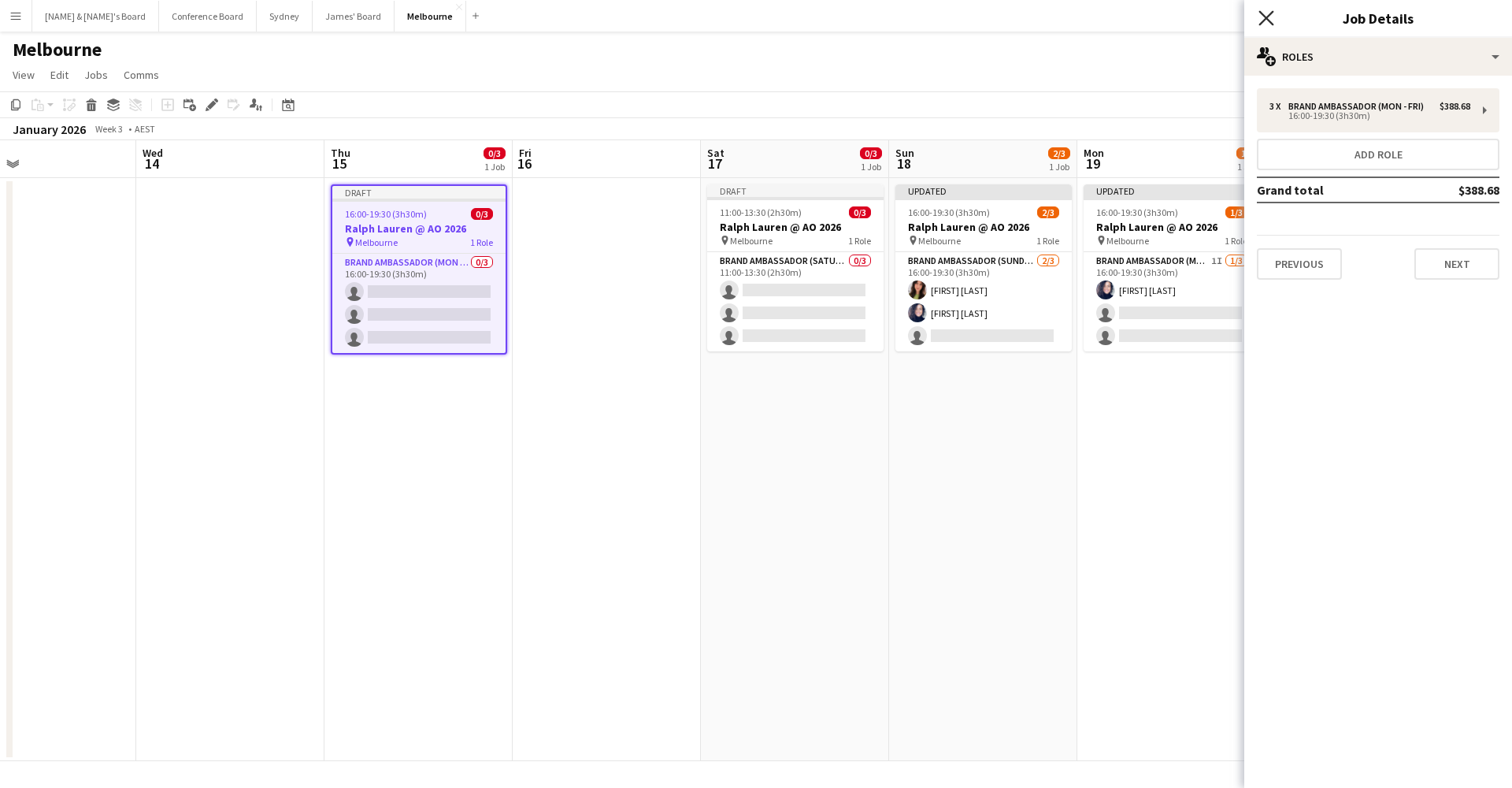 click on "Close pop-in" 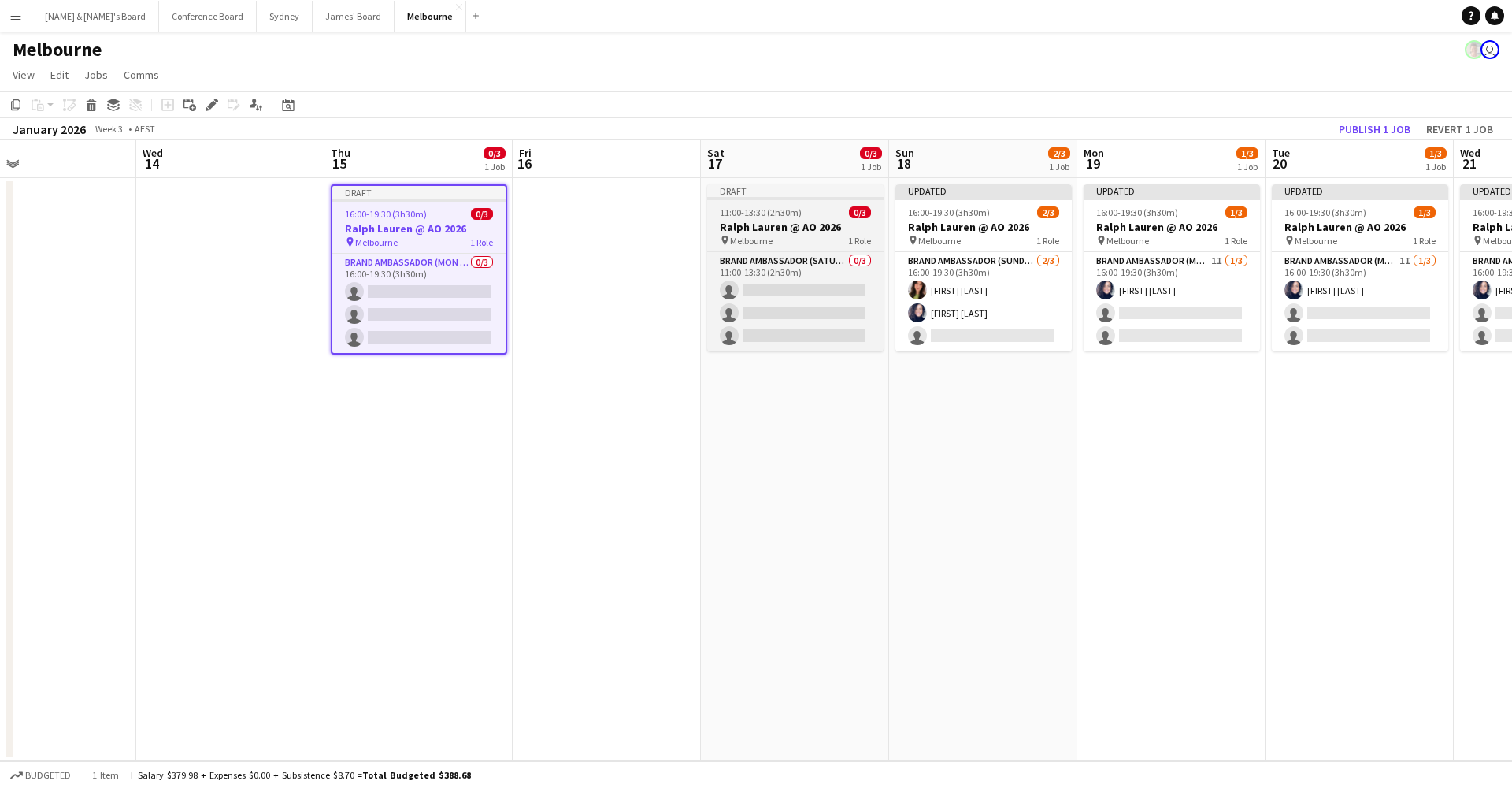 click on "pin
Melbourne   1 Role" at bounding box center (795, 240) 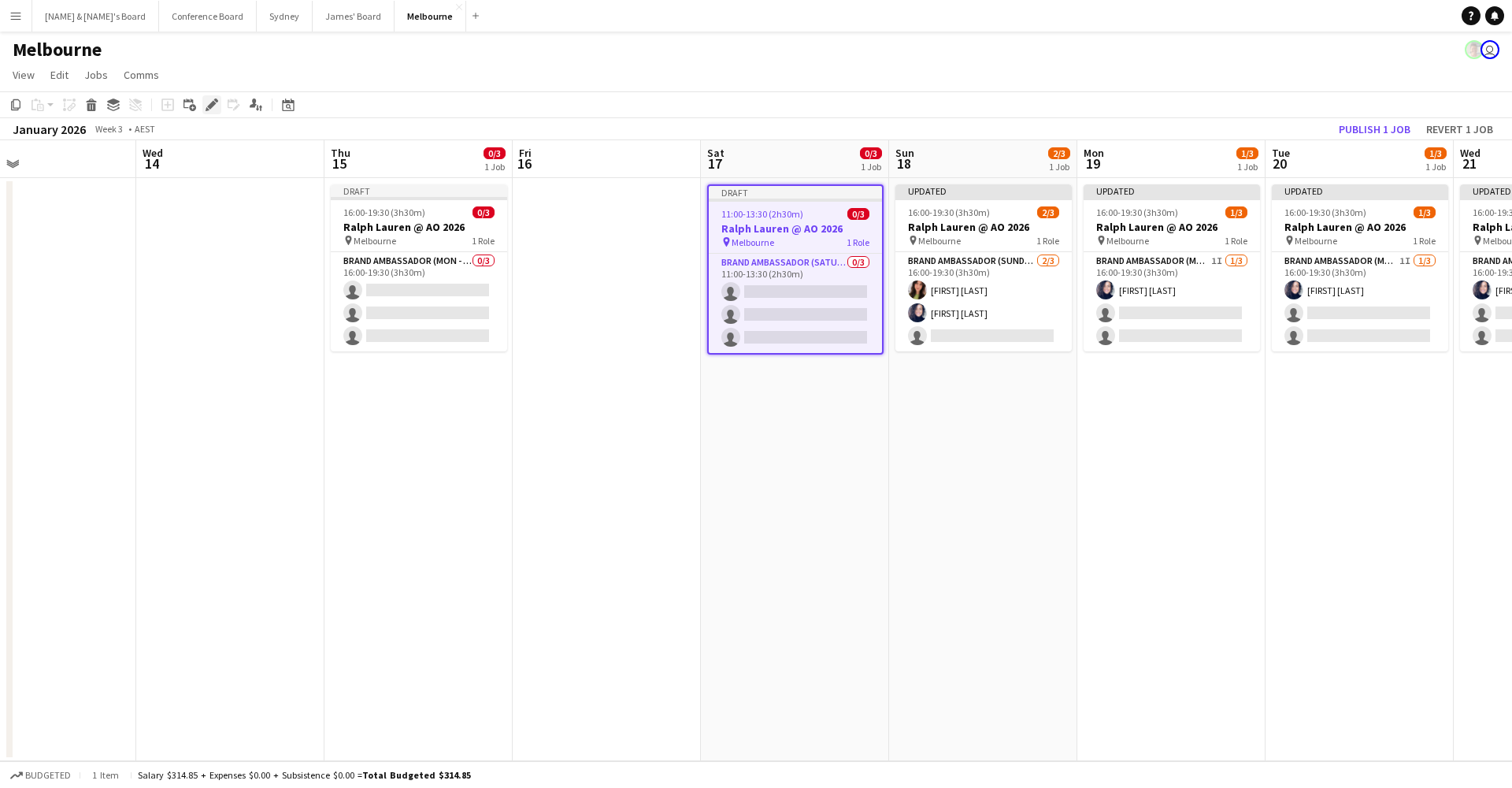 click 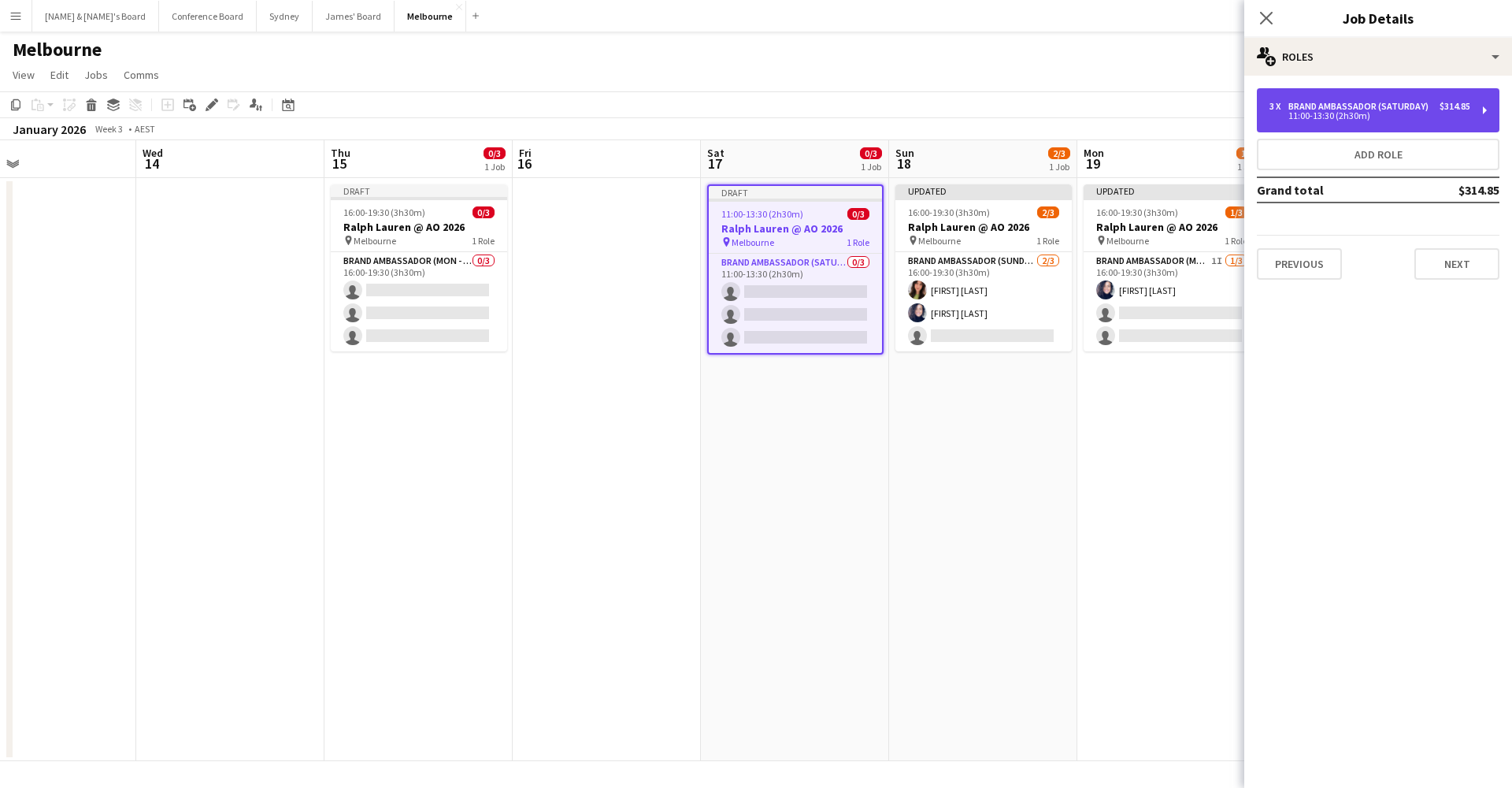 click on "11:00-13:30 (2h30m)" at bounding box center [1369, 116] 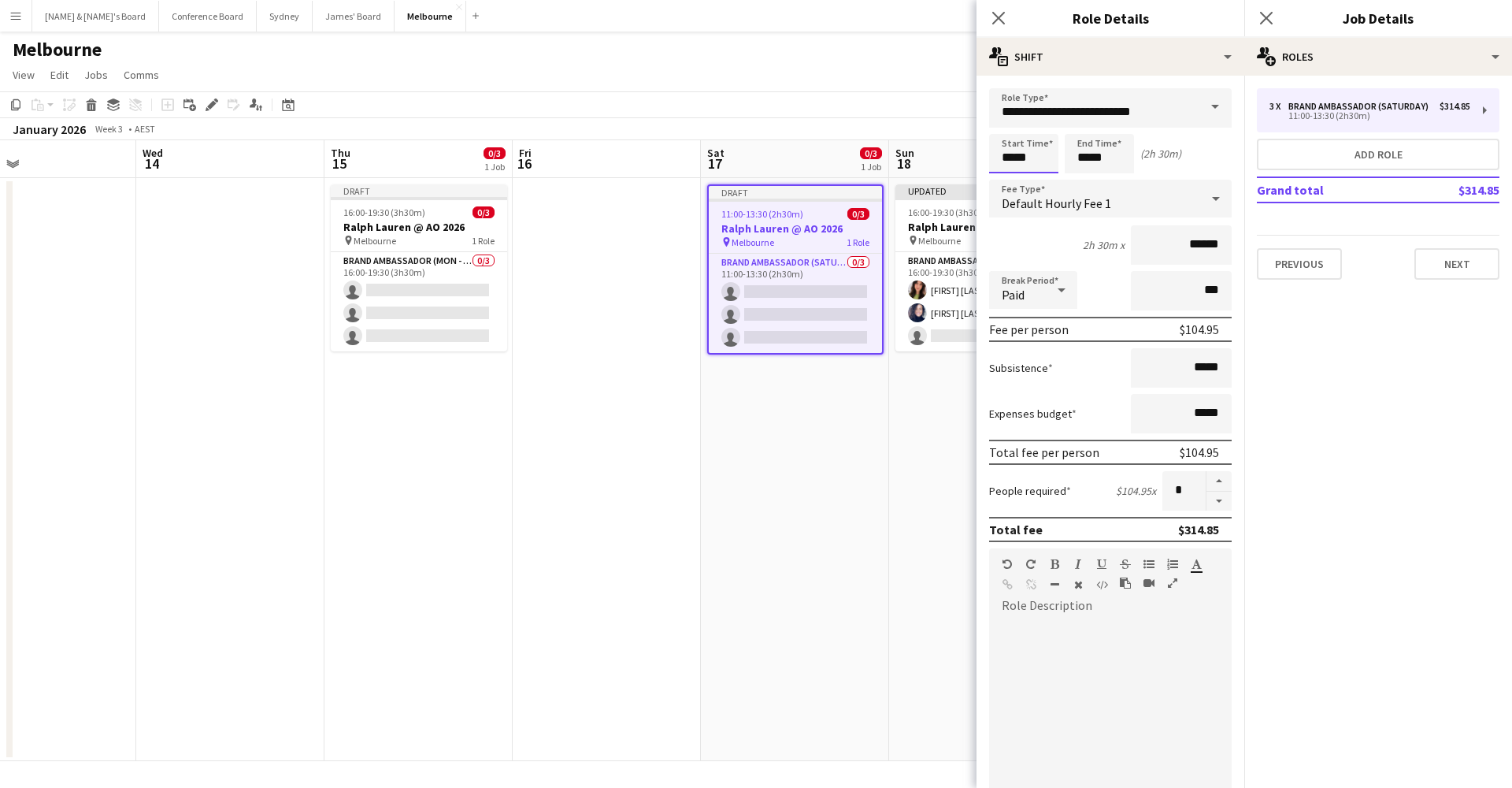 click on "*****" at bounding box center [1024, 154] 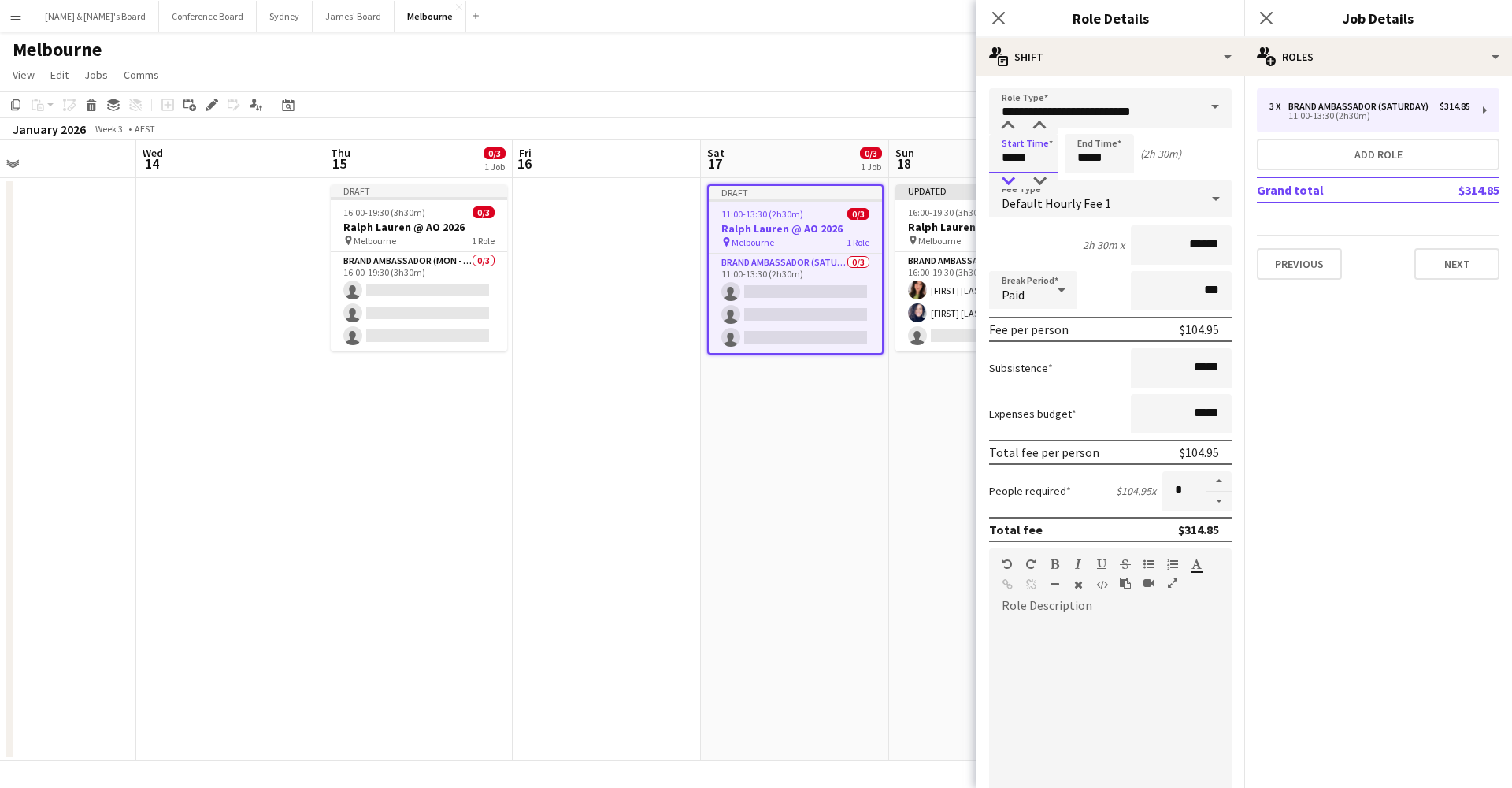 click at bounding box center (1008, 181) 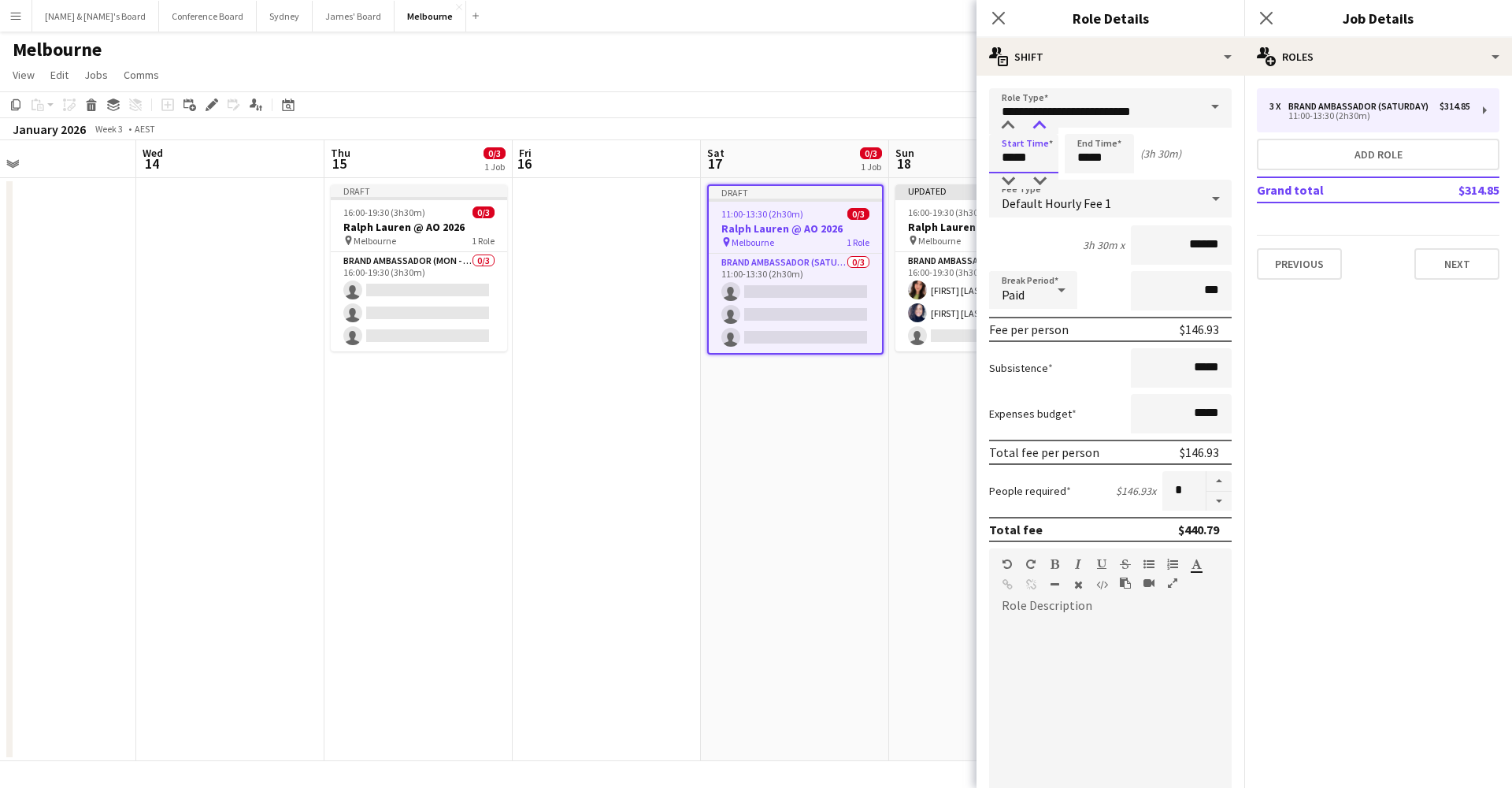 click at bounding box center [1040, 126] 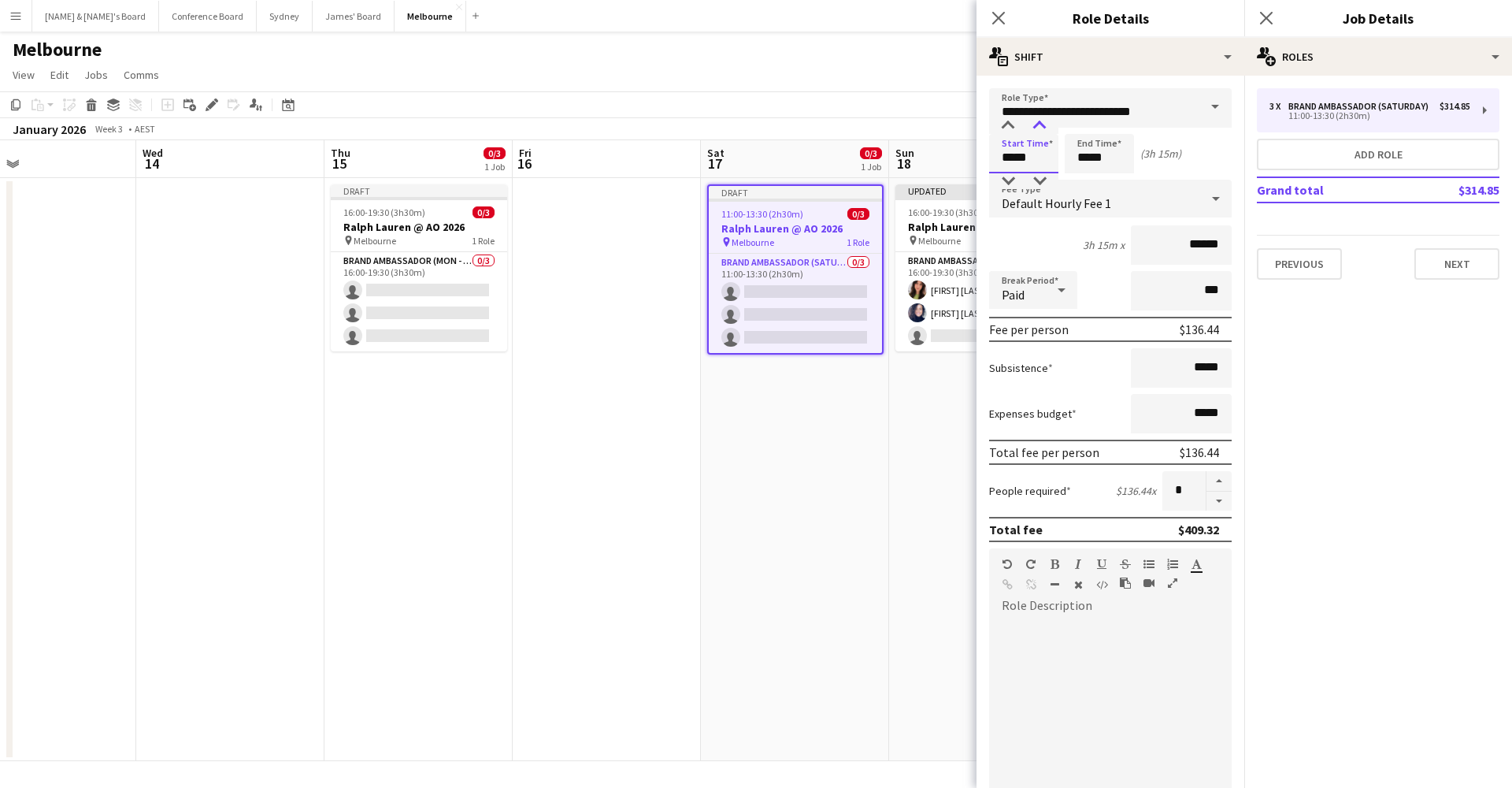 type on "*****" 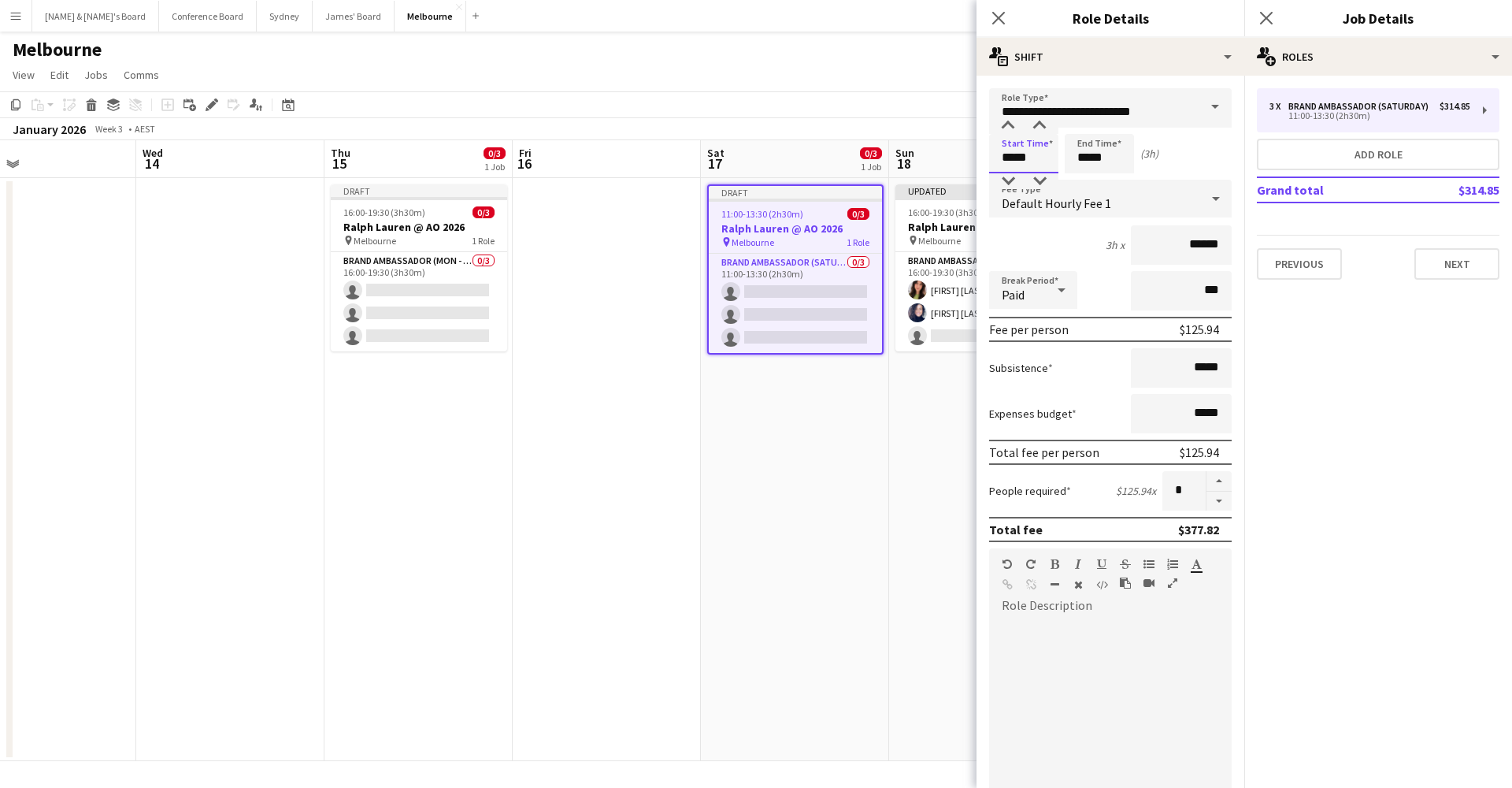 scroll, scrollTop: 0, scrollLeft: 0, axis: both 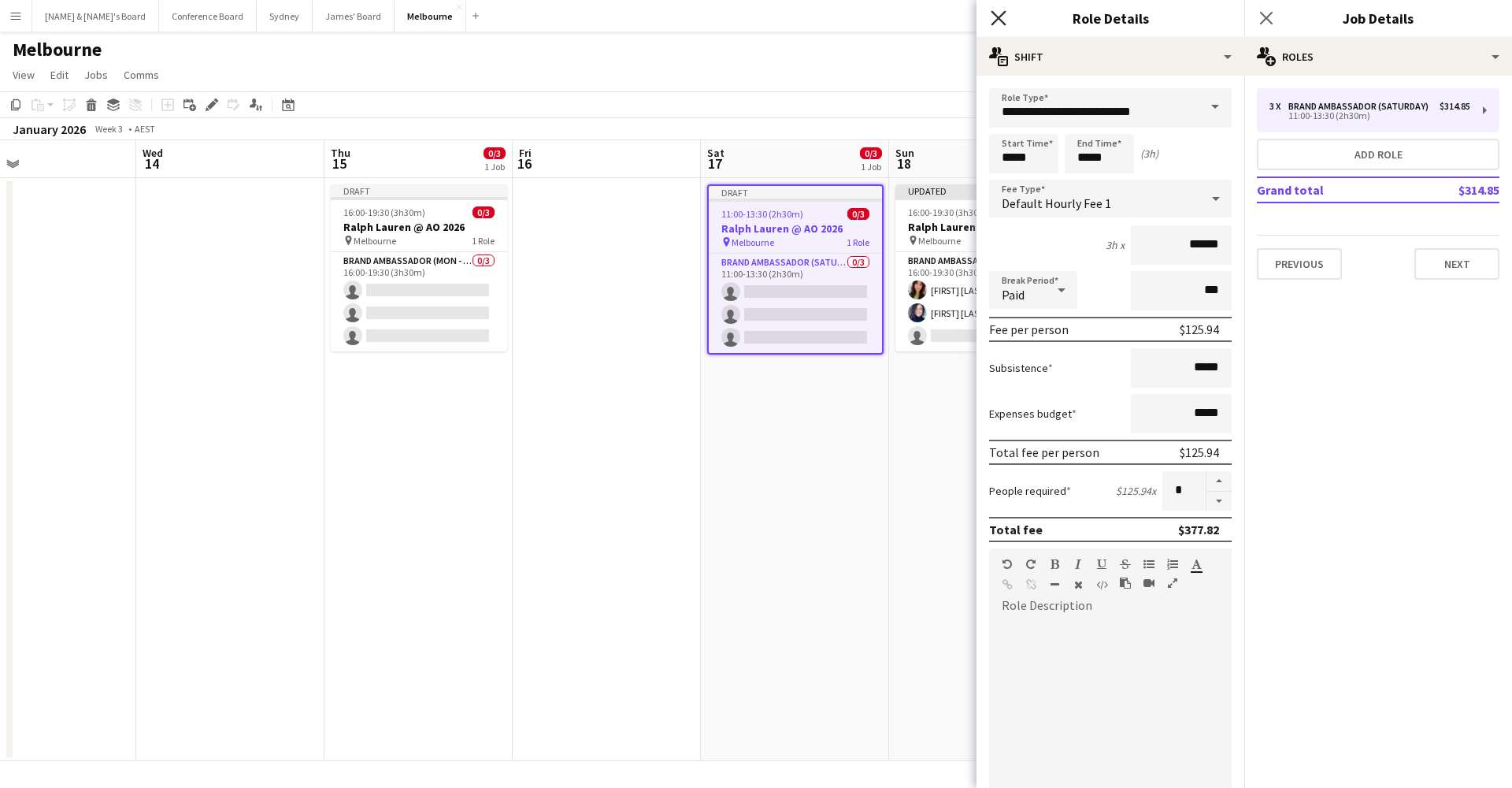 click 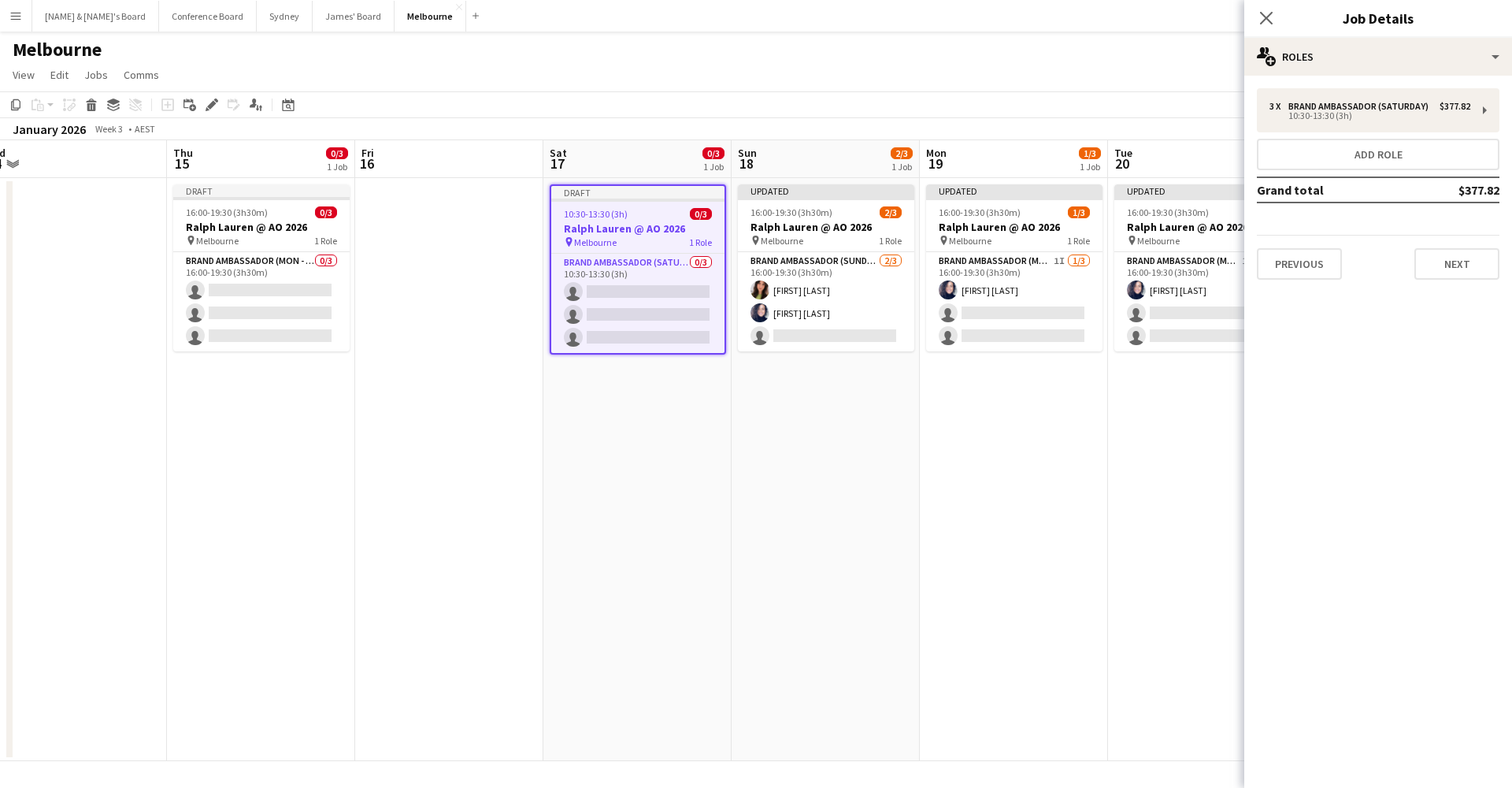 scroll, scrollTop: 0, scrollLeft: 588, axis: horizontal 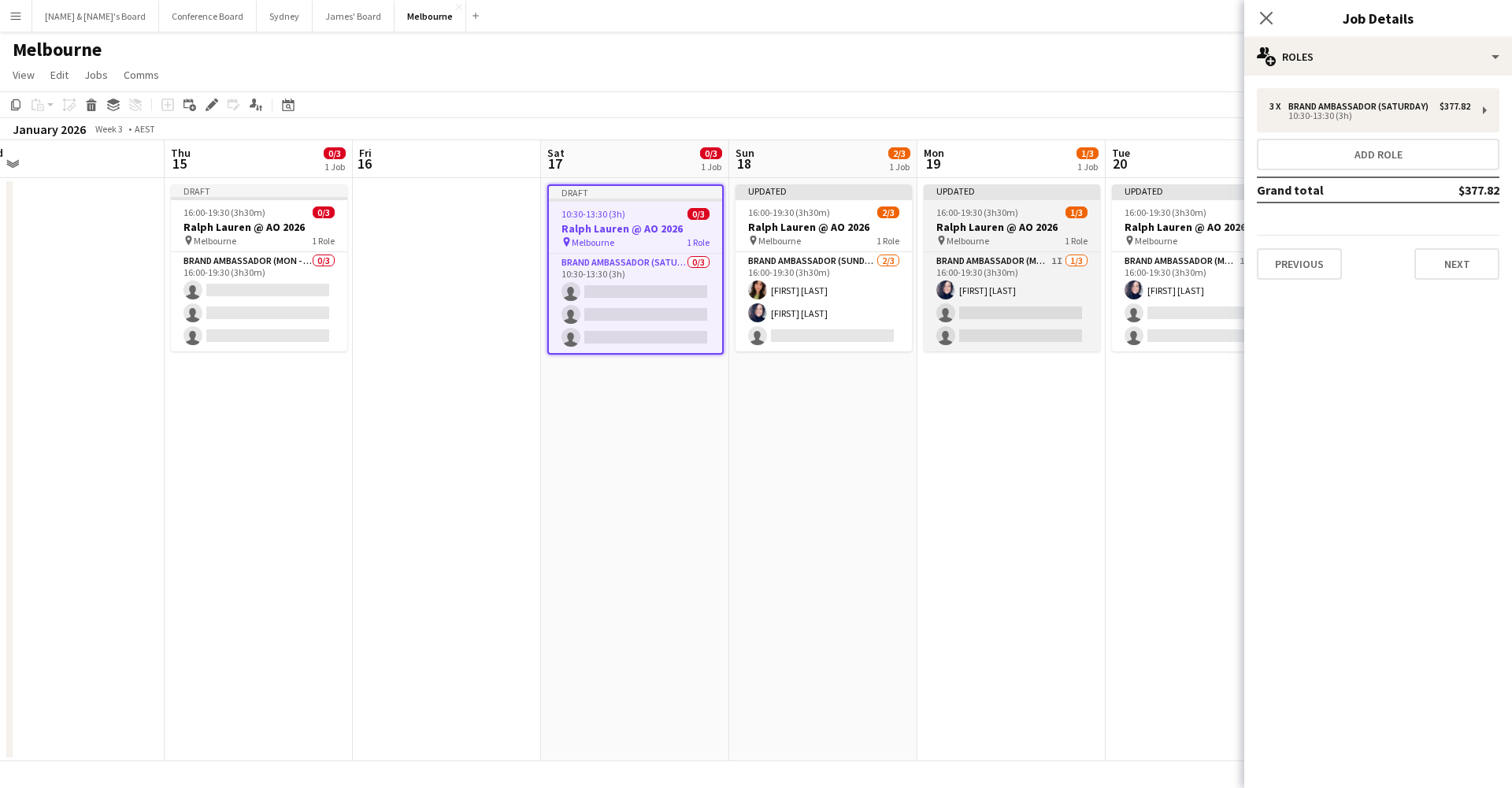 click on "Ralph Lauren @ AO 2026" at bounding box center [1012, 227] 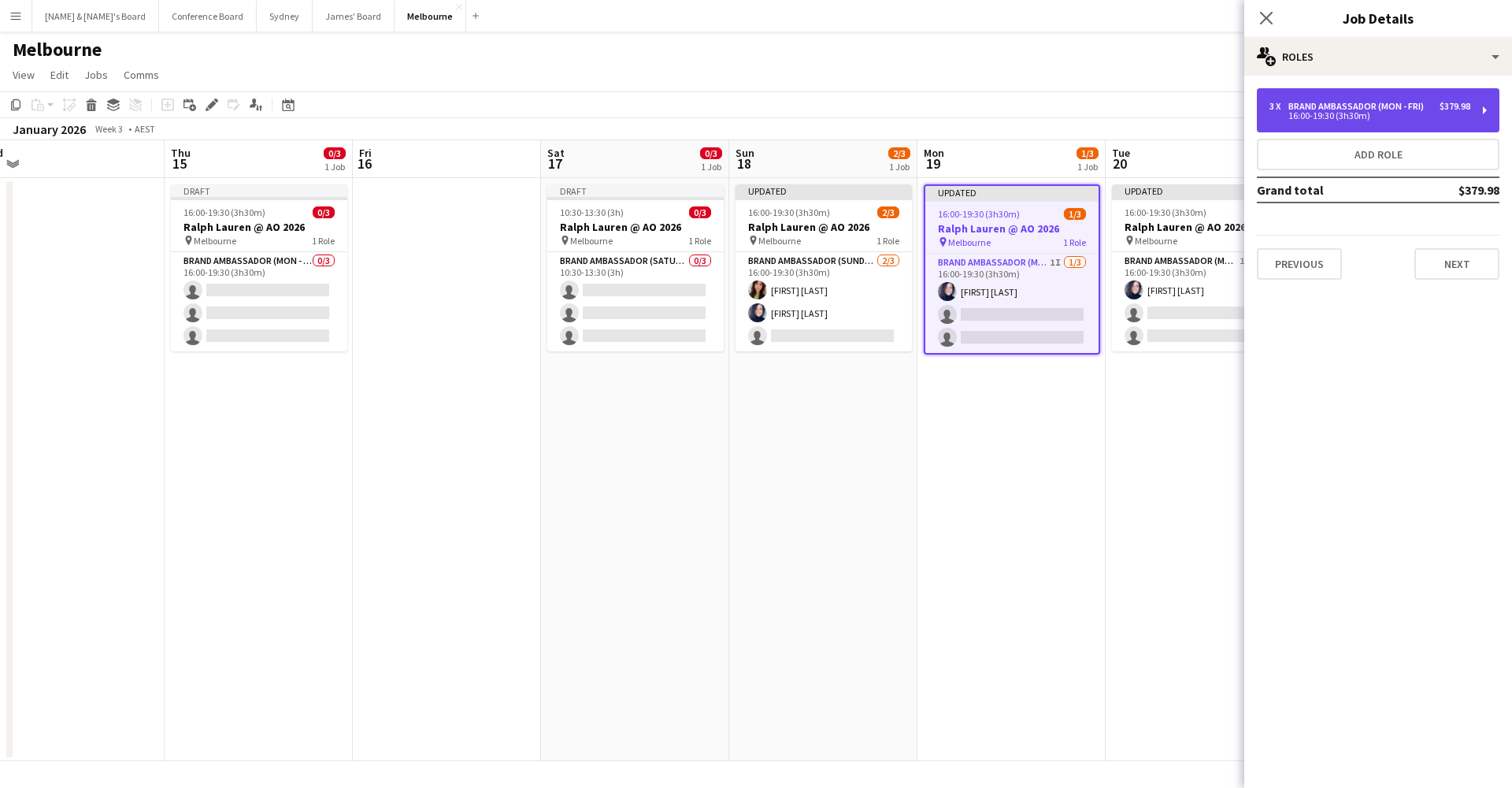 click on "Brand Ambassador (Mon - Fri)" at bounding box center (1359, 106) 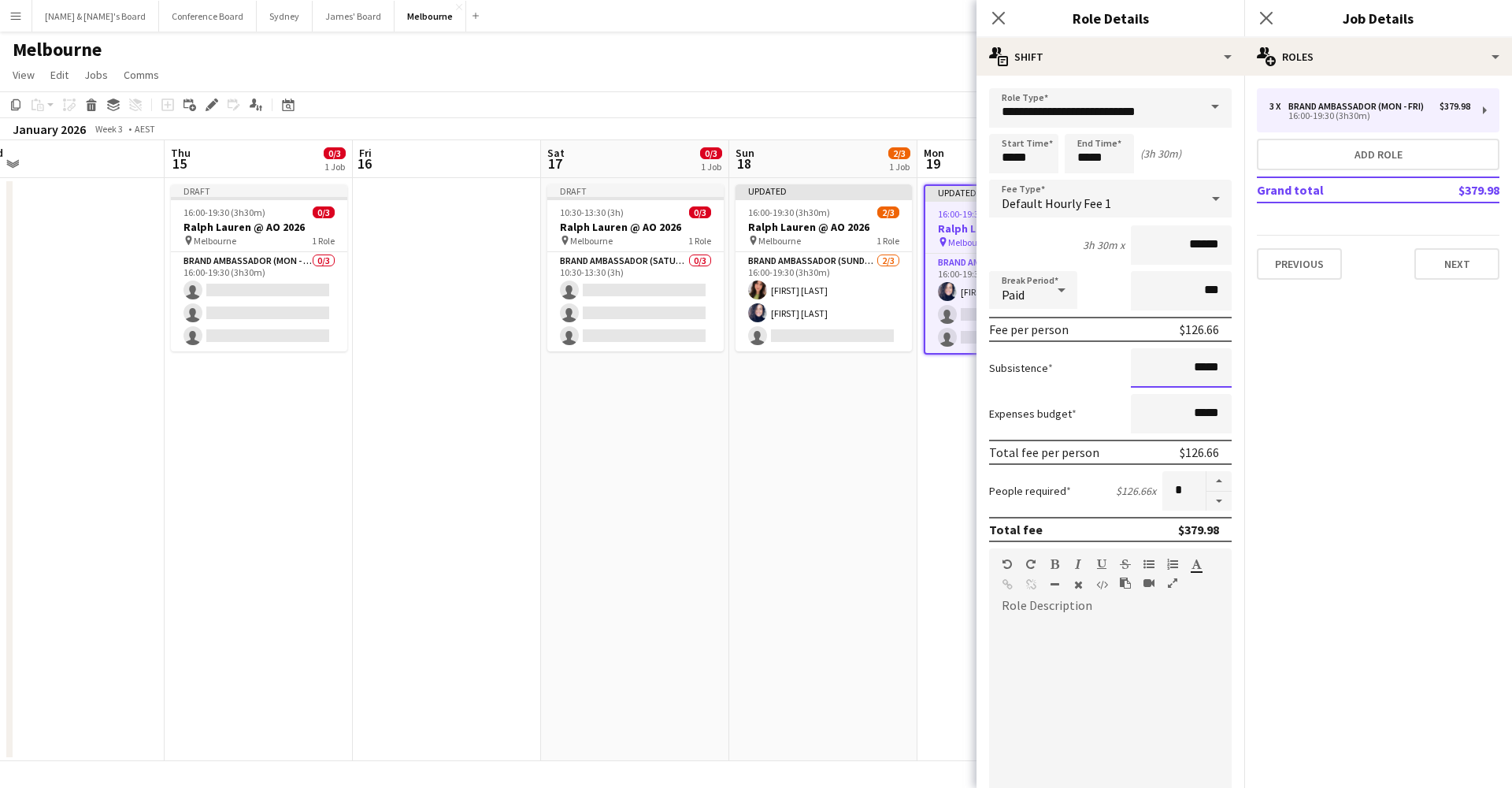 drag, startPoint x: 1221, startPoint y: 366, endPoint x: 1200, endPoint y: 372, distance: 21.84033 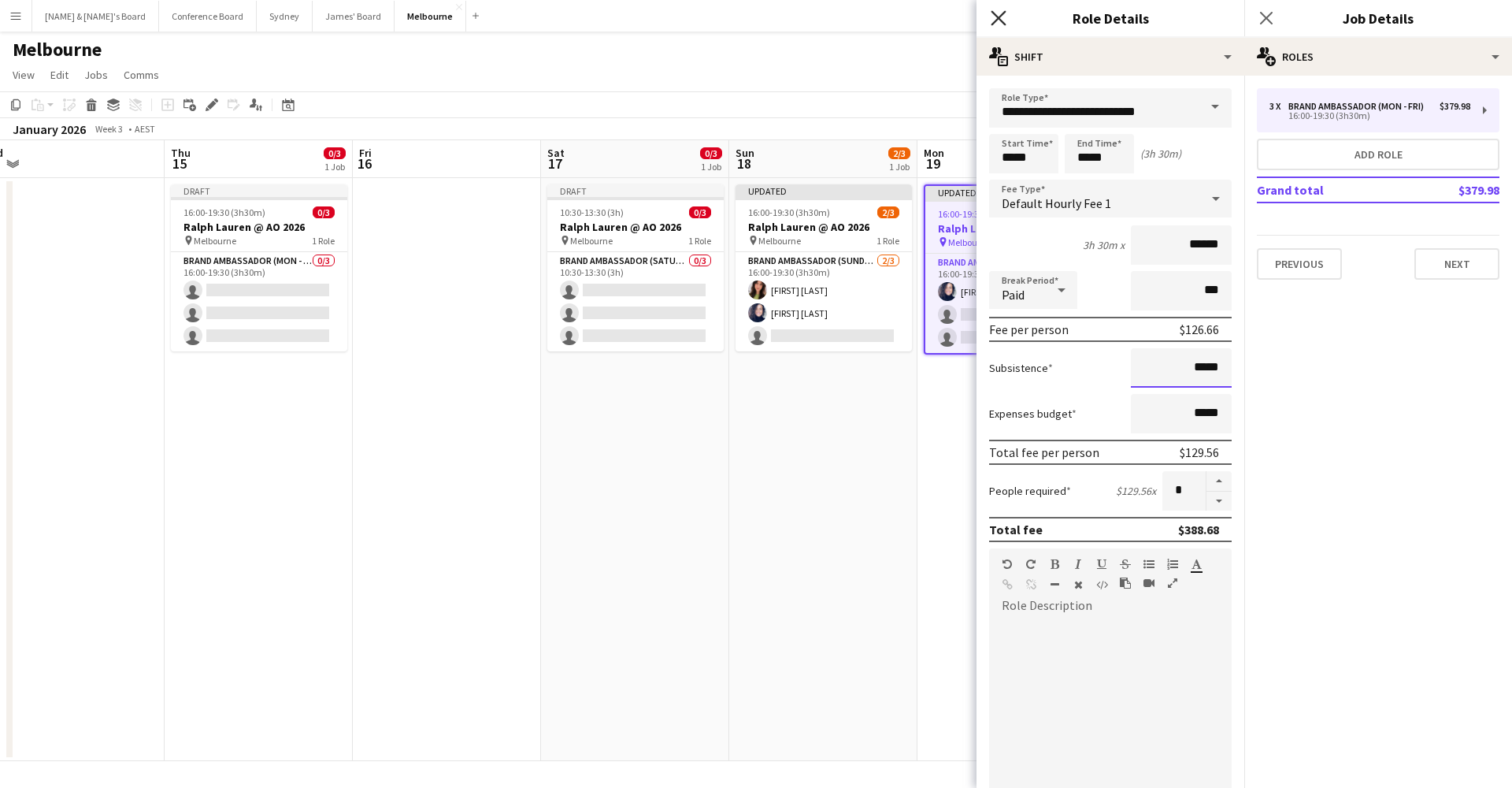 type on "*****" 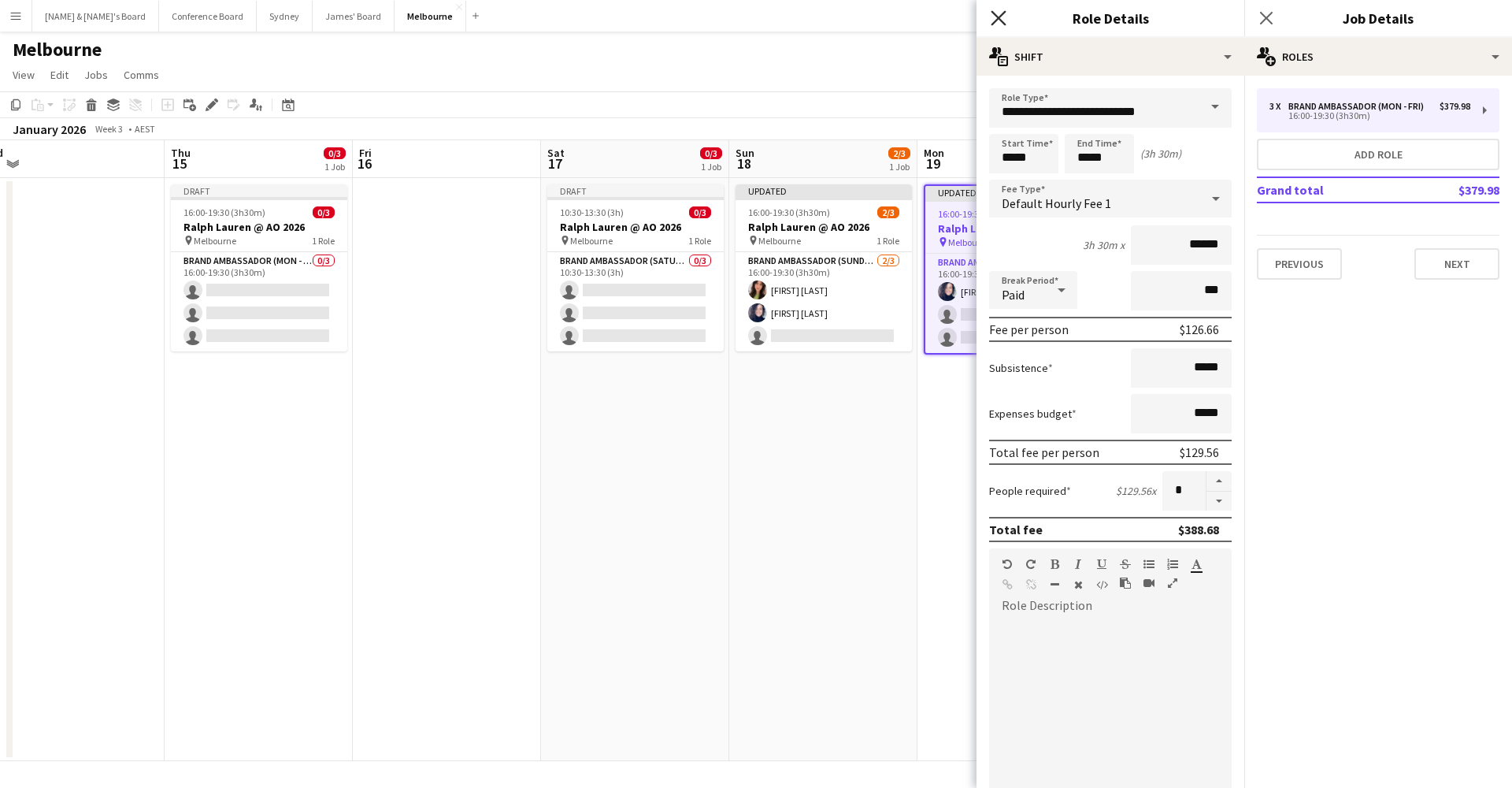 click on "Close pop-in" 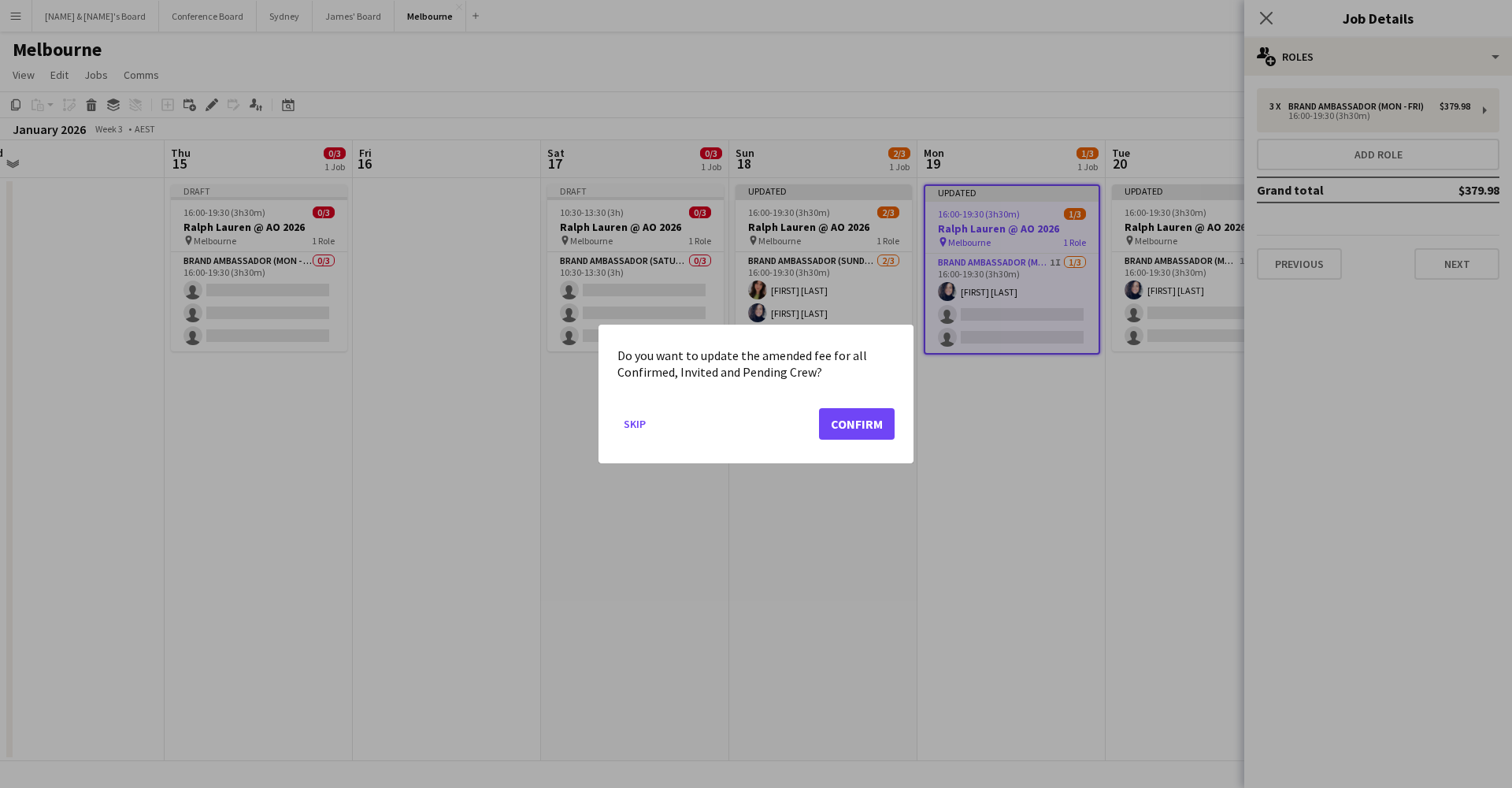 click on "Confirm" 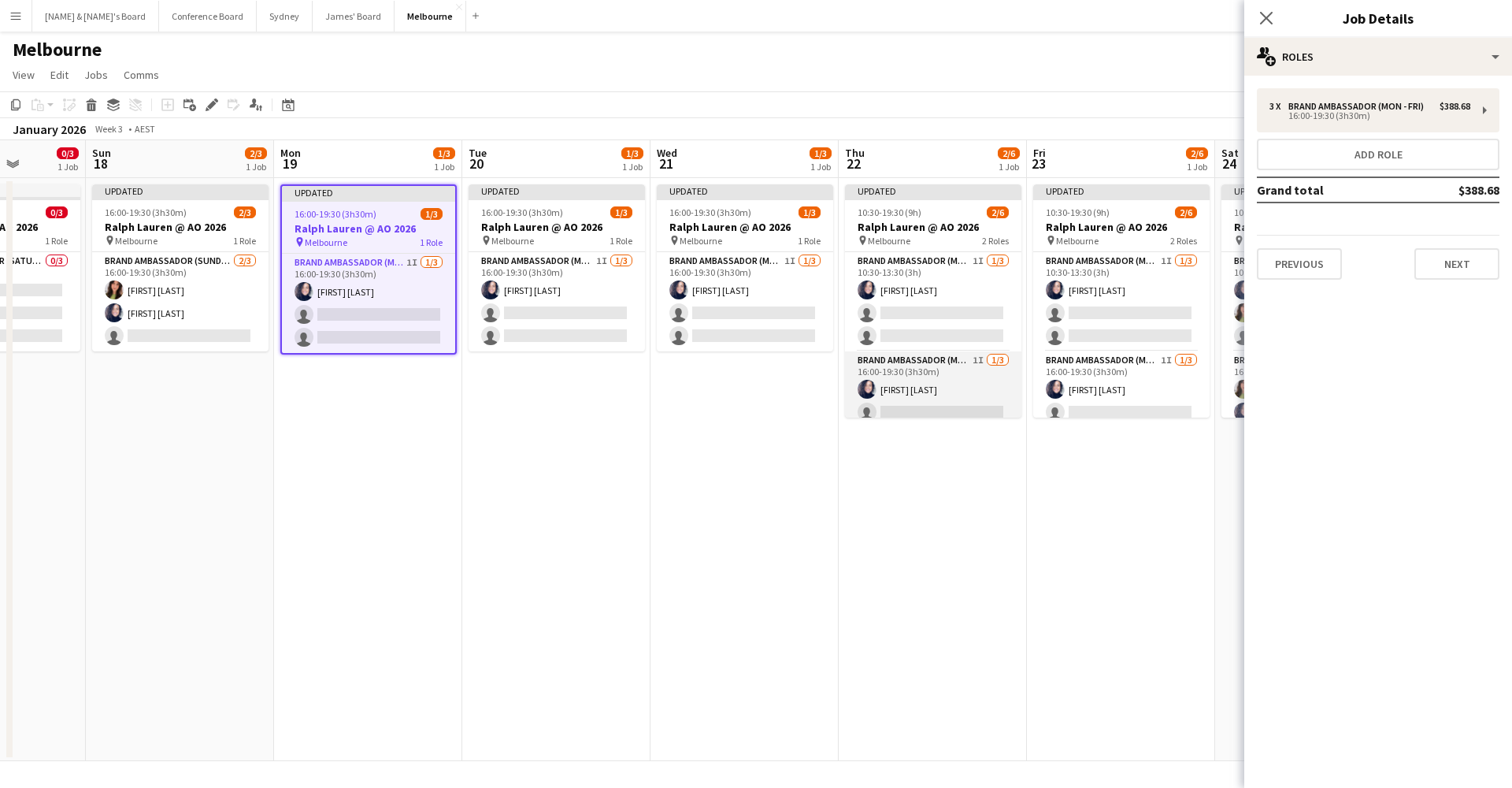 scroll, scrollTop: 0, scrollLeft: 480, axis: horizontal 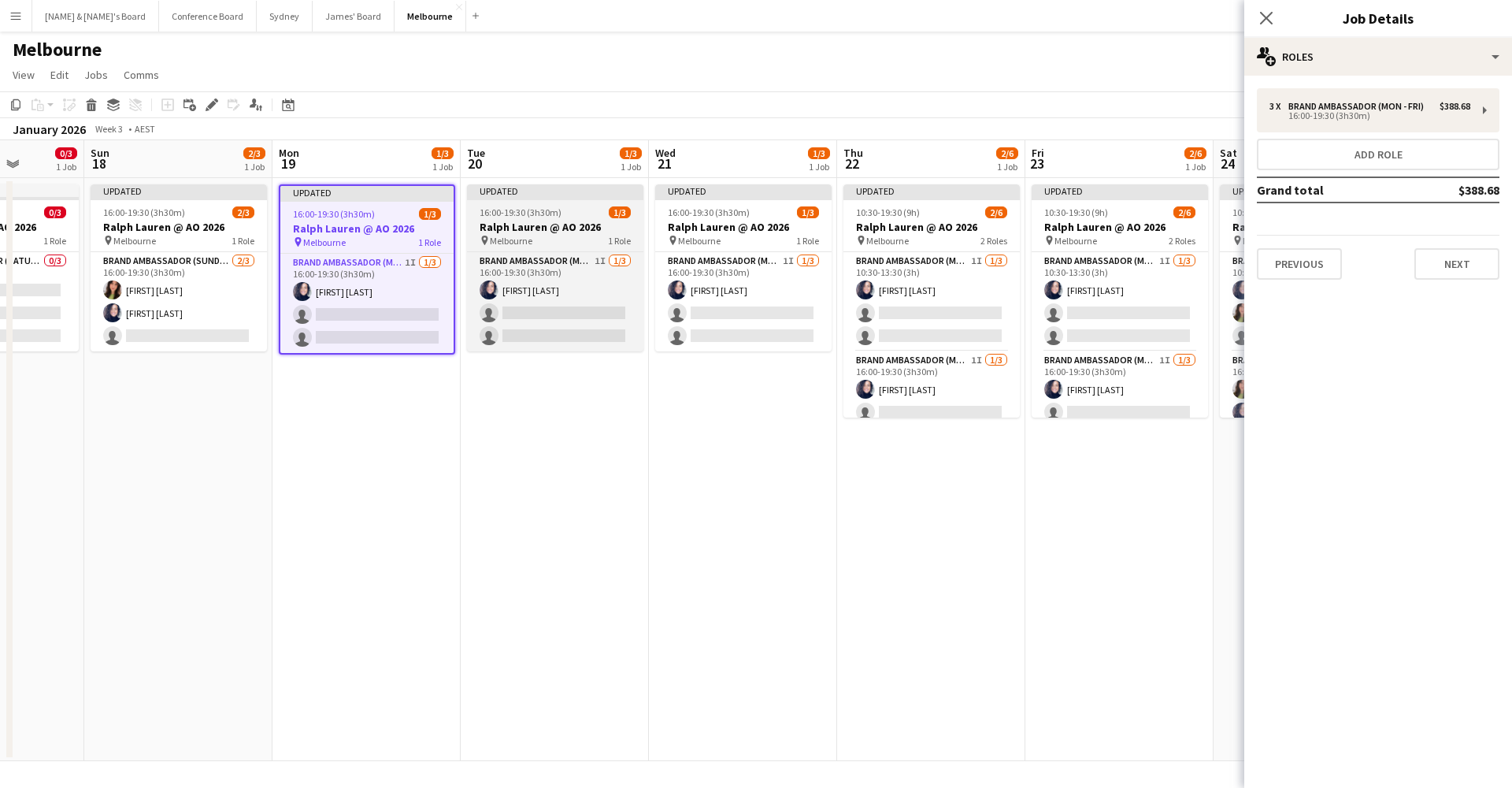 click on "Ralph Lauren @ AO 2026" at bounding box center (555, 227) 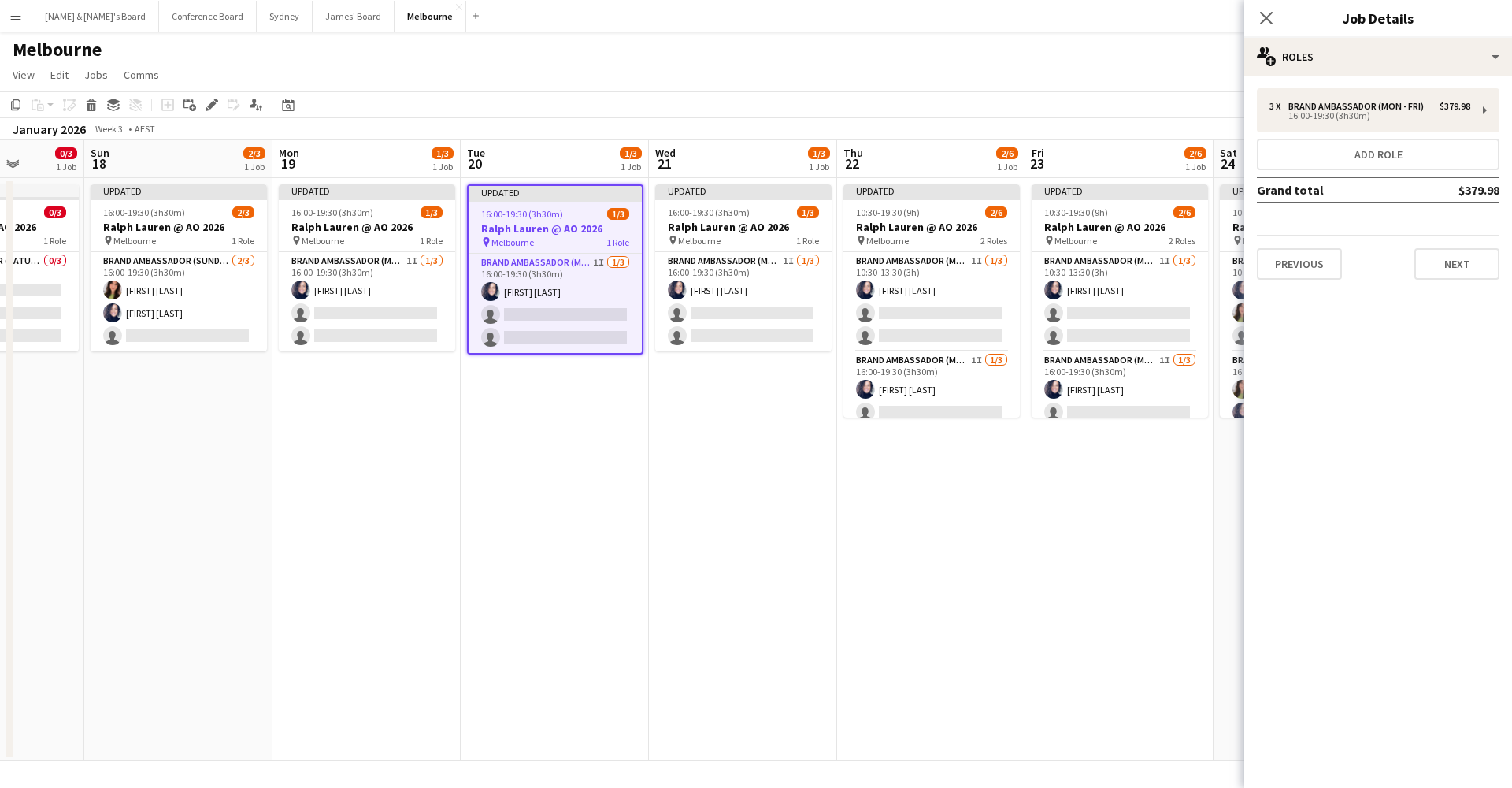 click on "Thu   15   0/3   1 Job   Fri   16   Sat   17   0/3   1 Job   Sun   18   2/3   1 Job   Mon   19   1/3   1 Job   Tue   20   1/3   1 Job   Wed   21   1/3   1 Job   Thu   22   2/6   1 Job   Fri   23   2/6   1 Job   Sat   24   4/6   1 Job   Sun   25   4/6   1 Job   Mon   26   2/3   1 Job   Tue   27   2/6   1 Job   Wed   28   2/6   1 Job   Draft   16:00-19:30 (3h30m)    0/3   Ralph Lauren @ AO 2026
pin
Melbourne   1 Role   Brand Ambassador (Mon - Fri)   0/3   16:00-19:30 (3h30m)
single-neutral-actions
single-neutral-actions
single-neutral-actions
Draft   10:30-13:30 (3h)    0/3   Ralph Lauren @ AO 2026
pin
Melbourne   1 Role   Brand Ambassador (Saturday)   0/3   10:30-13:30 (3h)
single-neutral-actions
single-neutral-actions
single-neutral-actions" at bounding box center (756, 451) 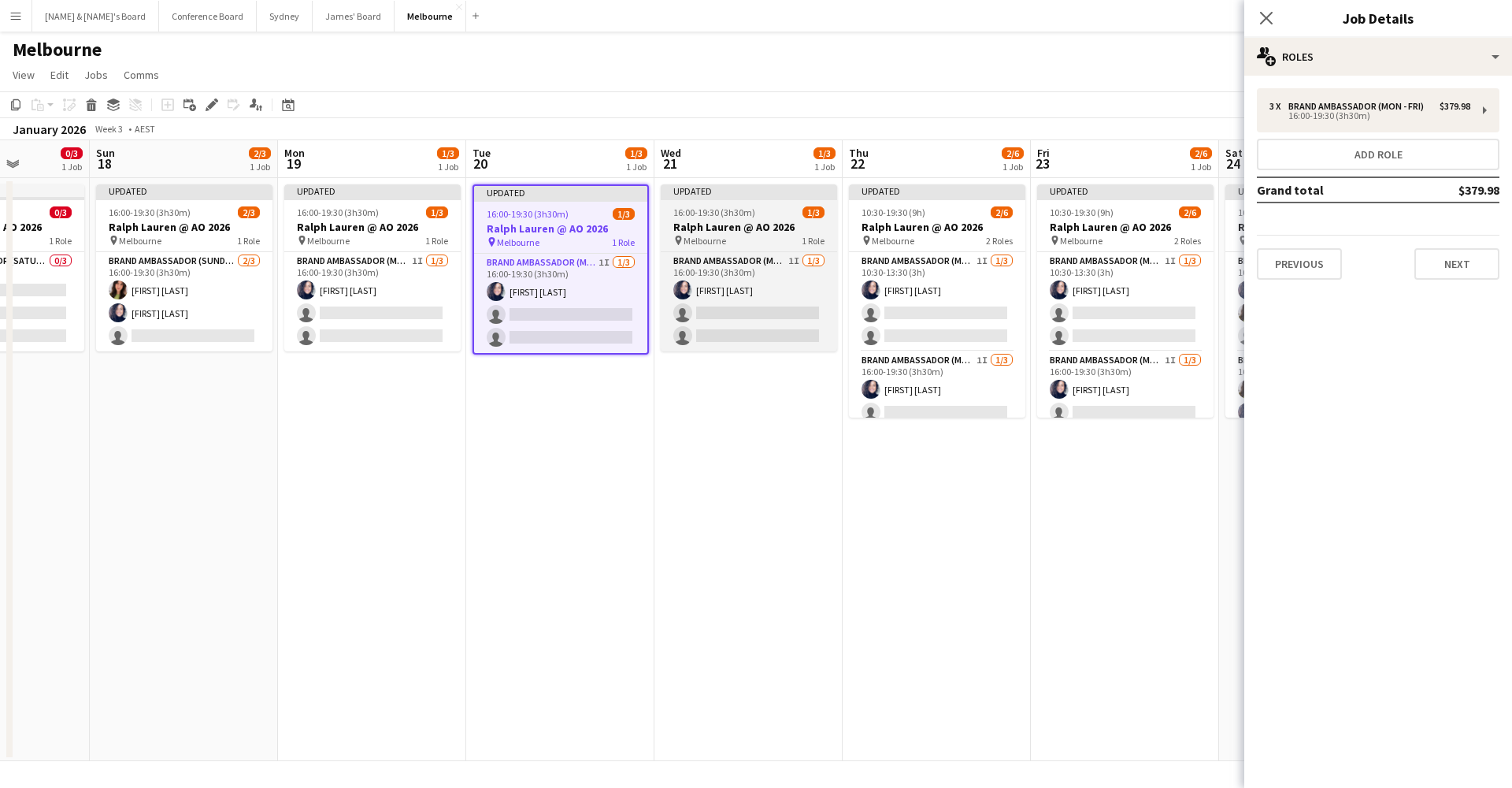 click on "16:00-19:30 (3h30m)    1/3" at bounding box center (749, 212) 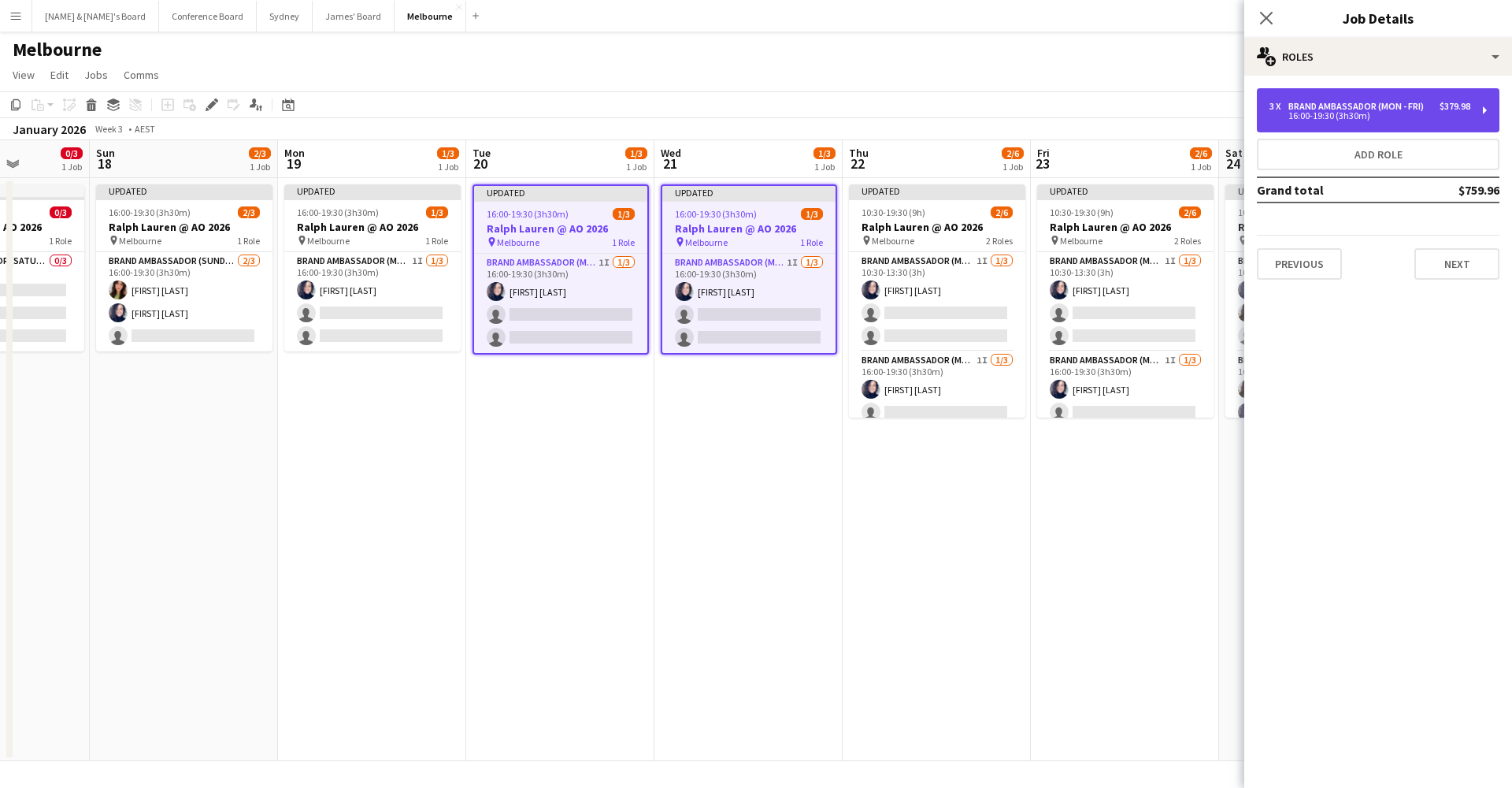 click on "Brand Ambassador (Mon - Fri)" at bounding box center (1359, 106) 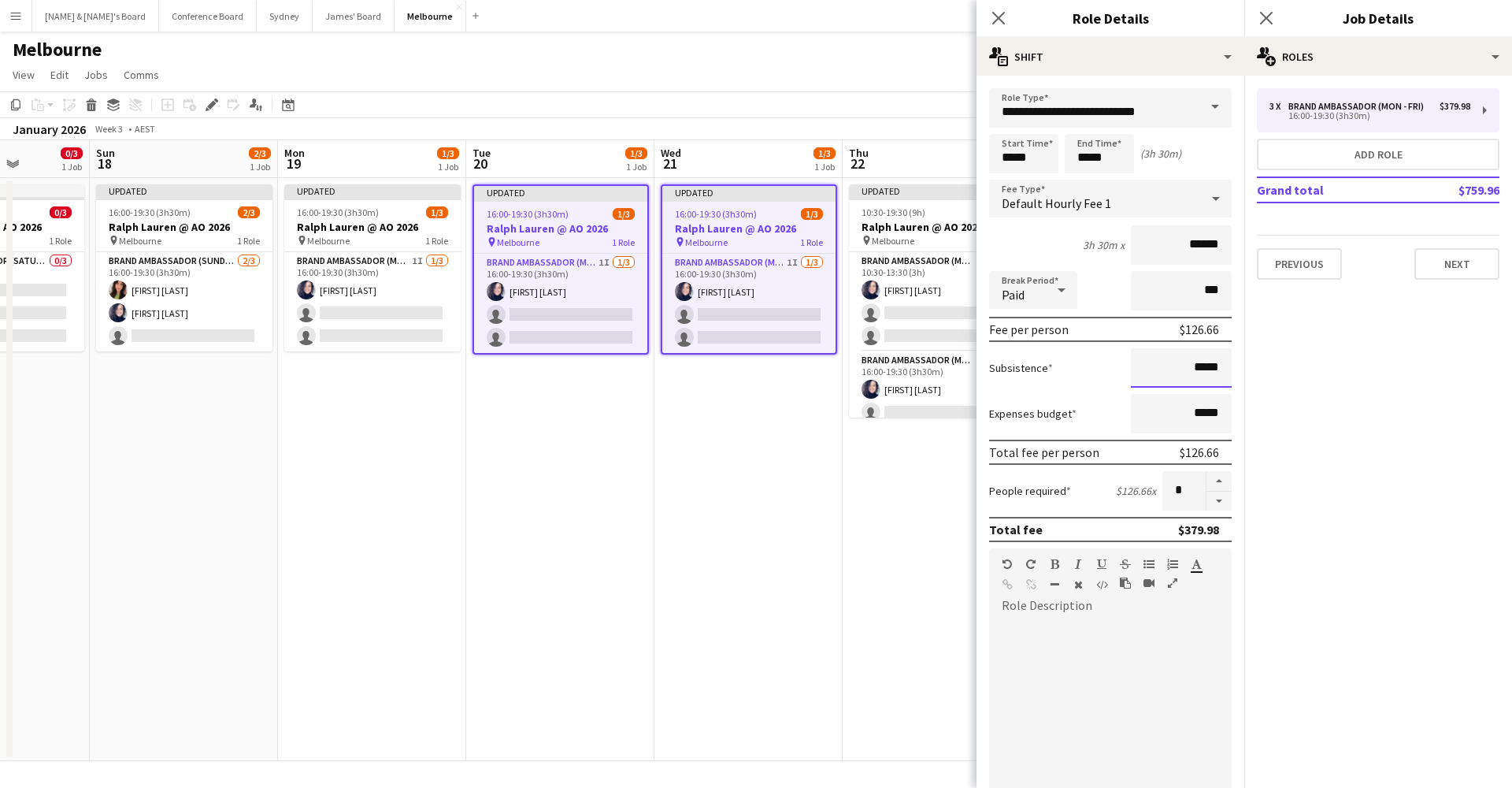click on "*****" at bounding box center [1181, 368] 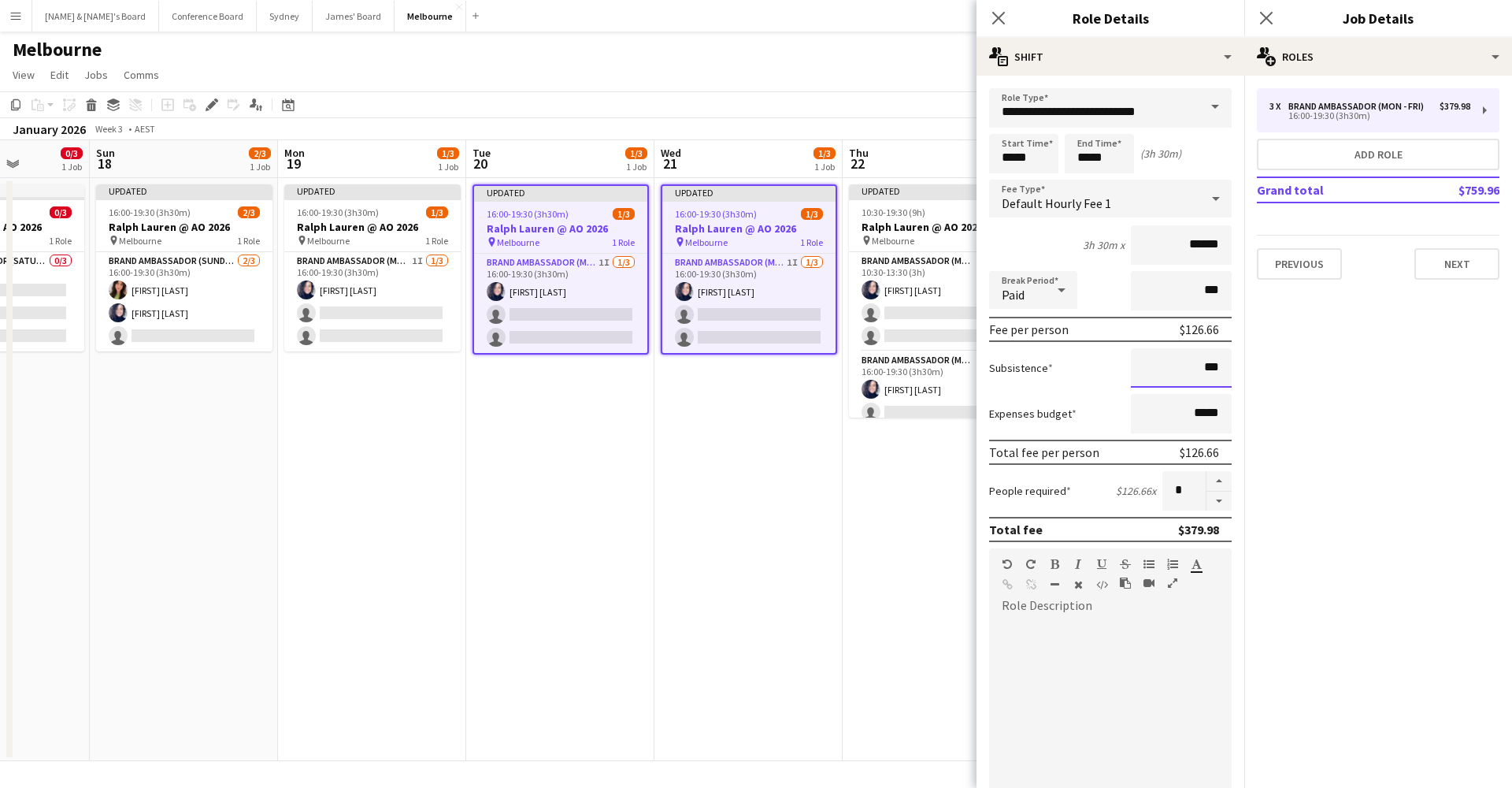 type on "**" 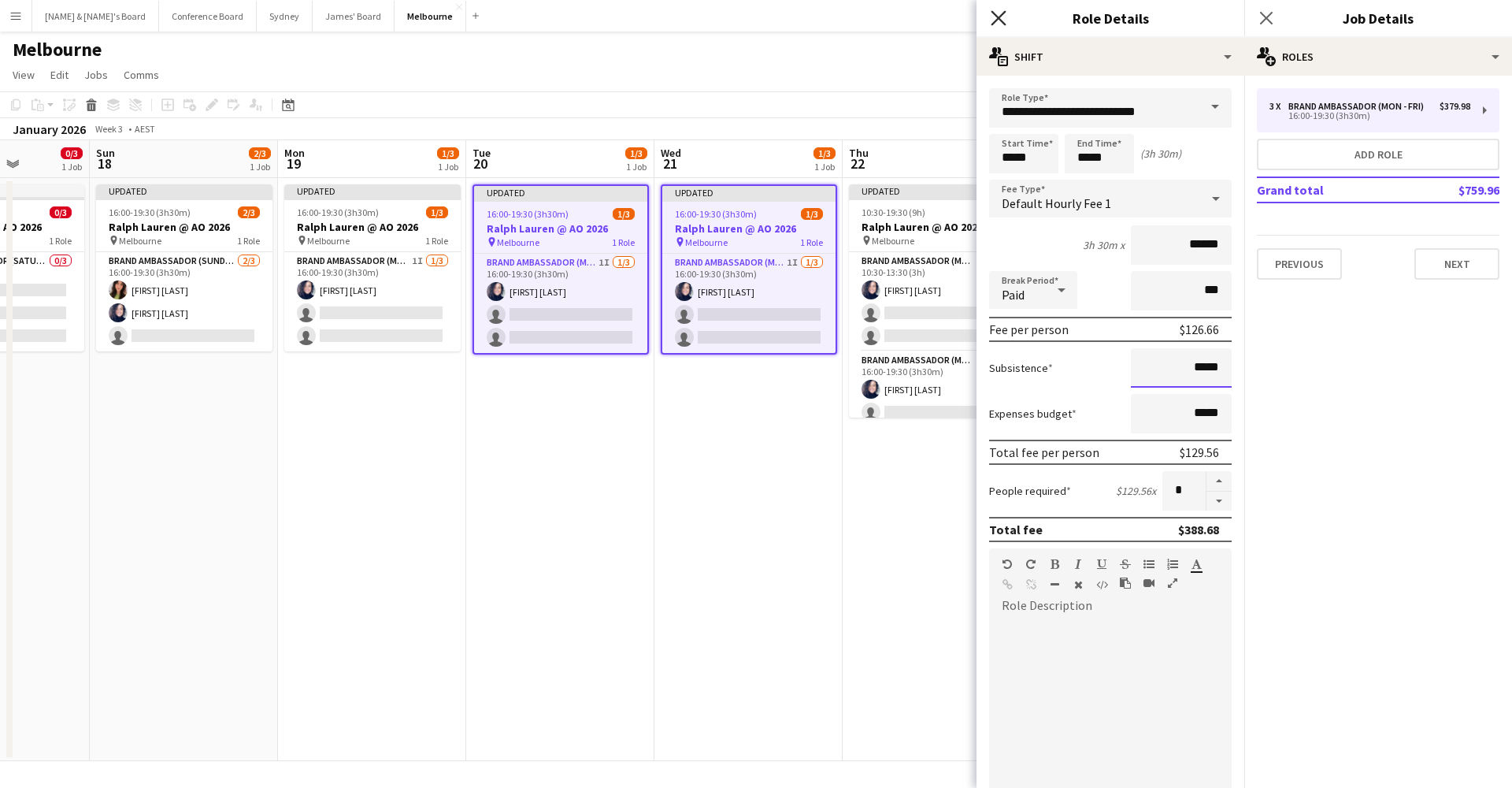 type on "*****" 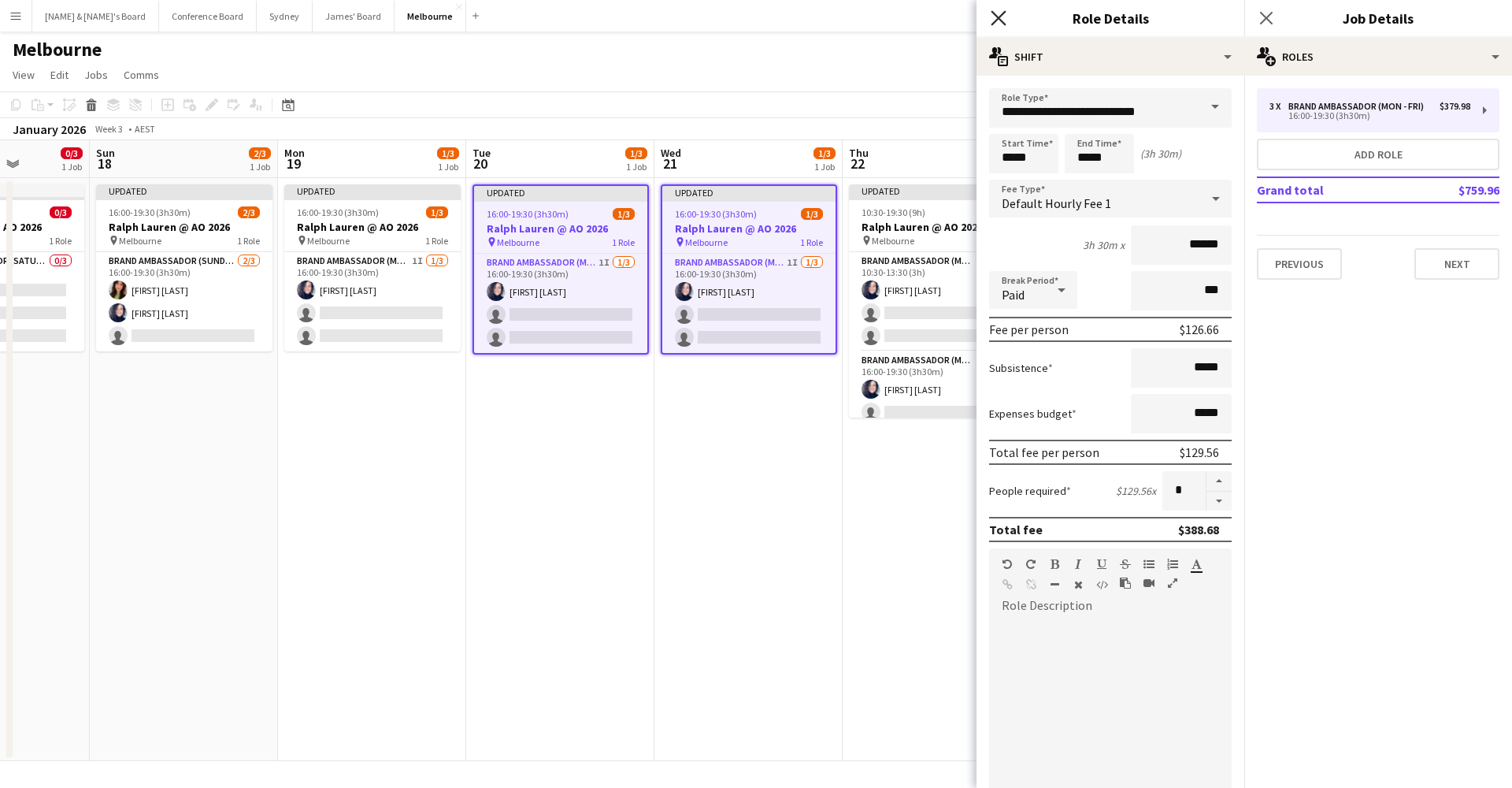 click 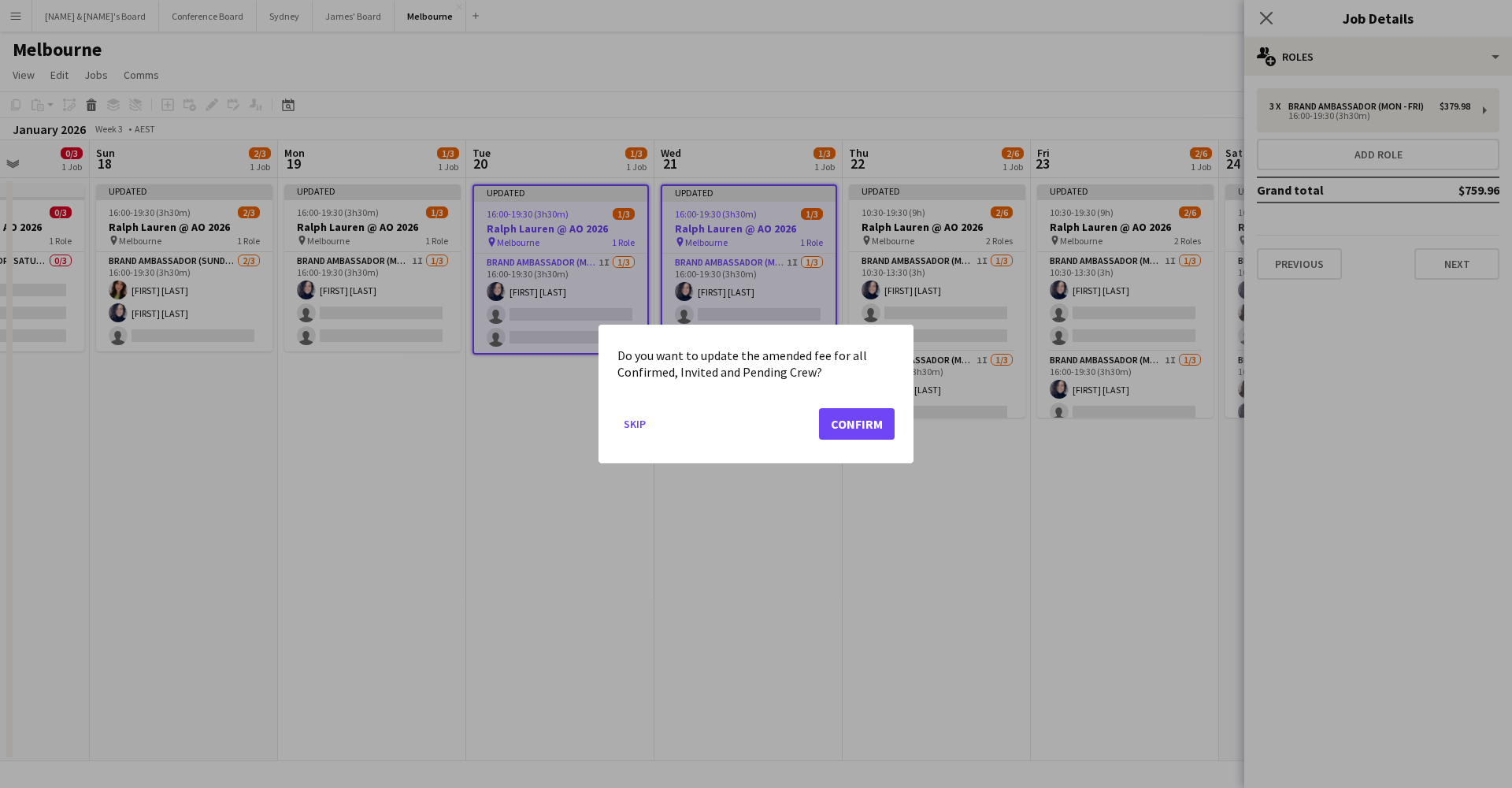 click on "Confirm" 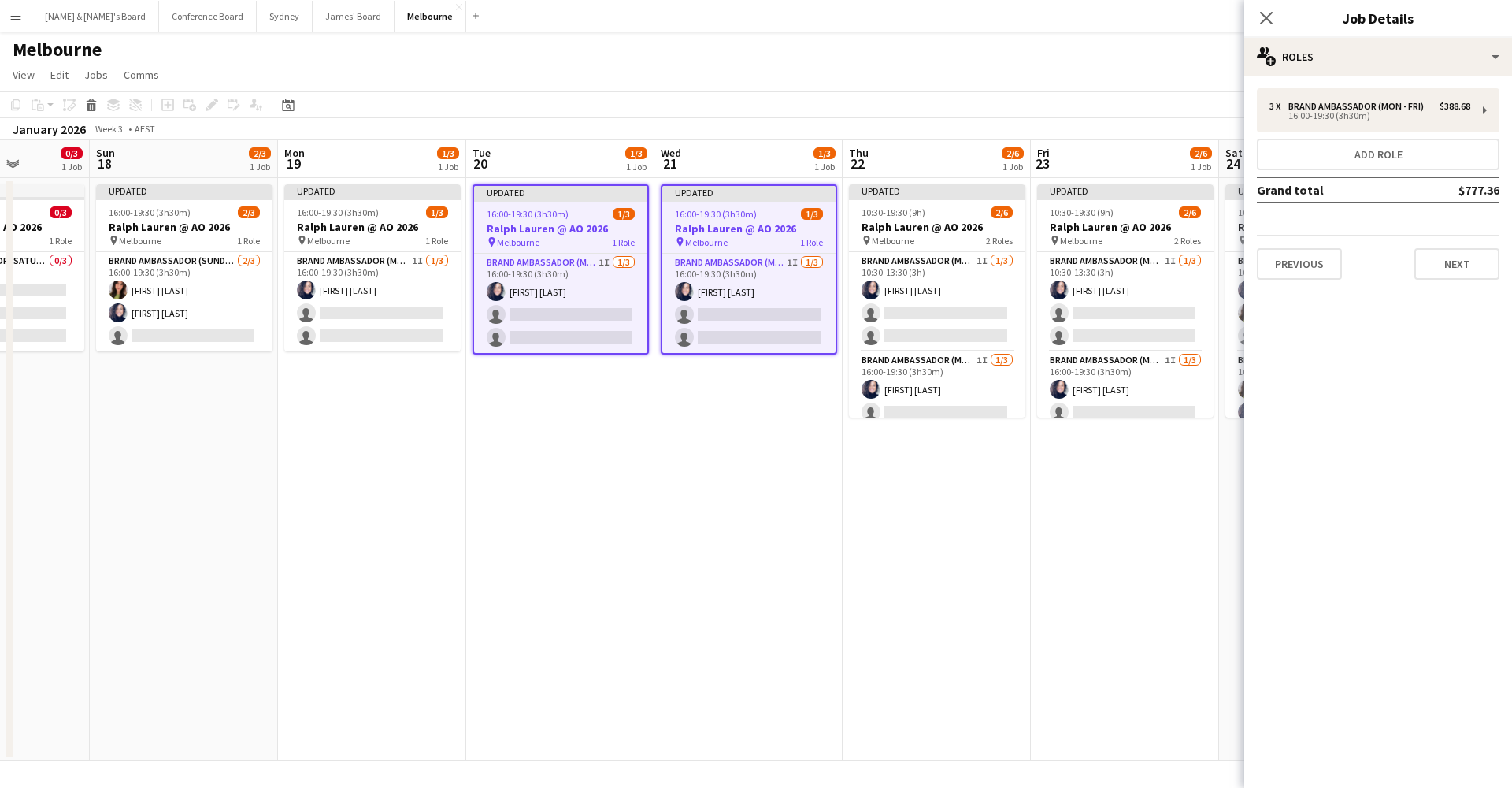click on "Close pop-in" 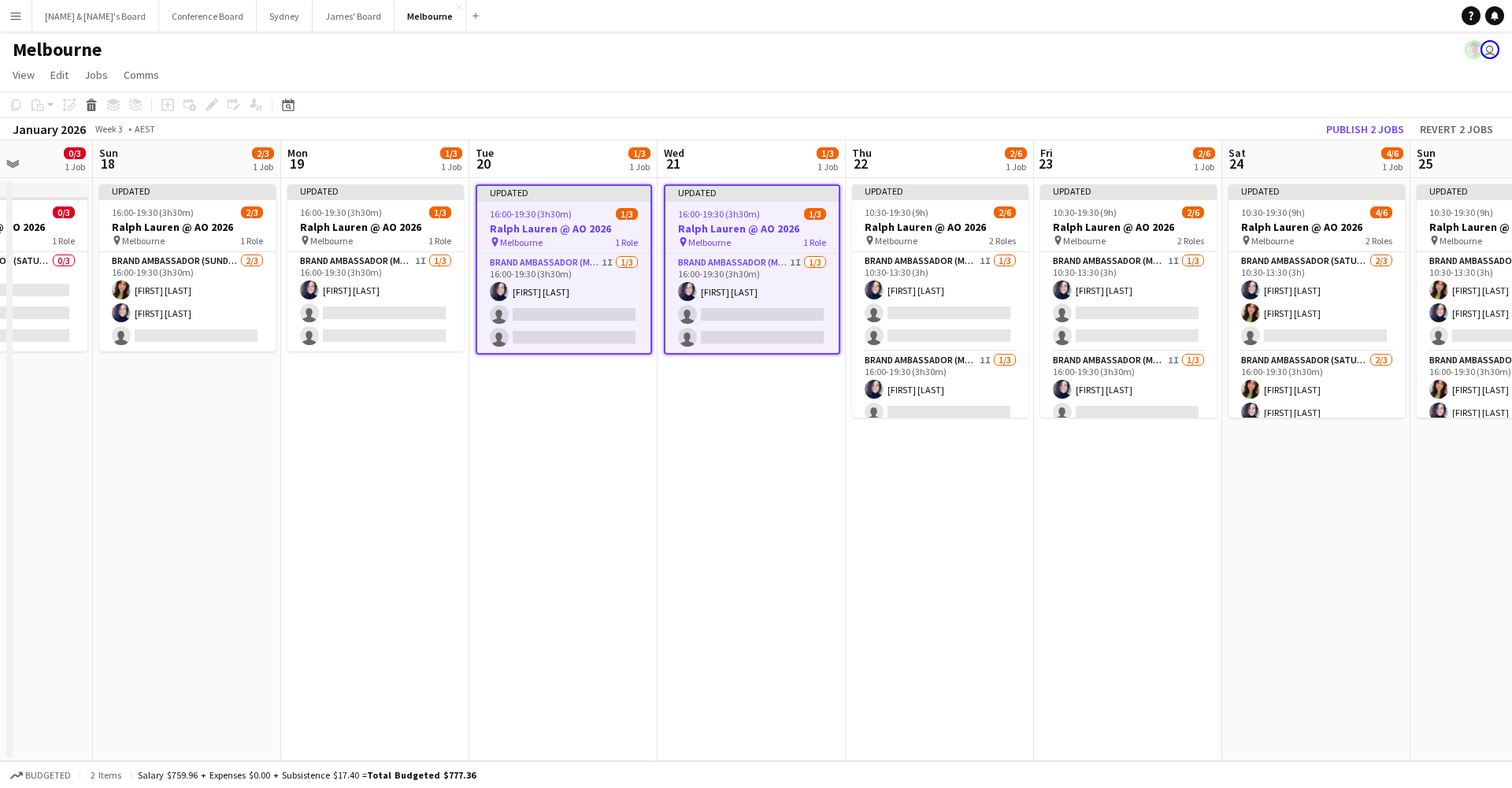 scroll, scrollTop: 0, scrollLeft: 487, axis: horizontal 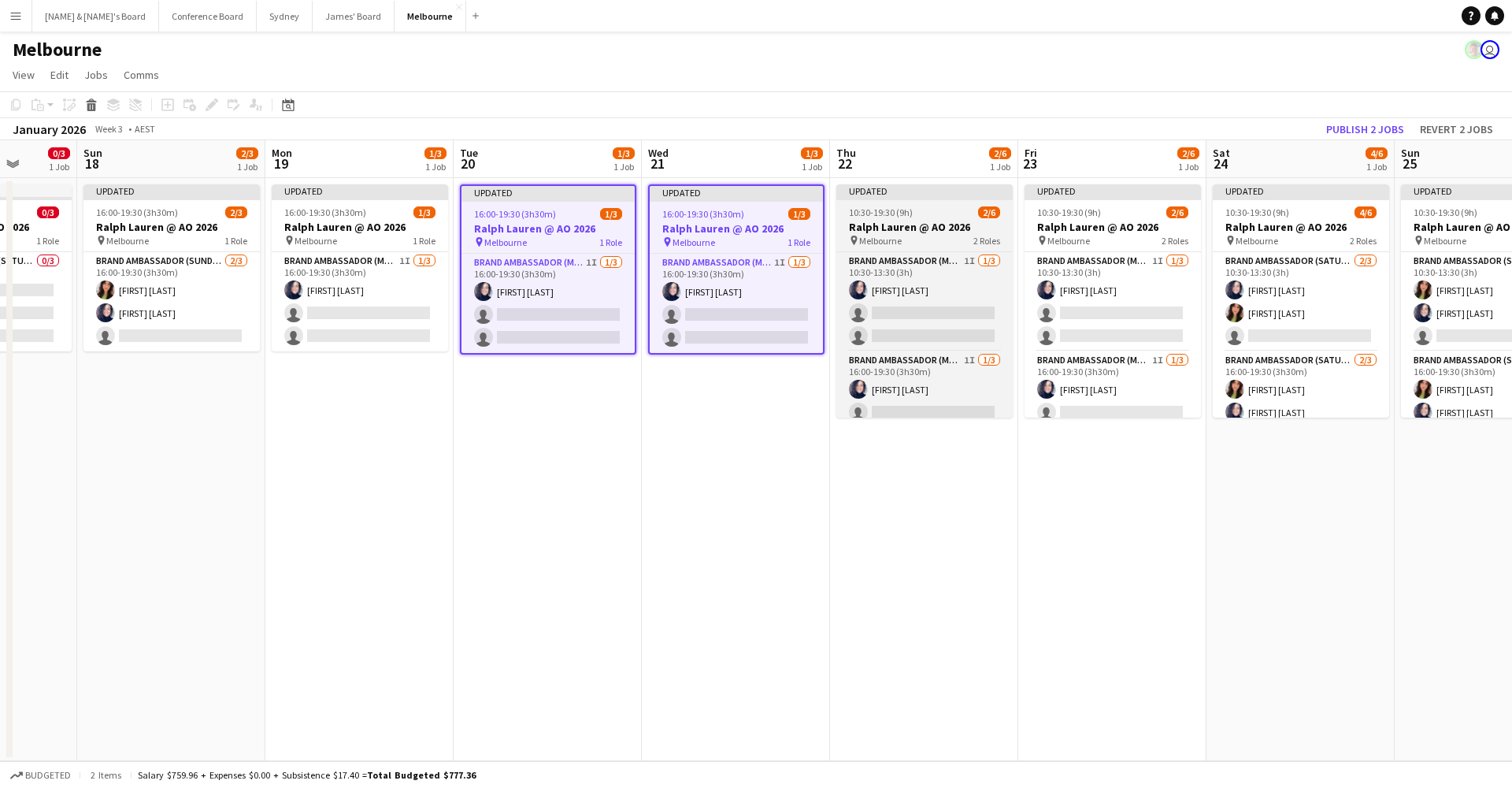 click on "Ralph Lauren @ AO 2026" at bounding box center [925, 227] 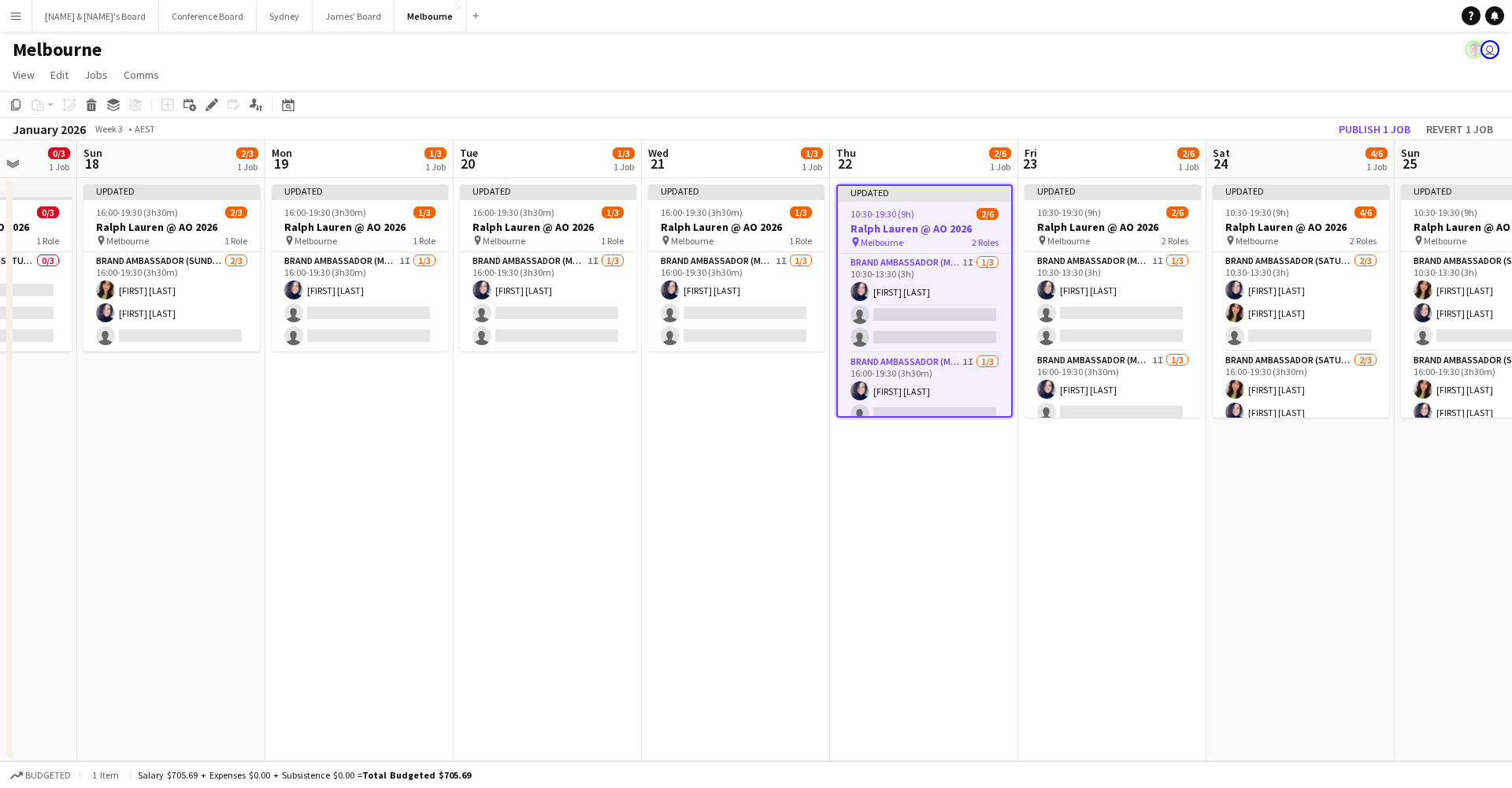 scroll, scrollTop: 0, scrollLeft: 0, axis: both 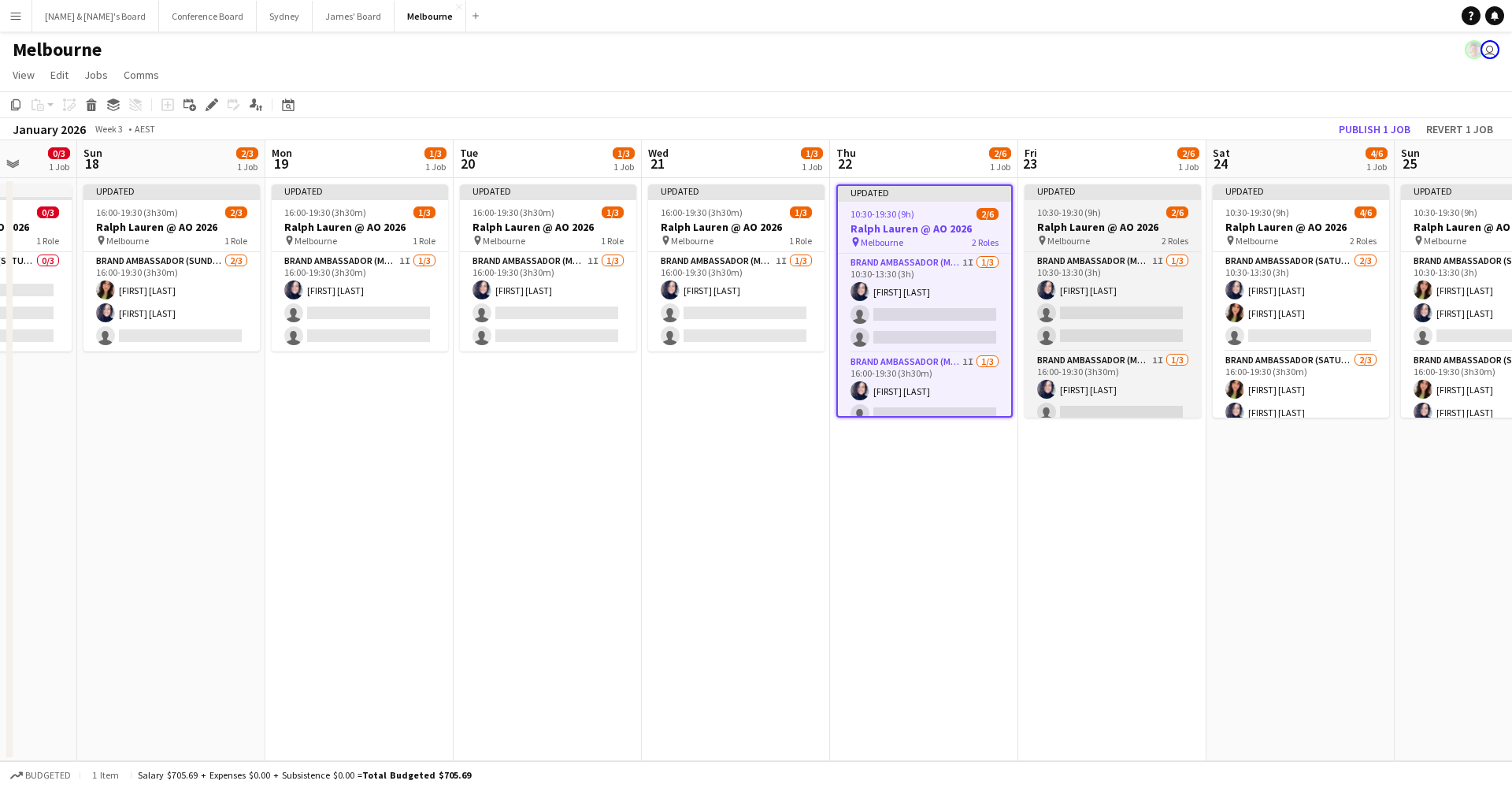 click on "pin
Melbourne   2 Roles" at bounding box center (1113, 240) 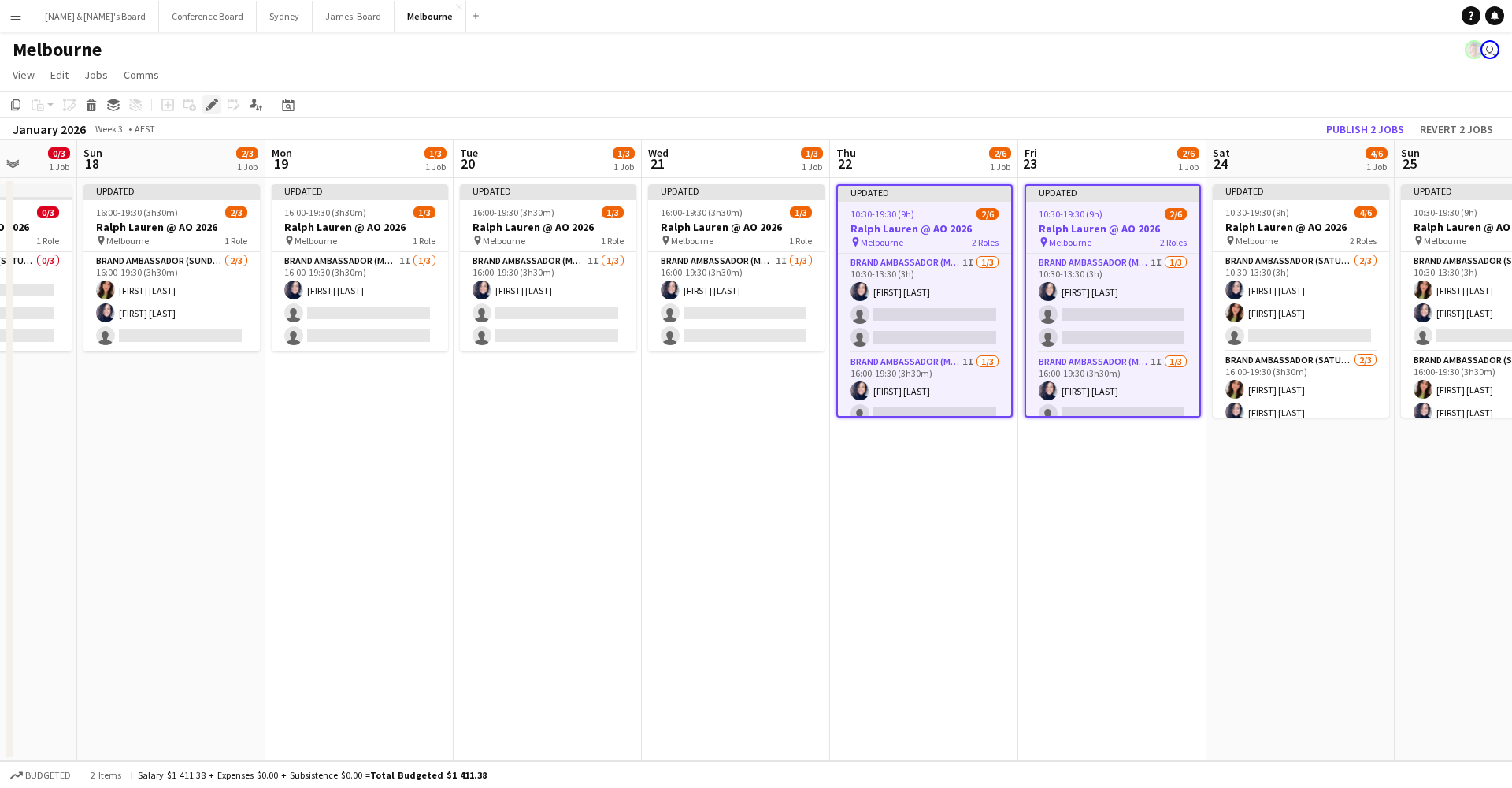 click 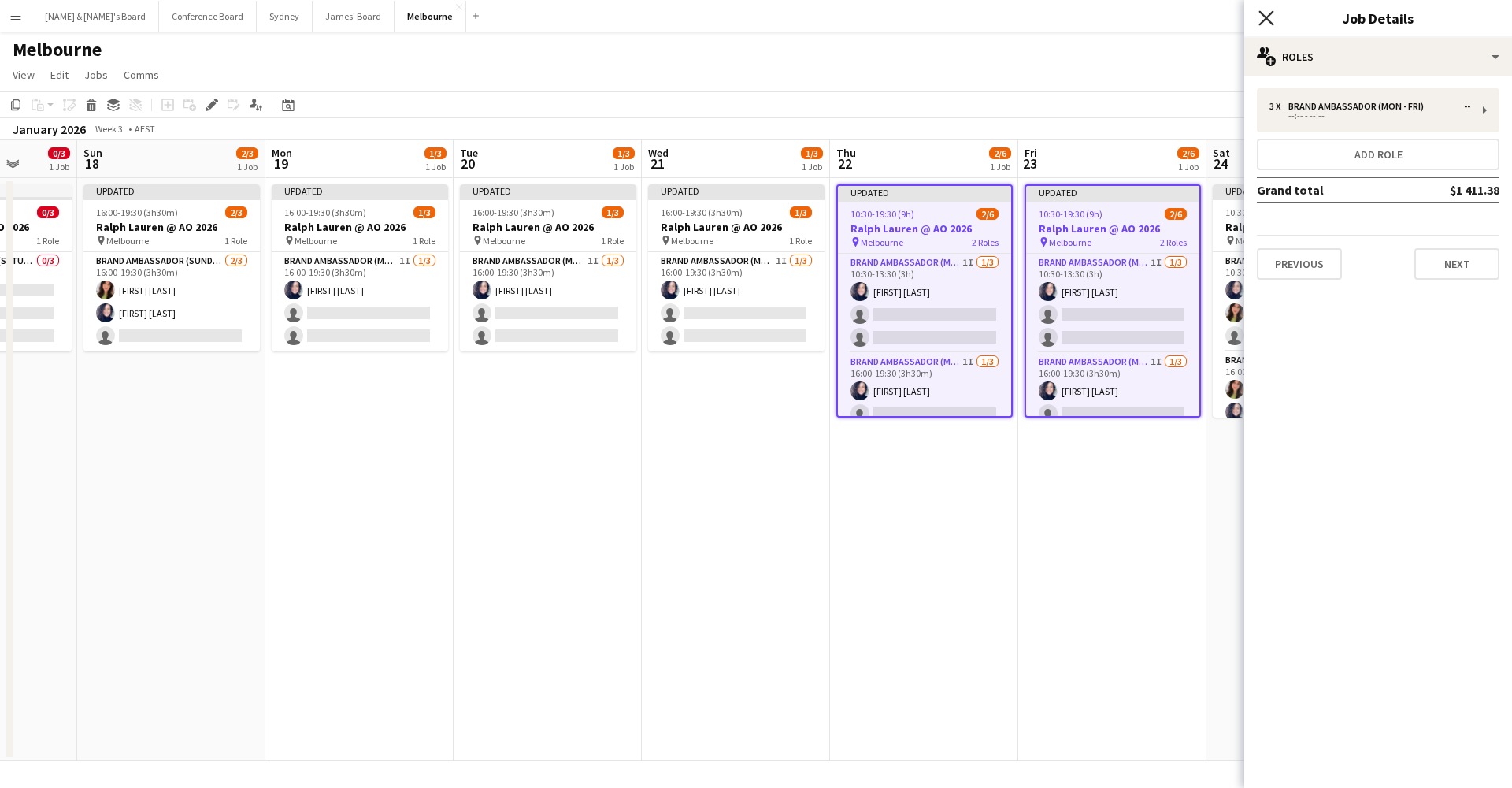 click 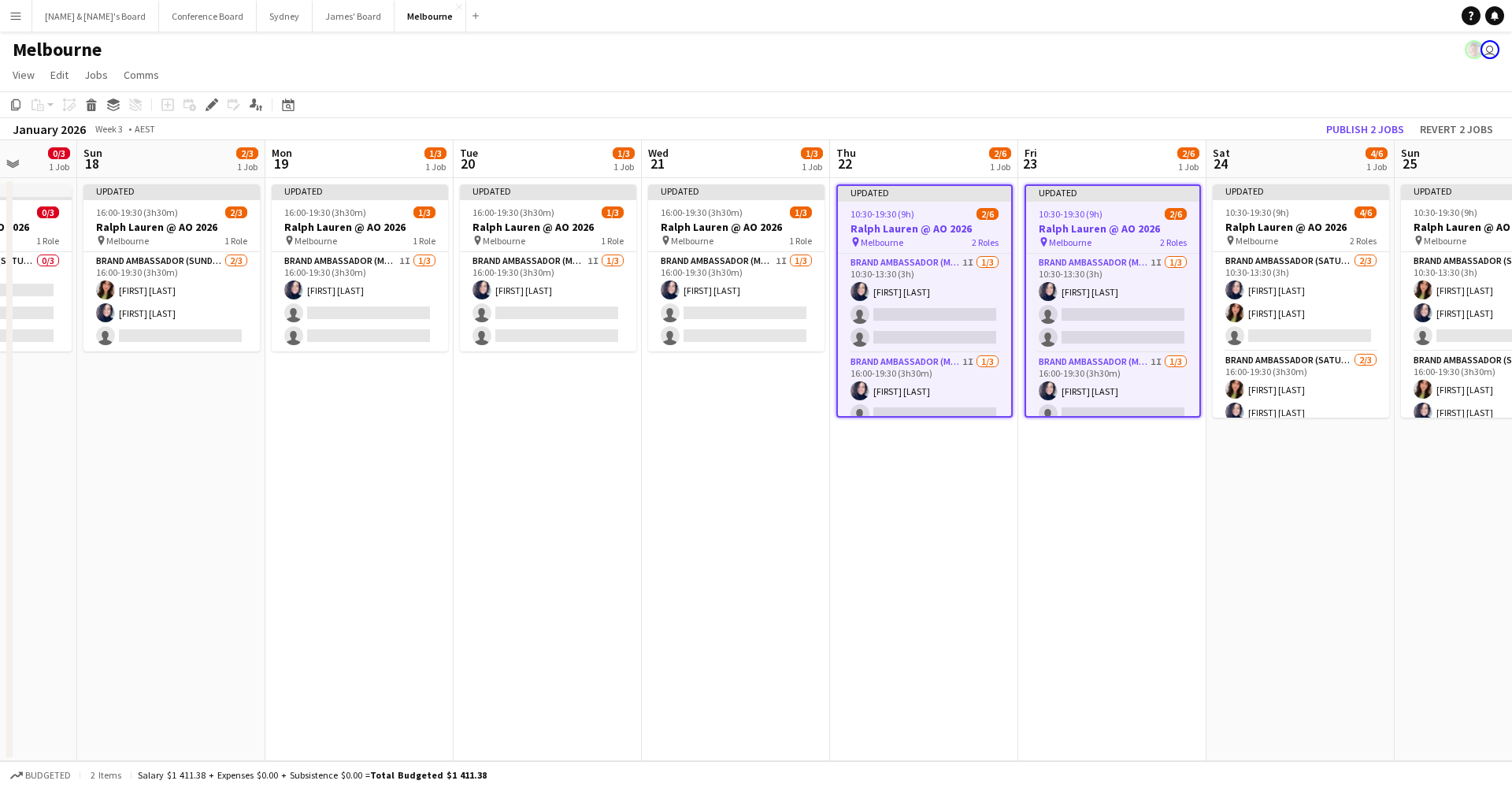 click on "Updated   10:30-19:30 (9h)    2/6   Ralph Lauren @ AO 2026
pin
Melbourne   2 Roles   Brand Ambassador (Mon - Fri)   1I   1/3   10:30-13:30 (3h)
Natalia Ramires Almeida Rosa
single-neutral-actions
single-neutral-actions
Brand Ambassador (Mon - Fri)   1I   1/3   16:00-19:30 (3h30m)
Natalia Ramires Almeida Rosa
single-neutral-actions
single-neutral-actions" at bounding box center [924, 470] 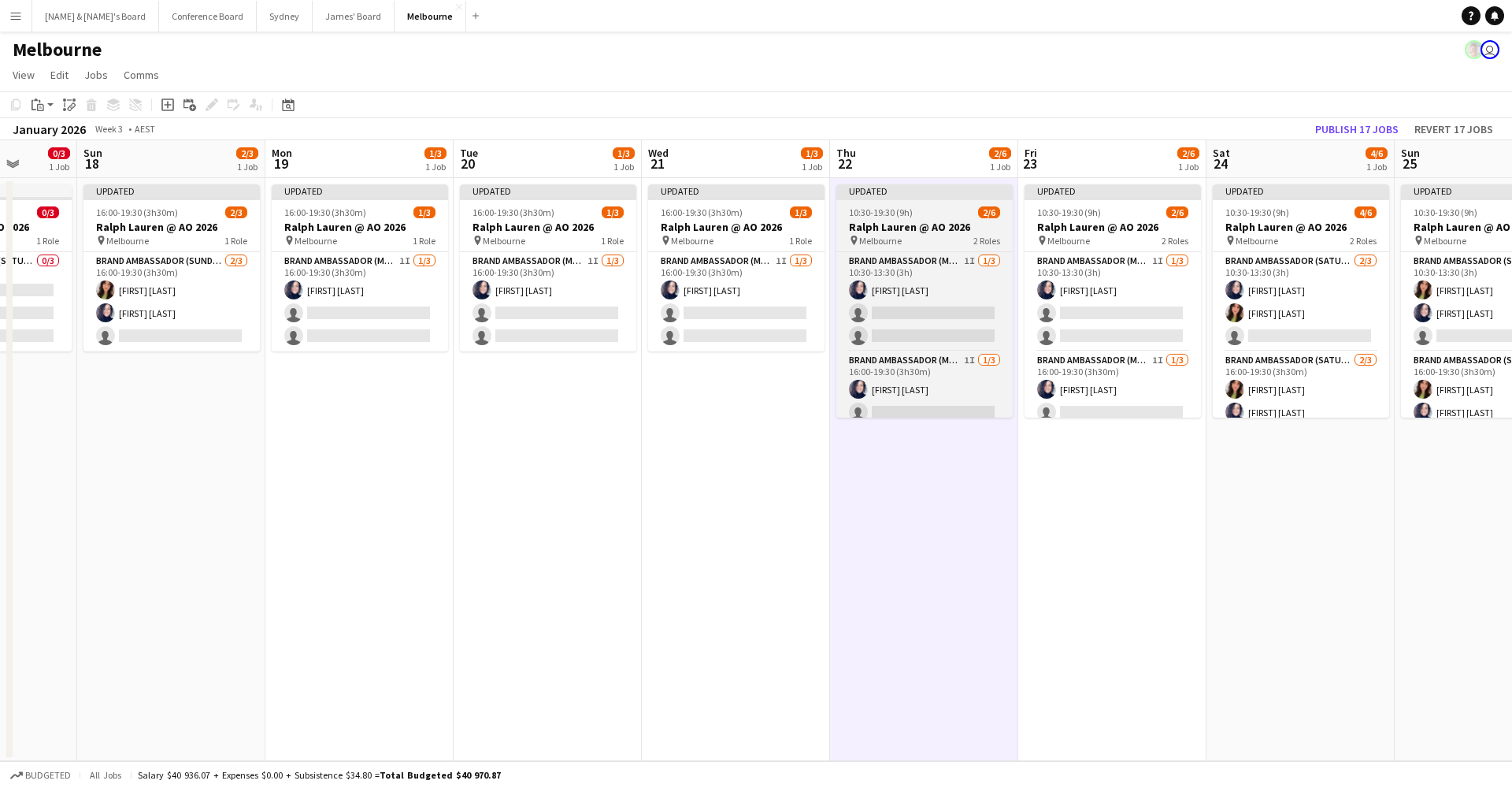click on "Updated   10:30-19:30 (9h)    2/6   Ralph Lauren @ AO 2026
pin
Melbourne   2 Roles   Brand Ambassador (Mon - Fri)   1I   1/3   10:30-13:30 (3h)
Natalia Ramires Almeida Rosa
single-neutral-actions
single-neutral-actions
Brand Ambassador (Mon - Fri)   1I   1/3   16:00-19:30 (3h30m)
Natalia Ramires Almeida Rosa
single-neutral-actions
single-neutral-actions" at bounding box center [925, 301] 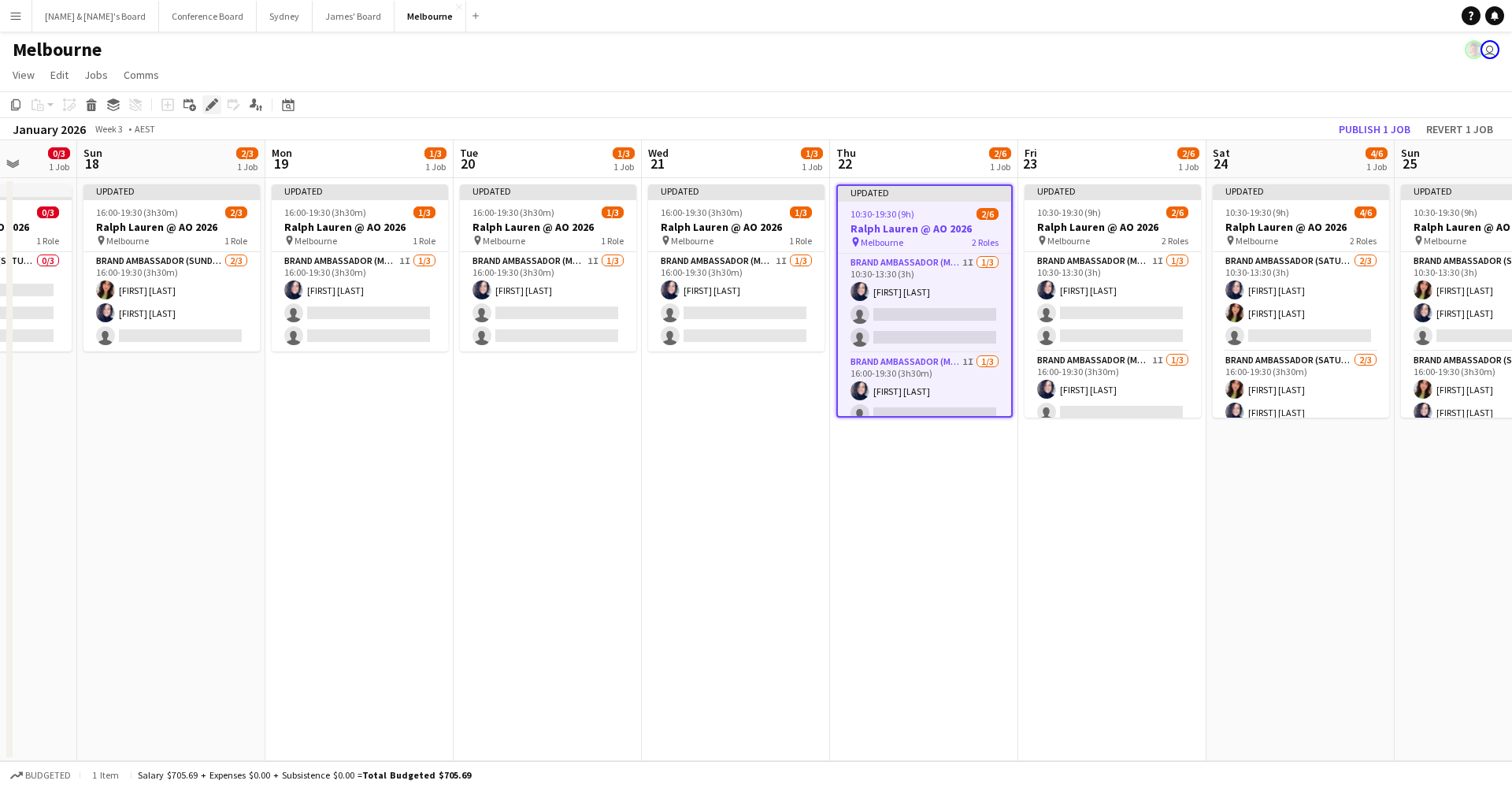 click on "Edit" 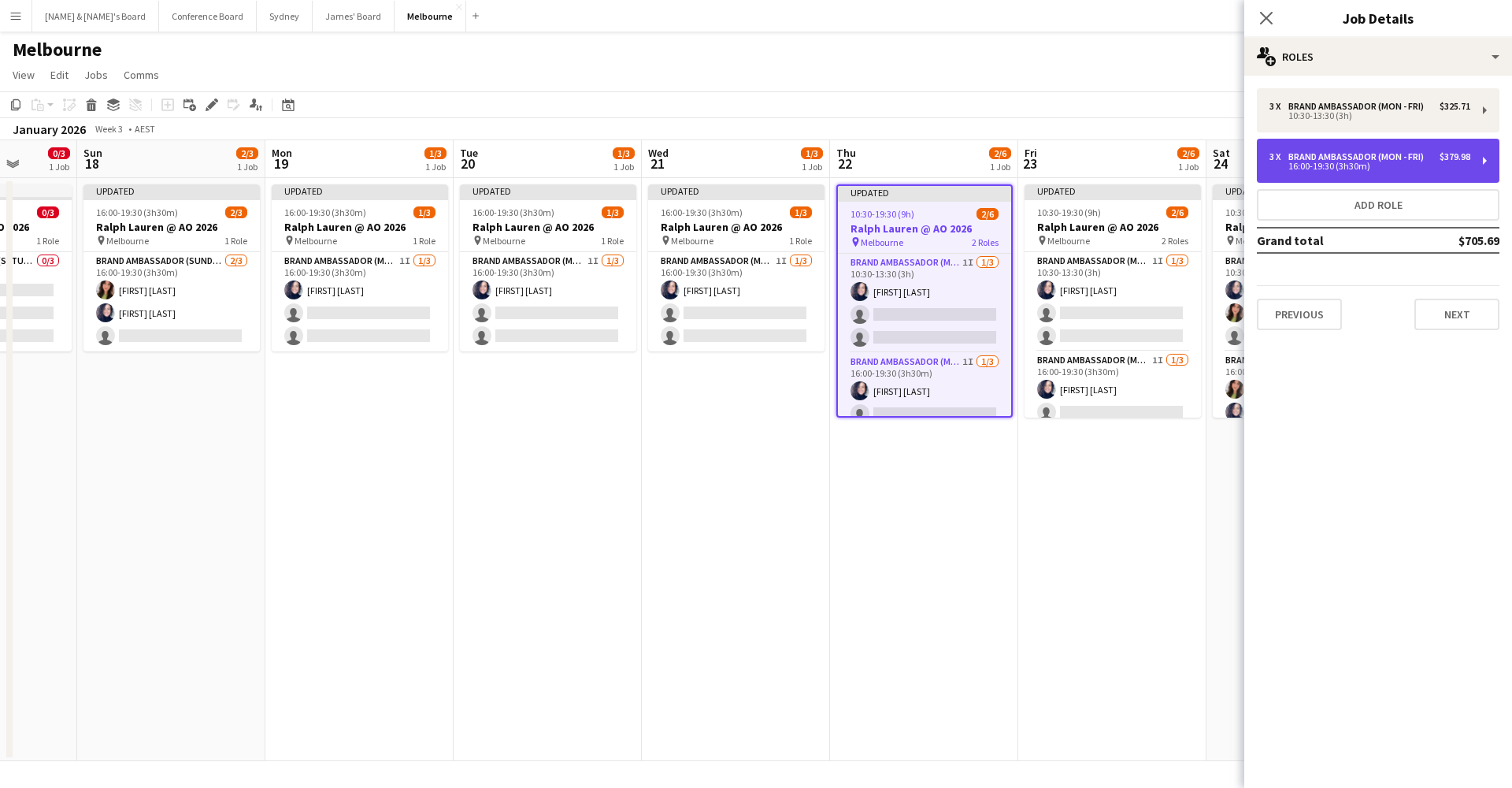 click on "Brand Ambassador (Mon - Fri)" at bounding box center [1359, 157] 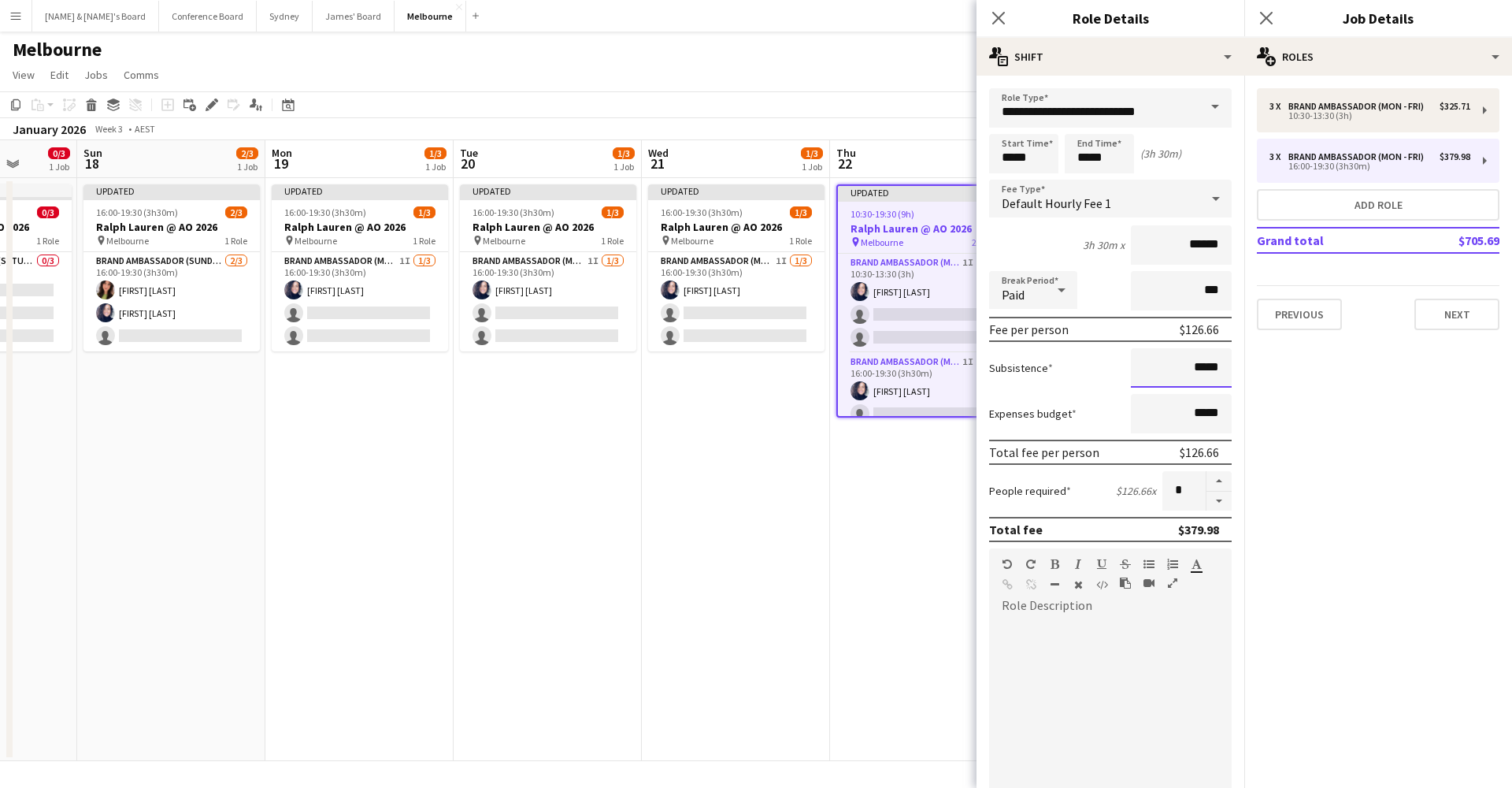 click on "*****" at bounding box center [1181, 368] 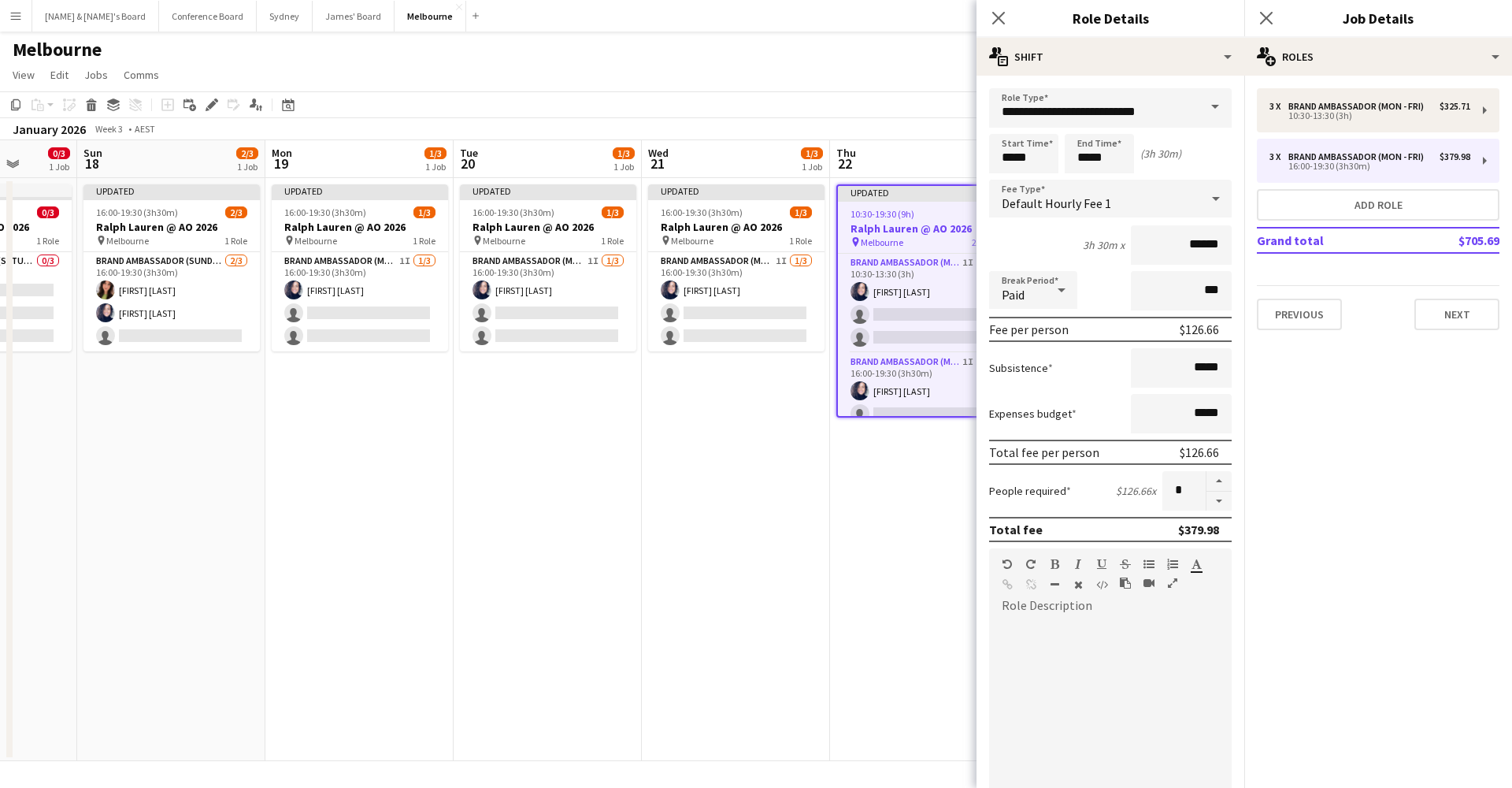 drag, startPoint x: 1319, startPoint y: 451, endPoint x: 1413, endPoint y: 515, distance: 113.71895 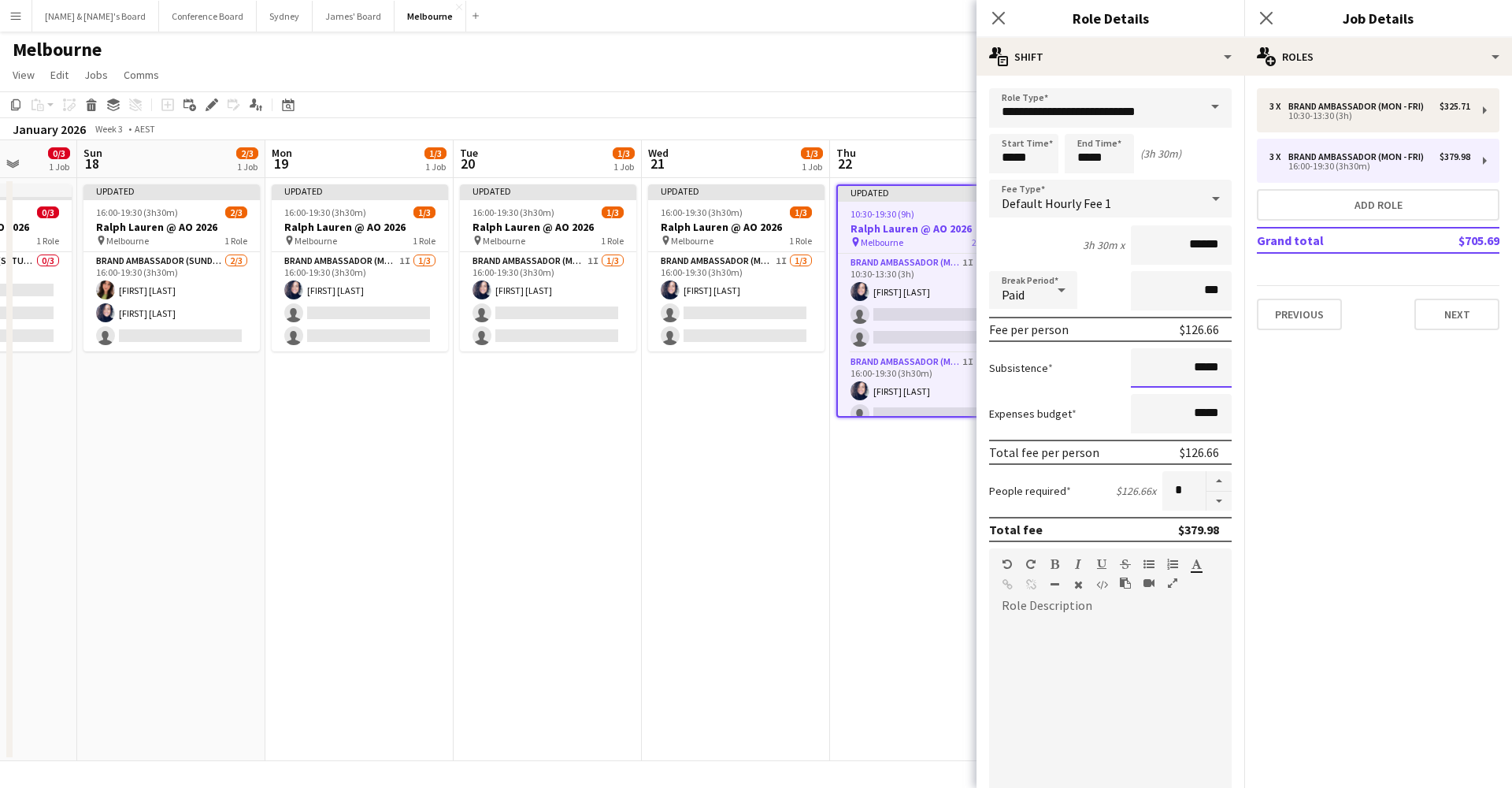 click on "*****" at bounding box center [1181, 368] 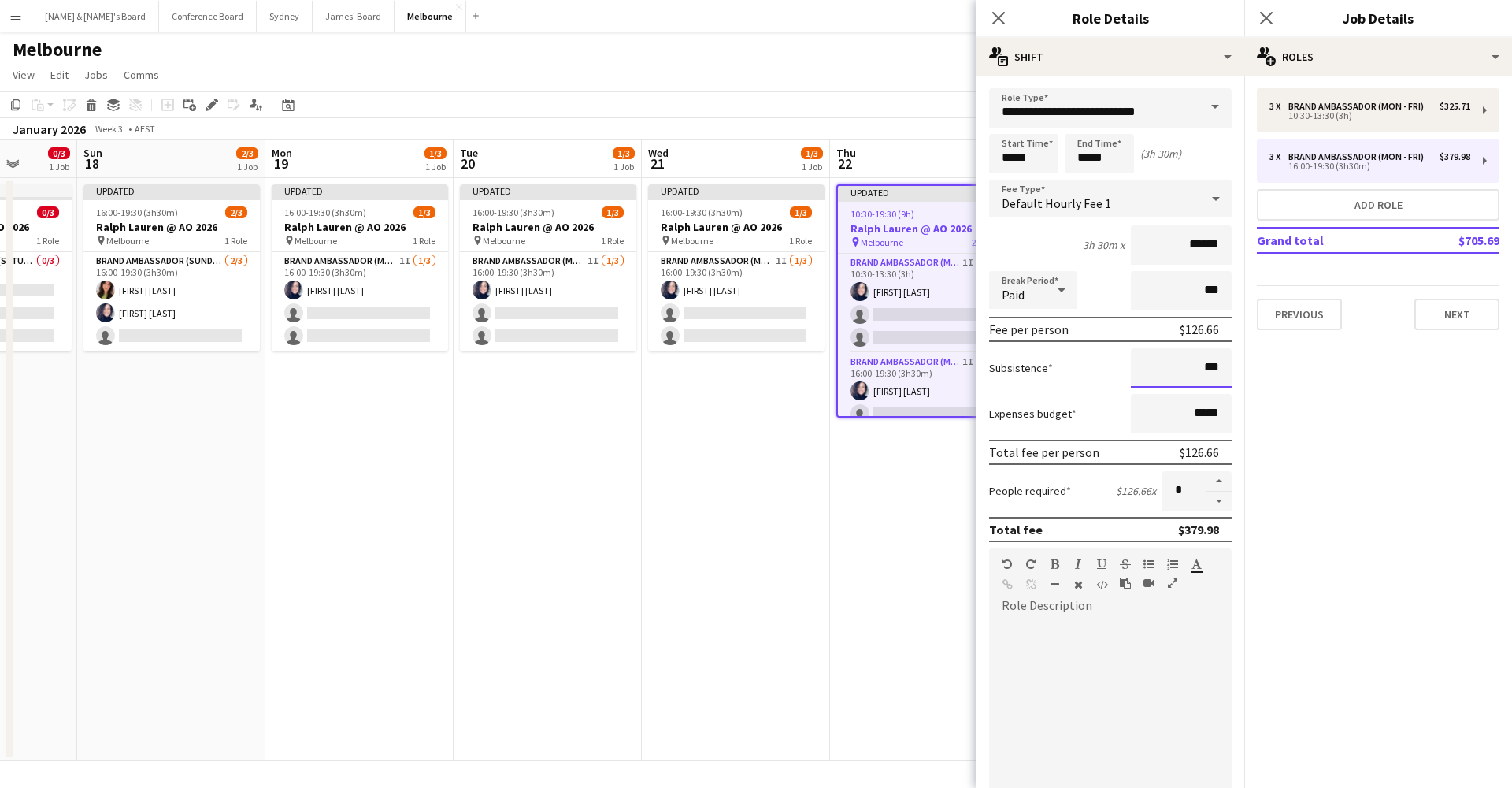 type on "**" 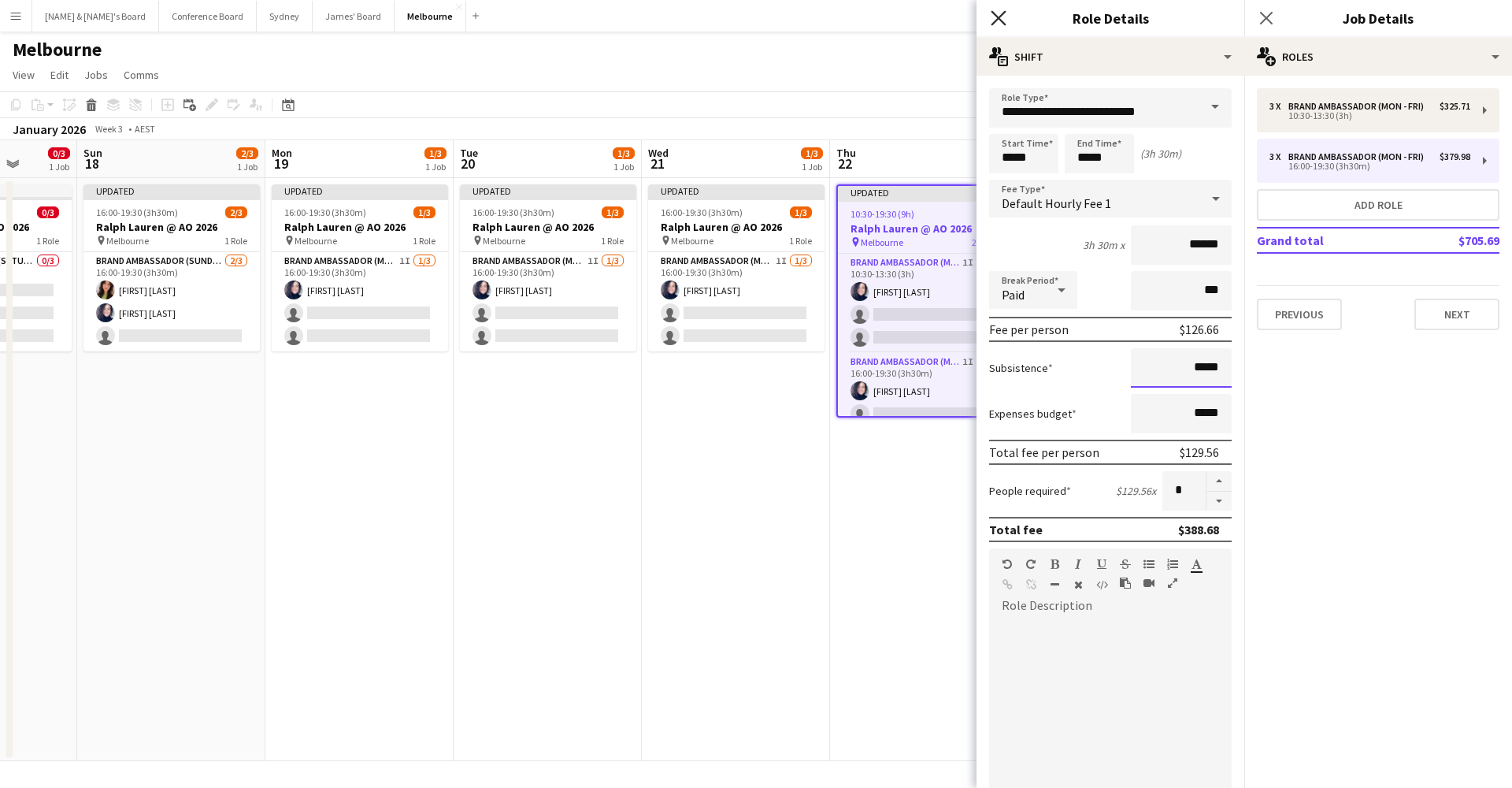 type on "*****" 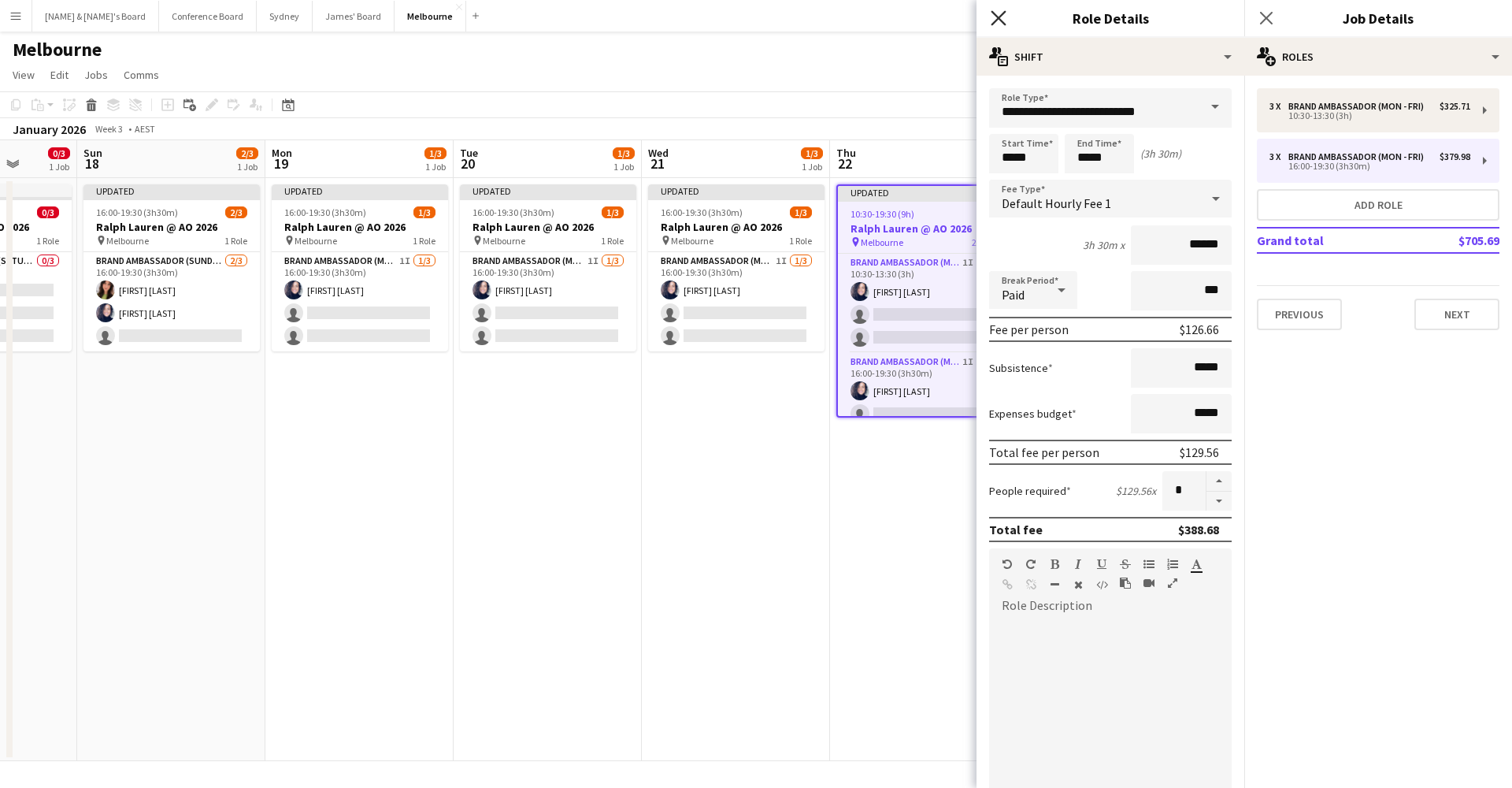click on "Close pop-in" 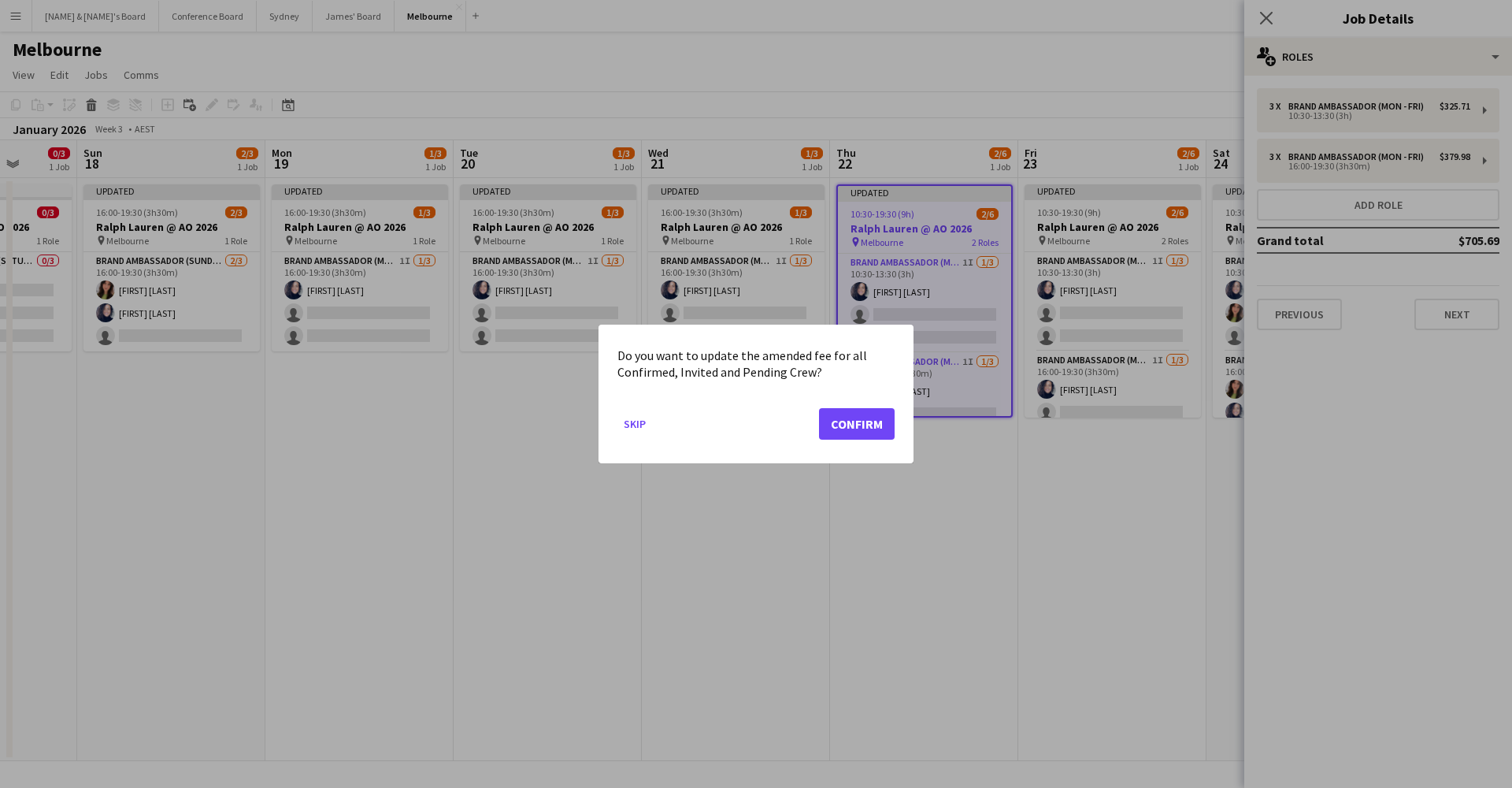 click on "Confirm" 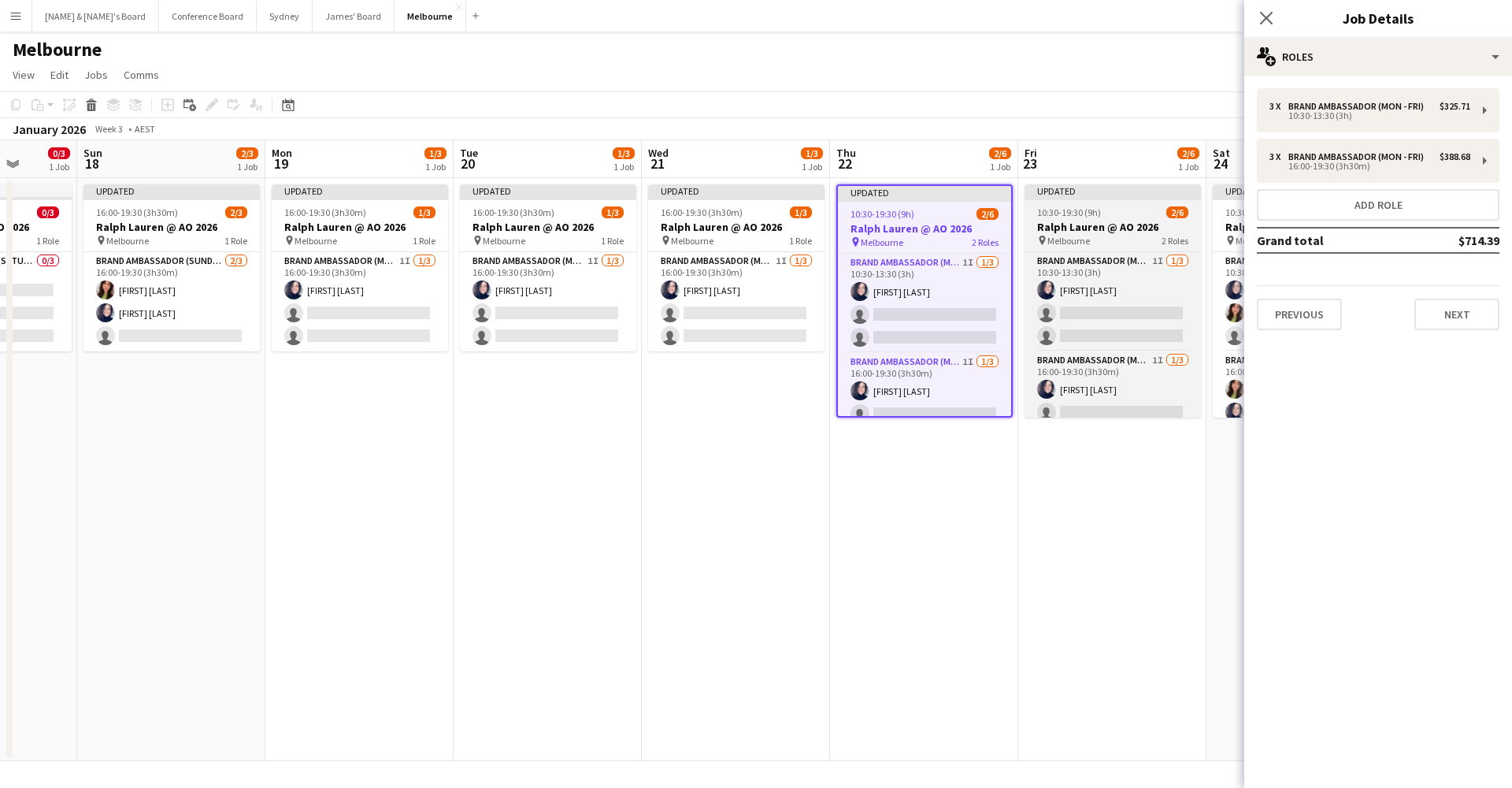 click on "Ralph Lauren @ AO 2026" at bounding box center [1113, 227] 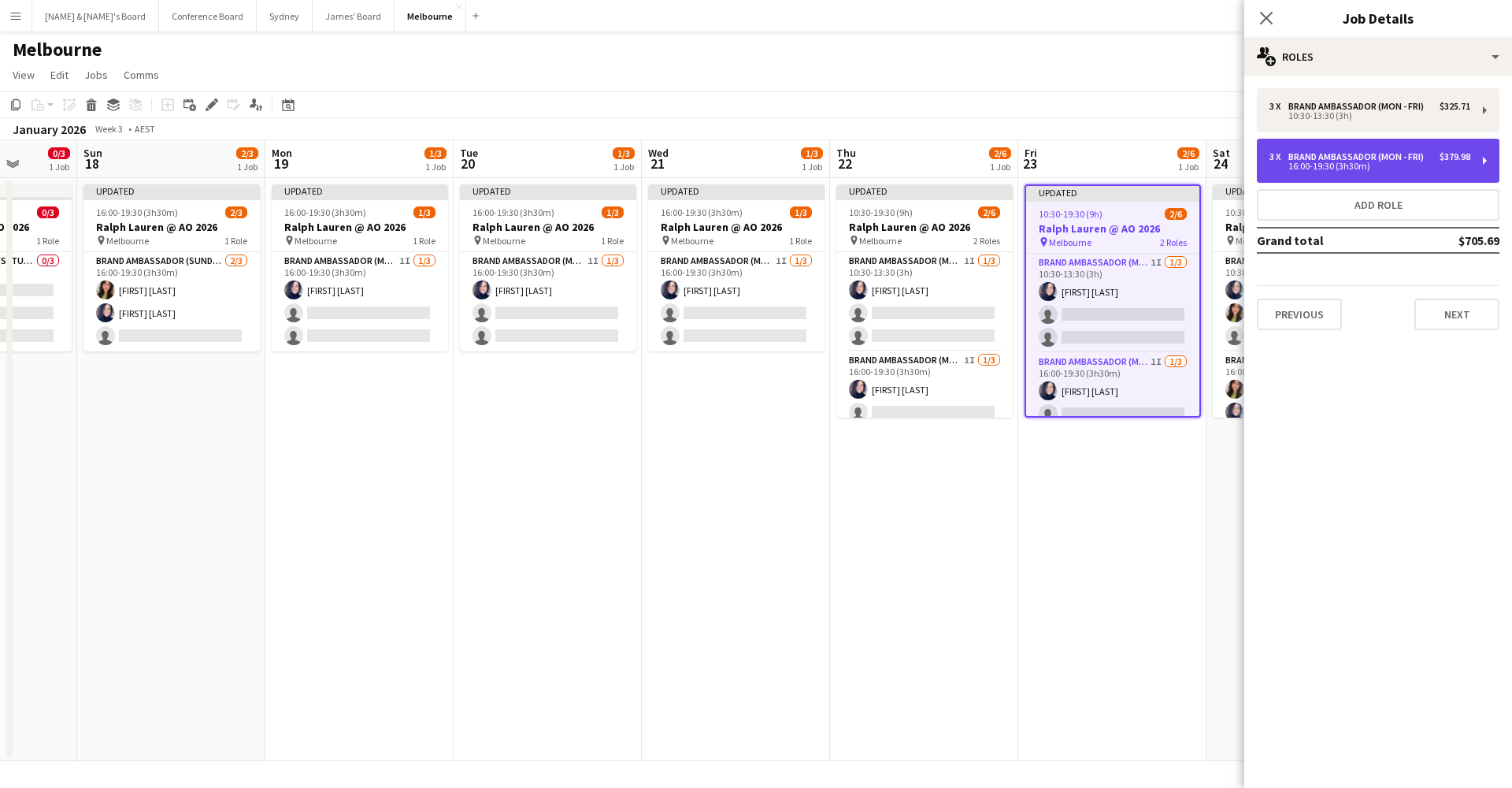 click on "3 x   Brand Ambassador (Mon - Fri)   $379.98   16:00-19:30 (3h30m)" at bounding box center [1378, 161] 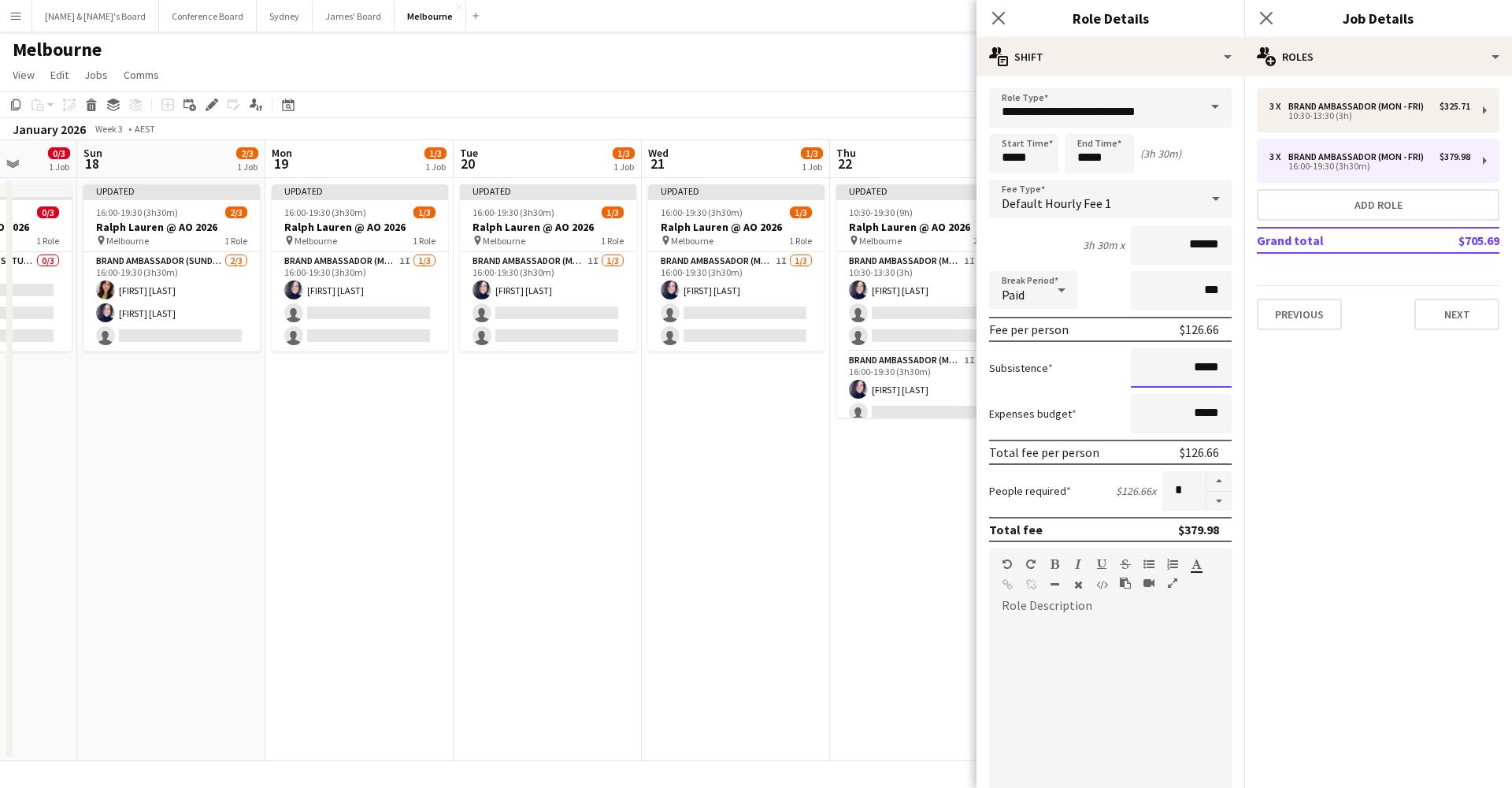 drag, startPoint x: 1223, startPoint y: 369, endPoint x: 1230, endPoint y: 383, distance: 15.65248 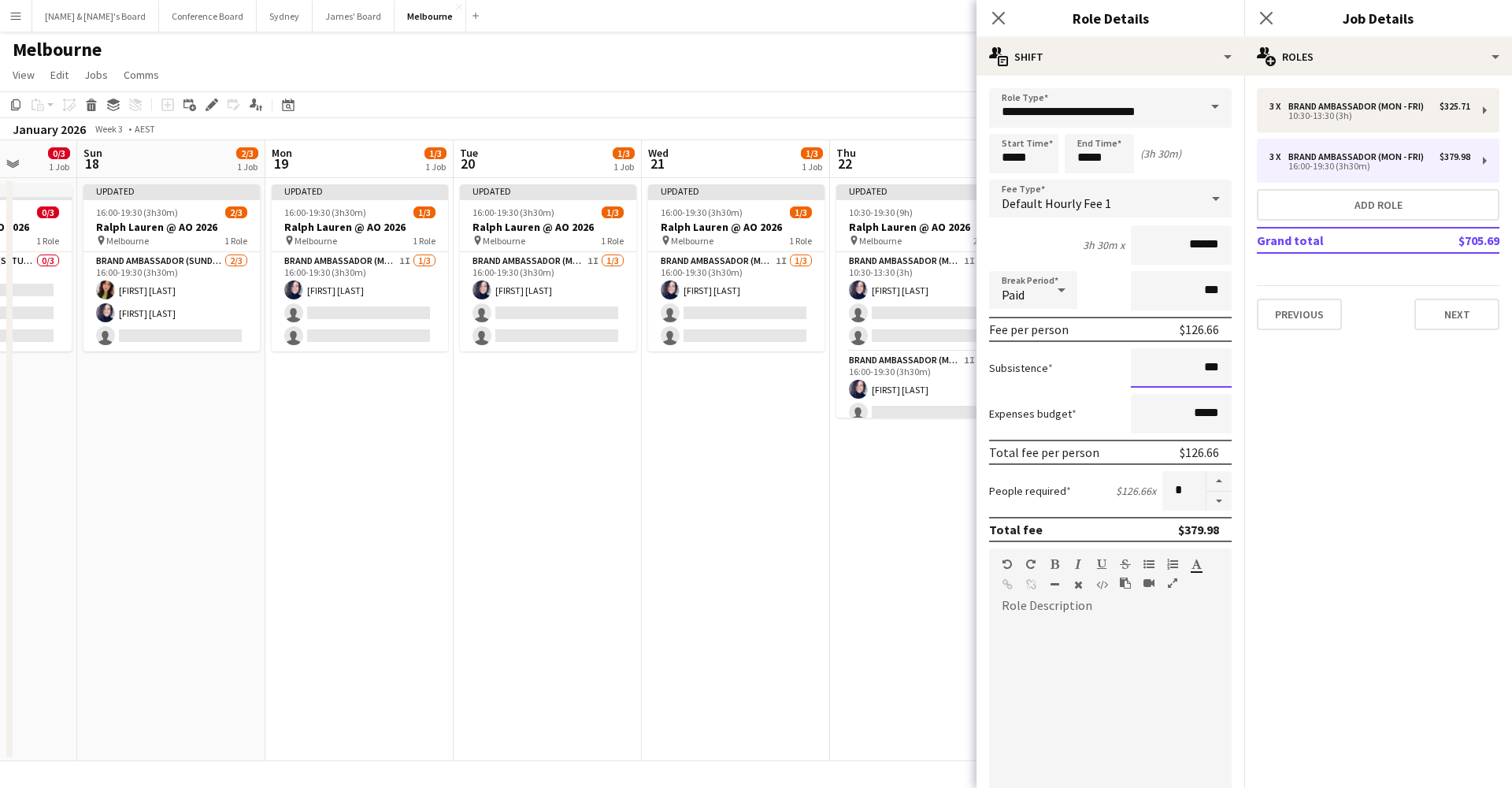 type on "**" 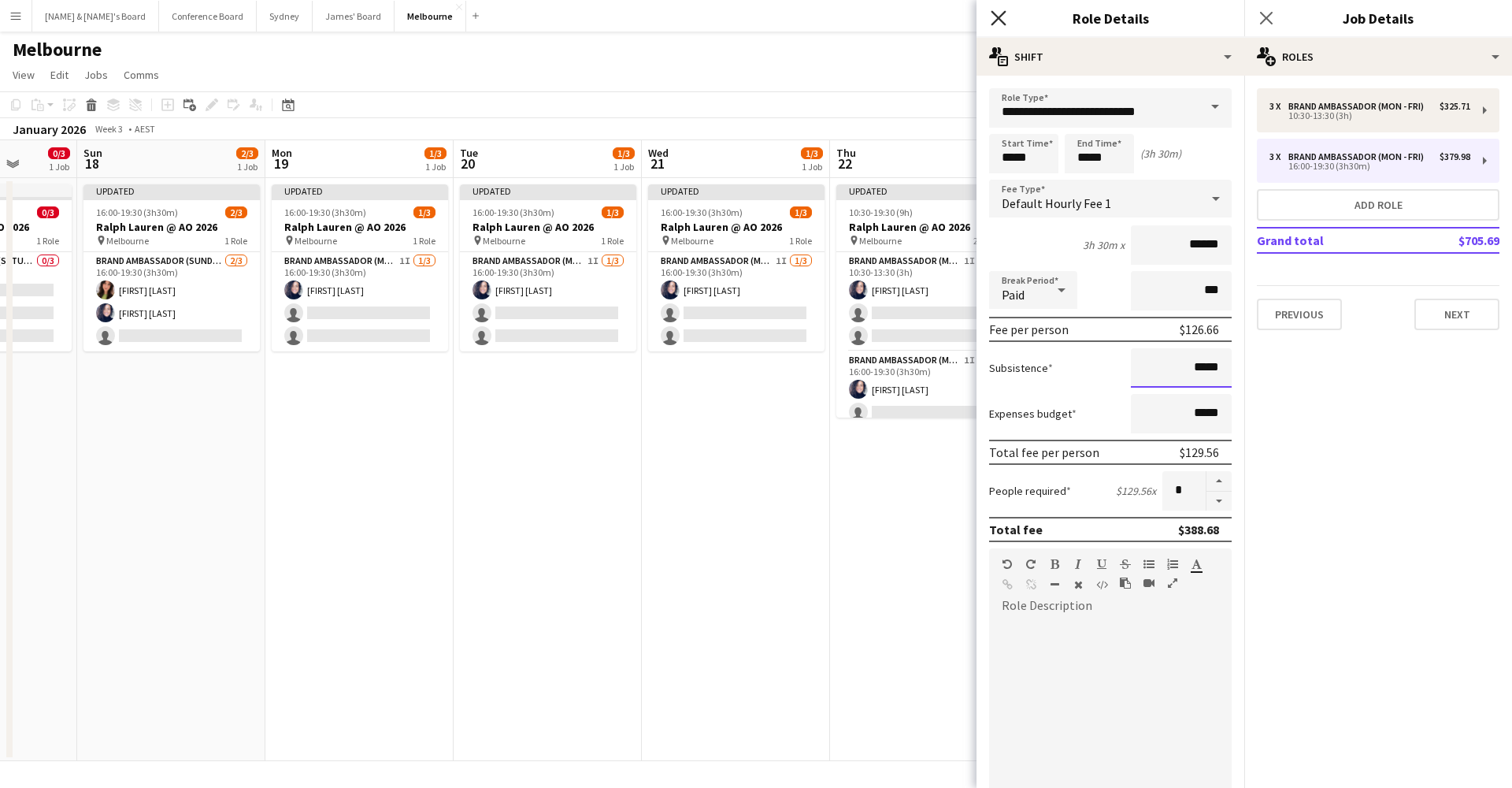 type on "*****" 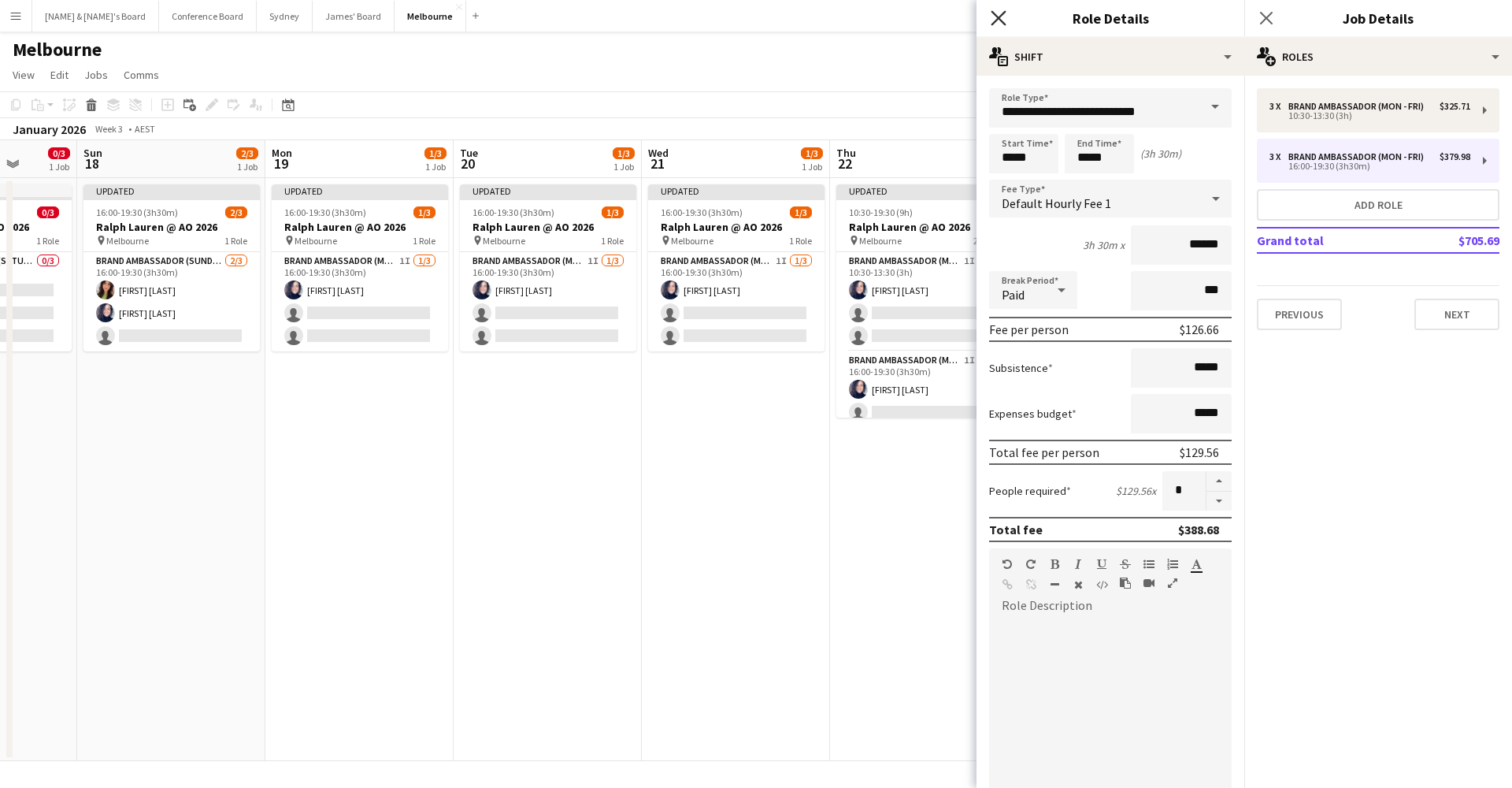 click 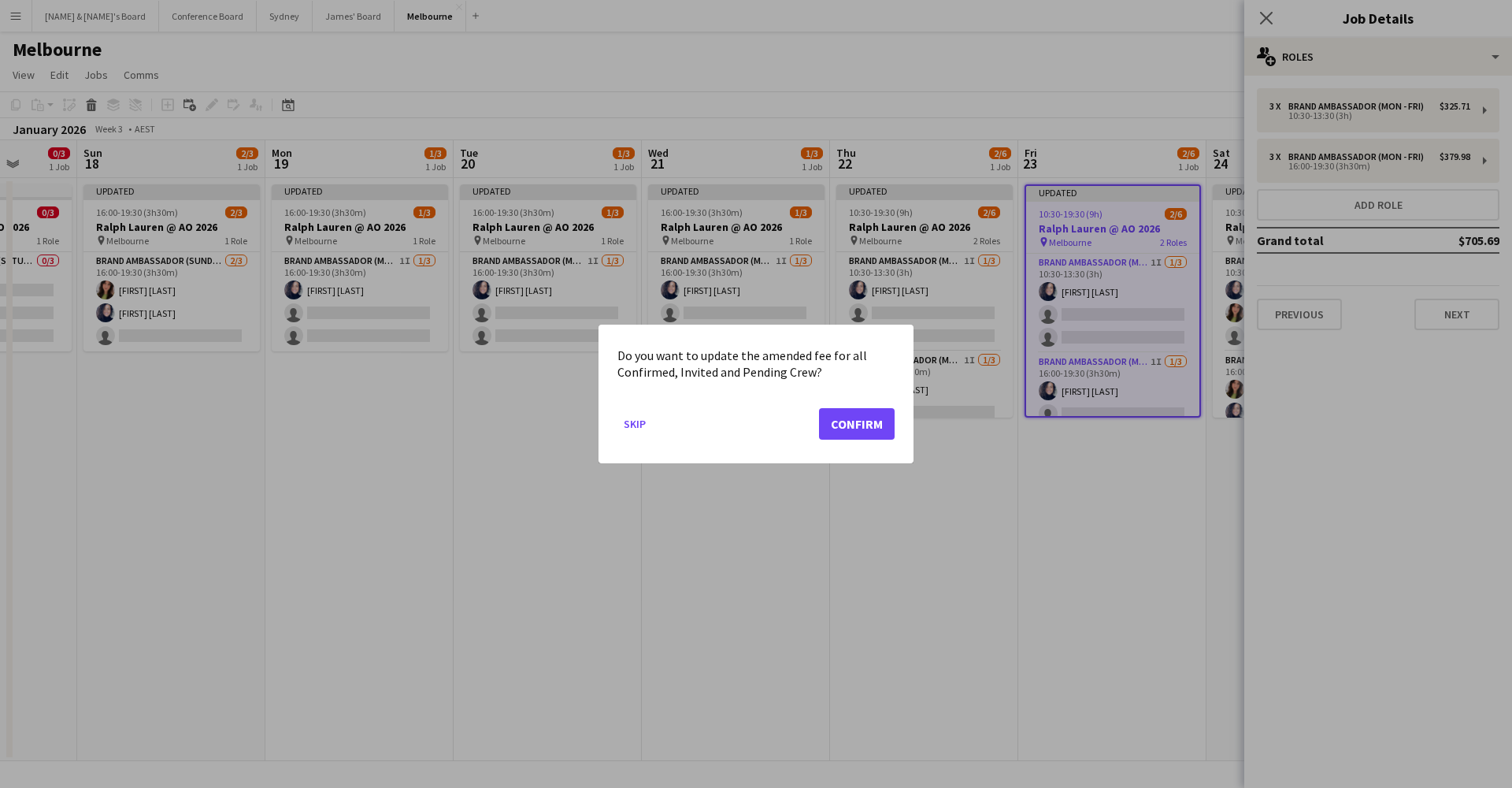 click on "Confirm" 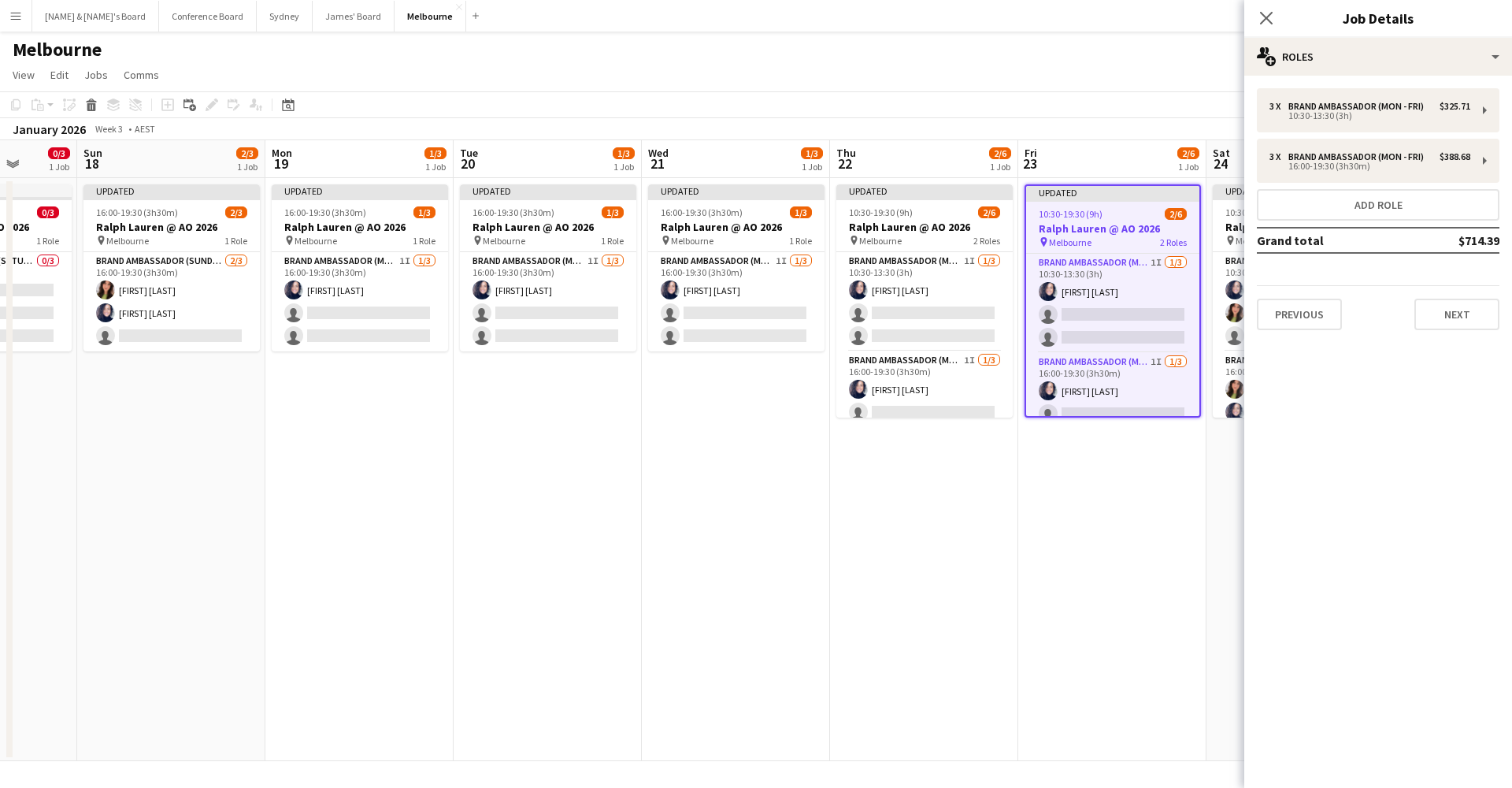 click on "Close pop-in" 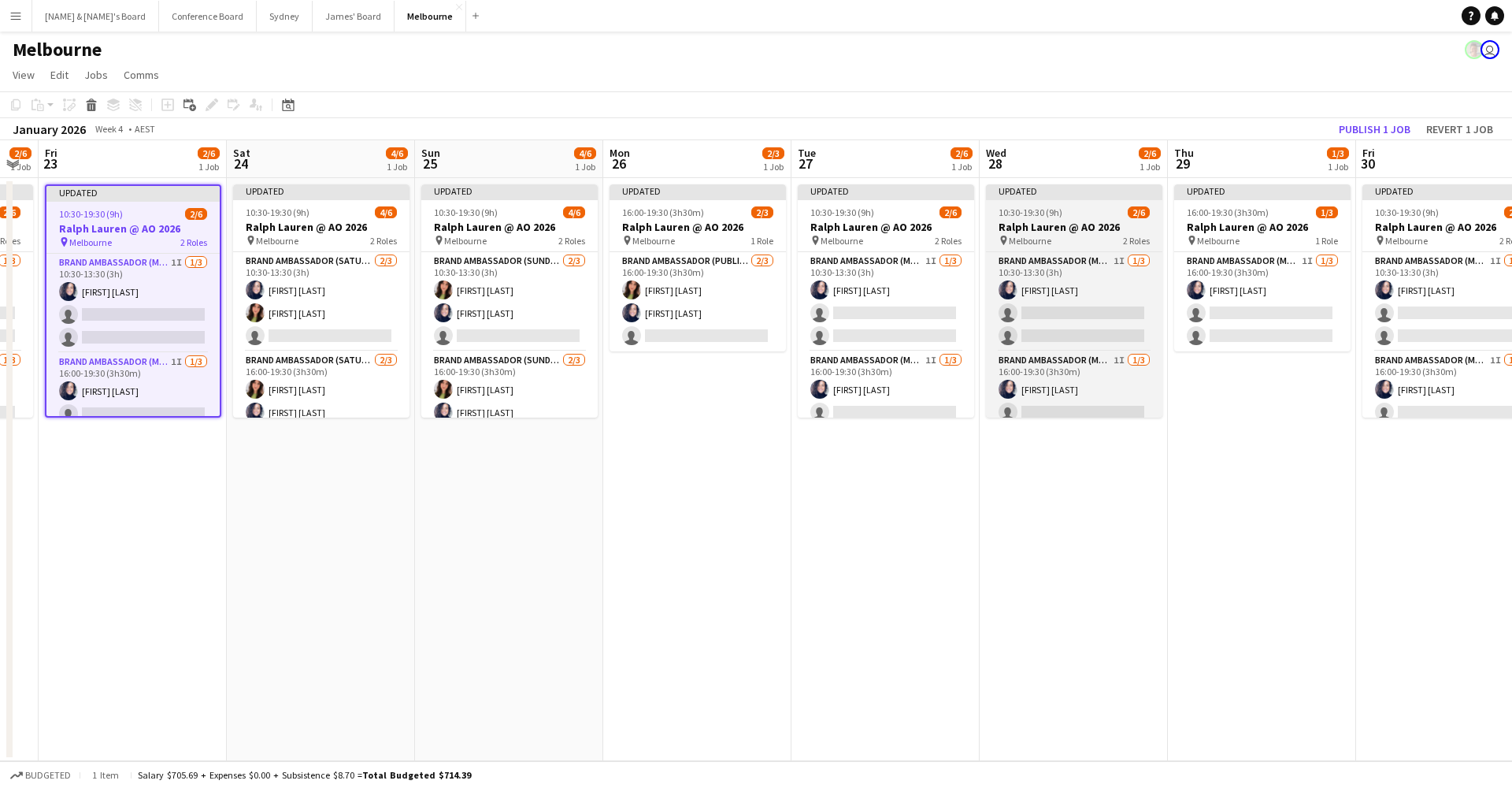 scroll, scrollTop: 0, scrollLeft: 718, axis: horizontal 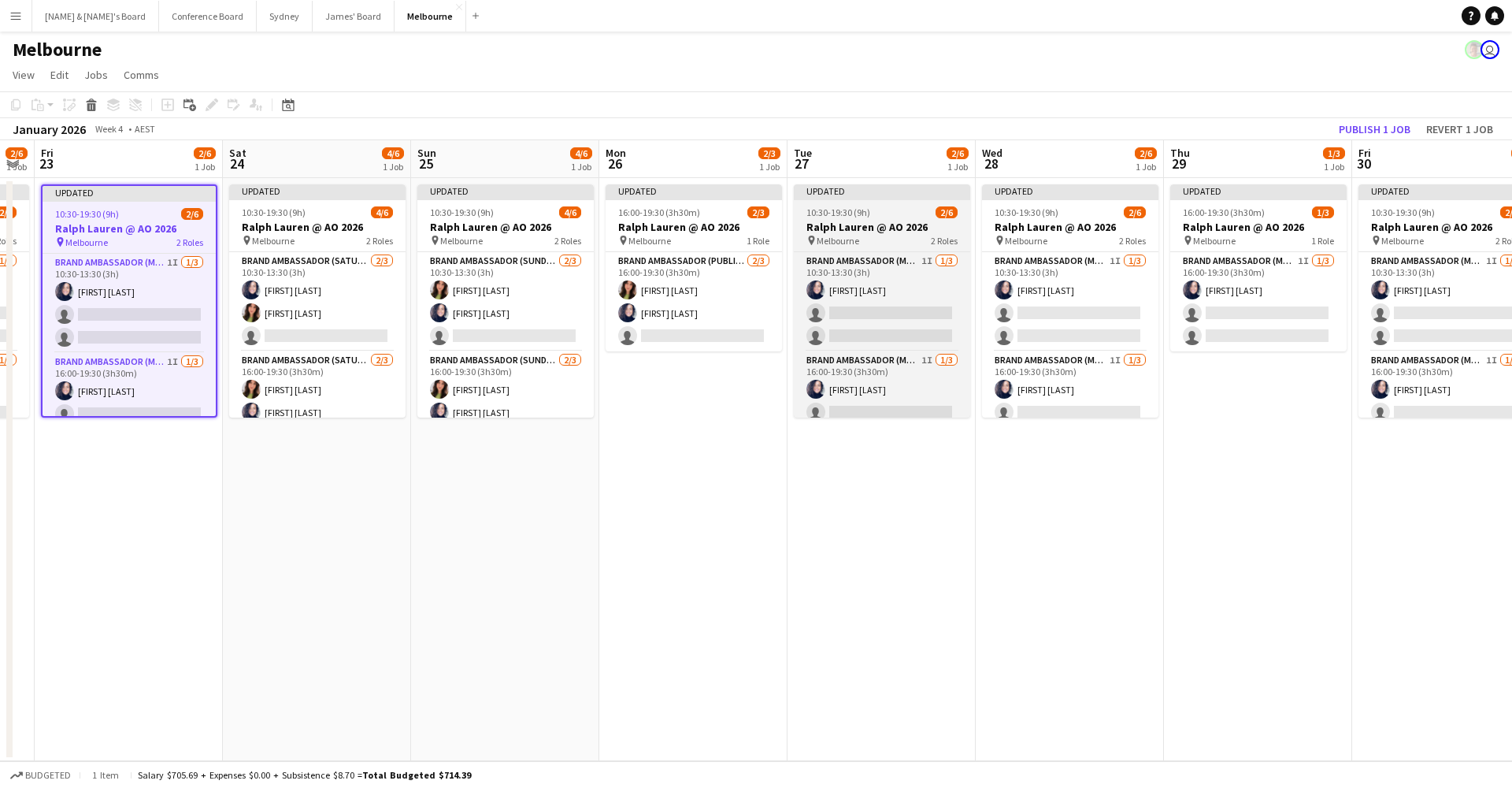 click on "Ralph Lauren @ AO 2026" at bounding box center [882, 227] 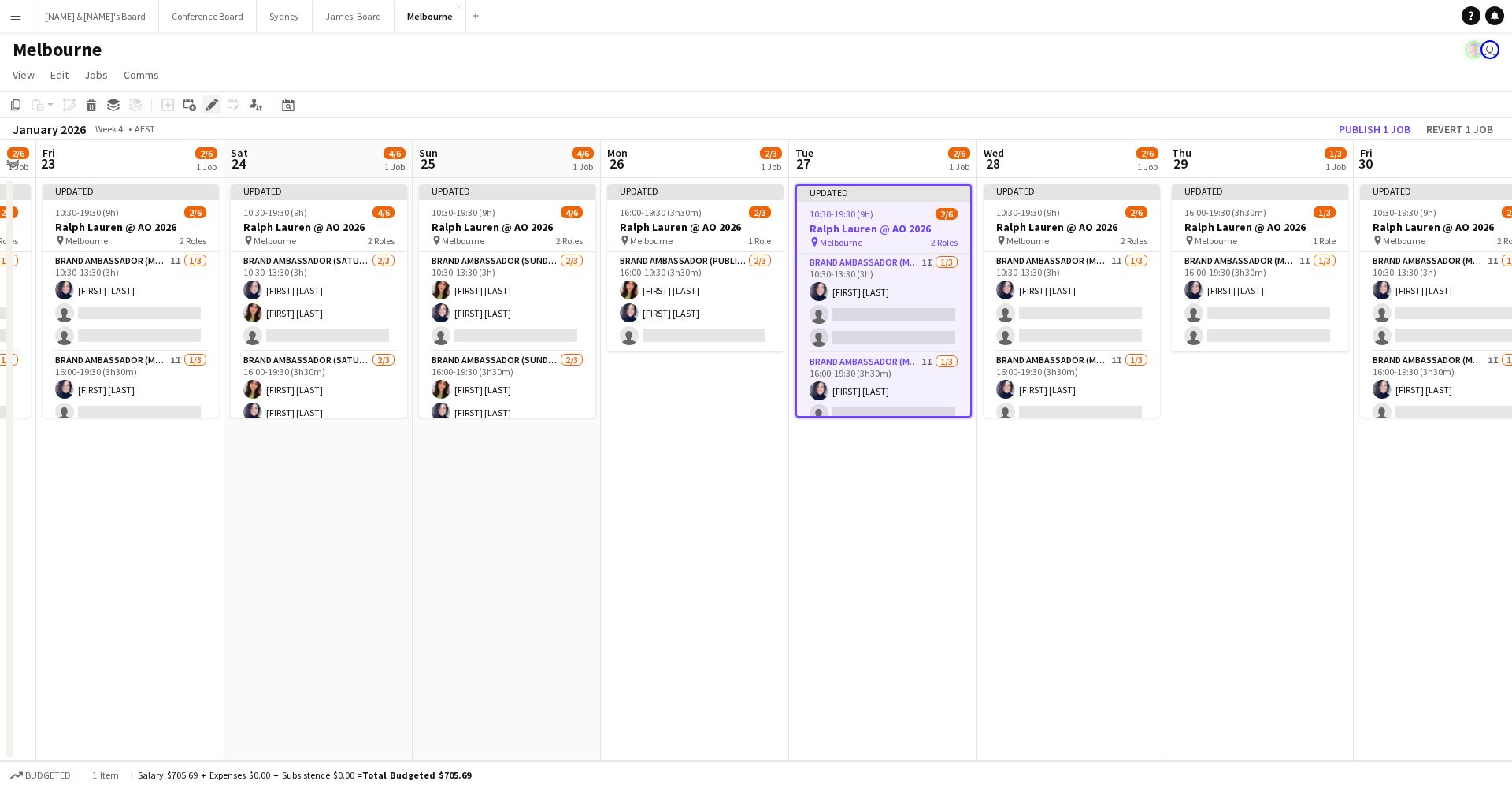 click on "Edit" 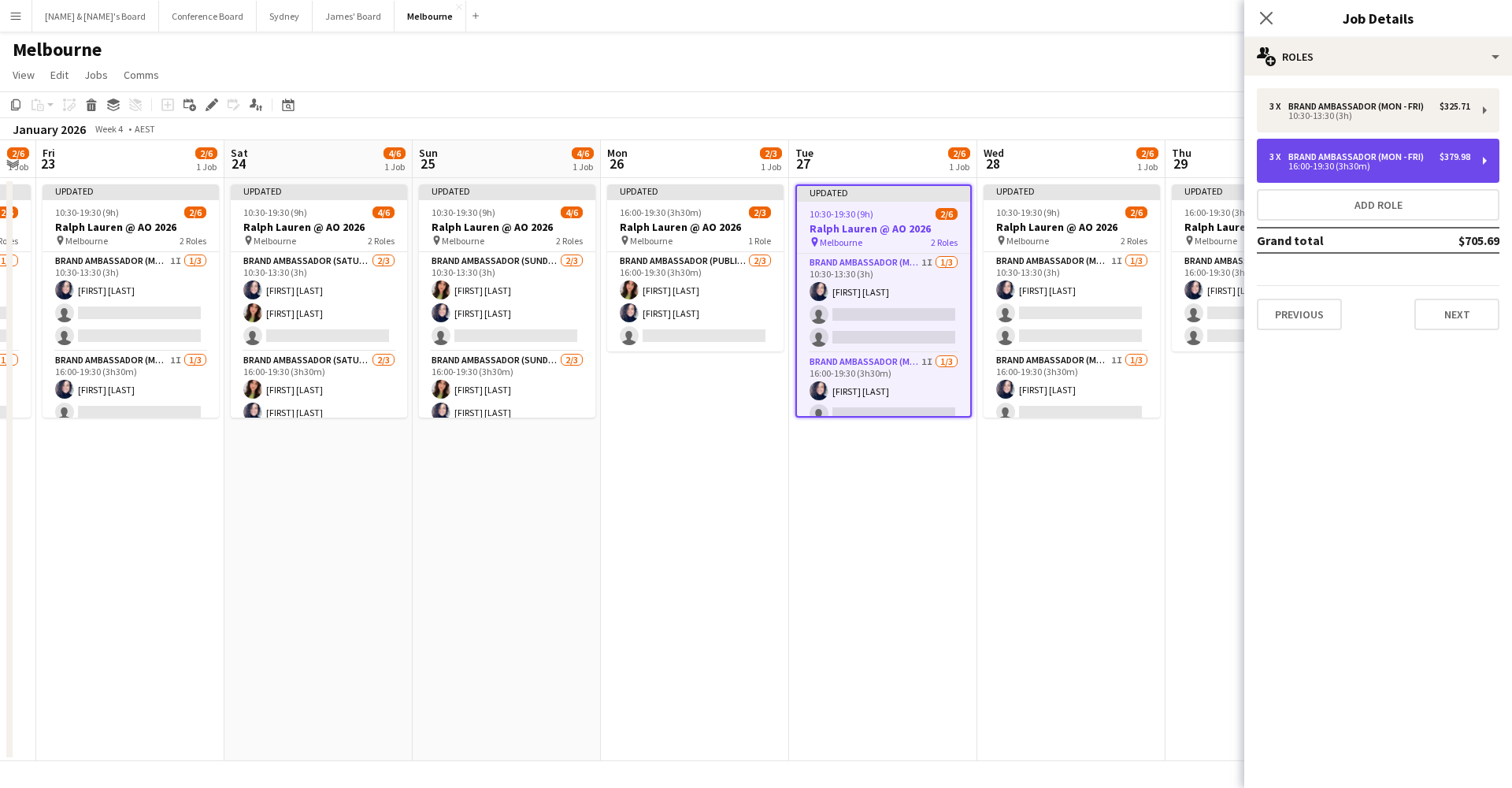 click on "3 x   Brand Ambassador (Mon - Fri)   $379.98   16:00-19:30 (3h30m)" at bounding box center (1378, 161) 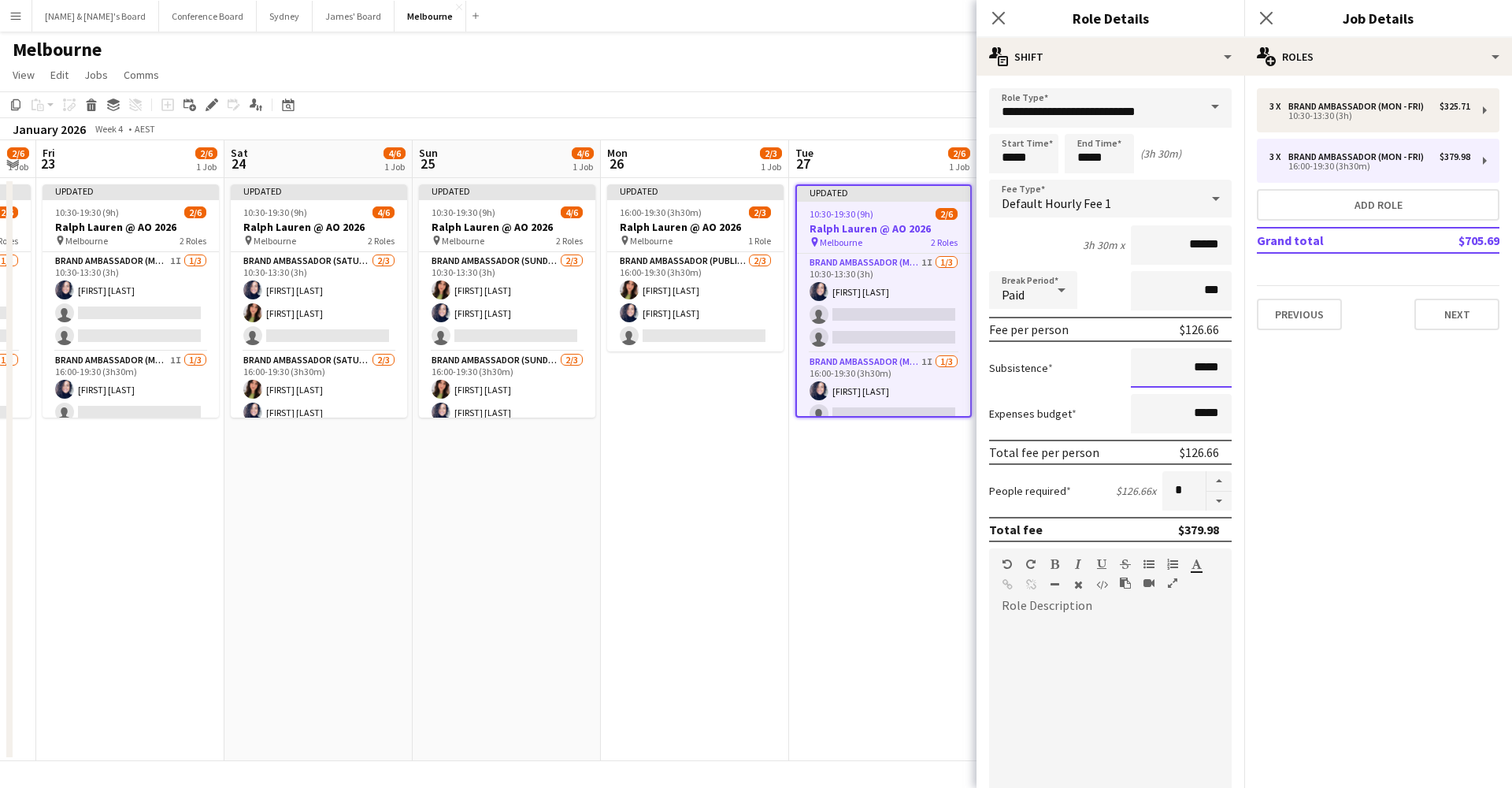 click on "*****" at bounding box center (1181, 368) 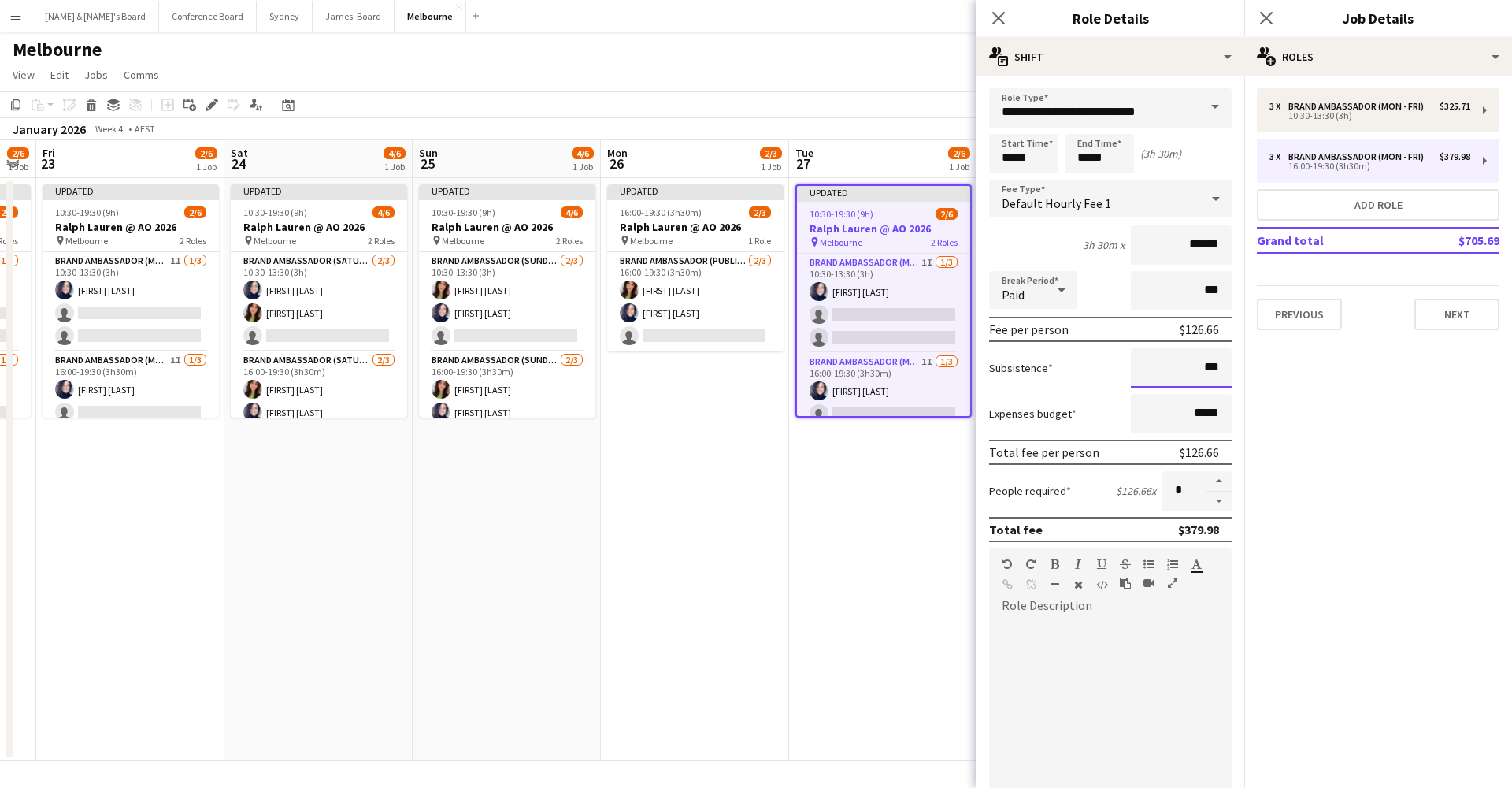 type on "**" 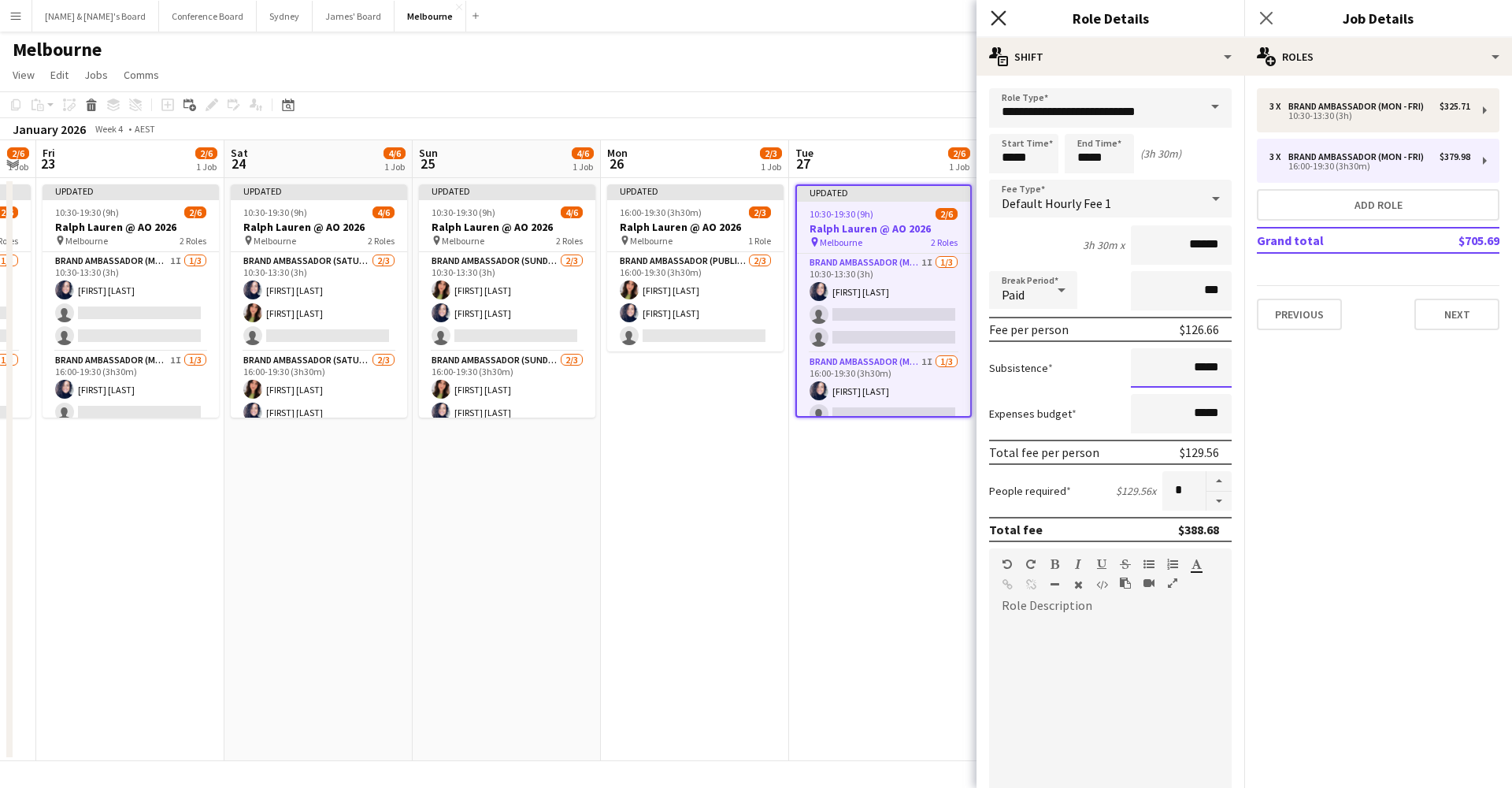 type on "*****" 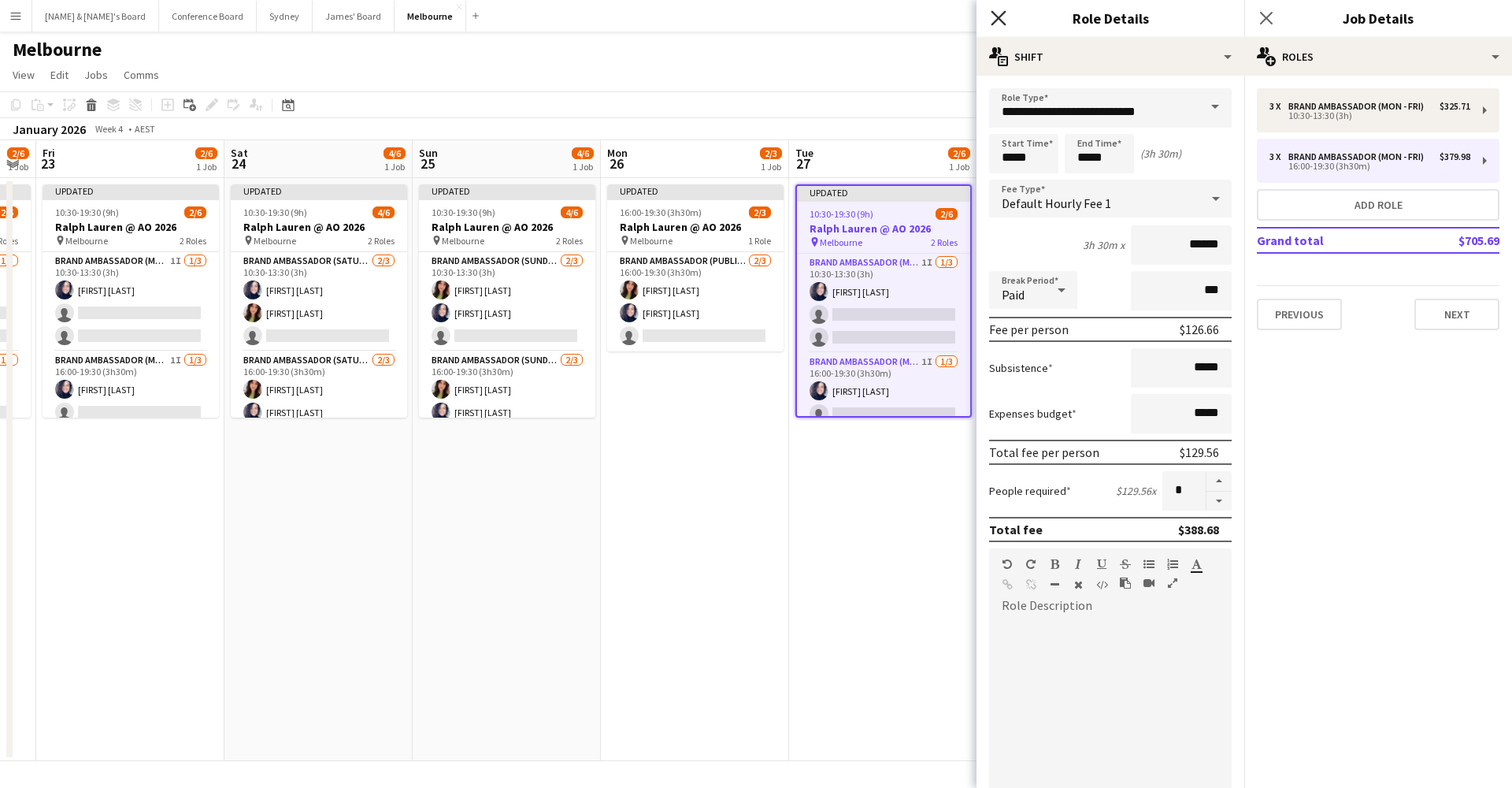 click on "Close pop-in" 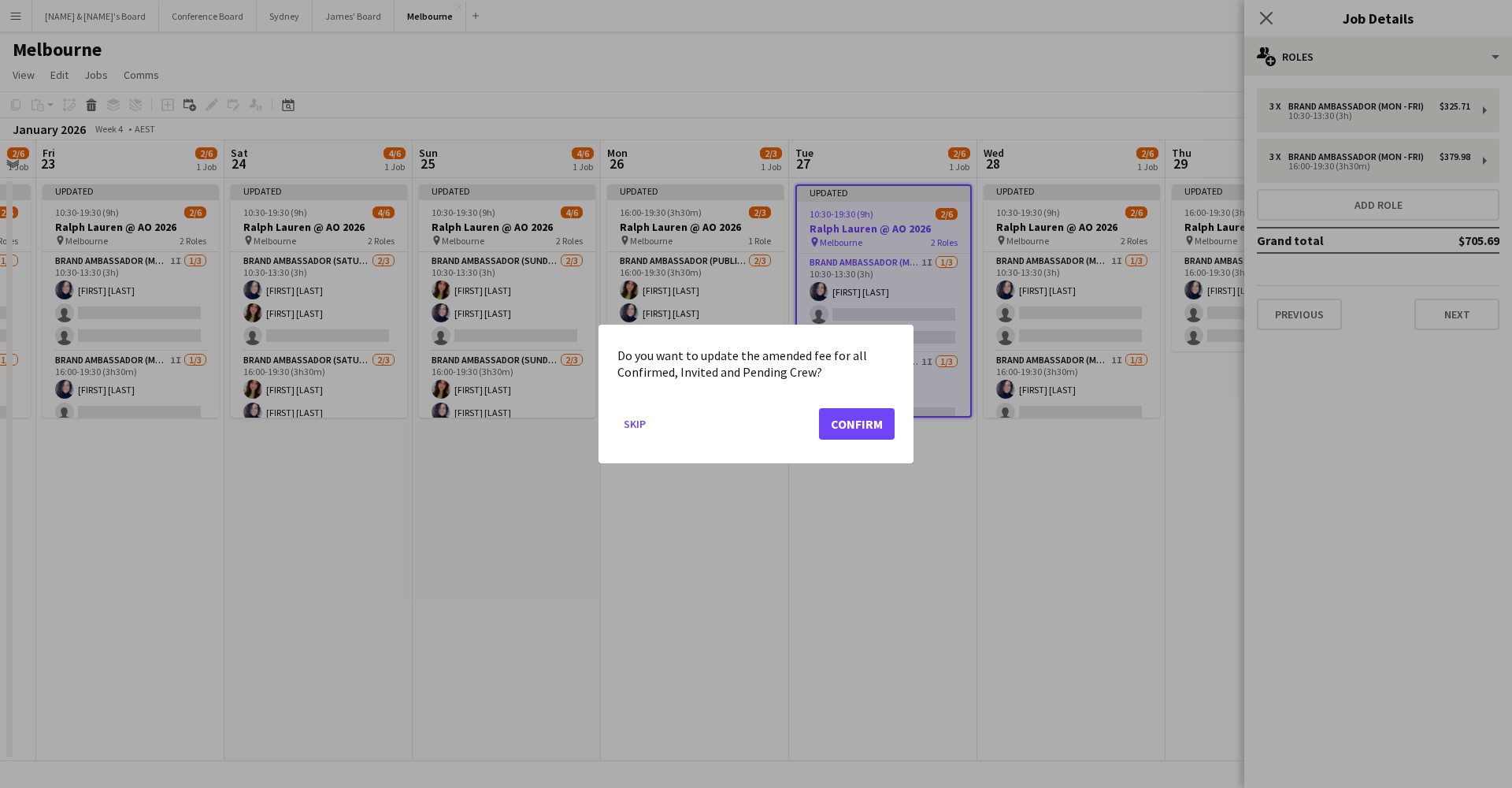 click on "Confirm" 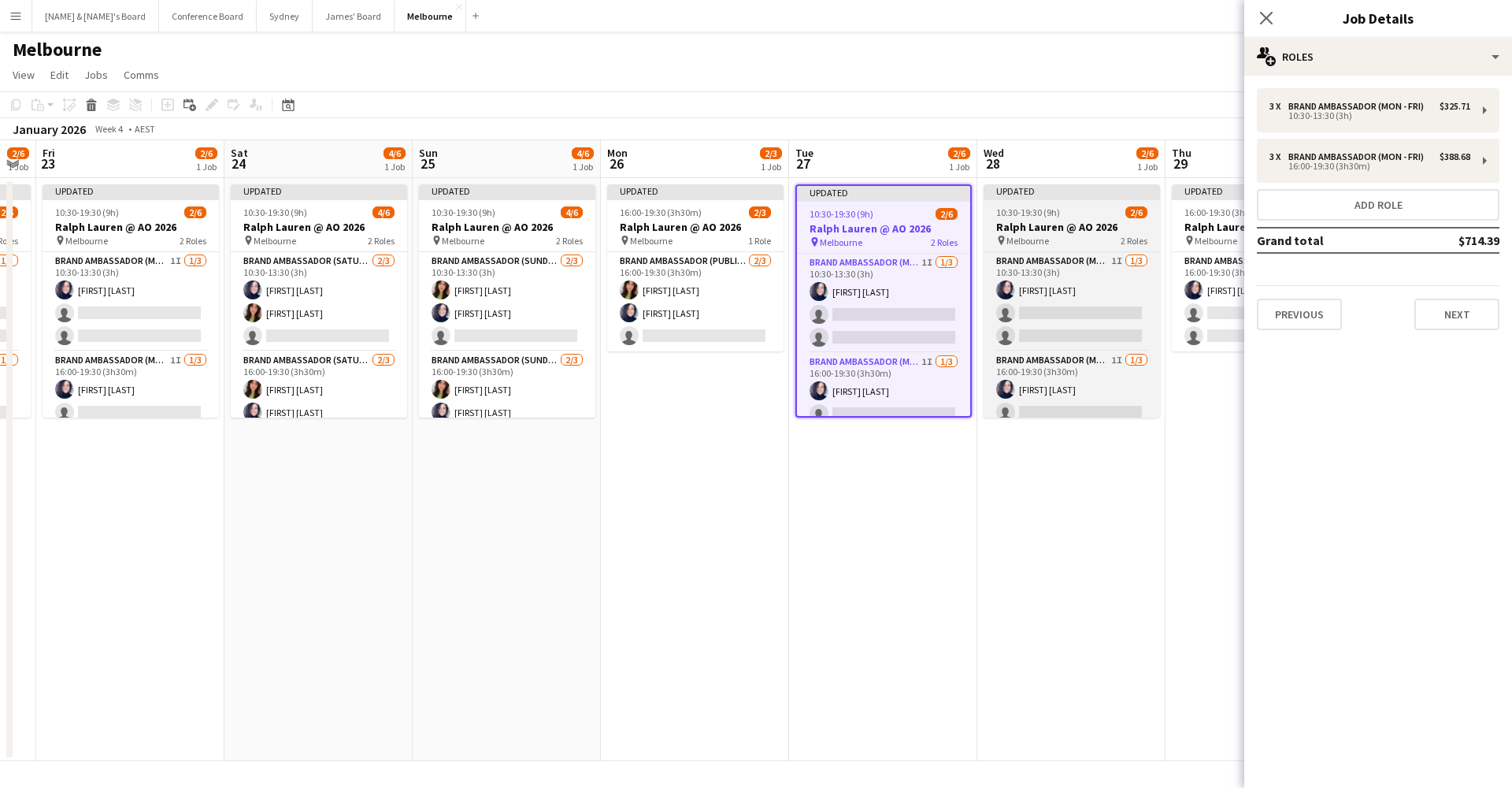 click on "Ralph Lauren @ AO 2026" at bounding box center (1072, 227) 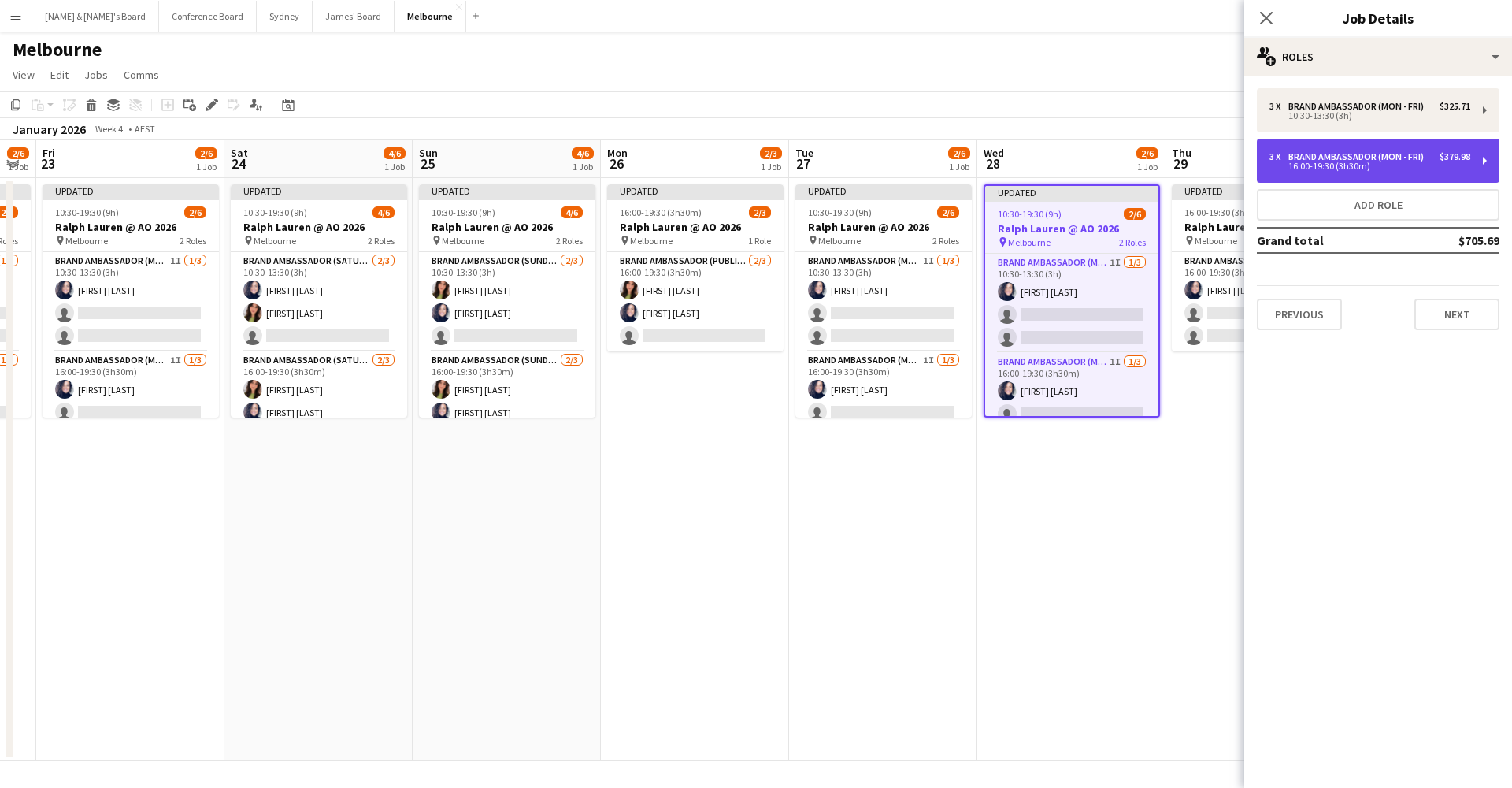 click on "16:00-19:30 (3h30m)" at bounding box center [1369, 166] 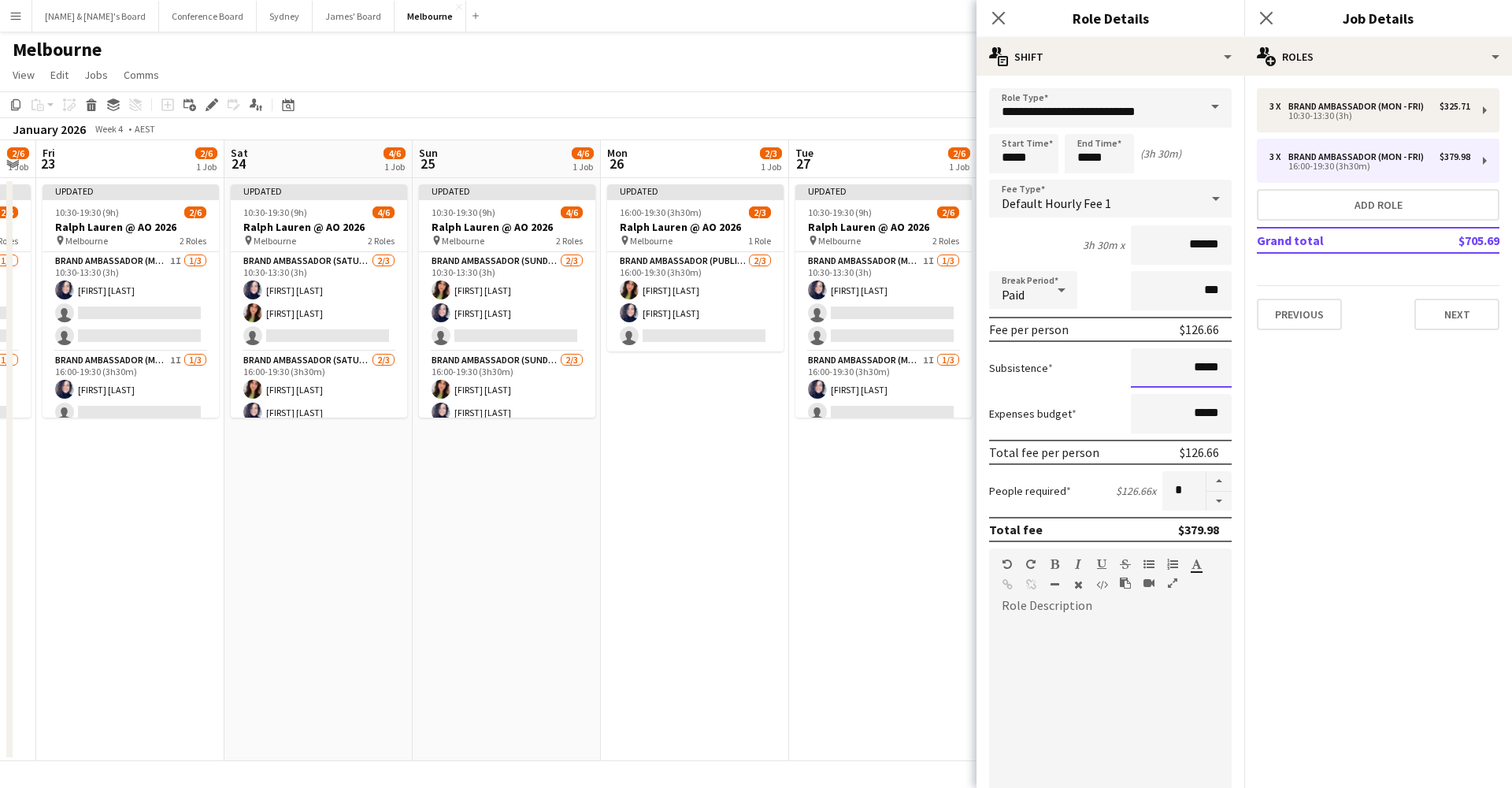 click on "*****" at bounding box center [1181, 368] 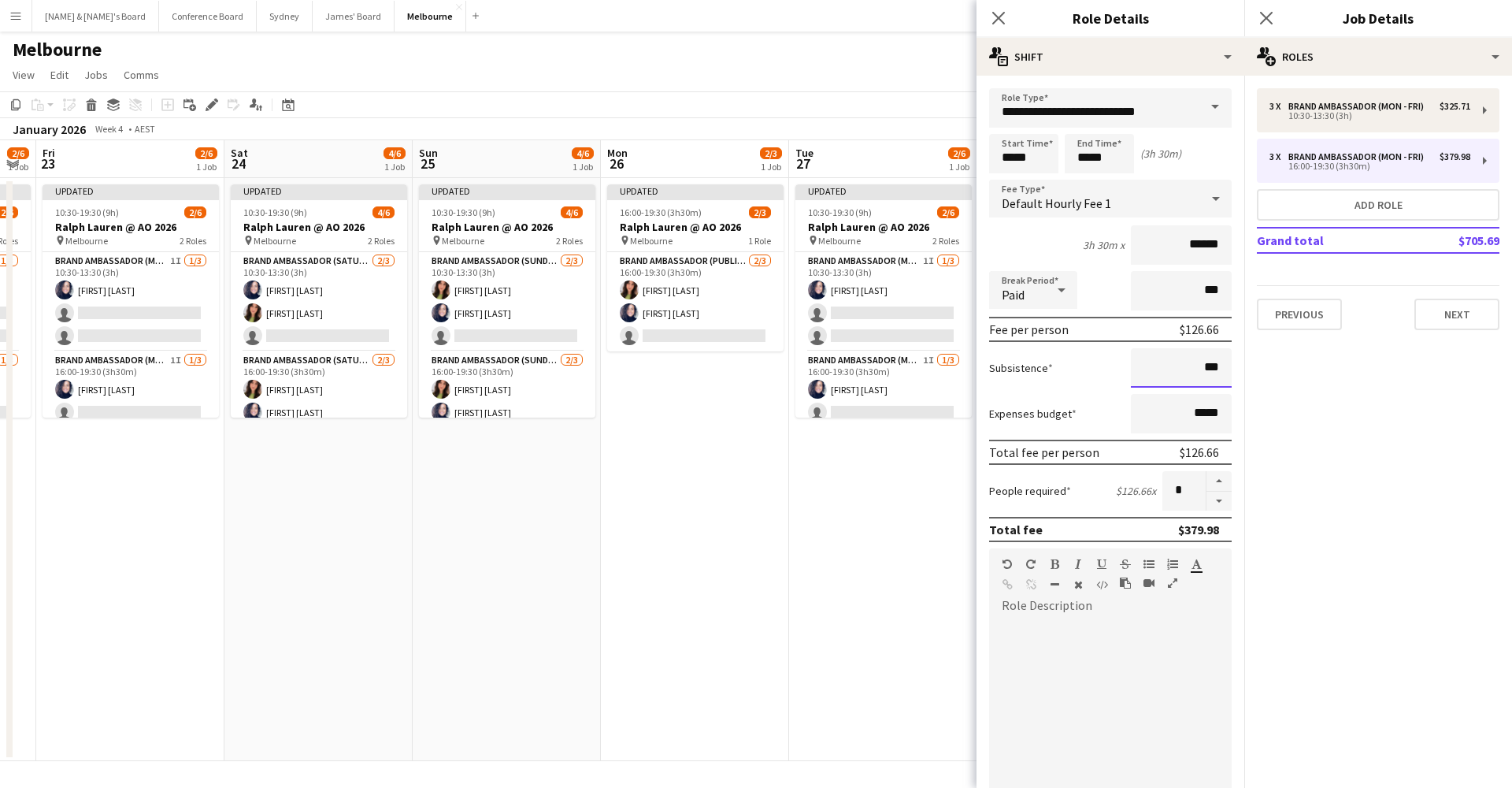 type on "**" 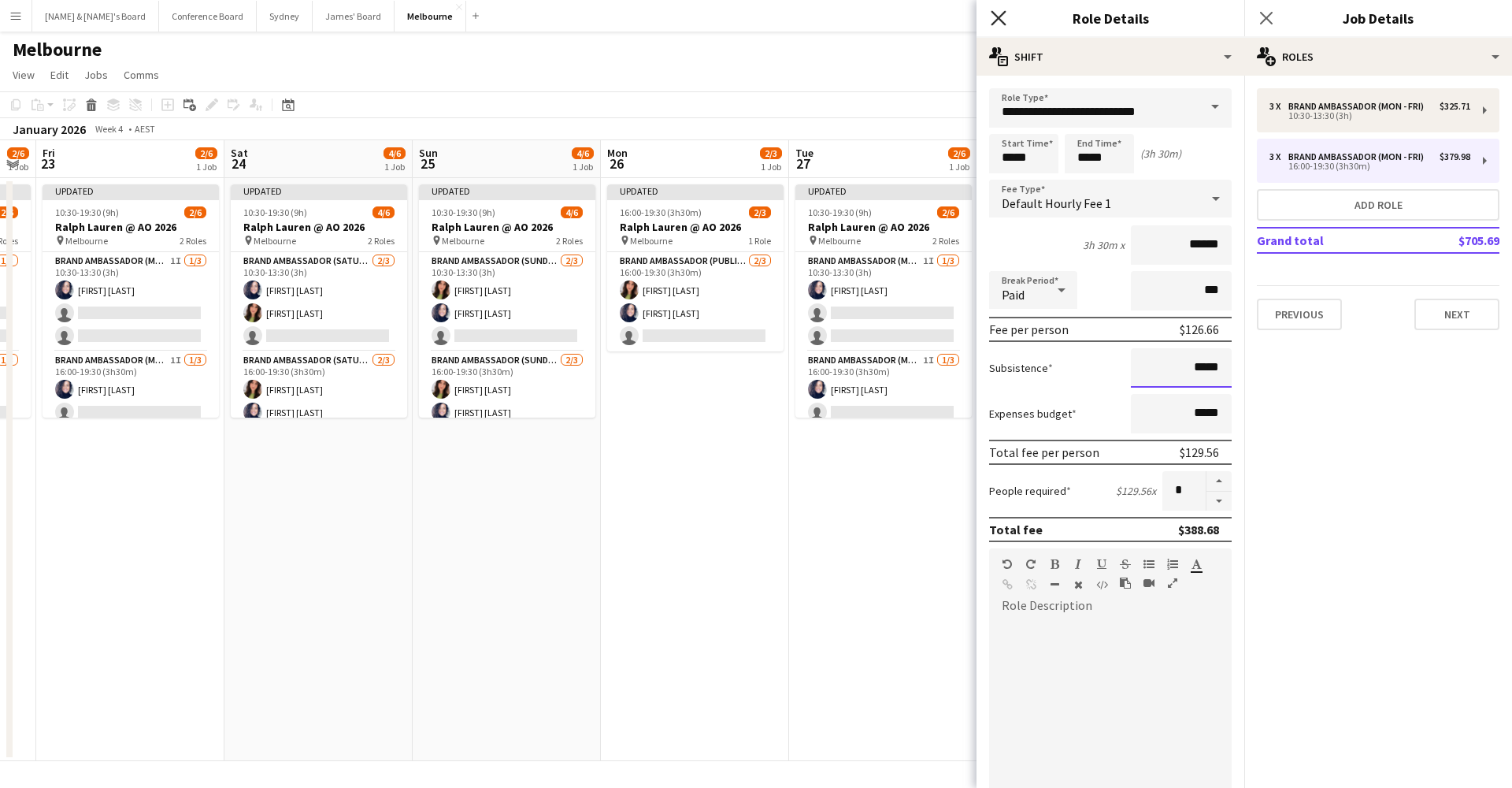 type on "*****" 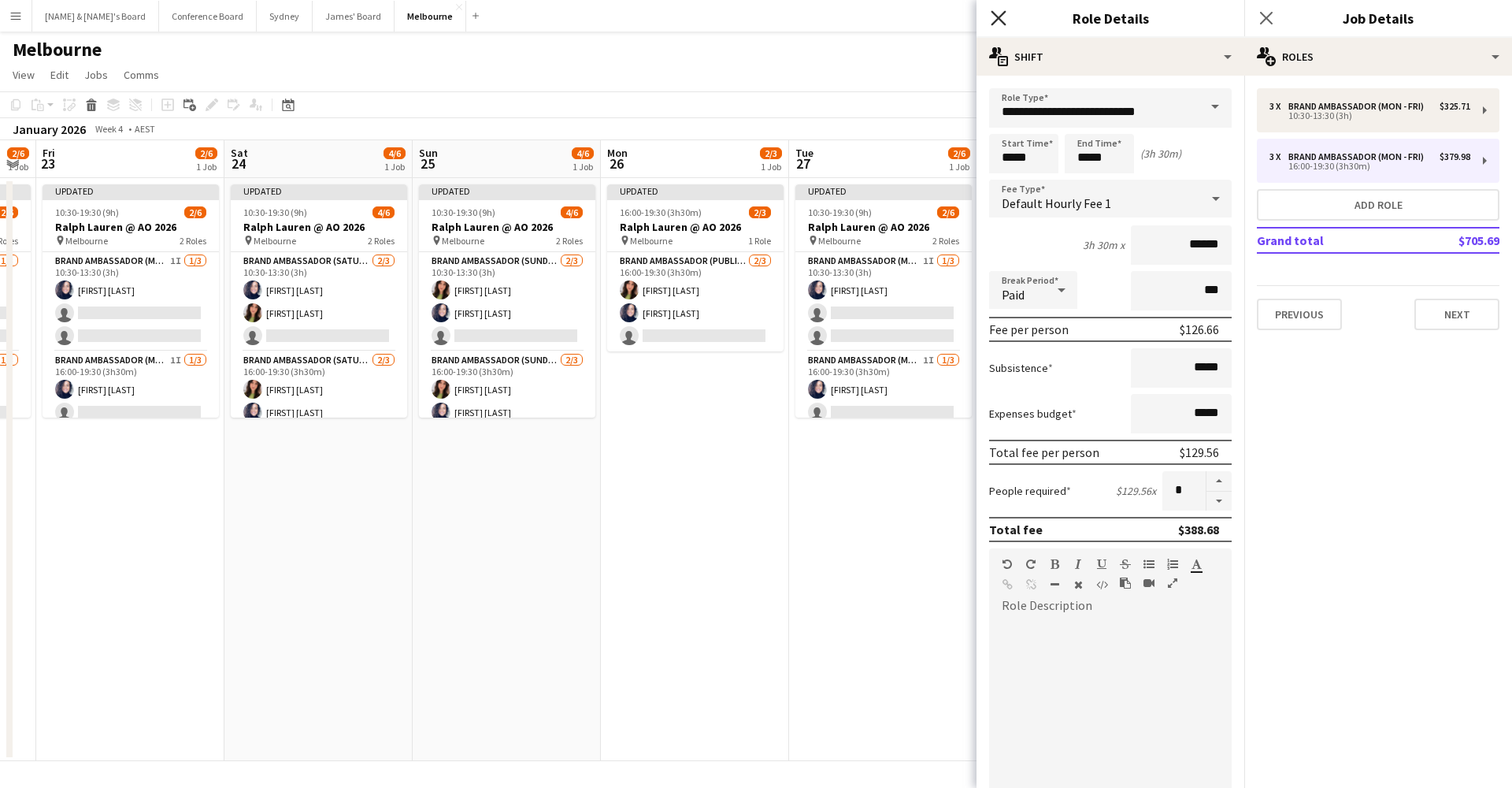 click on "Close pop-in" 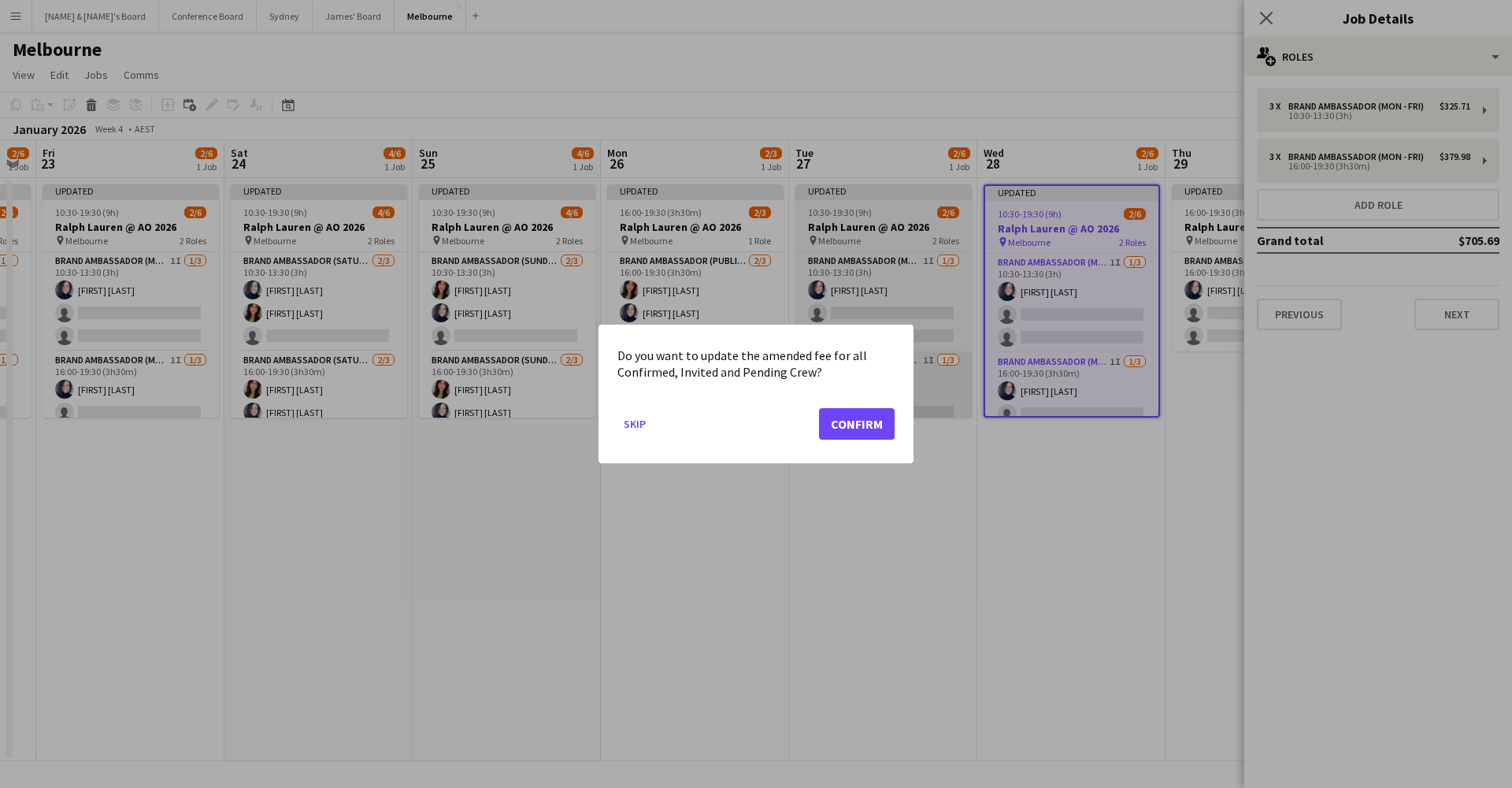 drag, startPoint x: 869, startPoint y: 429, endPoint x: 952, endPoint y: 372, distance: 100.68764 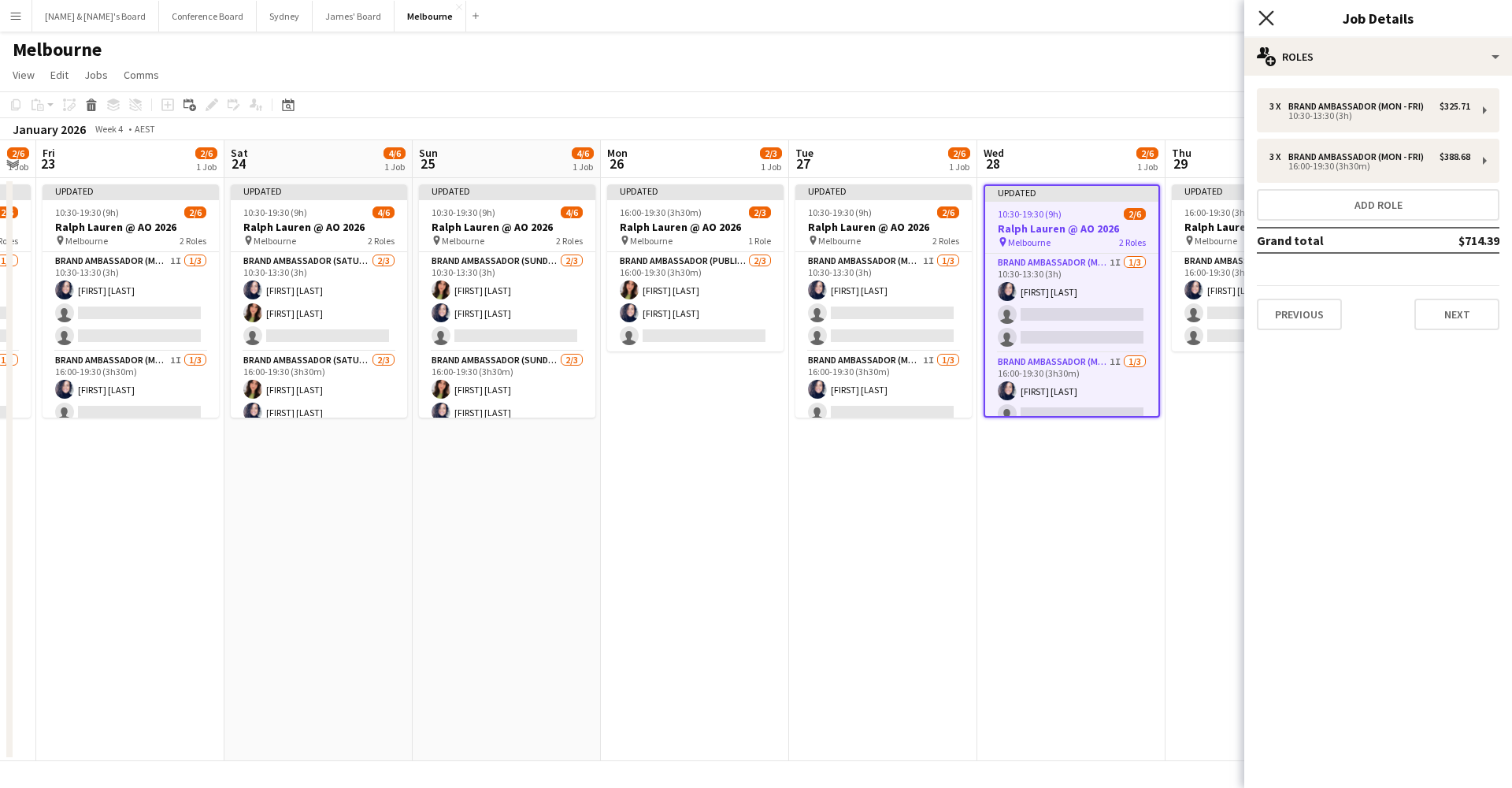 click on "Close pop-in" 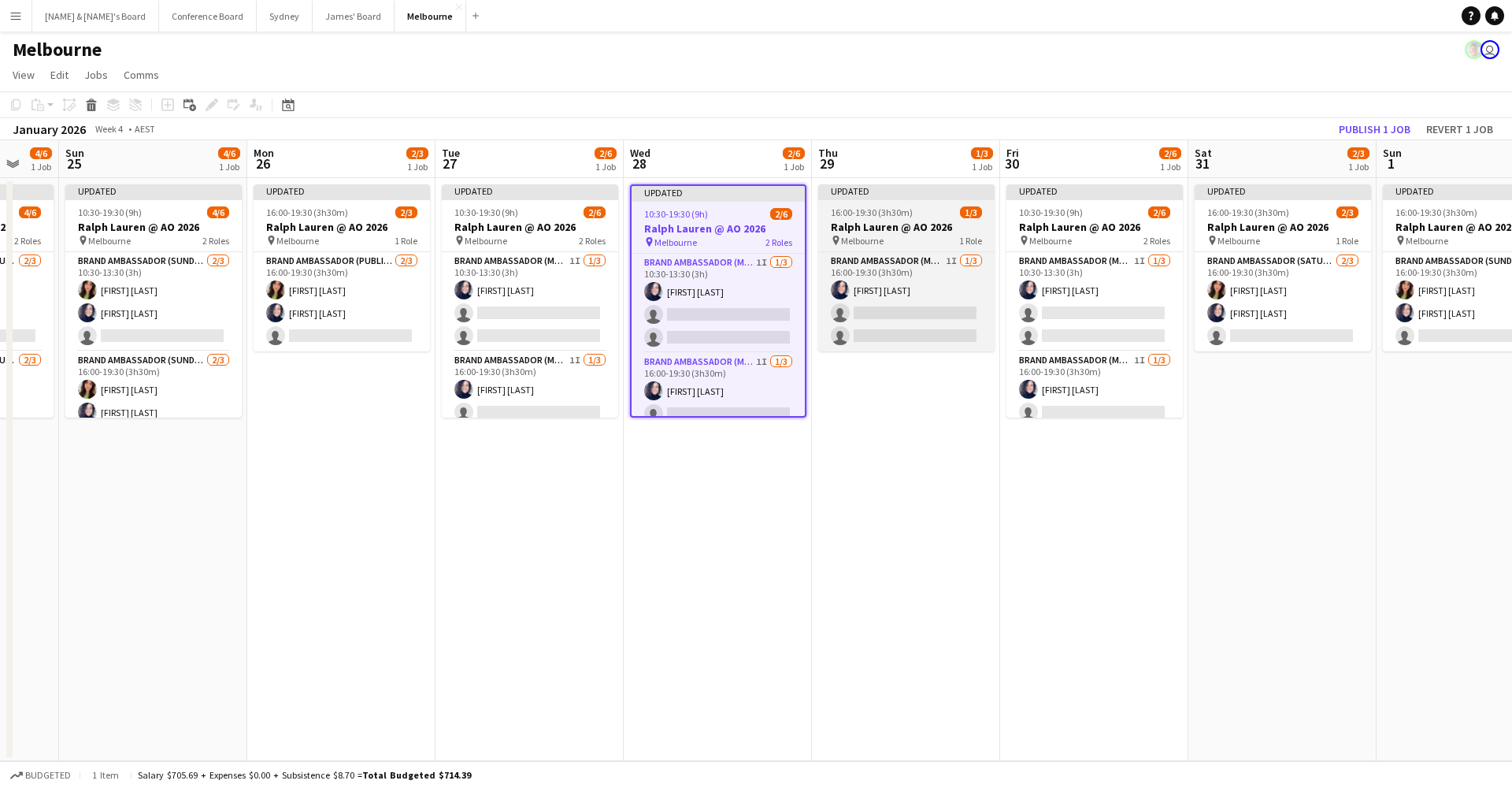 scroll, scrollTop: 0, scrollLeft: 695, axis: horizontal 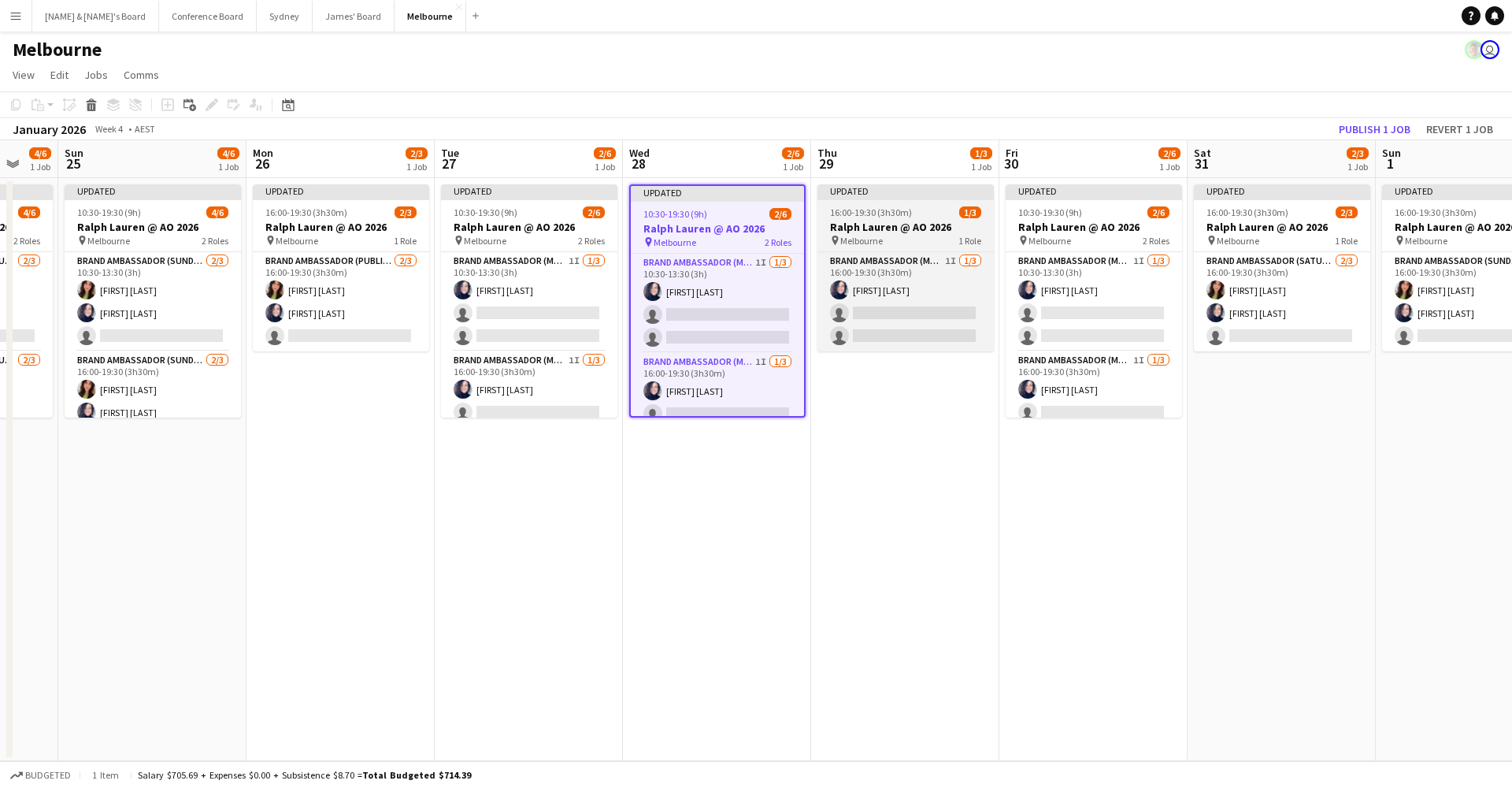 click on "16:00-19:30 (3h30m)" at bounding box center [871, 212] 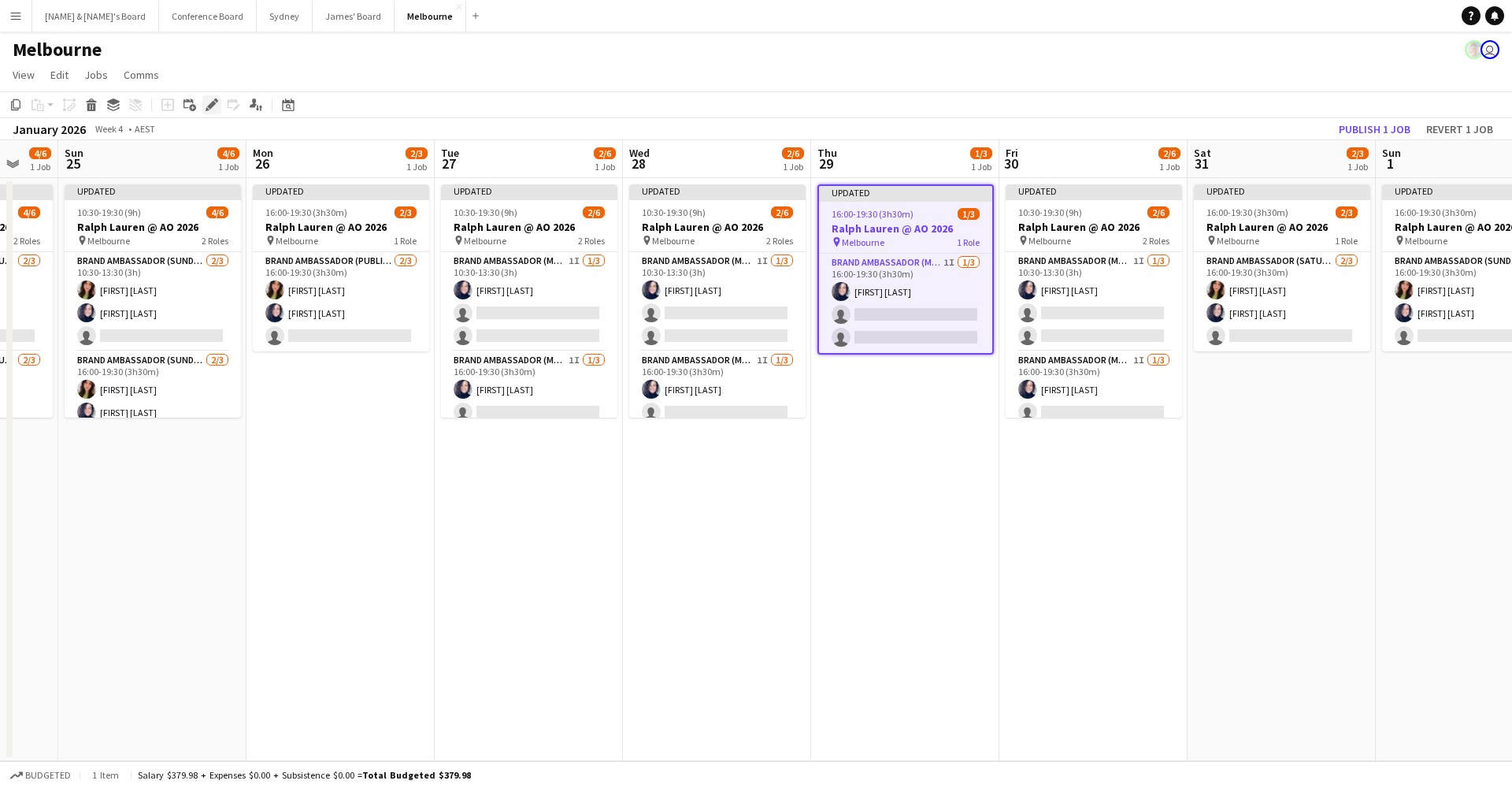 click on "Edit" 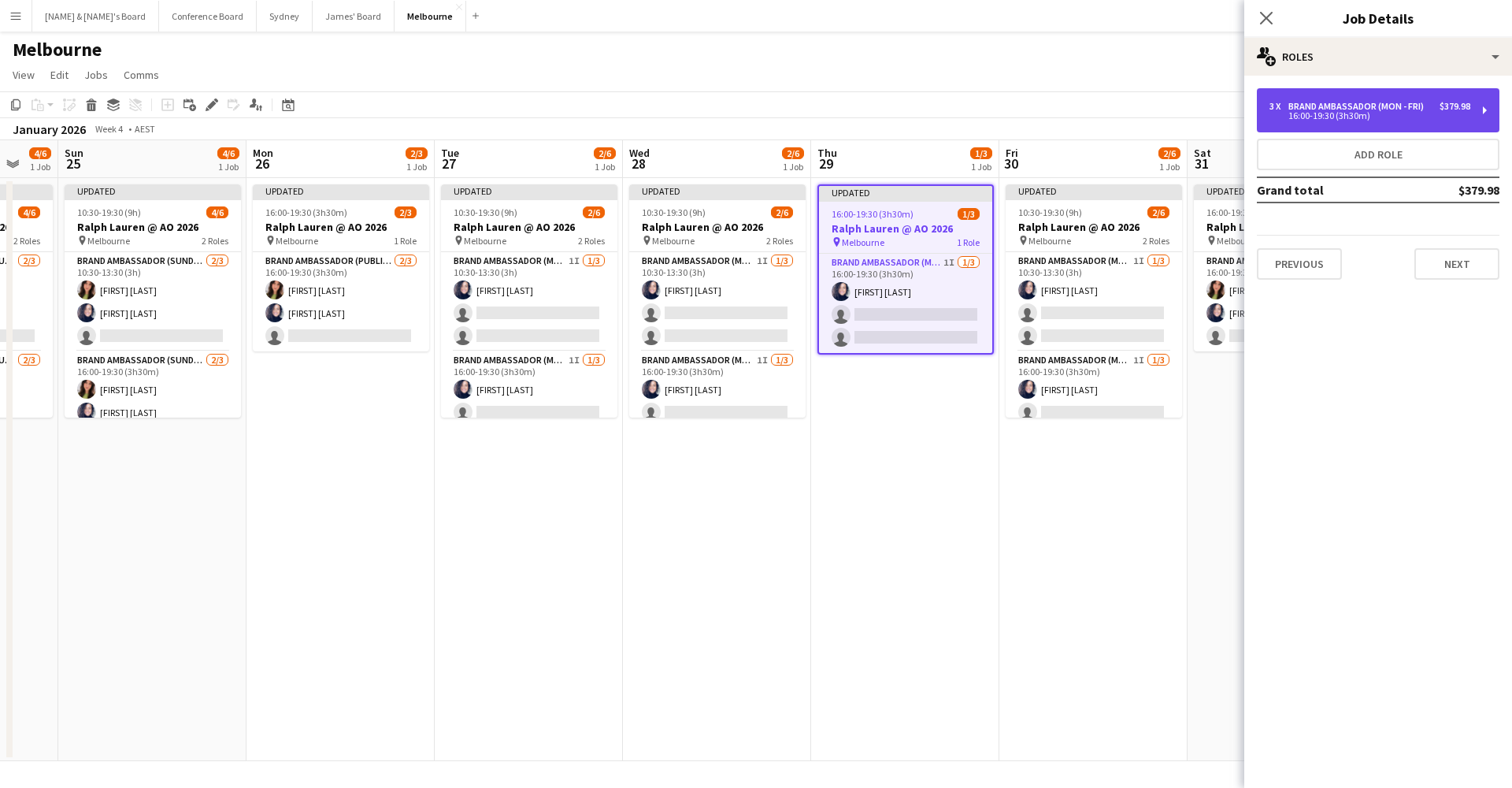 click on "3 x   Brand Ambassador (Mon - Fri)   $379.98" at bounding box center (1369, 106) 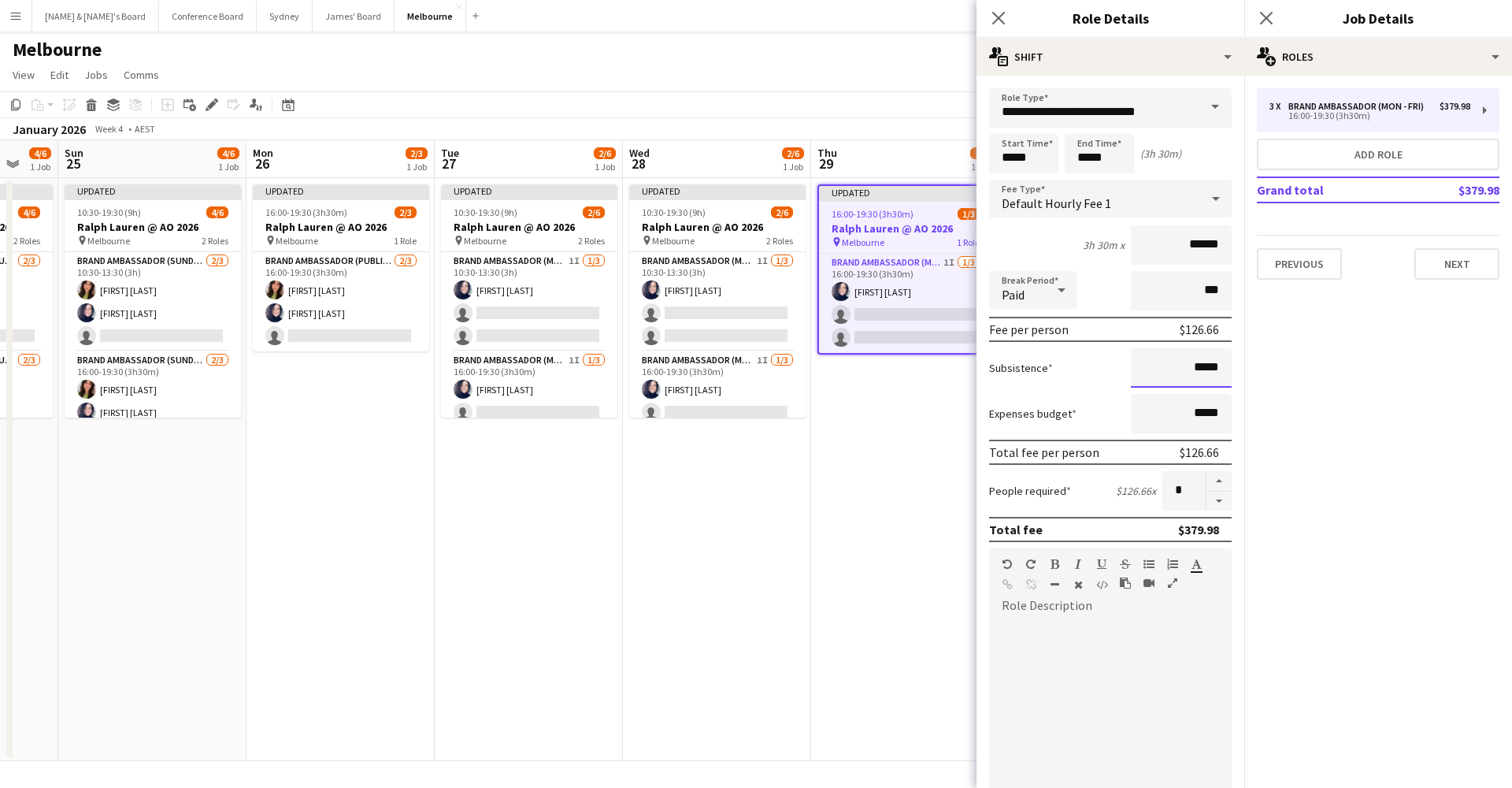 click on "*****" at bounding box center (1181, 368) 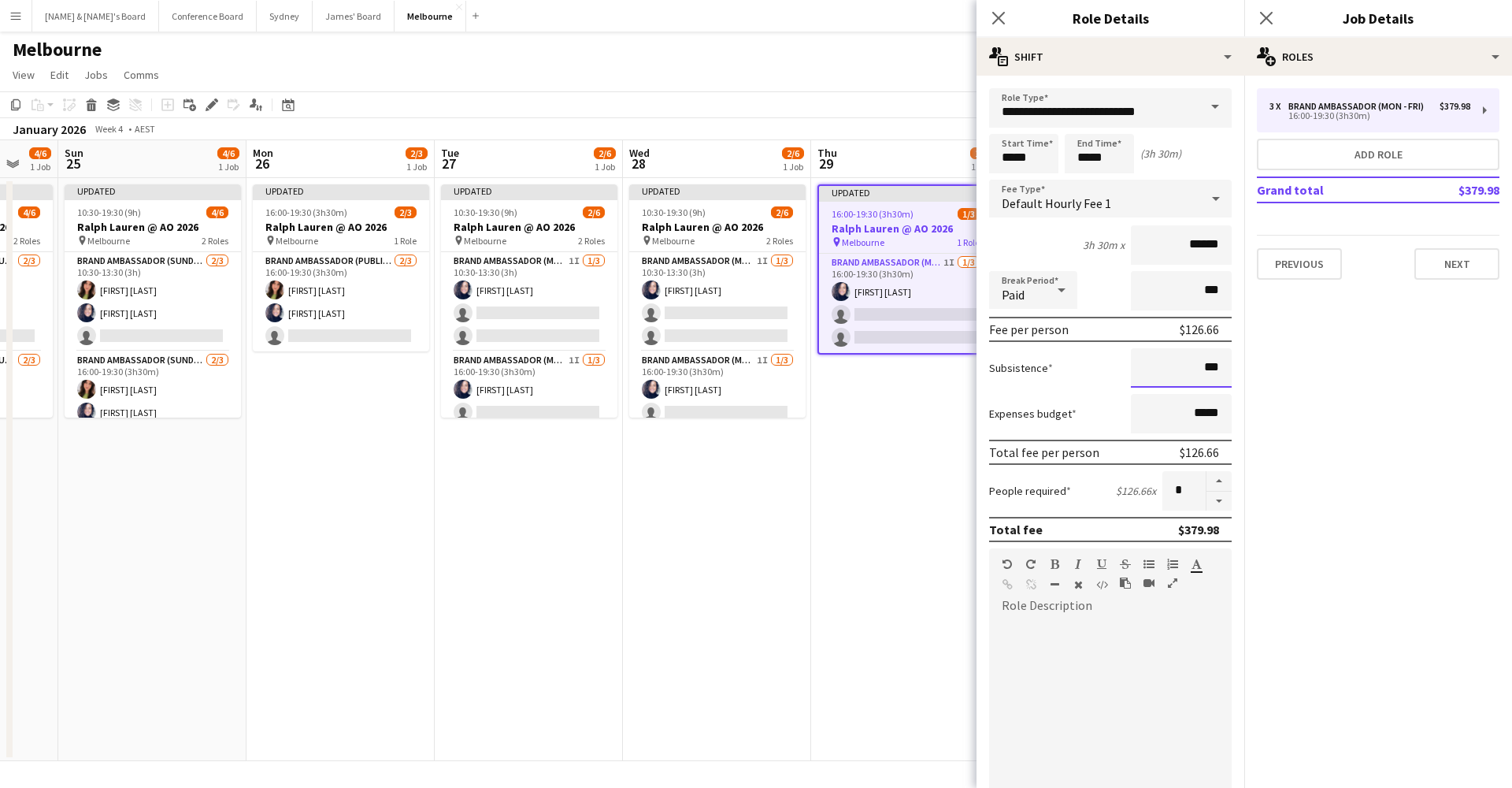 type on "**" 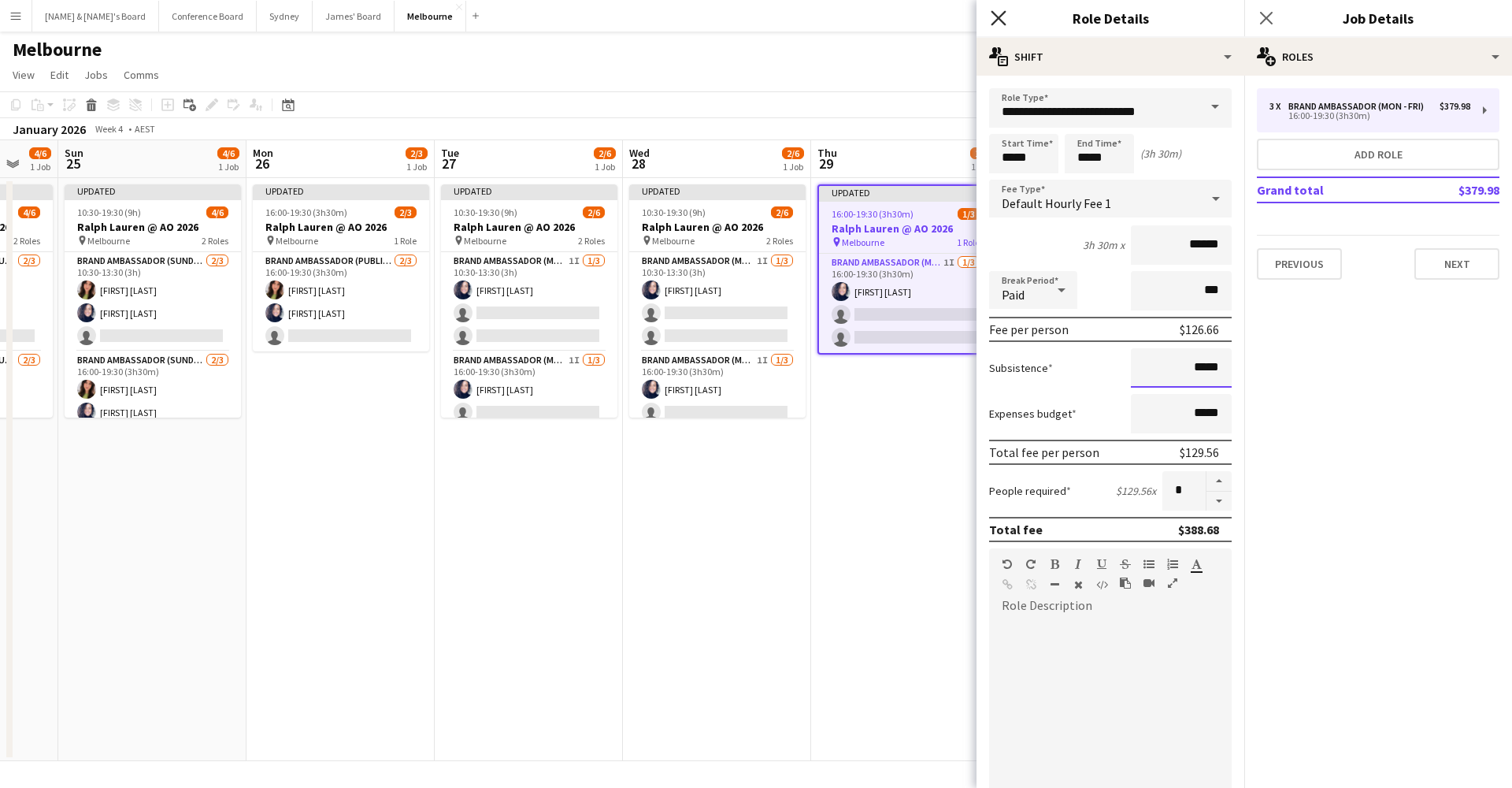type on "*****" 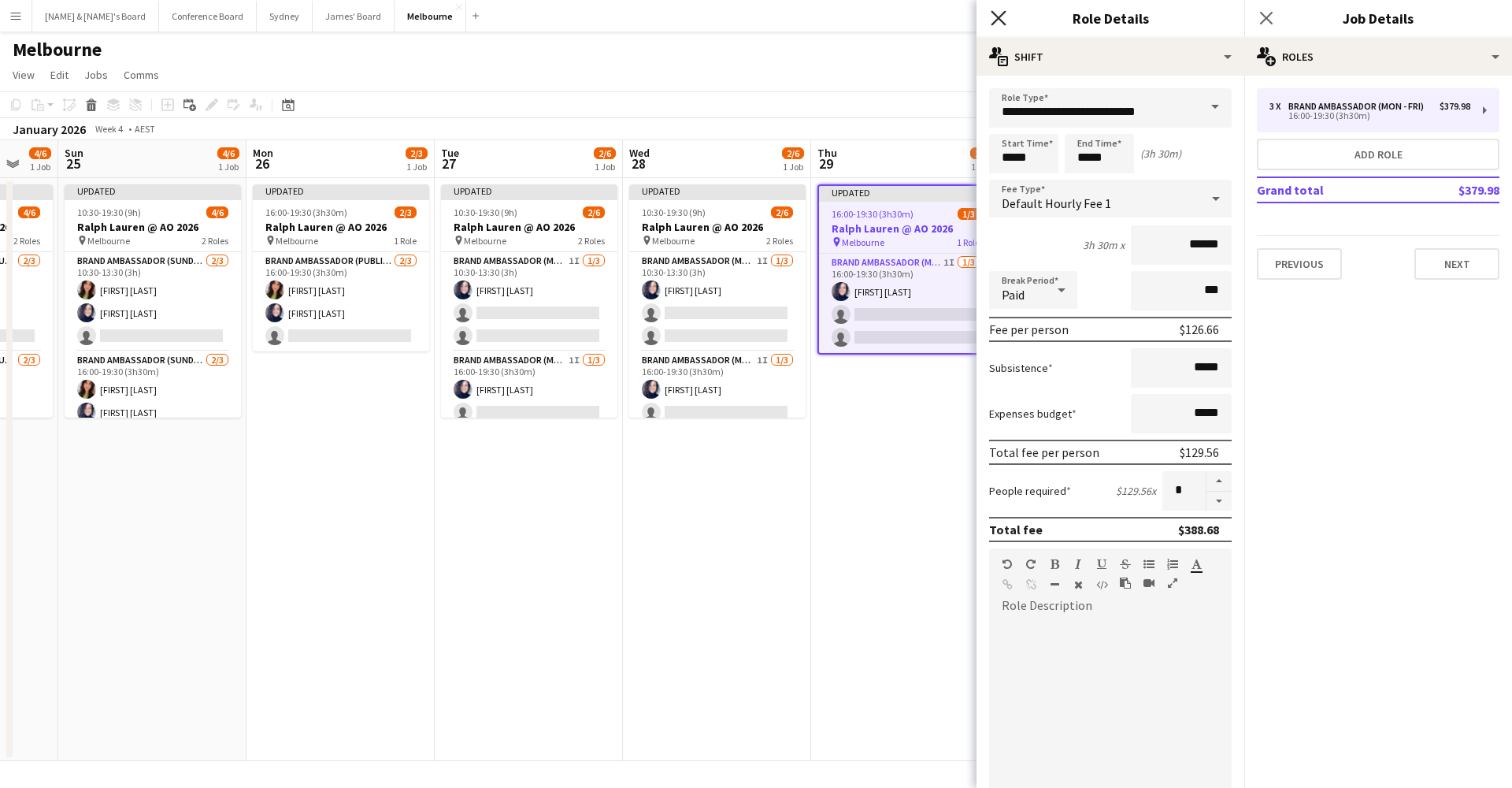 click on "Close pop-in" 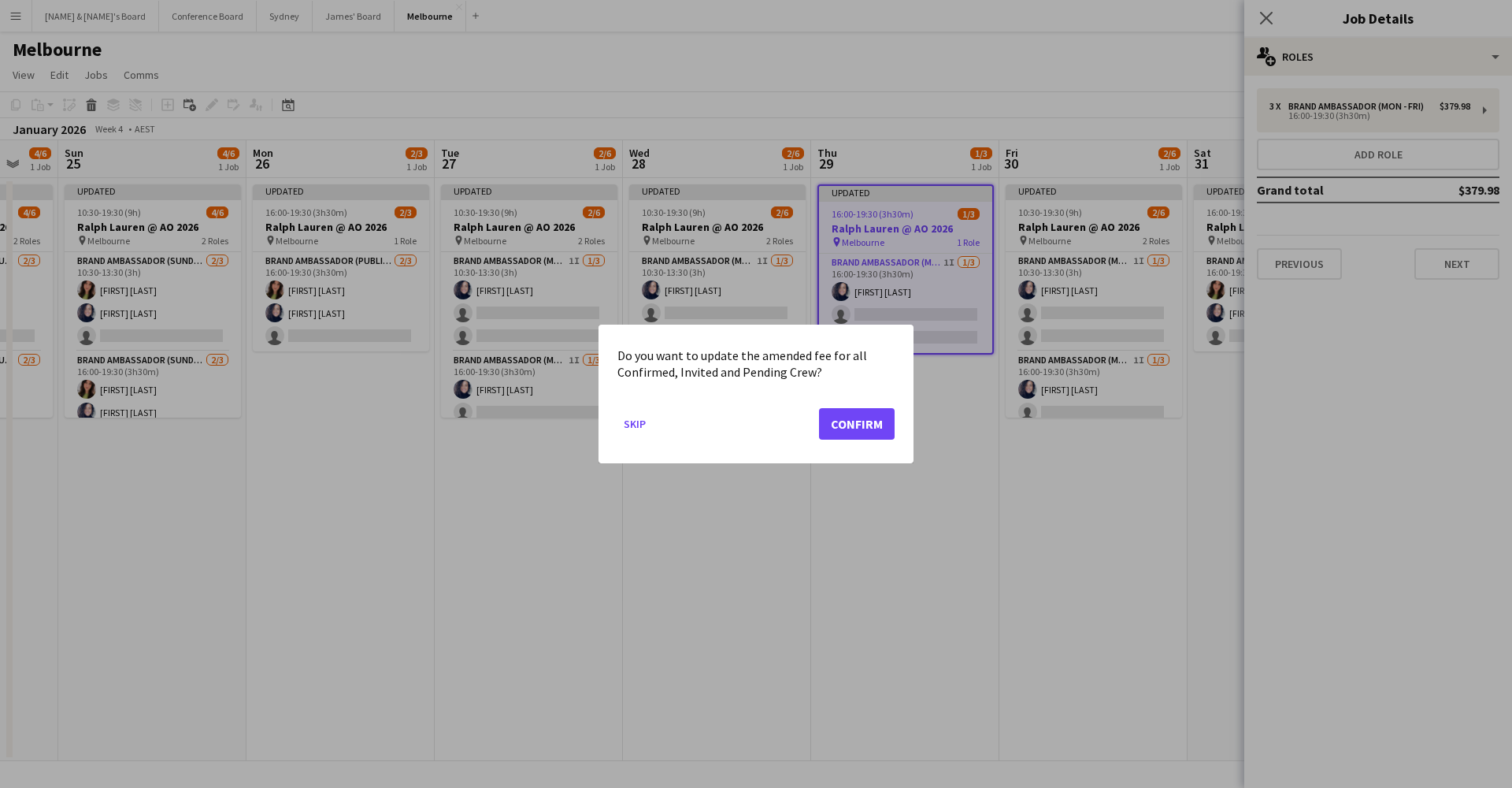 click on "Confirm" 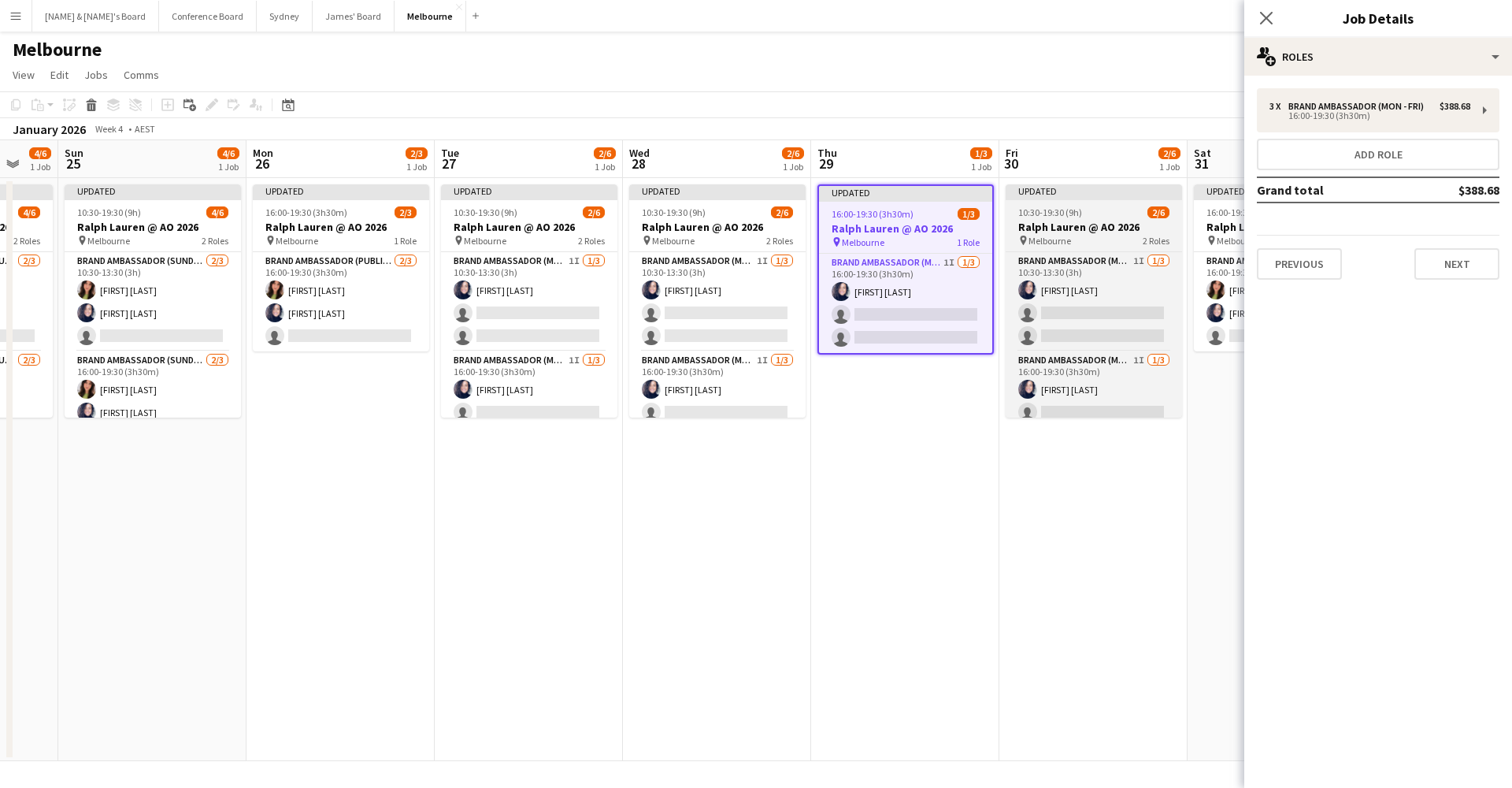 click on "Ralph Lauren @ AO 2026" at bounding box center (1094, 227) 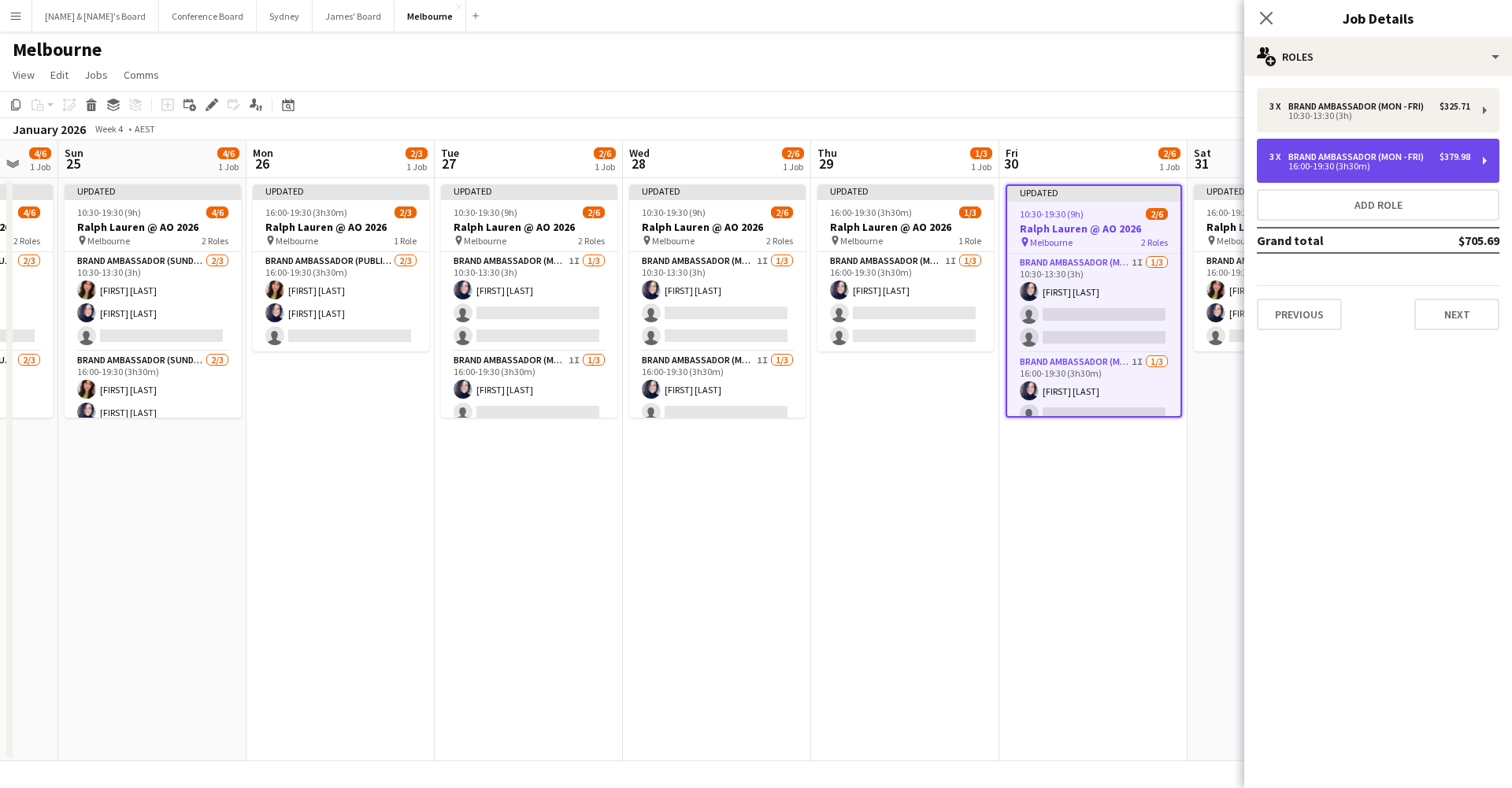 click on "16:00-19:30 (3h30m)" at bounding box center [1369, 166] 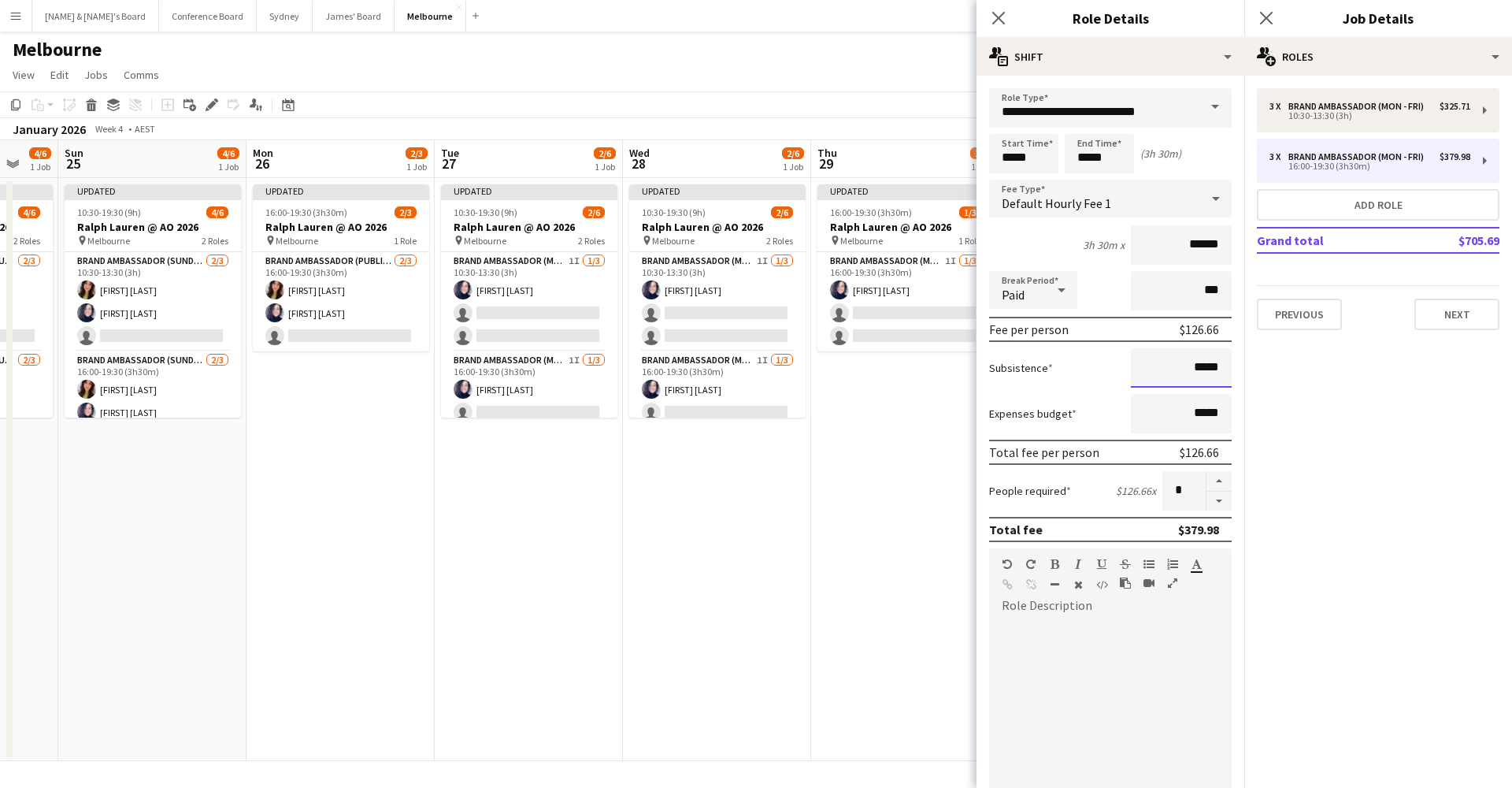 click on "*****" at bounding box center [1181, 368] 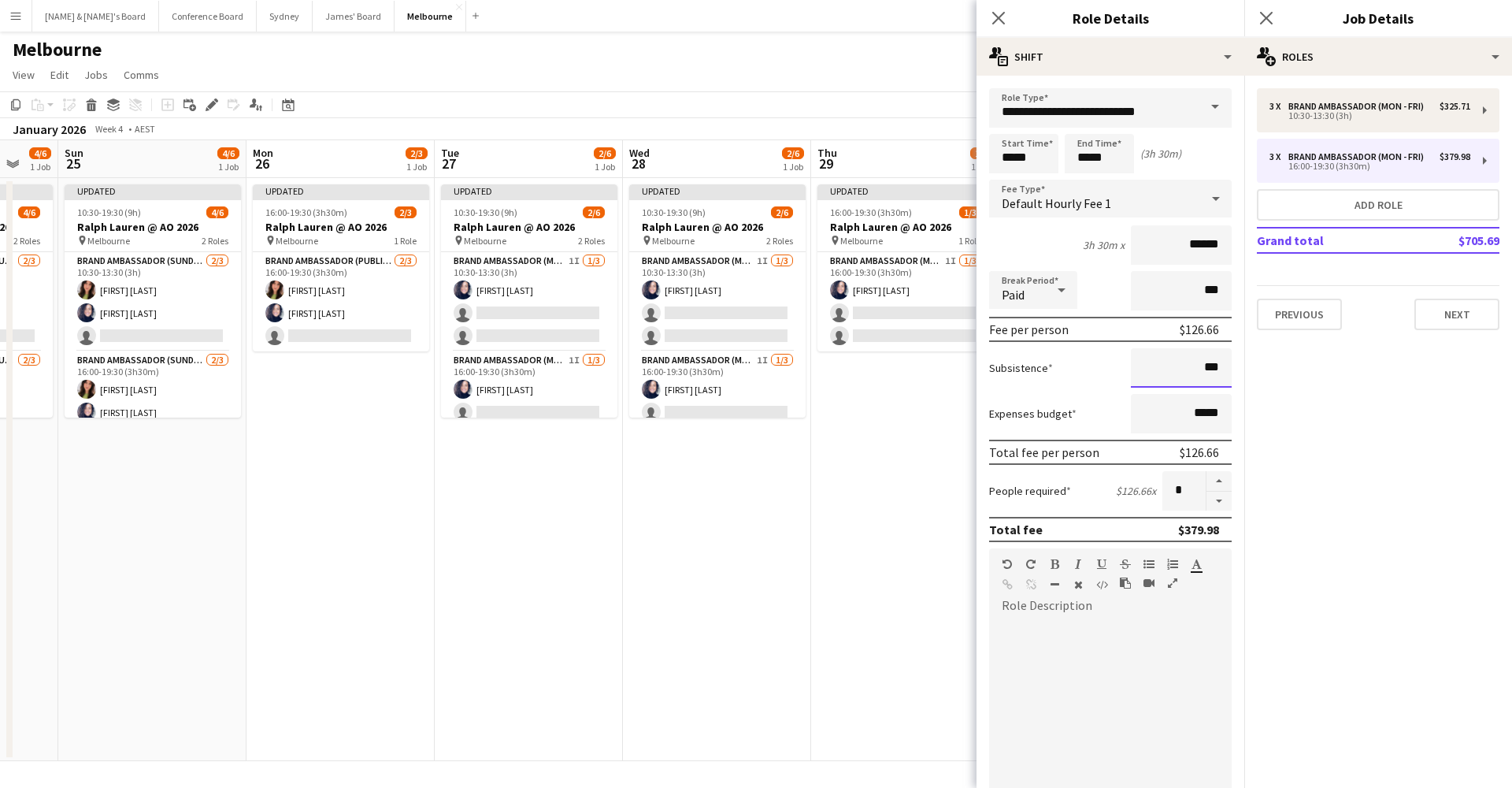 type on "**" 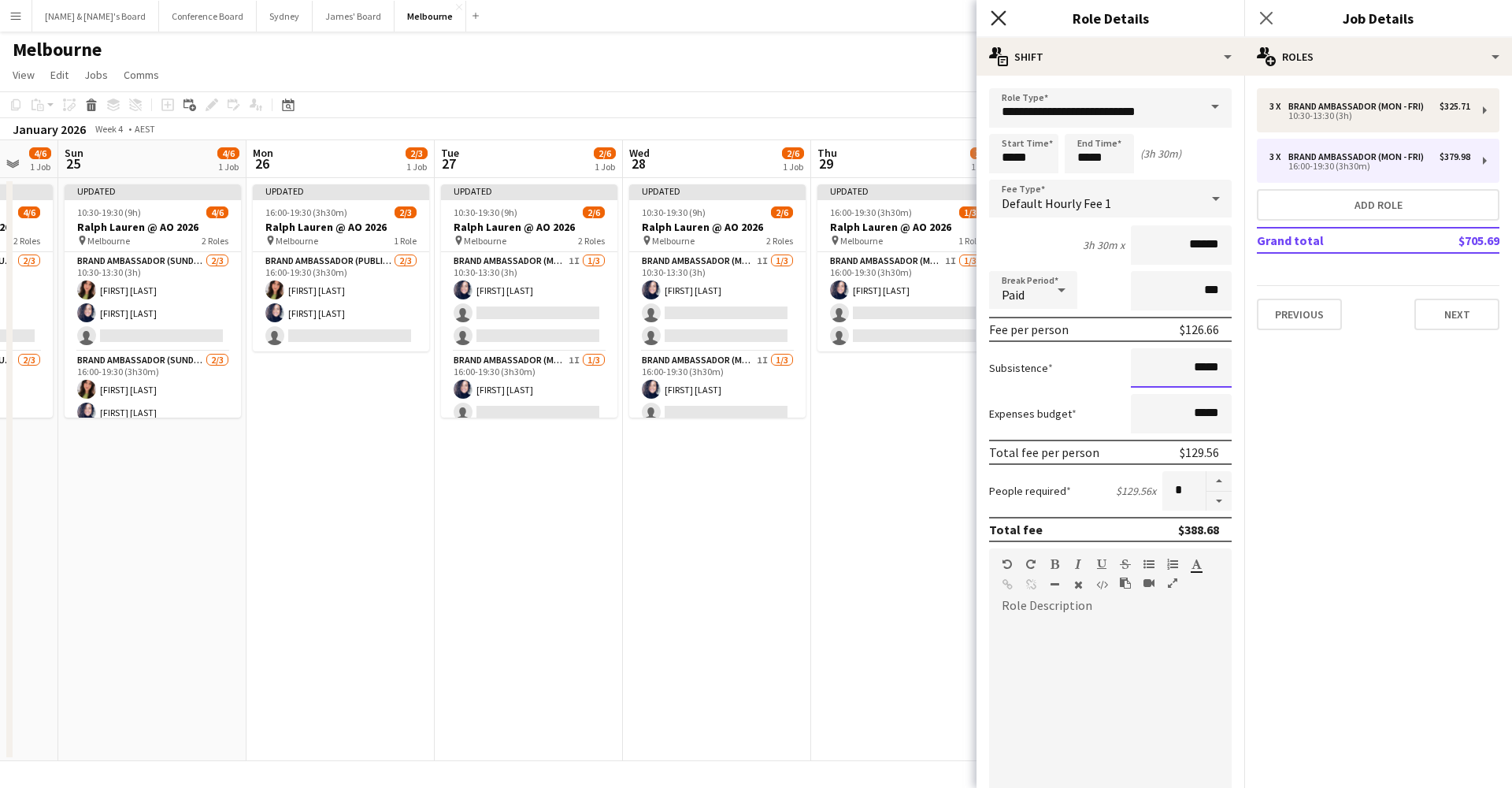 type on "*****" 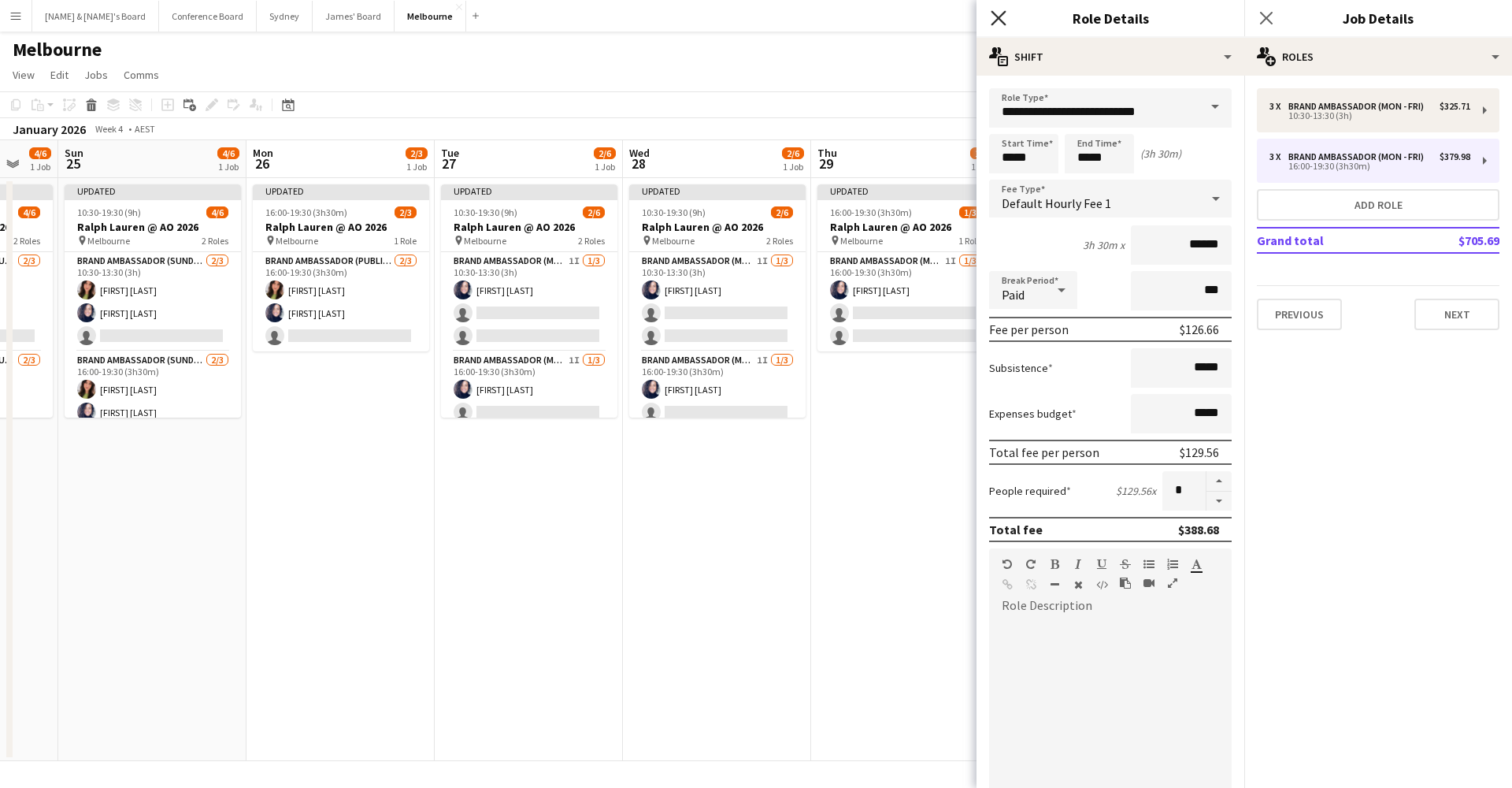 click 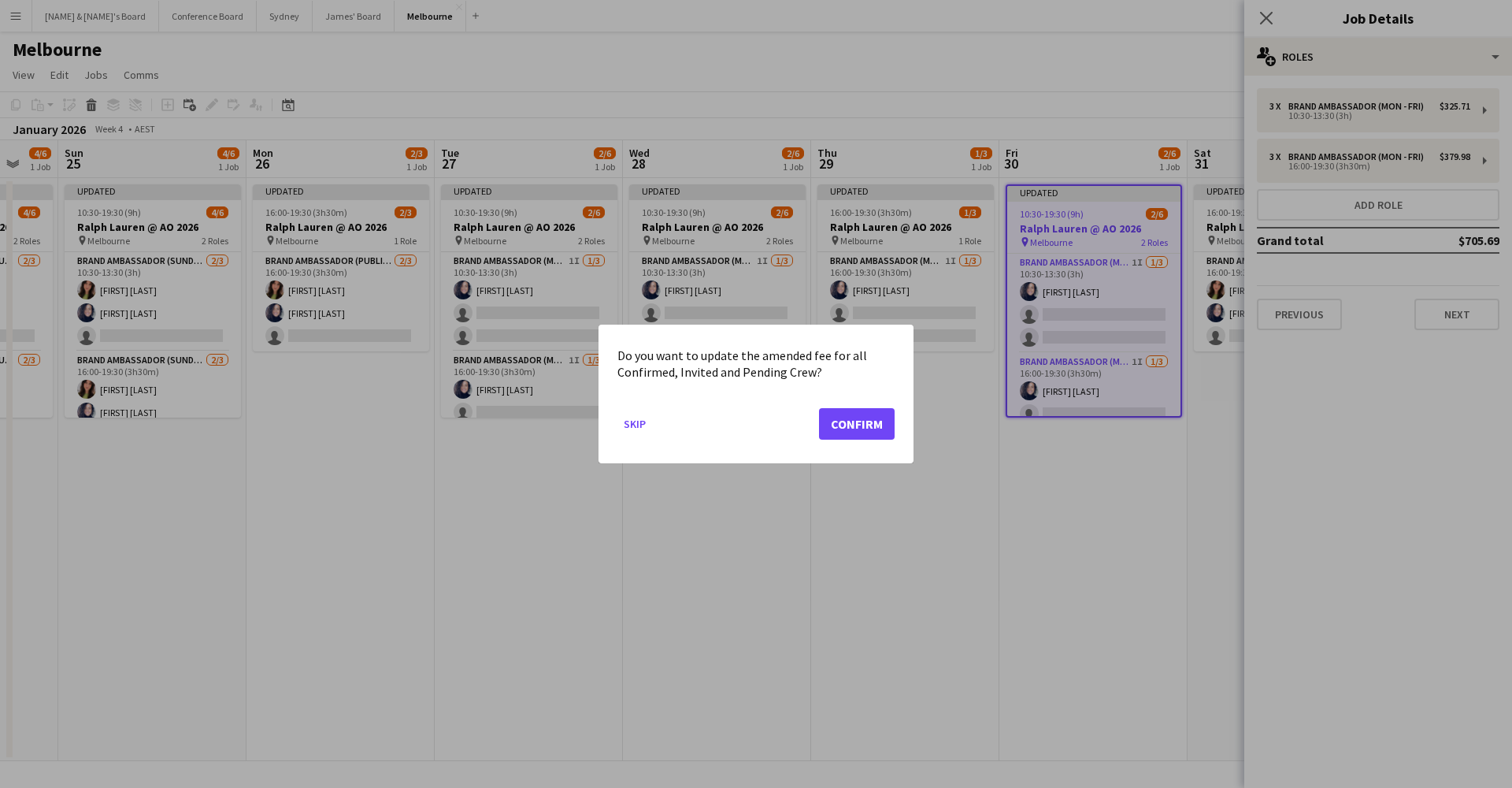 click on "Confirm" 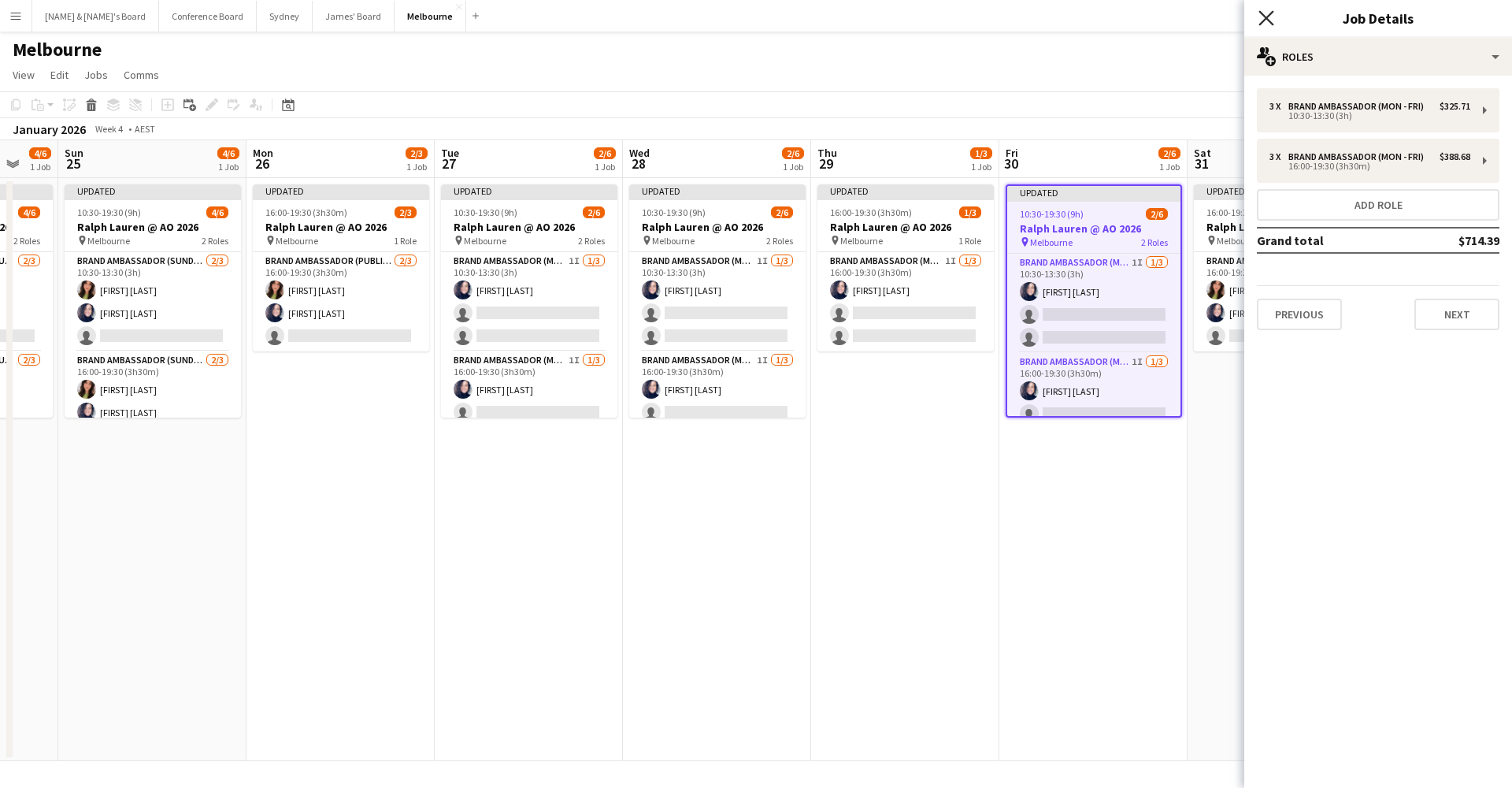 click 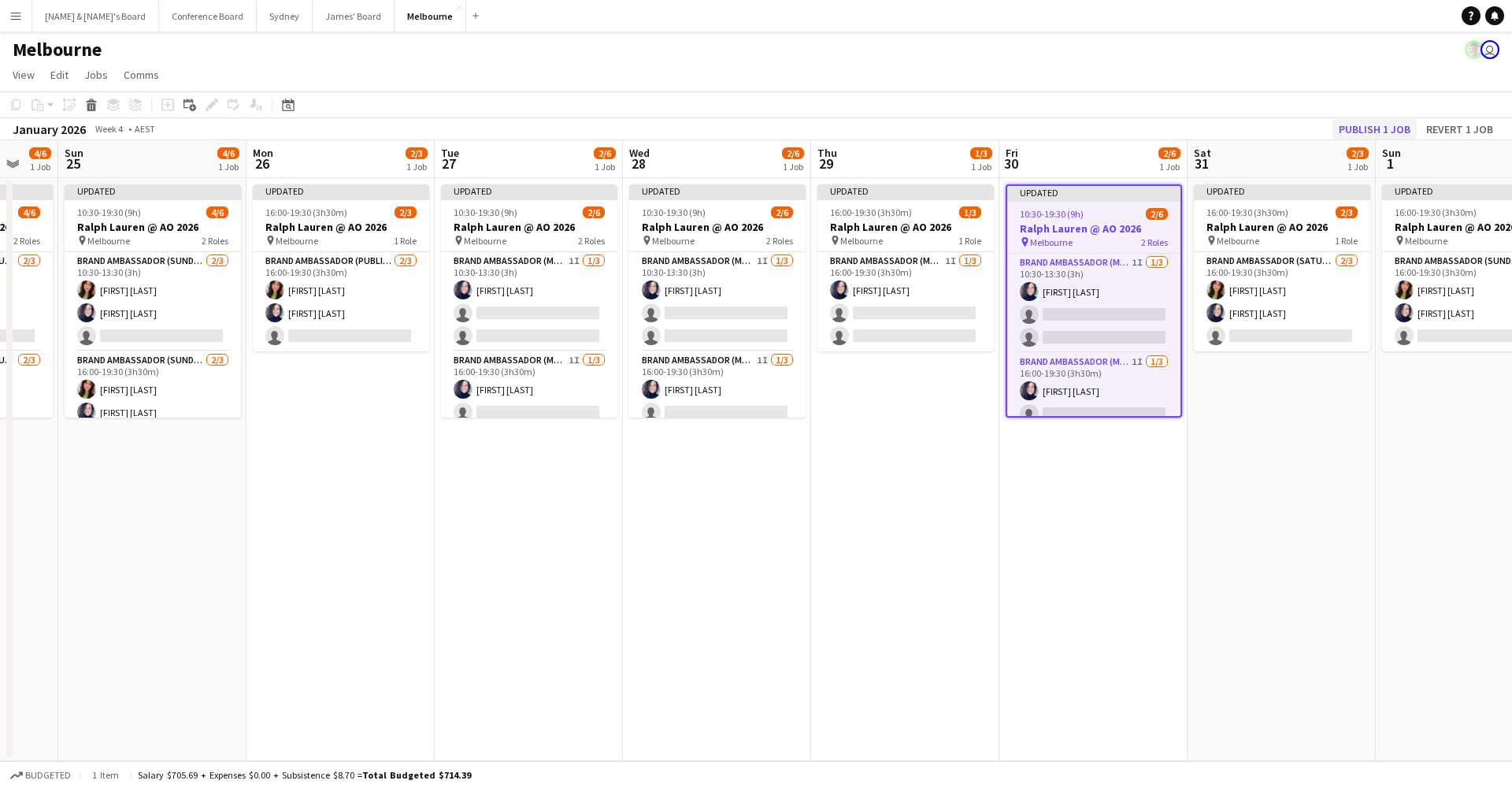 click on "Publish 1 job" 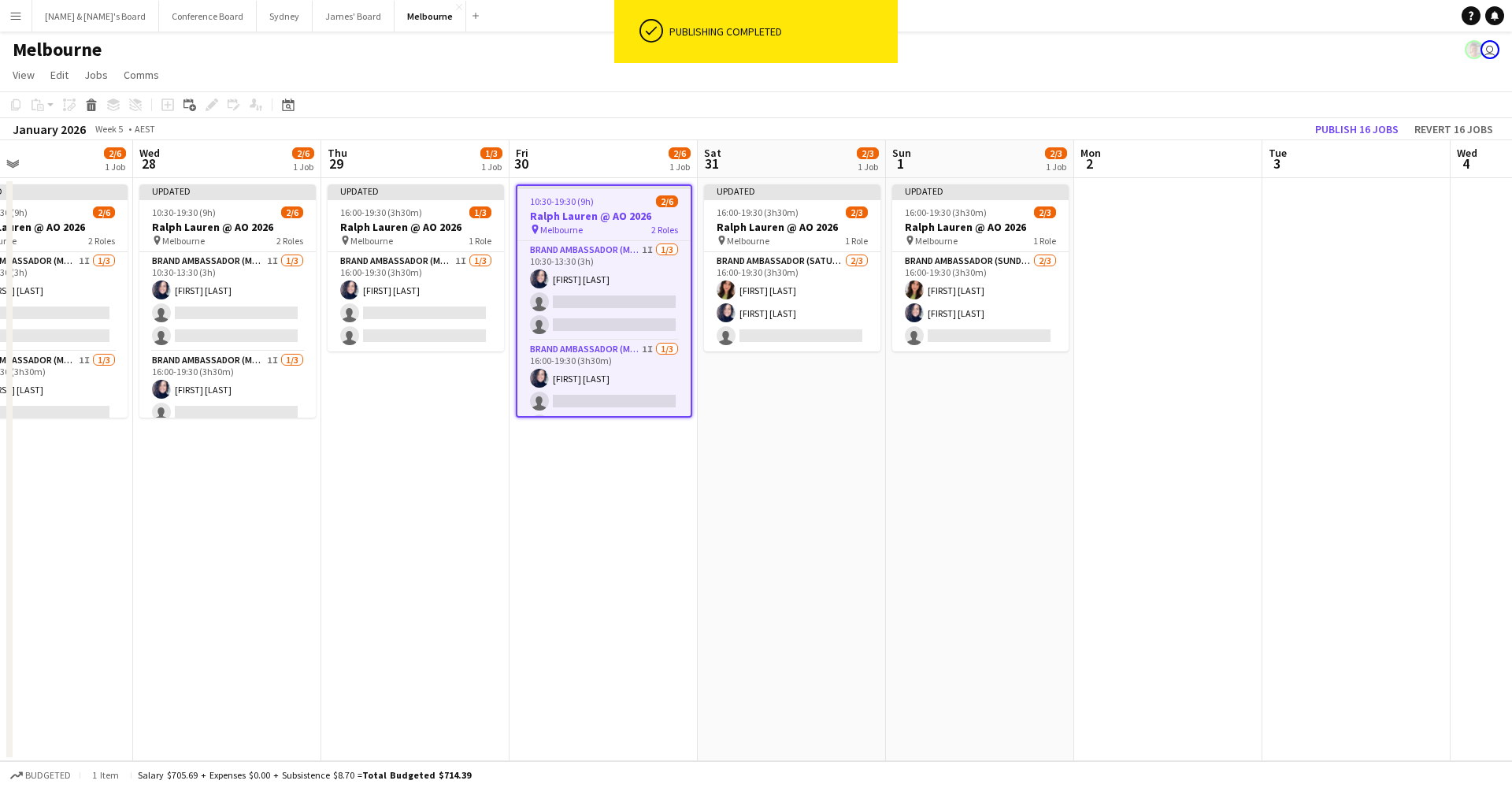 scroll, scrollTop: 0, scrollLeft: 423, axis: horizontal 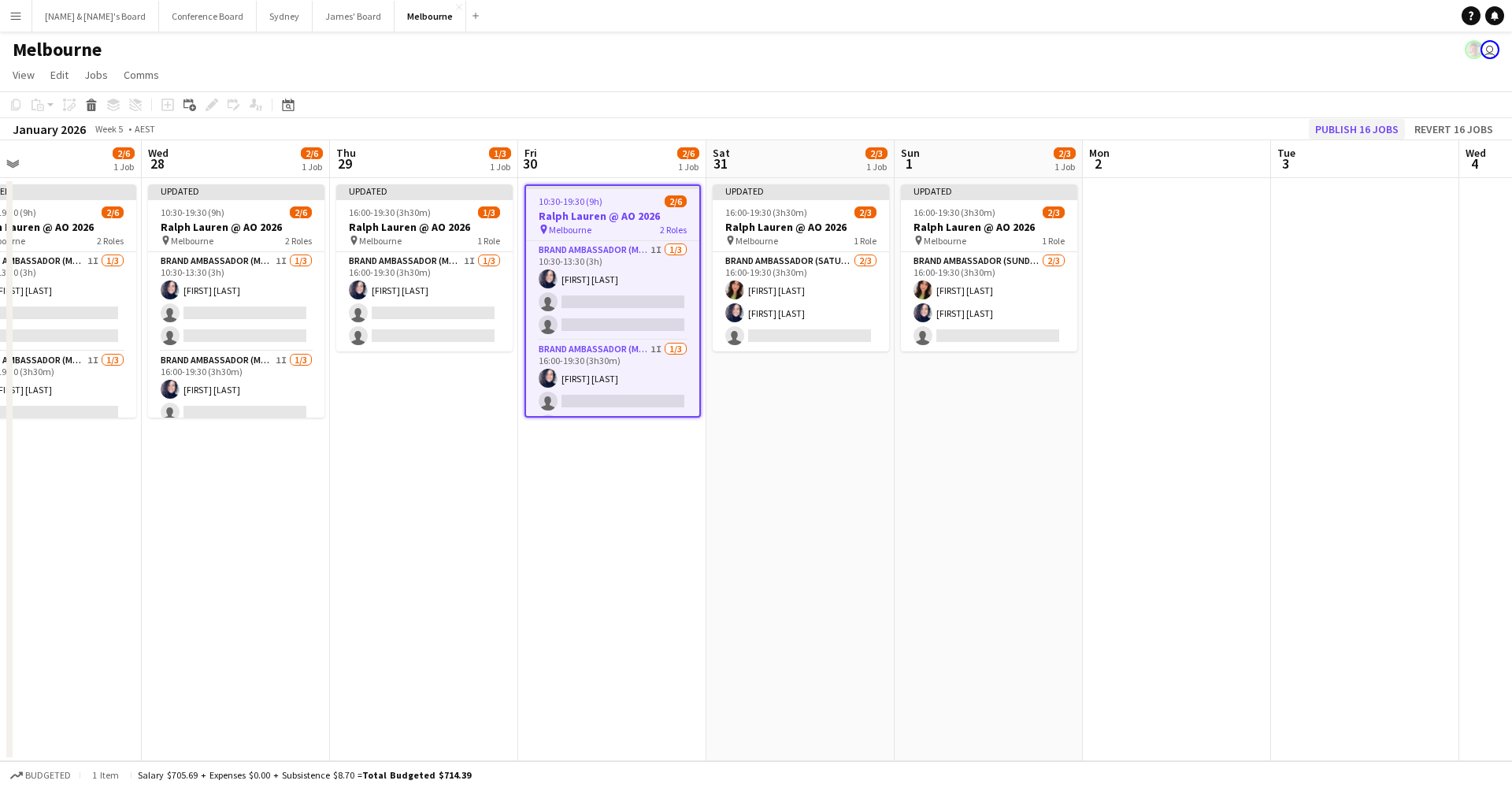 click on "Publish 16 jobs" 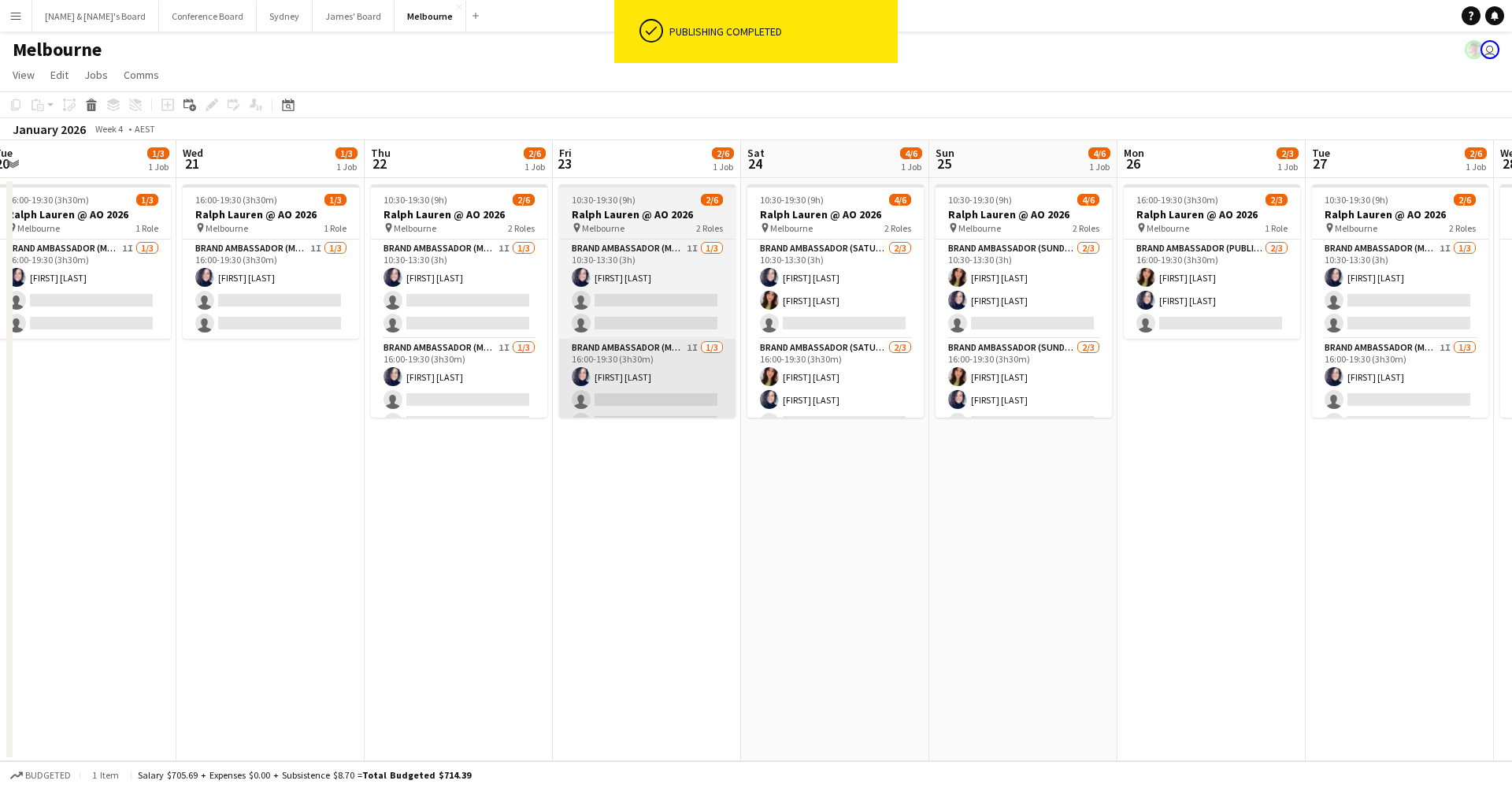 scroll, scrollTop: 0, scrollLeft: 380, axis: horizontal 